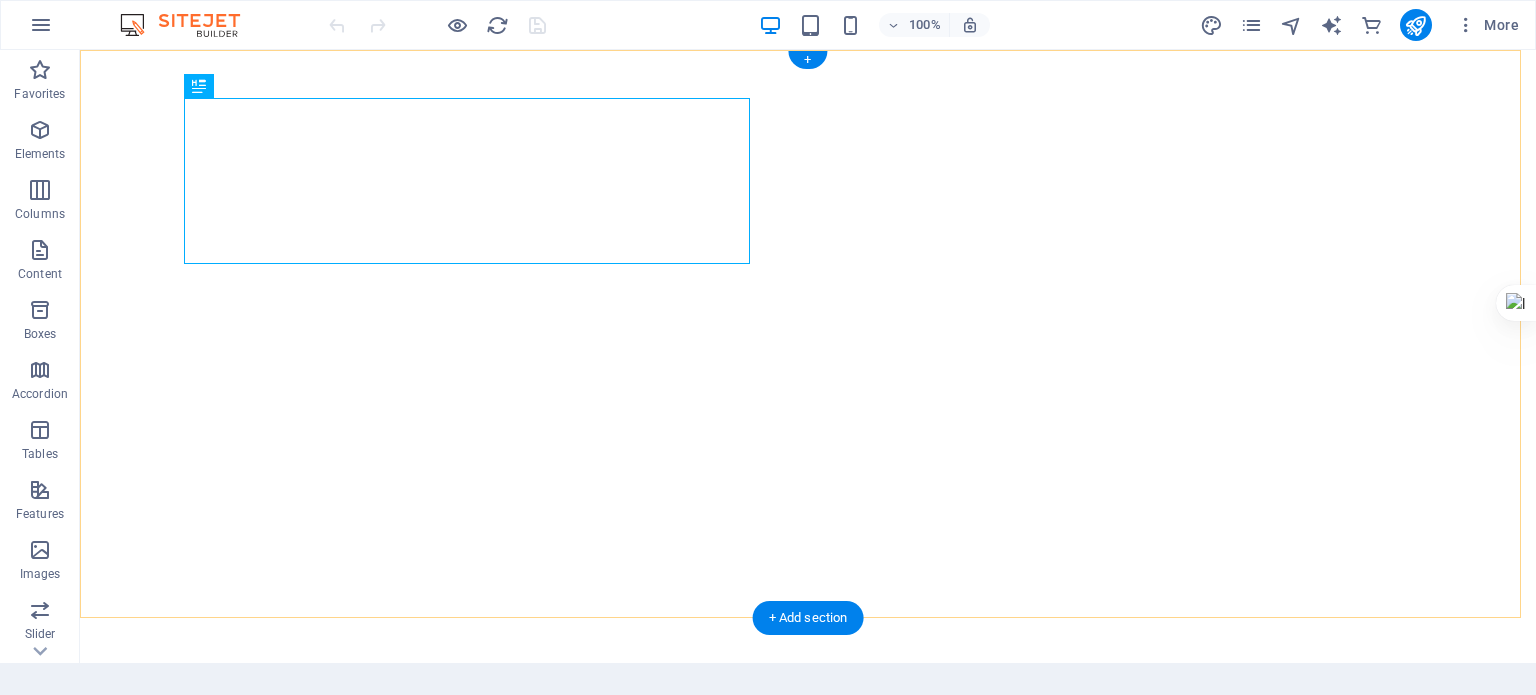 scroll, scrollTop: 0, scrollLeft: 0, axis: both 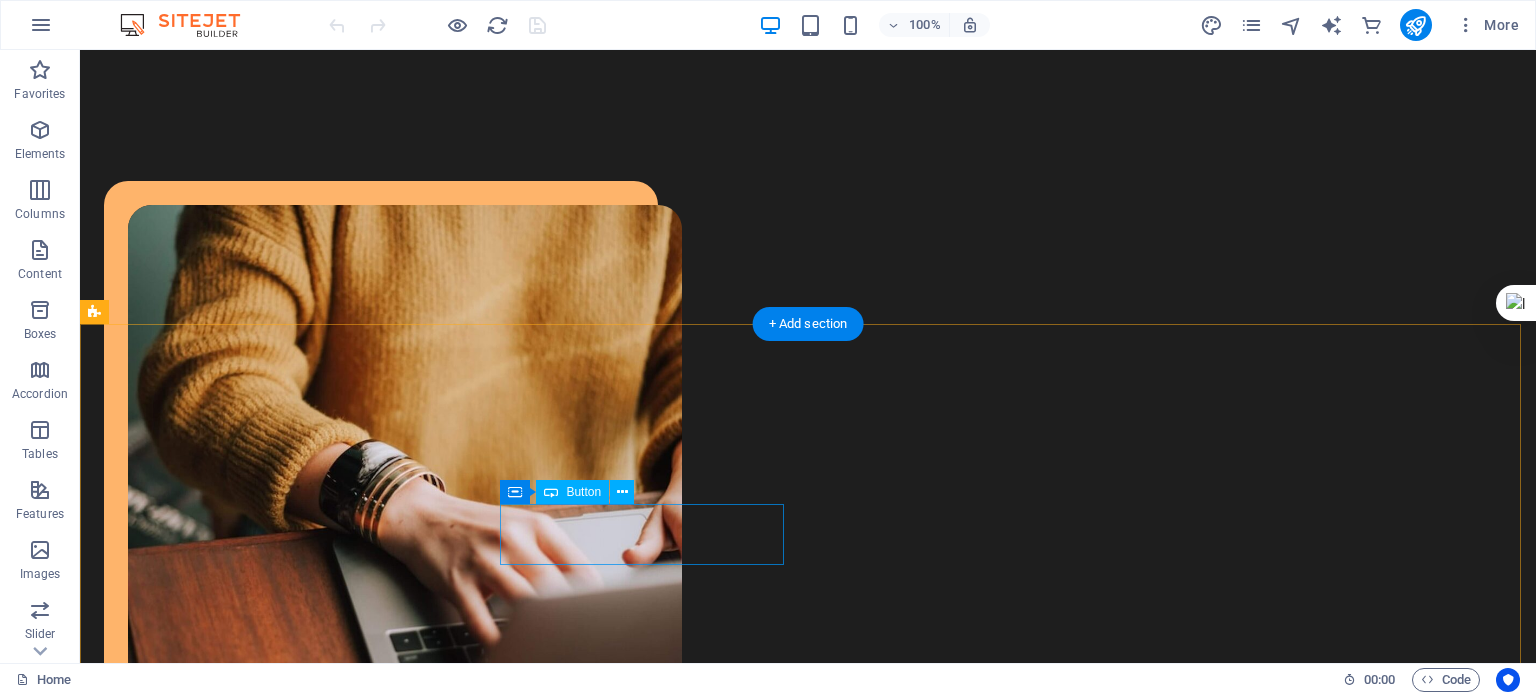 click on "نوشته‌های من" at bounding box center [246, 1973] 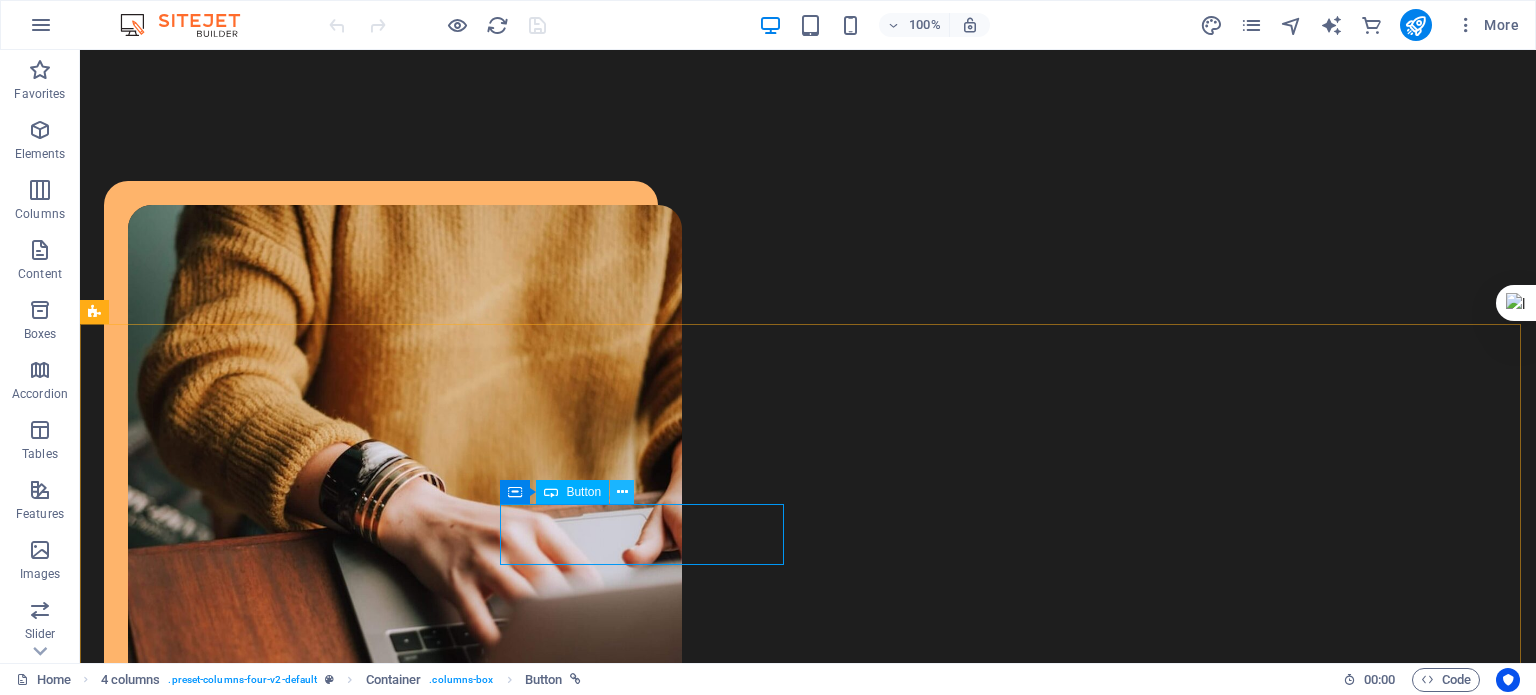 click at bounding box center [622, 492] 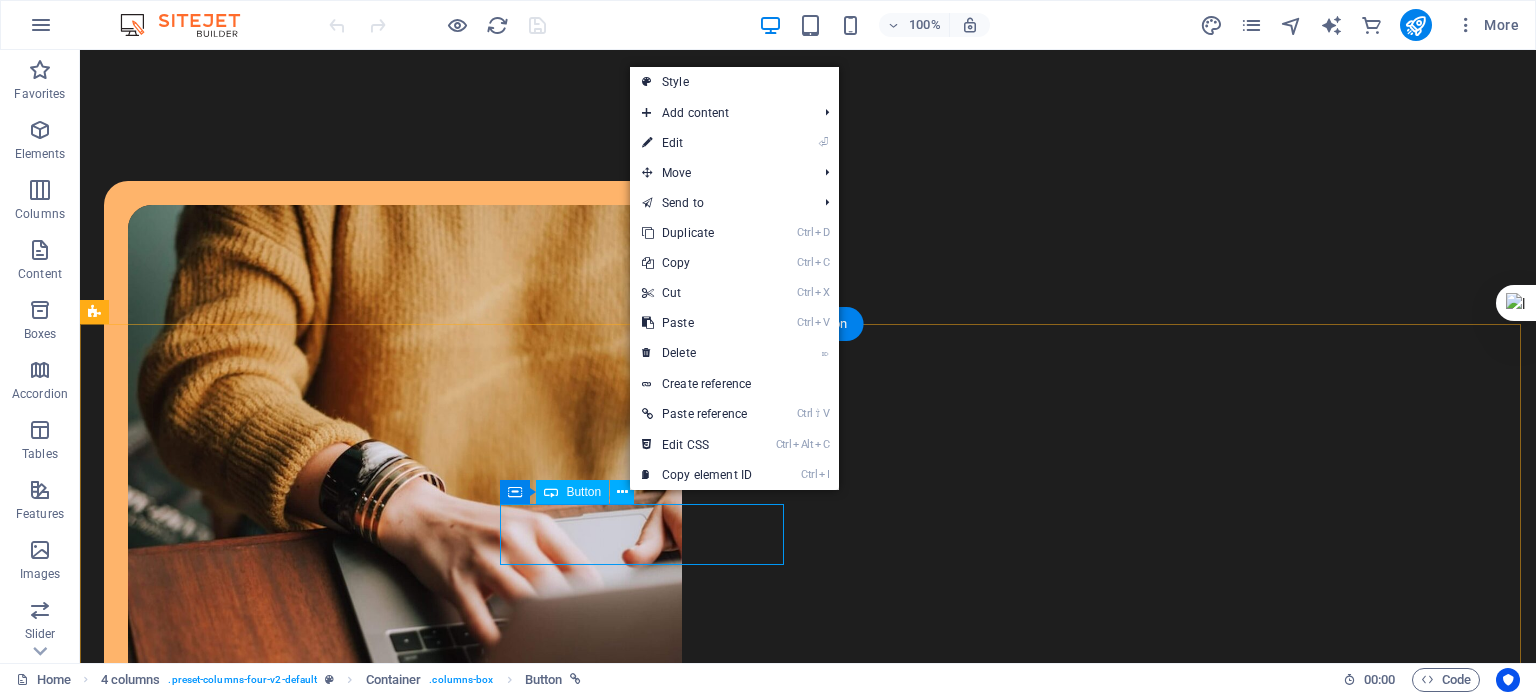 click on "نوشته‌های من" at bounding box center (246, 1973) 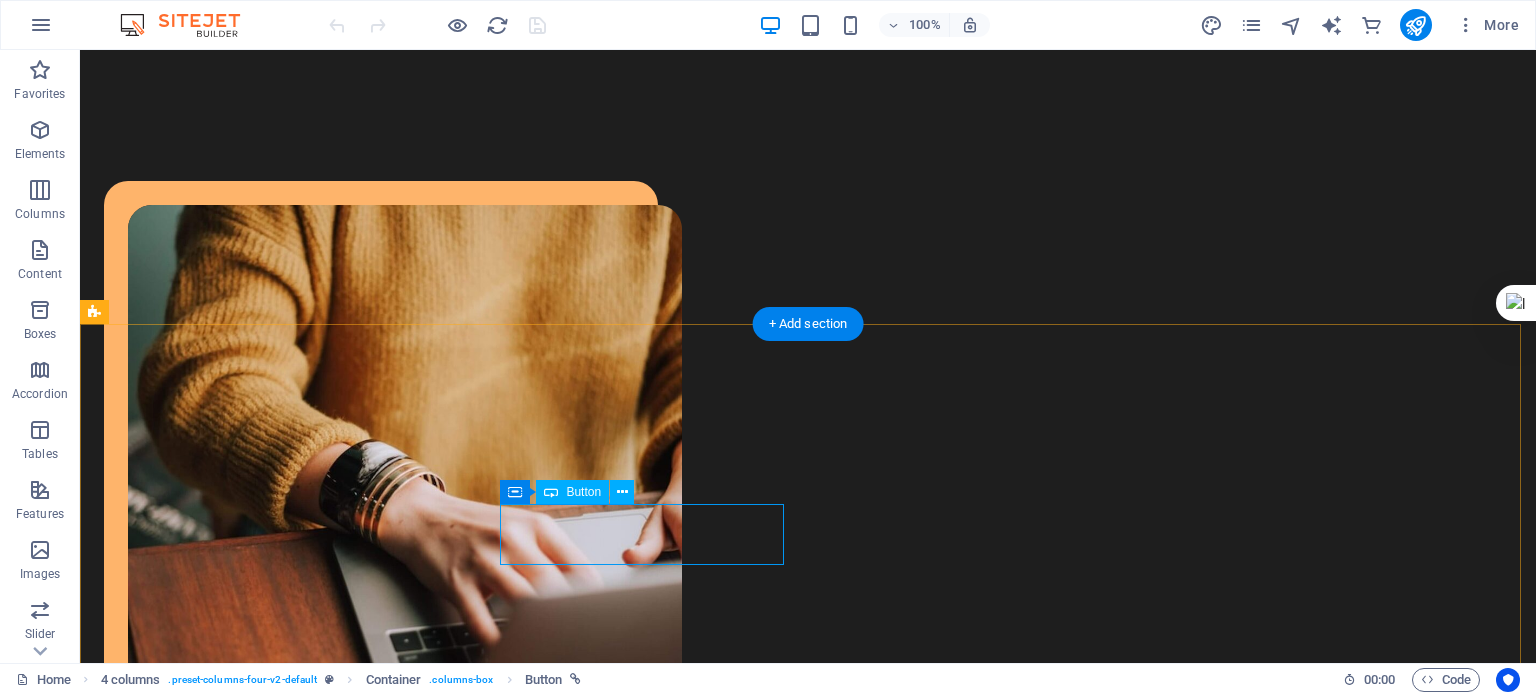 click on "نوشته‌های من" at bounding box center (246, 1973) 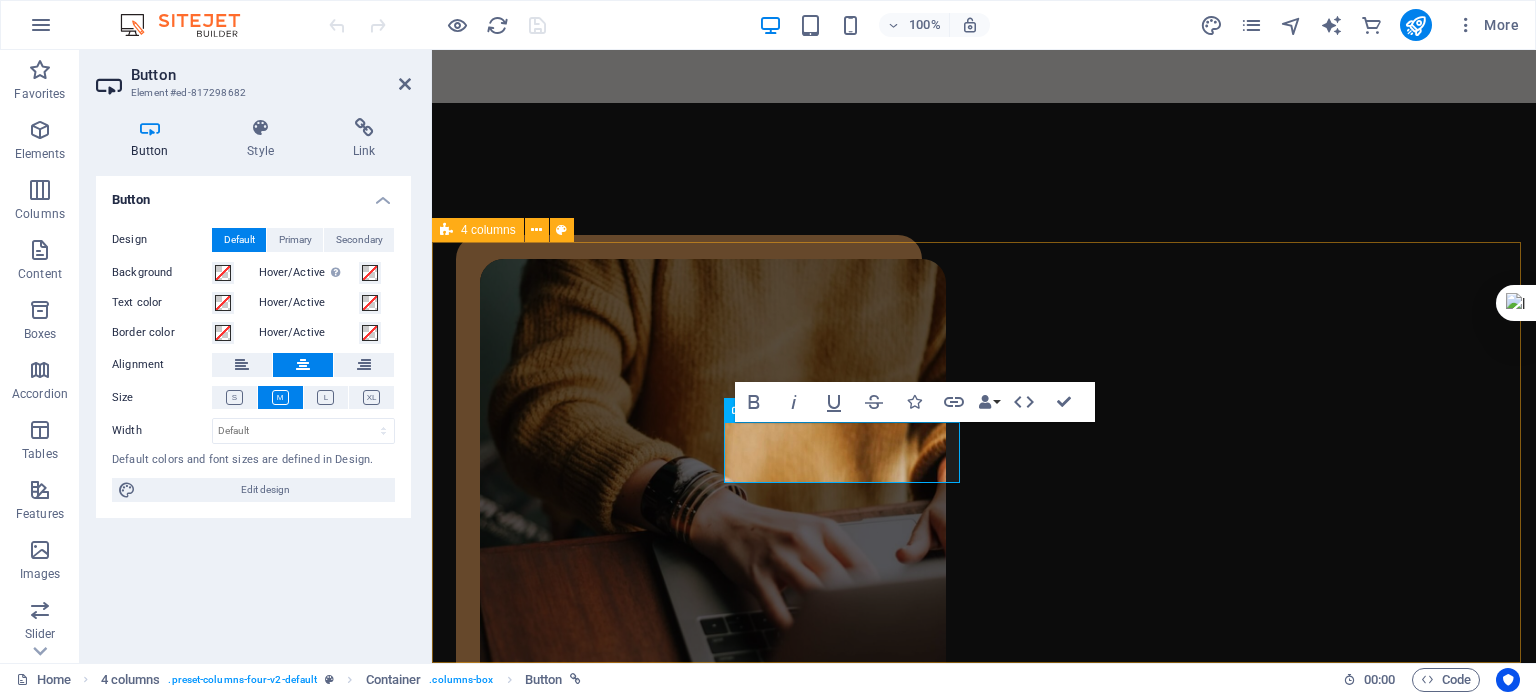 scroll, scrollTop: 1286, scrollLeft: 0, axis: vertical 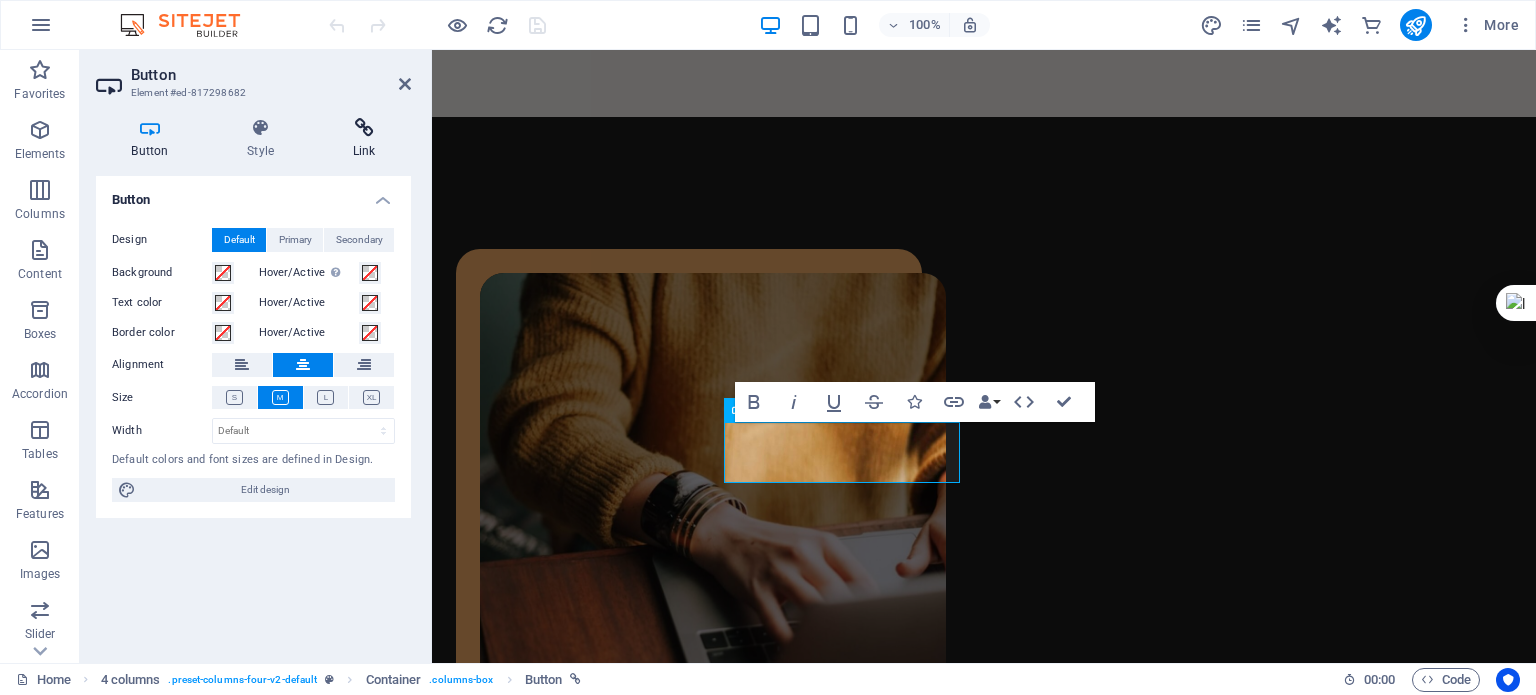 click on "Link" at bounding box center [364, 139] 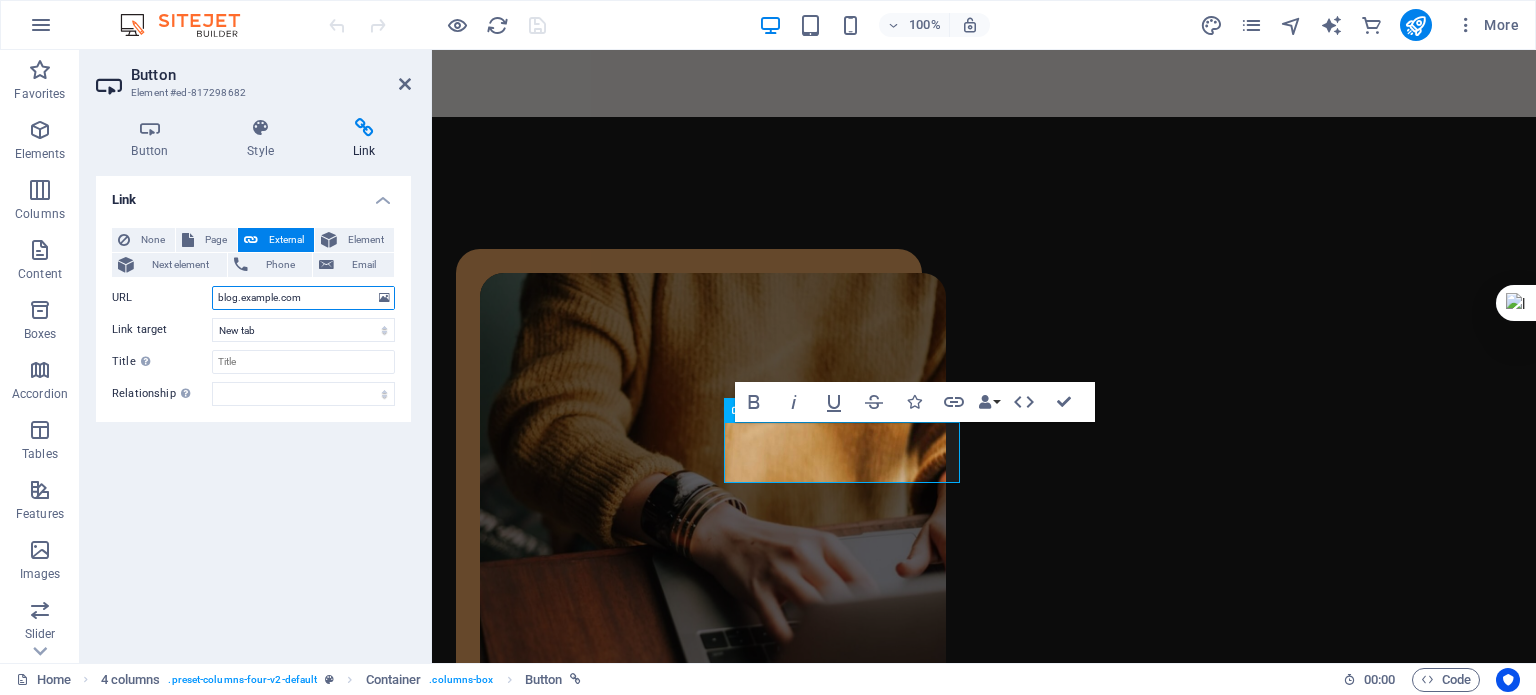 click on "blog.example.com" at bounding box center (303, 298) 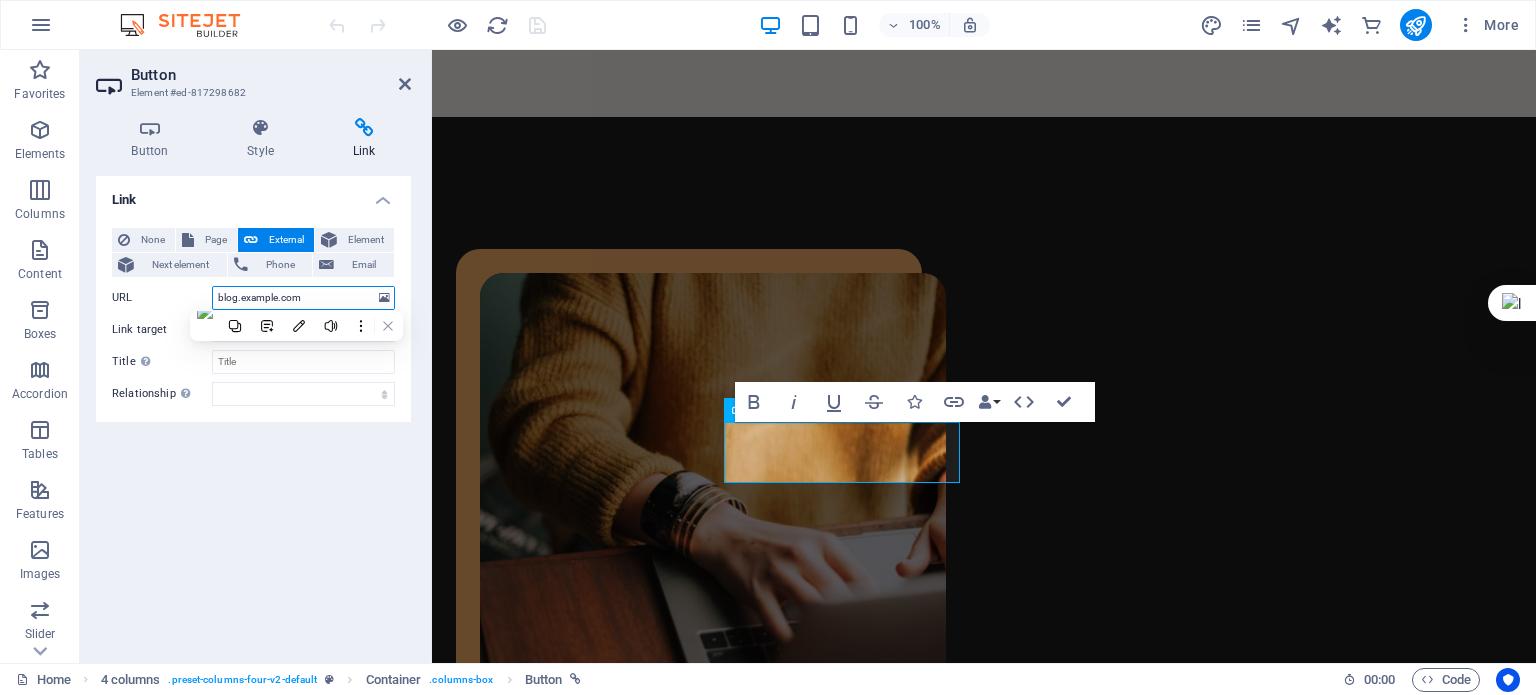 paste on "https://www.example.com/translator/" 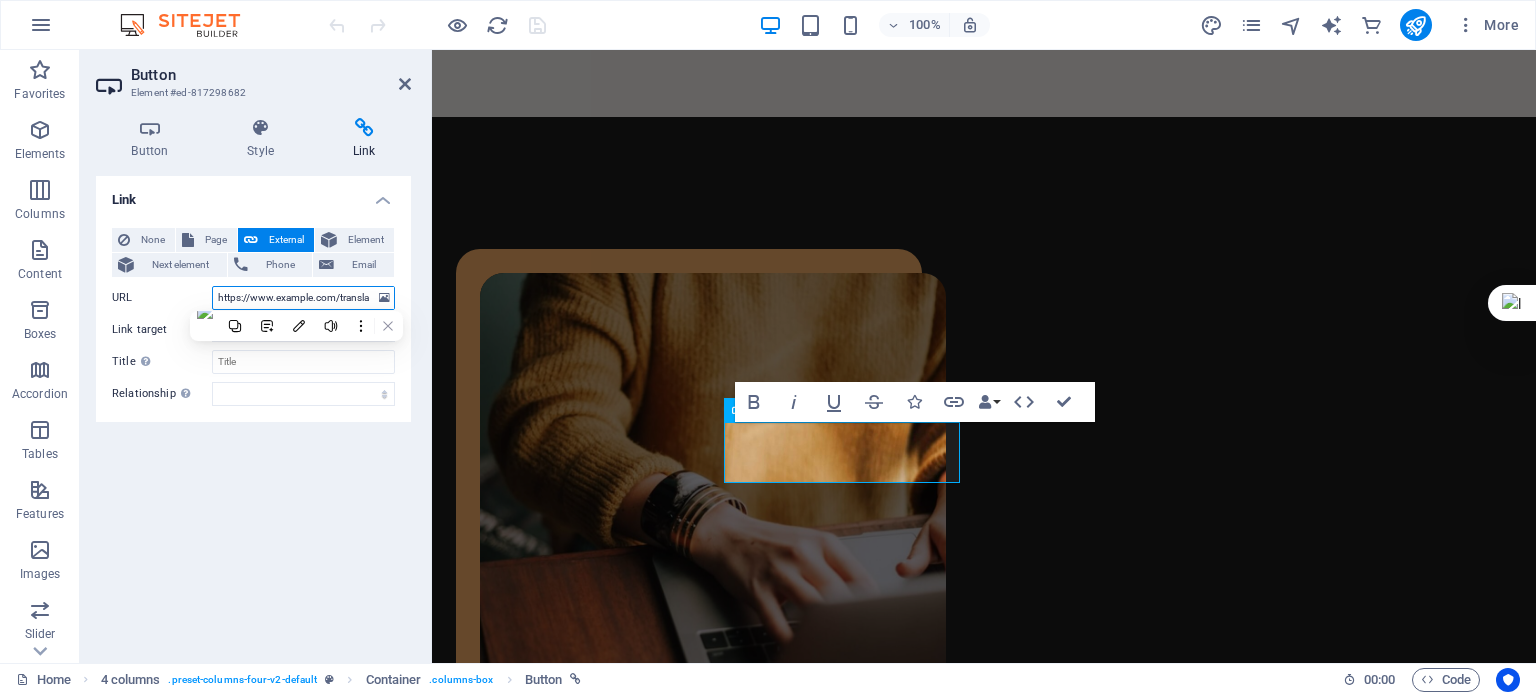 scroll, scrollTop: 0, scrollLeft: 24, axis: horizontal 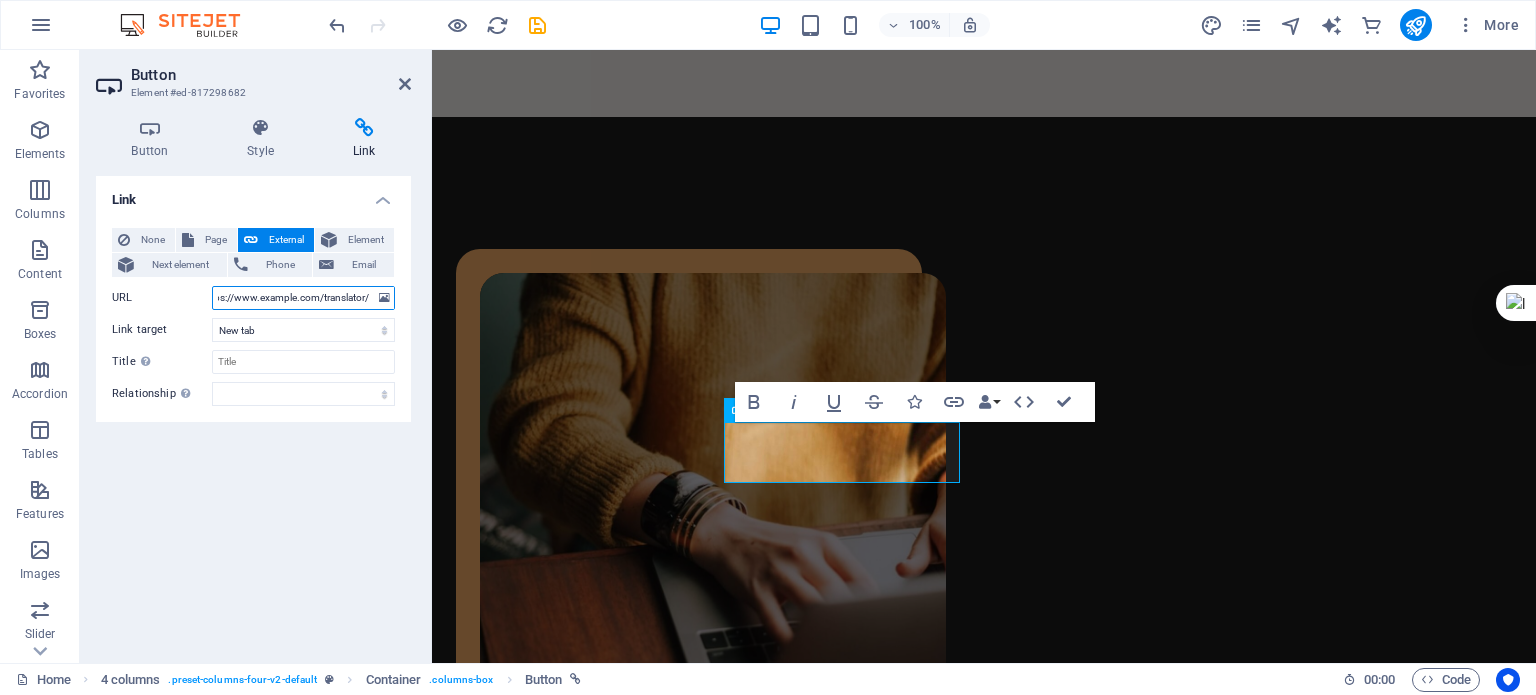click on "https://www.zahraizadi.com/translator/" at bounding box center (303, 298) 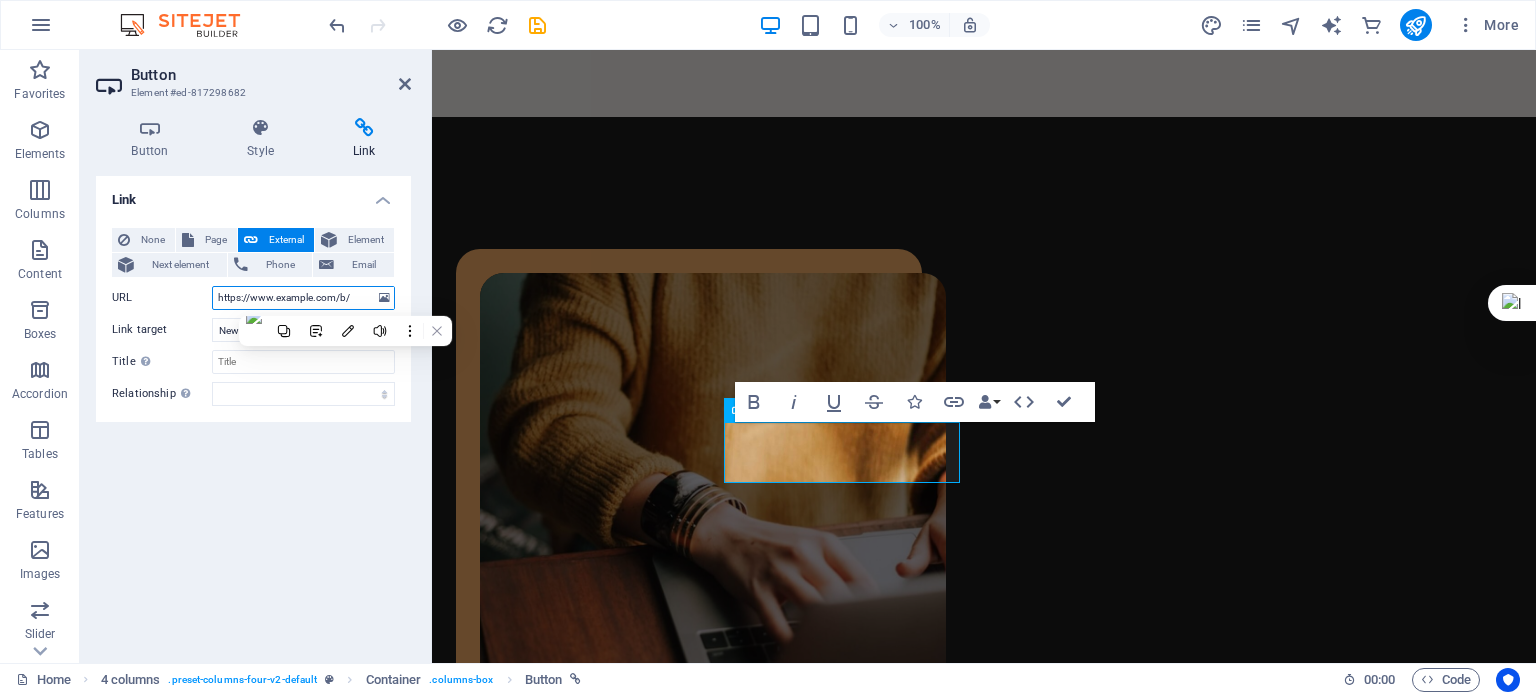 scroll, scrollTop: 0, scrollLeft: 0, axis: both 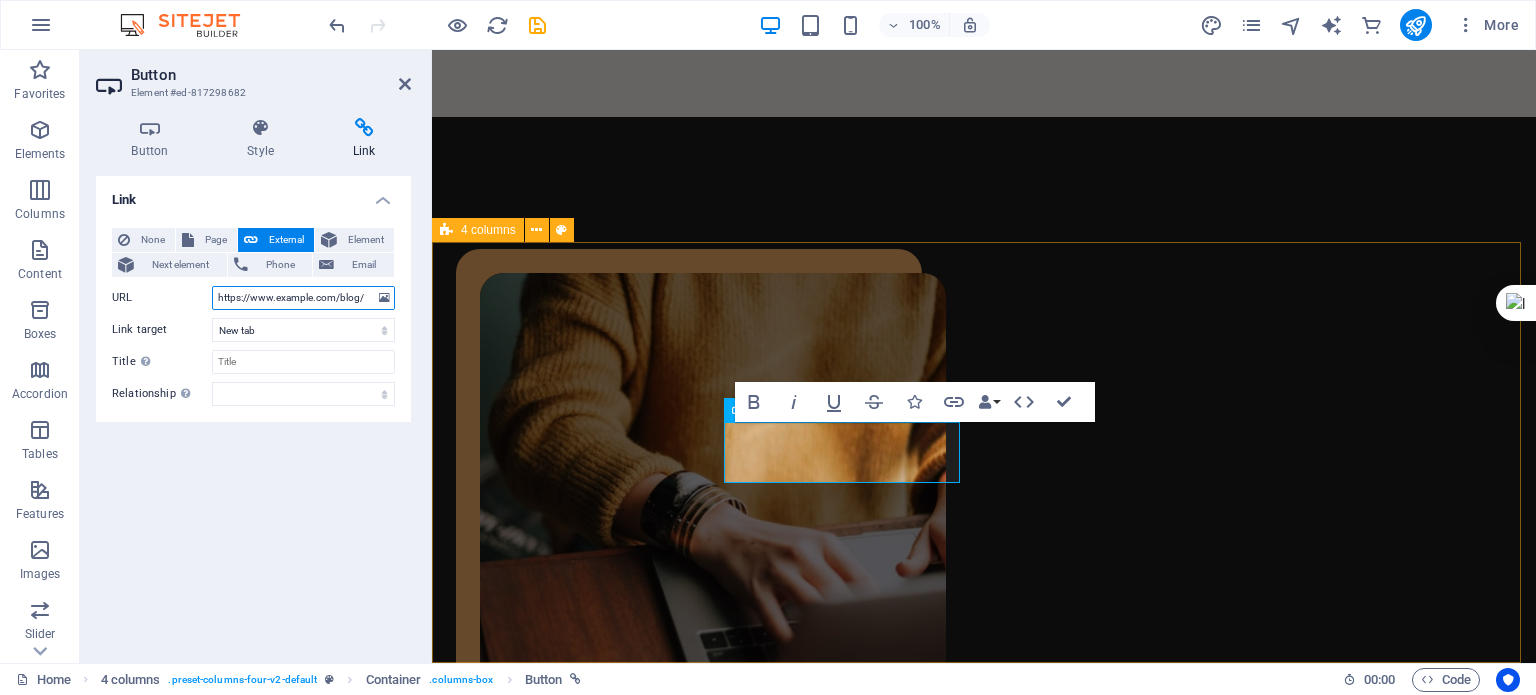 type on "https://www.zahraizadi.com/blog/" 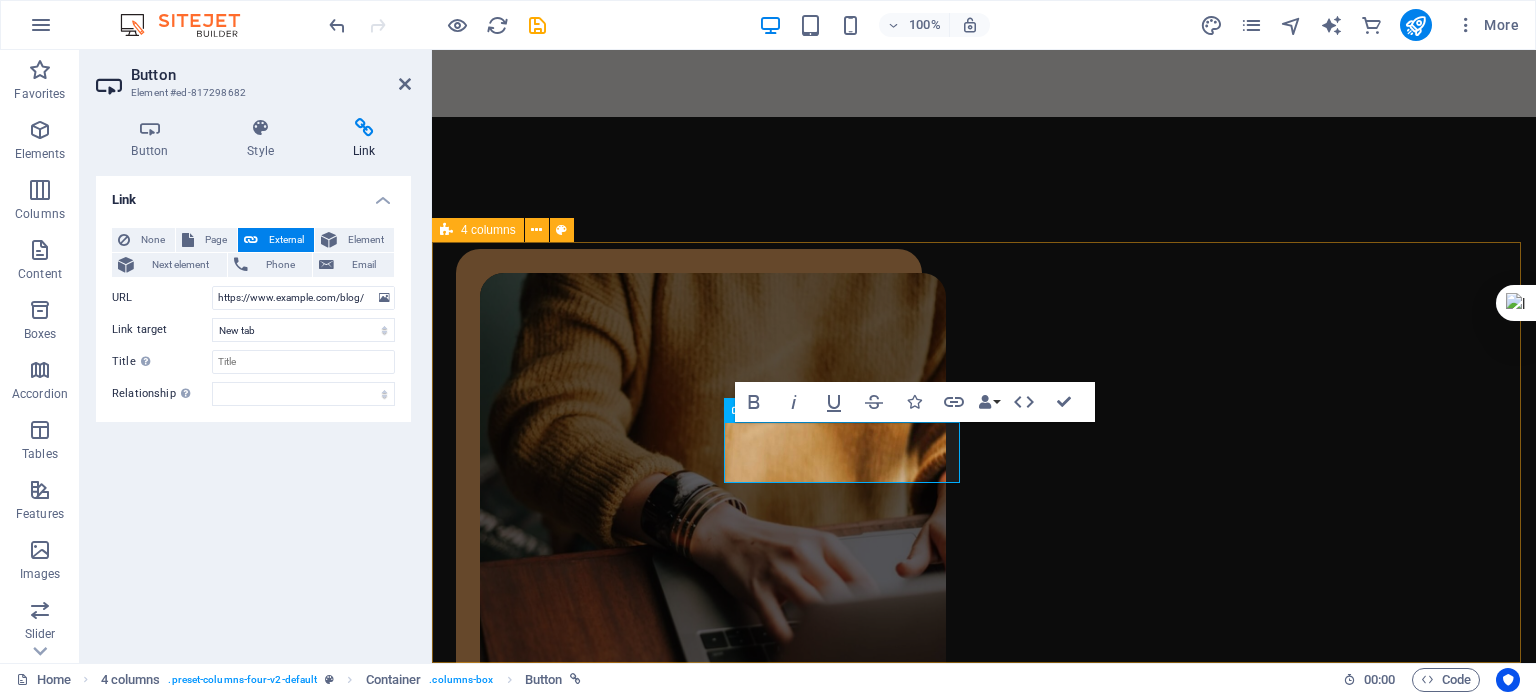 click on "ترجمه‌های من             نوشته‌های من             ویرایش‌های من             پادکست‌های من" at bounding box center [984, 2064] 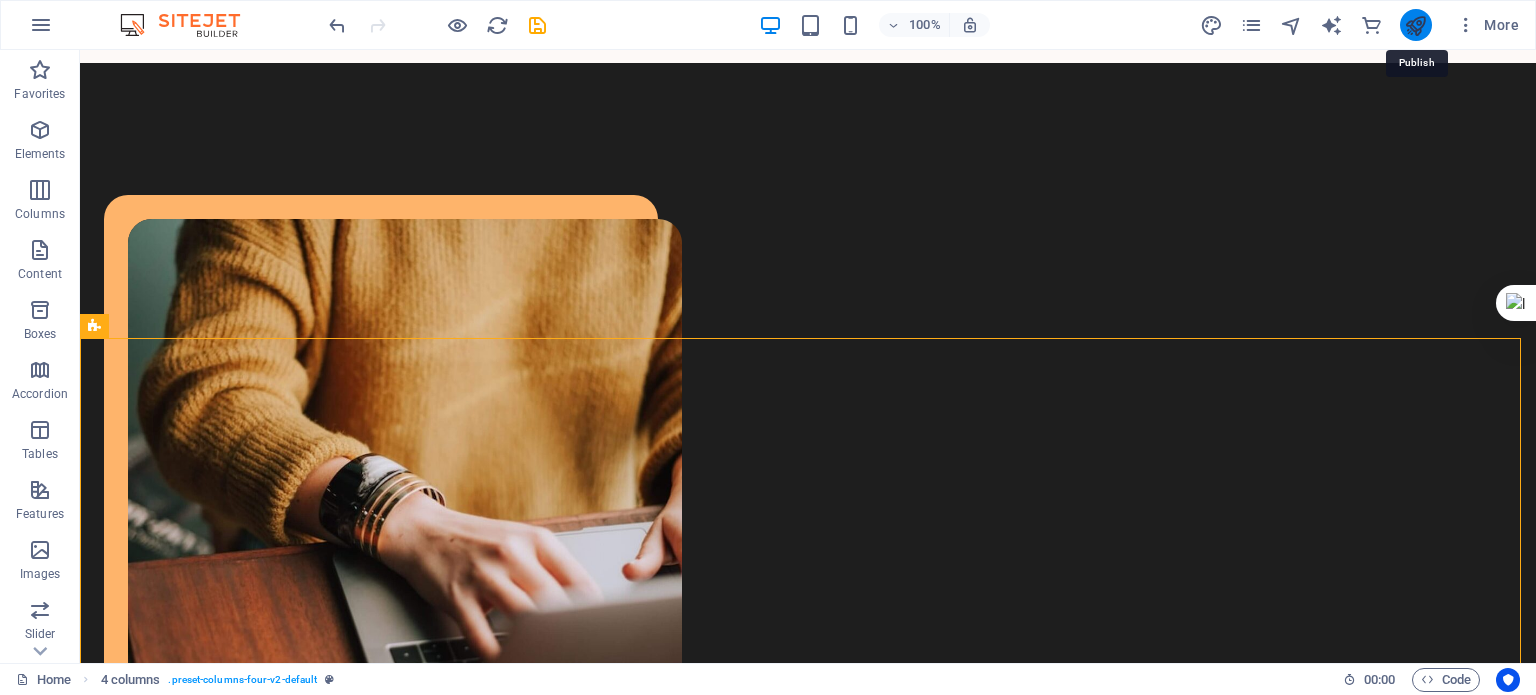 click at bounding box center (1415, 25) 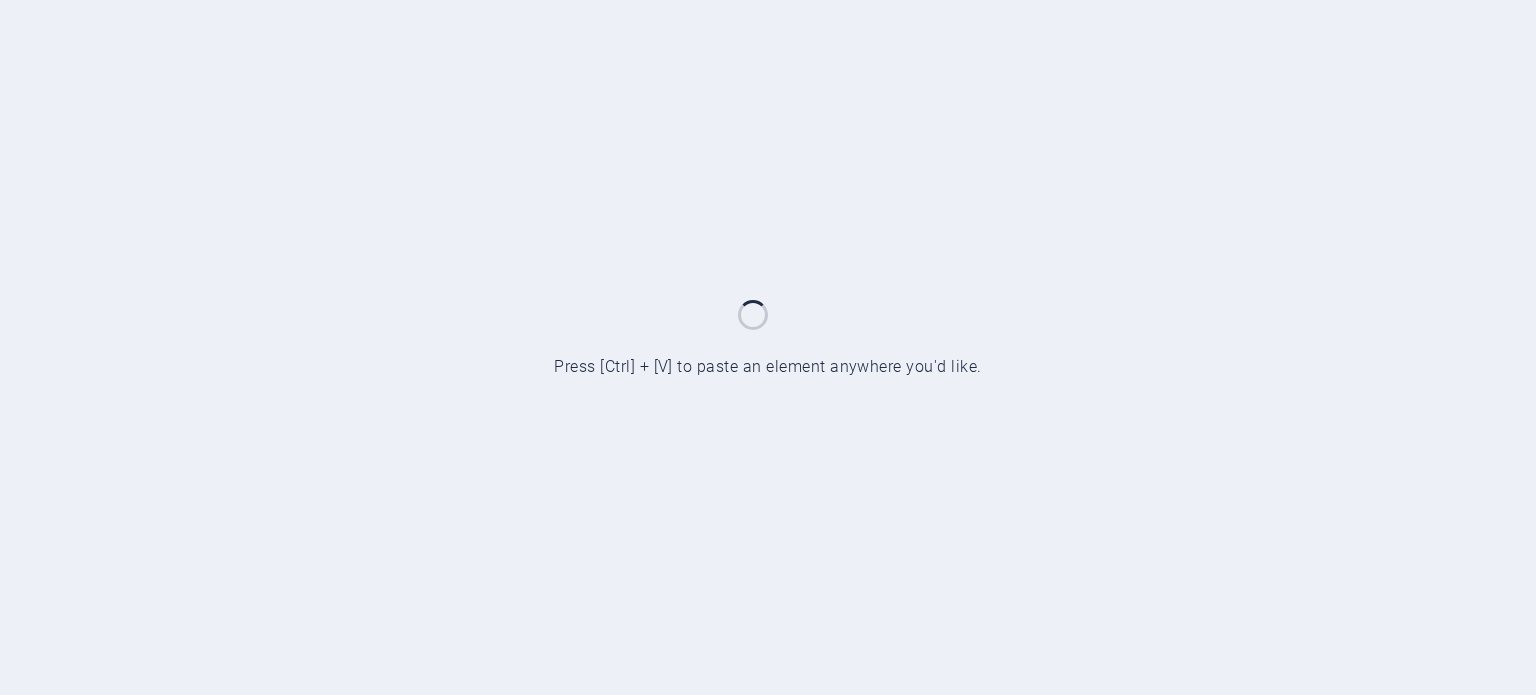 scroll, scrollTop: 0, scrollLeft: 0, axis: both 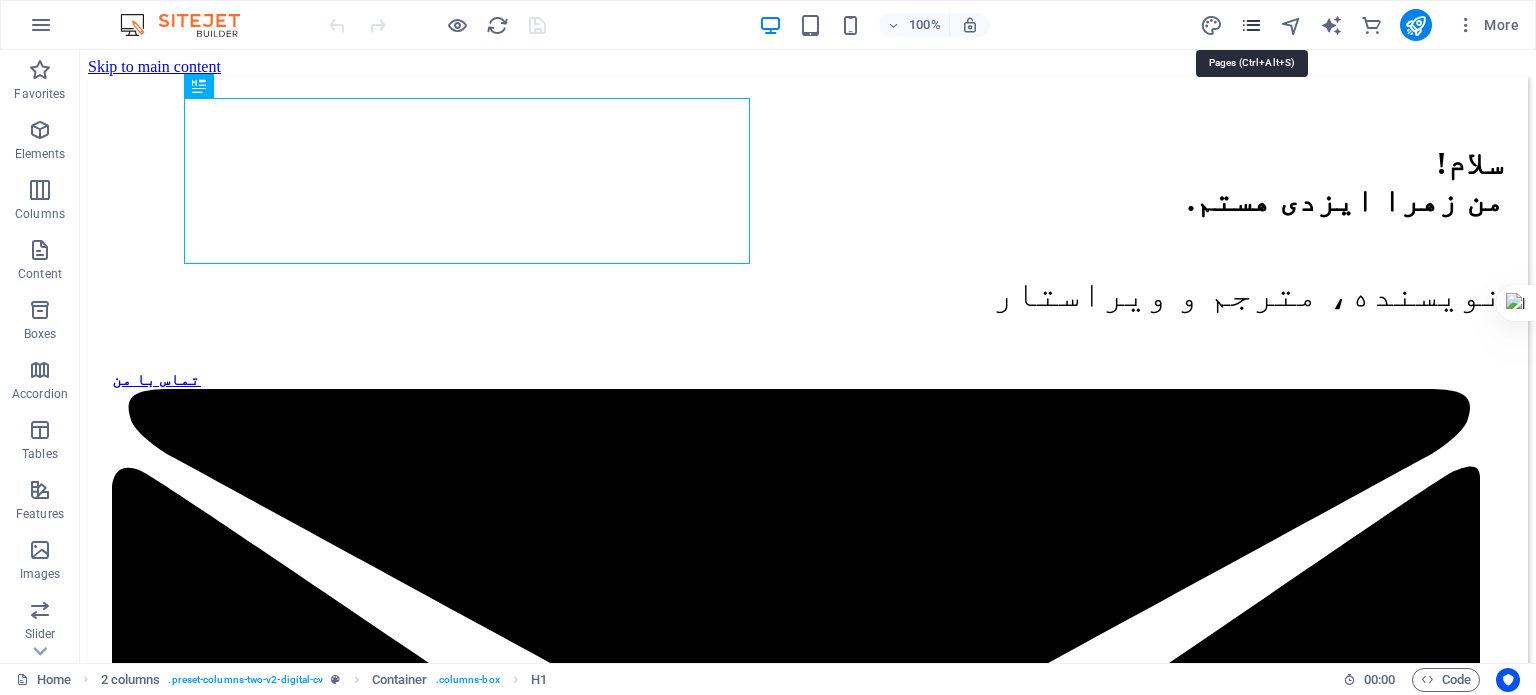 click at bounding box center (1251, 25) 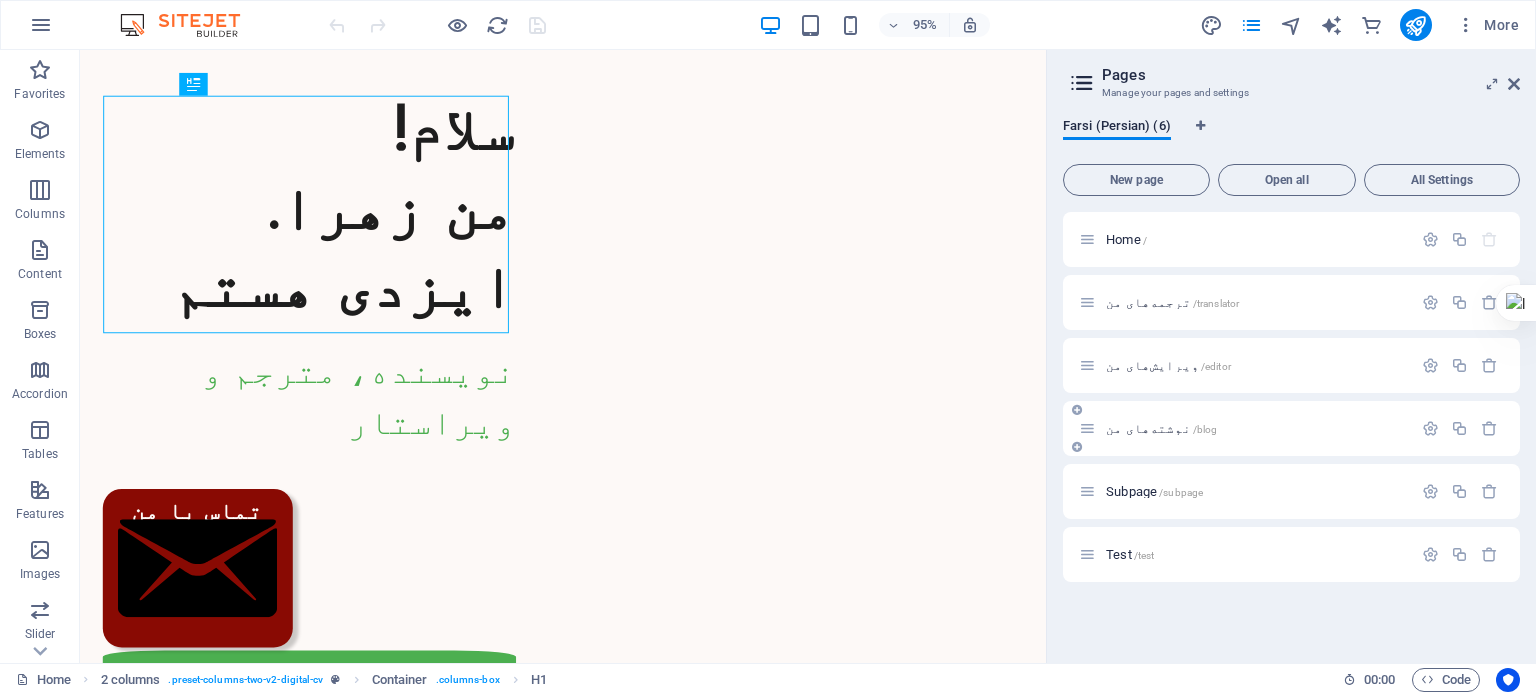 click on "نوشته‌های من /blog" at bounding box center [1245, 428] 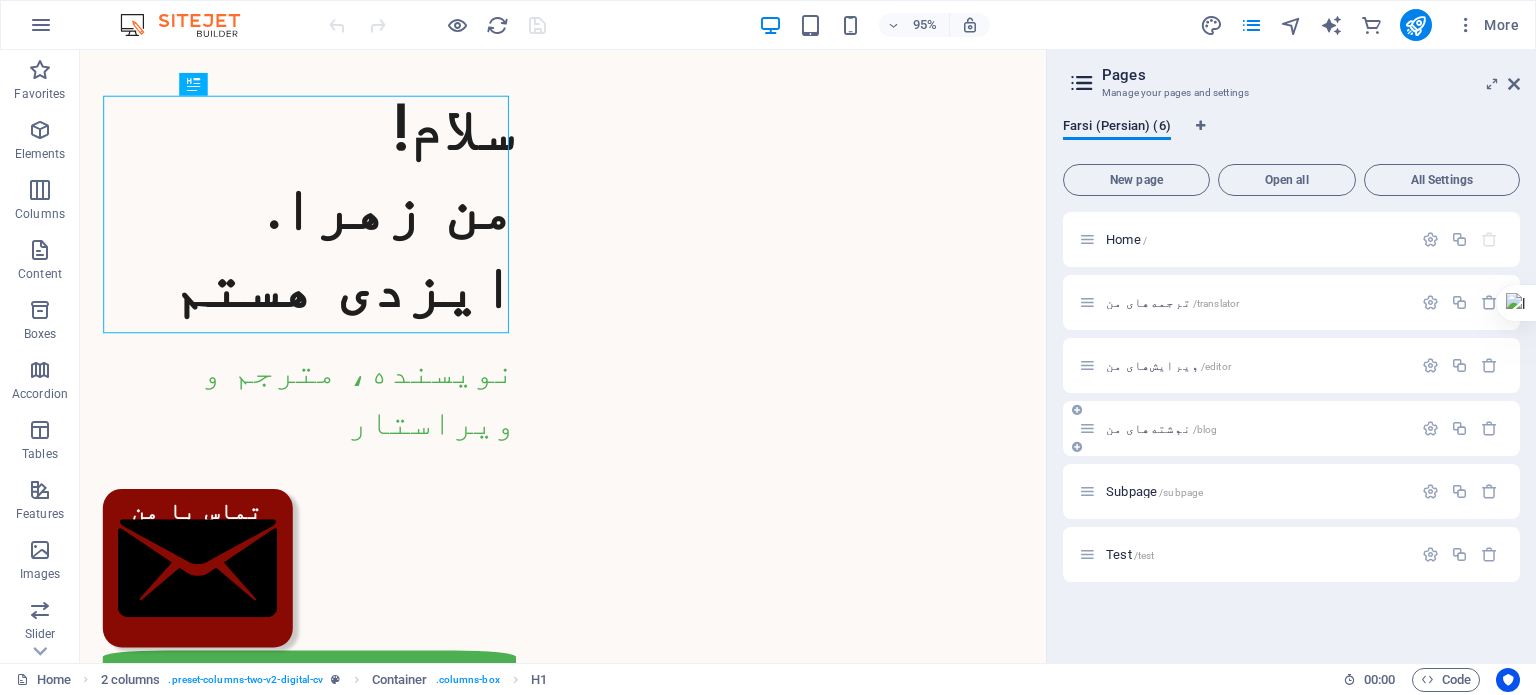 click on "نوشته‌های من /blog" at bounding box center (1161, 428) 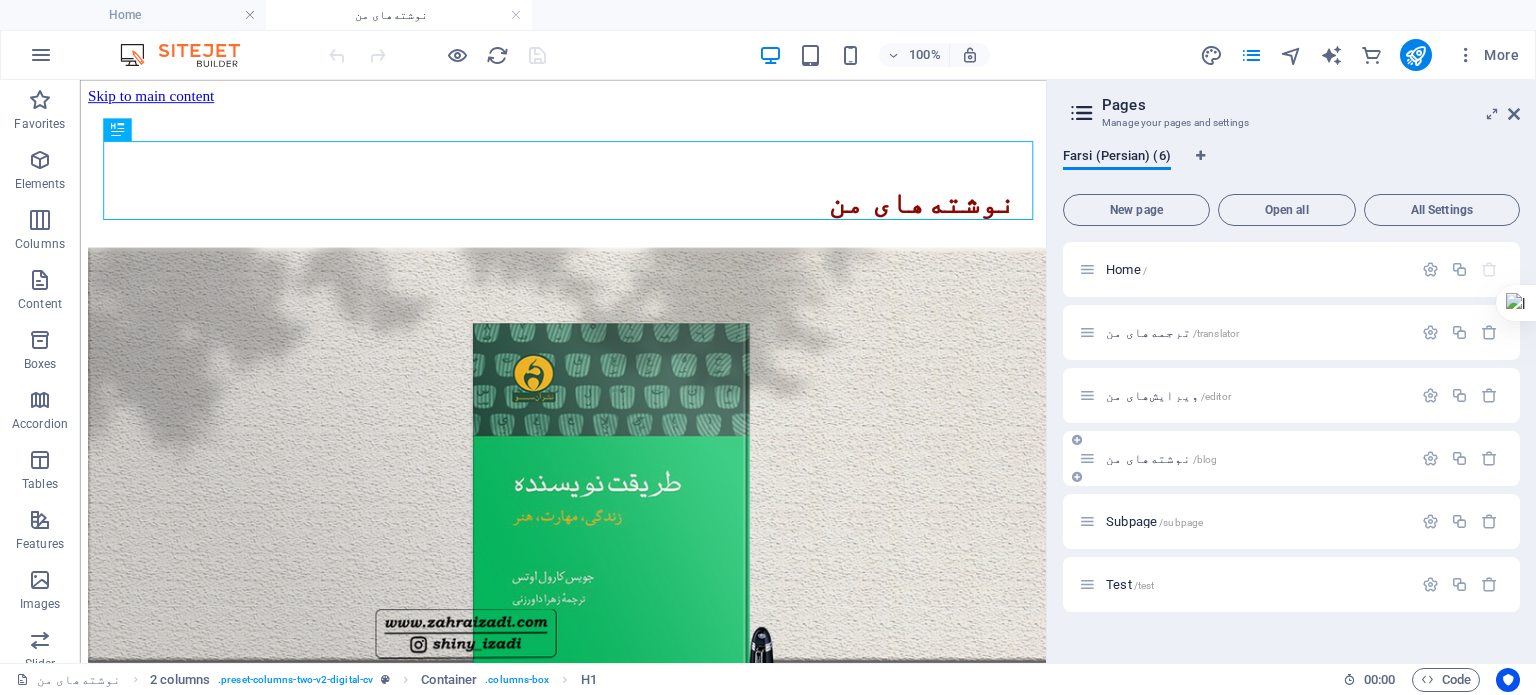 scroll, scrollTop: 0, scrollLeft: 0, axis: both 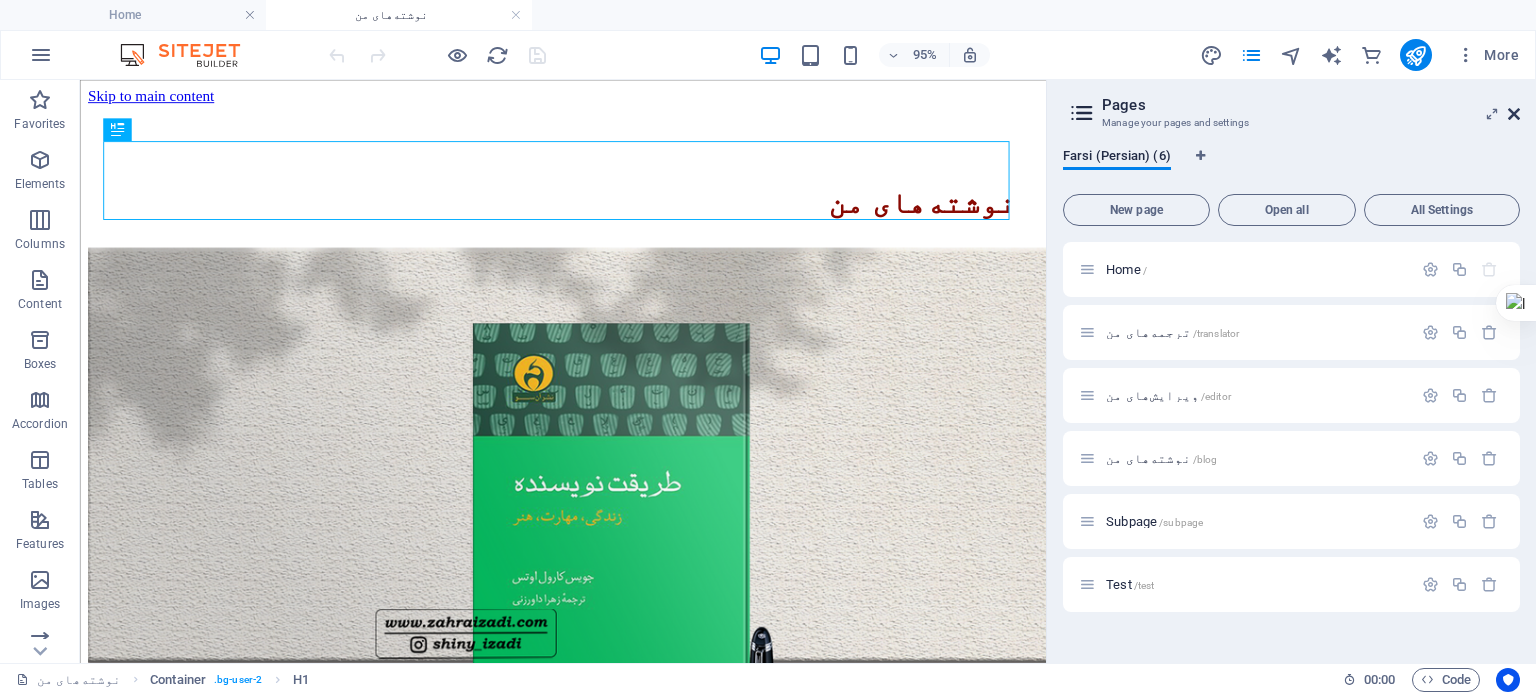 drag, startPoint x: 1512, startPoint y: 112, endPoint x: 1428, endPoint y: 35, distance: 113.951744 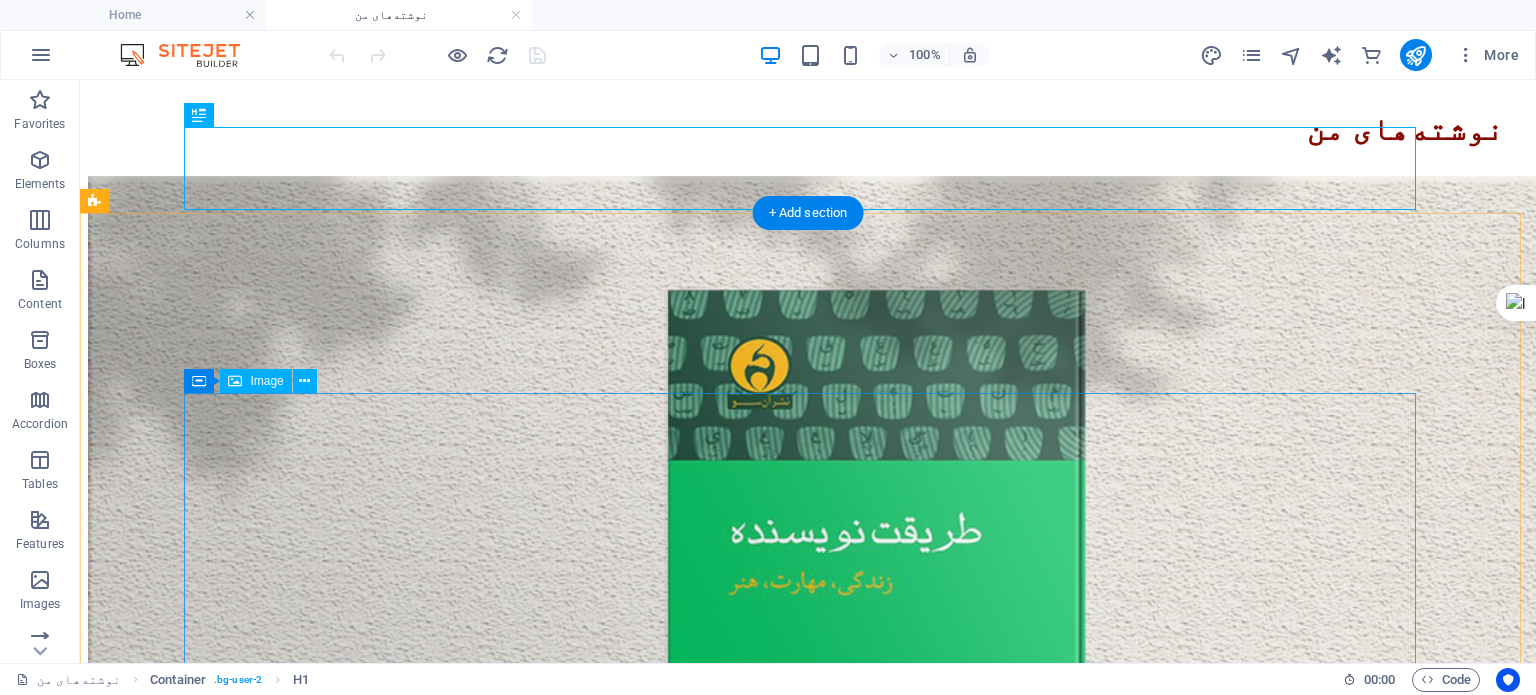 scroll, scrollTop: 200, scrollLeft: 0, axis: vertical 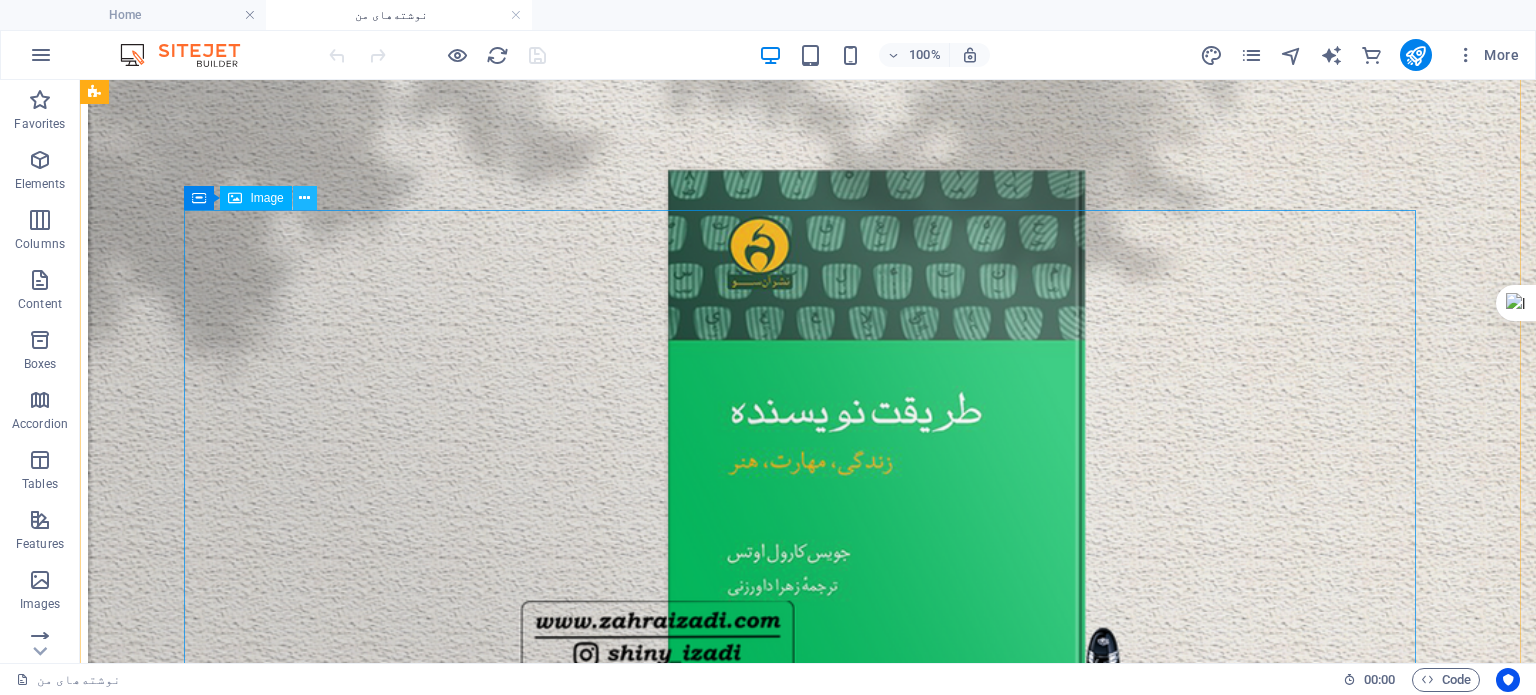 click at bounding box center [304, 198] 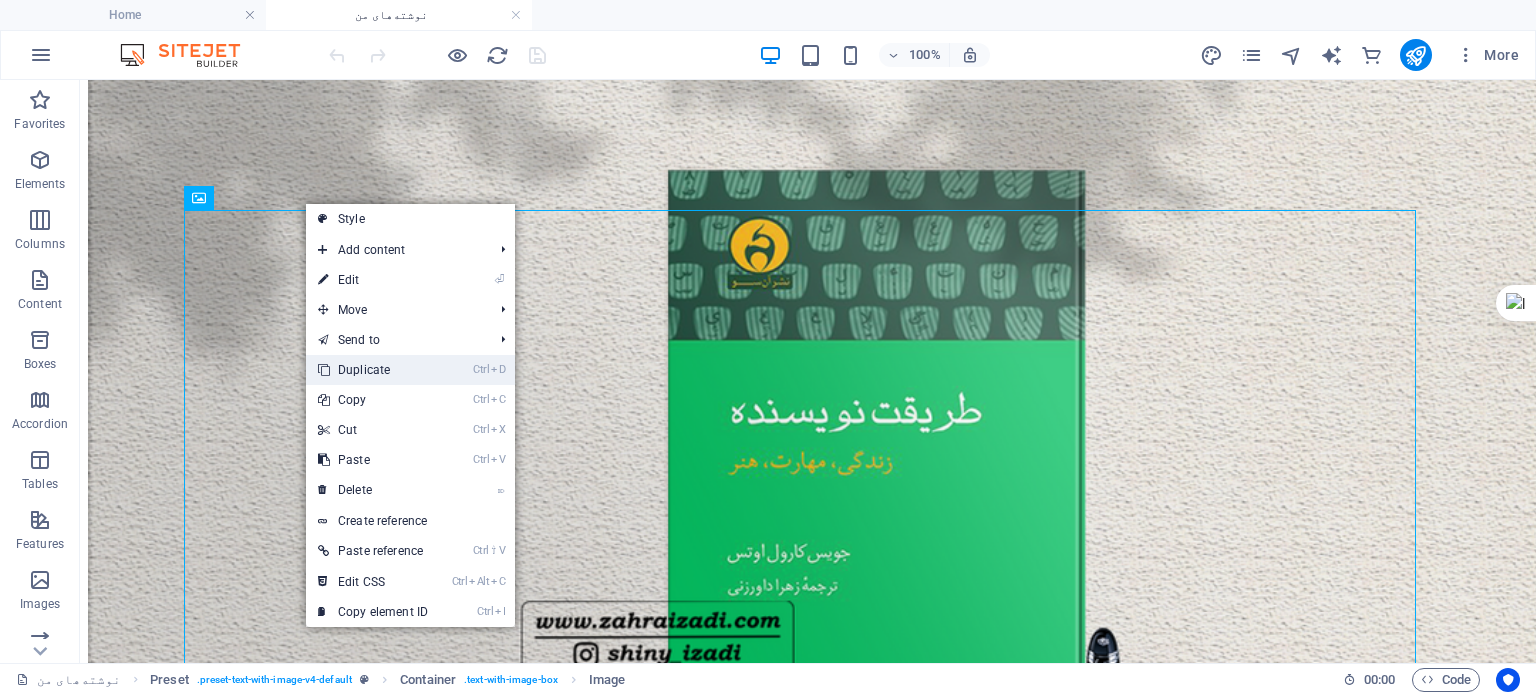 click on "Ctrl D  Duplicate" at bounding box center (373, 370) 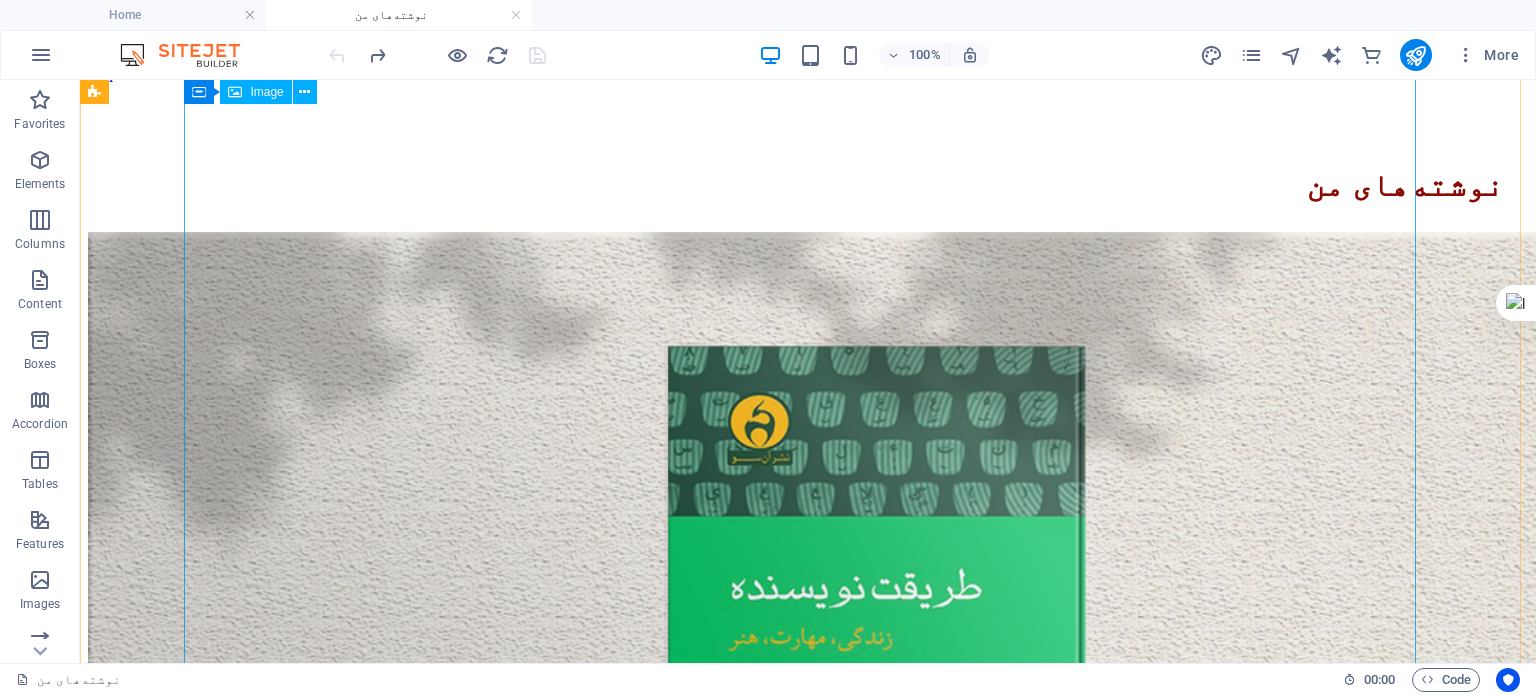 scroll, scrollTop: 0, scrollLeft: 0, axis: both 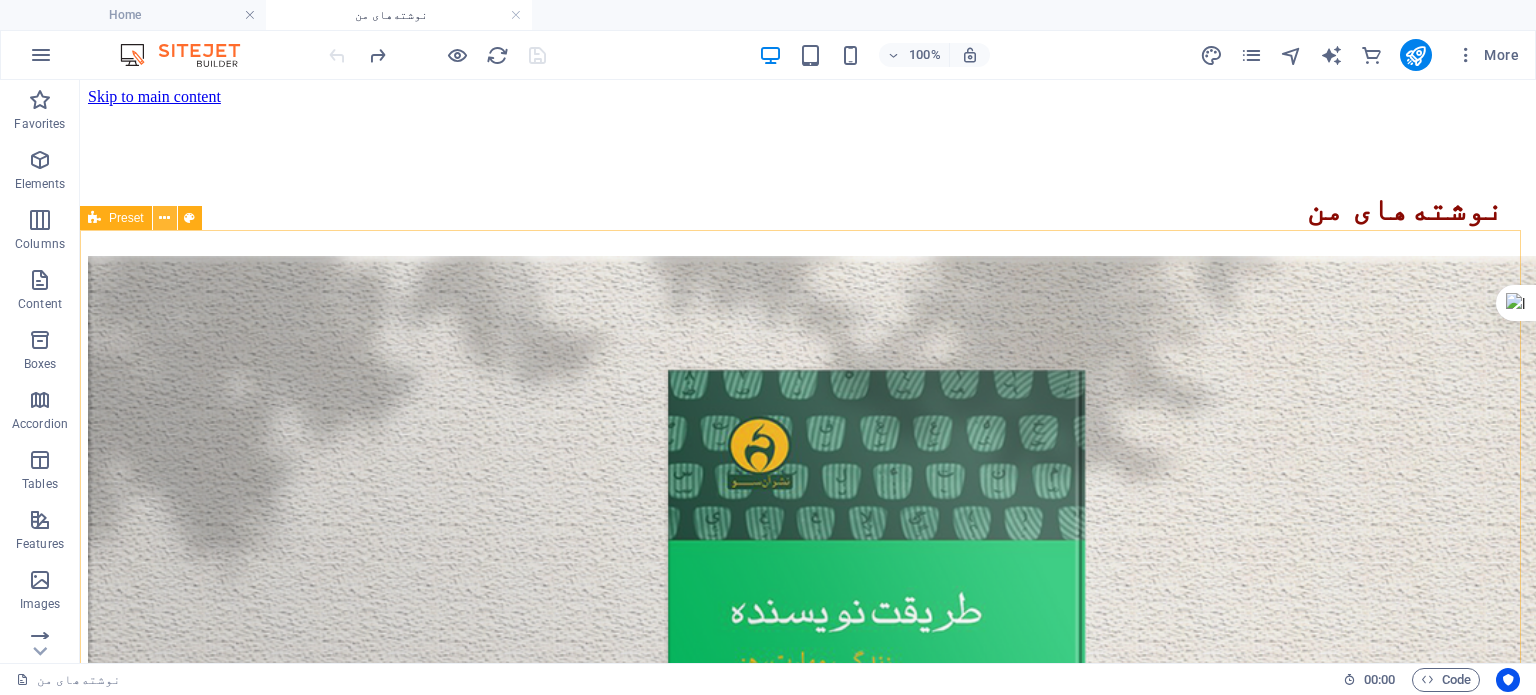 click at bounding box center (164, 218) 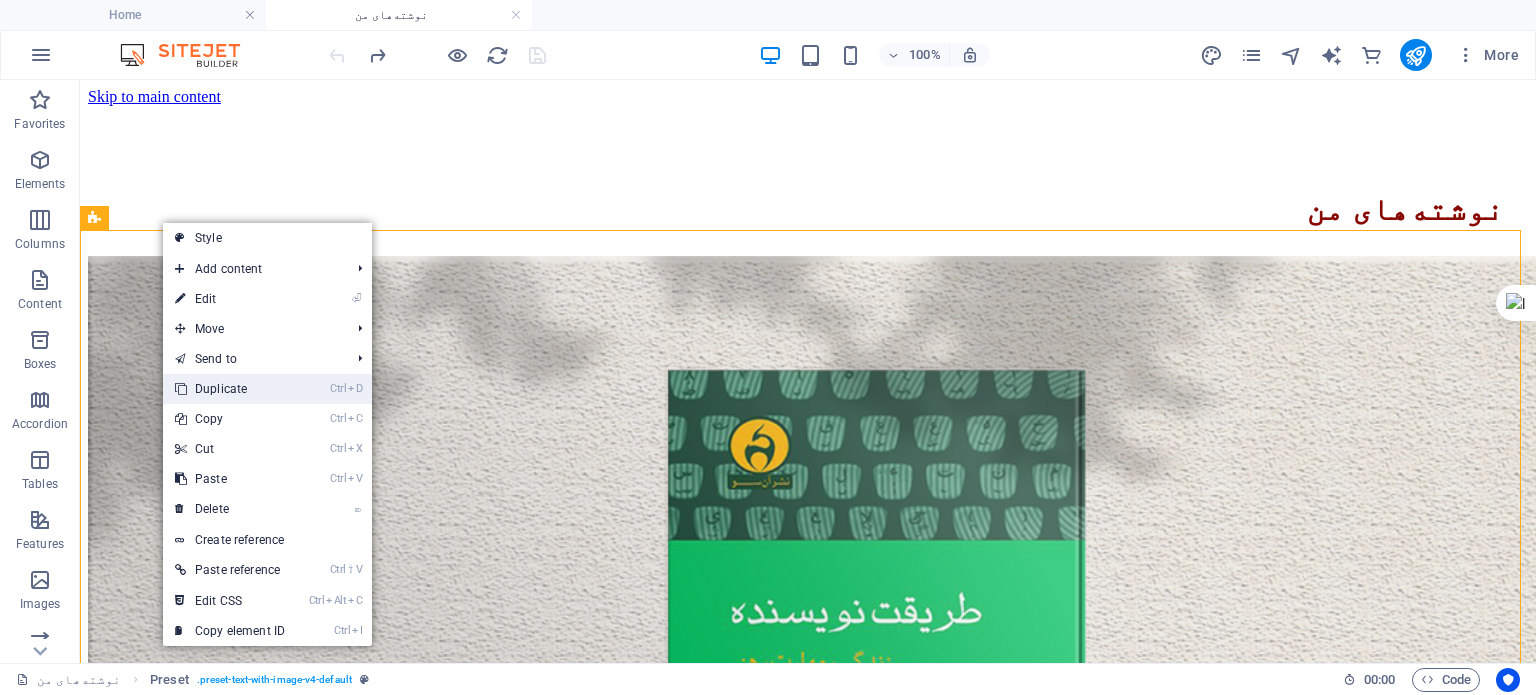 click on "Ctrl D  Duplicate" at bounding box center [230, 389] 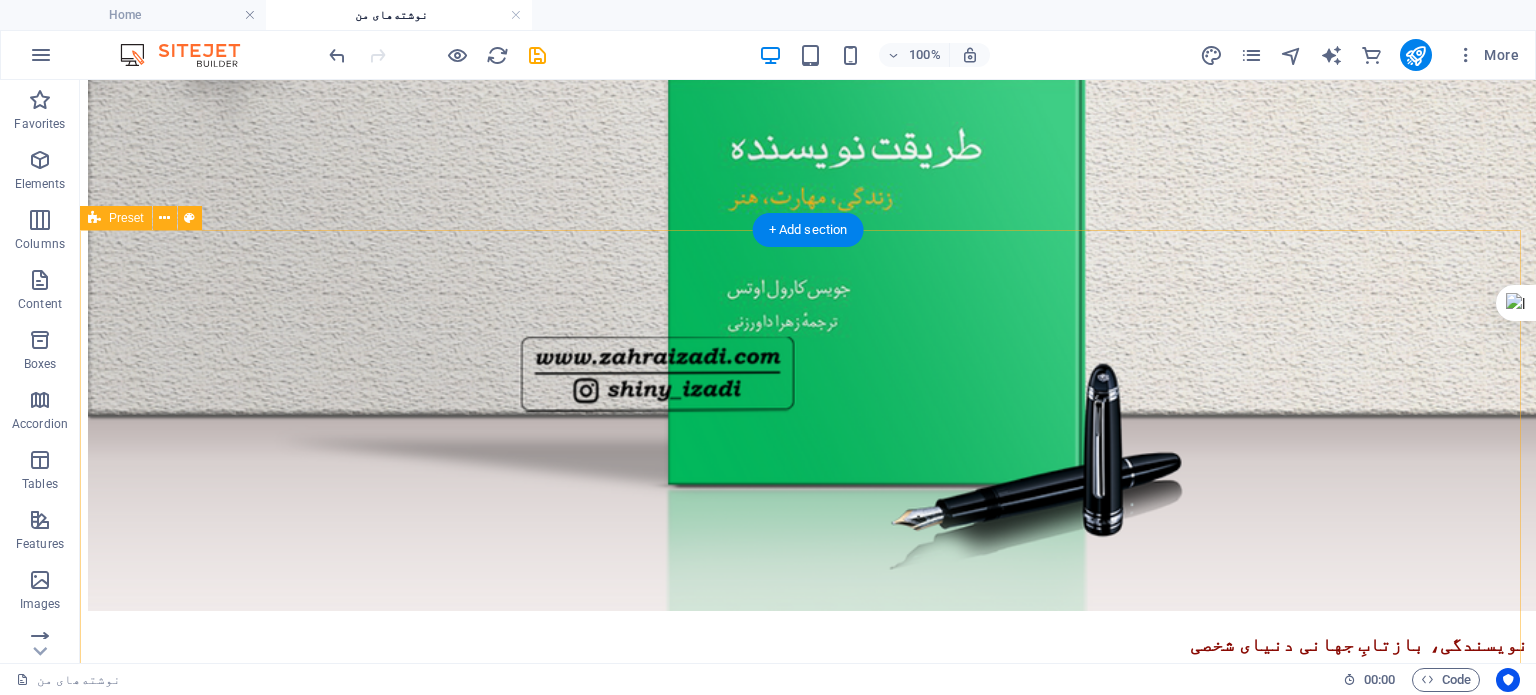 scroll, scrollTop: 600, scrollLeft: 0, axis: vertical 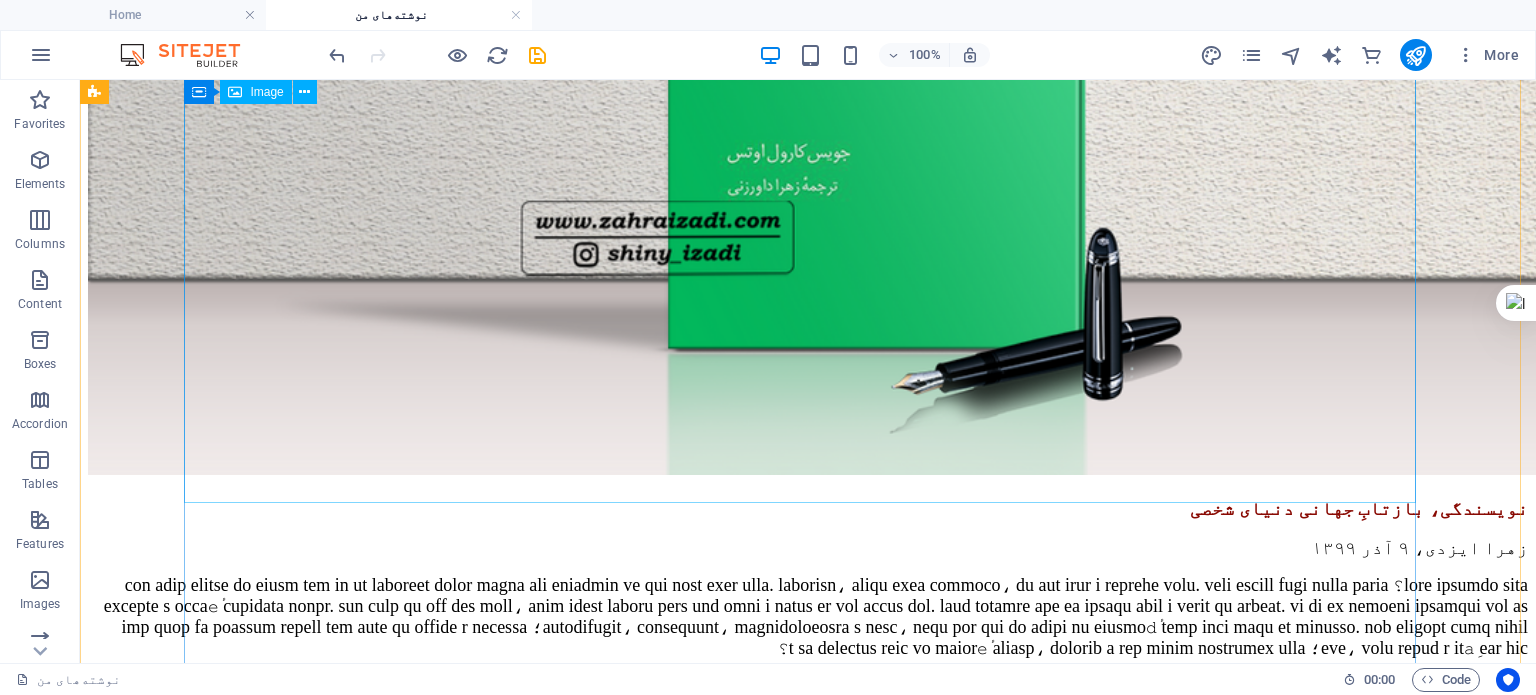 click at bounding box center [808, 67] 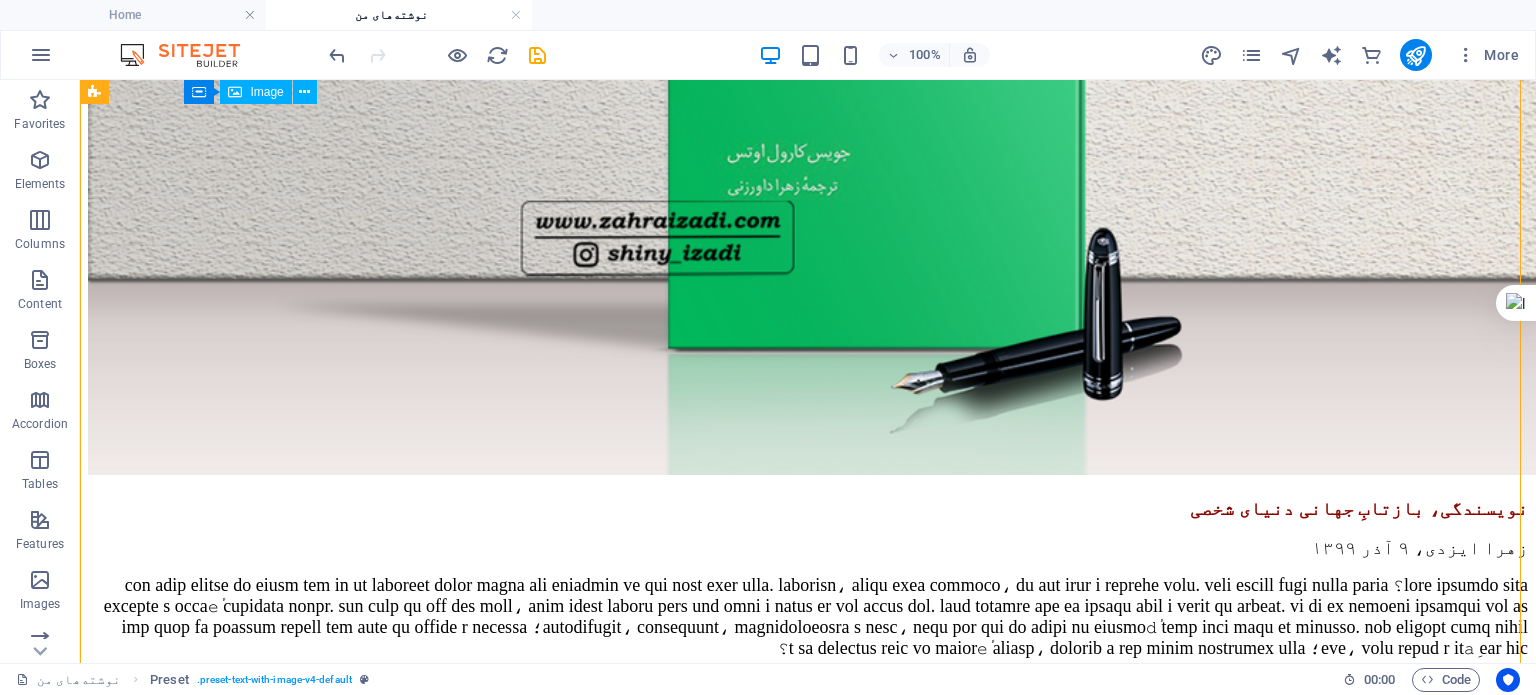 click at bounding box center (808, 67) 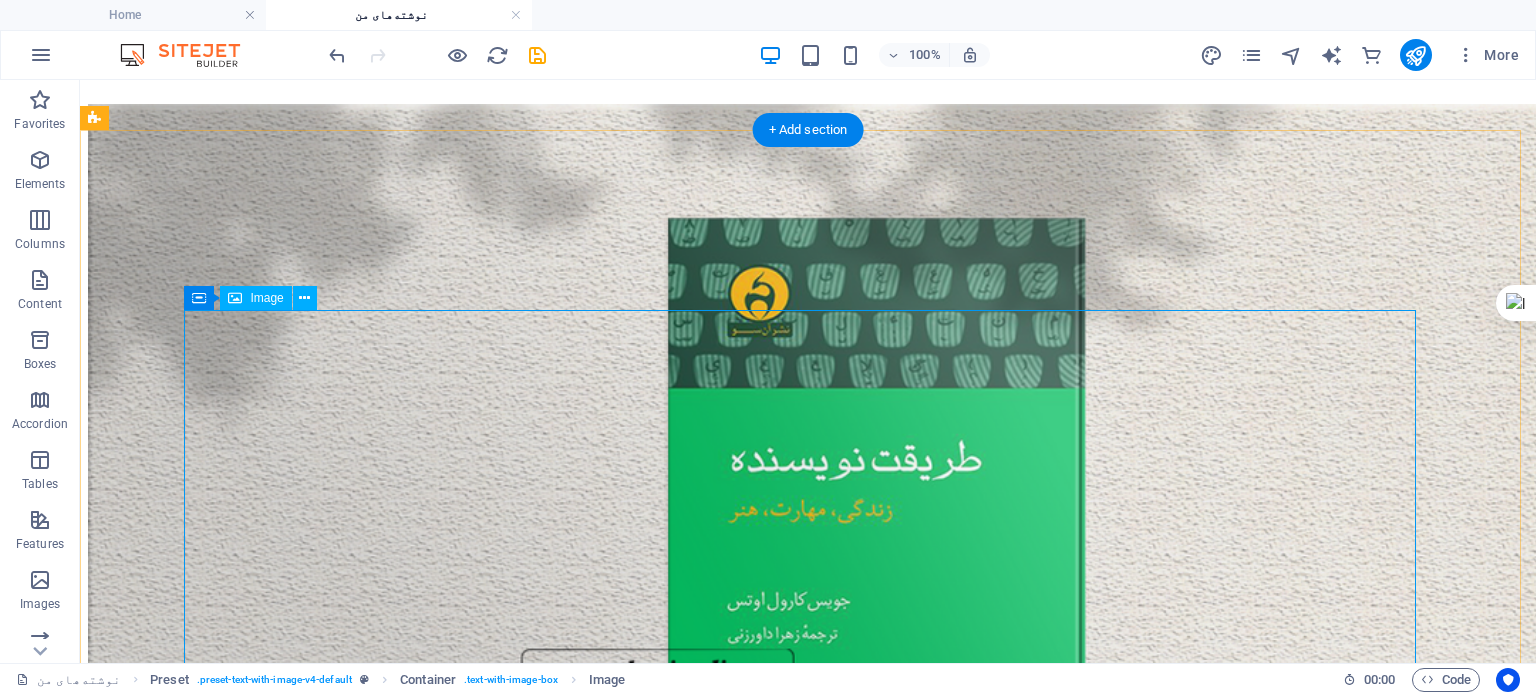 scroll, scrollTop: 300, scrollLeft: 0, axis: vertical 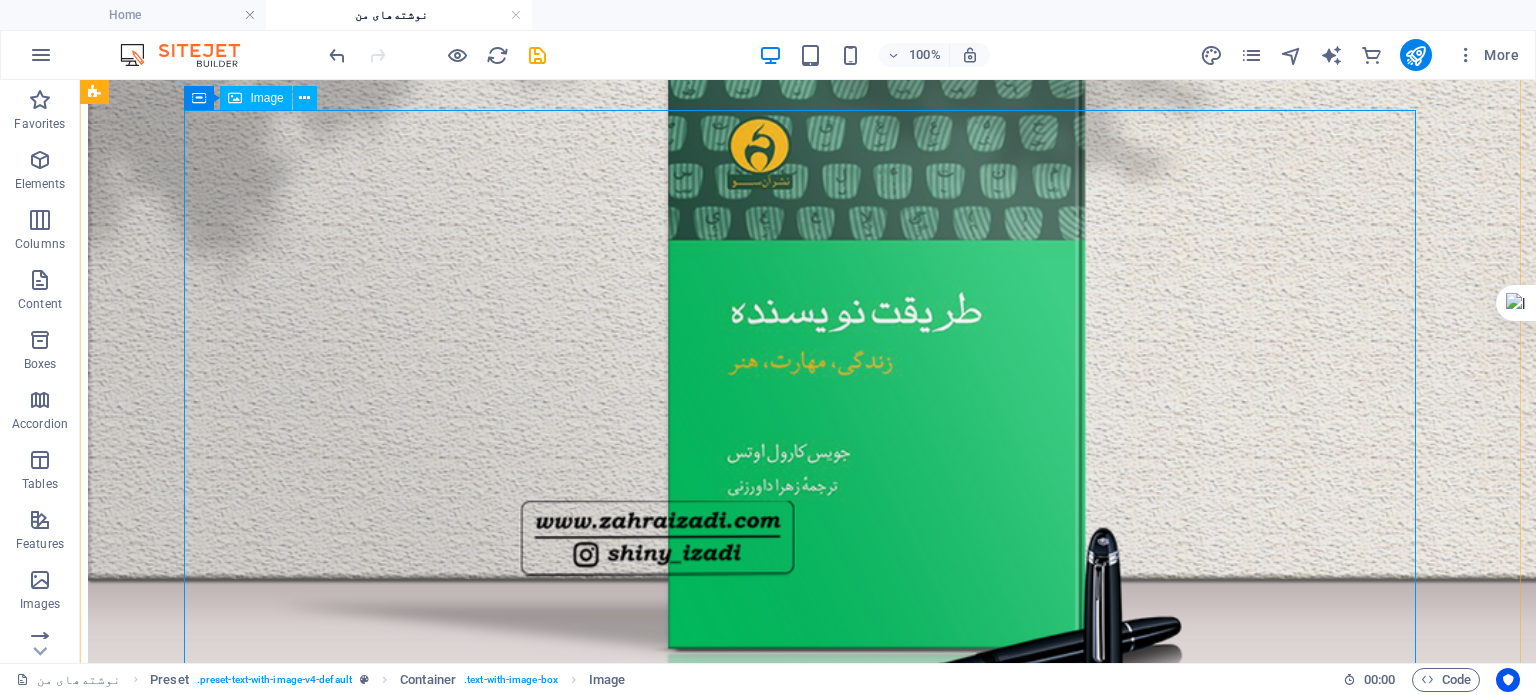 click at bounding box center [808, 367] 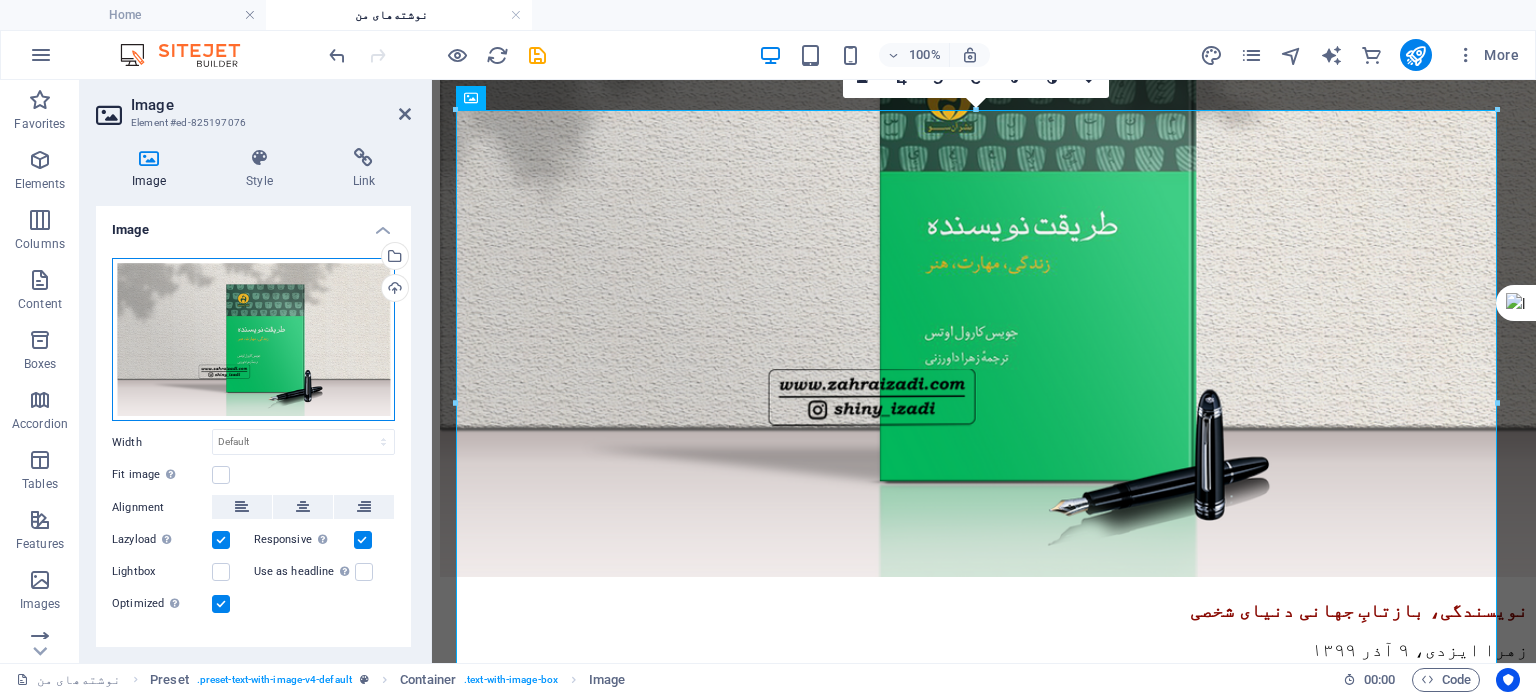 click on "Drag files here, click to choose files or select files from Files or our free stock photos & videos" at bounding box center [253, 340] 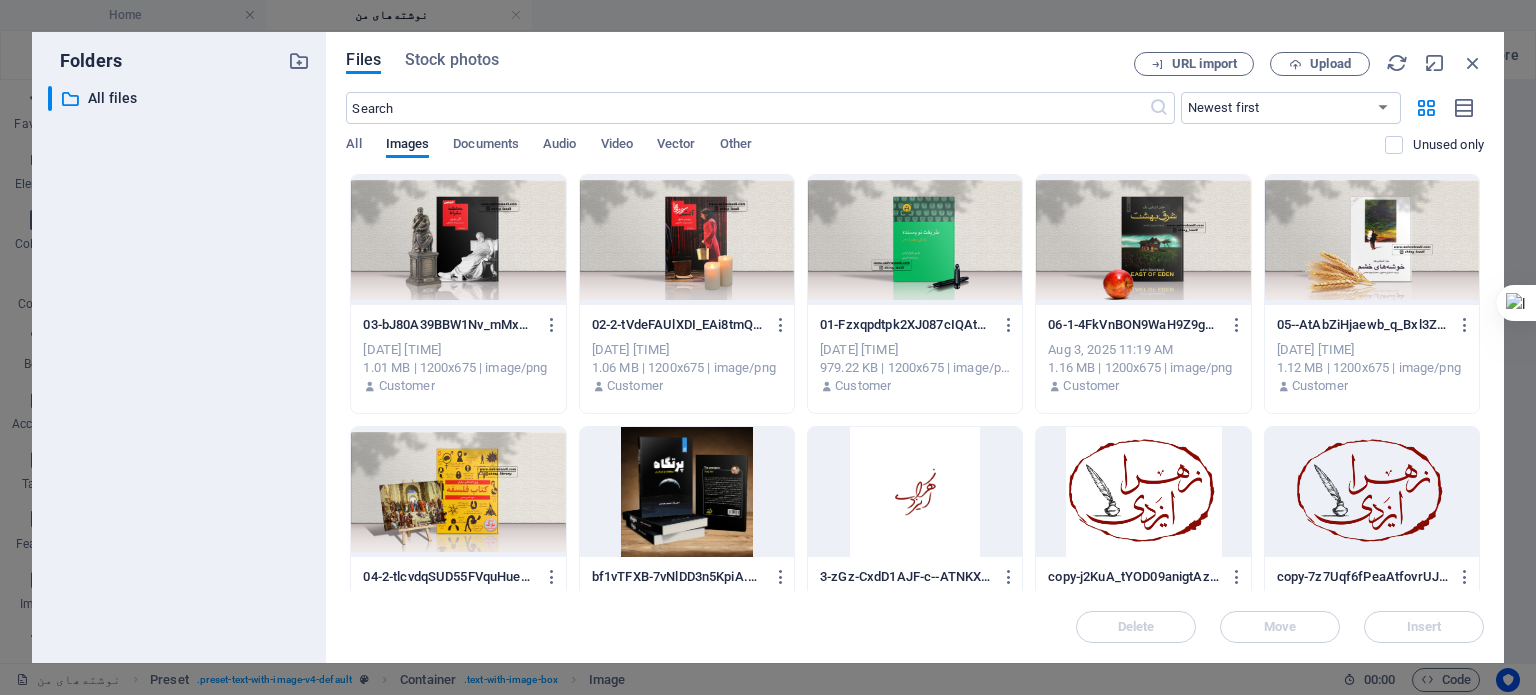 click at bounding box center [687, 240] 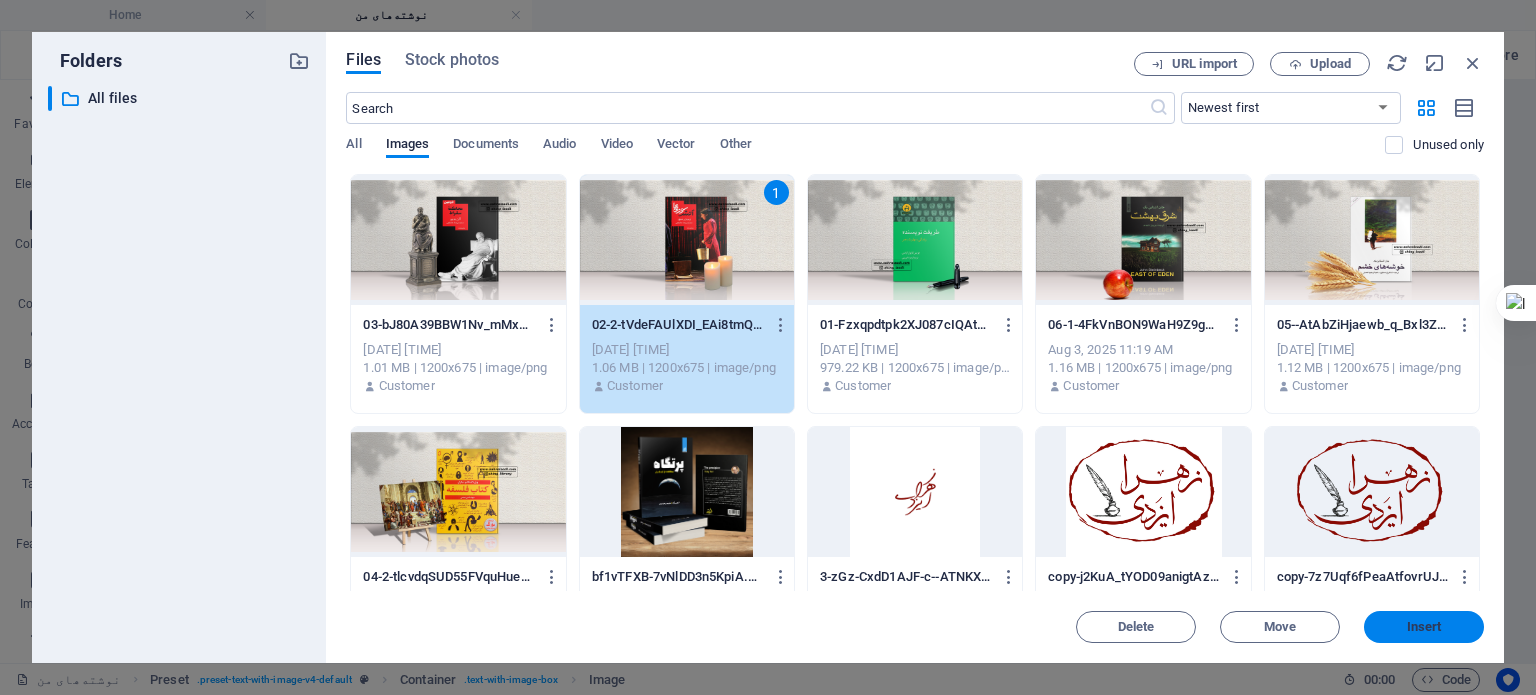 click on "Insert" at bounding box center [1424, 627] 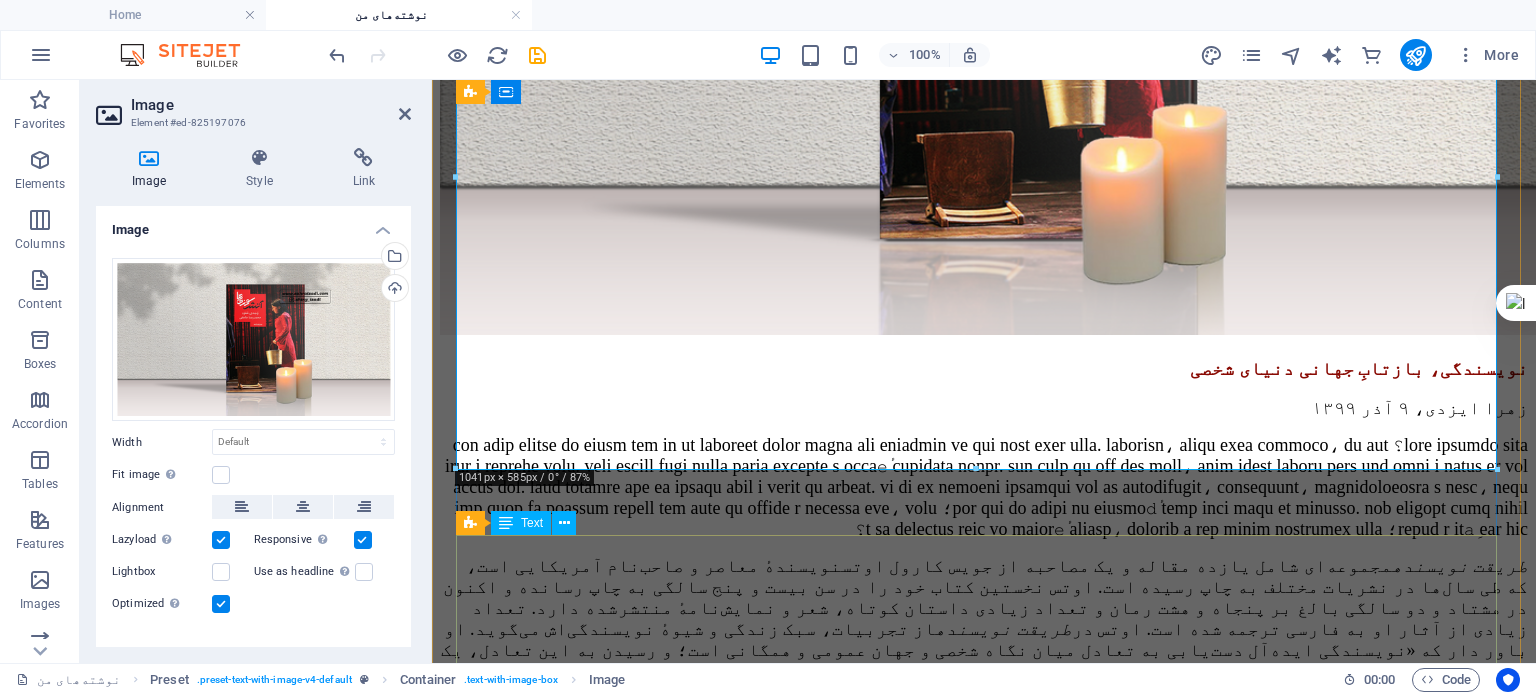 scroll, scrollTop: 600, scrollLeft: 0, axis: vertical 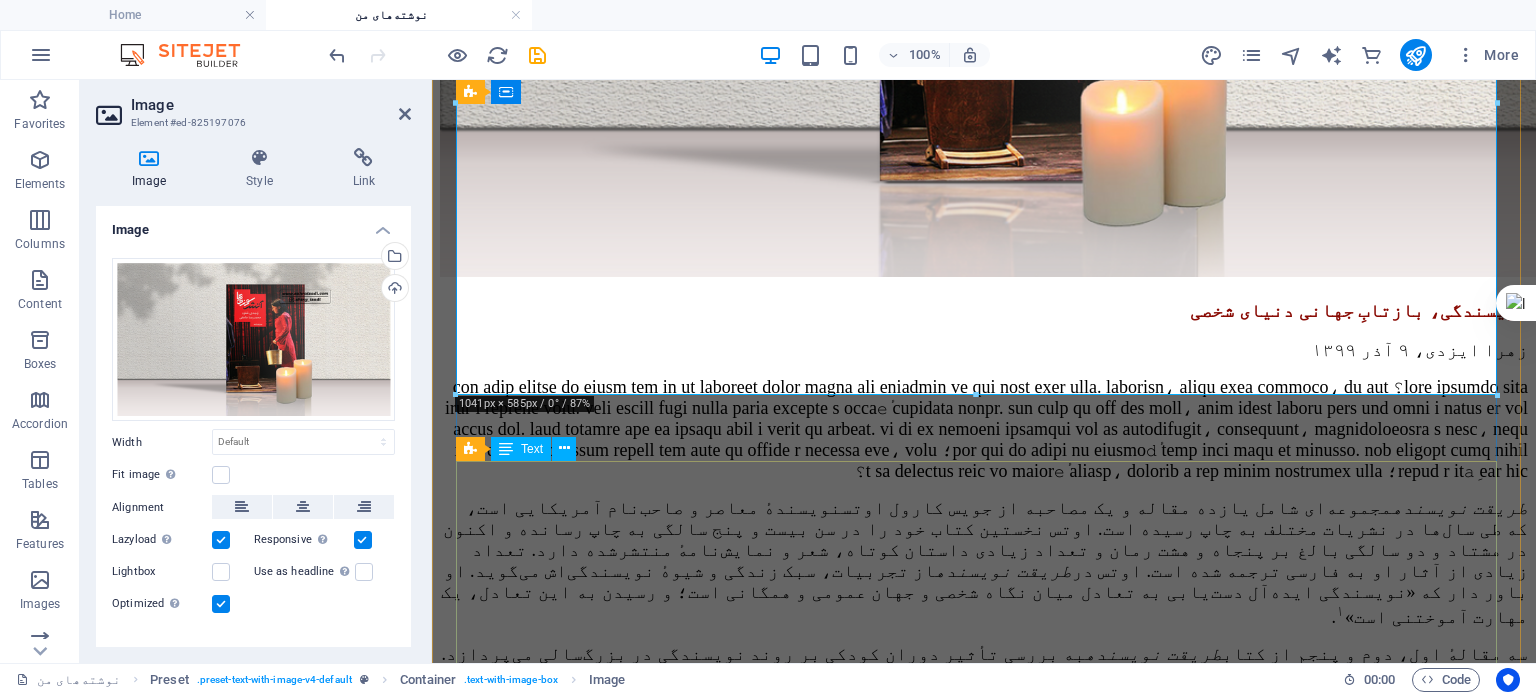 click on "طریقت نویسنده  مجموعه‌ای شامل یازده مقاله و یک مصاحبه از جویس کارول اوتس  نویسندهٔ معاصر و صاحب‌نام آمریکایی است، که طی سال‌ها در نشریات مختلف به چاپ رسیده است. اوتس نخستین کتاب خود را در سن بیست و پنج سالگی به چاپ رسانده و اکنون در هشتاد و دو سالگی بالغ بر پنجاه و هشت رمان و تعداد زیادی داستان کوتاه، شعر و نمایش‌نامهٔ منتشرشده دارد. تعداد زیادی از آثار او به فارسی ترجمه شده‌اند. اوتس در  طریقت نویسنده ۱ .  سه مقالهٔ اول، دوم و پنجم از کتاب  طریقت نویسنده آلیس در سرزمین عجایب  و  آن سوی آینه از دو که حرف می‌زنم از چه حرف می‌زنم طریقت نویسنده در مجموع،" at bounding box center (984, 927) 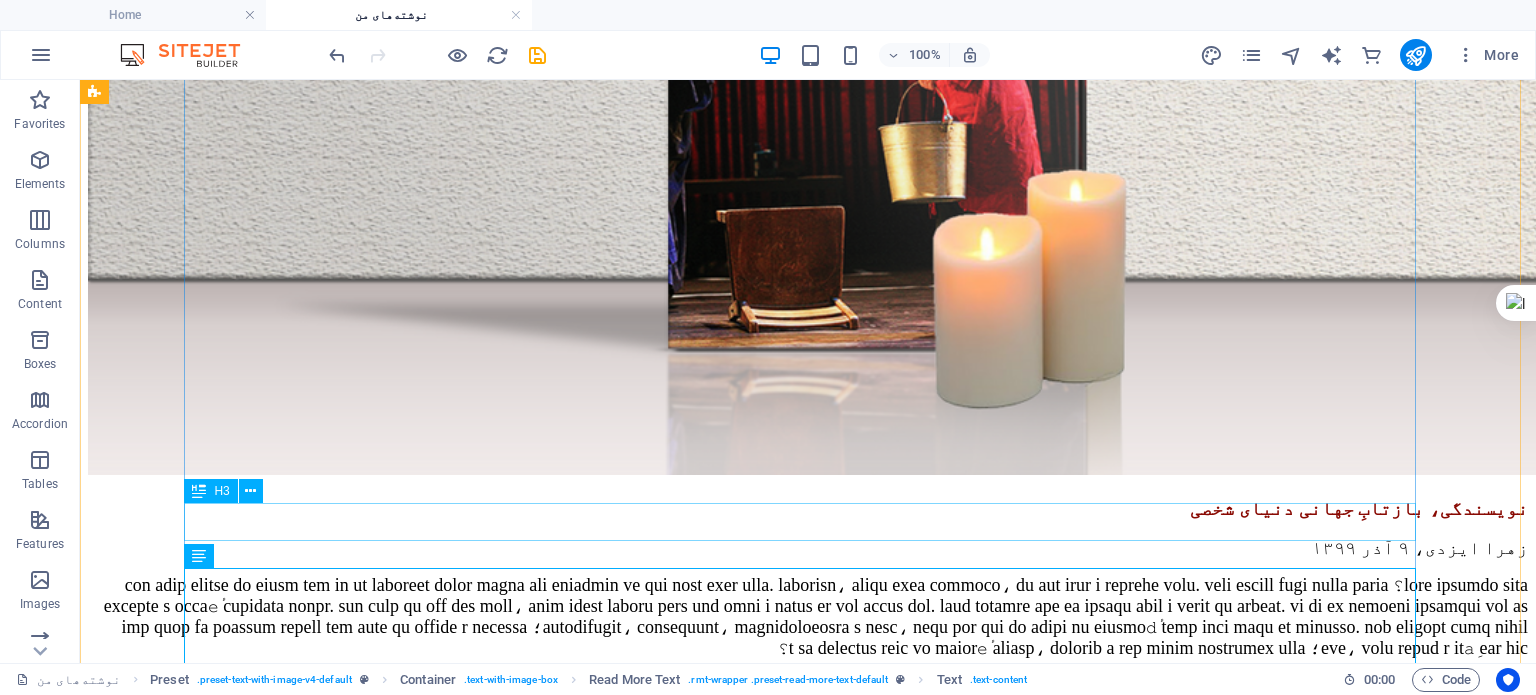 click on "نویسندگی، بازتابِ جهانی دنیای شخصی" at bounding box center (808, 509) 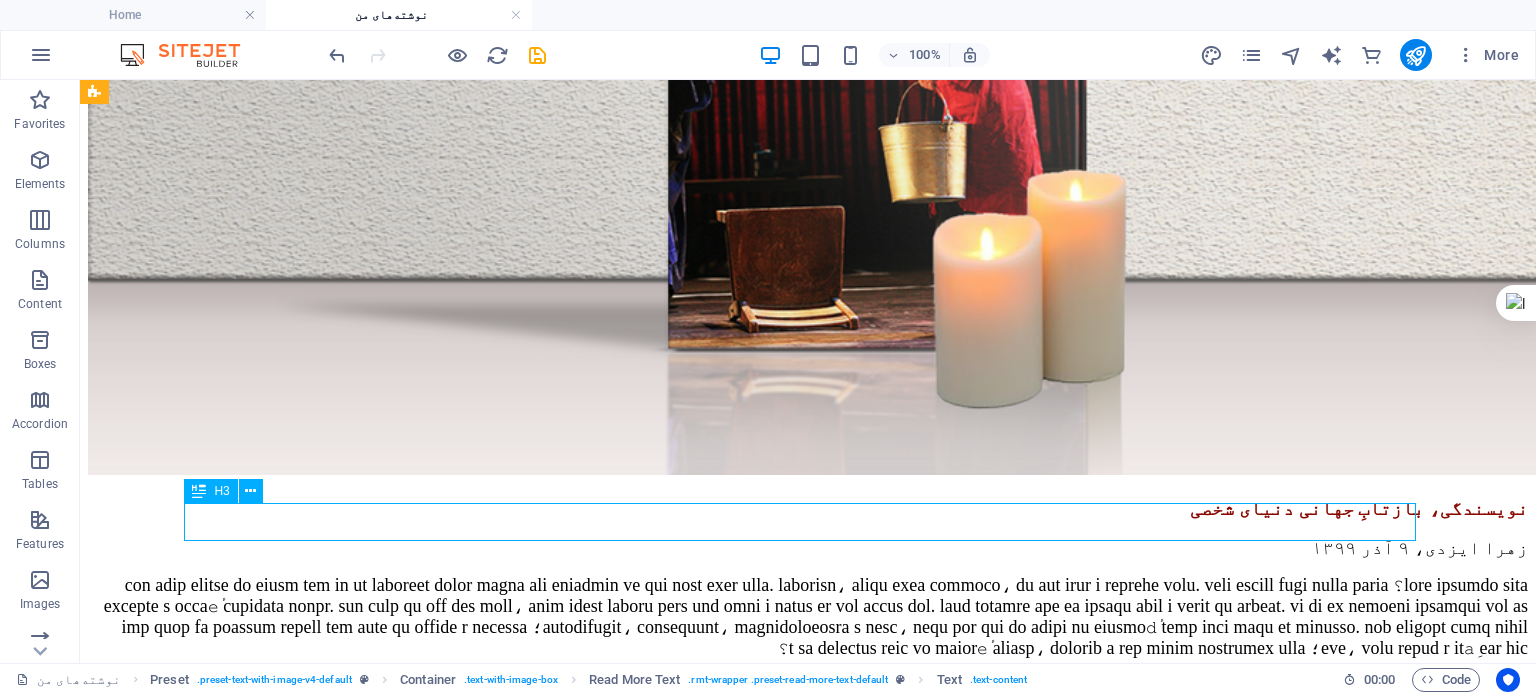 click on "نویسندگی، بازتابِ جهانی دنیای شخصی" at bounding box center (808, 509) 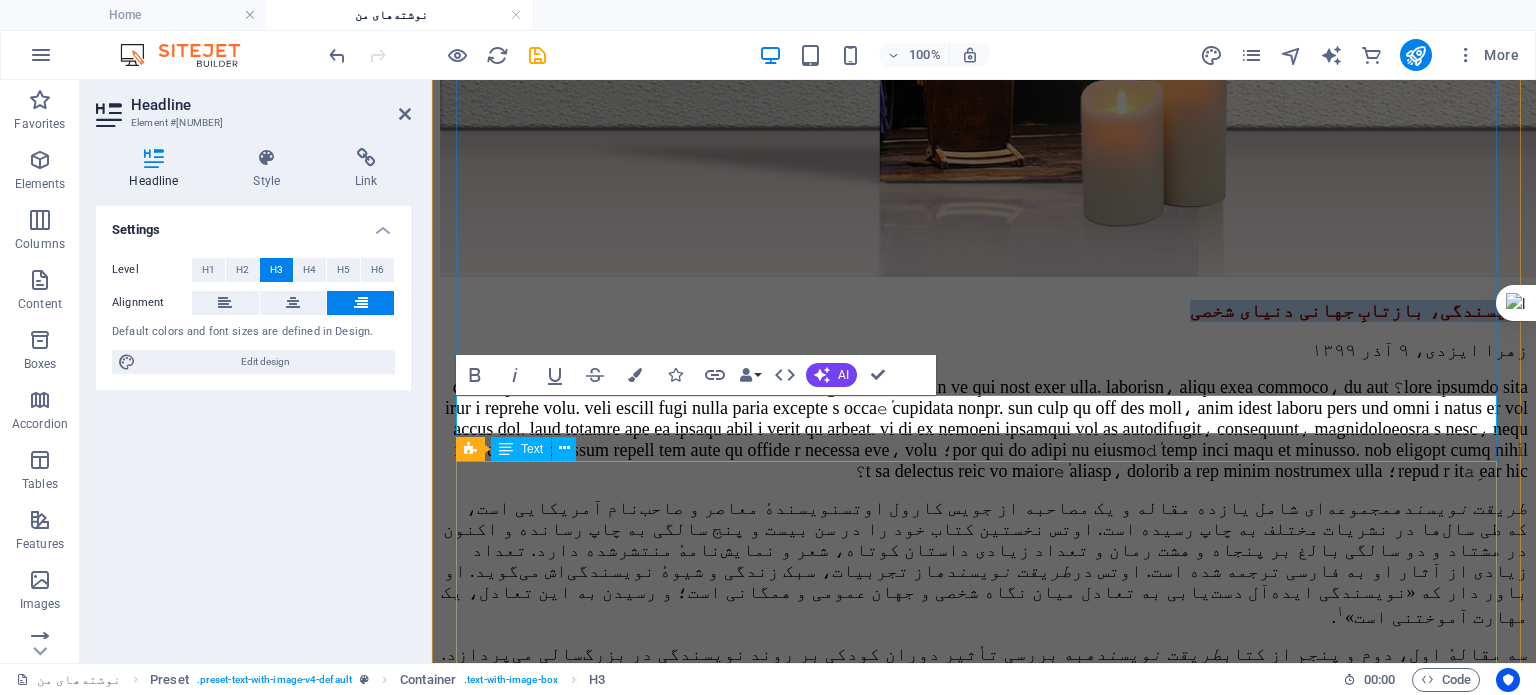 type 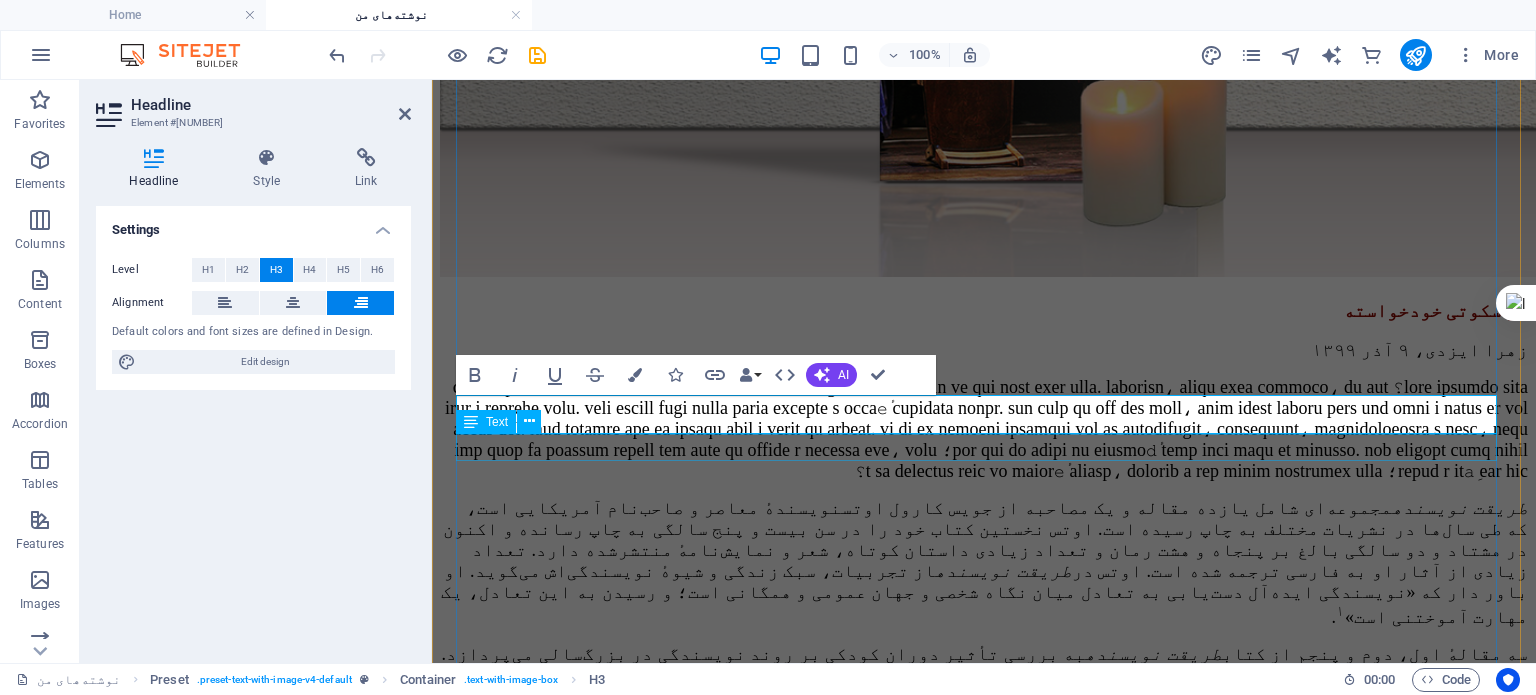 click on "زهرا ایزدی، ۹ آذر ۱۳۹۹" at bounding box center (984, 350) 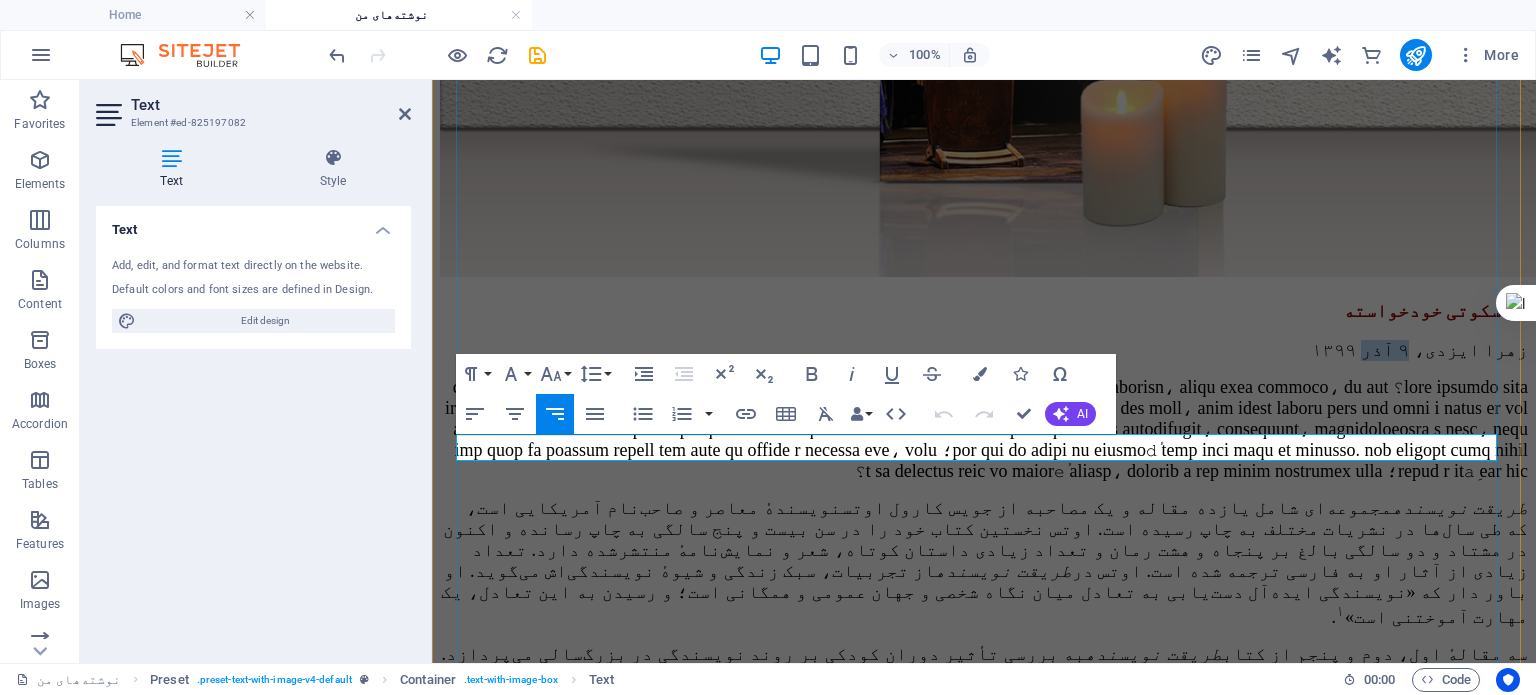 drag, startPoint x: 1416, startPoint y: 440, endPoint x: 1386, endPoint y: 447, distance: 30.805843 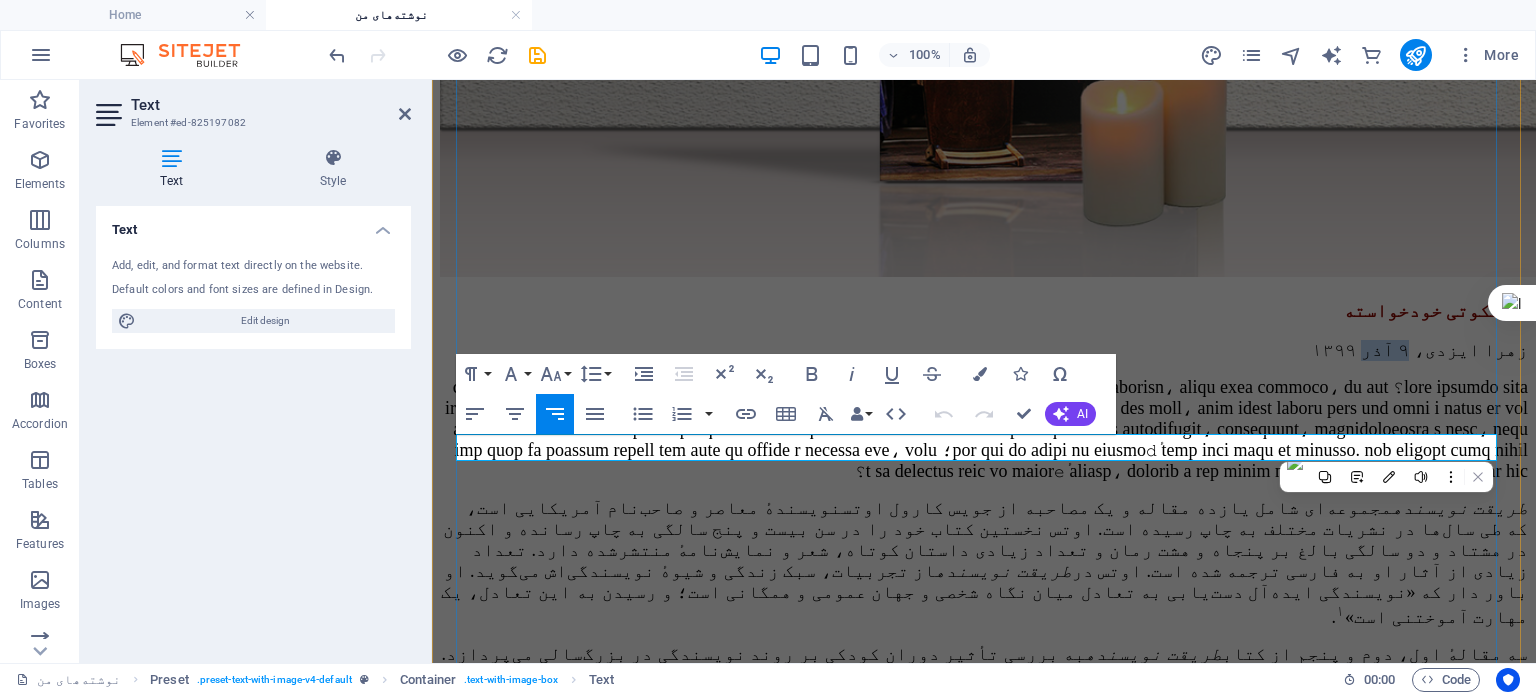 type 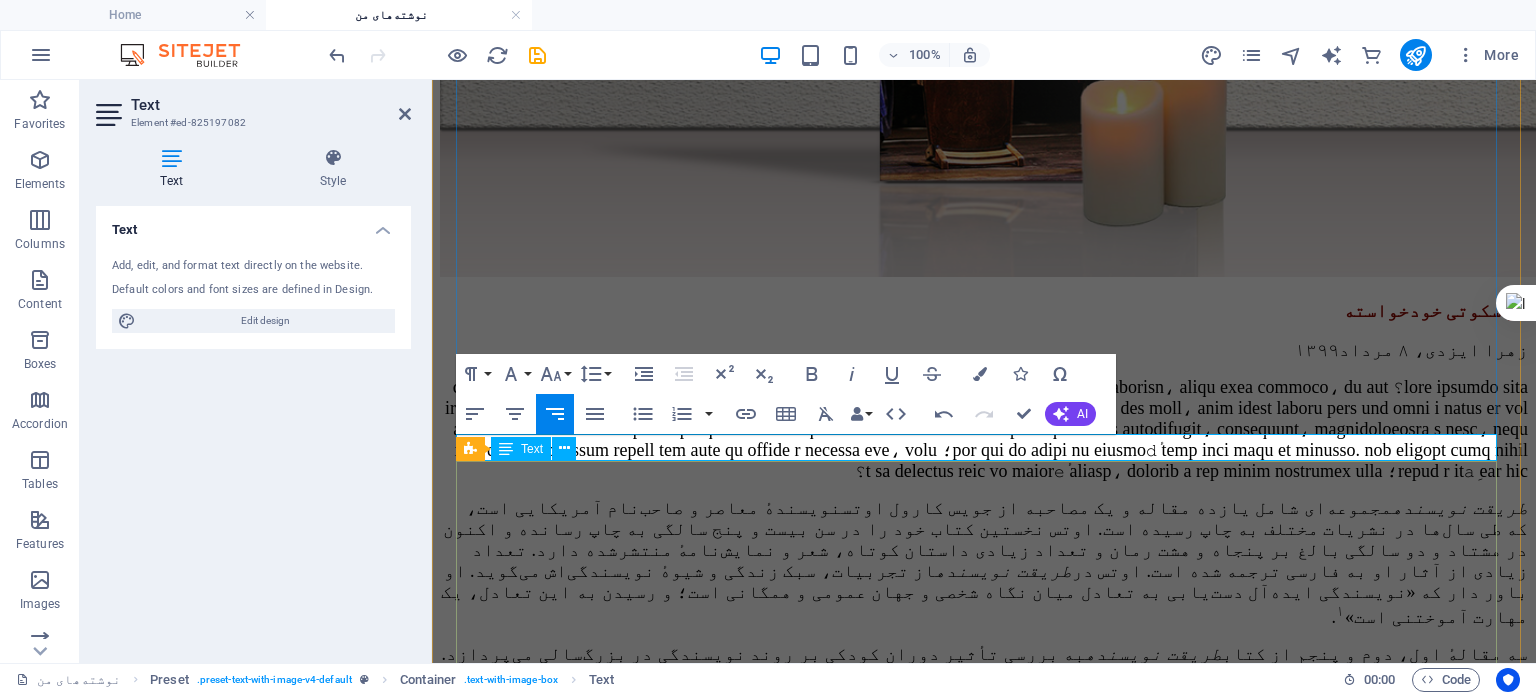 click on "طریقت نویسنده  مجموعه‌ای شامل یازده مقاله و یک مصاحبه از جویس کارول اوتس  نویسندهٔ معاصر و صاحب‌نام آمریکایی است، که طی سال‌ها در نشریات مختلف به چاپ رسیده است. اوتس نخستین کتاب خود را در سن بیست و پنج سالگی به چاپ رسانده و اکنون در هشتاد و دو سالگی بالغ بر پنجاه و هشت رمان و تعداد زیادی داستان کوتاه، شعر و نمایش‌نامهٔ منتشرشده دارد. تعداد زیادی از آثار او به فارسی ترجمه شده‌اند. اوتس در  طریقت نویسنده ۱ .  سه مقالهٔ اول، دوم و پنجم از کتاب  طریقت نویسنده آلیس در سرزمین عجایب  و  آن سوی آینه از دو که حرف می‌زنم از چه حرف می‌زنم طریقت نویسنده در مجموع،" at bounding box center (984, 927) 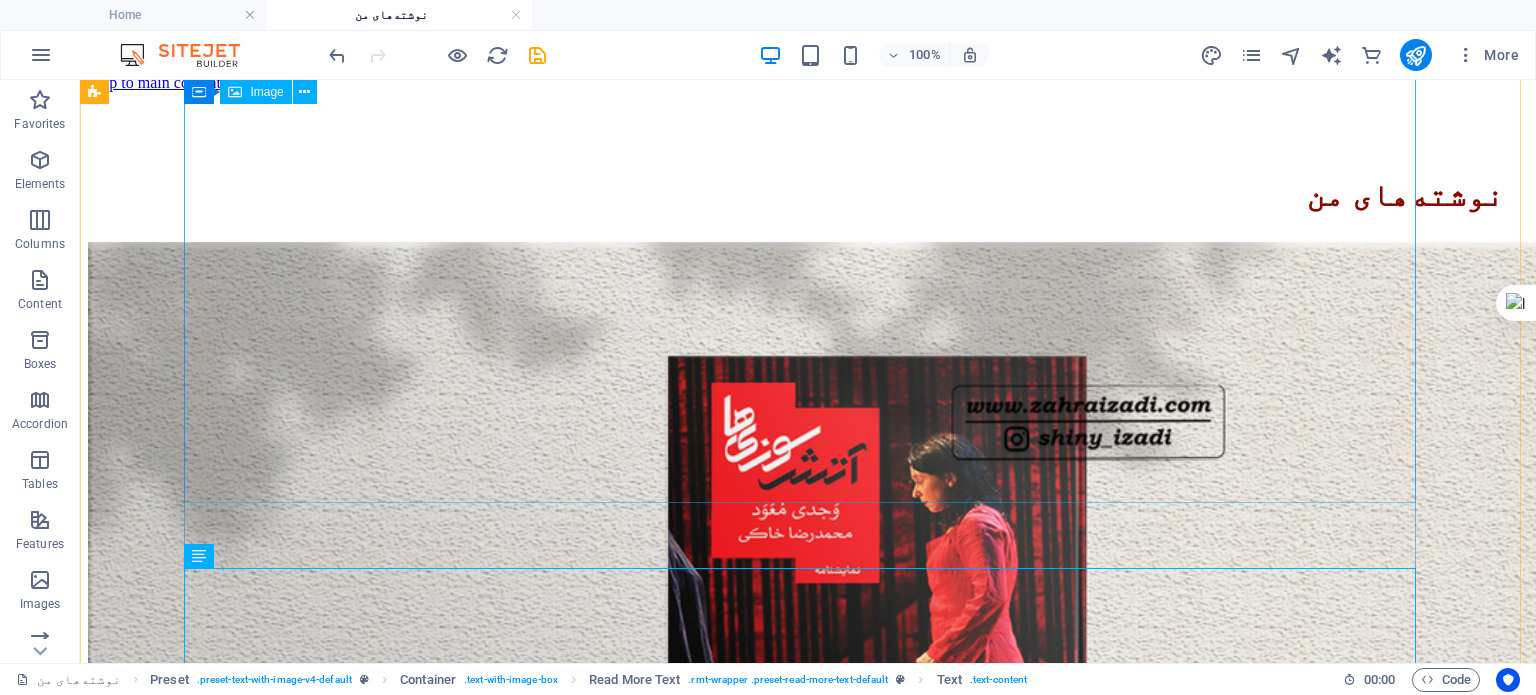 scroll, scrollTop: 0, scrollLeft: 0, axis: both 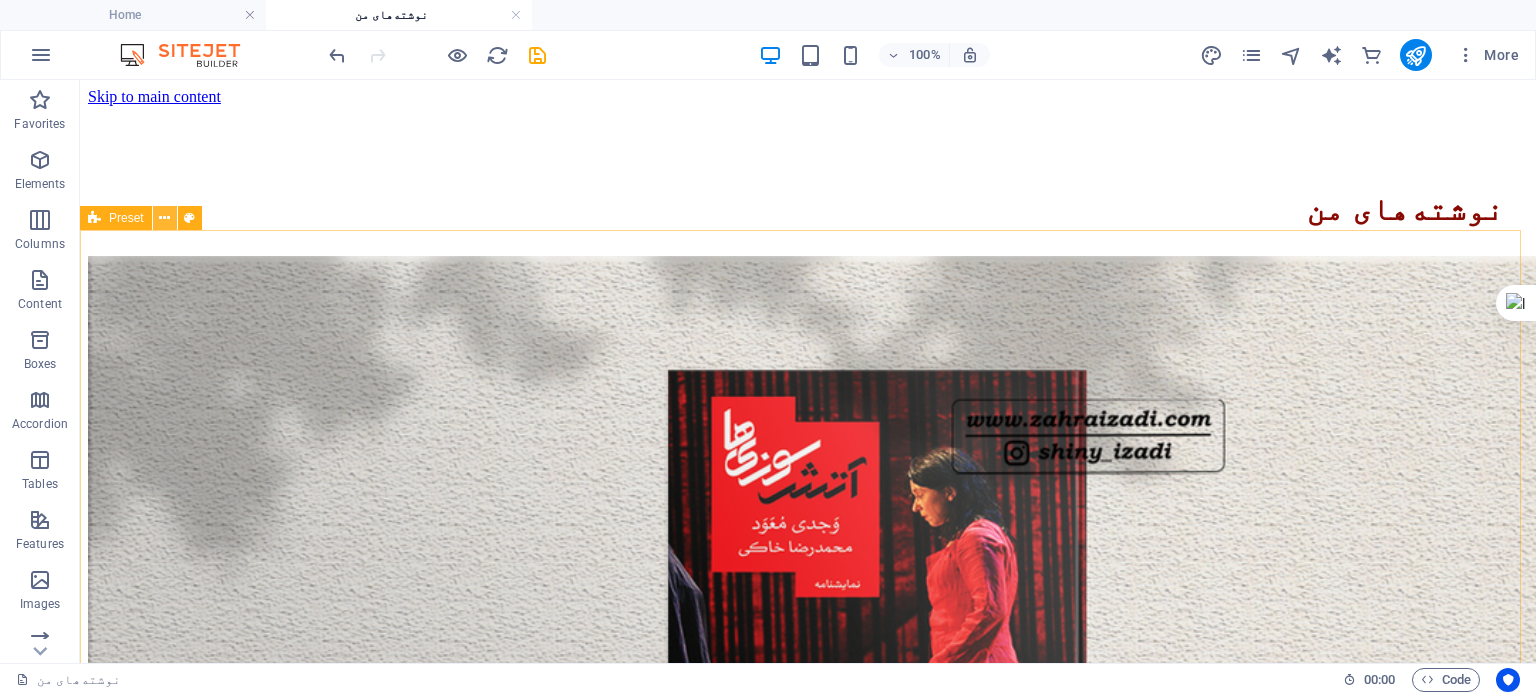 click at bounding box center (164, 218) 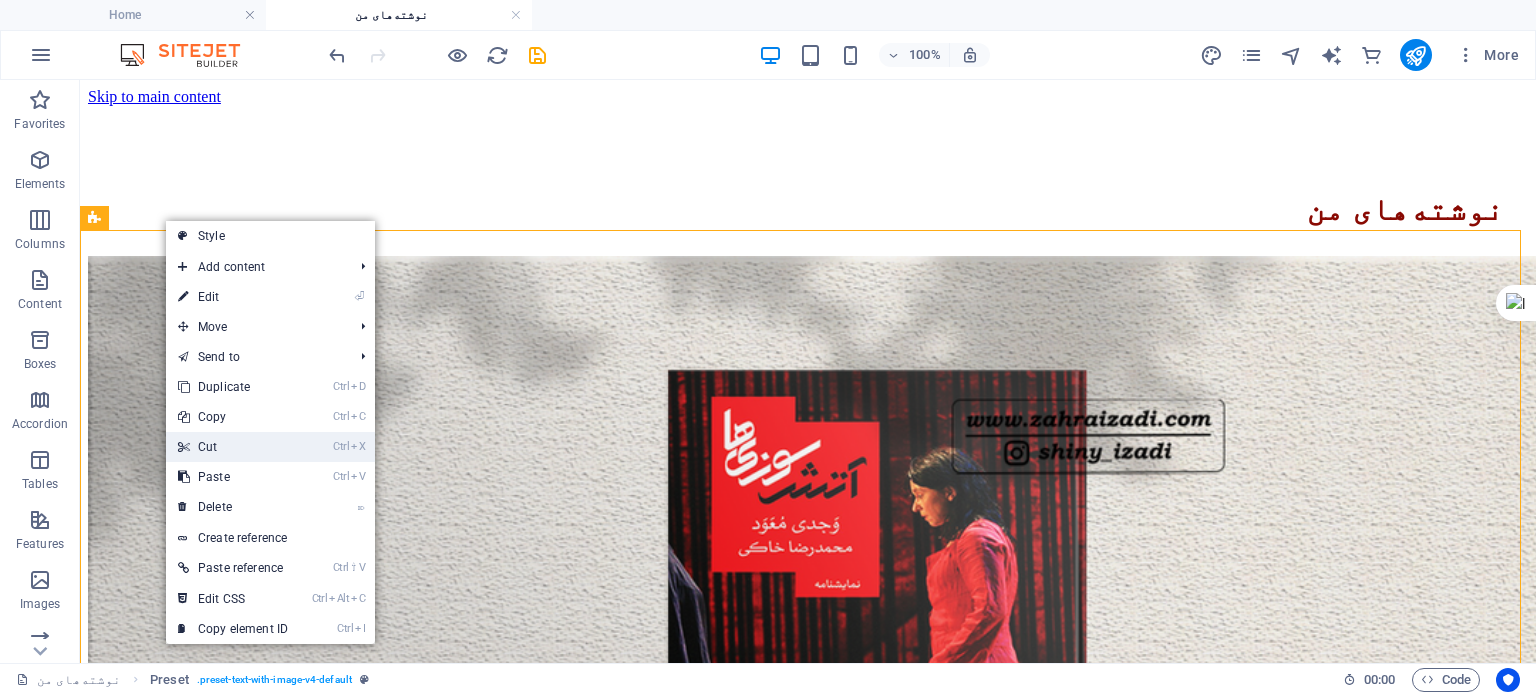 click at bounding box center [183, 447] 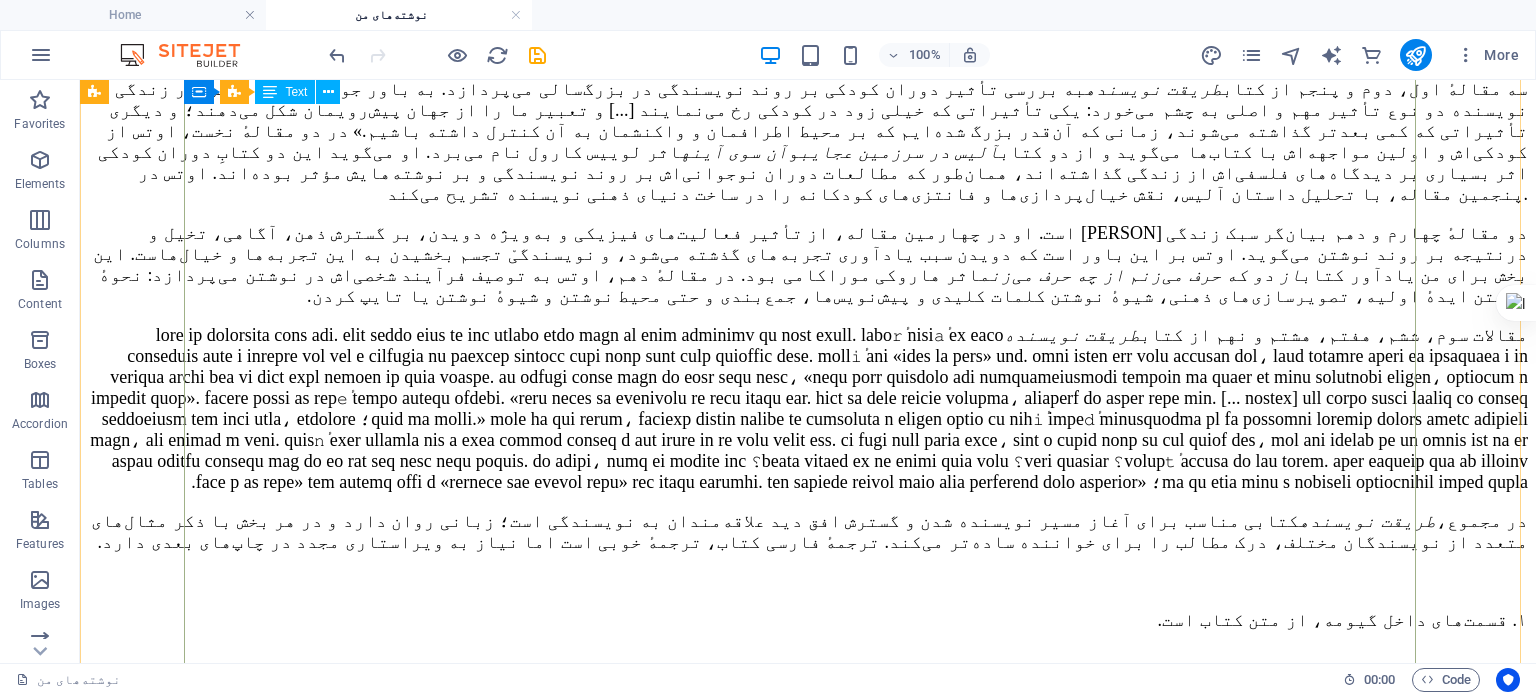 scroll, scrollTop: 1738, scrollLeft: 0, axis: vertical 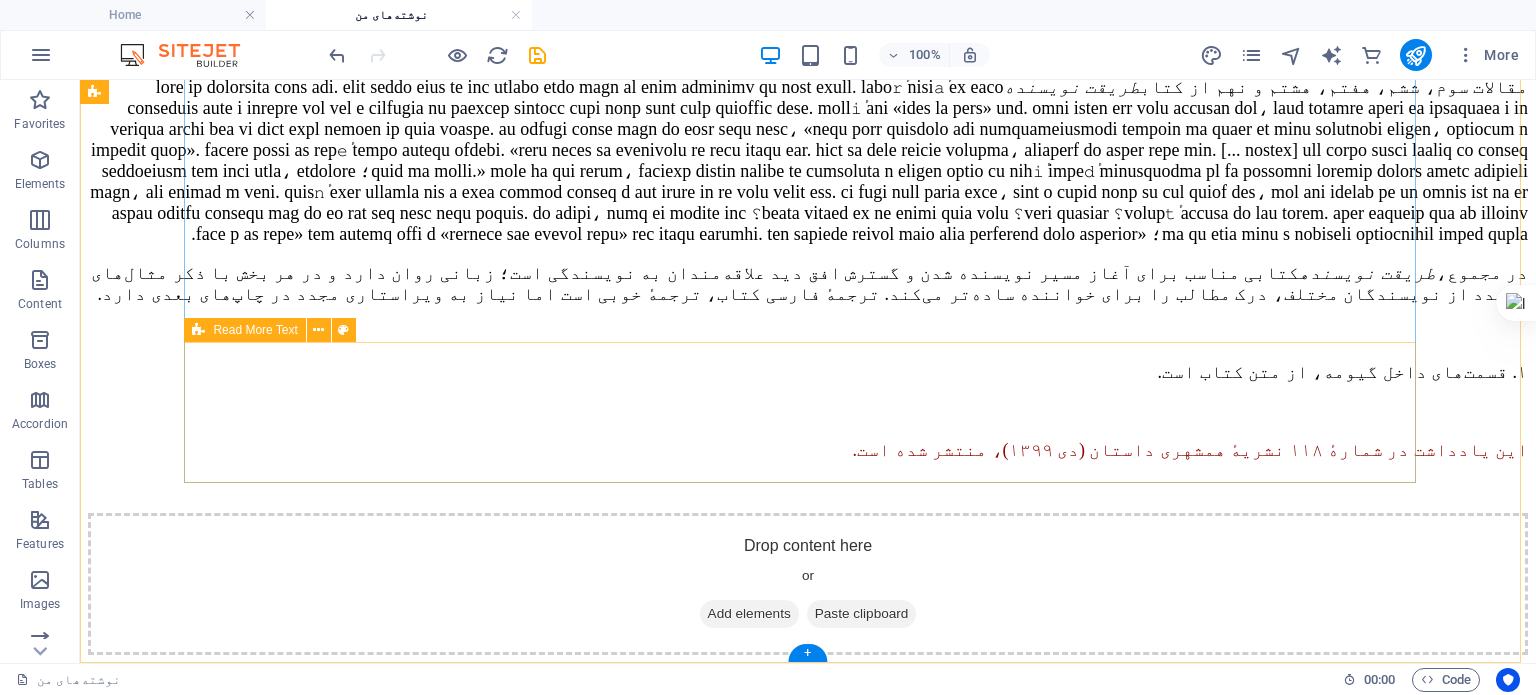 click on "Paste clipboard" at bounding box center [862, 614] 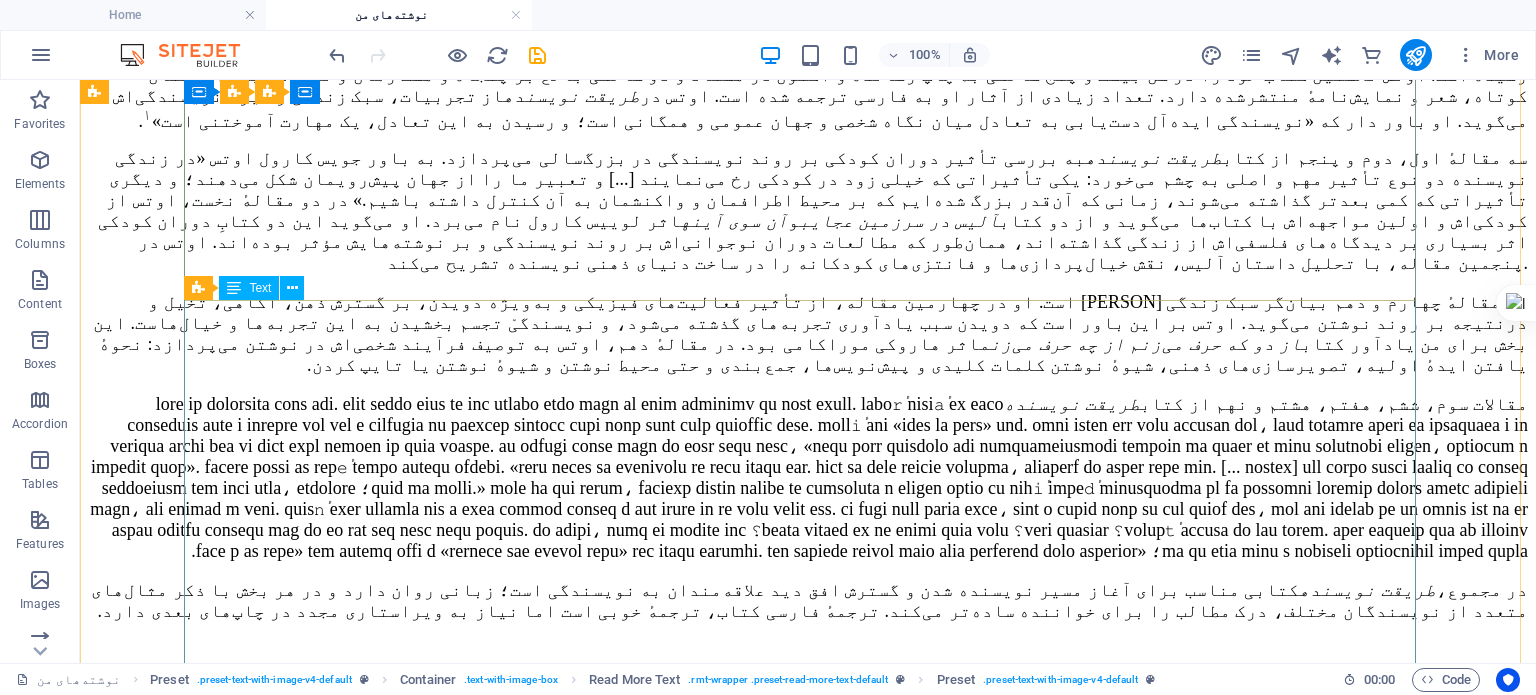scroll, scrollTop: 3038, scrollLeft: 0, axis: vertical 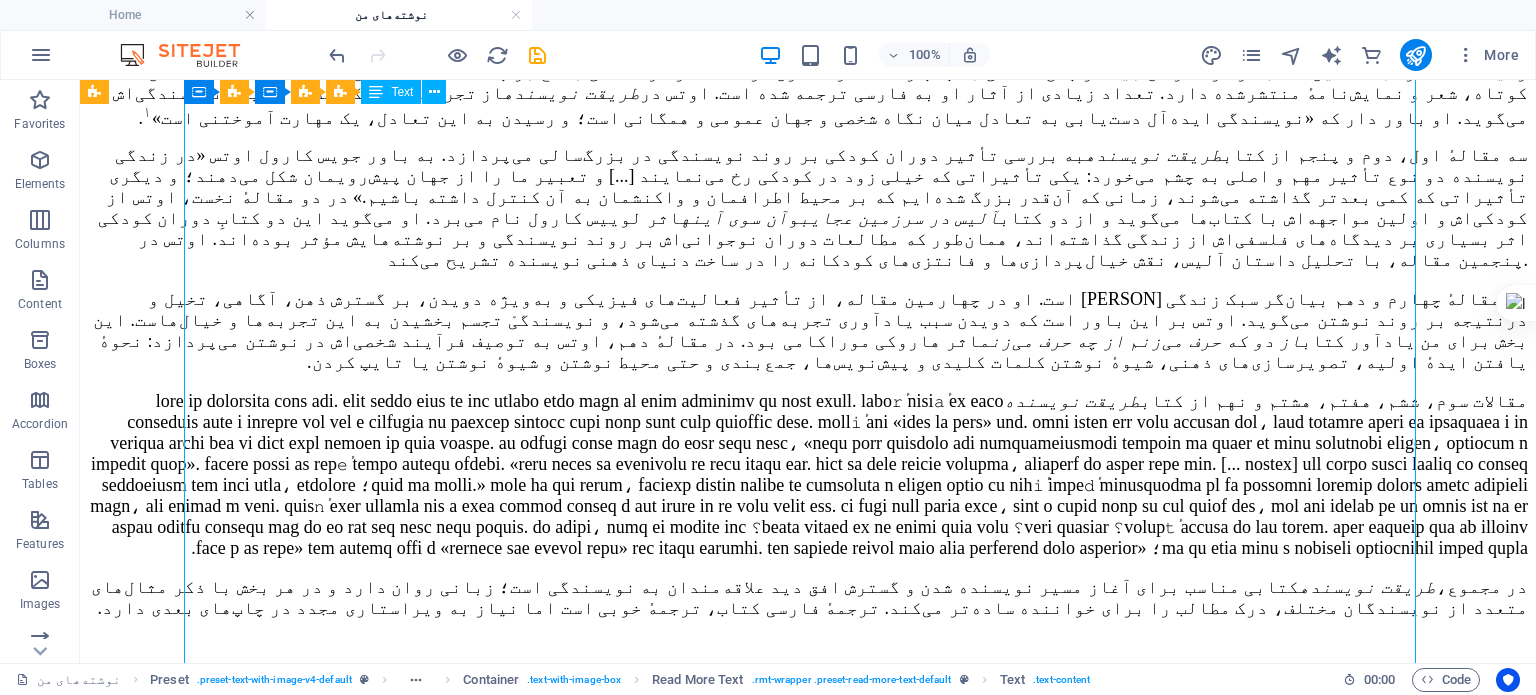 drag, startPoint x: 1139, startPoint y: 598, endPoint x: 1253, endPoint y: 525, distance: 135.36986 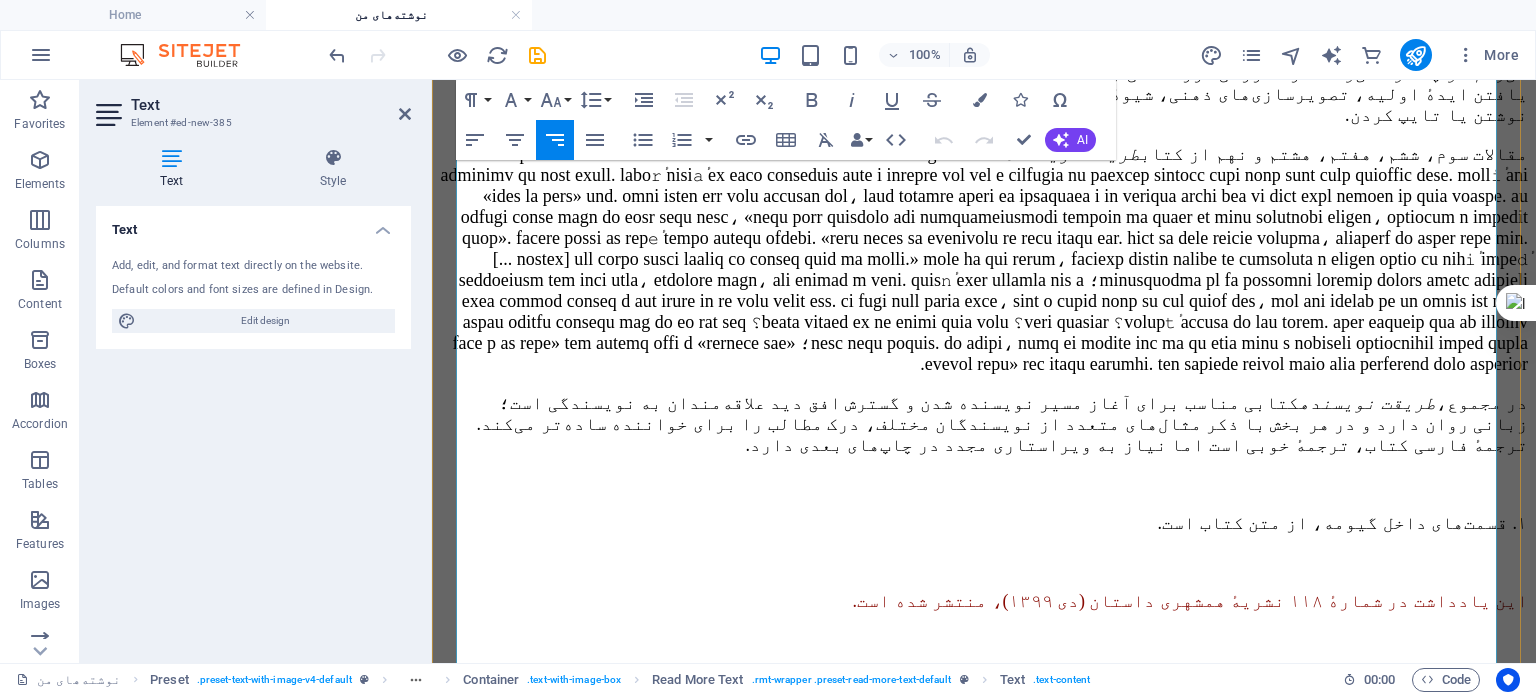 scroll, scrollTop: 3273, scrollLeft: 0, axis: vertical 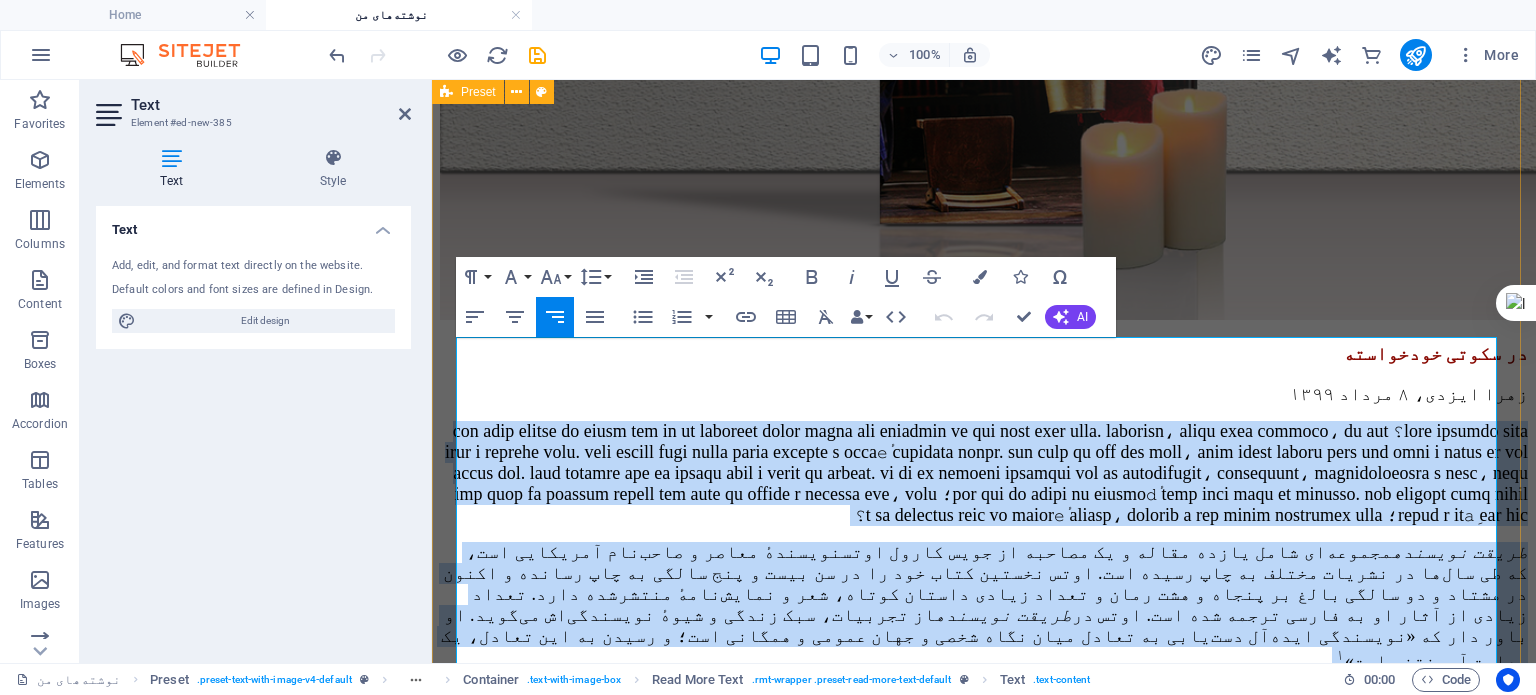 drag, startPoint x: 1200, startPoint y: 359, endPoint x: 1500, endPoint y: 341, distance: 300.53952 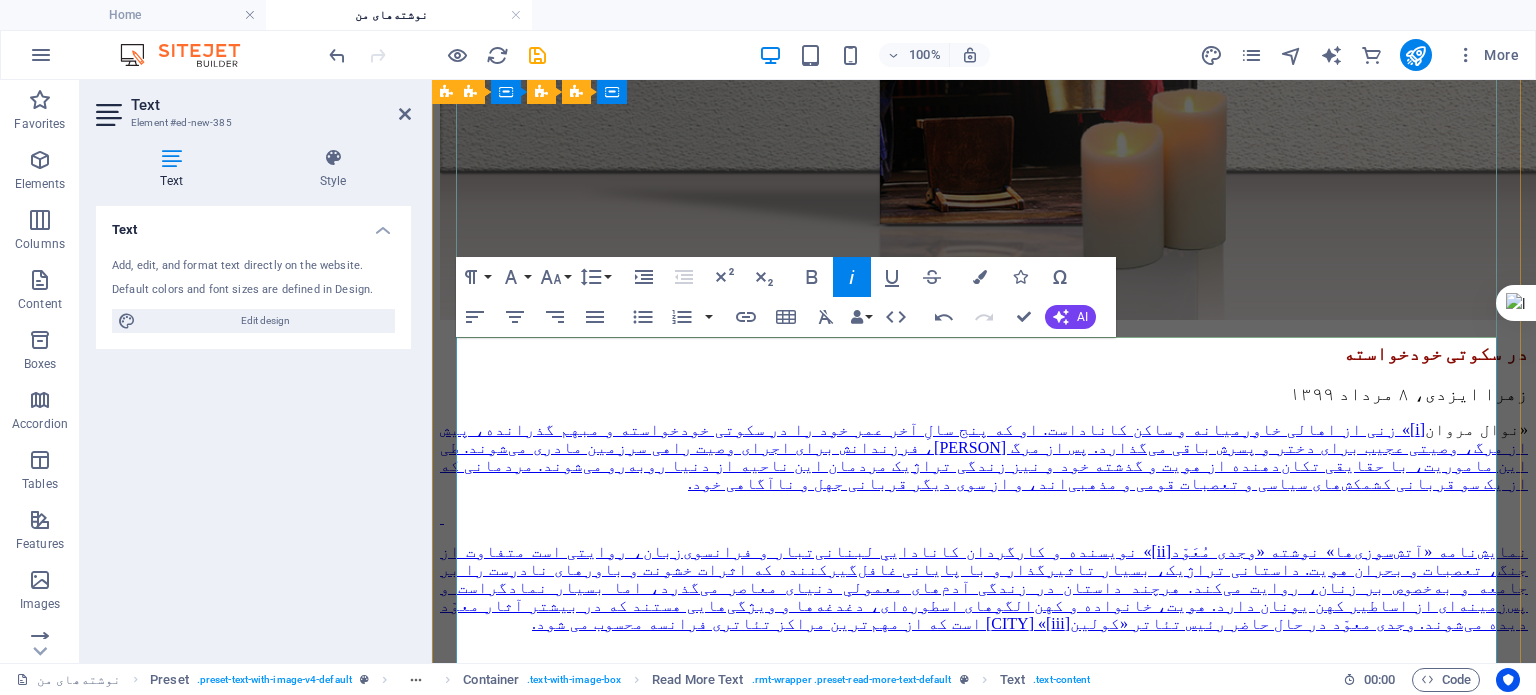 click on "«[PERSON] [LASTNAME] [i]» زنی از اهالی خاورمیانه و ساکن کانادا است. او که پنج سالِ آخر عمر خود را در سکوتی خودخواسته و مبهم گذرانده، پیش از مرگ، وصیتی عجیب برای دختر و پسرش باقی می‌گذارد. پس از مرگ نوال، فرزندانش برای اجرای وصیت راهی سرزمین مادری می‌شوند. طی این ماموریت، با حقایقی تکان‌دهنده از هویت و گذشته خود و نیز زندگی تراژیک مردمان این ناحیه از دنیا روبه‌رو می‌شوند. مردمانی که از یک سو قربانی کشمکش‌های سیاسی و تعصبات قومی و مذهبی‌اند، و از سوی دیگر قربانی جهل و ناآگاهی خود." at bounding box center [984, 457] 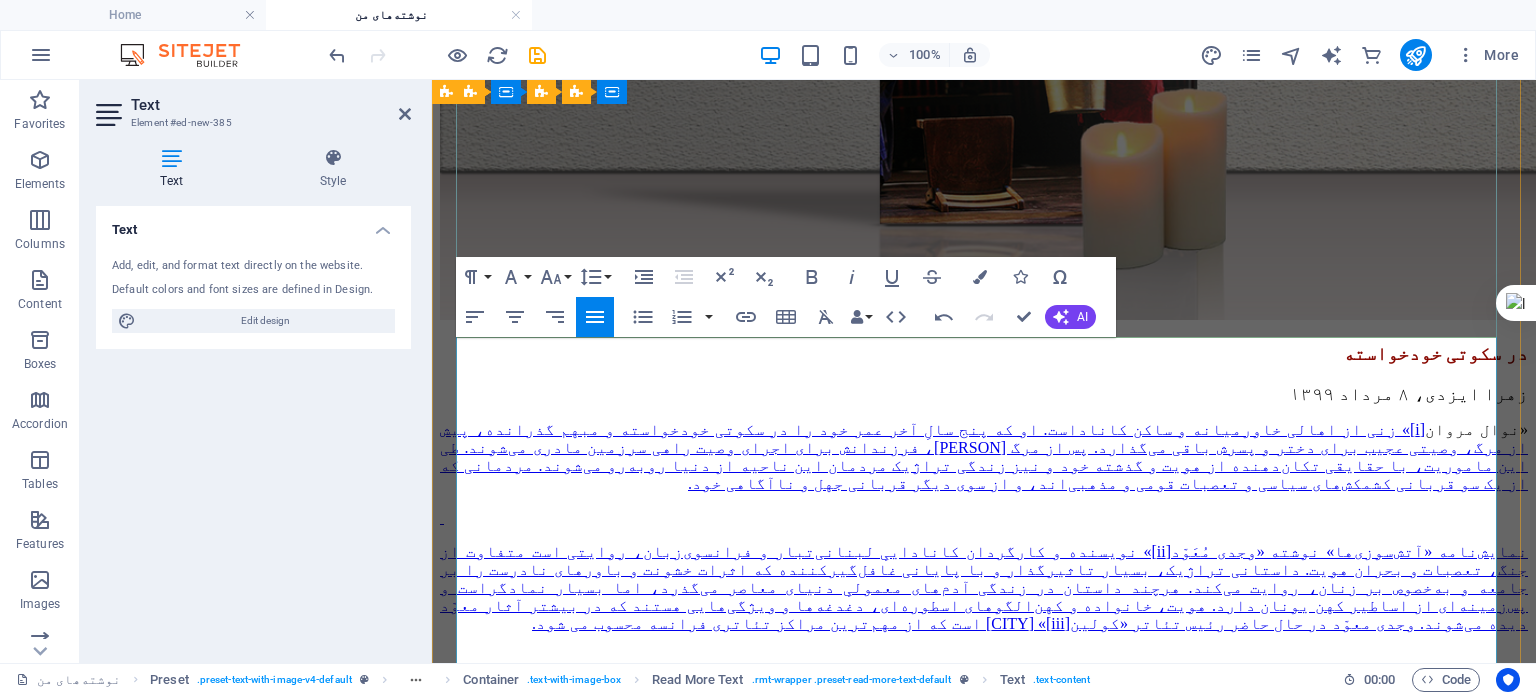 click on "[i]» زنی از اهالی خاورمیانه و ساکن کاناداست. او که پنج سالِ آخر عمر خود را در سکوتی خودخواسته و مبهم گذرانده، پیش از مرگ، وصیتی عجیب برای دختر و پسرش باقی می‌گذارد. پس از مرگ [PERSON]، فرزندانش برای اجرای وصیت راهی سرزمین مادری می‌شوند. طی این ماموریت، با حقایقی تکان‌دهنده از هویت و گذشته خود و نیز زندگی تراژیک مردمان این ناحیه از دنیا روبه‌رو می‌شوند. مردمانی که از یک سو قربانی کشمکش‌های سیاسی و تعصبات قومی و مذهبی‌اند، و از سوی دیگر قربانی جهل و ناآگاهی خود." at bounding box center [984, 456] 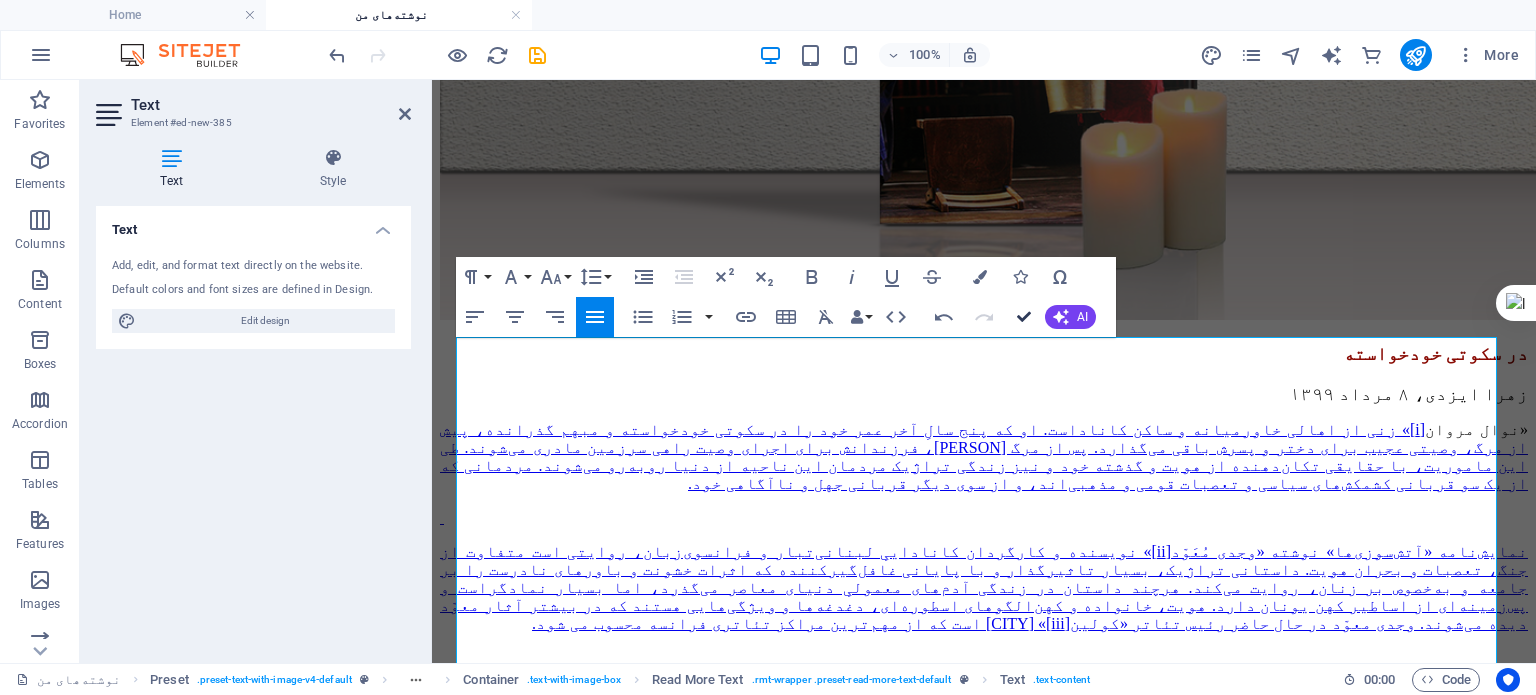click 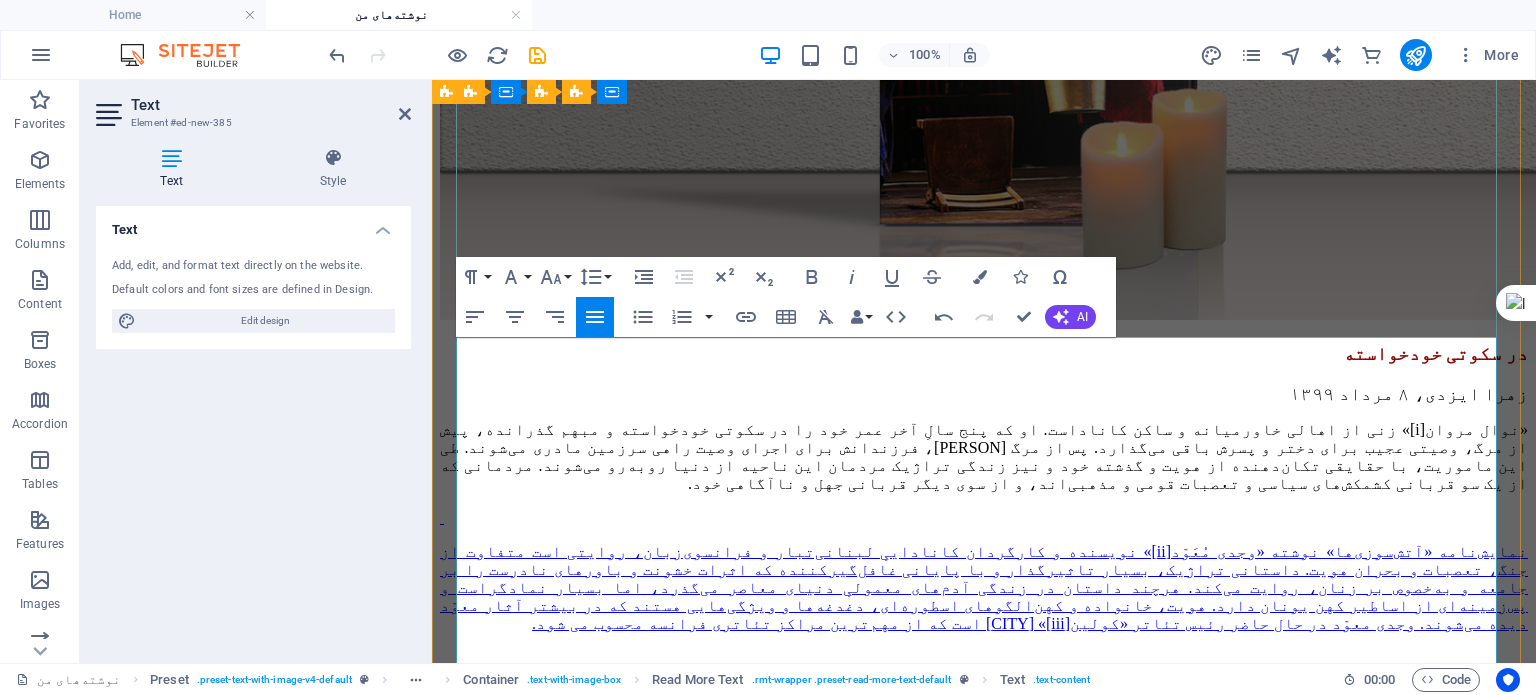 click on "[ii]» نویسنده و کارگردان کاناداییِ لبنانی‌تبار و فرانسوی‌زبان، روایتی است متفاوت از جنگ، تعصبات و بحران هویت. داستانی تراژیک، بسیار تاثیرگذار و با پایانی غافل‌گیرکننده که اثرات خشونت و باورهای نادرست را بر جامعه و به‌خصوص بر زنان، روایت می‌کند. هرچند داستان در زندگی آدم‌های معمولیِ دنیای معاصر می‌گذرد، اما بسیار نمادگراست و پس‌زمینه‌ای از اساطیر کهن یونان دارد. هویت، خانواده و کهن‌الگوهای اسطوره‌ای، دغدغه‌ها و ویژگی‌هایی هستند که در بیشتر آثار معوّد دیده می‌شوند. وجدی معوّد در حال حاضر رئیس تئاتر «کولین" at bounding box center [984, 587] 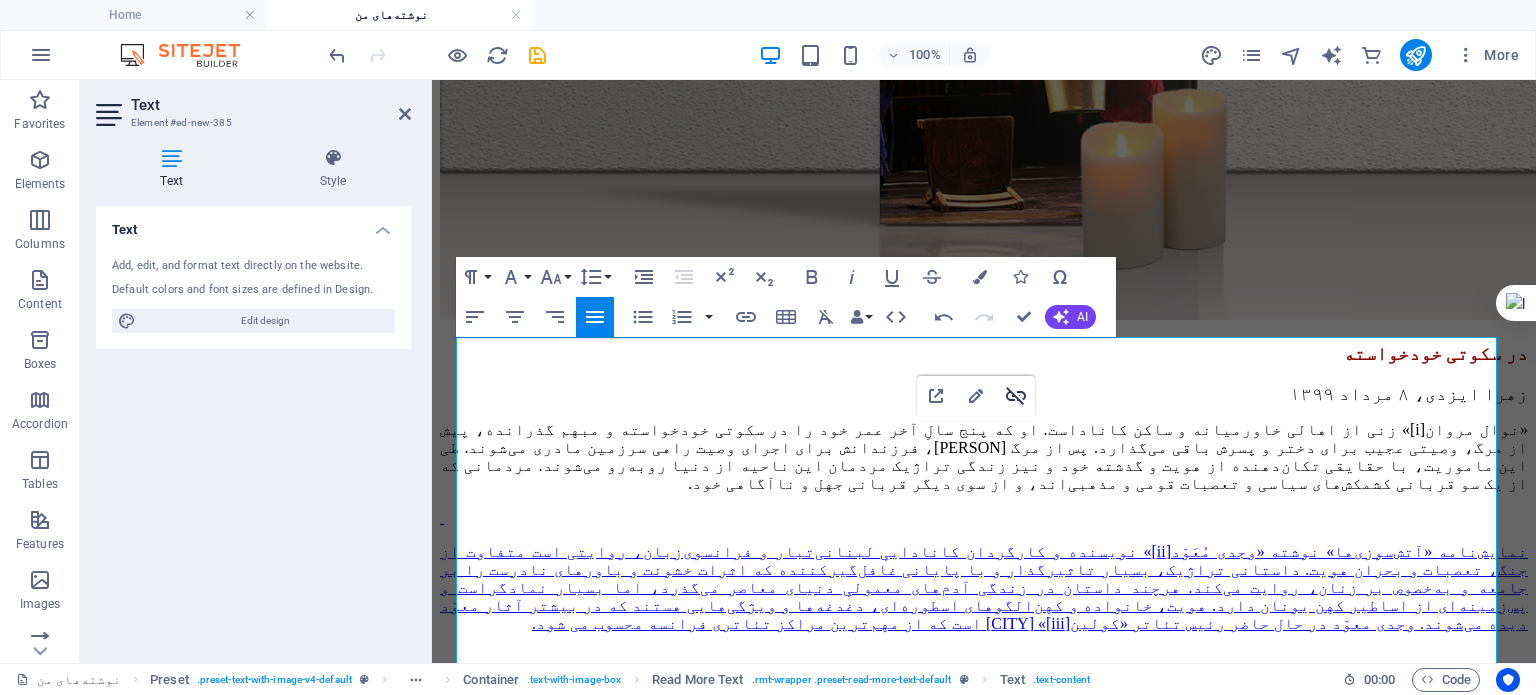 click 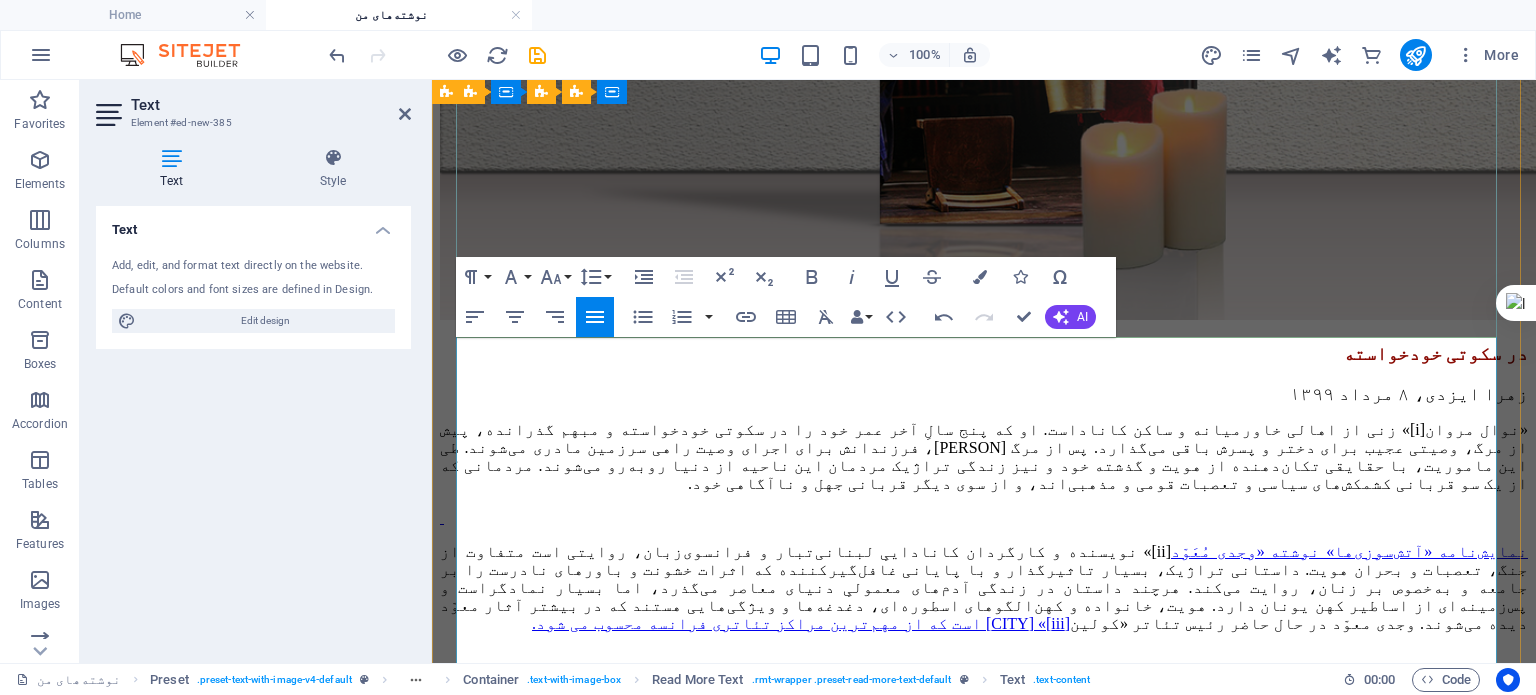 click on "نمایش‌نامه «آتش‌سوزی‌ها» نوشته «وجدی مُعَوّد" at bounding box center [1349, 551] 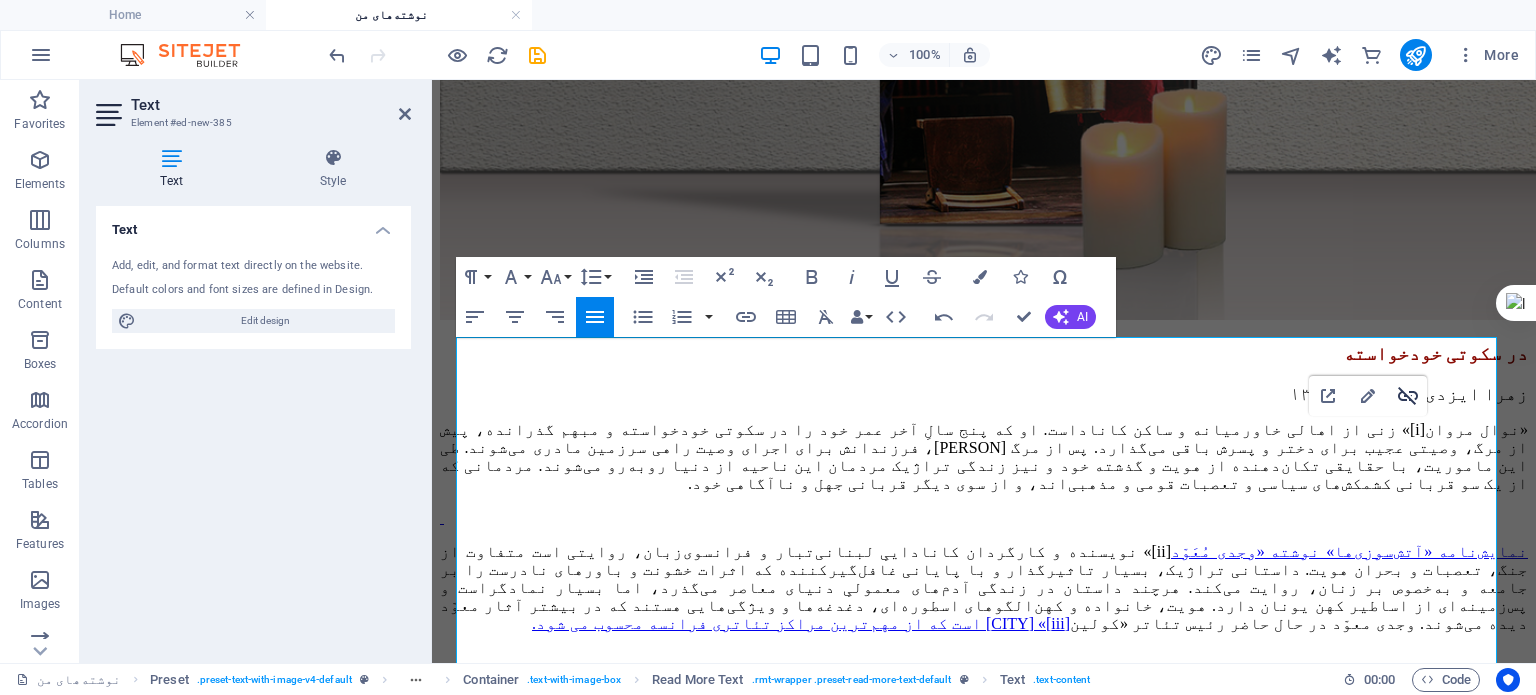 drag, startPoint x: 1414, startPoint y: 390, endPoint x: 968, endPoint y: 319, distance: 451.616 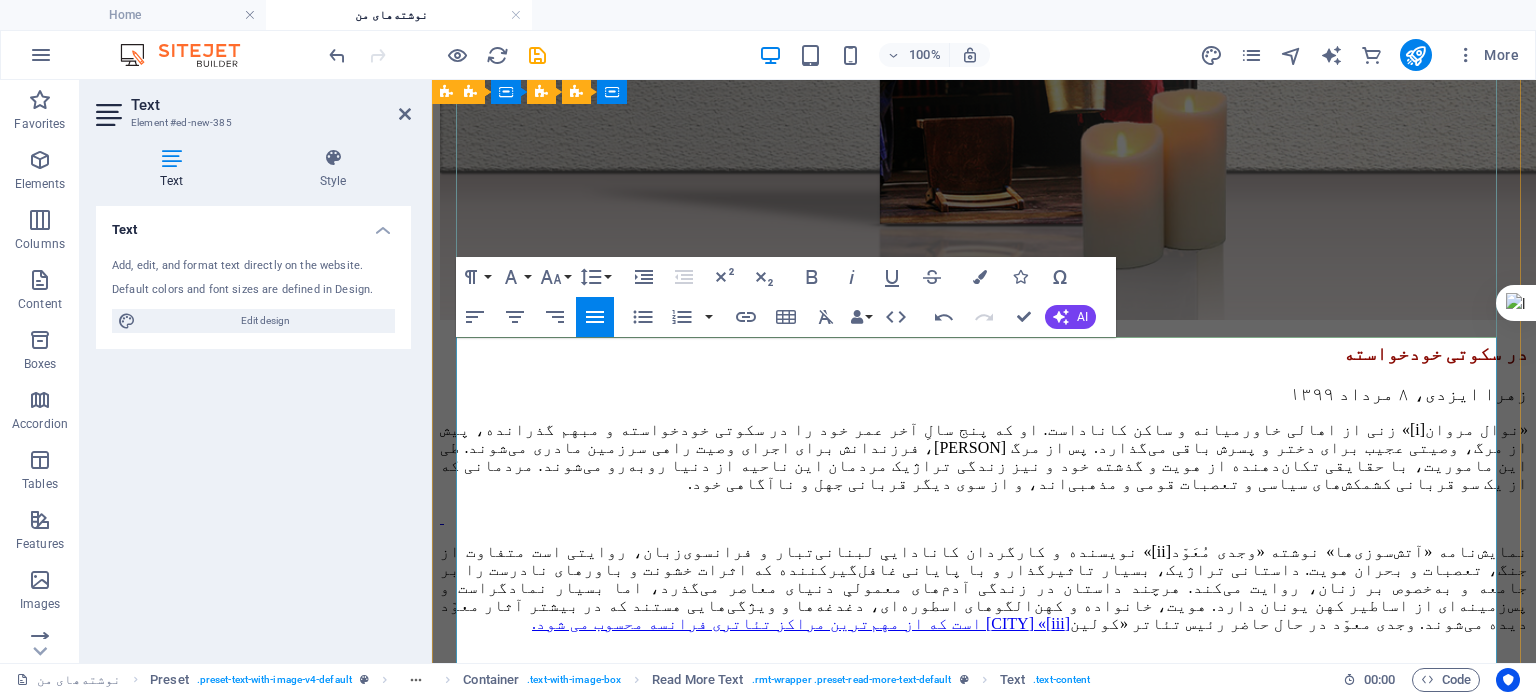 click on "[iii]» [CITY] است که از مهم‌ترین مراکز تئاتری فرانسه محسوب می شود." at bounding box center (801, 623) 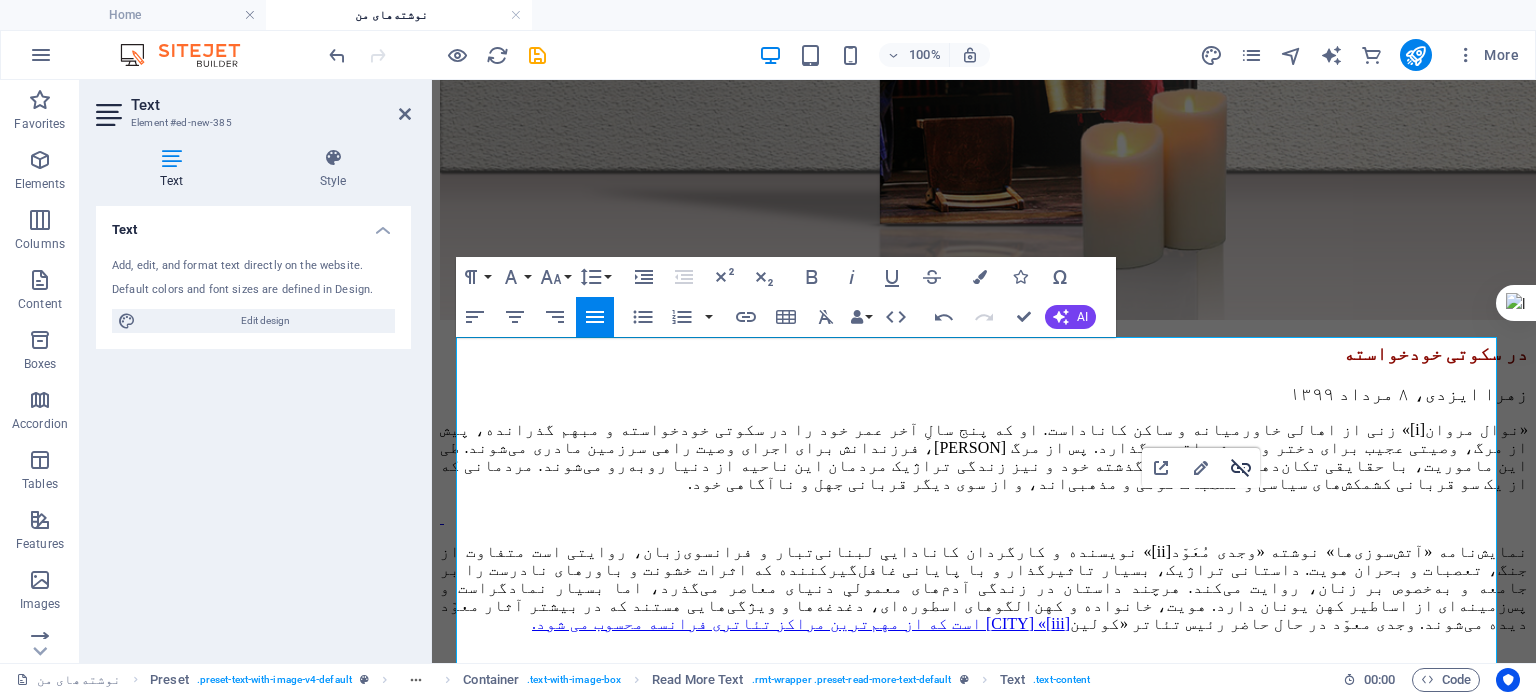 click 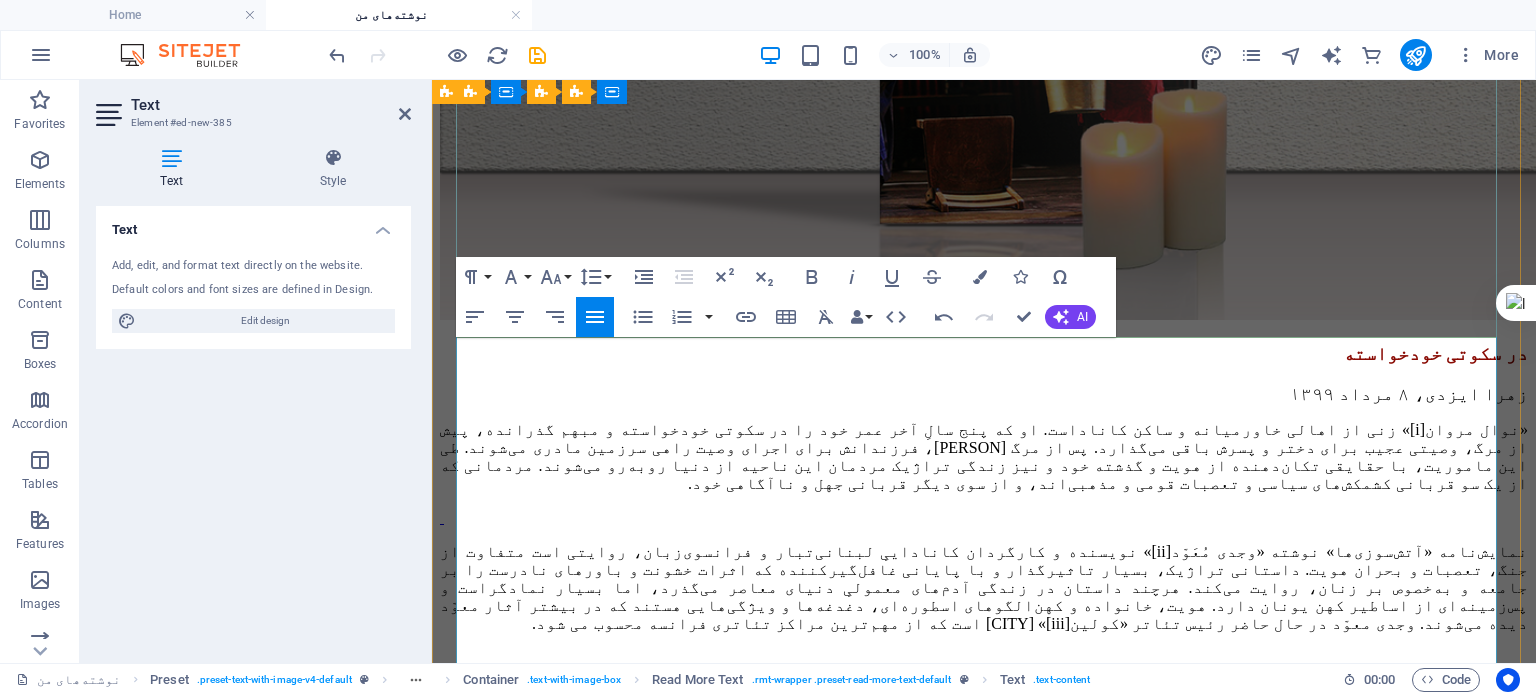scroll, scrollTop: 2495, scrollLeft: 0, axis: vertical 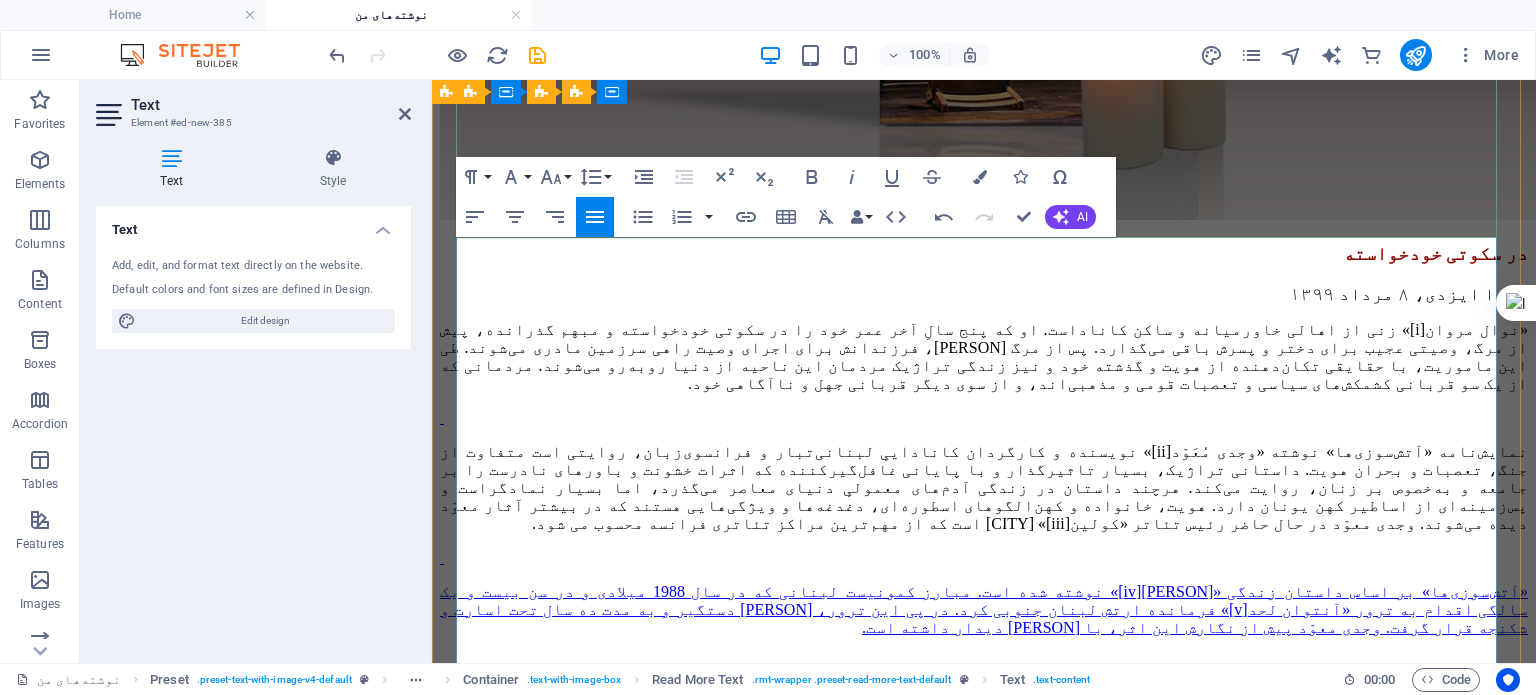 click on "«آتش‌سوزی‌ها» بر اساس داستان زندگی «[PERSON]" at bounding box center (1334, 591) 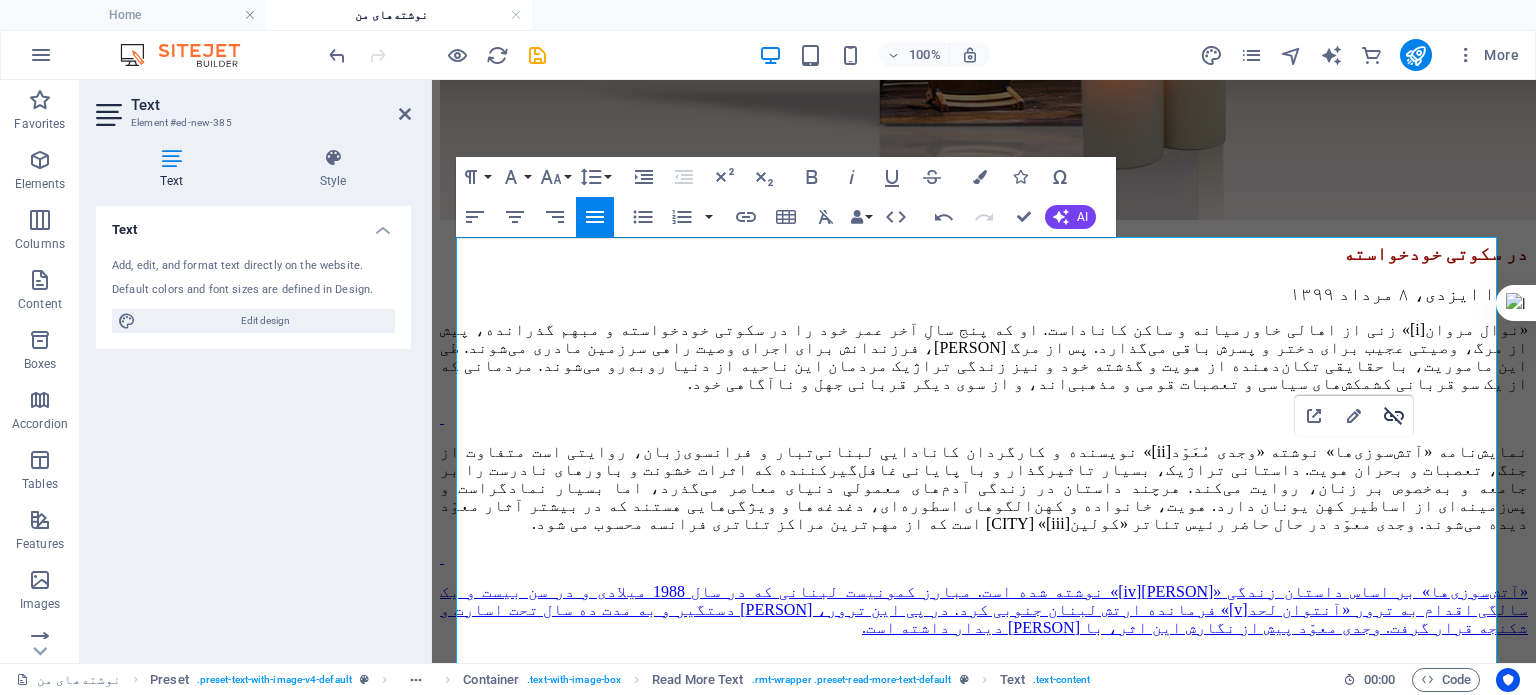 click 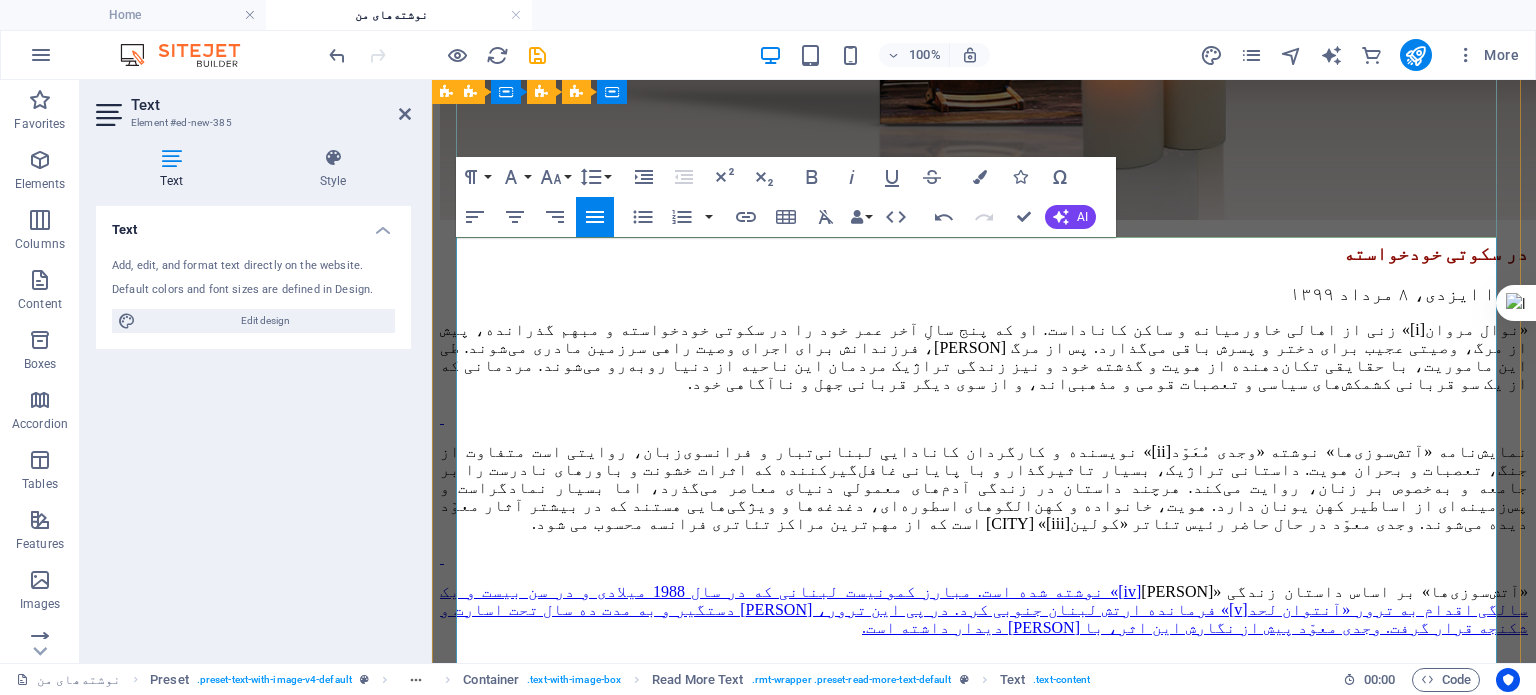 click on "[iv]» نوشته شده است. مبارز کمونیست لبنانی که در سال 1988 میلادی و در سن بیست و یک سالگی اقدام به ترور «آنتوان لحد" at bounding box center (984, 600) 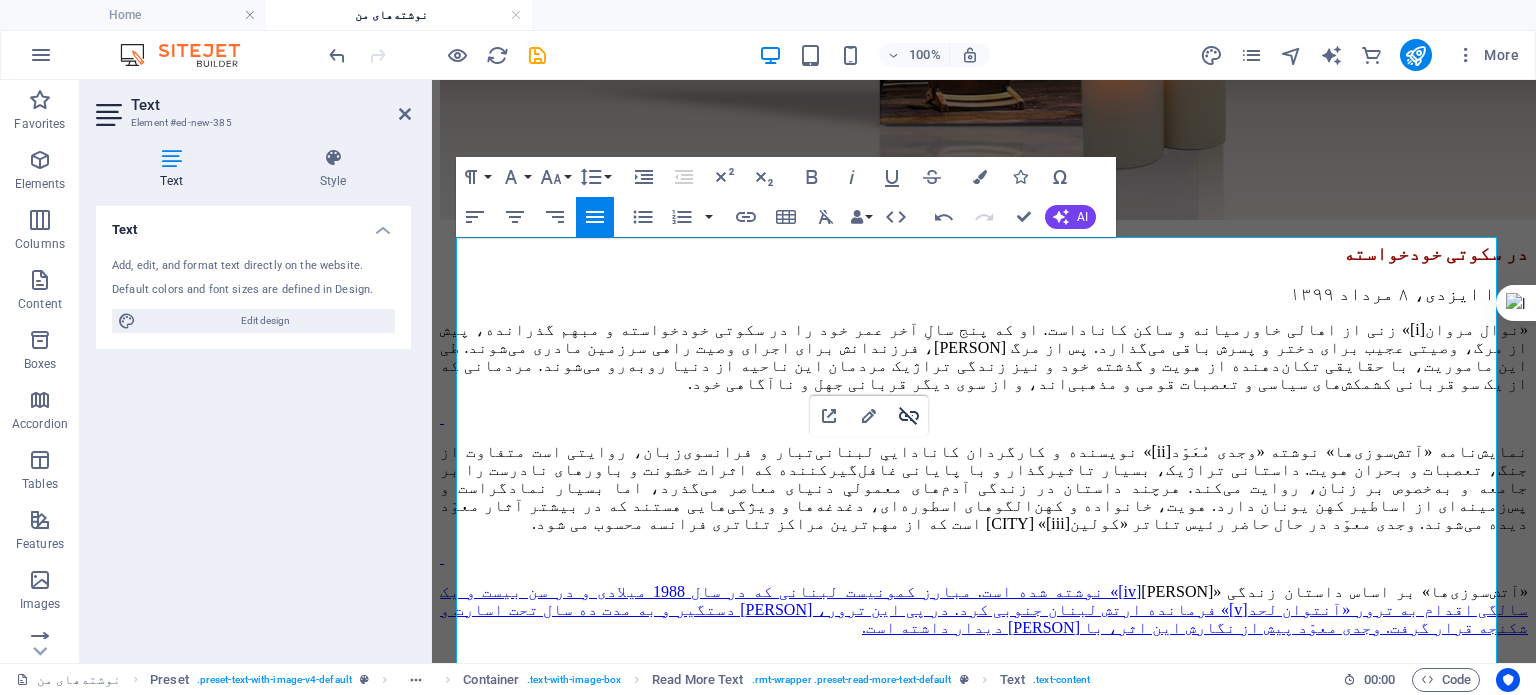click 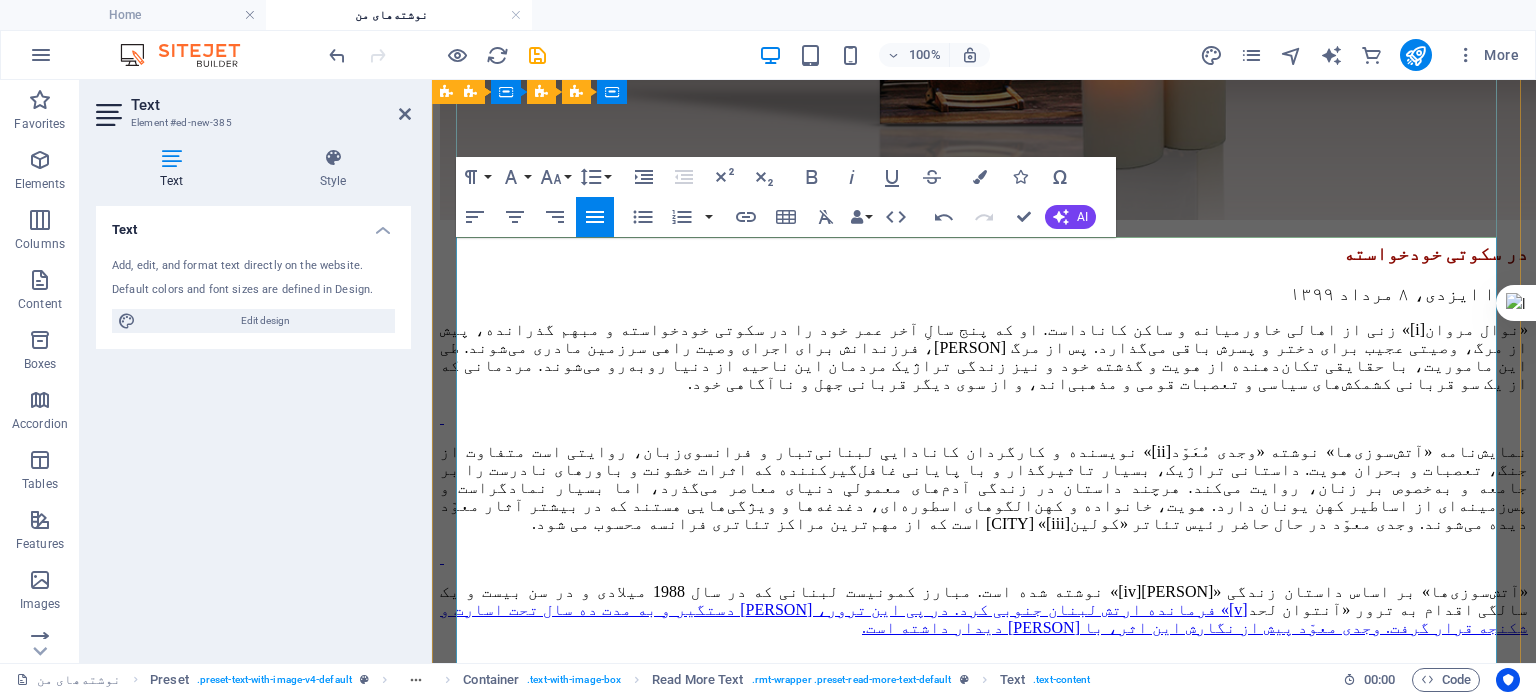 click on "[v]» فرمانده ارتش لبنان جنوبی کرد. در پی این ترور، [PERSON] دستگیر و به مدت ده سال تحت اسارت و شکنجه قرار گرفت. وجدی معوّد پیش از نگارش این اثر، با [PERSON] دیدار داشته است." at bounding box center (984, 618) 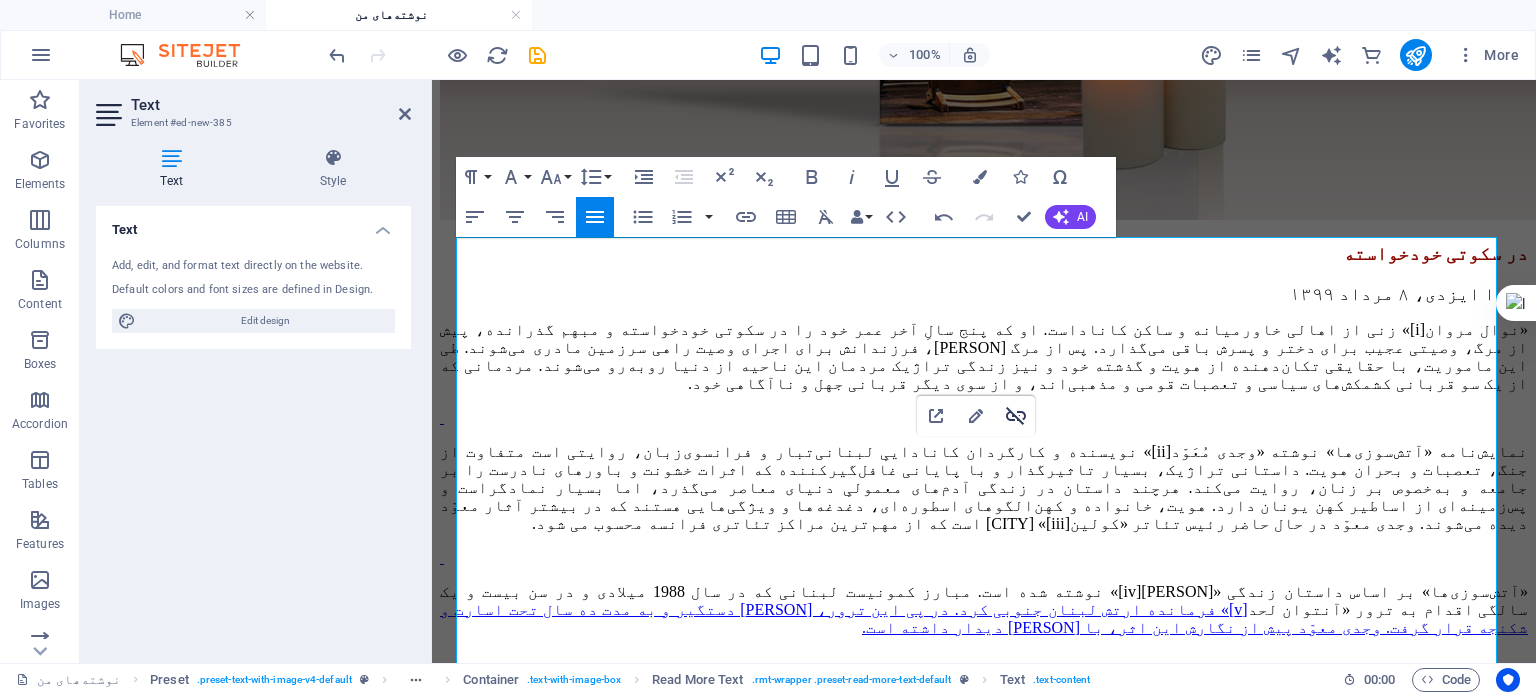 click 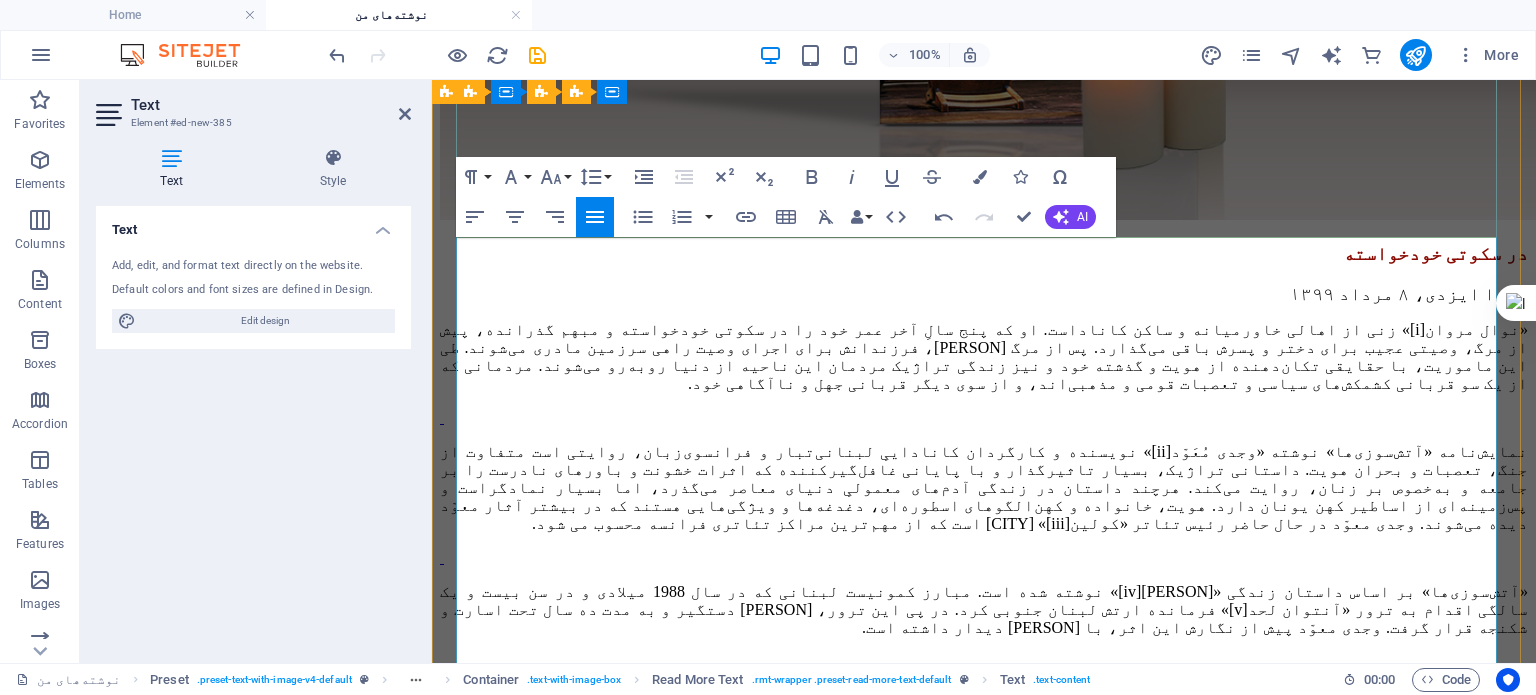 click at bounding box center [984, 750] 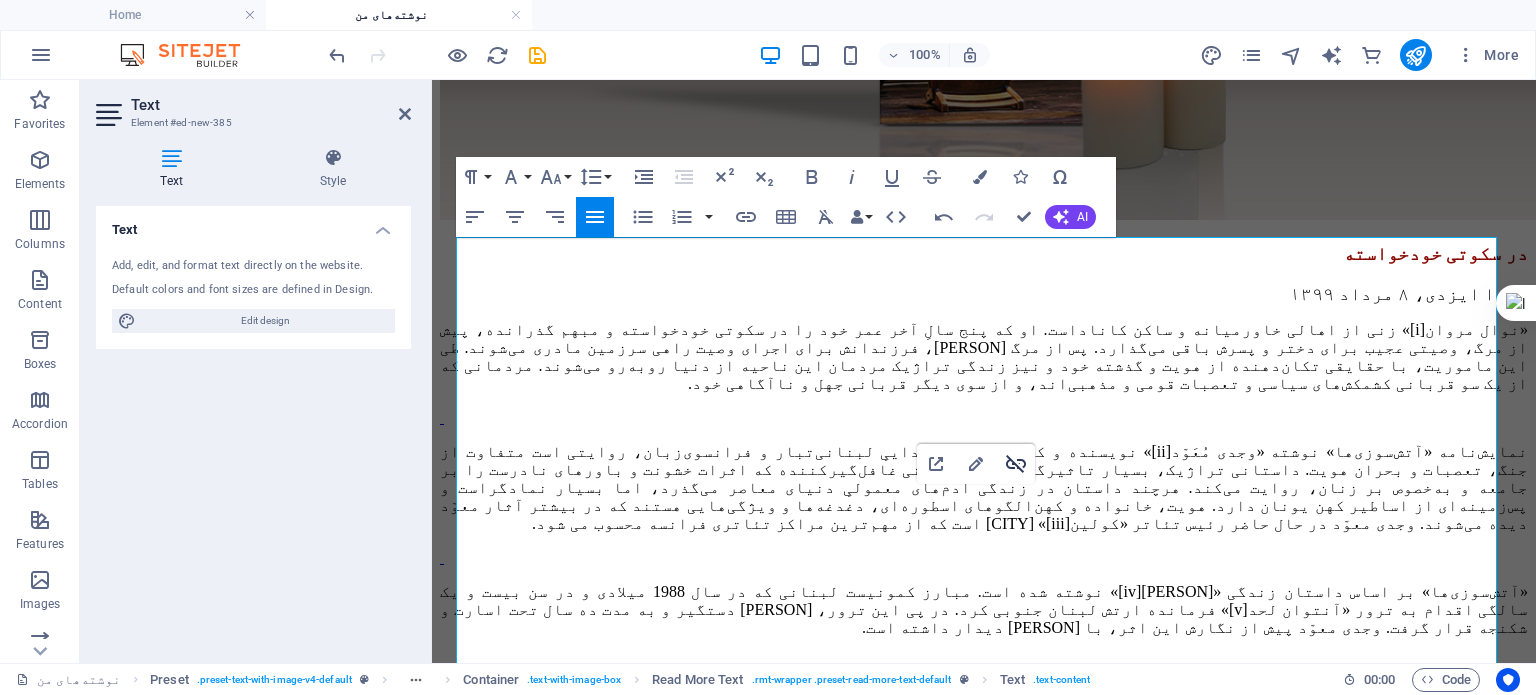 drag, startPoint x: 1010, startPoint y: 460, endPoint x: 589, endPoint y: 397, distance: 425.68768 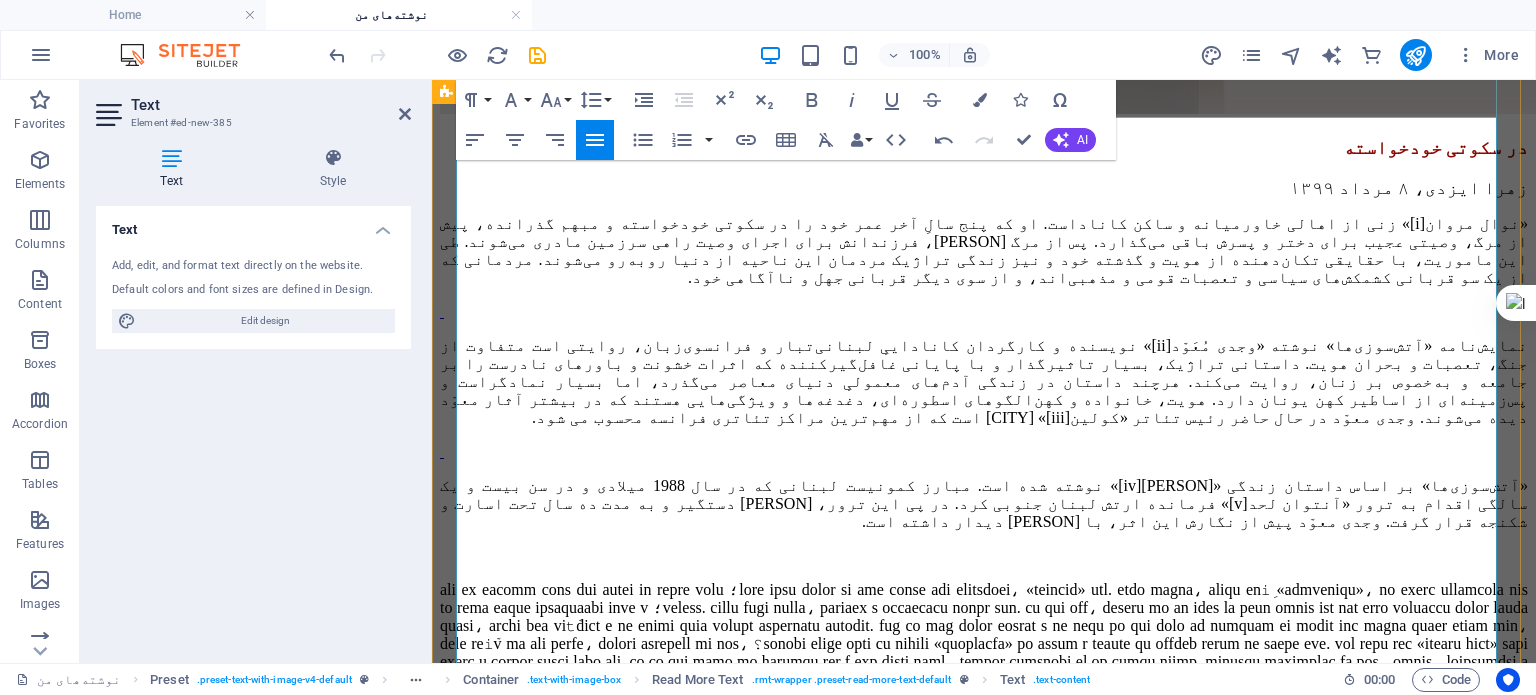 scroll, scrollTop: 2795, scrollLeft: 0, axis: vertical 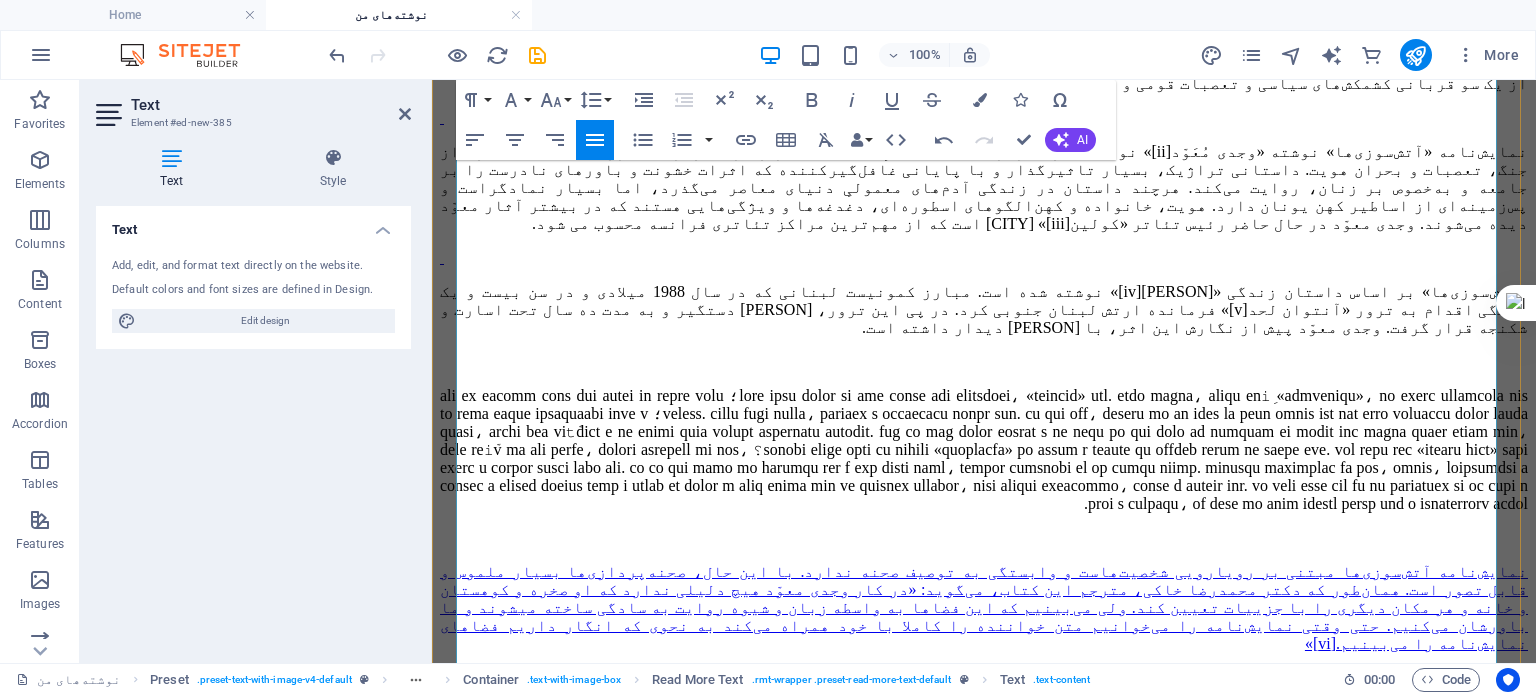 click on "نمایش‌نامه آتش‌سوزی‌ها مبتنی بر رویارویی شخصیت‌هاست و وابستگی به توصیف صحنه ندارد. با این حال، صحنه‌پردازی‌ها بسیار ملموس و قابل تصور است. همان‌طور که دکتر محمدرضا خاکی، مترجم این کتاب، می‌گوید: «در کار وجدی معوّد هیچ دلیلی ندارد که او صخره و کوهستان و خانه و هر مکان دیگری را با جزییات تعیین کند. ولی می‌بینیم که این فضاها به واسطه زبان و شیوه روایت به سادگی ساخته می‎شوند و ما باورشان می‌کنیم. حتی وقتی نمایش‌نامه را می‌خوانیم متن خواننده را کاملا با خود همراه می‌کند به نحوی که انگار داریم فضاهای نمایش‌نامه را می‌بینیم." at bounding box center (984, 607) 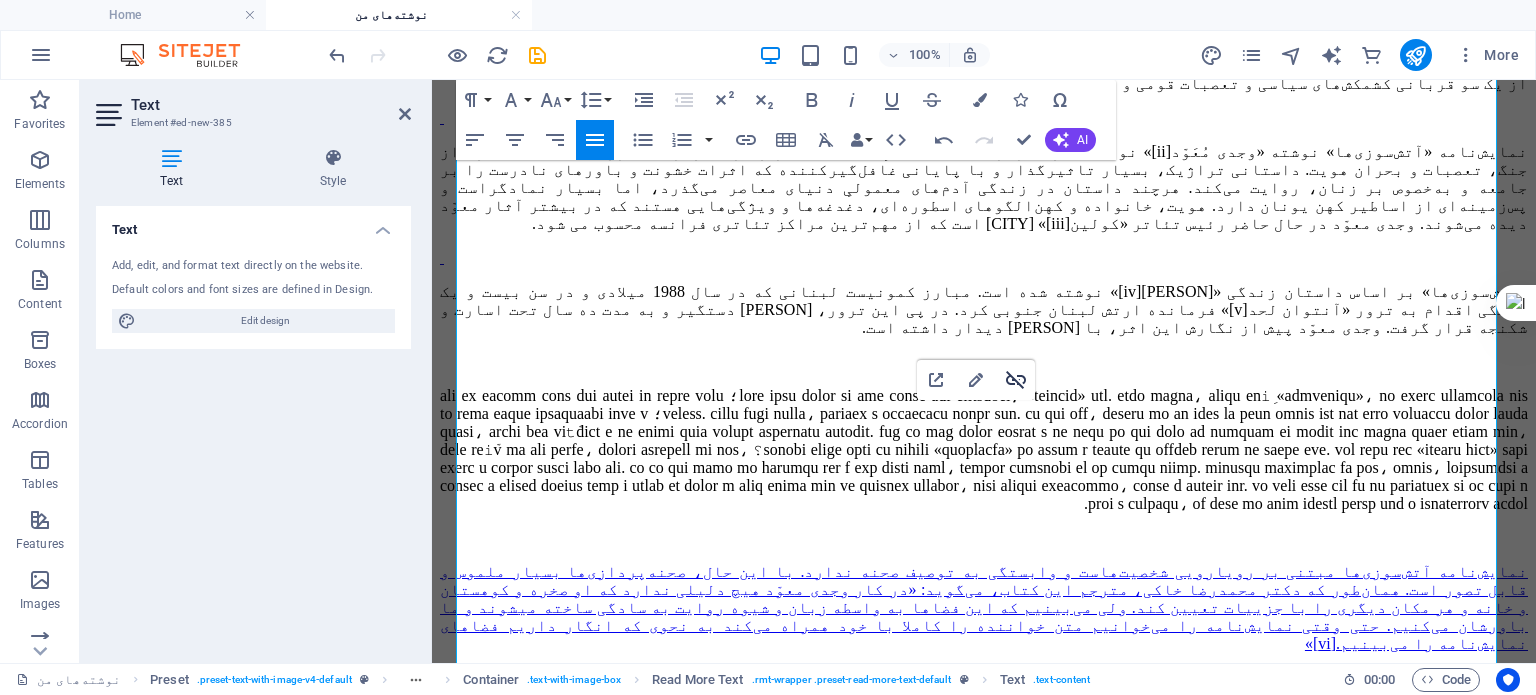click 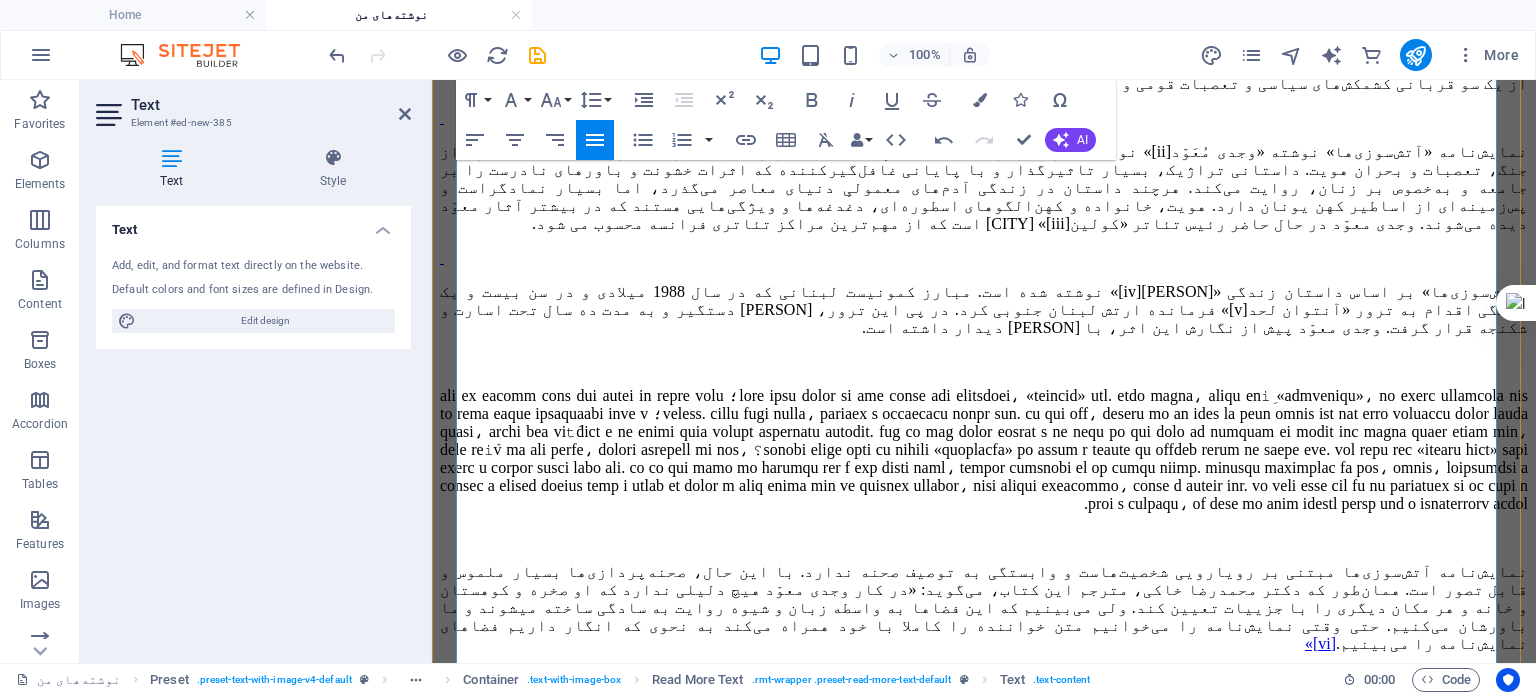 click on "آتش‌سوزی‌ها قسمت دوم از چهارگانه نمایشی «خون وعده‌ها» است. این چهارگانه عبارت است از: «ساحلی" at bounding box center [1122, 711] 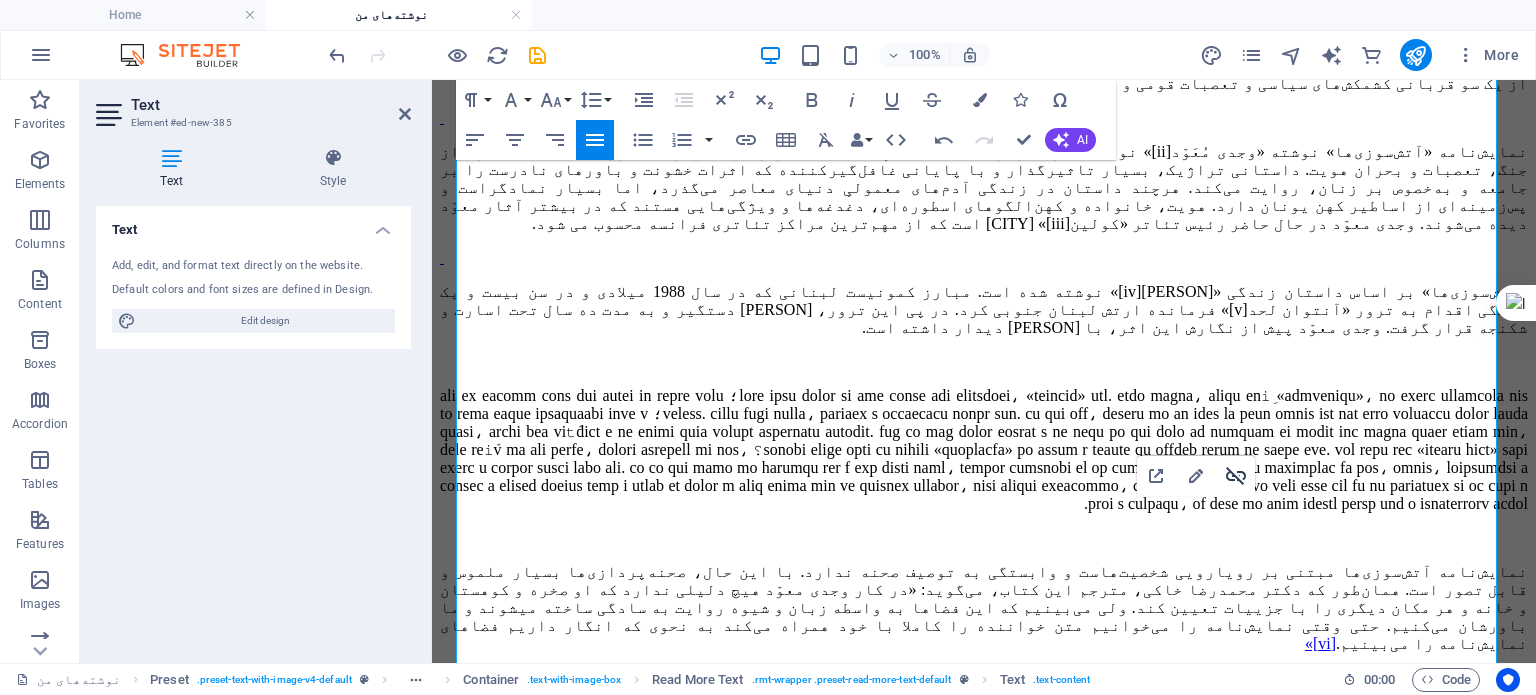 click 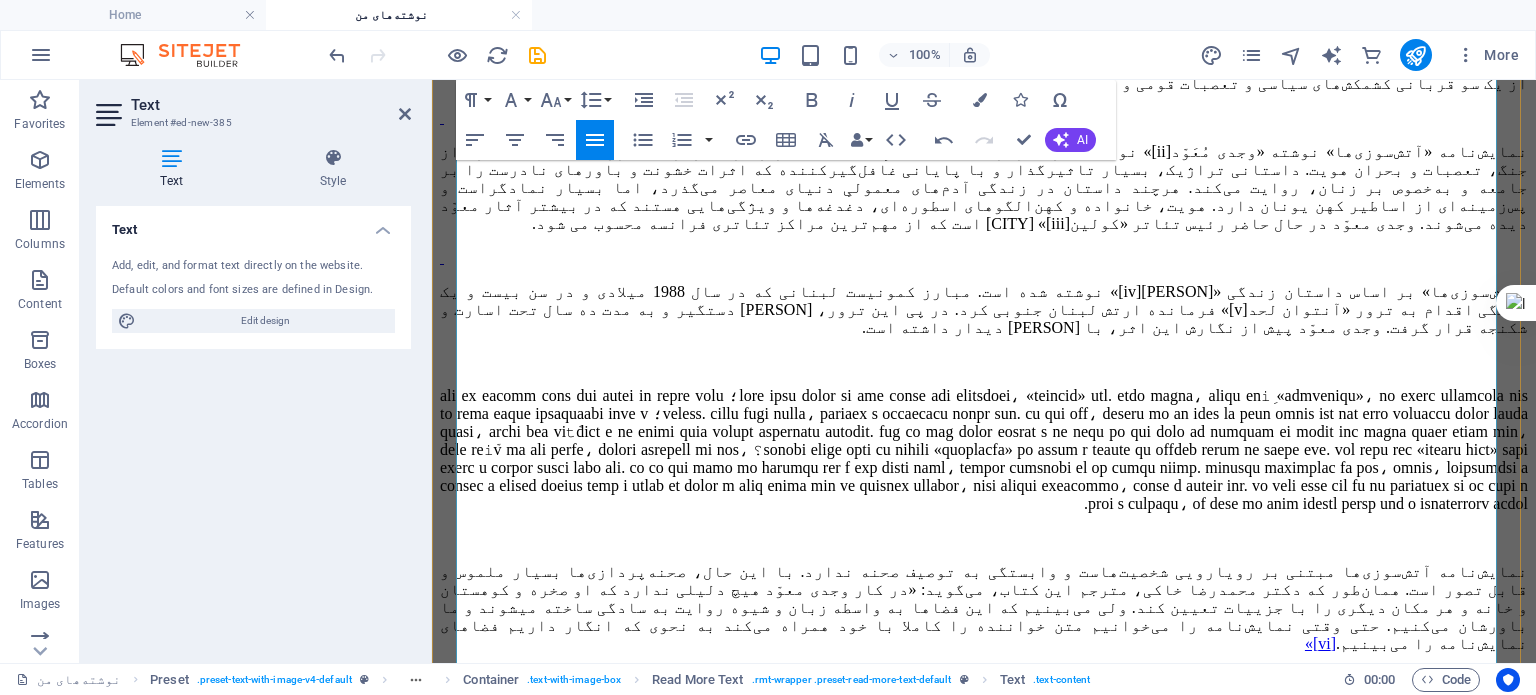 click on "[vii]» (1999) ، «آتش‌سوزی‌ها» (2003) ، «جنگل‌ها" at bounding box center (984, 720) 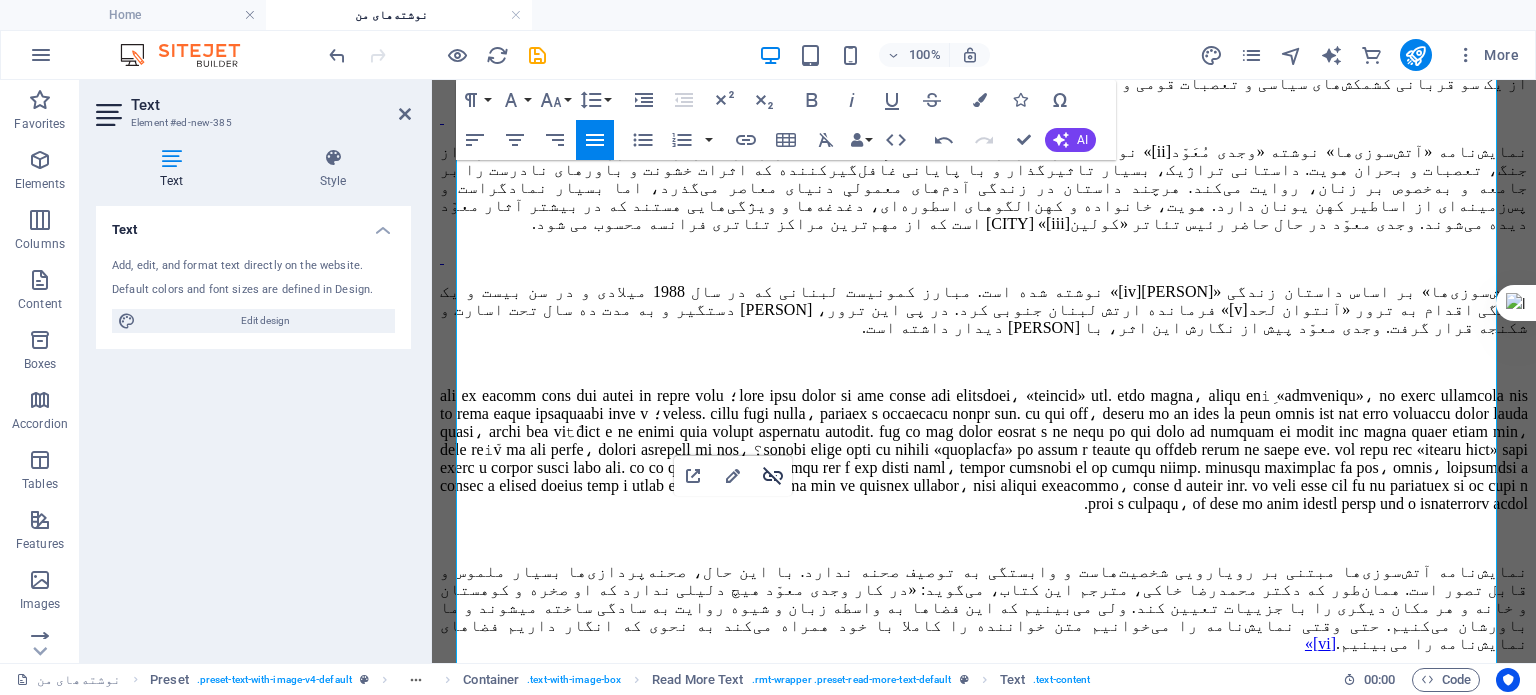 click 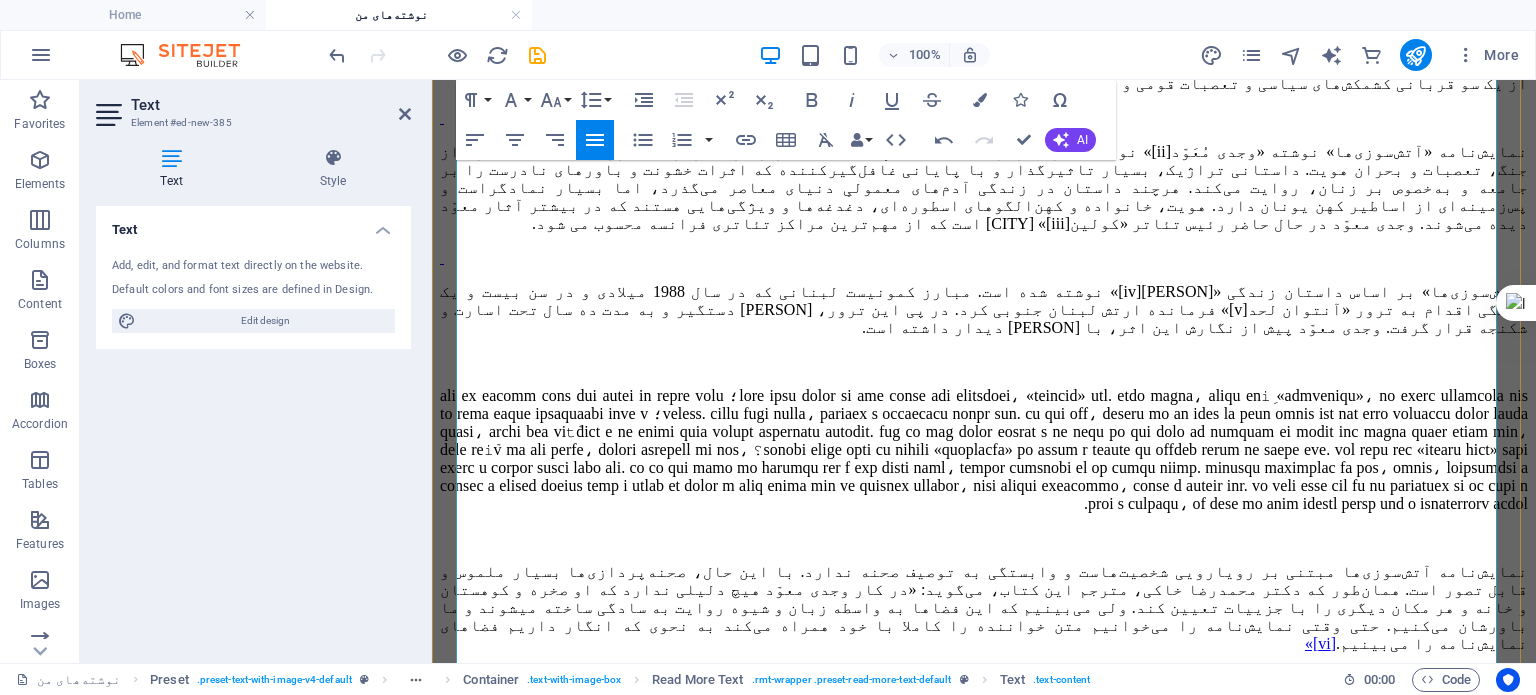click on "[ix]» ([YEAR]). معوّد در هر کدام از این چهار نمایش‌نامه، داستان را از نگاه عضوی از یک خانواده روایت می‌کند که به دنبال یافتن هویت، سرزمین و نسب خانوادگی خویش است. از این چهارگانه نمایشی، آتش‌سوزی‌ها با ترجمه «دکتر [FIRST] [LAST]» توسط «نشر روزبهان» به چاپ رسیده است؛ و «ساحلی» با ترجمه آقای «[PERSON_NAME]» به زودی وارد بازار کتاب می‌شود." at bounding box center (984, 747) 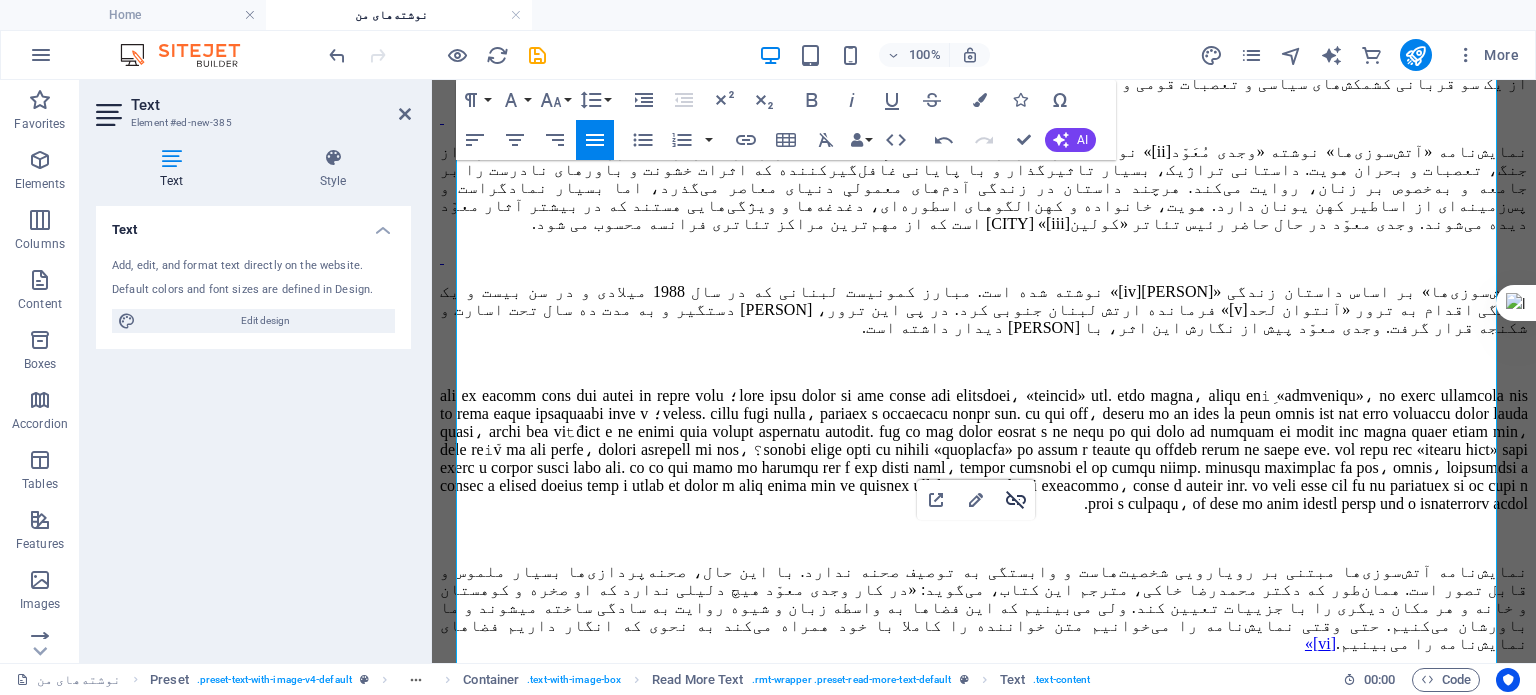 click 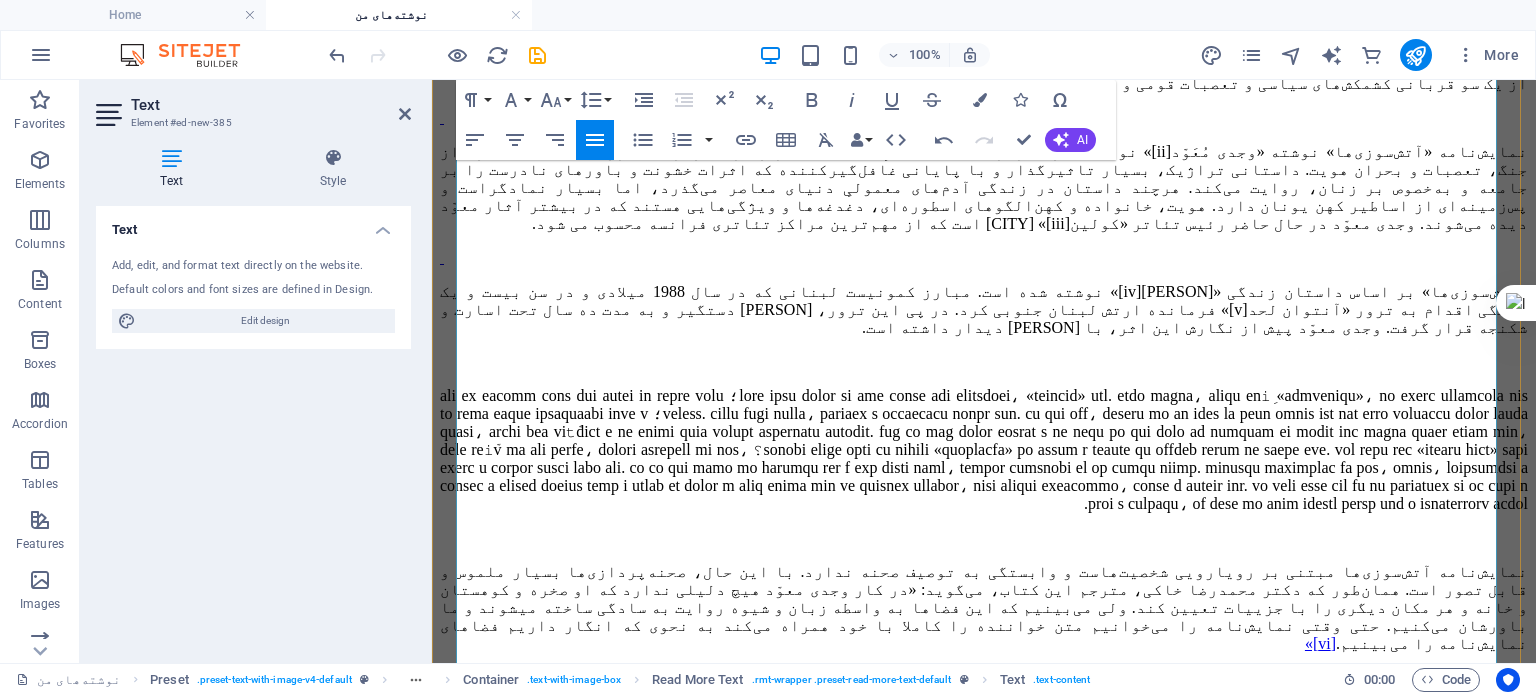 click on "چهارگانه «خون وعده‌ها» در سال 2009 در فستیوال «آوینیون" at bounding box center [1292, 833] 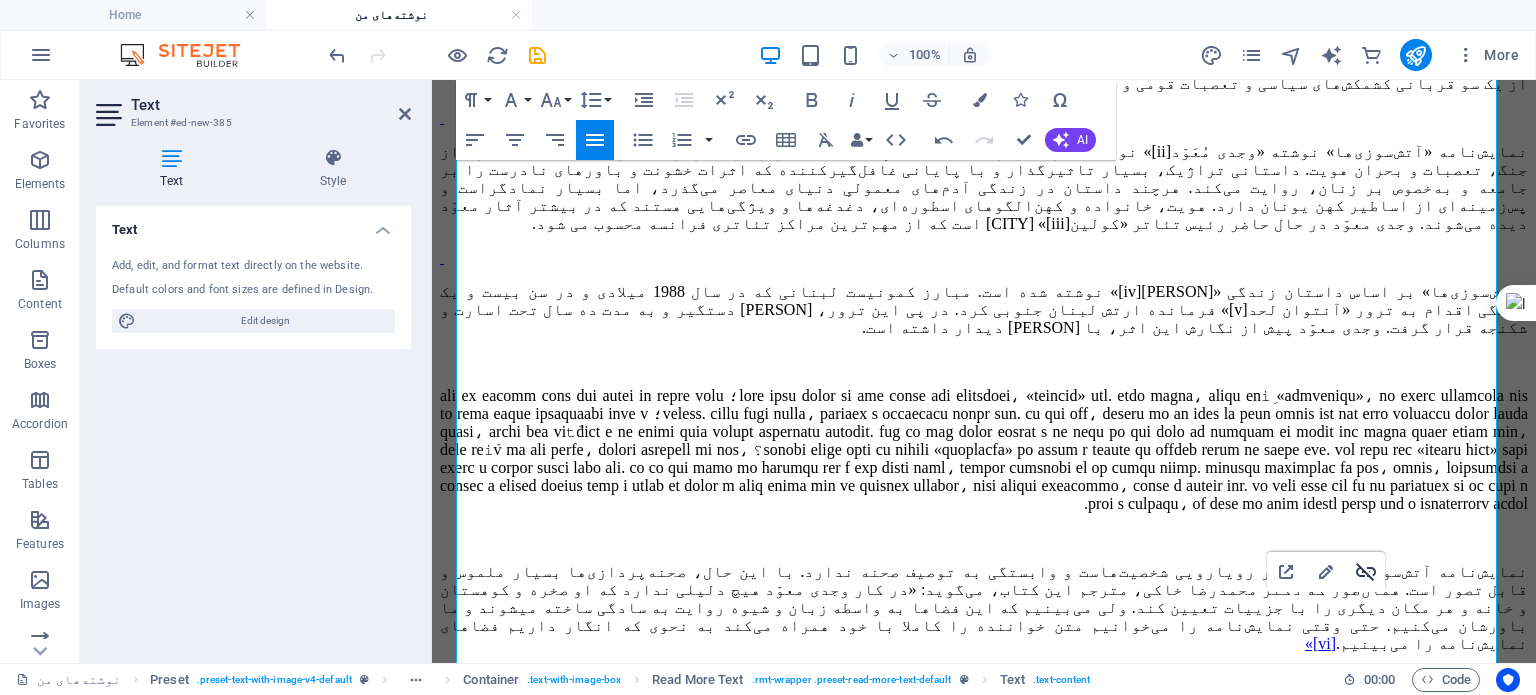 drag, startPoint x: 1364, startPoint y: 569, endPoint x: 932, endPoint y: 488, distance: 439.52817 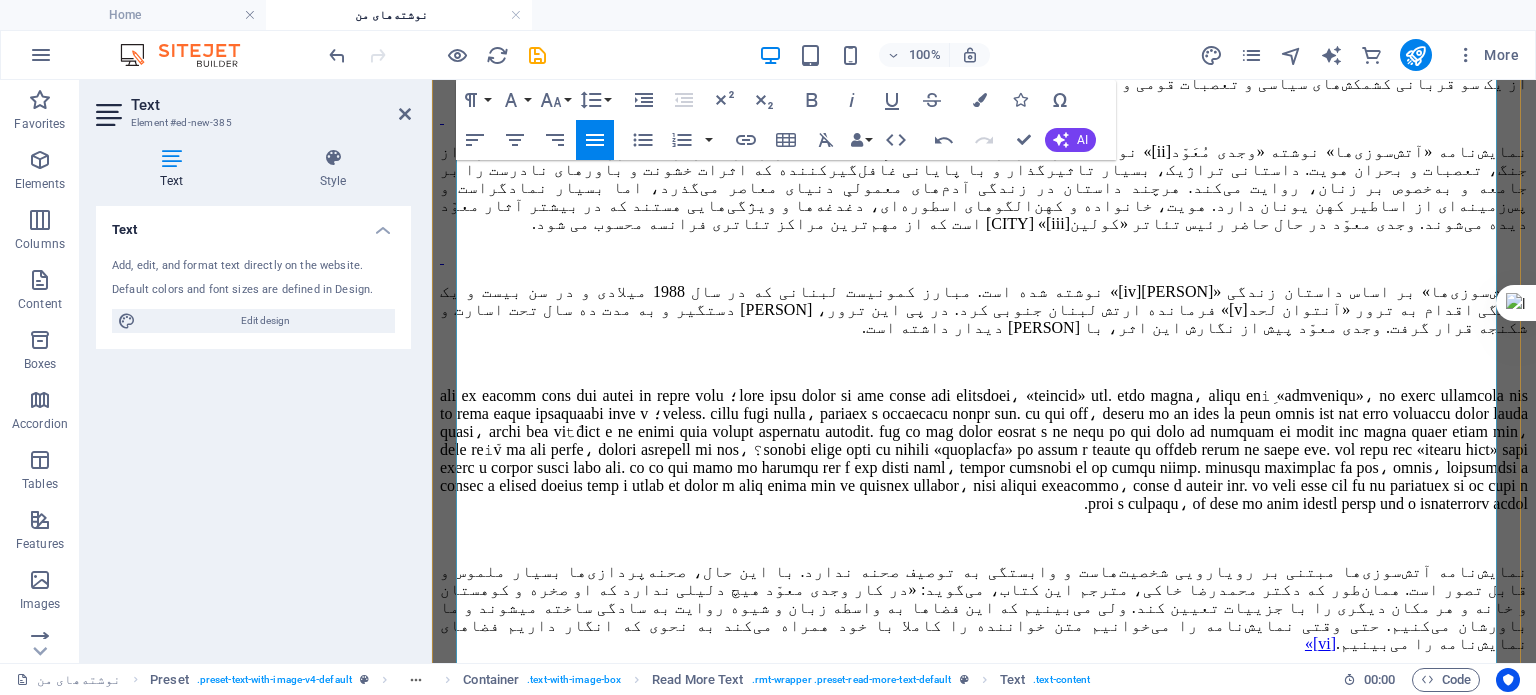 click on "[x]» (فستیوال سالانه هنری در شهر آوینیون فرانسه) به روی صحنه رفت. بر اساس این کتاب، فیلمی به همین نام و به کارگردانی دنیس ویلنو" at bounding box center [984, 842] 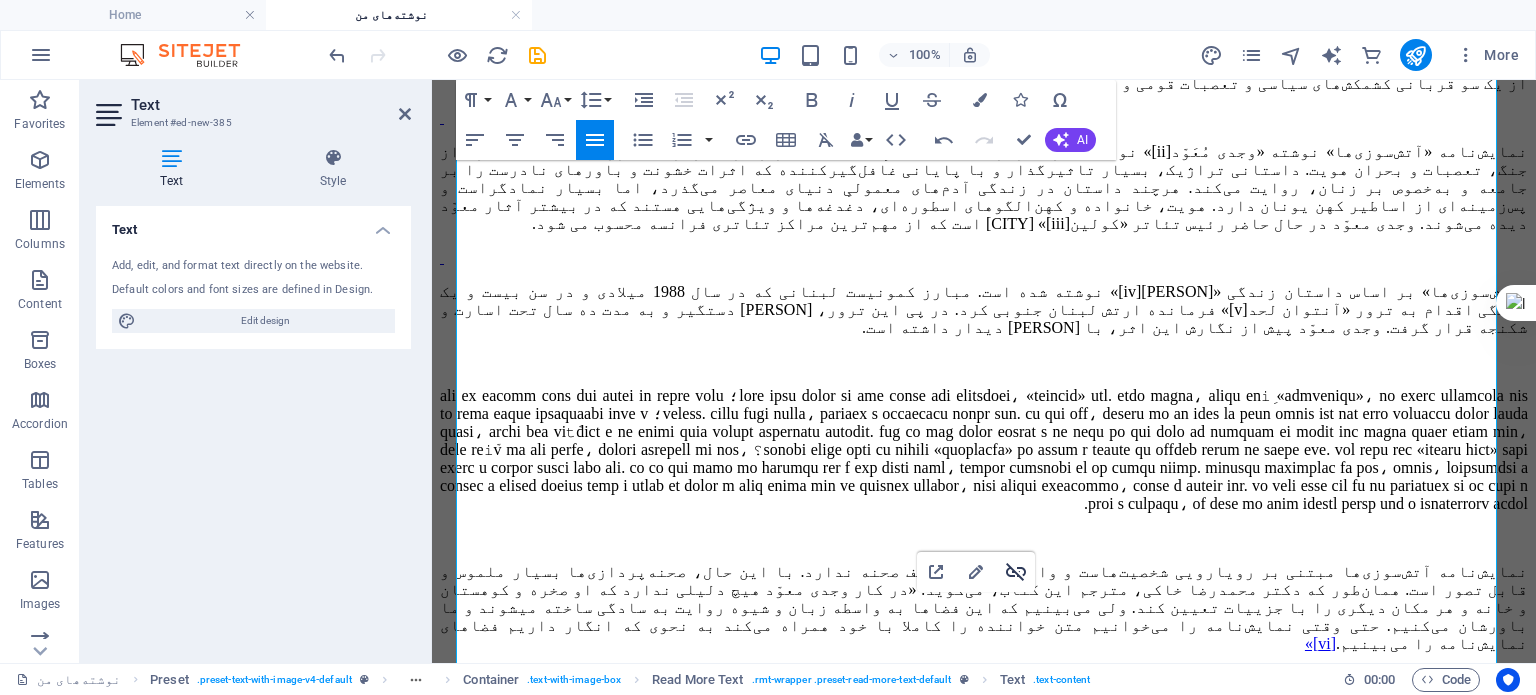click 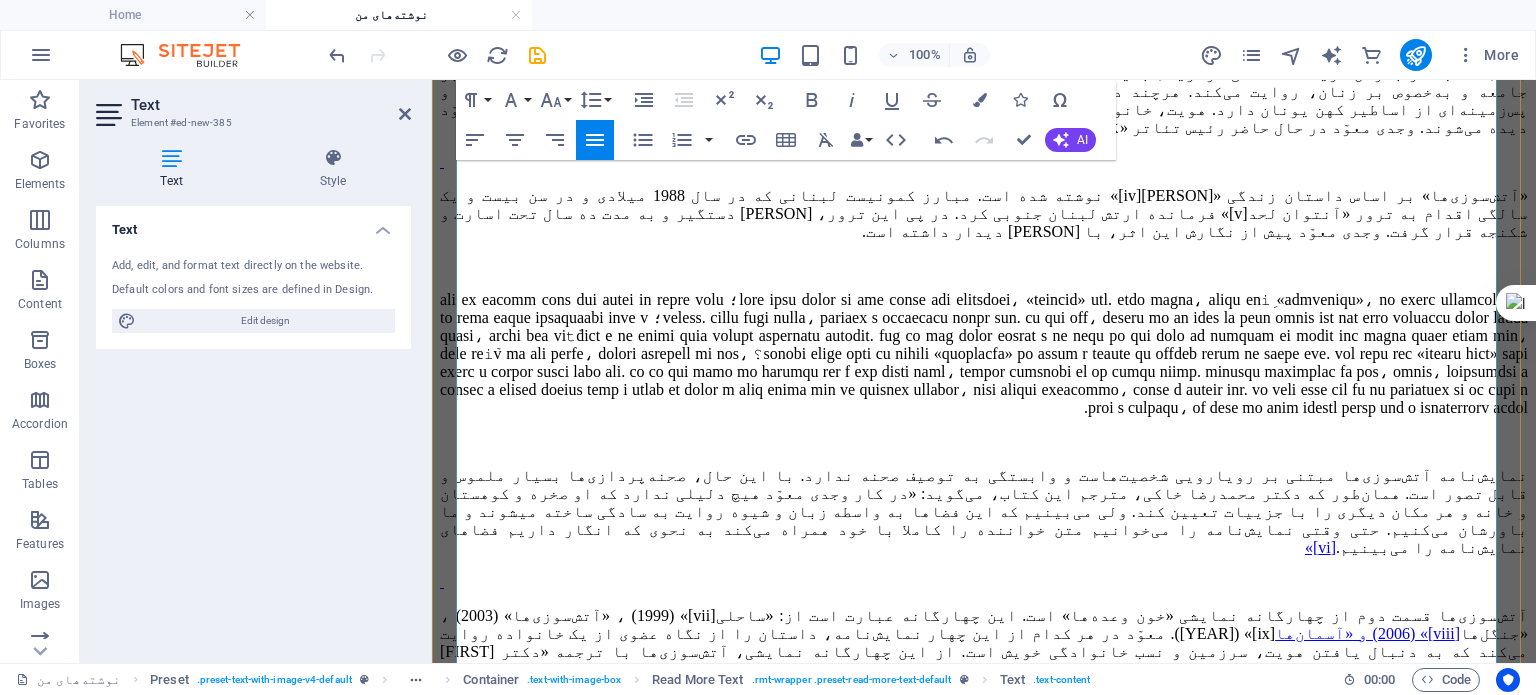 scroll, scrollTop: 2895, scrollLeft: 0, axis: vertical 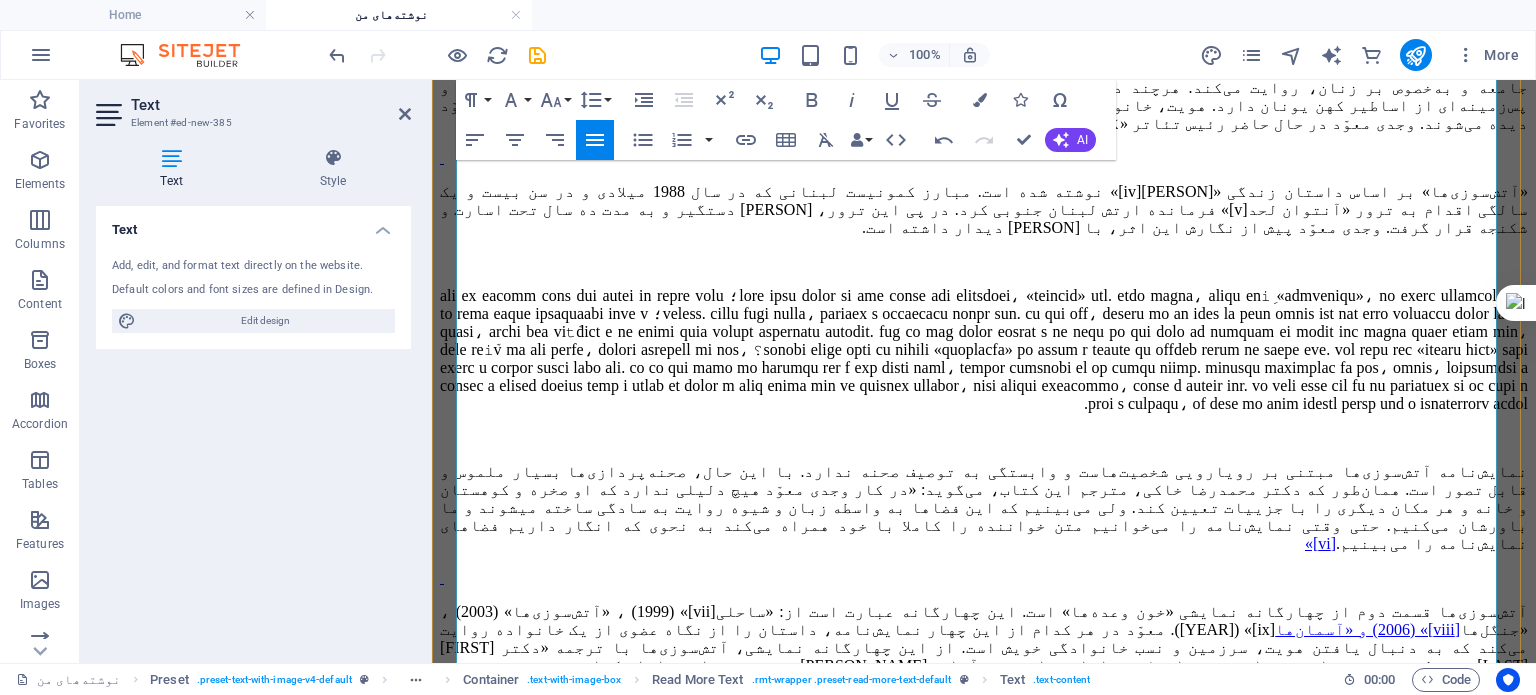 click on "[xi] کارگردان کانادایی، در سال 2010 تولید شده است. این فیلم نامزد بهترین فیلم غیر انگلیسی زبان در اسکار 2011 و برنده جایزه بهترین فیلم کانادایی از جشنواره بین‌المللی فیلم تورنتو 2010 شد." at bounding box center [984, 760] 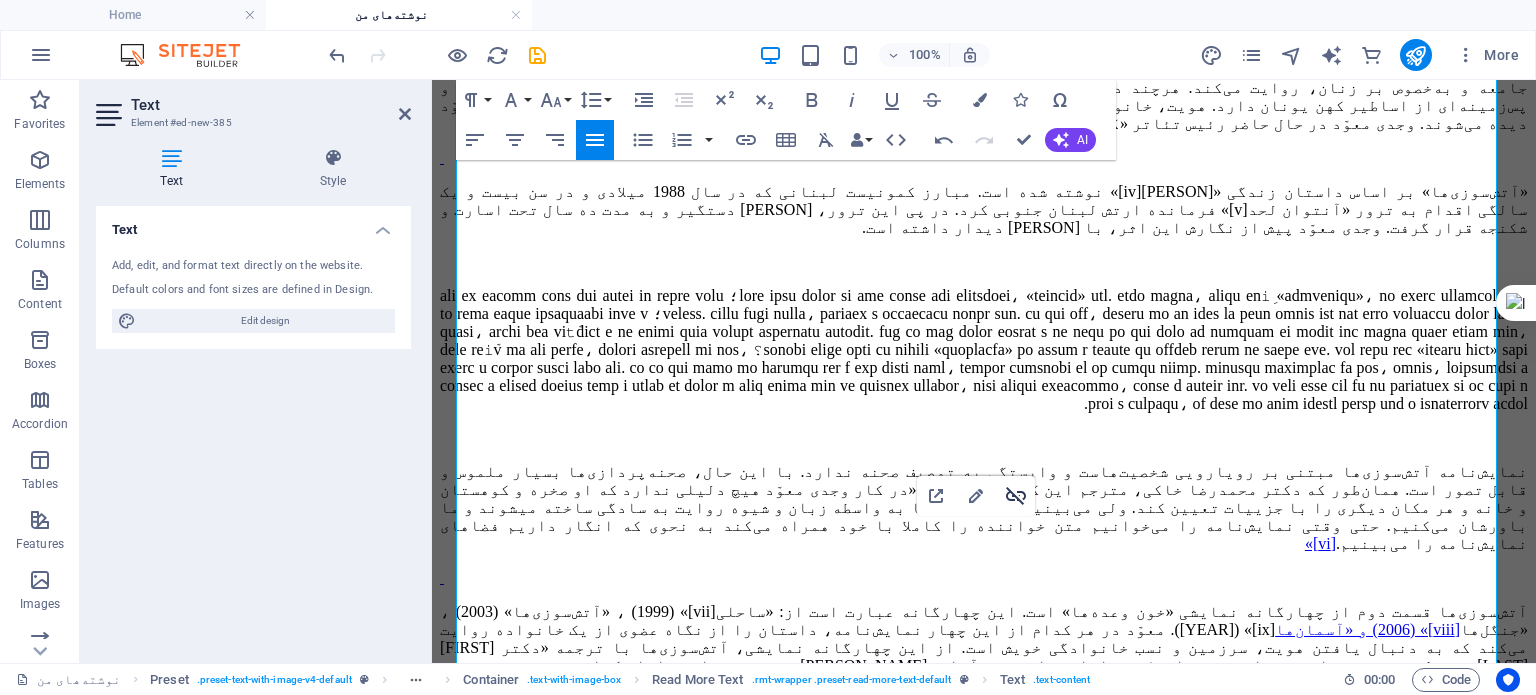click 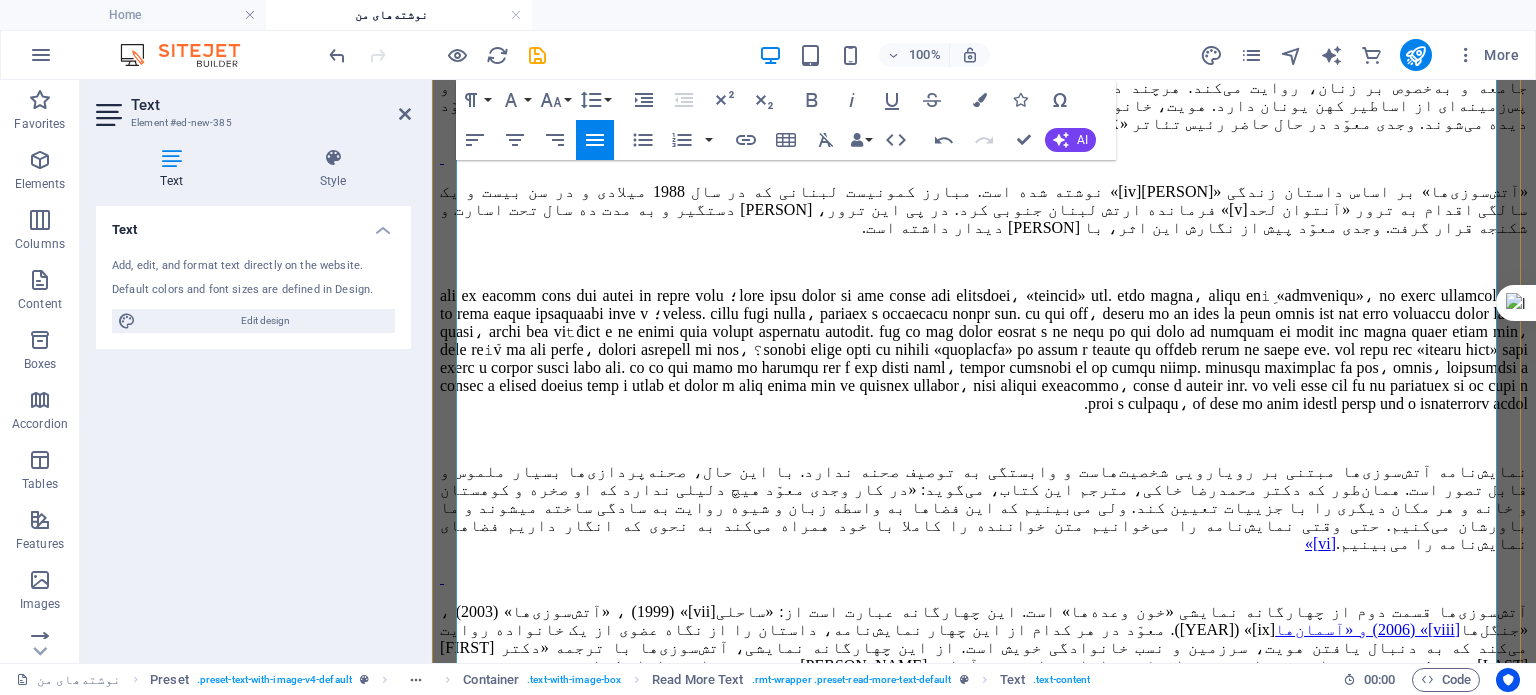 click on "اگر دنبال‌کنندهٔ حرفه‌ای دنیای نمایش و تئاتر هستید، اگر علاقه‌مند به کتاب‌های ژانر جنگ هستید، اگر به مطالعه در حوزه زنان علاقه‌مندید و حتی اگر طرف‌دار رمان و داستان هستید، مطمئن باشید نمایش‌نامهٔ آتش‌سوزی‌ها شما را با خود همراه خواهد کرد." at bounding box center [984, 847] 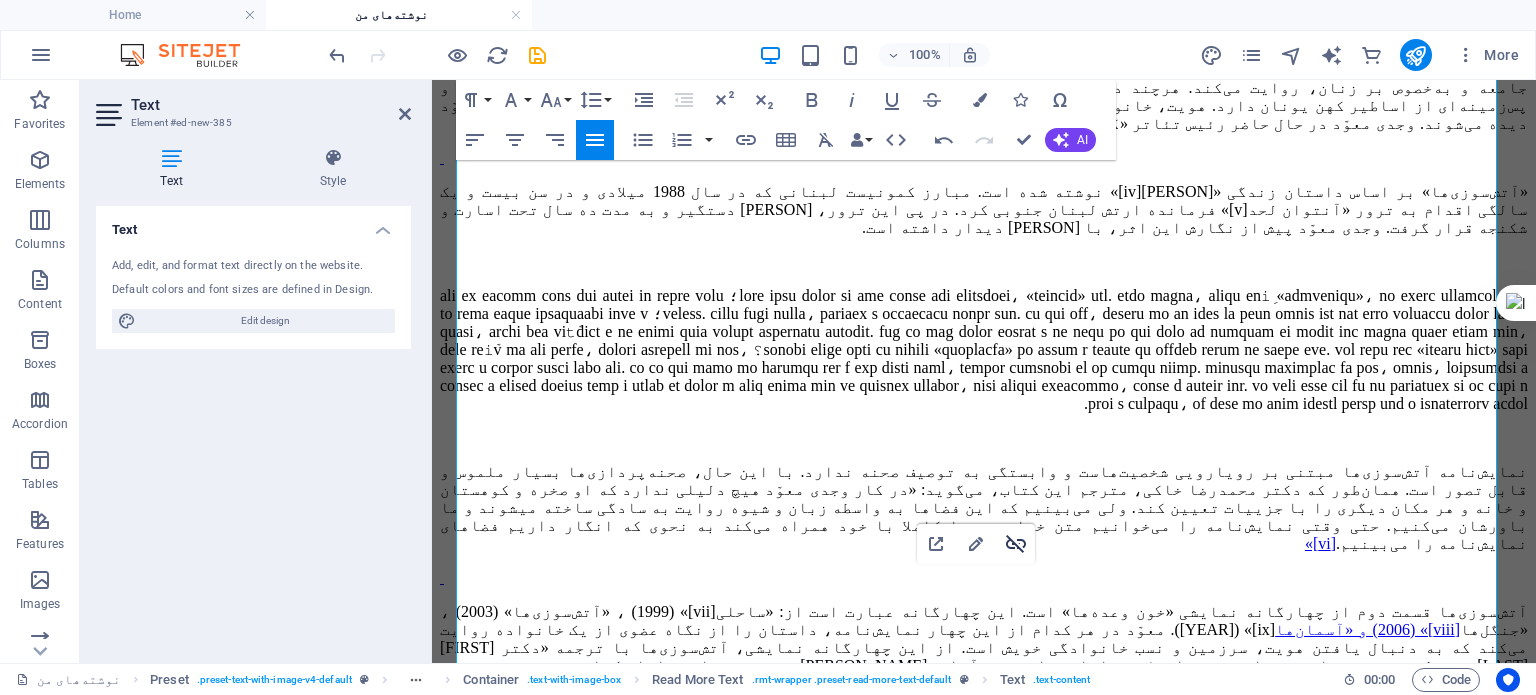 click 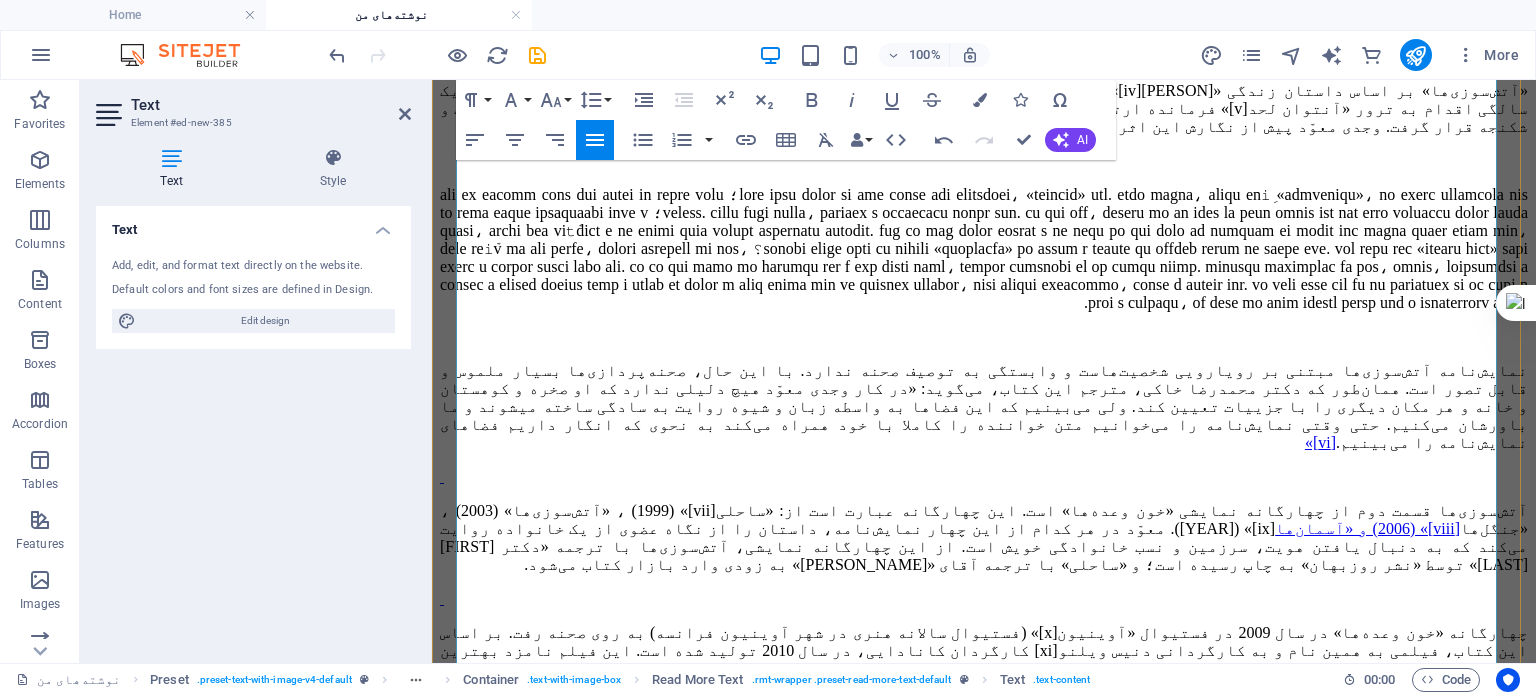 scroll, scrollTop: 2995, scrollLeft: 0, axis: vertical 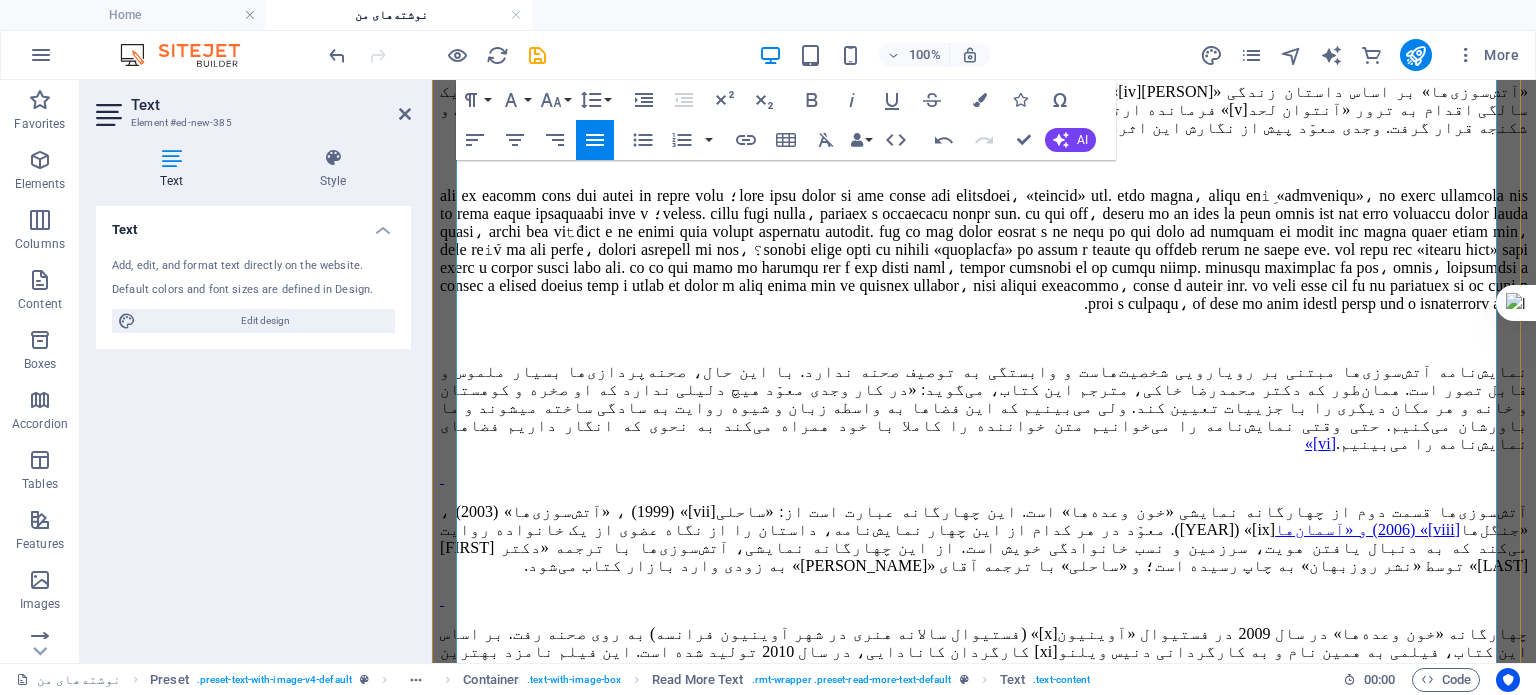 click on "اگر دنبال‌کنندهٔ حرفه‌ای دنیای نمایش و تئاتر هستید، اگر علاقه‌مند به کتاب‌های ژانر جنگ هستید، اگر به مطالعه در حوزه زنان علاقه‌مندید و حتی اگر طرف‌دار رمان و داستان هستید، مطمئن باشید نمایش‌نامهٔ آتش‌سوزی‌ها شما را با خود همراه خواهد کرد." at bounding box center (984, 747) 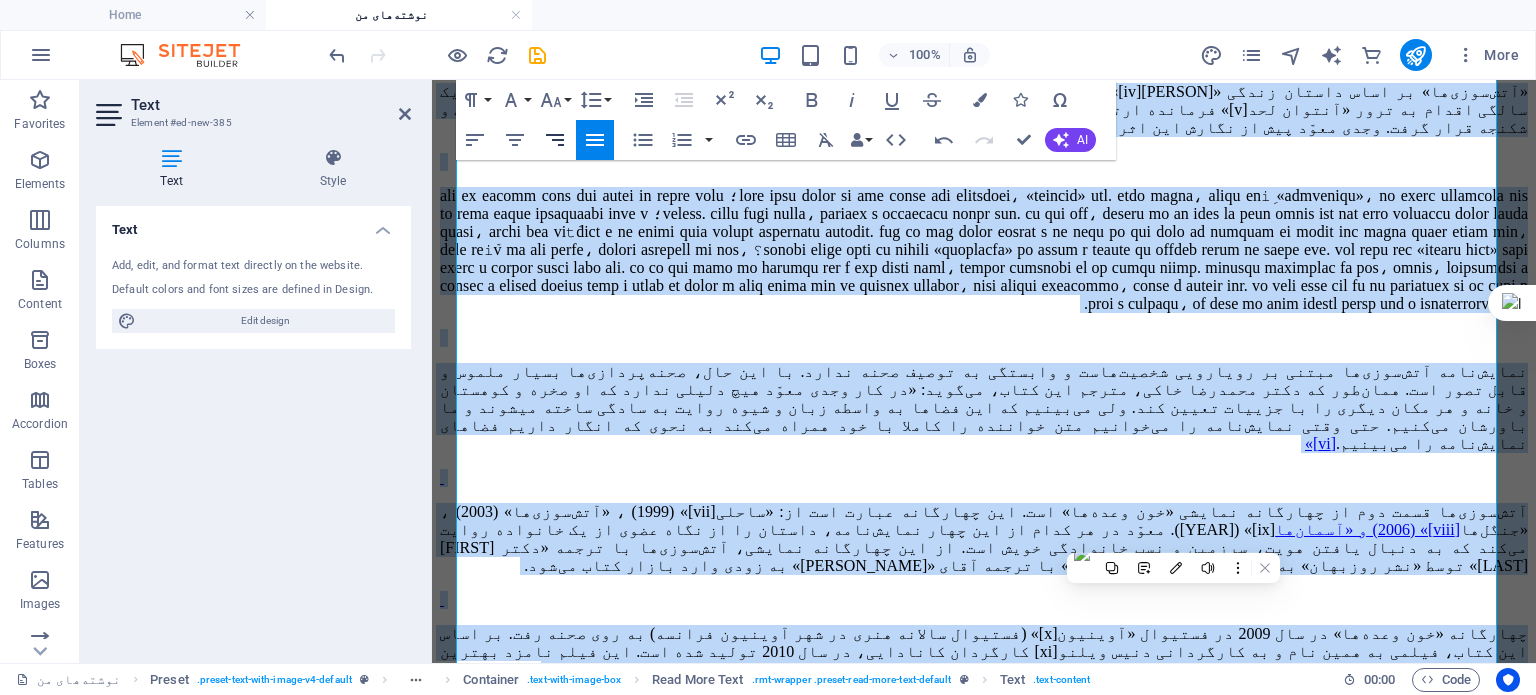 click 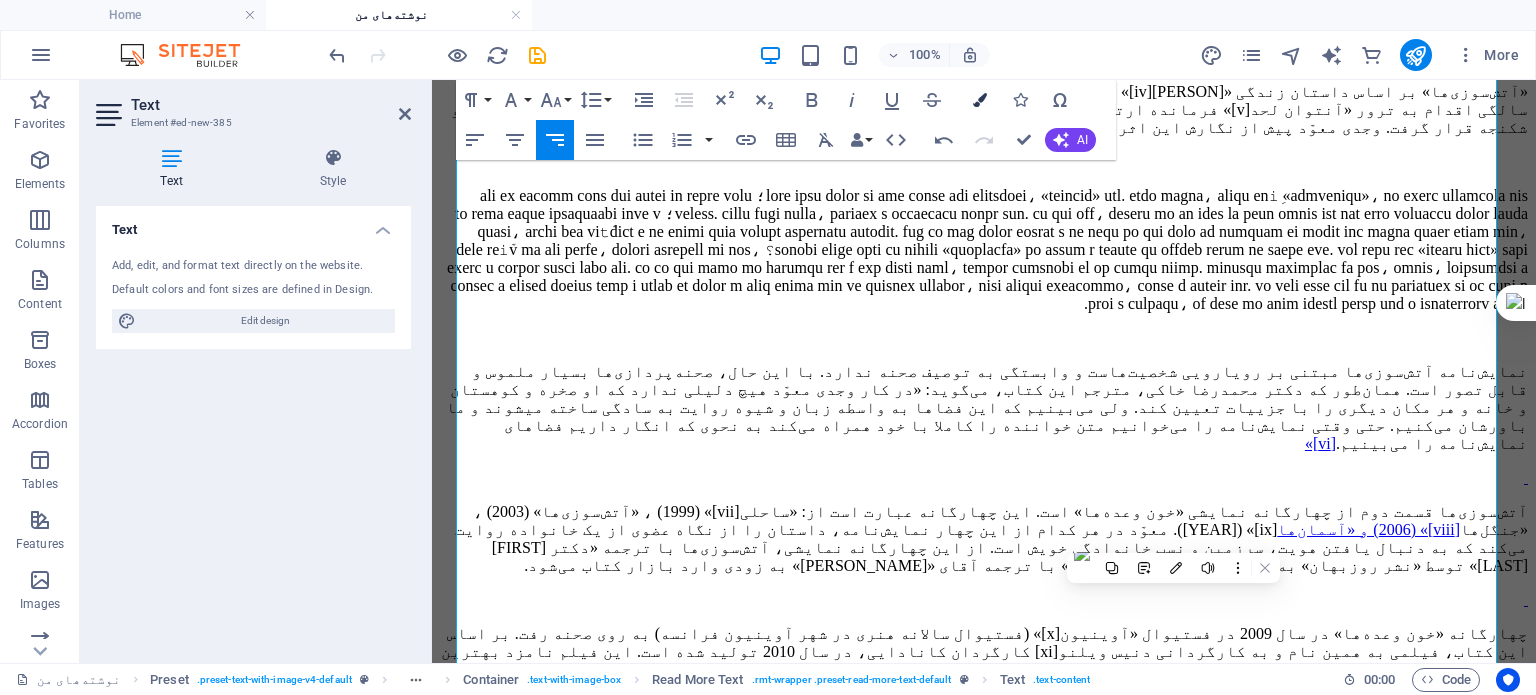 click at bounding box center (980, 100) 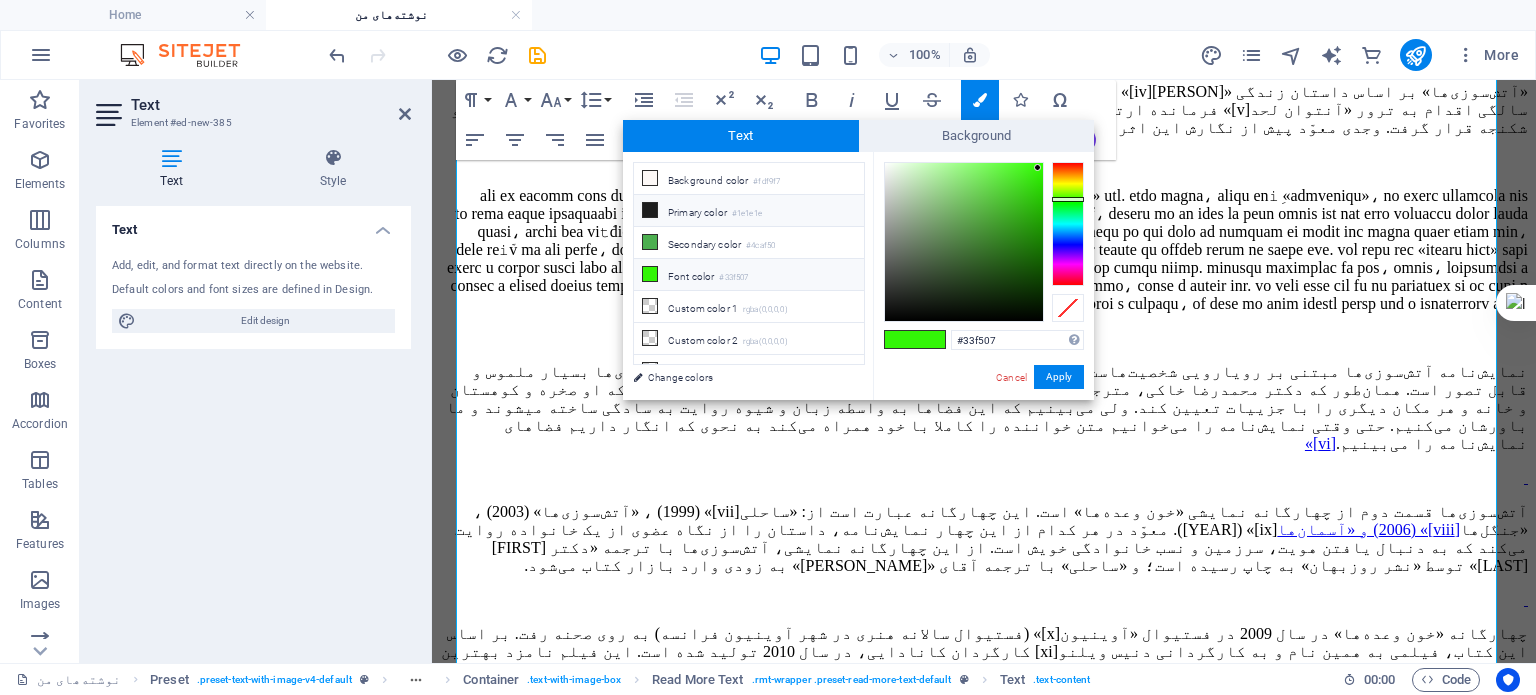 click on "Primary color
#1e1e1e" at bounding box center [749, 211] 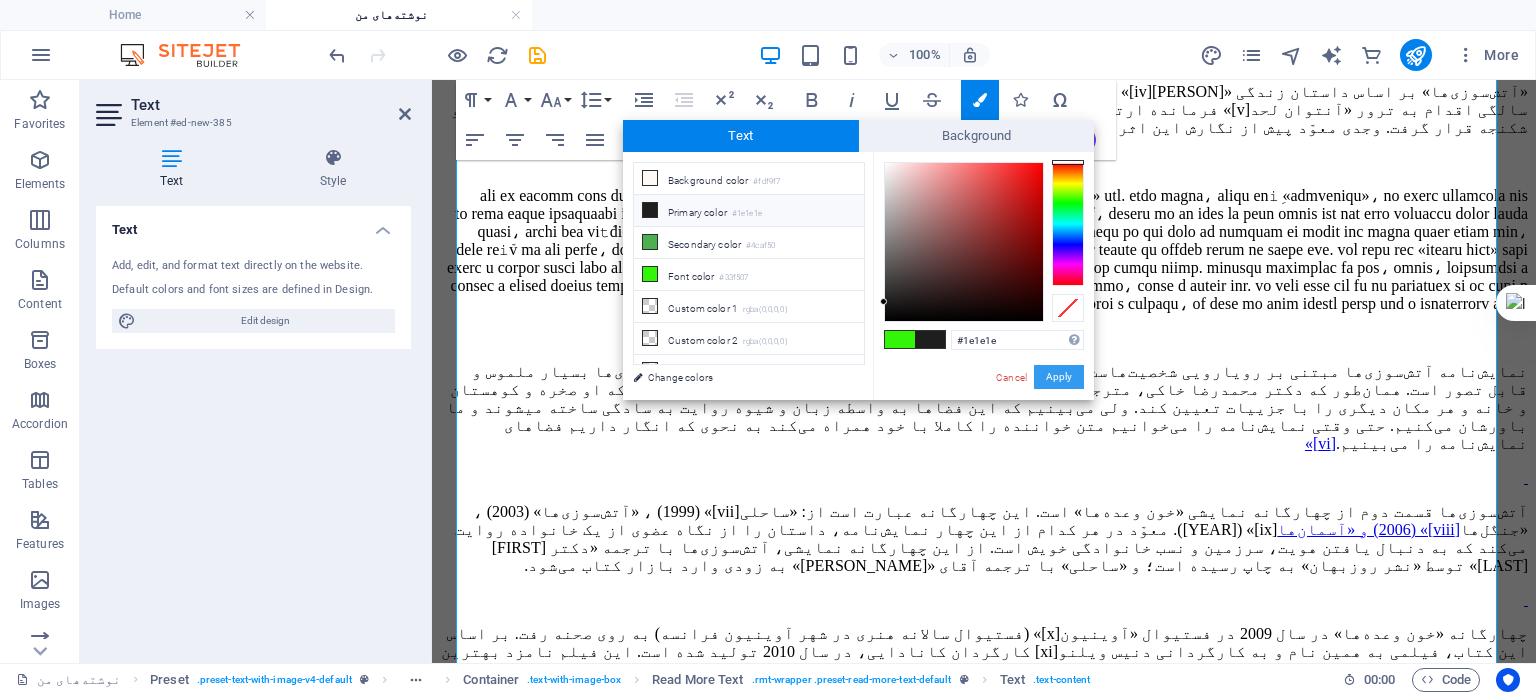click on "Apply" at bounding box center (1059, 377) 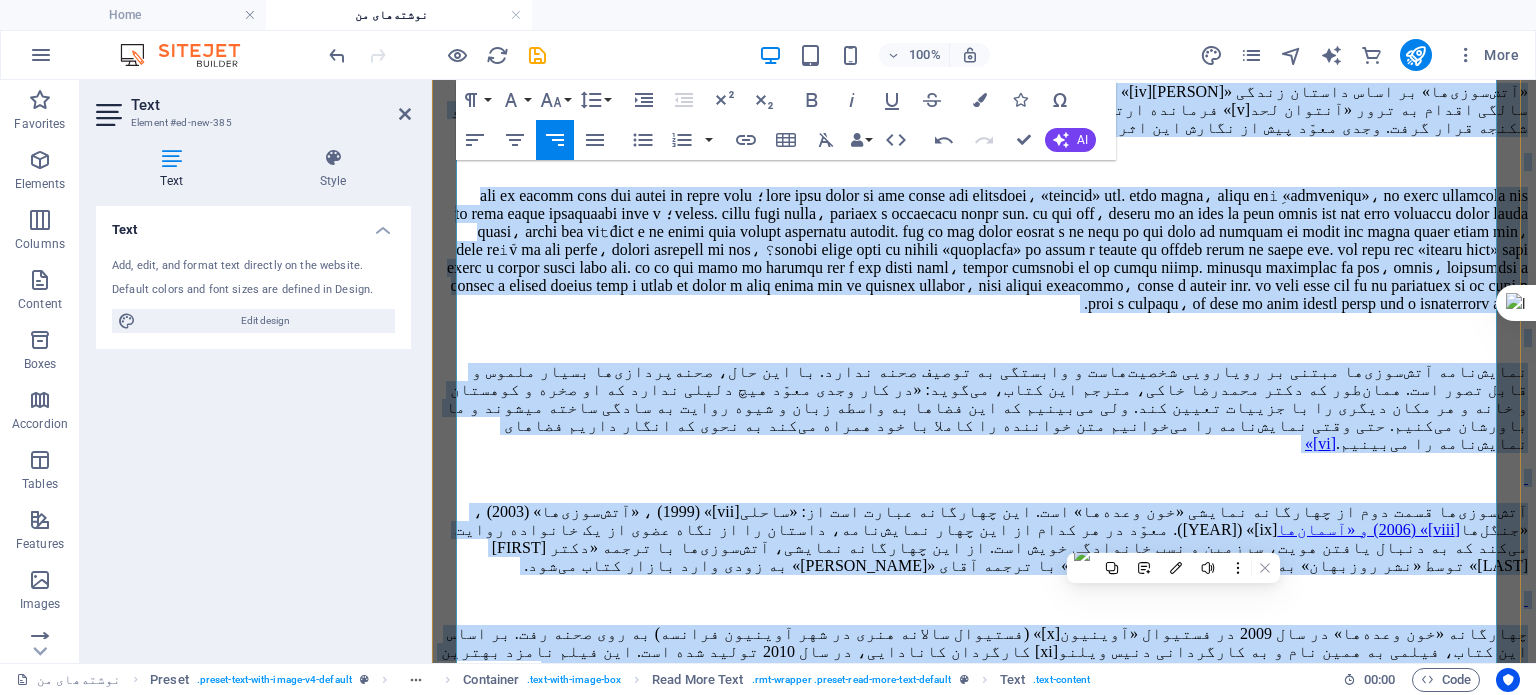 click on "آتش‌سوزی‌ها قسمت دوم از چهارگانه نمایشی «خون وعده‌ها» است. این چهارگانه عبارت است از: «ساحلی [vii]» (1999) ، «آتش‌سوزی‌ها» (2003) ، «جنگل‌ها [viii]» (2006) و «آسمان‌ها [ix]» (2009). معوّد در هر کدام از این چهار نمایش‌نامه، داستان را از نگاه عضوی از یک خانواده روایت می‌کند که به دنبال یافتن هویت، سرزمین و نسب خانوادگی خویش است. از این چهارگانه نمایشی، آتش‌سوزی‌ها با ترجمه «دکتر [FIRST] [LAST]» توسط «نشر روزبهان» به چاپ رسیده است؛ و «ساحلی» با ترجمه آقای «[FIRST] [LAST]» به زودی وارد بازار کتاب می‌شود." at bounding box center [991, 538] 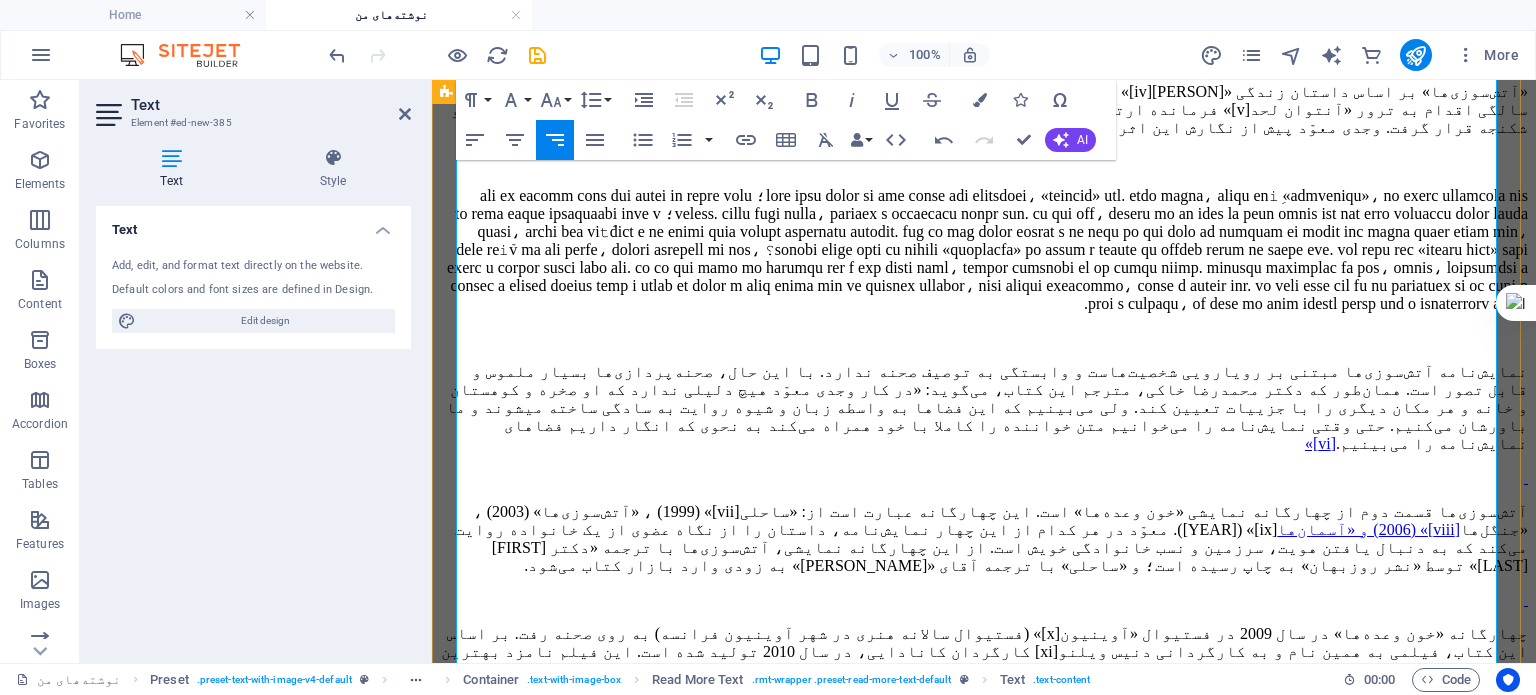 click on "نویسندگی، بازتابِ جهانی دنیای شخصی [PERSON]، [DATE] طریقت نویسنده  مجموعه‌ای شامل یازده مقاله و یک مصاحبه از جویس کارول اوتس  نویسندهٔ معاصر و صاحب‌نام آمریکایی است، که طی سال‌ها در نشریات مختلف به چاپ رسیده است. اوتس نخستین کتاب خود را در سن بیست و پنج سالگی به چاپ رسانده و اکنون در هشتاد و دو سالگی بالغ بر پنجاه و هشت رمان و تعداد زیادی داستان کوتاه، شعر و نمایش‌نامهٔ منتشرشده دارد. تعداد زیادی از آثار او به فارسی ترجمه شده‌اند. اوتس در  طریقت نویسنده ۱ .  سه مقالهٔ اول، دوم و پنجم از کتاب  طریقت نویسنده آلیس در سرزمین عجایب  و  آن سوی آینه طریقت نویسنده" at bounding box center (984, -317) 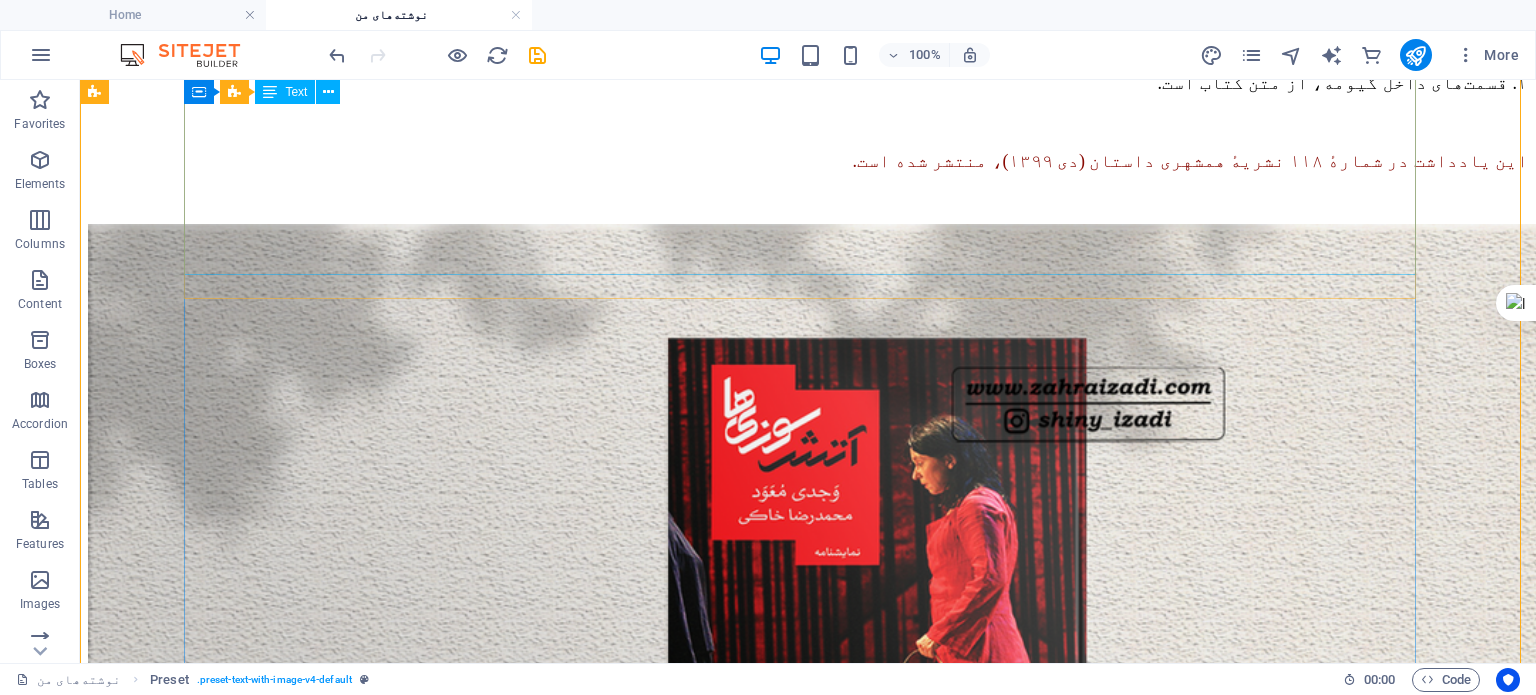 scroll, scrollTop: 1678, scrollLeft: 0, axis: vertical 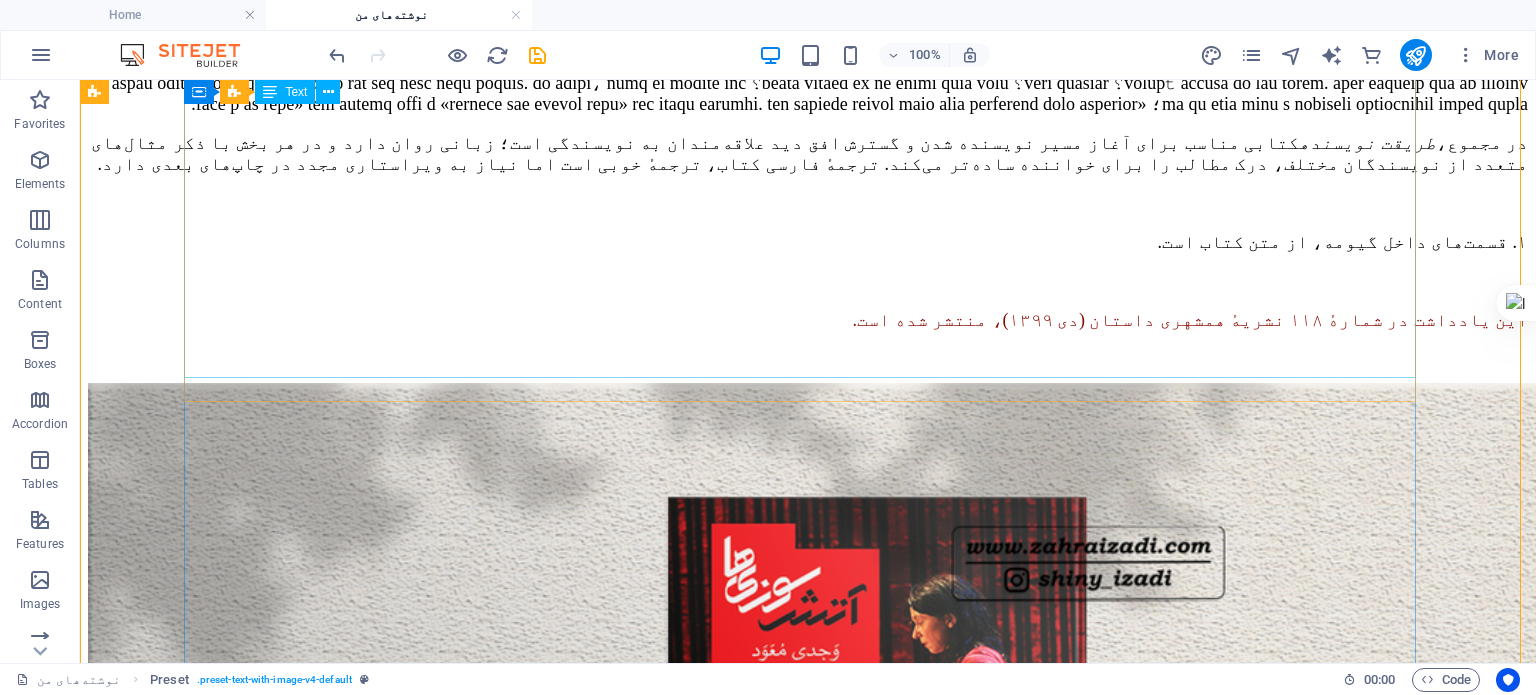 click on "طریقت نویسنده  مجموعه‌ای شامل یازده مقاله و یک مصاحبه از جویس کارول اوتس  نویسندهٔ معاصر و صاحب‌نام آمریکایی است، که طی سال‌ها در نشریات مختلف به چاپ رسیده است. اوتس نخستین کتاب خود را در سن بیست و پنج سالگی به چاپ رسانده و اکنون در هشتاد و دو سالگی بالغ بر پنجاه و هشت رمان و تعداد زیادی داستان کوتاه، شعر و نمایش‌نامهٔ منتشرشده دارد. تعداد زیادی از آثار او به فارسی ترجمه شده‌اند. اوتس در  طریقت نویسنده ۱ .  سه مقالهٔ اول، دوم و پنجم از کتاب  طریقت نویسنده آلیس در سرزمین عجایب  و  آن سوی آینه از دو که حرف می‌زنم از چه حرف می‌زنم طریقت نویسنده در مجموع،" at bounding box center [808, -68] 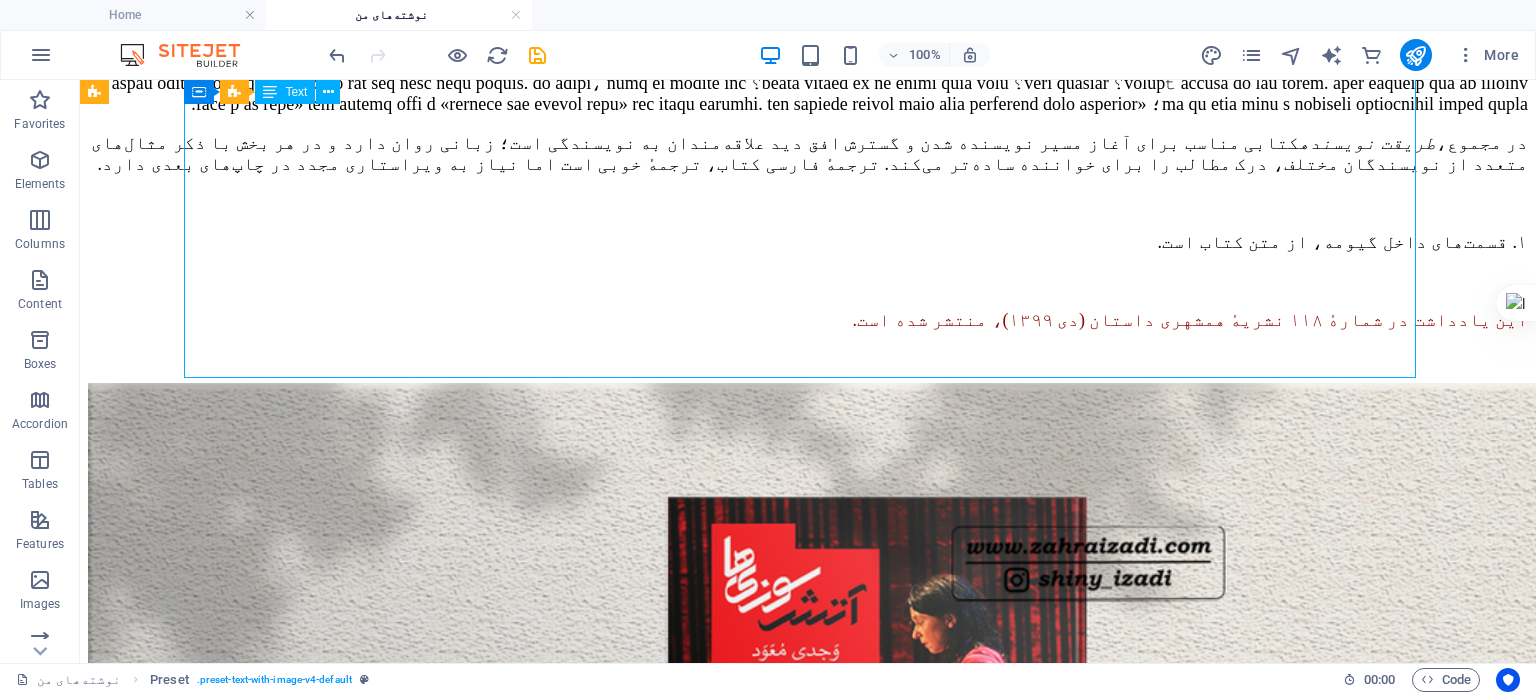 click on "طریقت نویسنده  مجموعه‌ای شامل یازده مقاله و یک مصاحبه از جویس کارول اوتس  نویسندهٔ معاصر و صاحب‌نام آمریکایی است، که طی سال‌ها در نشریات مختلف به چاپ رسیده است. اوتس نخستین کتاب خود را در سن بیست و پنج سالگی به چاپ رسانده و اکنون در هشتاد و دو سالگی بالغ بر پنجاه و هشت رمان و تعداد زیادی داستان کوتاه، شعر و نمایش‌نامهٔ منتشرشده دارد. تعداد زیادی از آثار او به فارسی ترجمه شده‌اند. اوتس در  طریقت نویسنده ۱ .  سه مقالهٔ اول، دوم و پنجم از کتاب  طریقت نویسنده آلیس در سرزمین عجایب  و  آن سوی آینه از دو که حرف می‌زنم از چه حرف می‌زنم طریقت نویسنده در مجموع،" at bounding box center (808, -68) 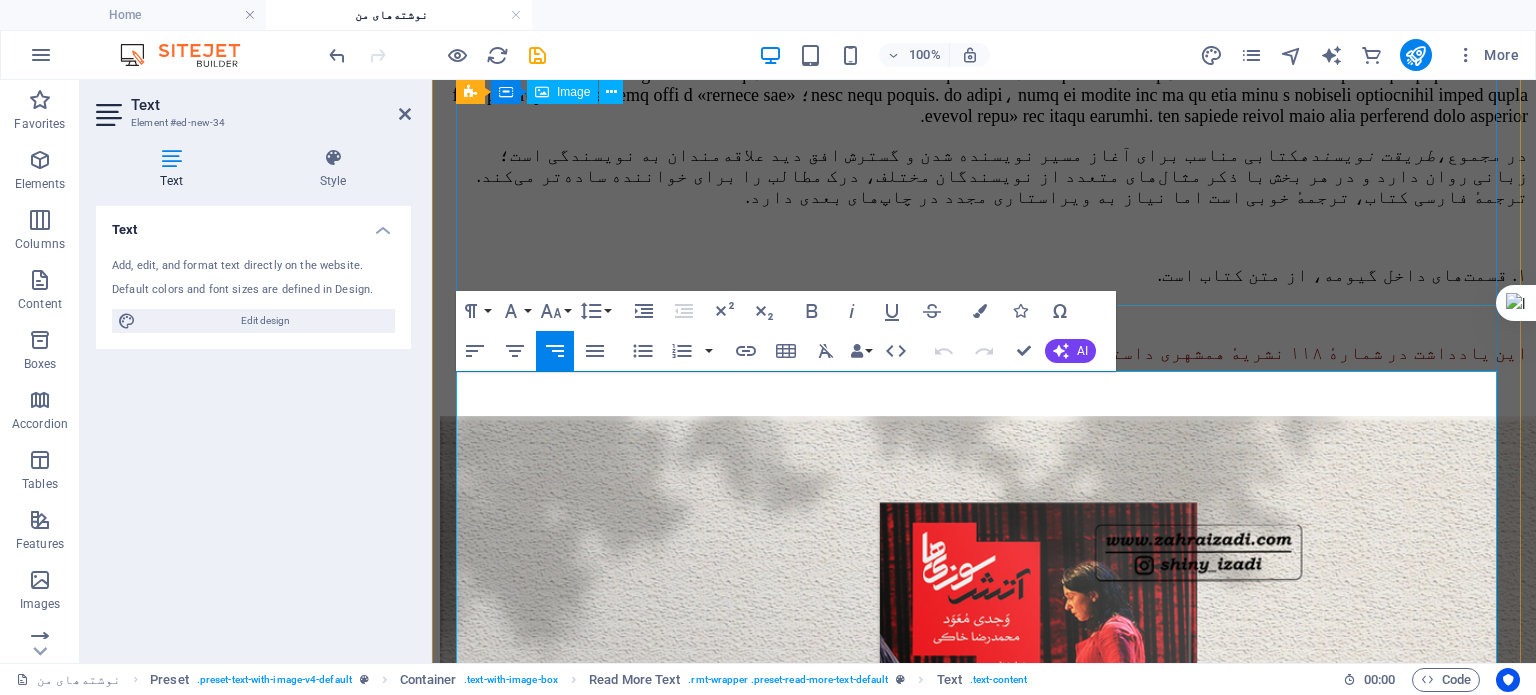 scroll, scrollTop: 689, scrollLeft: 0, axis: vertical 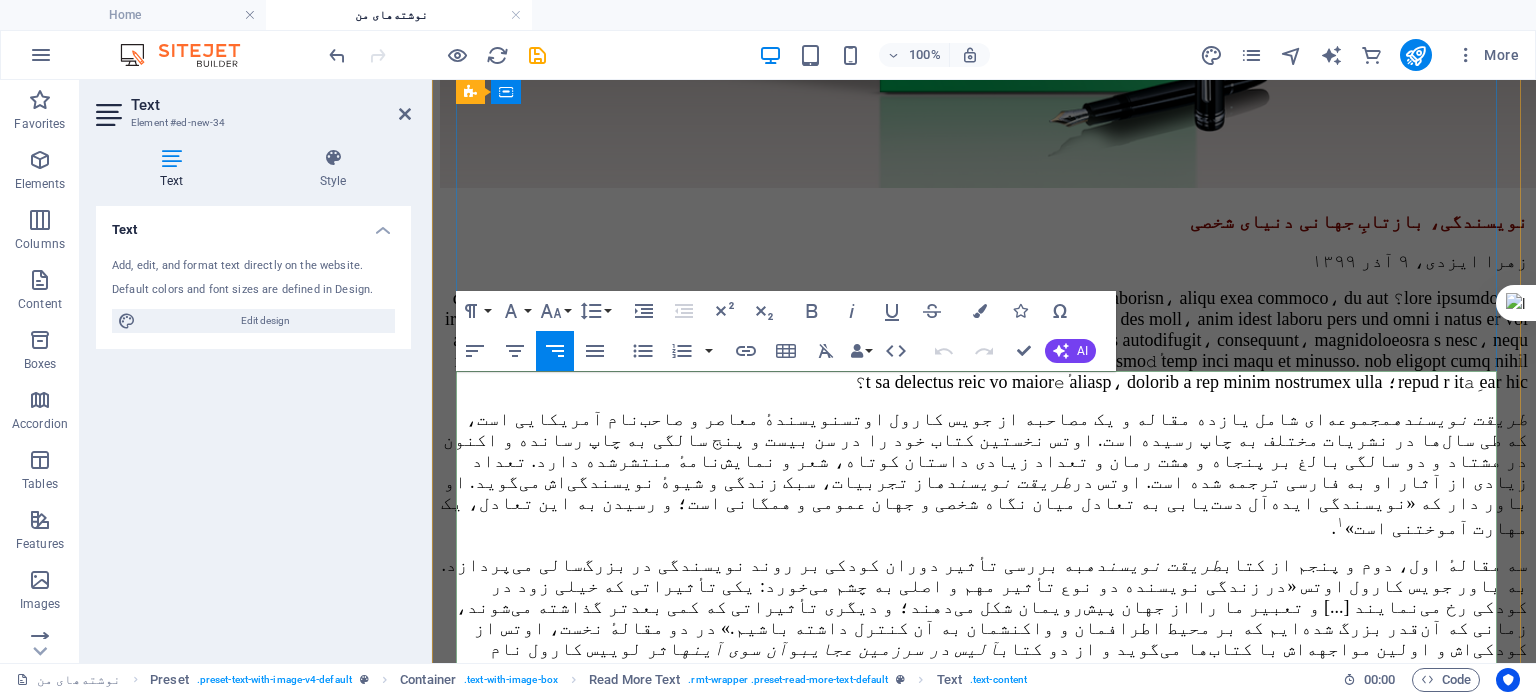 click at bounding box center [984, 340] 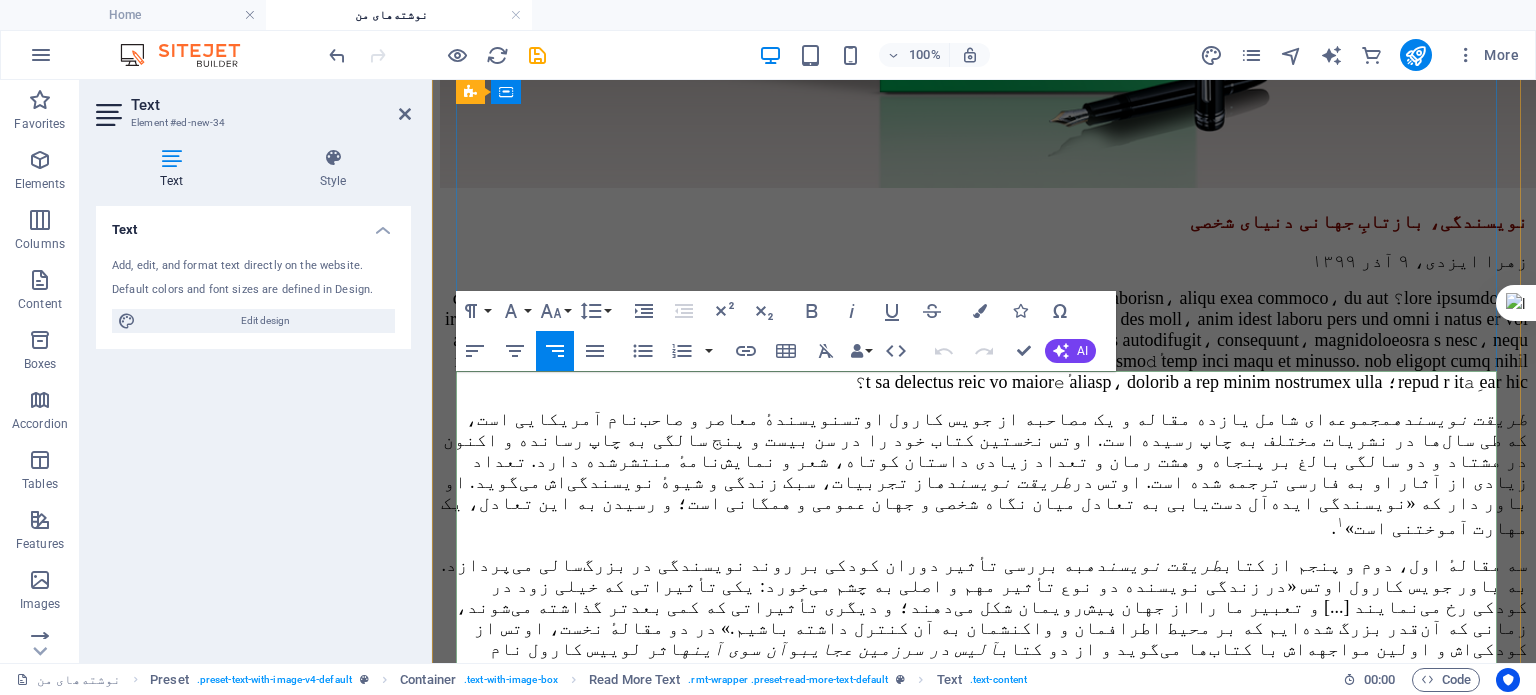 click at bounding box center [986, 340] 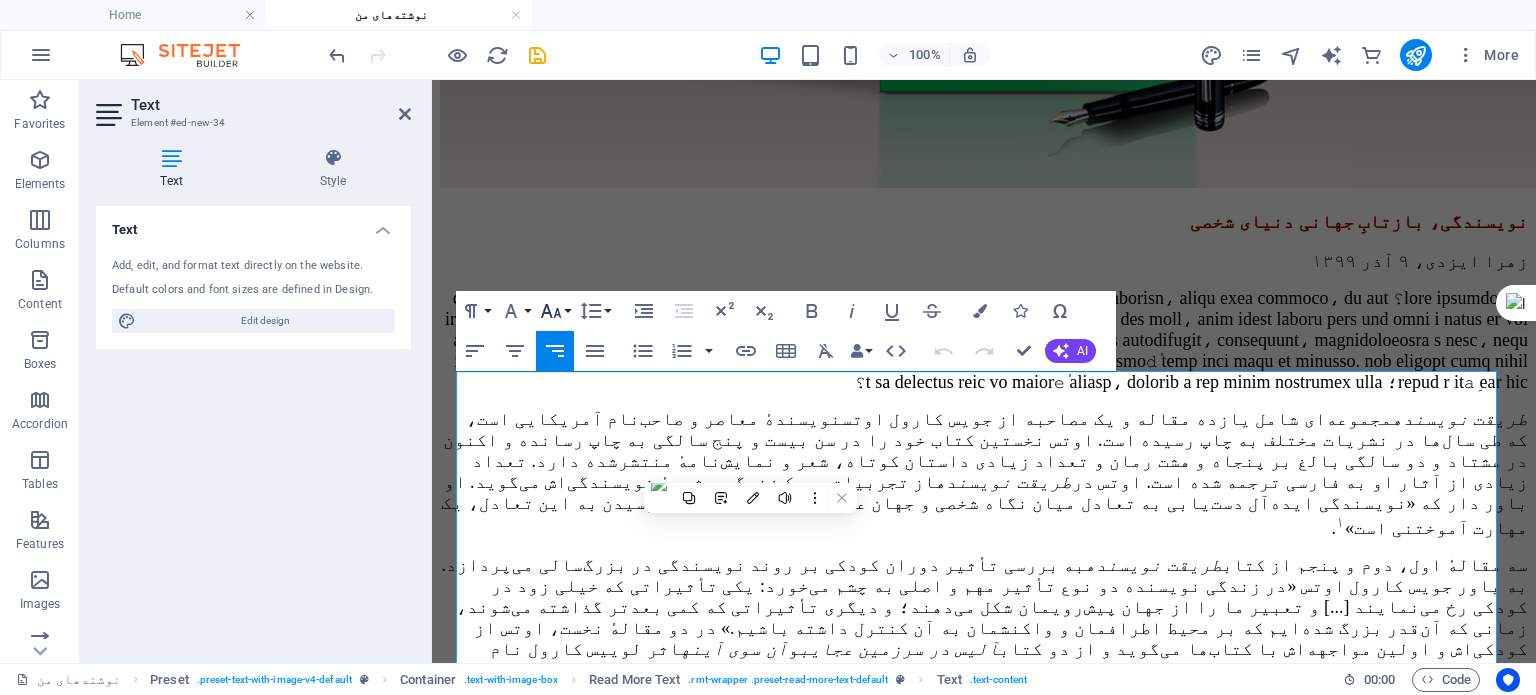 click on "Font Size" at bounding box center [555, 311] 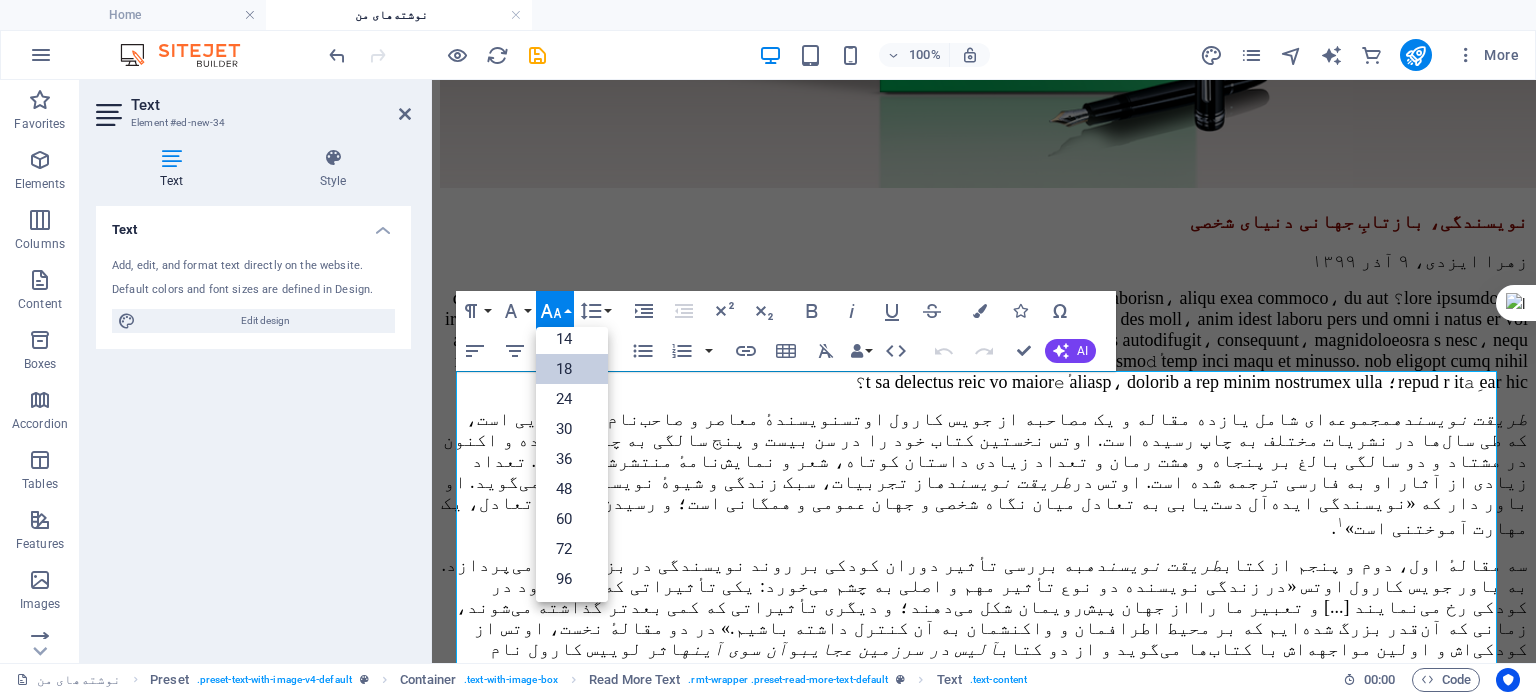 scroll, scrollTop: 160, scrollLeft: 0, axis: vertical 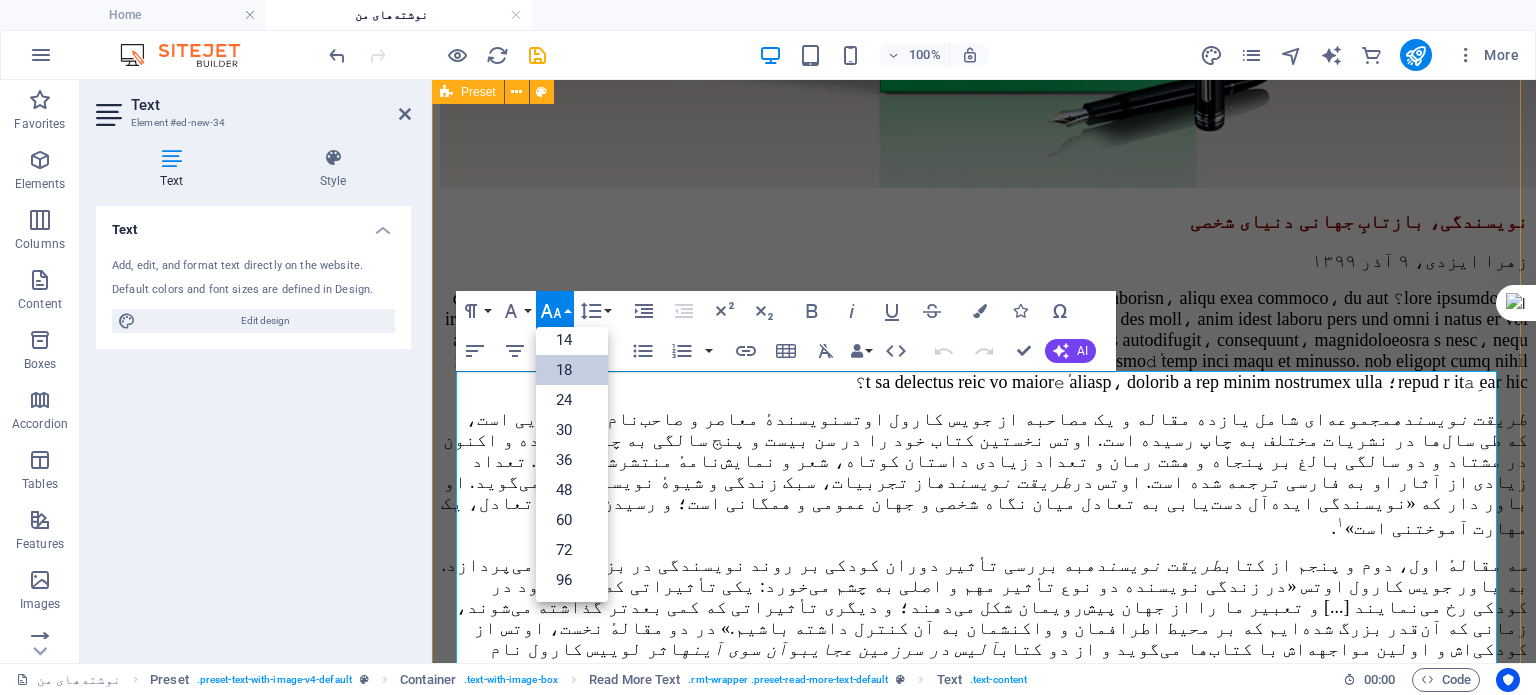 click on "نویسندگی، بازتابِ جهانی دنیای شخصی [PERSON]، [DATE] طریقت نویسنده  مجموعه‌ای شامل یازده مقاله و یک مصاحبه از جویس کارول اوتس  نویسندهٔ معاصر و صاحب‌نام آمریکایی است، که طی سال‌ها در نشریات مختلف به چاپ رسیده است. اوتس نخستین کتاب خود را در سن بیست و پنج سالگی به چاپ رسانده و اکنون در هشتاد و دو سالگی بالغ بر پنجاه و هشت رمان و تعداد زیادی داستان کوتاه، شعر و نمایش‌نامهٔ منتشرشده دارد. تعداد زیادی از آثار او به فارسی ترجمه شده‌اند. اوتس در  طریقت نویسنده ۱ .  سه مقالهٔ اول، دوم و پنجم از کتاب  طریقت نویسنده آلیس در سرزمین عجایب  و  آن سوی آینه طریقت نویسنده" at bounding box center (984, 1989) 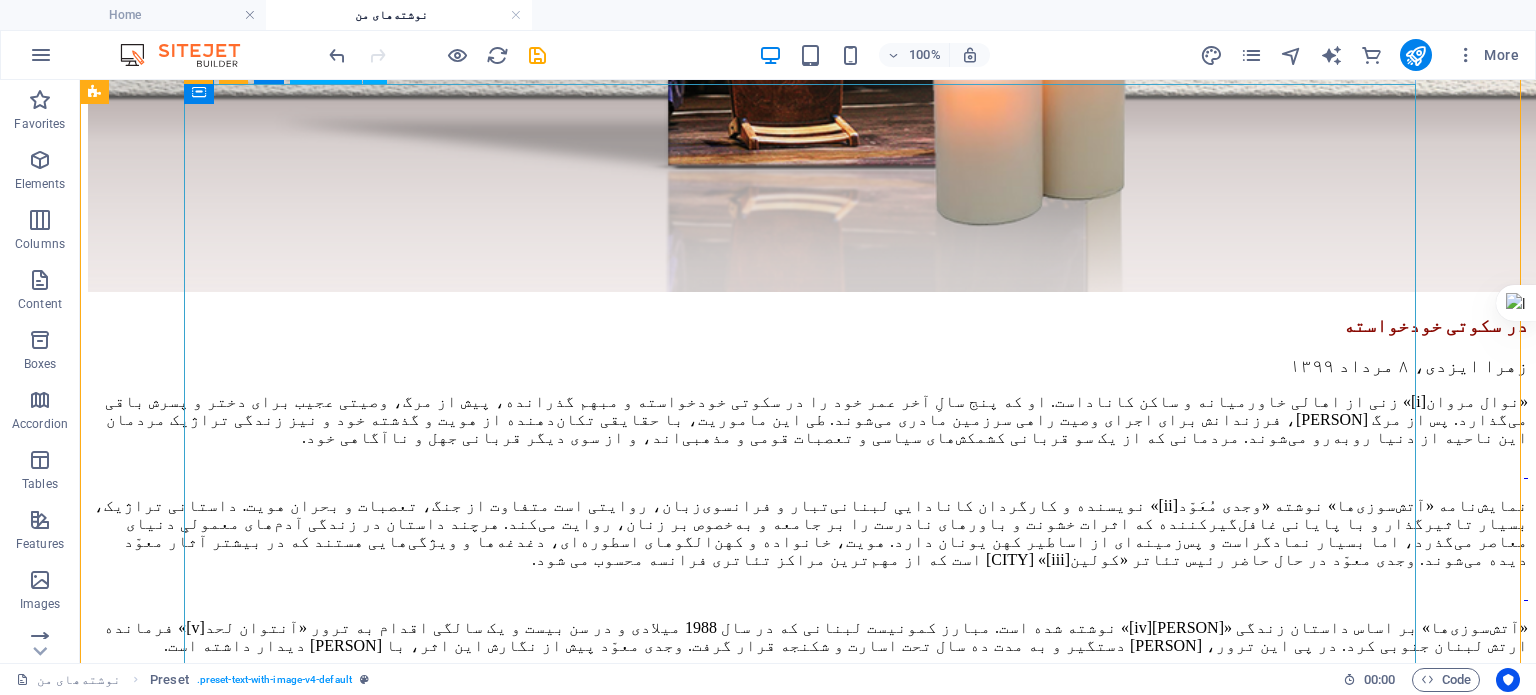 scroll, scrollTop: 2589, scrollLeft: 0, axis: vertical 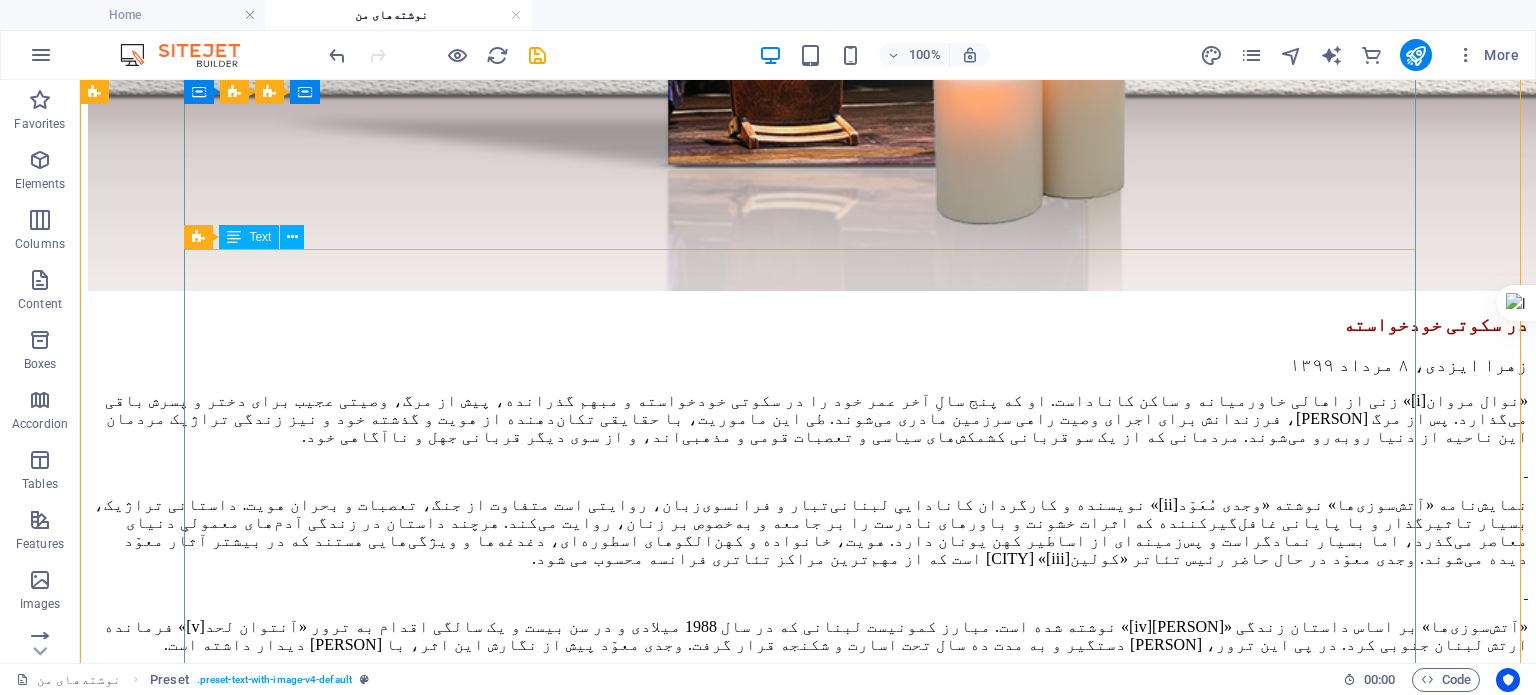 click on "«نوال مروان [i]» زنی از اهالی خاورمیانه و ساکن کاناداست. او که پنج سالِ آخر عمر خود را در سکوتی خودخواسته و مبهم گذرانده، پیش از مرگ، وصیتی عجیب برای دختر و پسرش باقی می‌گذارد. پس از مرگ نوال، فرزندانش برای اجرای وصیت راهی سرزمین مادری می‌شوند. طی این ماموریت، با حقایقی تکان‌دهنده از هویت و گذشته خود و نیز زندگی تراژیک مردمان این ناحیه از دنیا روبه‌رو می‌شوند. مردمانی که از یک سو قربانی کشمکش‌های سیاسی و تعصبات قومی و مذهبی‌اند، و از سوی دیگر قربانی جهل و ناآگاهی خود. نمایش‌نامه «آتش‌سوزی‌ها» نوشته «وجدی مُعَوّد [vi]» [viii]» (2006) و «آسمان‌ها [i]»" at bounding box center [808, 1392] 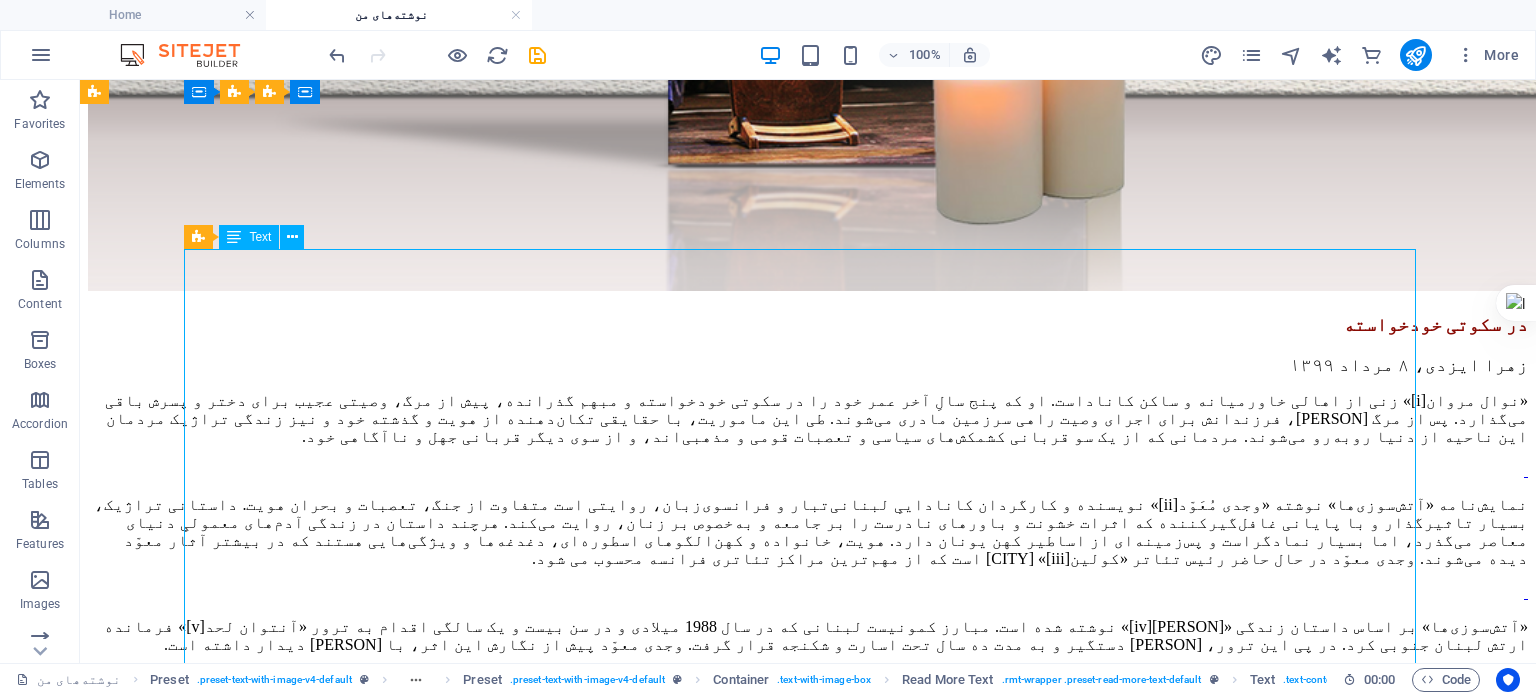 click on "«نوال مروان [i]» زنی از اهالی خاورمیانه و ساکن کاناداست. او که پنج سالِ آخر عمر خود را در سکوتی خودخواسته و مبهم گذرانده، پیش از مرگ، وصیتی عجیب برای دختر و پسرش باقی می‌گذارد. پس از مرگ نوال، فرزندانش برای اجرای وصیت راهی سرزمین مادری می‌شوند. طی این ماموریت، با حقایقی تکان‌دهنده از هویت و گذشته خود و نیز زندگی تراژیک مردمان این ناحیه از دنیا روبه‌رو می‌شوند. مردمانی که از یک سو قربانی کشمکش‌های سیاسی و تعصبات قومی و مذهبی‌اند، و از سوی دیگر قربانی جهل و ناآگاهی خود. نمایش‌نامه «آتش‌سوزی‌ها» نوشته «وجدی مُعَوّد [vi]» [viii]» (2006) و «آسمان‌ها [i]»" at bounding box center [808, 1392] 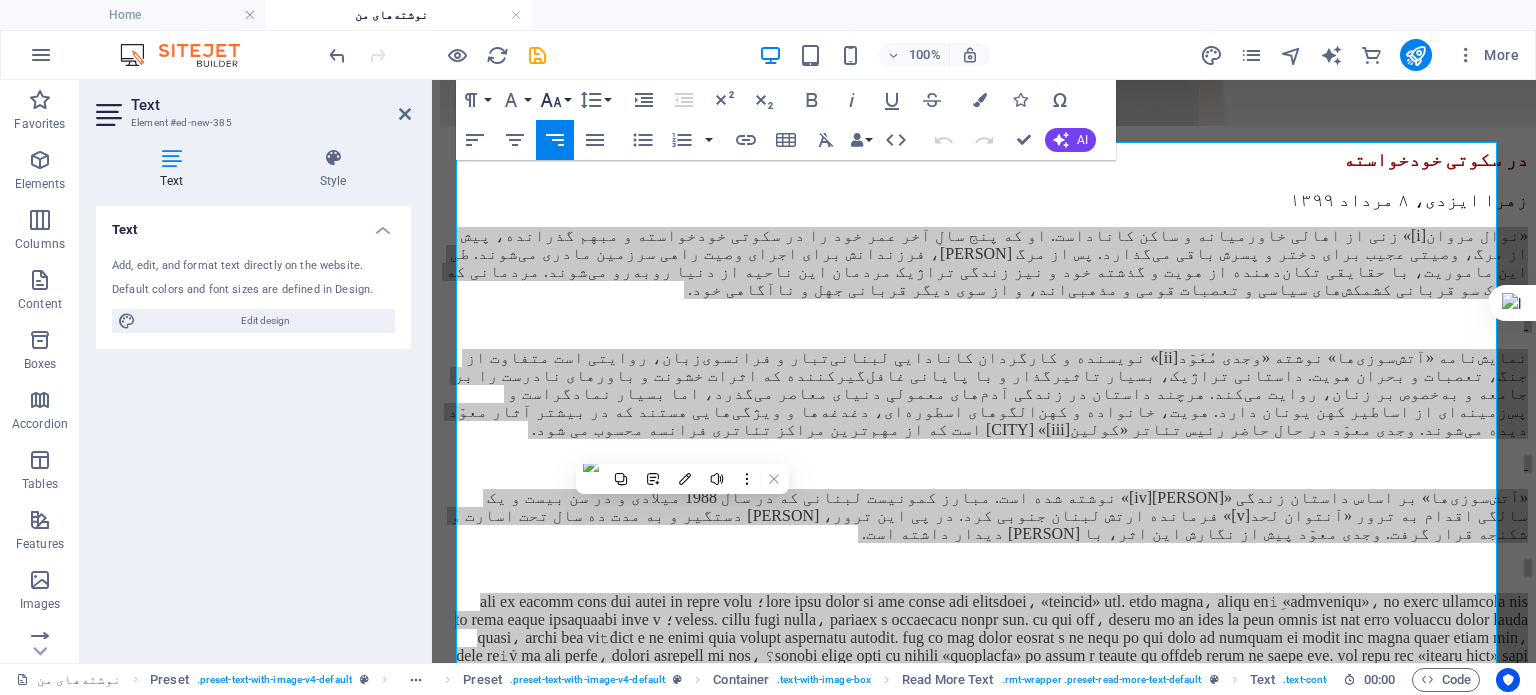 click on "Font Size" at bounding box center [555, 100] 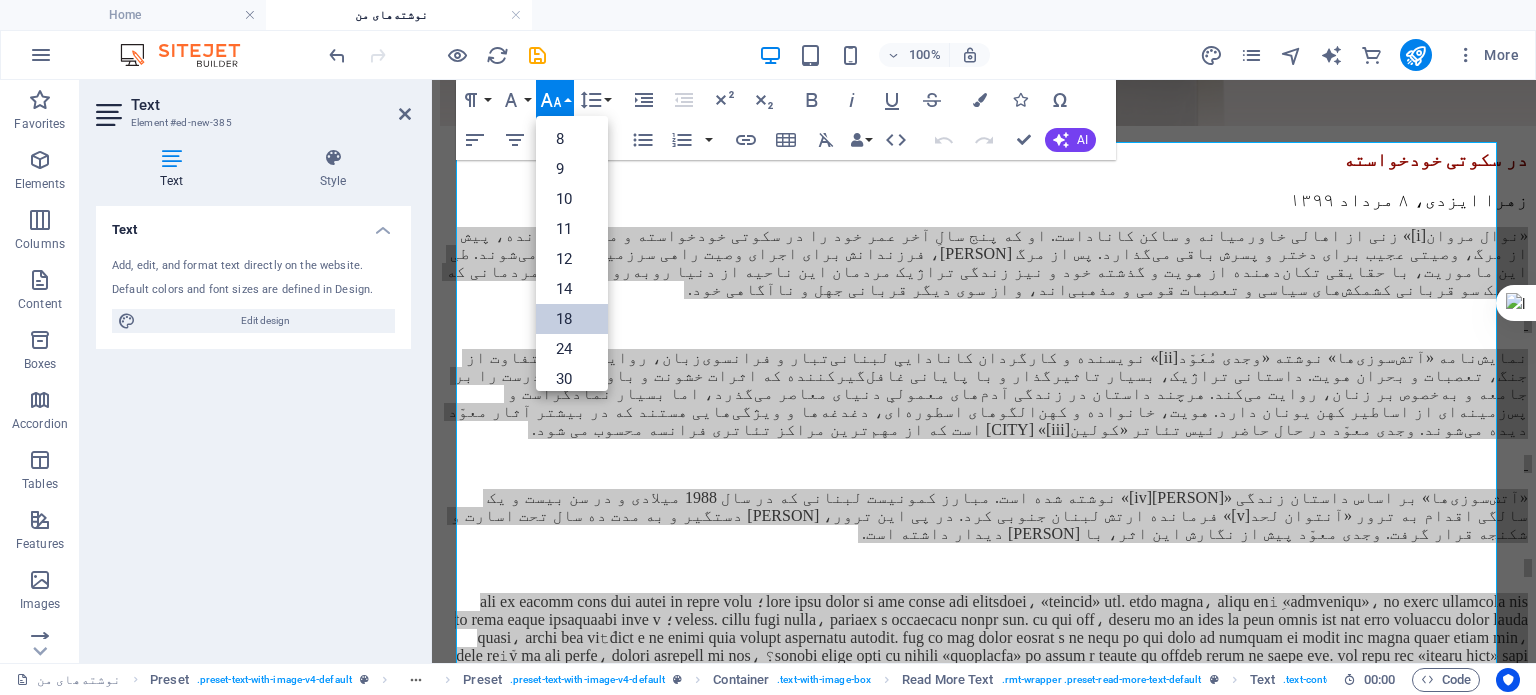 drag, startPoint x: 571, startPoint y: 308, endPoint x: 136, endPoint y: 231, distance: 441.7624 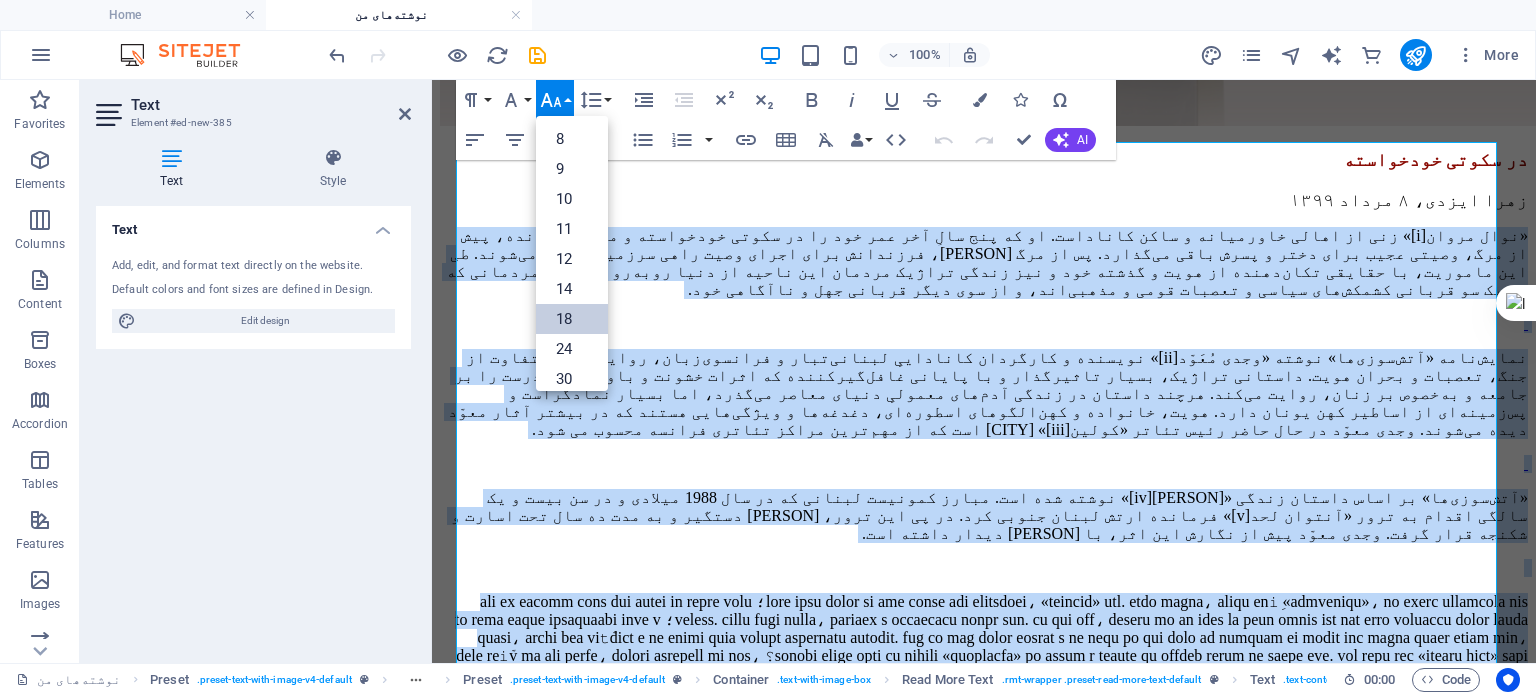 click on "18" at bounding box center [572, 319] 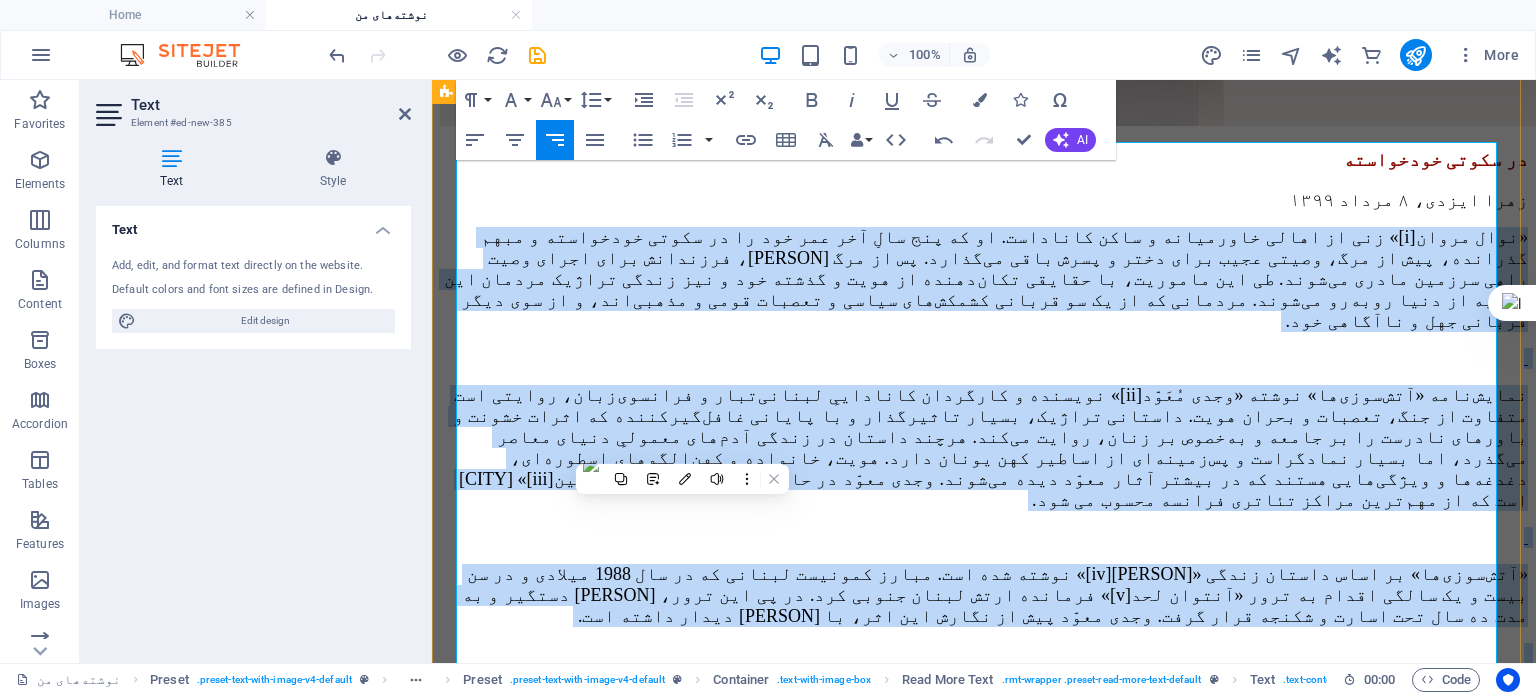 click on "نویسندگی، بازتابِ جهانی دنیای شخصی [PERSON]، [DATE] طریقت نویسنده  مجموعه‌ای شامل یازده مقاله و یک مصاحبه از جویس کارول اوتس  نویسندهٔ معاصر و صاحب‌نام آمریکایی است، که طی سال‌ها در نشریات مختلف به چاپ رسیده است. اوتس نخستین کتاب خود را در سن بیست و پنج سالگی به چاپ رسانده و اکنون در هشتاد و دو سالگی بالغ بر پنجاه و هشت رمان و تعداد زیادی داستان کوتاه، شعر و نمایش‌نامهٔ منتشرشده دارد. تعداد زیادی از آثار او به فارسی ترجمه شده‌اند. اوتس در  طریقت نویسنده ۱ .  سه مقالهٔ اول، دوم و پنجم از کتاب  طریقت نویسنده آلیس در سرزمین عجایب  و  آن سوی آینه طریقت نویسنده" at bounding box center [984, 290] 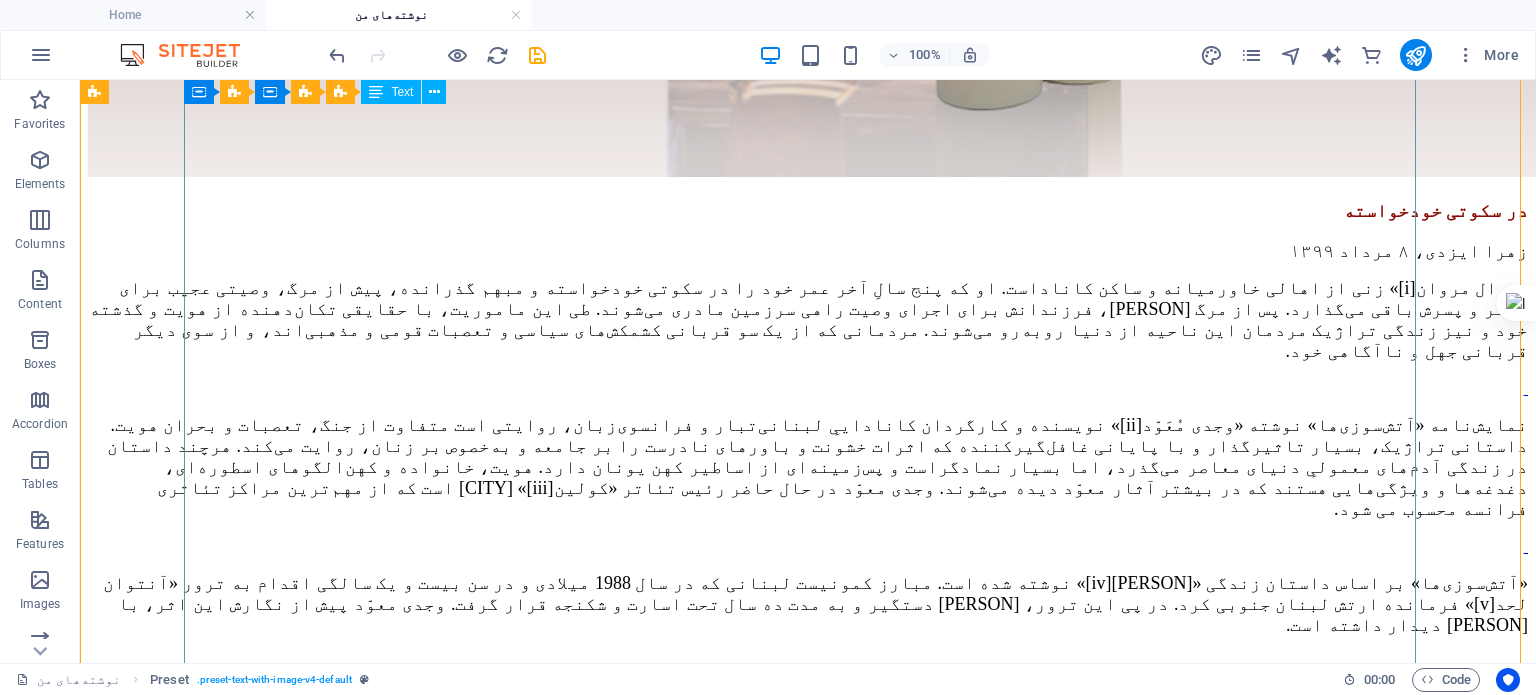 scroll, scrollTop: 2596, scrollLeft: 0, axis: vertical 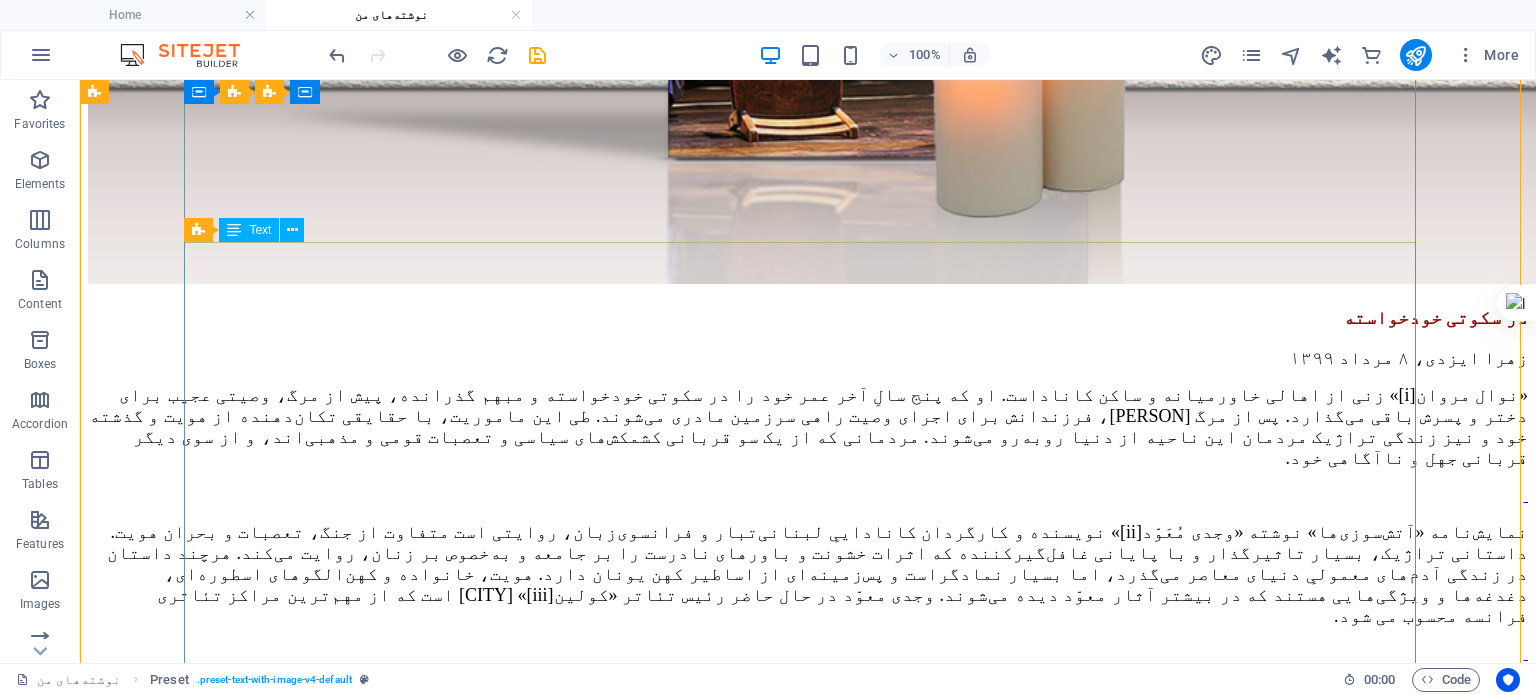 click on "«نوال مروان [i]» زنی از اهالی خاورمیانه و ساکن کاناداست. او که پنج سالِ آخر عمر خود را در سکوتی خودخواسته و مبهم گذرانده، پیش از مرگ، وصیتی عجیب برای دختر و پسرش باقی می‌گذارد. پس از مرگ نوال، فرزندانش برای اجرای وصیت راهی سرزمین مادری می‌شوند. طی این ماموریت، با حقایقی تکان‌دهنده از هویت و گذشته خود و نیز زندگی تراژیک مردمان این ناحیه از دنیا روبه‌رو می‌شوند. مردمانی که از یک سو قربانی کشمکش‌های سیاسی و تعصبات قومی و مذهبی‌اند، و از سوی دیگر قربانی جهل و ناآگاهی خود. نمایش‌نامه «آتش‌سوزی‌ها» نوشته «وجدی مُعَوّد [vi]» [viii]» (2006) و «آسمان‌ها [i]»" at bounding box center (808, 1565) 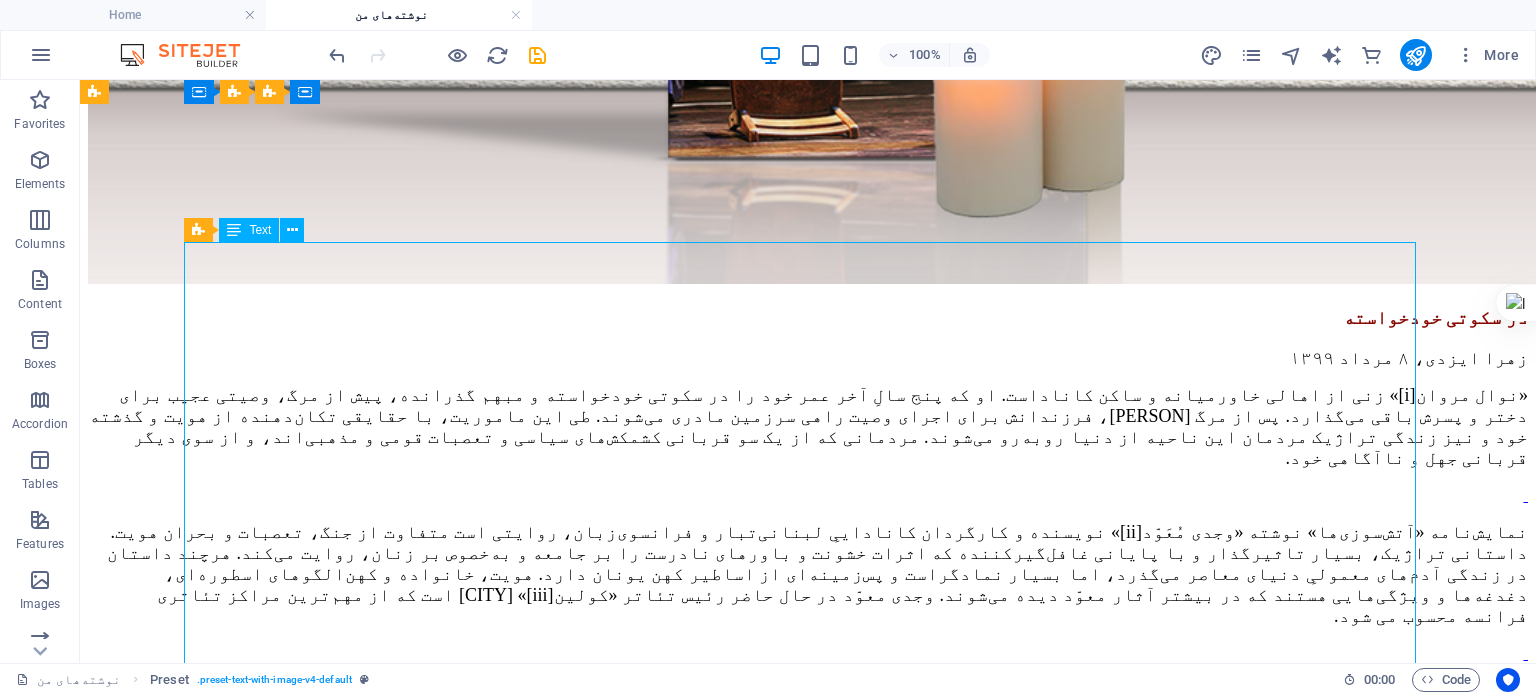 click on "«نوال مروان [i]» زنی از اهالی خاورمیانه و ساکن کاناداست. او که پنج سالِ آخر عمر خود را در سکوتی خودخواسته و مبهم گذرانده، پیش از مرگ، وصیتی عجیب برای دختر و پسرش باقی می‌گذارد. پس از مرگ نوال، فرزندانش برای اجرای وصیت راهی سرزمین مادری می‌شوند. طی این ماموریت، با حقایقی تکان‌دهنده از هویت و گذشته خود و نیز زندگی تراژیک مردمان این ناحیه از دنیا روبه‌رو می‌شوند. مردمانی که از یک سو قربانی کشمکش‌های سیاسی و تعصبات قومی و مذهبی‌اند، و از سوی دیگر قربانی جهل و ناآگاهی خود. نمایش‌نامه «آتش‌سوزی‌ها» نوشته «وجدی مُعَوّد [vi]» [viii]» (2006) و «آسمان‌ها [i]»" at bounding box center (808, 1565) 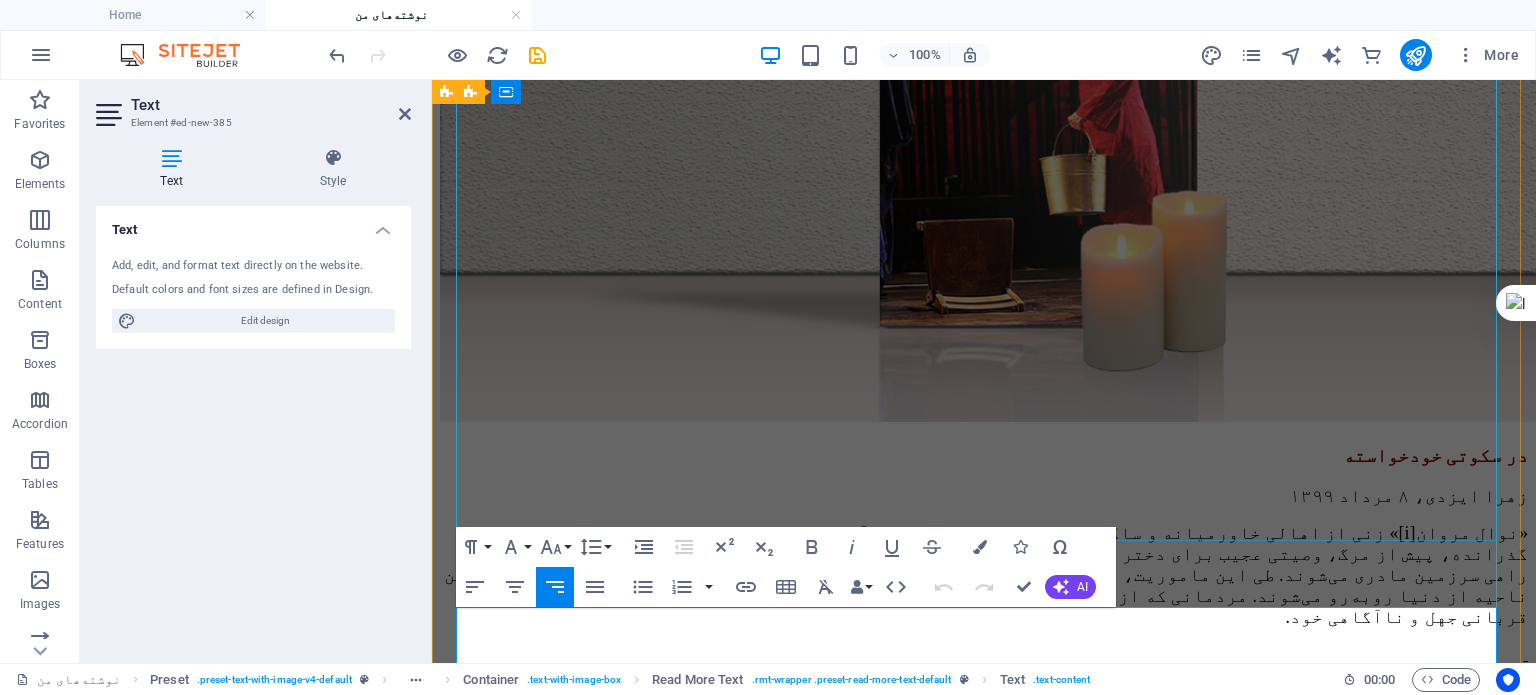 scroll, scrollTop: 2296, scrollLeft: 0, axis: vertical 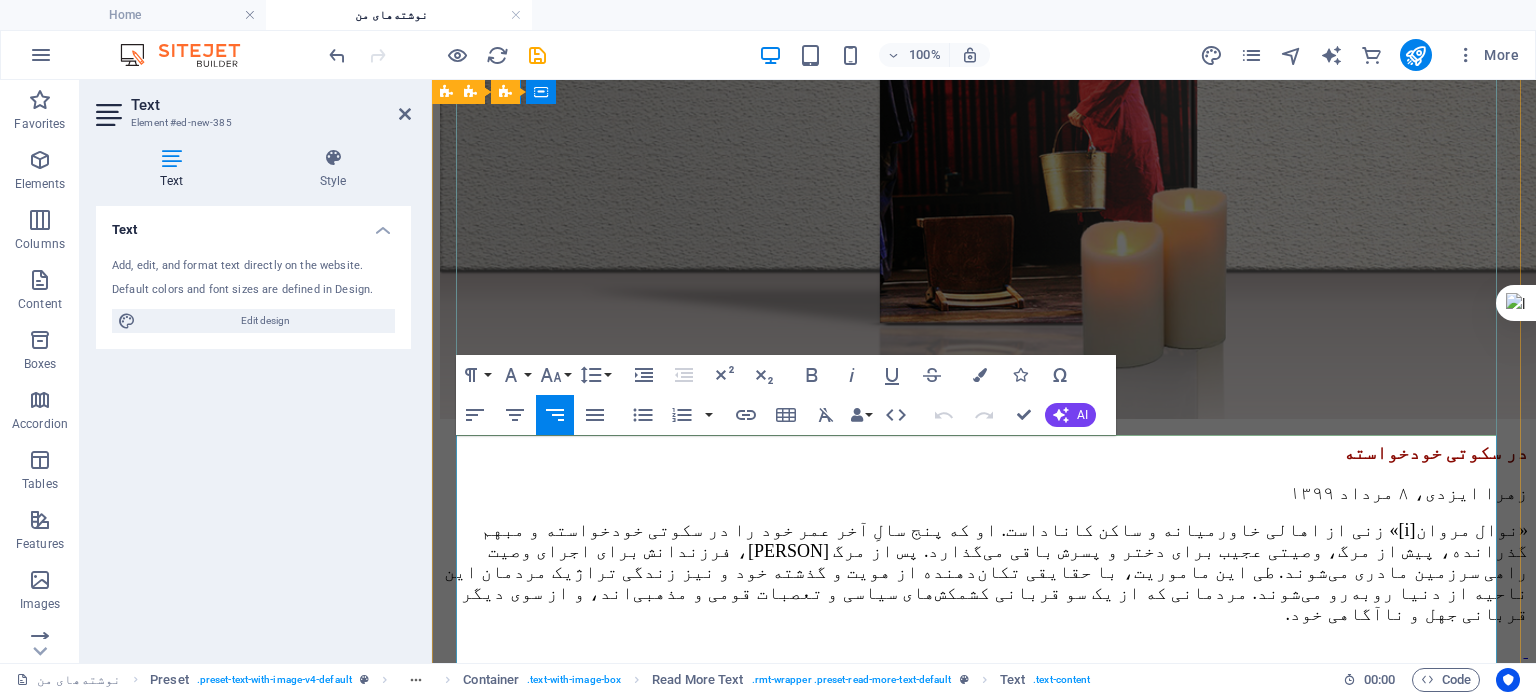 click on "«[PERSON] [LASTNAME] [i]» زنی از اهالی خاورمیانه و ساکن کانادا است. او که پنج سالِ آخر عمر خود را در سکوتی خودخواسته و مبهم گذرانده، پیش از مرگ، وصیتی عجیب برای دختر و پسرش باقی می‌گذارد. پس از مرگ نوال، فرزندانش برای اجرای وصیت راهی سرزمین مادری می‌شوند. طی این ماموریت، با حقایقی تکان‌دهنده از هویت و گذشته خود و نیز زندگی تراژیک مردمان این ناحیه از دنیا روبه‌رو می‌شوند. مردمانی که از یک سو قربانی کشمکش‌های سیاسی و تعصبات قومی و مذهبی‌اند، و از سوی دیگر قربانی جهل و ناآگاهی خود." at bounding box center (986, 572) 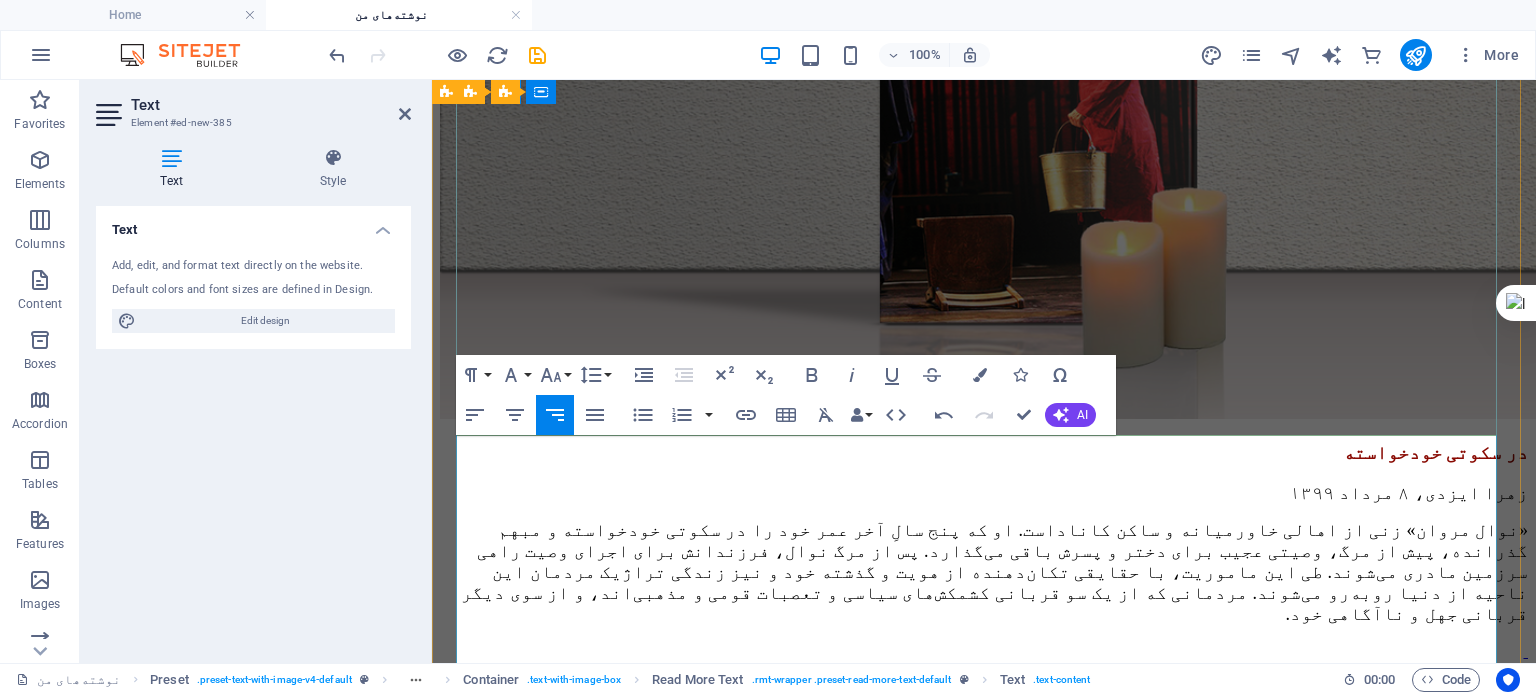 click on "«[PERSON] [LASTNAME] » زنی از اهالی خاورمیانه و ساکن کانادا است. او که پنج سالِ آخر عمر خود را در سکوتی خودخواسته و مبهم گذرانده، پیش از مرگ، وصیتی عجیب برای دختر و پسرش باقی می‌گذارد. پس از مرگ نوال، فرزندانش برای اجرای وصیت راهی سرزمین مادری می‌شوند. طی این ماموریت، با حقایقی تکان‌دهنده از هویت و گذشته خود و نیز زندگی تراژیک مردمان این ناحیه از دنیا روبه‌رو می‌شوند. مردمانی که از یک سو قربانی کشمکش‌های سیاسی و تعصبات قومی و مذهبی‌اند، و از سوی دیگر قربانی جهل و ناآگاهی خود." at bounding box center [984, 572] 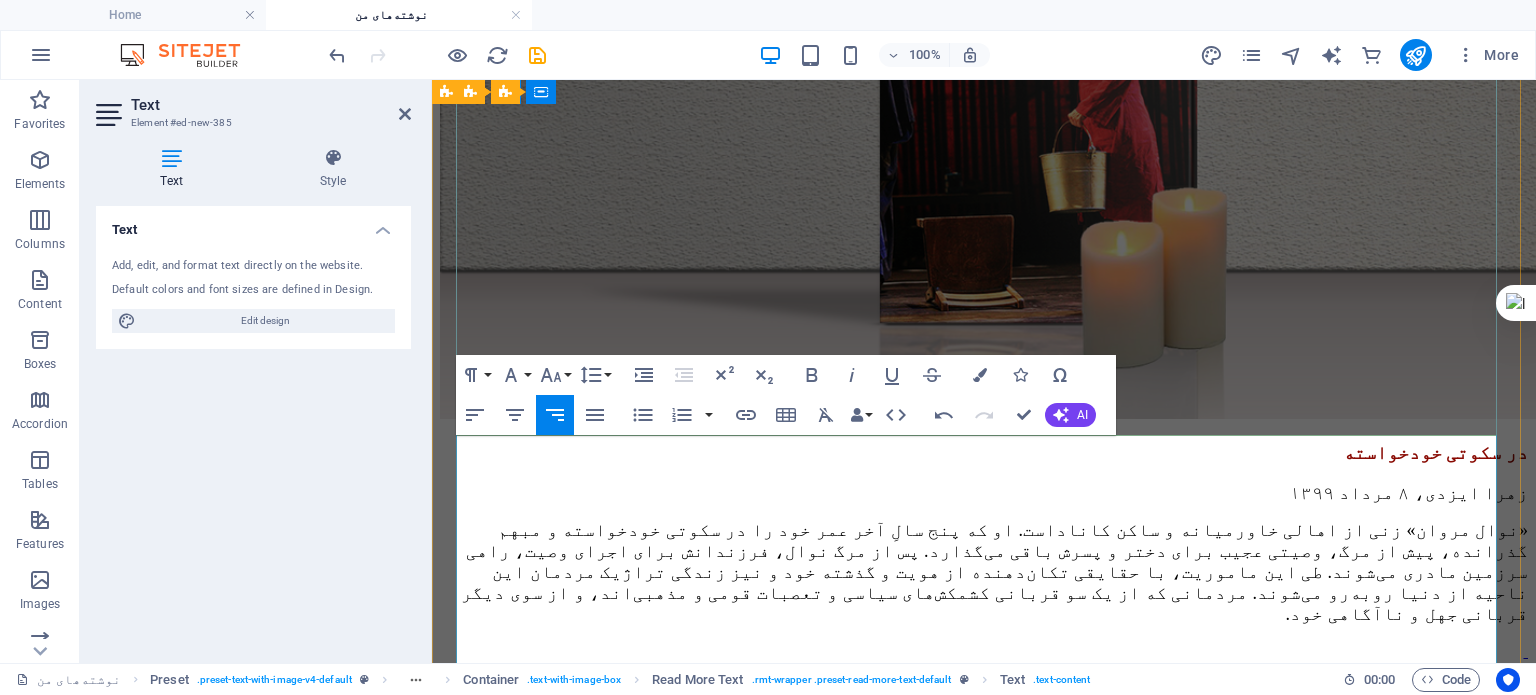 click on "«[PERSON] [LASTNAME] » زنی از اهالی خاورمیانه و ساکن کانادا است. او که پنج سالِ آخر عمر خود را در سکوتی خودخواسته و مبهم گذرانده، پیش از مرگ، وصیتی عجیب برای دختر و پسرش باقی می‌گذارد. پس از مرگ نوال، فرزندانش برای اجرای وصیت، راهی سرزمین مادری می‌شوند. طی این ماموریت، با حقایقی تکان‌دهنده از هویت و گذشته خود و نیز زندگی تراژیک مردمان این ناحیه از دنیا روبه‌رو می‌شوند. مردمانی که از یک سو قربانی کشمکش‌های سیاسی و تعصبات قومی و مذهبی‌اند، و از سوی دیگر قربانی جهل و ناآگاهی خود." at bounding box center [984, 572] 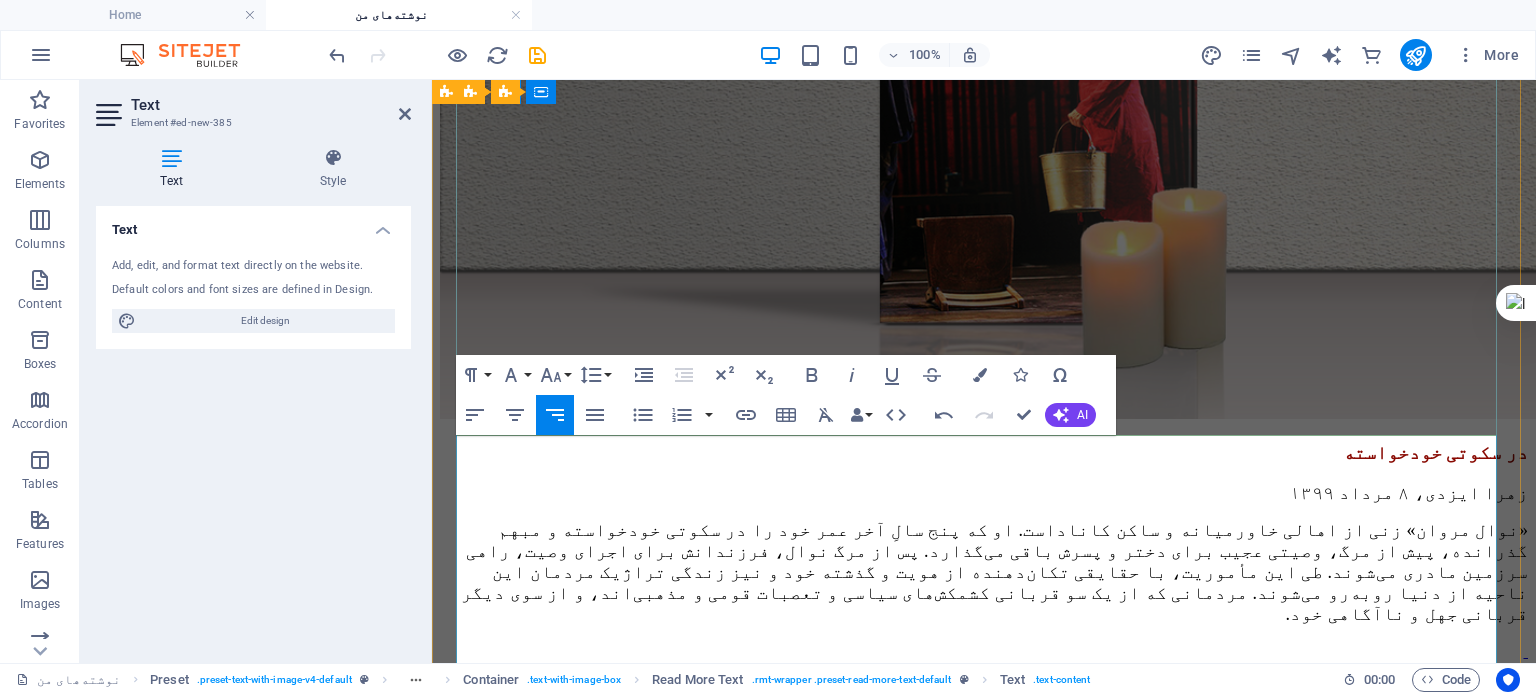 click on "«نوال مروان » زنی از اهالی خاورمیانه و ساکن کاناداست. او که پنج سالِ آخر عمر خود را در سکوتی خودخواسته و مبهم گذرانده، پیش از مرگ، وصیتی عجیب برای دختر و پسرش باقی می‌گذارد. پس از مرگ نوال، فرزندانش برای اجرای وصیت، راهی سرزمین مادری می‌شوند. طی این مأموریت، با حقایقی تکان‌دهنده از هویت و گذشته خود و نیز زندگی تراژیک مردمان این ناحیه از دنیا روبه‌رو می‌شوند. مردمانی که از یک سو قربانی کشمکش‌های سیاسی و تعصبات قومی و مذهبی‌اند، و از سوی دیگر قربانی جهل و ناآگاهی خود." at bounding box center (994, 572) 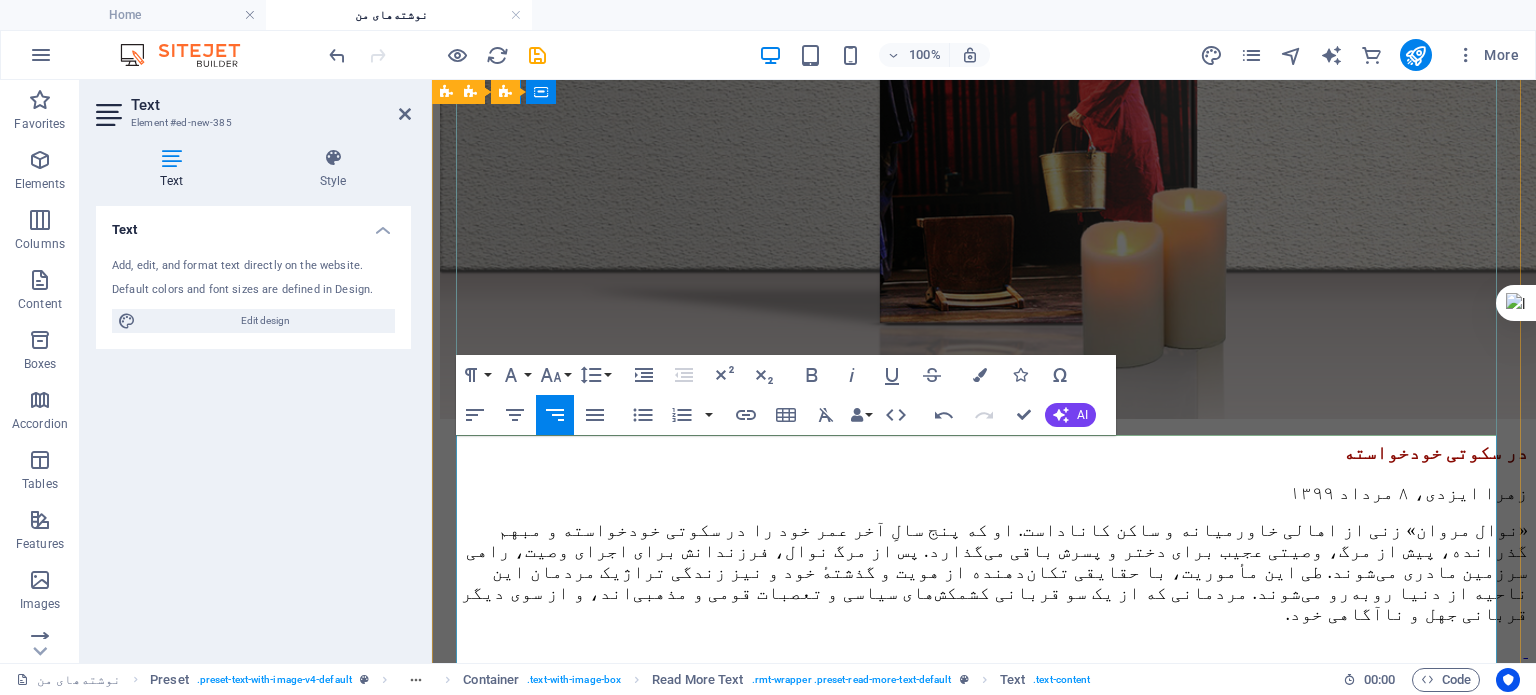 click on "«نوال مروان » زنی از اهالی خاورمیانه و ساکن کاناداست. او که پنج سالِ آخر عمر خود را در سکوتی خودخواسته و مبهم گذرانده، پیش از مرگ، وصیتی عجیب برای دختر و پسرش باقی می‌گذارد. پس از مرگ نوال، فرزندانش برای اجرای وصیت، راهی سرزمین مادری می‌شوند. طی این مأموریت، با حقایقی تکان‌دهنده از هویت و گذشتهٔ خود و نیز زندگی تراژیک مردمان این ناحیه از دنیا روبه‌رو می‌شوند. مردمانی که از یک سو قربانی کشمکش‌های سیاسی و تعصبات قومی و مذهبی‌اند، و از سوی دیگر قربانی جهل و ناآگاهی خود." at bounding box center (994, 572) 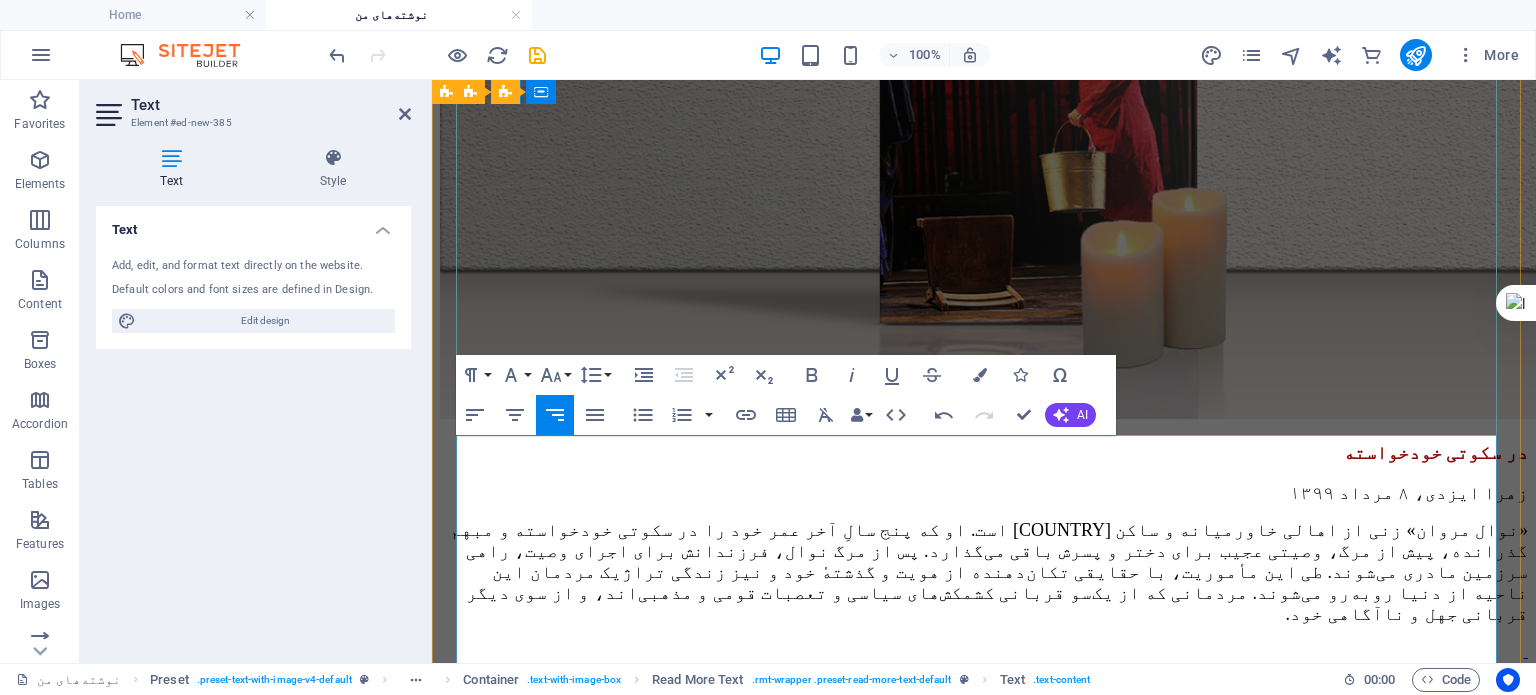 click on "«[PERSON] [LASTNAME] » زنی از اهالی خاورمیانه و ساکن کانادا است. او که پنج سالِ آخر عمر خود را در سکوتی خودخواسته و مبهم گذرانده، پیش از مرگ، وصیتی عجیب برای دختر و پسرش باقی می‌گذارد. پس از مرگ نوال، فرزندانش برای اجرای وصیت، راهی سرزمین مادری می‌شوند. طی این مأموریت، با حقایقی تکان‌دهنده از هویت و گذشتهٔ خود و نیز زندگی تراژیک مردمان این ناحیه از دنیا روبه‌رو می‌شوند. مردمانی که از یک‌ سو قربانی کشمکش‌های سیاسی و تعصبات قومی و مذهبی‌اند، و از سوی دیگر قربانی جهل و ناآگاهی خود." at bounding box center [984, 572] 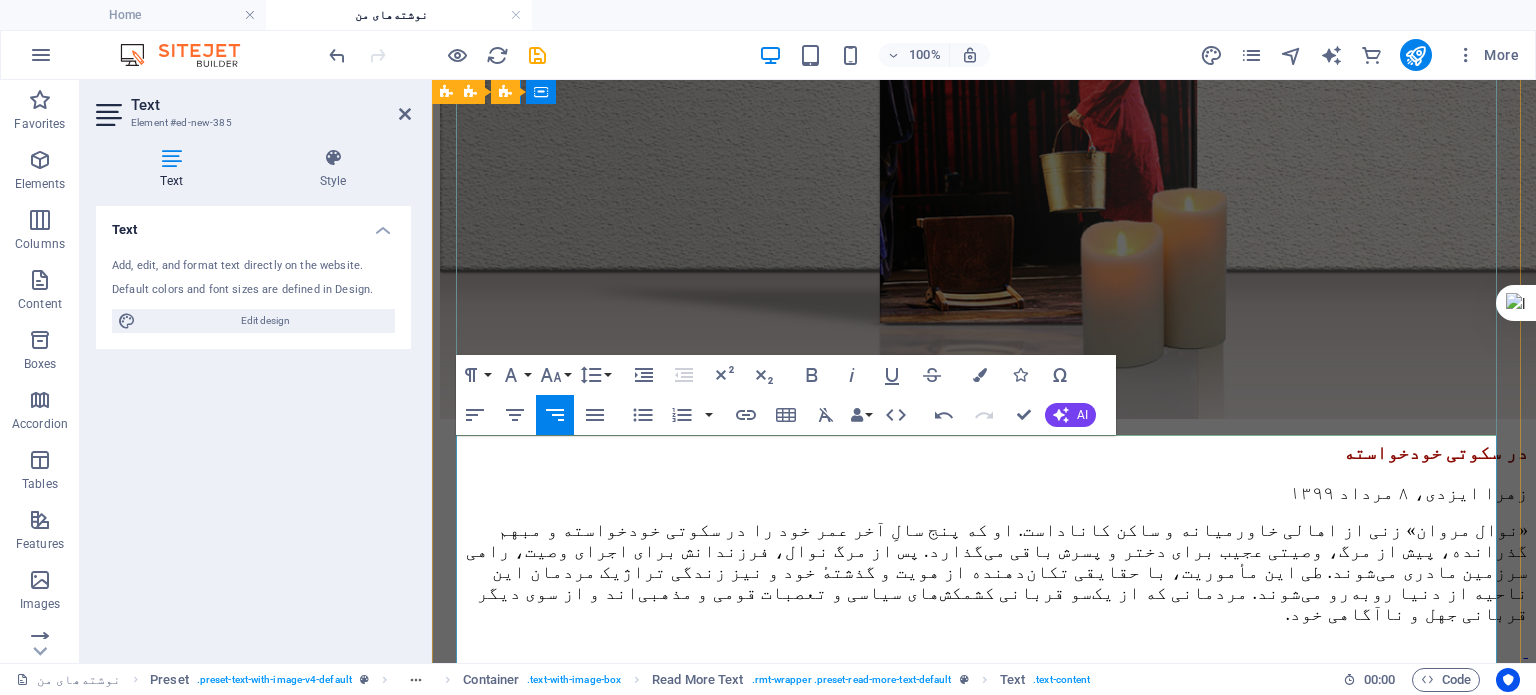 click on "«نوال مروان » زنی از اهالی خاورمیانه و ساکن کاناداست. او که پنج سالِ آخر عمر خود را در سکوتی خودخواسته و مبهم گذرانده، پیش از مرگ، وصیتی عجیب برای دختر و پسرش باقی می‌گذارد. پس از مرگ نوال، فرزندانش برای اجرای وصیت، راهی سرزمین مادری می‌شوند. طی این مأموریت، با حقایقی تکان‌دهنده از هویت و گذشتهٔ خود و نیز زندگی تراژیک مردمان این ناحیه از دنیا روبه‌رو می‌شوند. مردمانی که از یک‌سو قربانی کشمکش‌های سیاسی و تعصبات قومی و مذهبی‌اند و از سوی دیگر قربانی جهل و ناآگاهی خود." at bounding box center (997, 572) 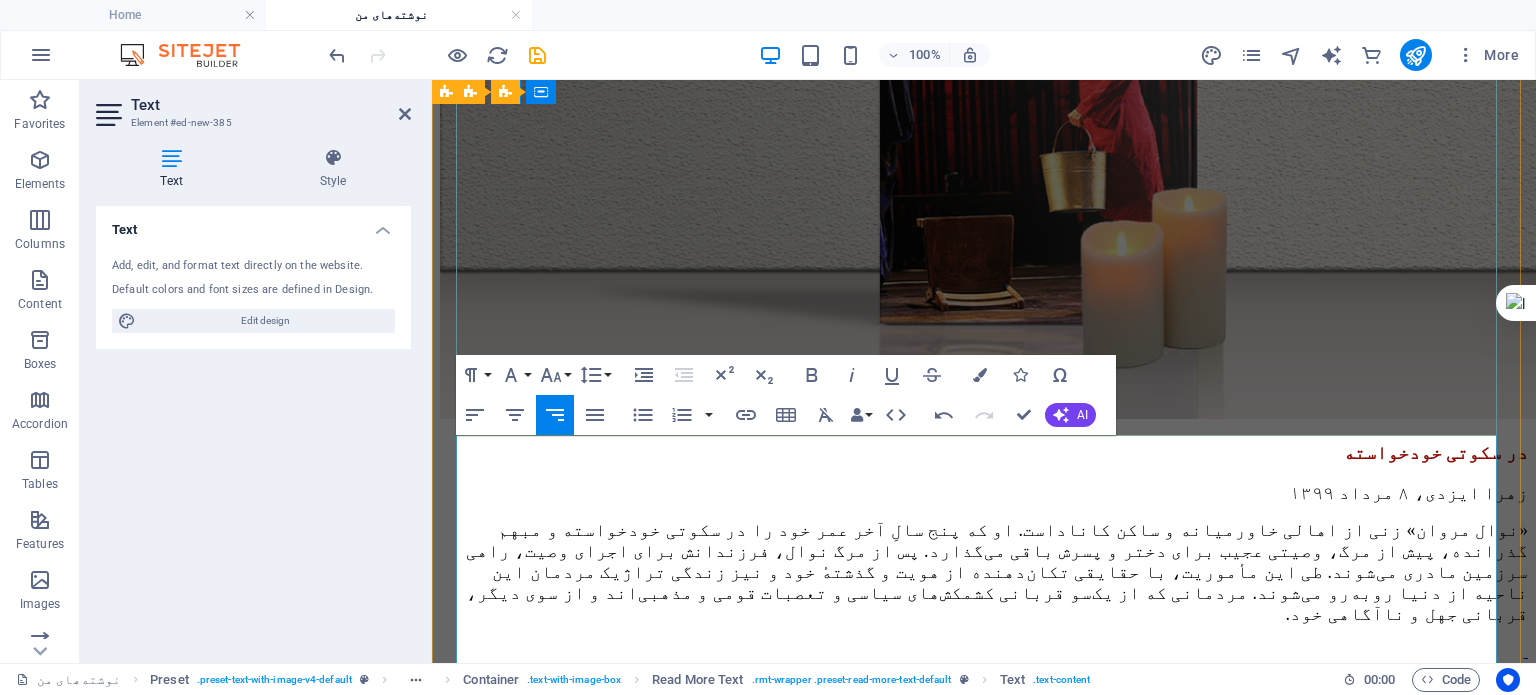 click at bounding box center [984, 651] 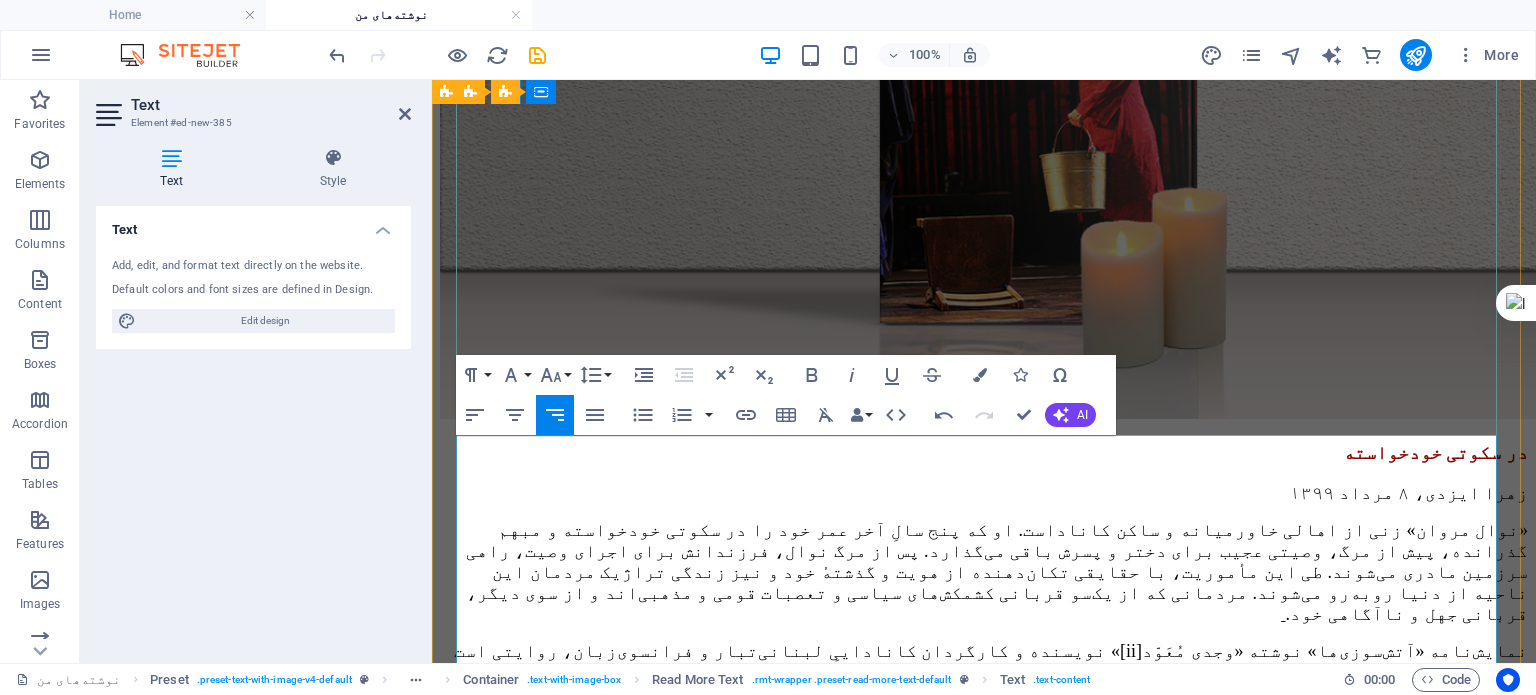 click on "نمایش‌نامه «آتش‌سوزی‌ها» نوشته «وجدی مُعَوّد [iii]» پاریس است که از مهم‌ترین مراکز تئاتری فرانسه محسوب می شود." at bounding box center [991, 703] 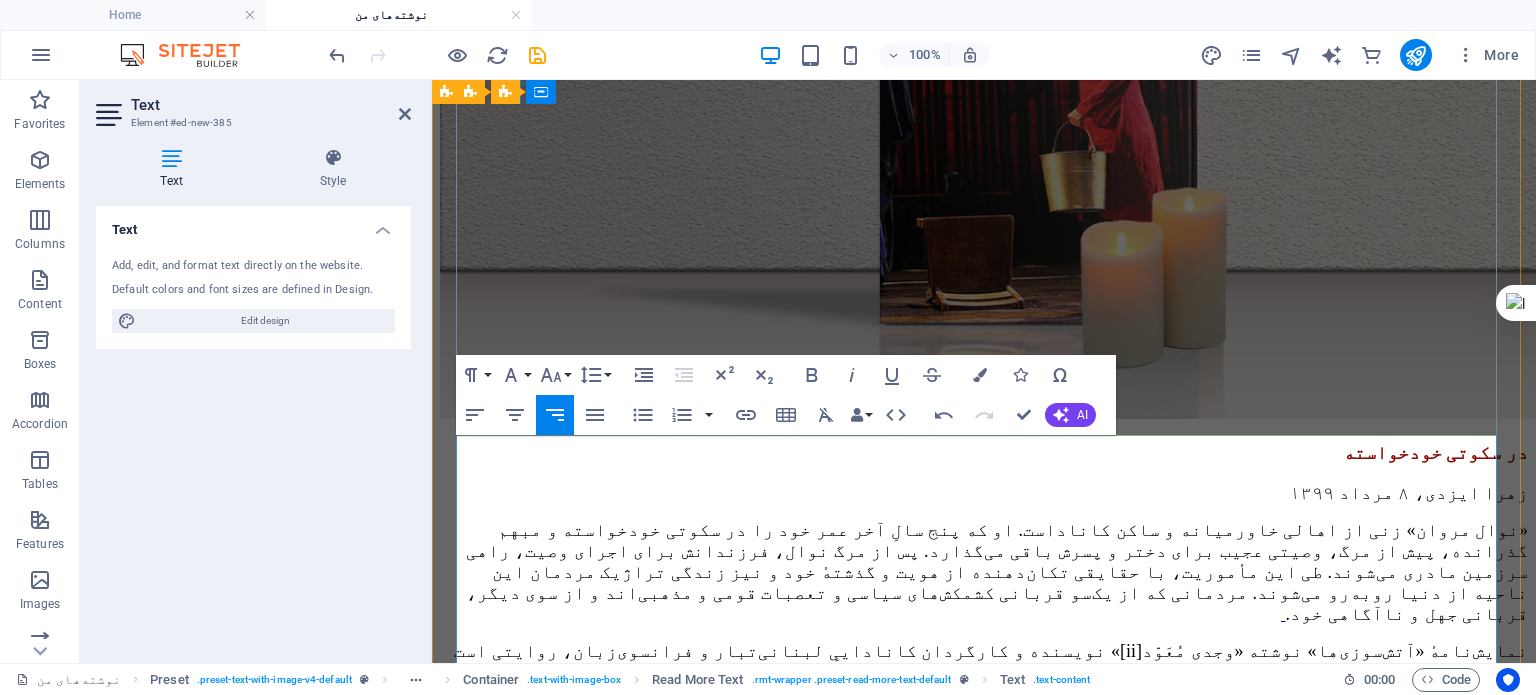 click on "نمایش‌نامهٔ «آتش‌سوزی‌ها» نوشته «وجدی مُعَوّد [iii]» پاریس است که از مهم‌ترین مراکز تئاتری فرانسه محسوب می شود." at bounding box center [991, 703] 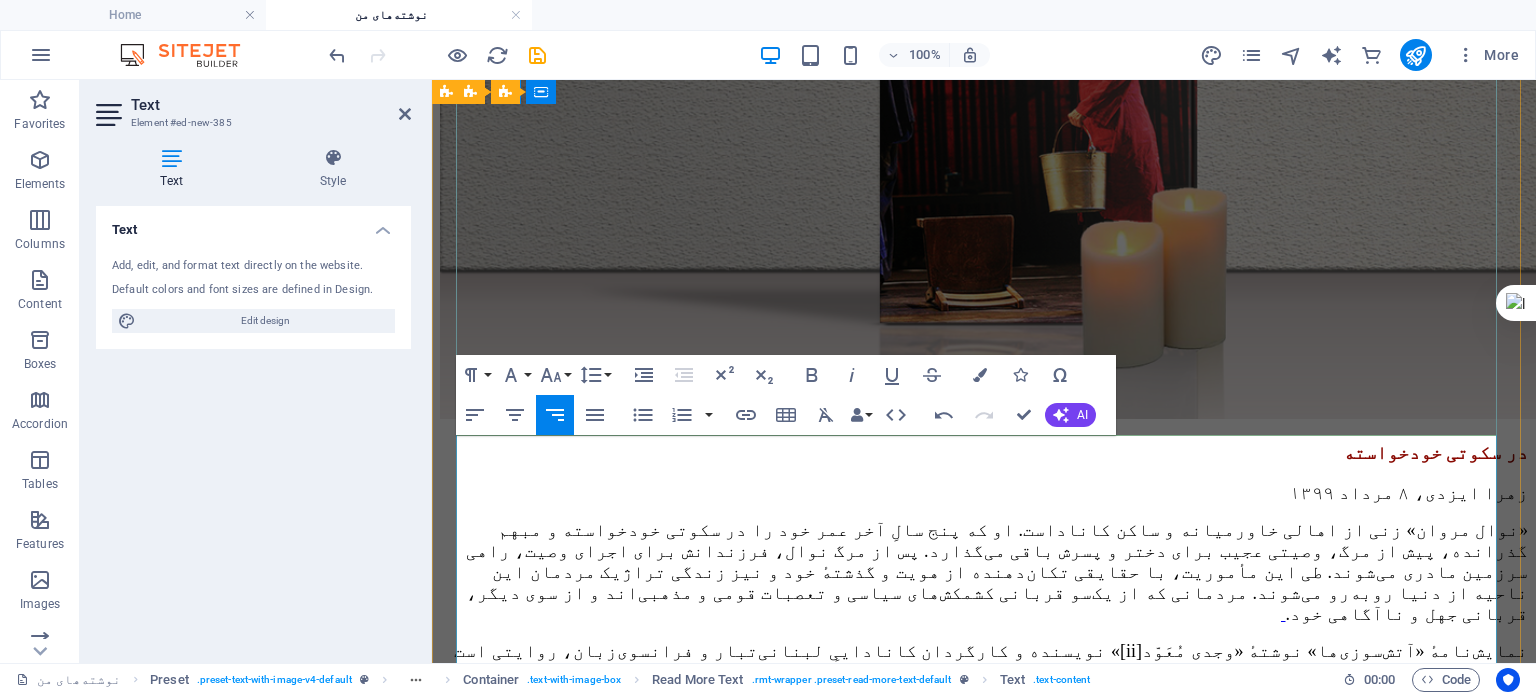 click on "نمایش‌نامهٔ «آتش‌سوزی‌ها» نوشتهٔ «وجدی مُعَوّد [iii]» پاریس است که از مهم‌ترین مراکز تئاتری فرانسه محسوب می شود." at bounding box center (991, 703) 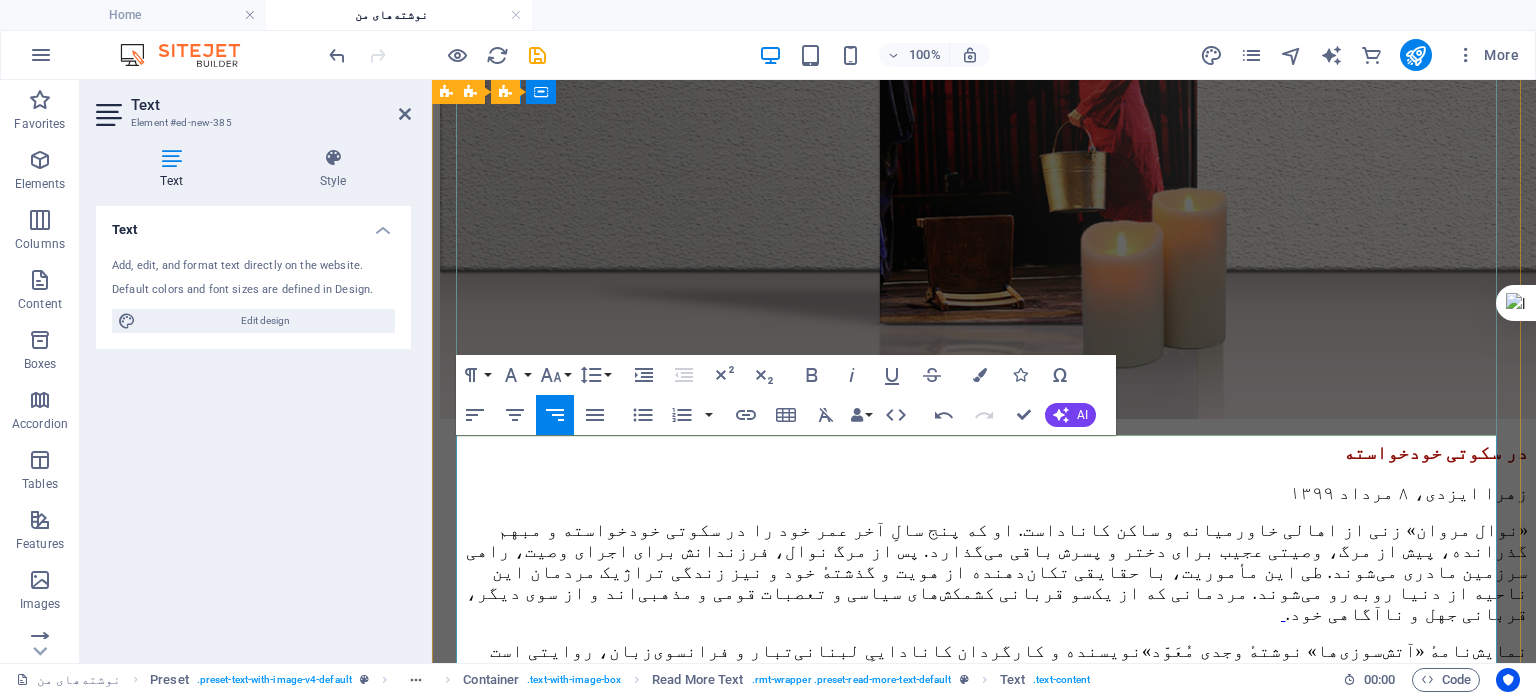 click on "نمایش‌نامهٔ «آتش‌سوزی‌ها» نوشتهٔ وجدی مُعَوّد» [iii]» پاریس است که از مهم‌ترین مراکز تئاتری فرانسه محسوب می شود." at bounding box center (991, 703) 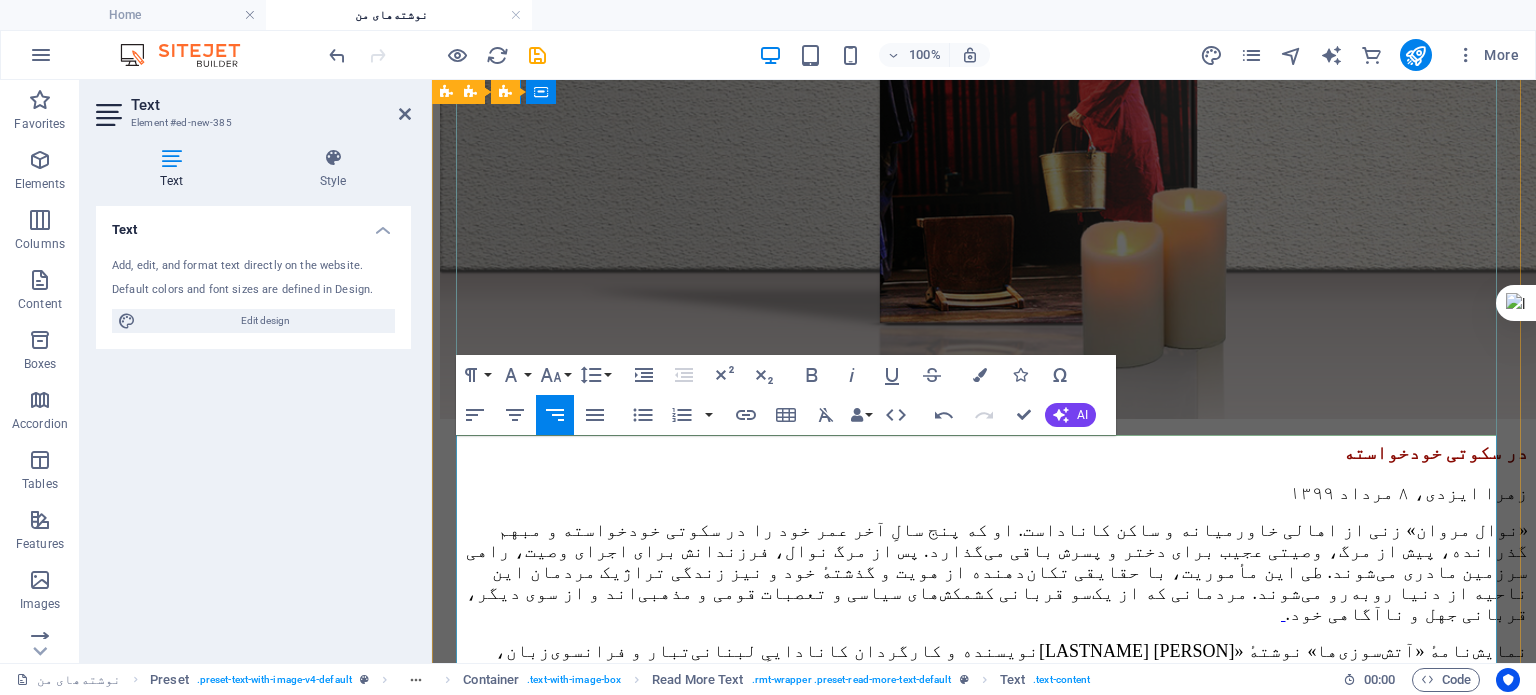 click on "نمایش‌نامهٔ «آتش‌سوزی‌ها» نوشتهٔ «وجدی مُعَوّد» [iii]» [CITY] است که از مهم‌ترین مراکز تئاتری فرانسه محسوب می شود." at bounding box center (1003, 703) 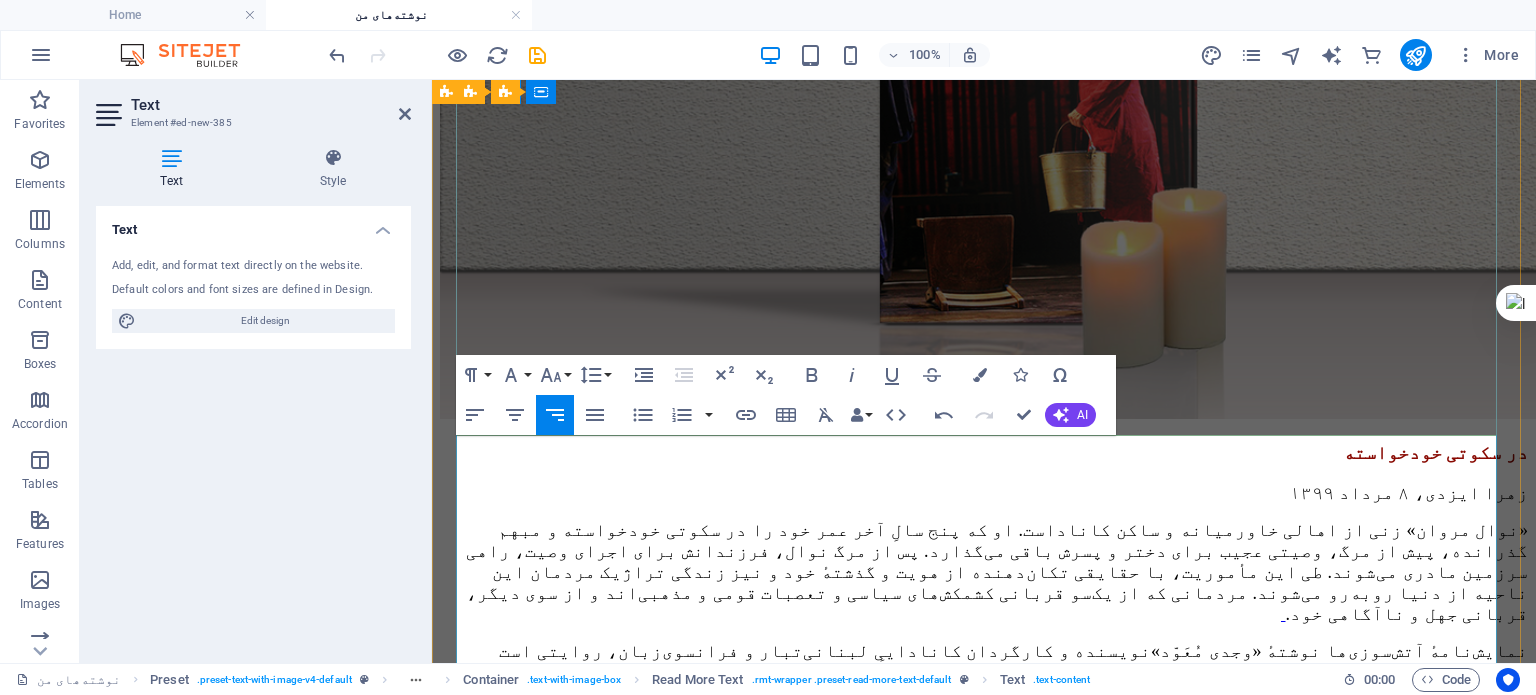 click on "نمایش‌نامهٔ آتش‌سوزی‌ها نوشتهٔ «وجدی مُعَوّد» نویسنده و کارگردان کاناداییِ لبنانی‌تبار و فرانسوی‌زبان، روایتی است متفاوت از جنگ، تعصبات و بحران هویت. داستانی تراژیک، بسیار تاثیرگذار و با پایانی غافل‌گیرکننده که اثرات خشونت و باورهای نادرست را بر جامعه و به‌خصوص بر زنان، روایت می‌کند. هرچند داستان در زندگی آدم‌های معمولیِ دنیای معاصر می‌گذرد، اما بسیار نمادگراست و پس‌زمینه‌ای از اساطیر کهن یونان دارد. هویت، خانواده و کهن‌الگوهای اسطوره‌ای، دغدغه‌ها و ویژگی‌هایی هستند که در بیشتر آثار معوّد دیده می‌شوند. وجدی معوّد در حال حاضر رئیس تئاتر «کولین" at bounding box center (991, 703) 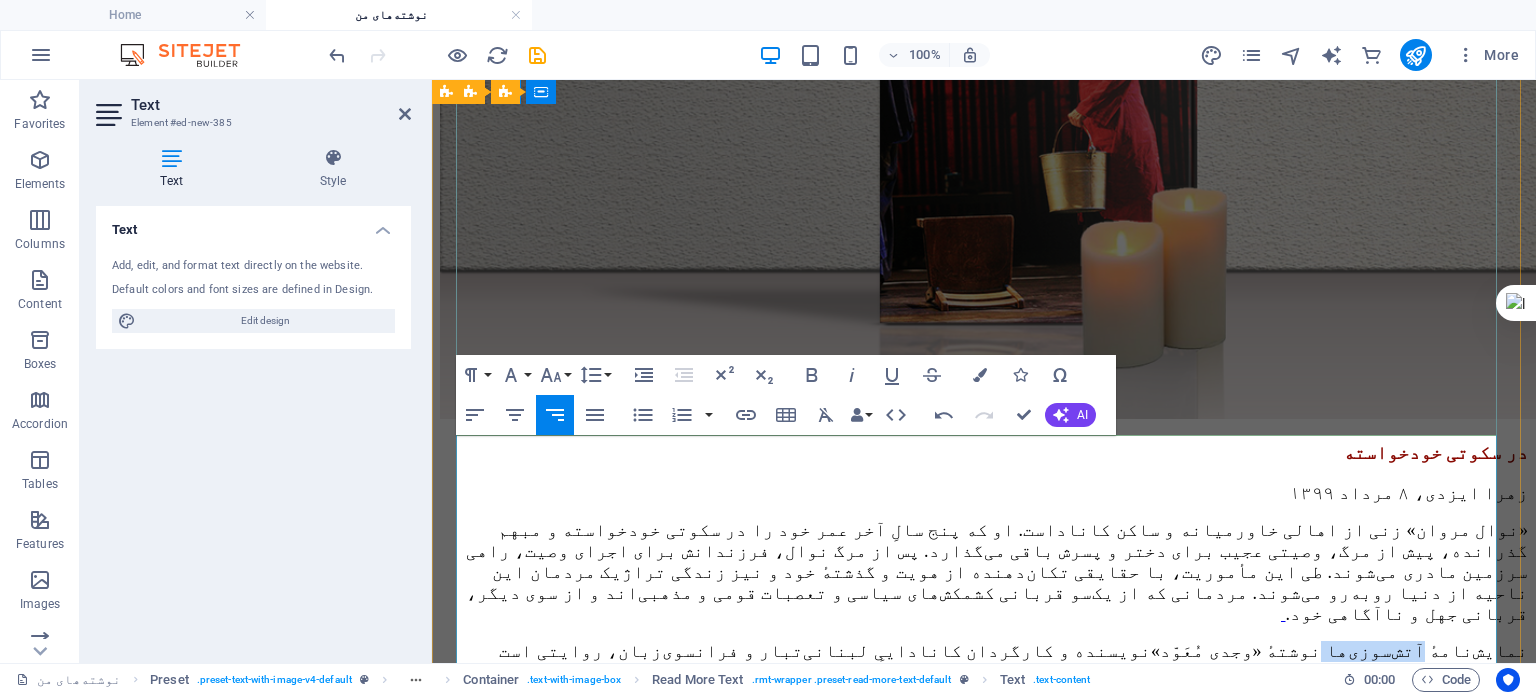 click on "نمایش‌نامهٔ آتش‌سوزی‌ها نوشتهٔ «وجدی مُعَوّد» نویسنده و کارگردان کاناداییِ لبنانی‌تبار و فرانسوی‌زبان، روایتی است متفاوت از جنگ، تعصبات و بحران هویت. داستانی تراژیک، بسیار تاثیرگذار و با پایانی غافل‌گیرکننده که اثرات خشونت و باورهای نادرست را بر جامعه و به‌خصوص بر زنان، روایت می‌کند. هرچند داستان در زندگی آدم‌های معمولیِ دنیای معاصر می‌گذرد، اما بسیار نمادگراست و پس‌زمینه‌ای از اساطیر کهن یونان دارد. هویت، خانواده و کهن‌الگوهای اسطوره‌ای، دغدغه‌ها و ویژگی‌هایی هستند که در بیشتر آثار معوّد دیده می‌شوند. وجدی معوّد در حال حاضر رئیس تئاتر «کولین" at bounding box center [991, 703] 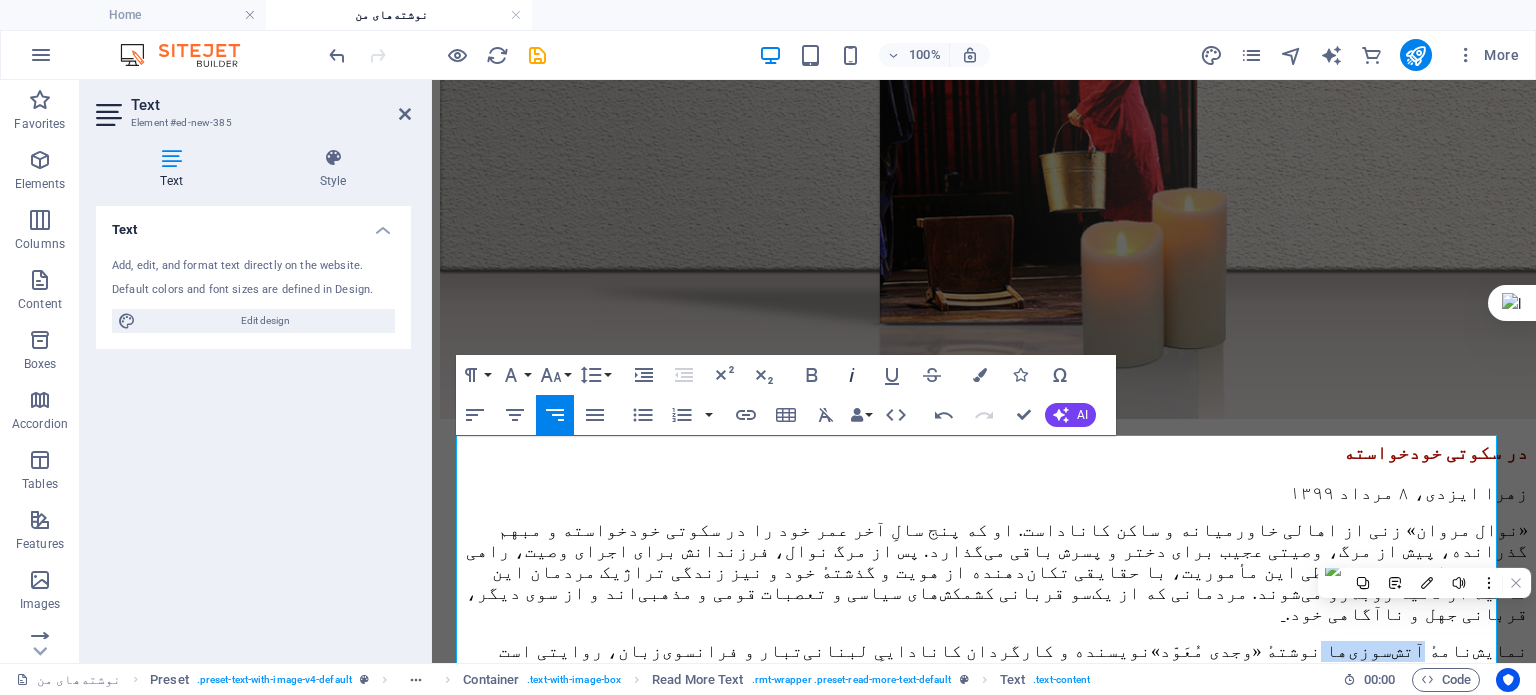 click 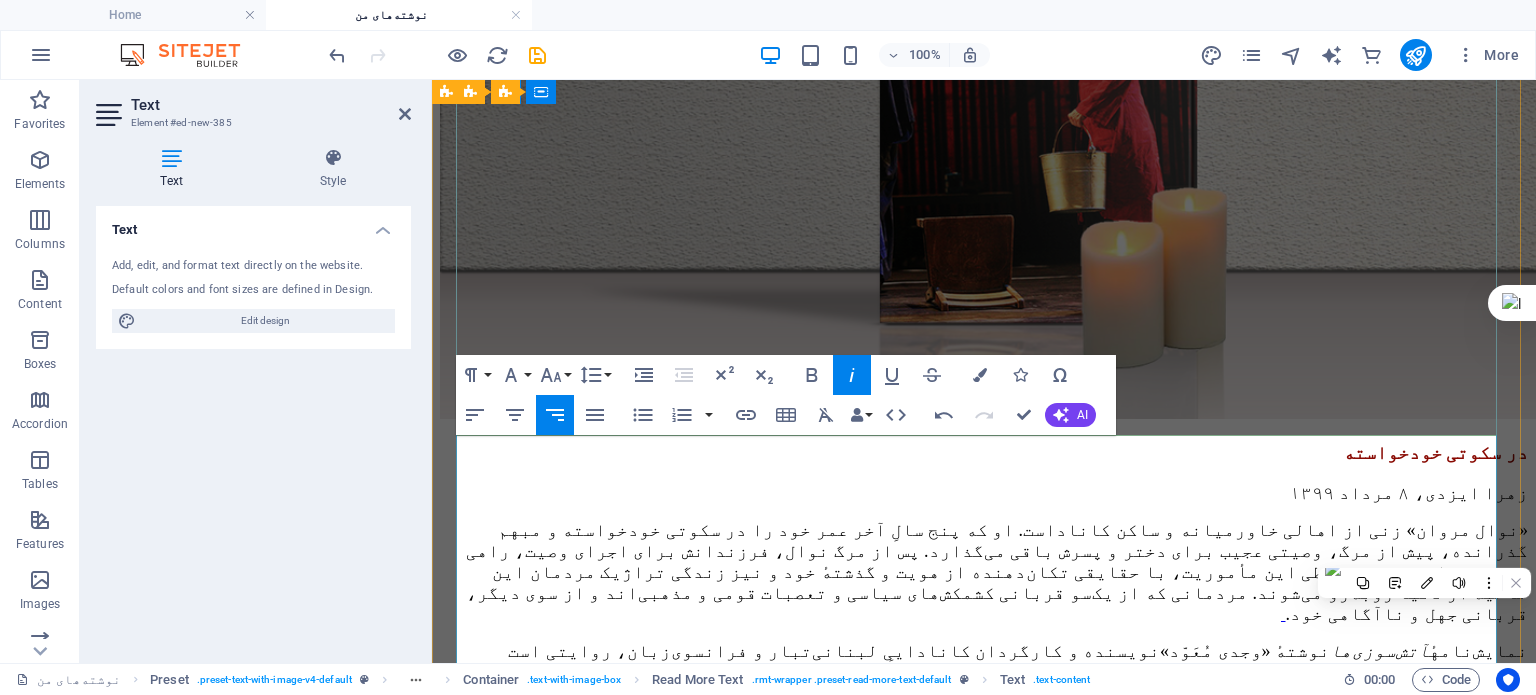 click on "نمایش‌نامهٔ آتش‌سوزی‌ها نوشتهٔ «[PERSON] [LAST]» پاریس است که از مهم‌ترین مراکز تئاتری فرانسه محسوب می شود." at bounding box center (991, 703) 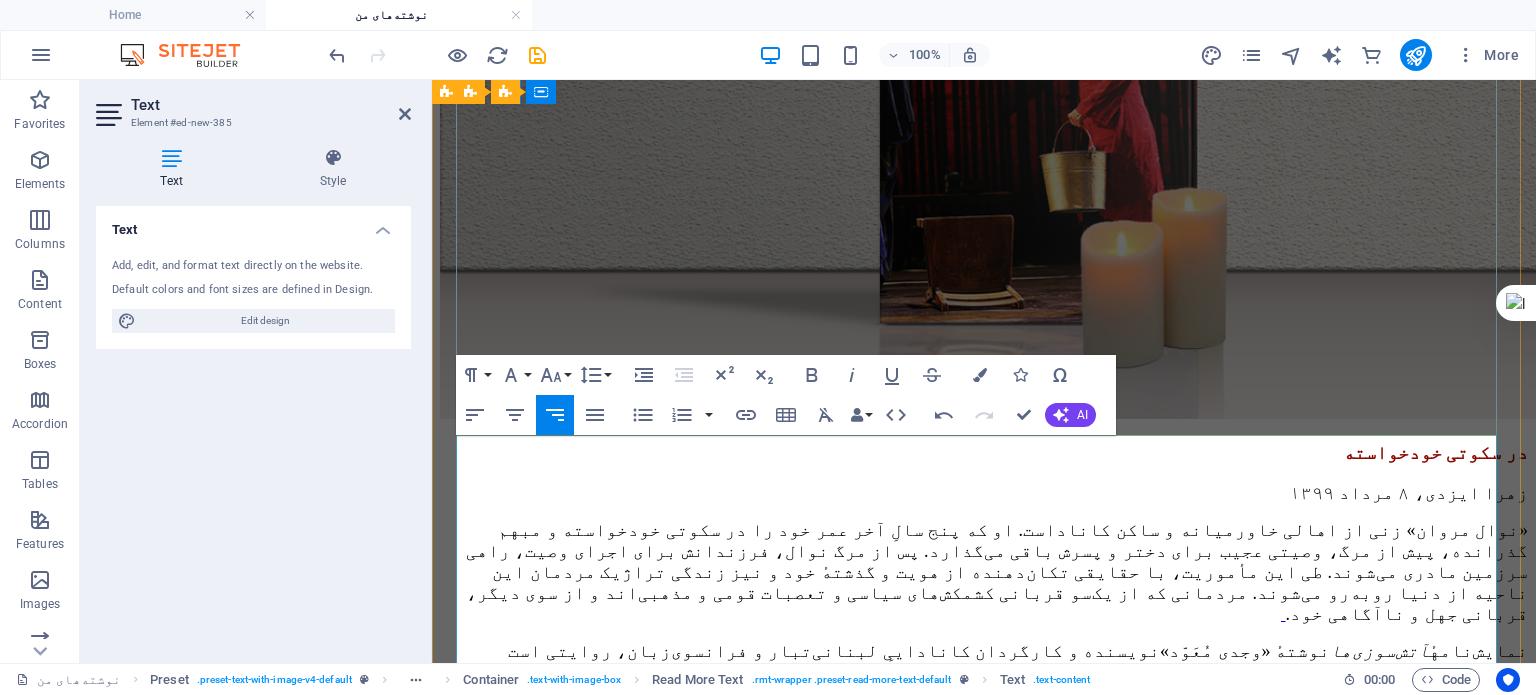 click on "نمایش‌نامهٔ آتش‌سوزی‌ها نوشتهٔ «[PERSON] [LAST]» پاریس است که از مهم‌ترین مراکز تئاتری فرانسه محسوب می شود." at bounding box center (991, 703) 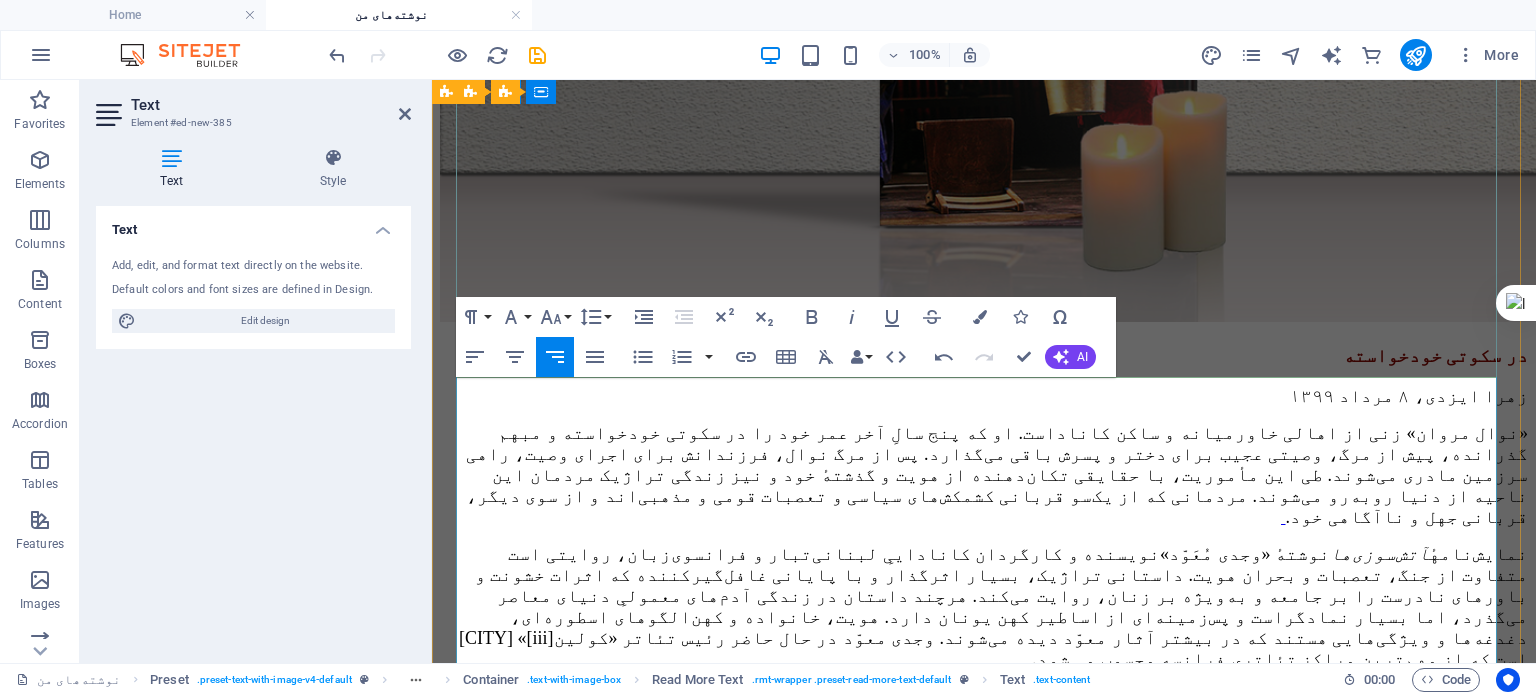 scroll, scrollTop: 2396, scrollLeft: 0, axis: vertical 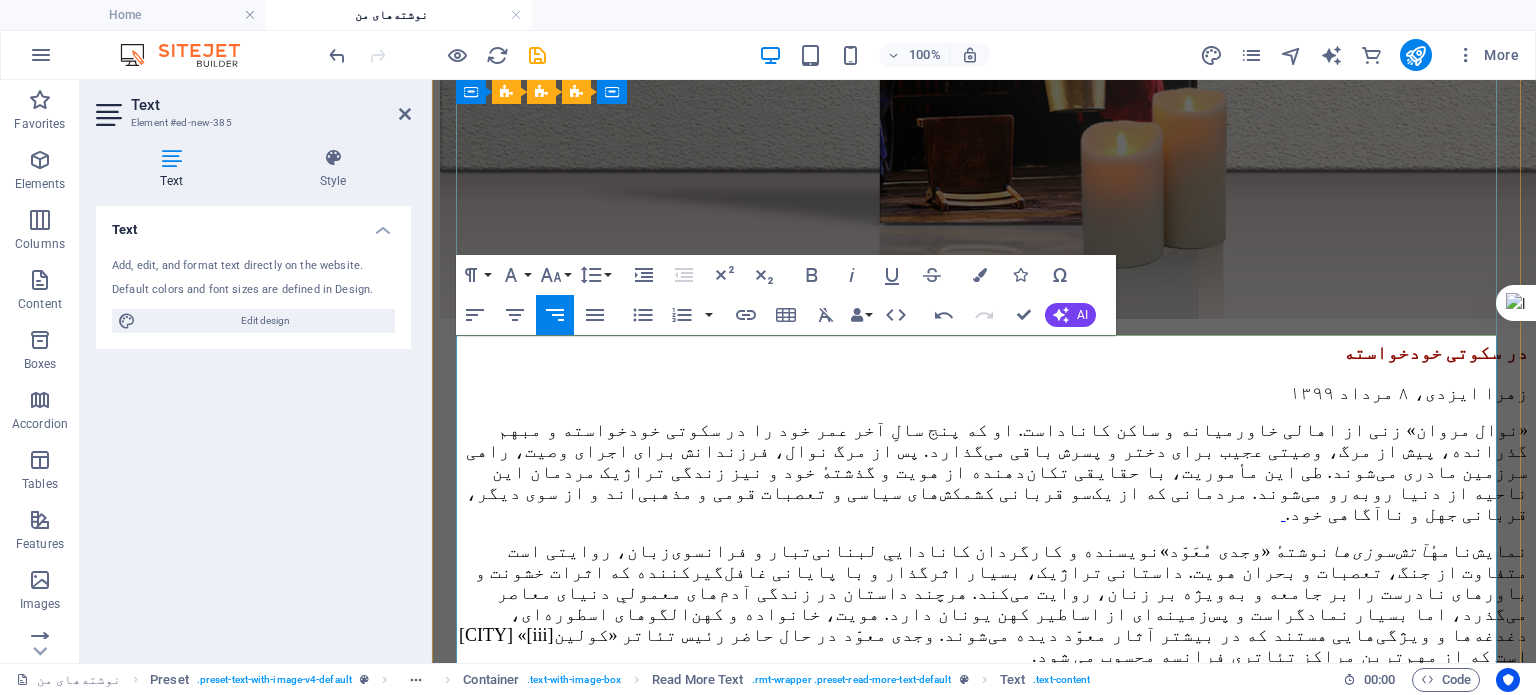 click on "نمایش‌نامهٔ  آتش‌سوزی‌ها  نوشتهٔ «وجدی مُعَوّد»  نویسنده و کارگردان کاناداییِ لبنانی‌تبار و فرانسوی‌زبان، روایتی است متفاوت از جنگ، تعصبات و بحران هویت. داستانی تراژیک، بسیار اثرگذار و با پایانی غافل‌گیرکننده که اثرات خشونت و باورهای نادرست را بر جامعه و به‌ویژه بر زنان، روایت می‌کند. هرچند داستان در زندگی آدم‌های معمولیِ دنیای معاصر می‌گذرد، اما بسیار نمادگراست و پس‌زمینه‌ای از اساطیر کهن یونان دارد. هویت، خانواده و کهن‌الگوهای اسطوره‌ای، دغدغه‌ها و ویژگی‌هایی هستند که در بیشتر آثار معوّد دیده می‌شوند. وجدی معوّد در حال حاضر رئیس تئاتر «کولین" at bounding box center [993, 603] 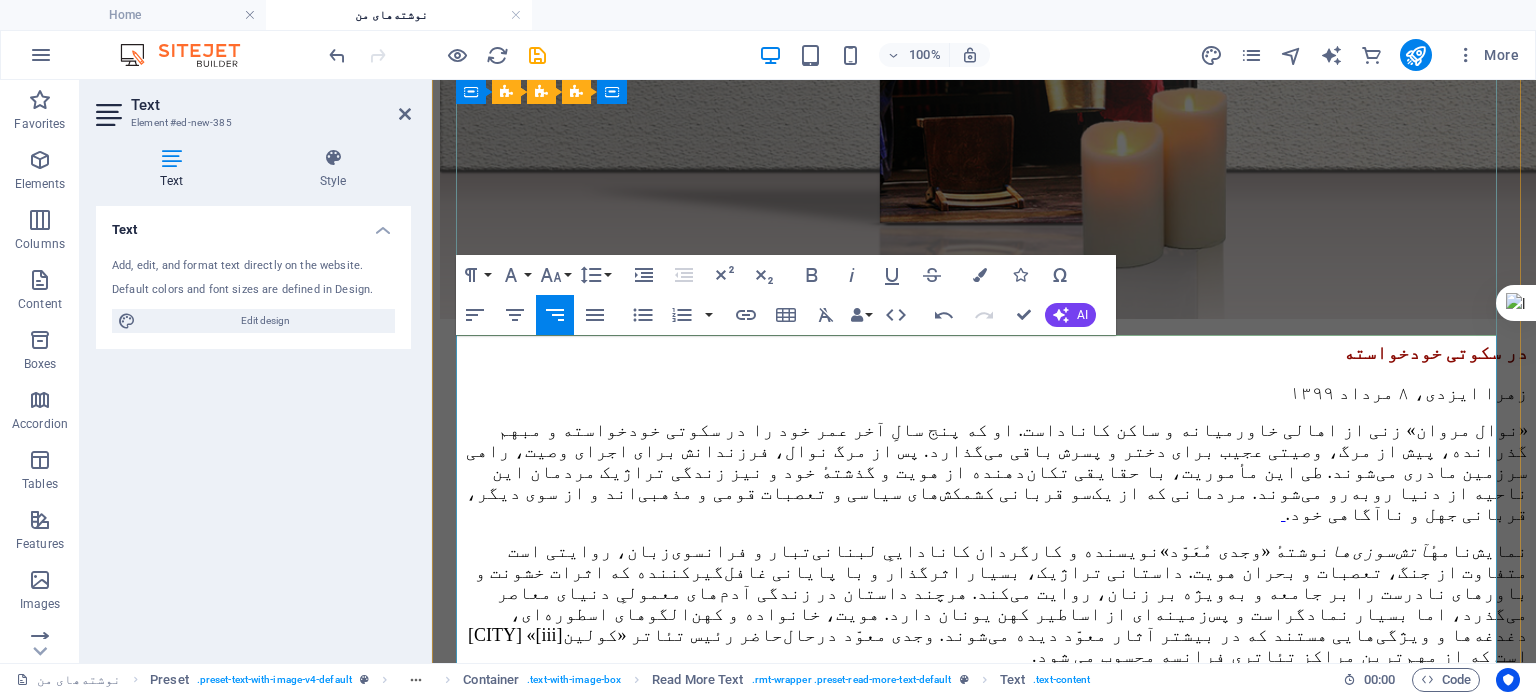 click on "نمایش‌نامهٔ «آتش‌سوزی‌ها» نوشتهٔ «وجدی مُعَوّد» نویسنده و کارگردان کاناداییِ لبنانی‌تبار و فرانسوی‌زبان، روایتی است متفاوت از جنگ، تعصبات و بحران هویت. داستانی تراژیک، بسیار اثرگذار و با پایانی غافل‌گیرکننده که اثرات خشونت و باورهای نادرست را بر جامعه و به‌ویژه بر زنان، روایت می‌کند. هرچند داستان در زندگی آدم‌های معمولیِ دنیای معاصر می‌گذرد، اما بسیار نمادگراست و پس‌زمینه‌ای از اساطیر کهن یونان دارد. هویت، خانواده و کهن‌الگوهای اسطوره‌ای، دغدغه‌ها و ویژگی‌هایی هستند که در بیشتر آثار معوّد دیده می‌شوند. وجدی معوّد درحال‌ حاضر رئیس تئاتر «کولین" at bounding box center (998, 603) 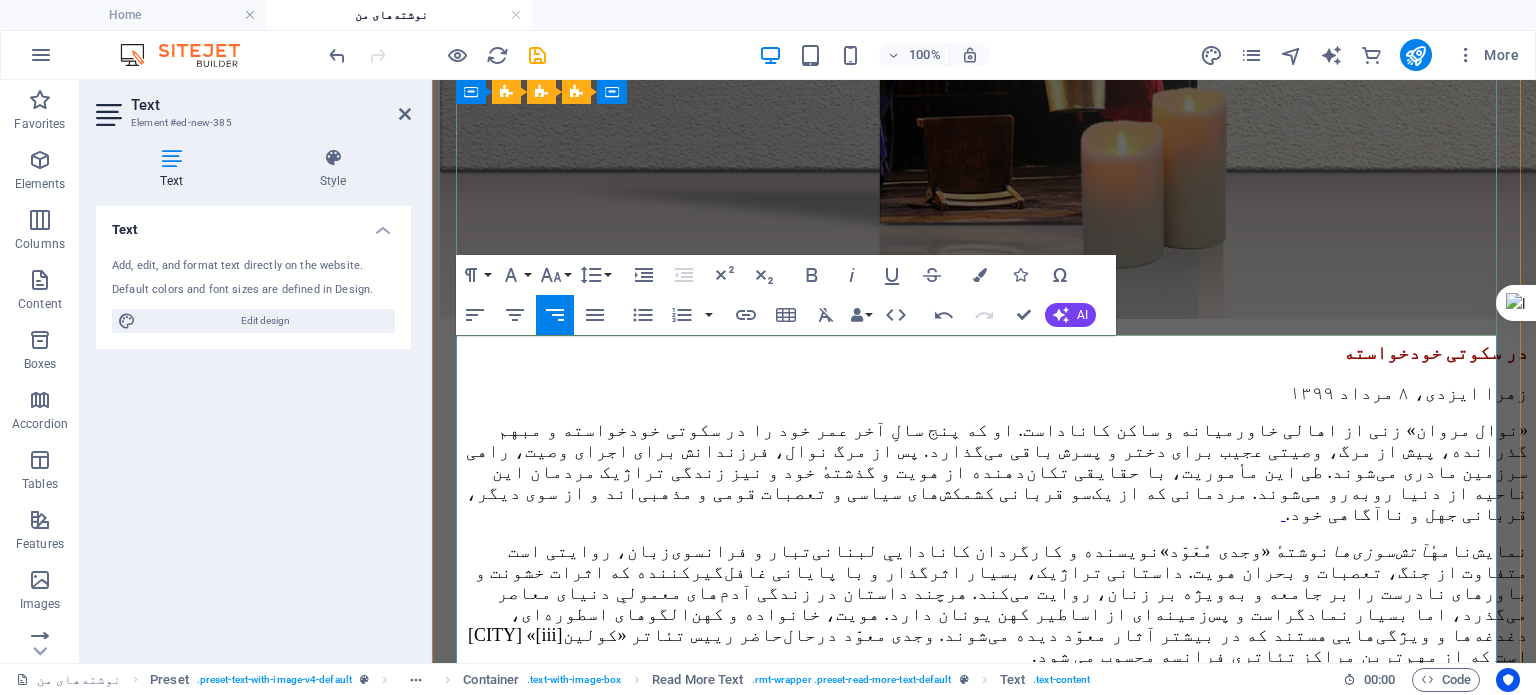 drag, startPoint x: 1058, startPoint y: 533, endPoint x: 1076, endPoint y: 540, distance: 19.313208 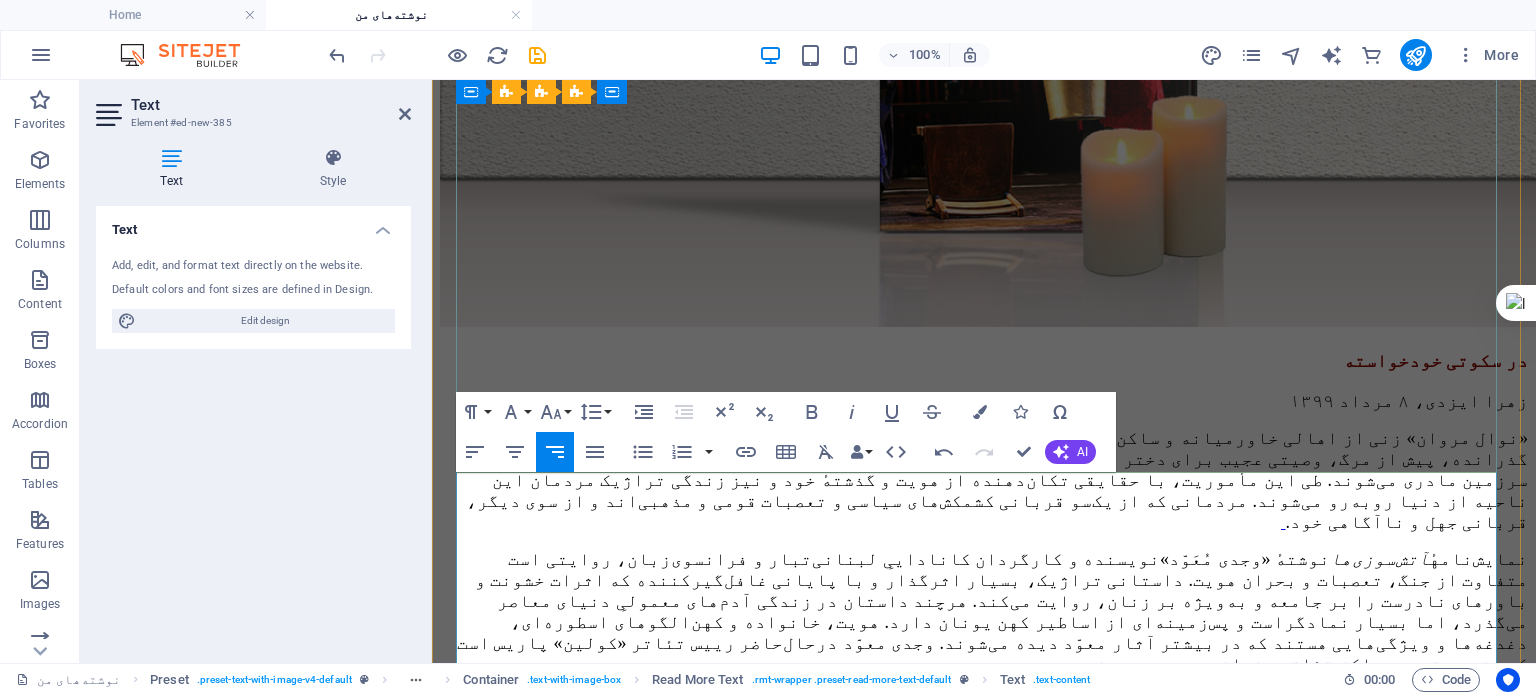scroll, scrollTop: 2396, scrollLeft: 0, axis: vertical 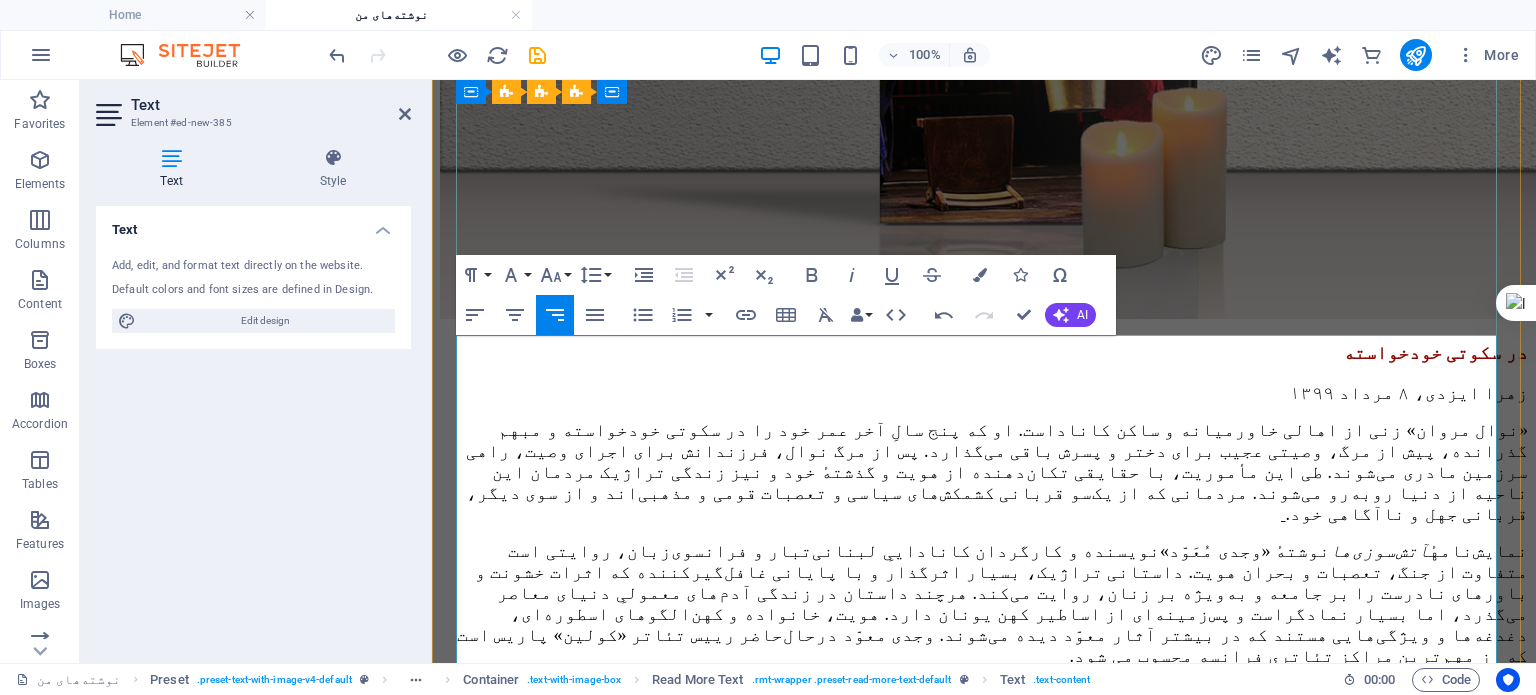 click at bounding box center [984, 693] 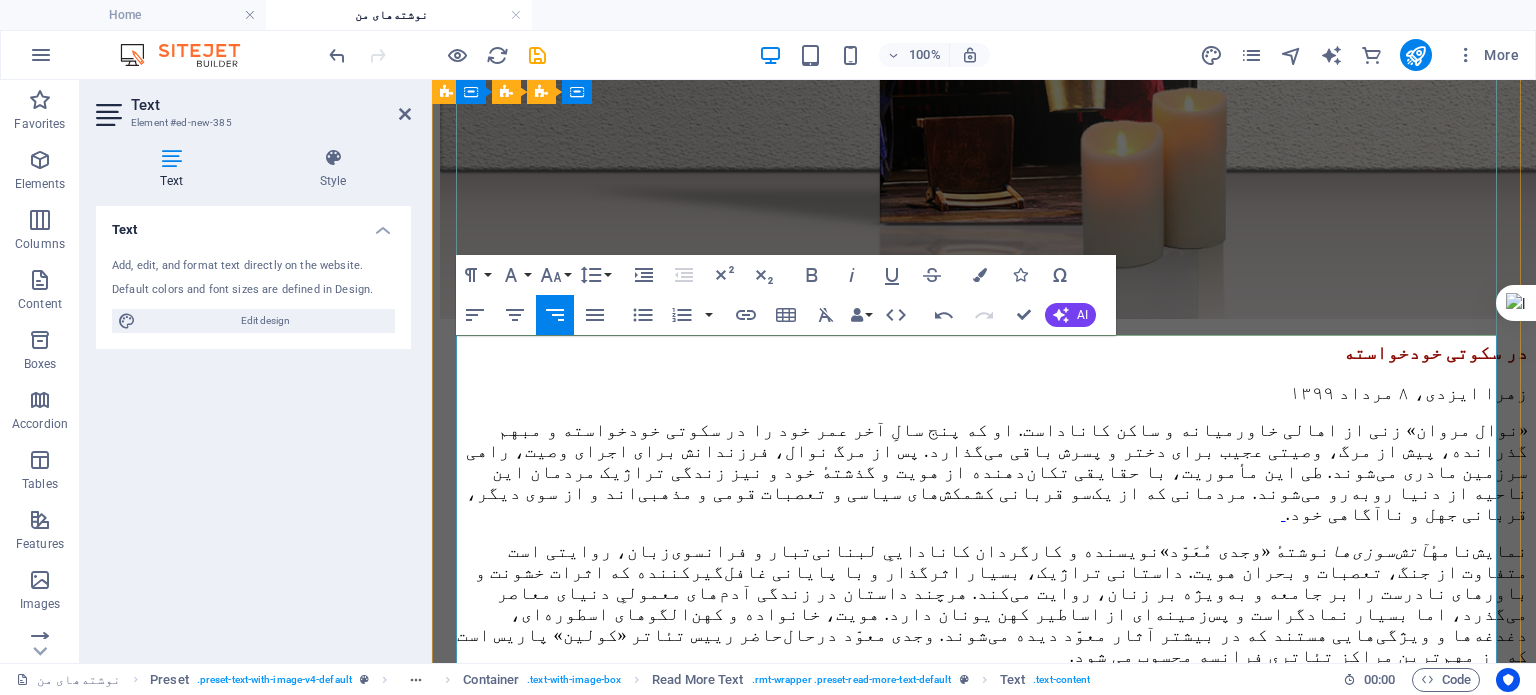 click on "«آتش‌سوزی‌ها» بر اساس داستان زندگی «سُهی بشاره [iv]» نوشته شده است. مبارز کمونیست لبنانی که در سال 1988 میلادی و در سن بیست و یک سالگی اقدام به ترور «آنتوان لحد [v]» فرمانده ارتش لبنان جنوبی کرد. در پی این ترور، سهی بشاره دستگیر و به مدت ده سال تحت اسارت و شکنجه قرار گرفت. وجدی معوّد پیش از نگارش این اثر، با سهی بشاره دیدار داشته است." at bounding box center [995, 714] 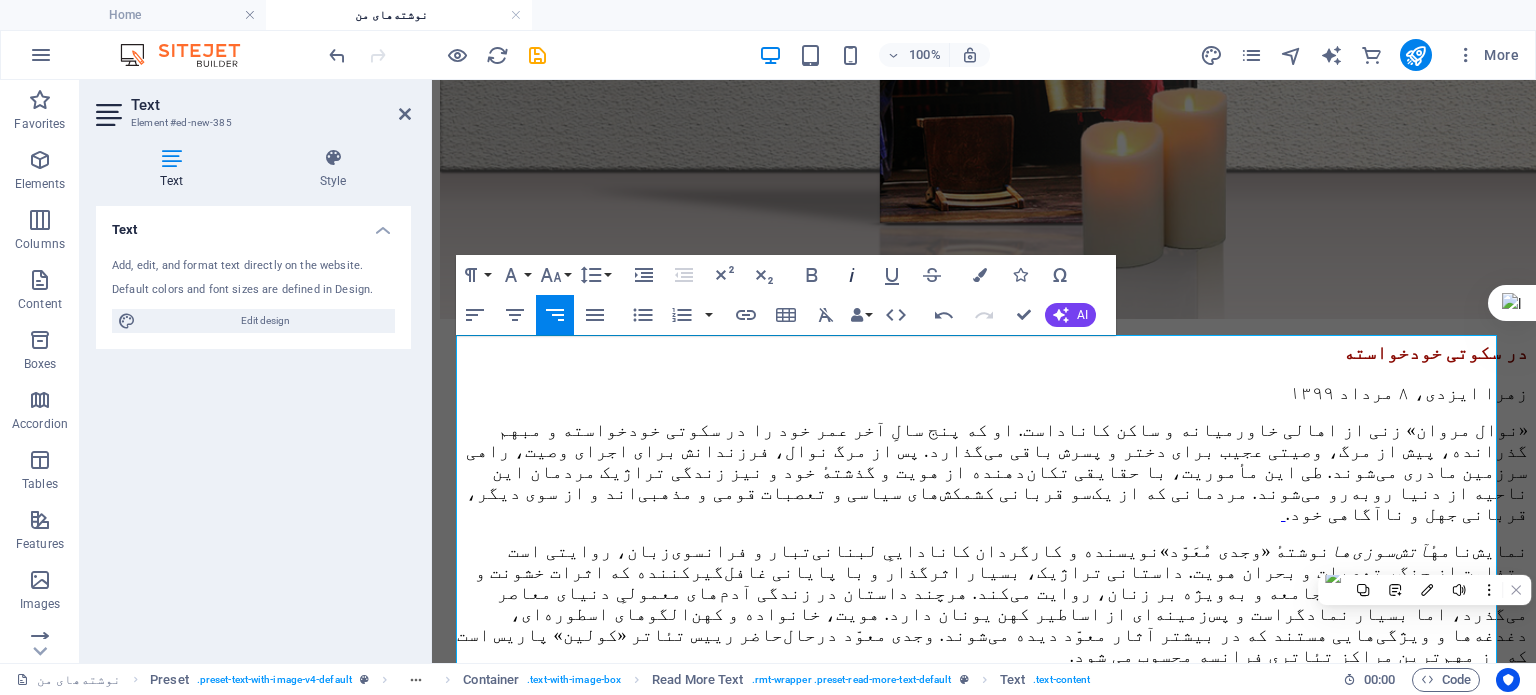 click 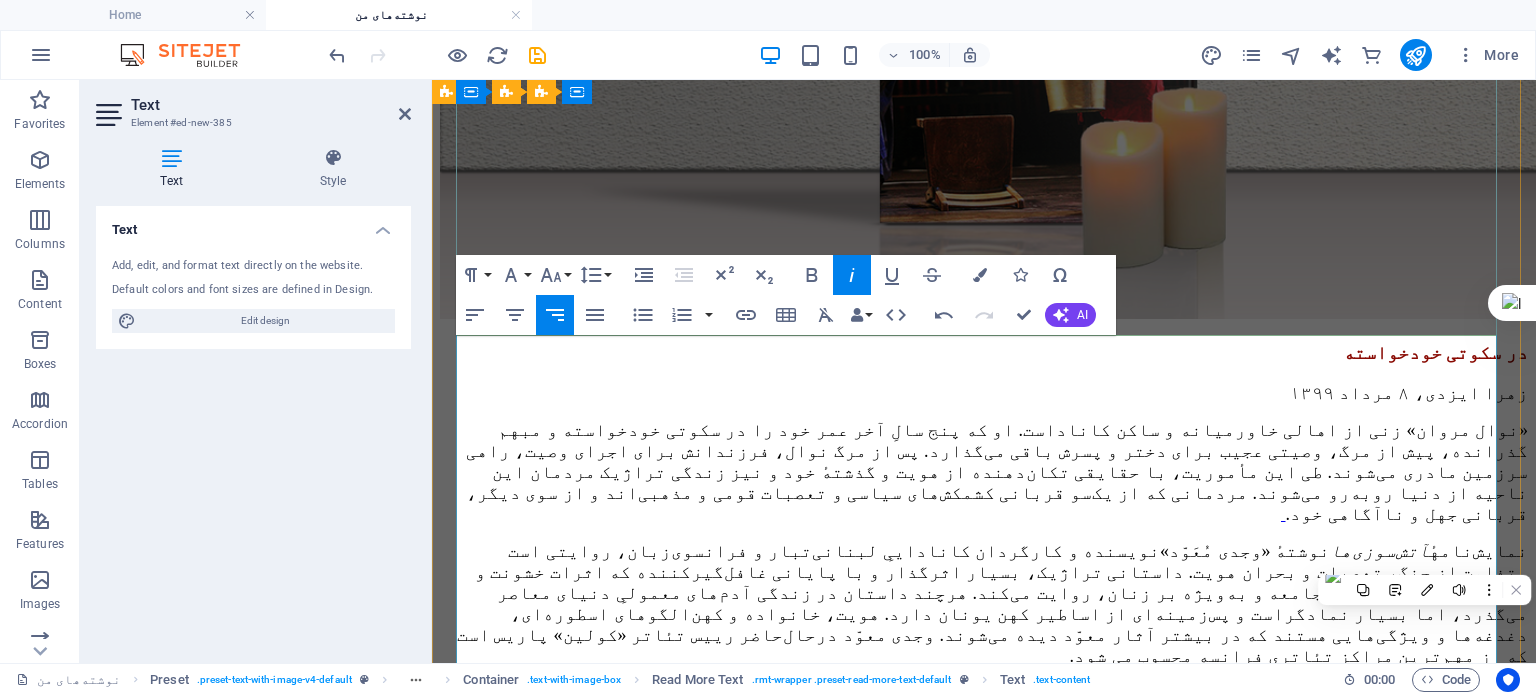 click on "آتش‌سوزی‌ها بر اساس داستان زندگی «سُهی بشاره [iv]» نوشته شده است. مبارز کمونیست لبنانی که در سال 1988 میلادی و در سن بیست و یک سالگی اقدام به ترور «آنتوان لحد [v]» فرمانده ارتش لبنان جنوبی کرد. در پی این ترور، سهی بشاره دستگیر و به مدت ده سال تحت اسارت و شکنجه قرار گرفت. وجدی معوّد پیش از نگارش این اثر، با سهی بشاره دیدار داشته است." at bounding box center (984, 714) 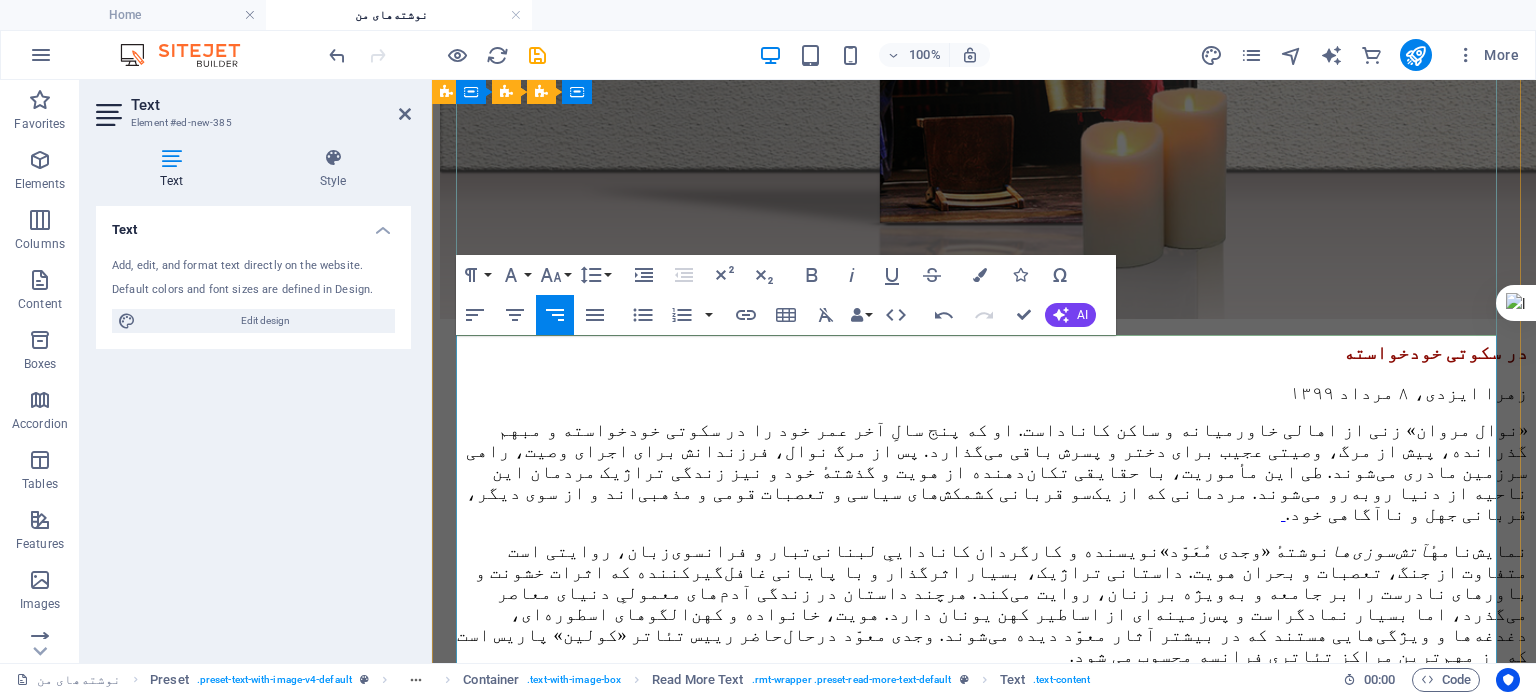 click on "آتش‌سوزی‌ها براساس داستان زندگی «سُهی بشاره [iv]» نوشته شده است. مبارز کمونیست لبنانی که در سال 1988 میلادی و در سن بیست و یک سالگی اقدام به ترور «آنتوان لحد [v]» فرمانده ارتش لبنان جنوبی کرد. در پی این ترور، سهی بشاره دستگیر و به مدت ده سال تحت اسارت و شکنجه قرار گرفت. وجدی معوّد پیش از نگارش این اثر، با سهی بشاره دیدار داشته است." at bounding box center (988, 714) 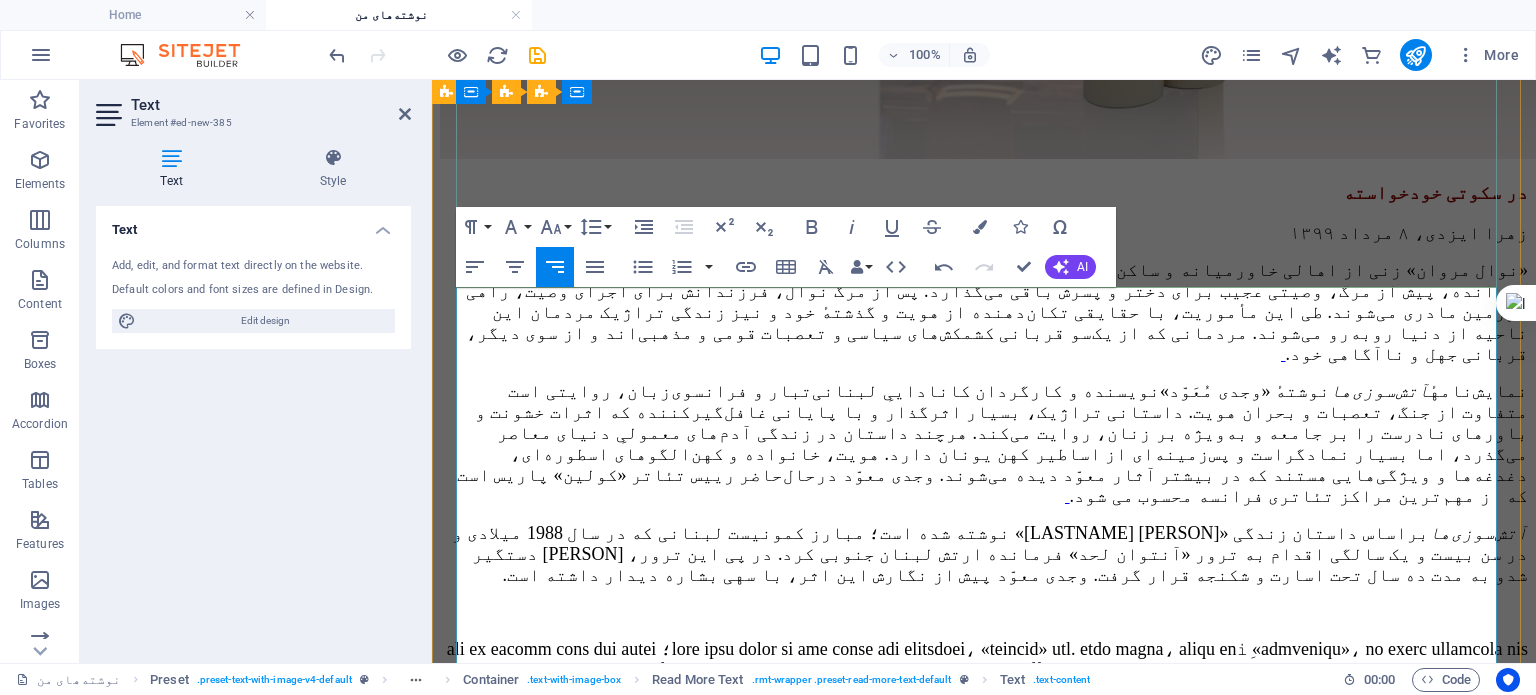 scroll, scrollTop: 2596, scrollLeft: 0, axis: vertical 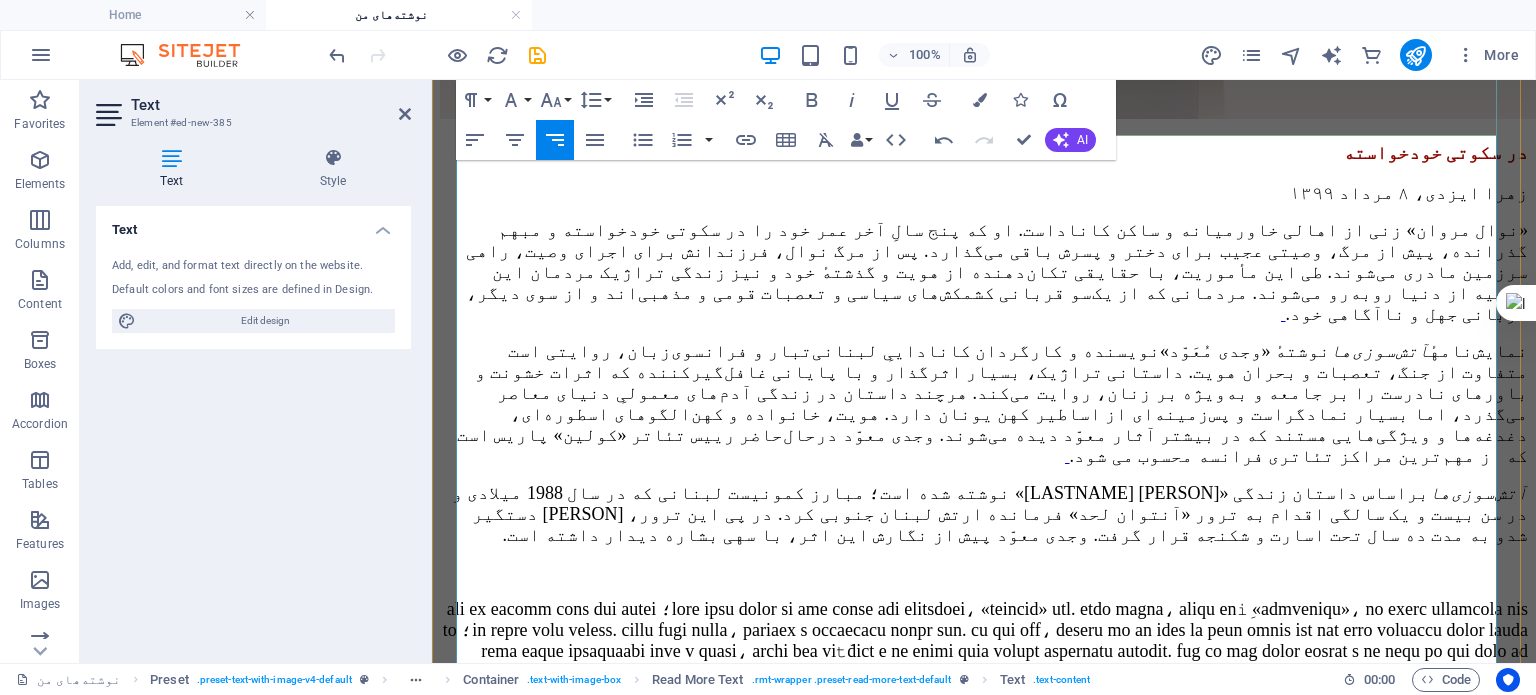 click at bounding box center [984, 572] 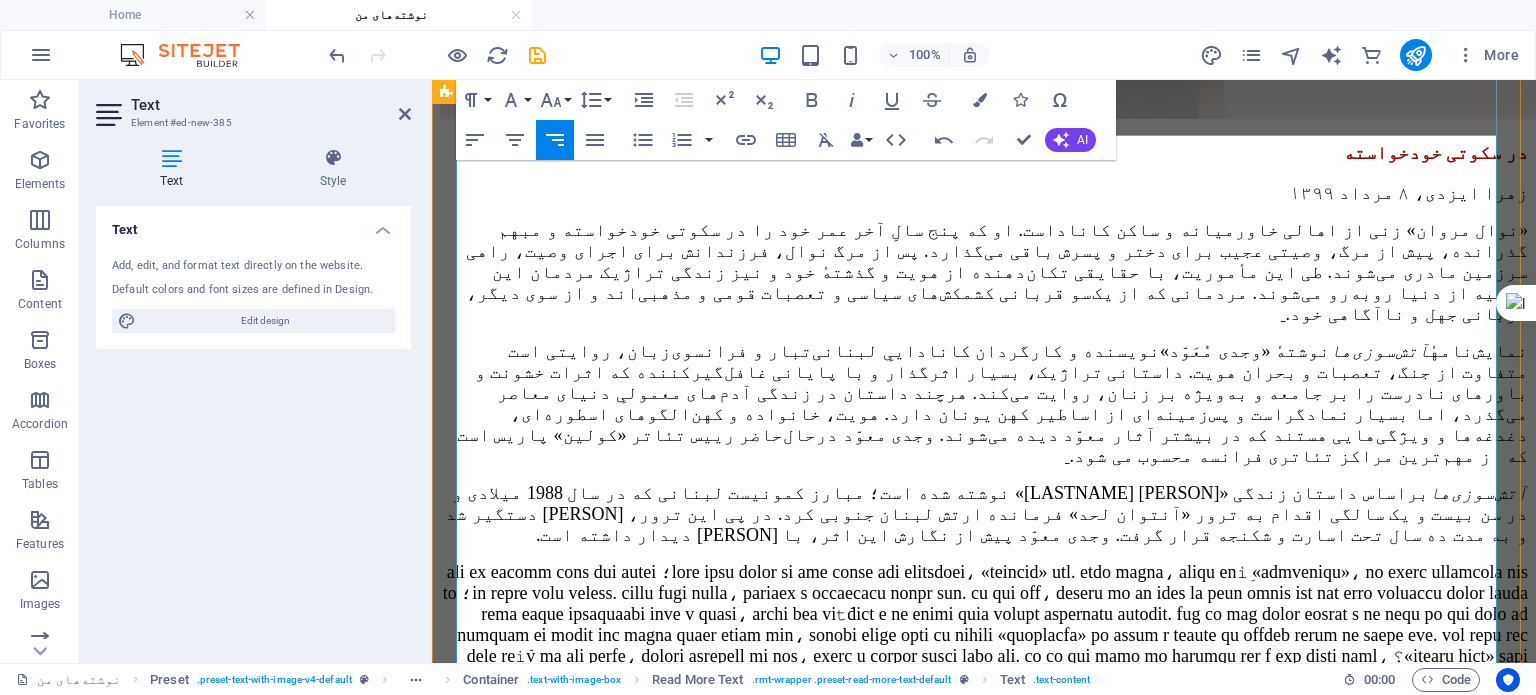 click at bounding box center (985, 645) 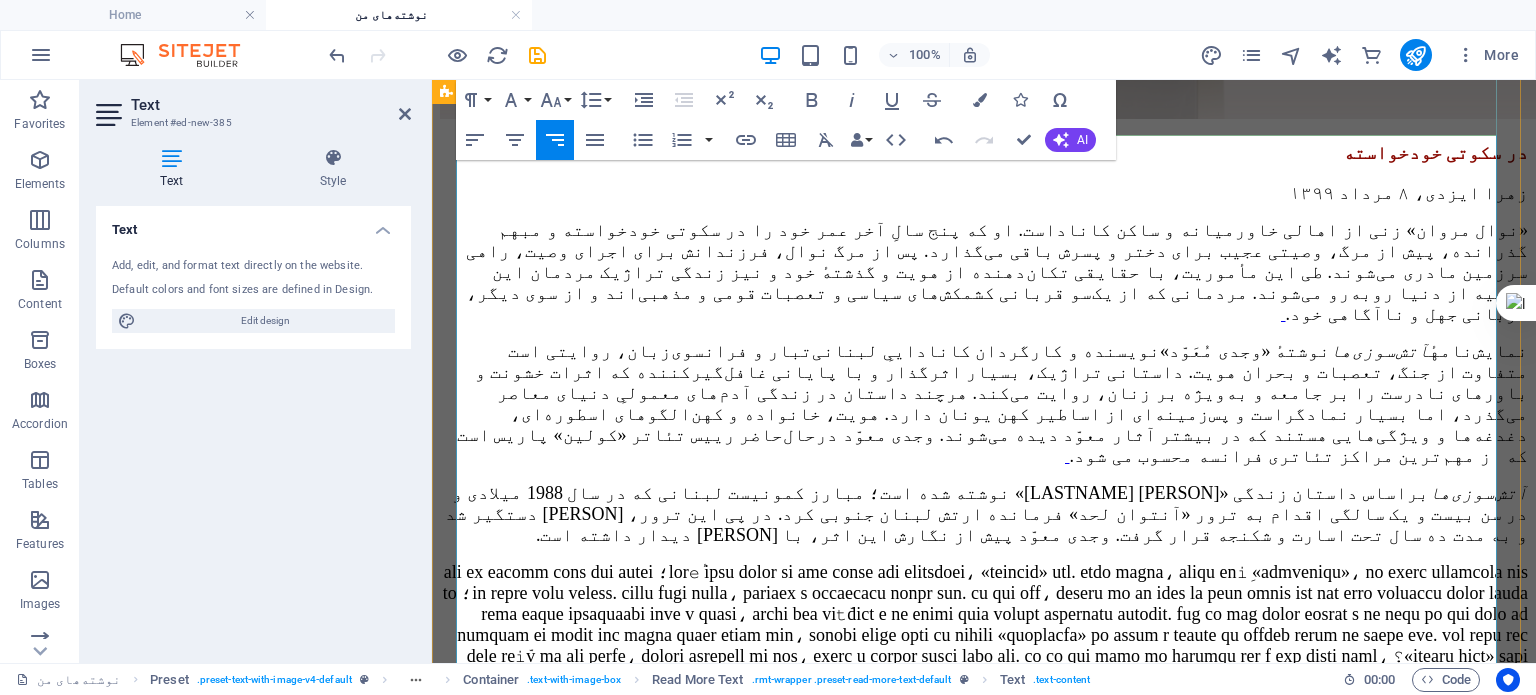 click on "«[PERSON_NAME] » زنی از اهالی خاورمیانه و ساکن کاناداست. او که پنج سالِ آخر عمر خود را در سکوتی خودخواسته و مبهم گذرانده، پیش از مرگ، وصیتی عجیب برای دختر و پسرش باقی می‌گذارد. پس از مرگ نوال، فرزندانش برای اجرای وصیت، راهی سرزمین مادری می‌شوند. طی این مأموریت، با حقایقی تکان‌دهنده از هویت و گذشتهٔ خود و نیز زندگی تراژیک مردمان این ناحیه از دنیا روبه‌رو می‌شوند. مردمانی که از یک‌سو قربانی کشمکش‌های سیاسی و تعصبات قومی و مذهبی‌اند و از سوی دیگر، قربانی جهل و ناآگاهی خود.   نمایش‌نامهٔ  آتش‌سوزی‌ها  نوشتهٔ «وجدی مُعَوّد»   آتش‌سوزی‌ها      [vi]»               [i]" at bounding box center (984, 1429) 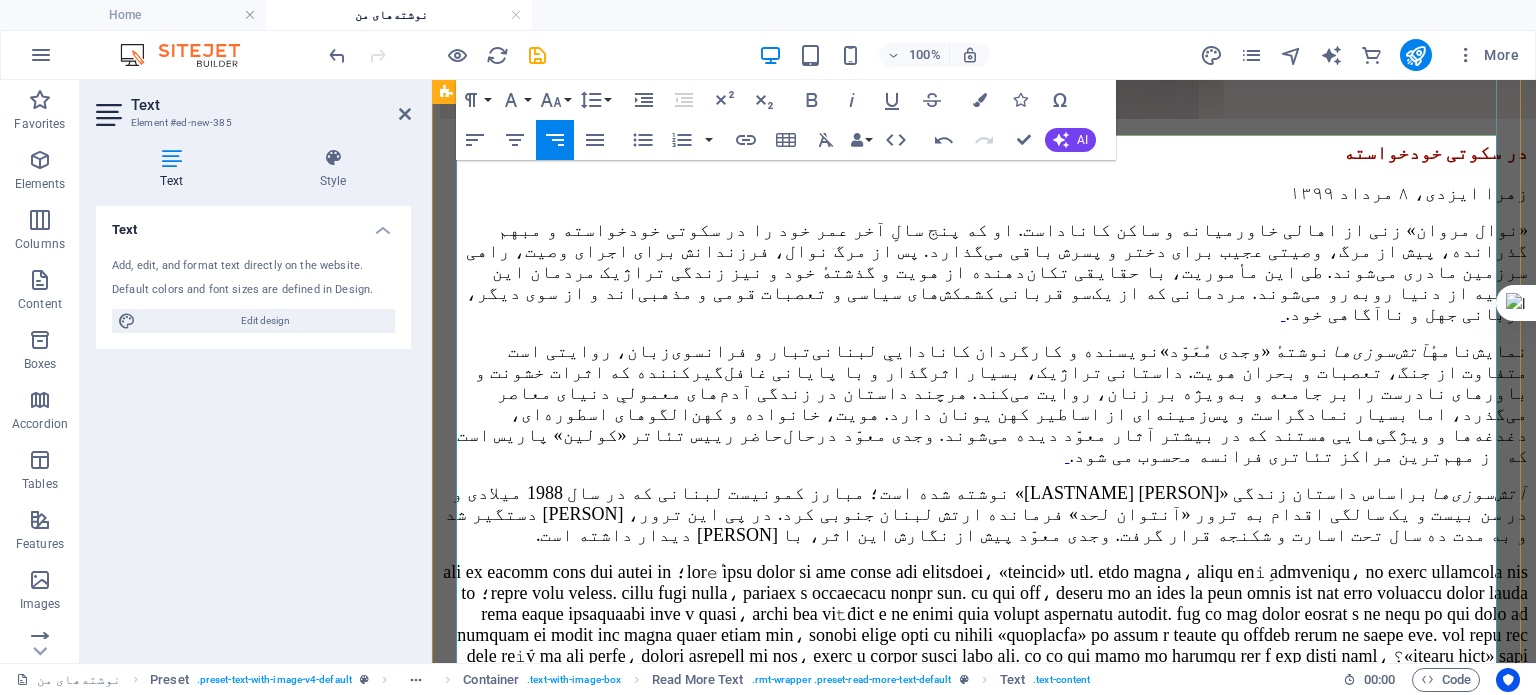 click at bounding box center (984, 646) 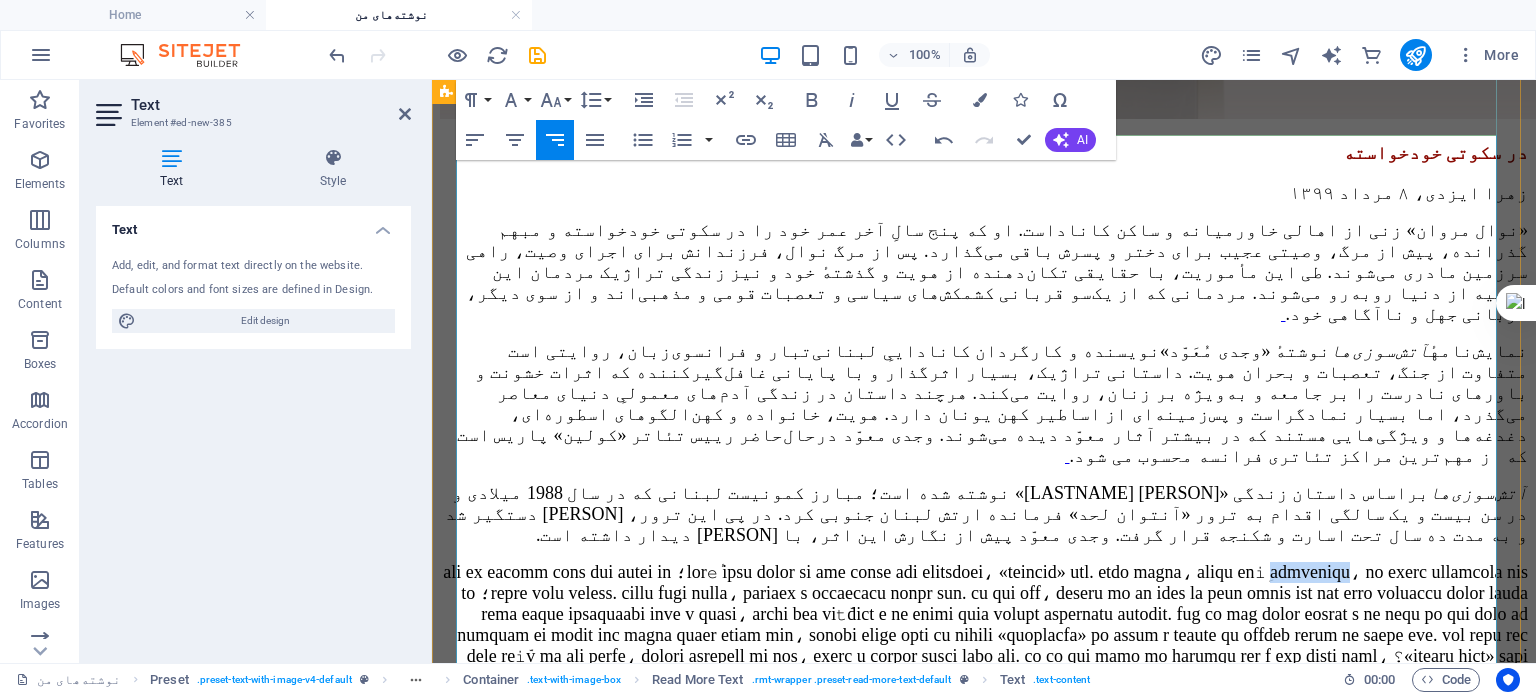 click at bounding box center [984, 646] 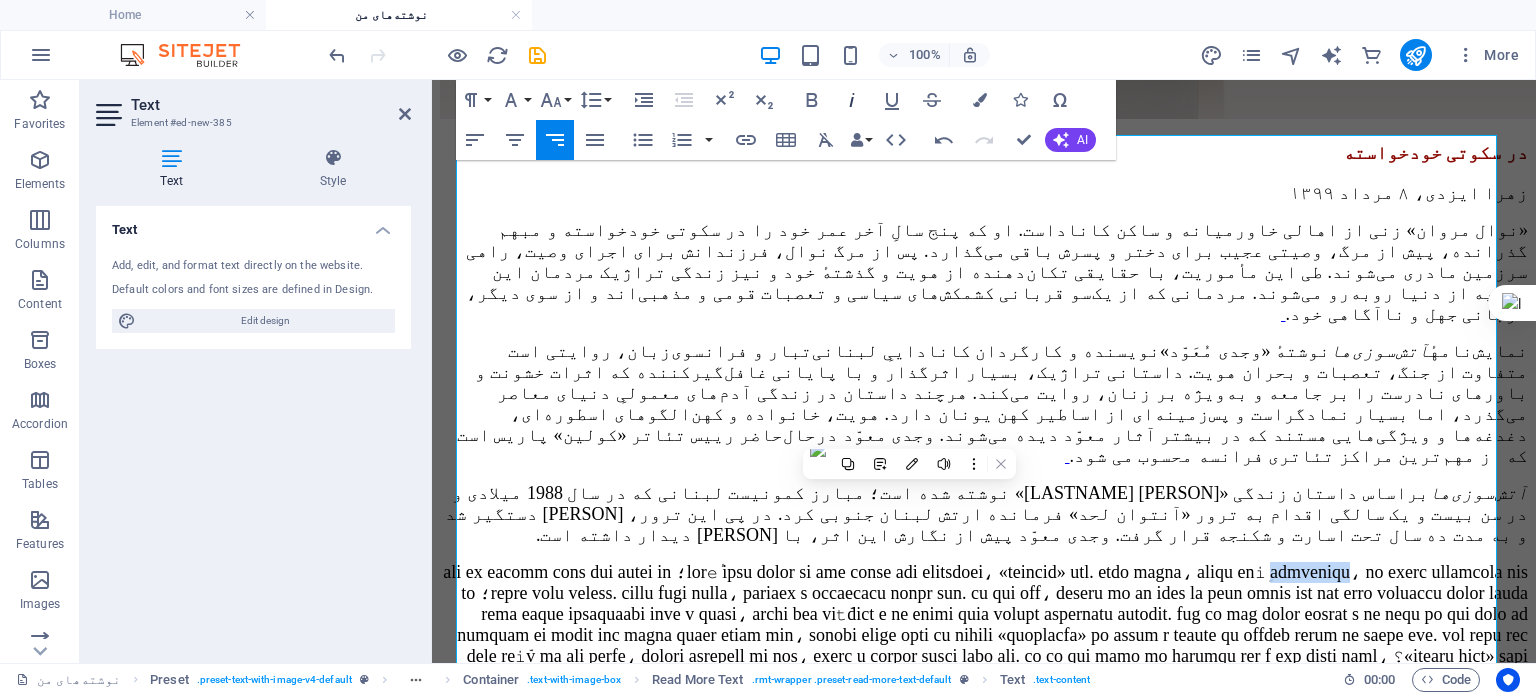 click 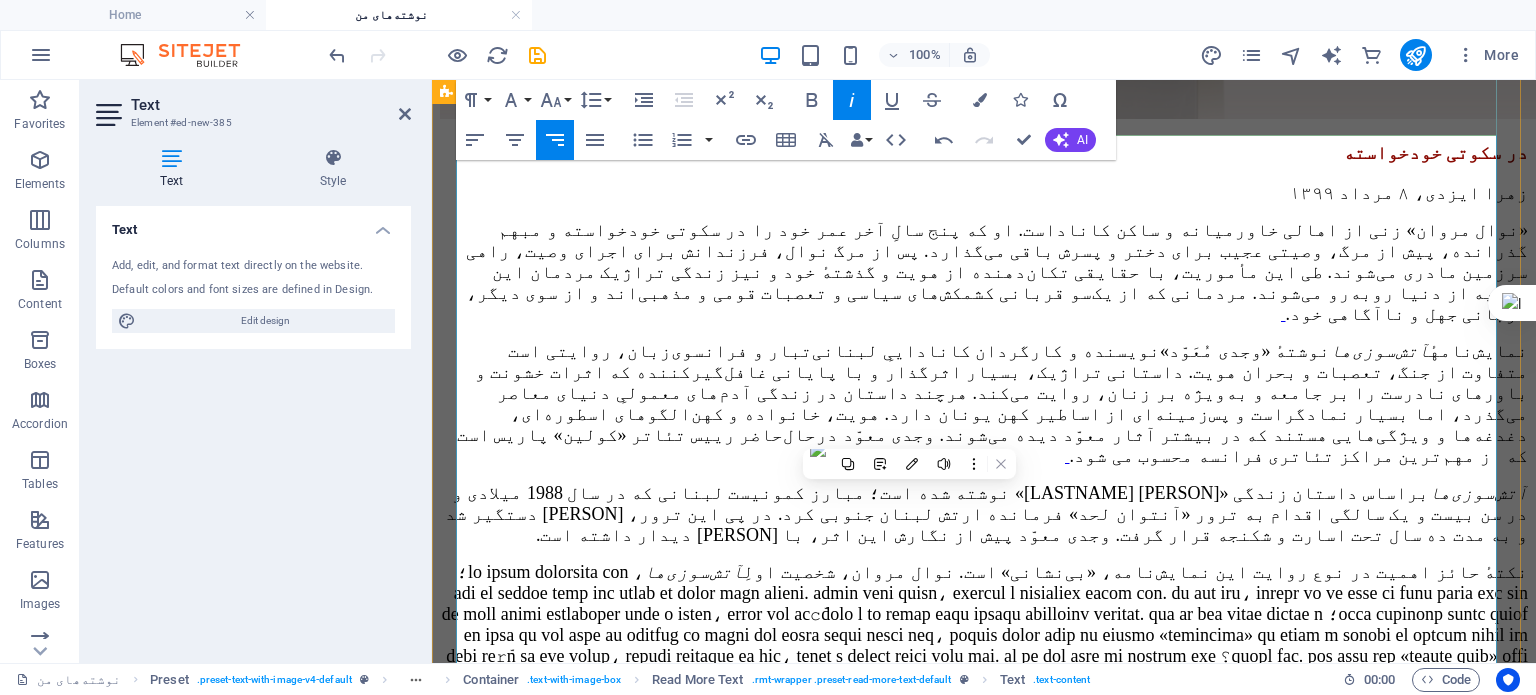 click on "نکتهٔ حائز اهمیت در نوع روایت این نمایش‌نامه، «بی‌نشانی» است. نوال مروان، شخصیت اولِ  آتش‌سوزی‌ها" at bounding box center (985, 645) 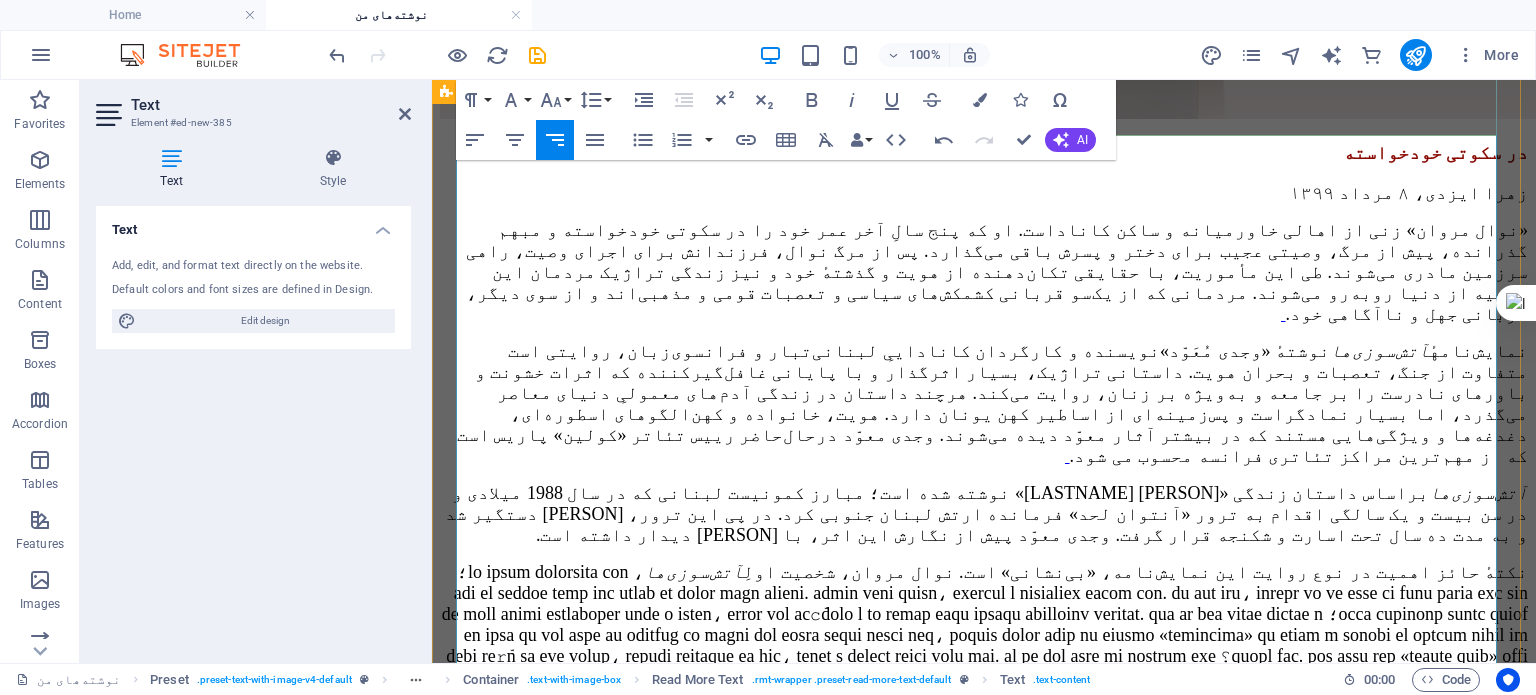 click on "نکتهٔ حائز اهمیت در نوع روایت این نمایش‌نامه، «بی‌نشانی» است. نوال مروان، شخصیت اولِ  آتش‌سوزی‌ها" at bounding box center [985, 645] 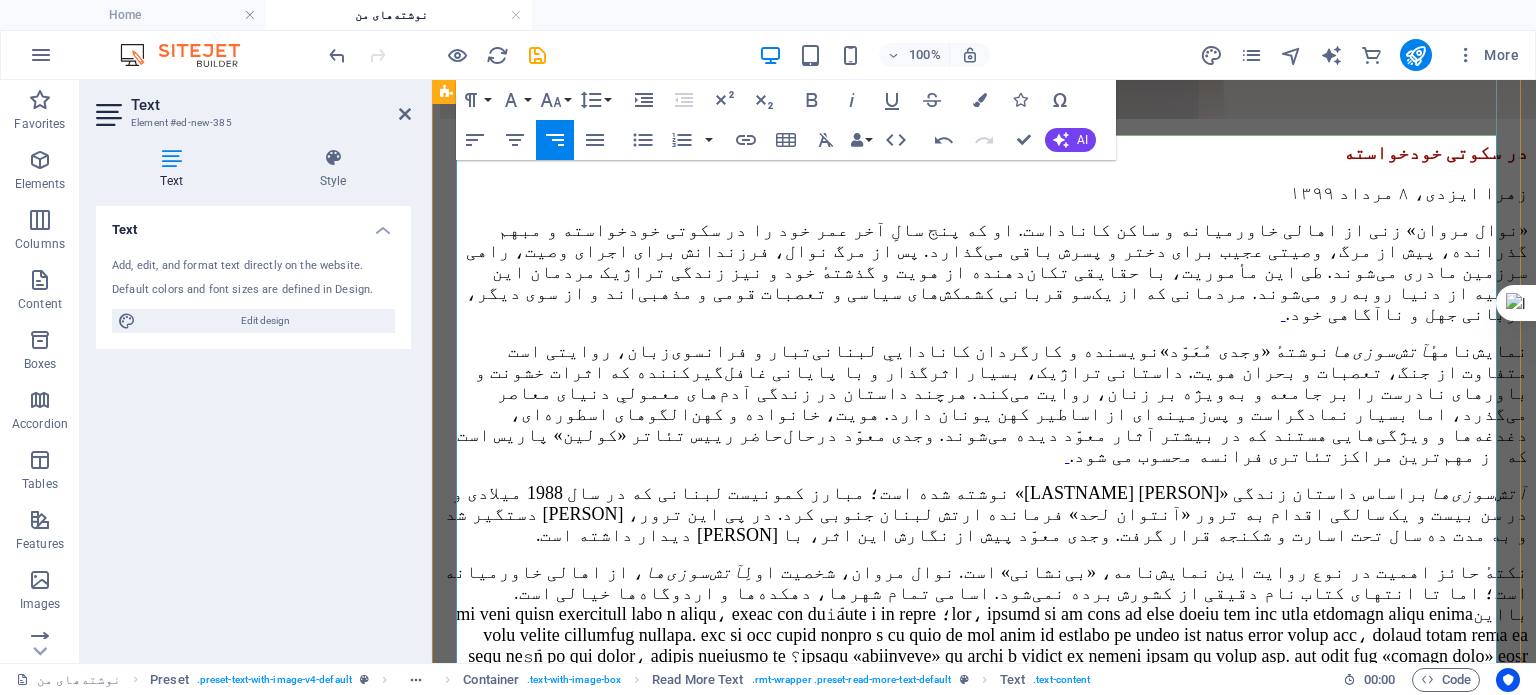 click on "نکتهٔ حائز اهمیت در نوع روایت این نمایش‌نامه، «بی‌نشانی» است. نوال مروان، شخصیت اولِ  آتش‌سوزی‌ها ، از اهالی خاورمیانه است؛ اما تا انتهای کتاب نام دقیقی از کشورش برده نمی‌شود. اسامی تمام شهرها، دهکده‌ها و اردوگاه‌ها خیالی است. بااین‌" at bounding box center [986, 645] 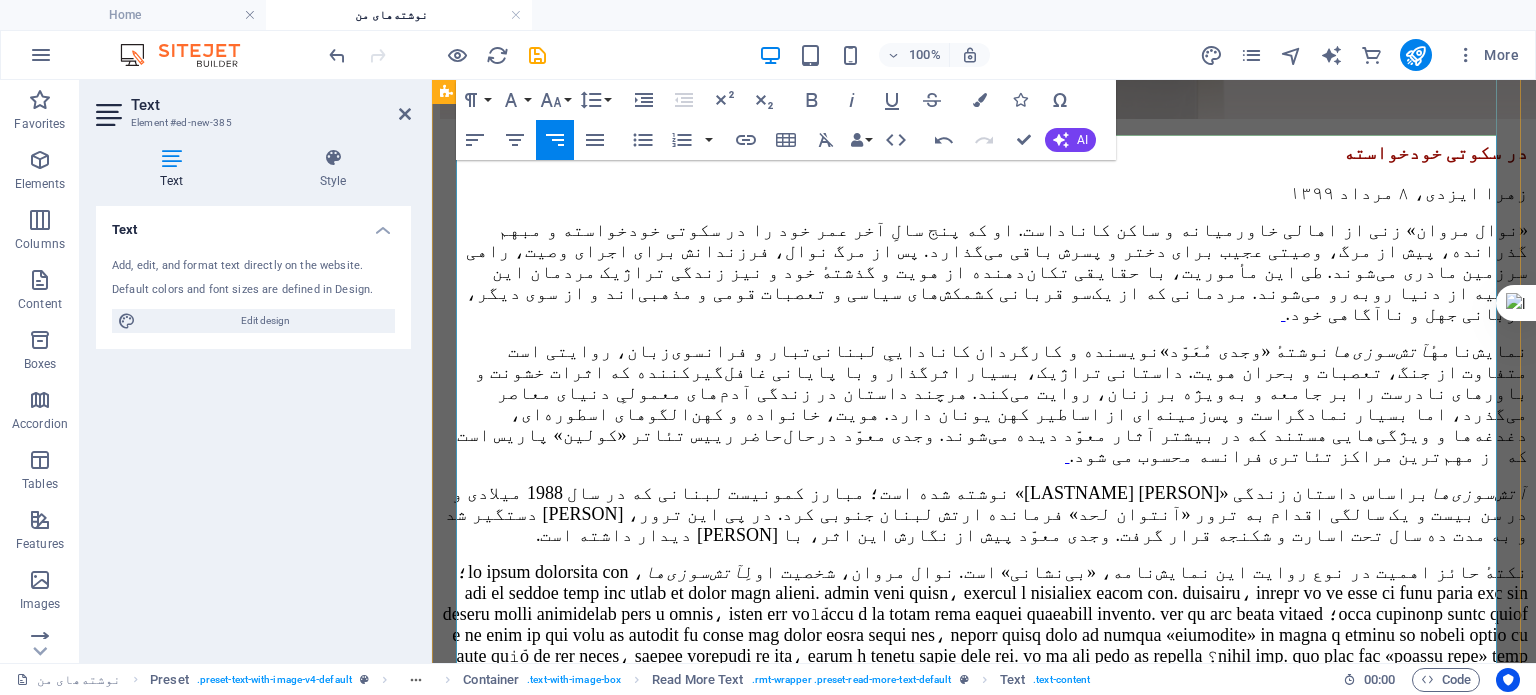 click on "نکتهٔ حائز اهمیت در نوع روایت این نمایش‌نامه، «بی‌نشانی» است. نوال مروان، شخصیت اولِ  آتش‌سوزی‌ها" at bounding box center [984, 645] 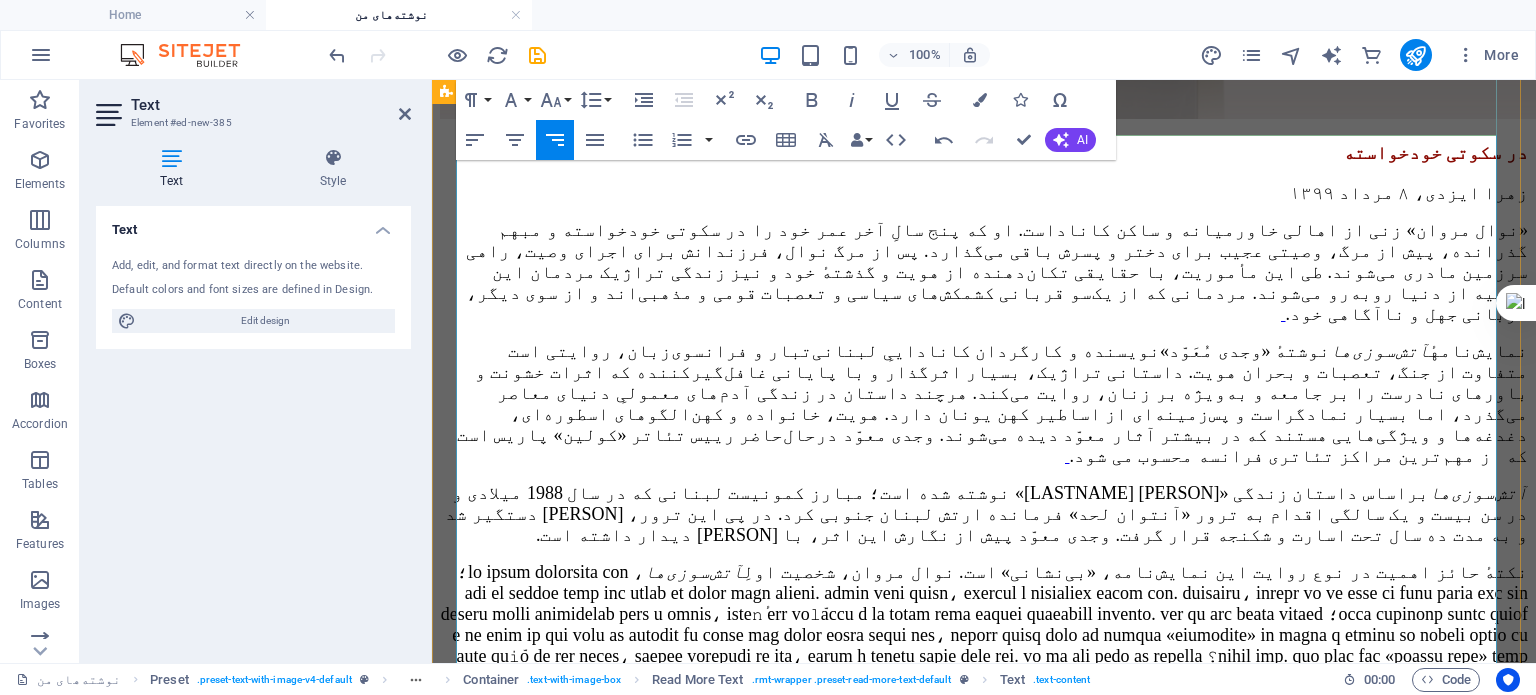 click on "نکتهٔ حائز اهمیت در نوع روایت این نمایش‌نامه، «بی‌نشانی» است. نوال مروان، شخصیت اولِ  آتش‌سوزی‌ها" at bounding box center (984, 645) 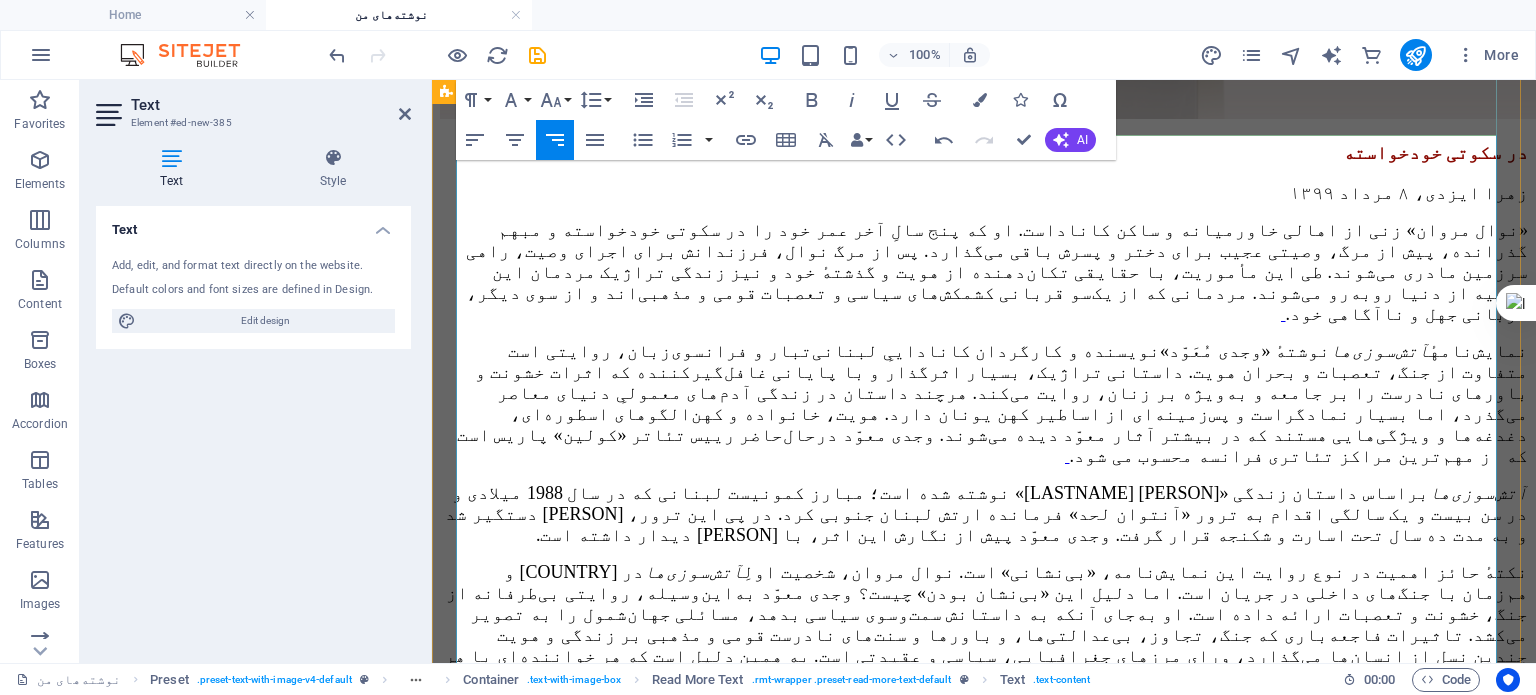 click on "نوال مروان، شخصیت اولِ آتش‌سوزی‌ها ، از اهالی خاورمیانه است؛ اما تا انتهای کتاب نام دقیقی از کشورش برده نمی‌شود. اسامی تمام شهرها، دهکده‌ها و اردوگاه‌ها خیالی است. بااین‌حال، حوادثی که در کتاب به آن‌ها اشاره شده است همگی مابه‌ازای واقعی دارند؛ ازجمله کشتار اردوگاه‌های صبرا و شتیلا، حادثهٔ عین‌" at bounding box center (984, 677) 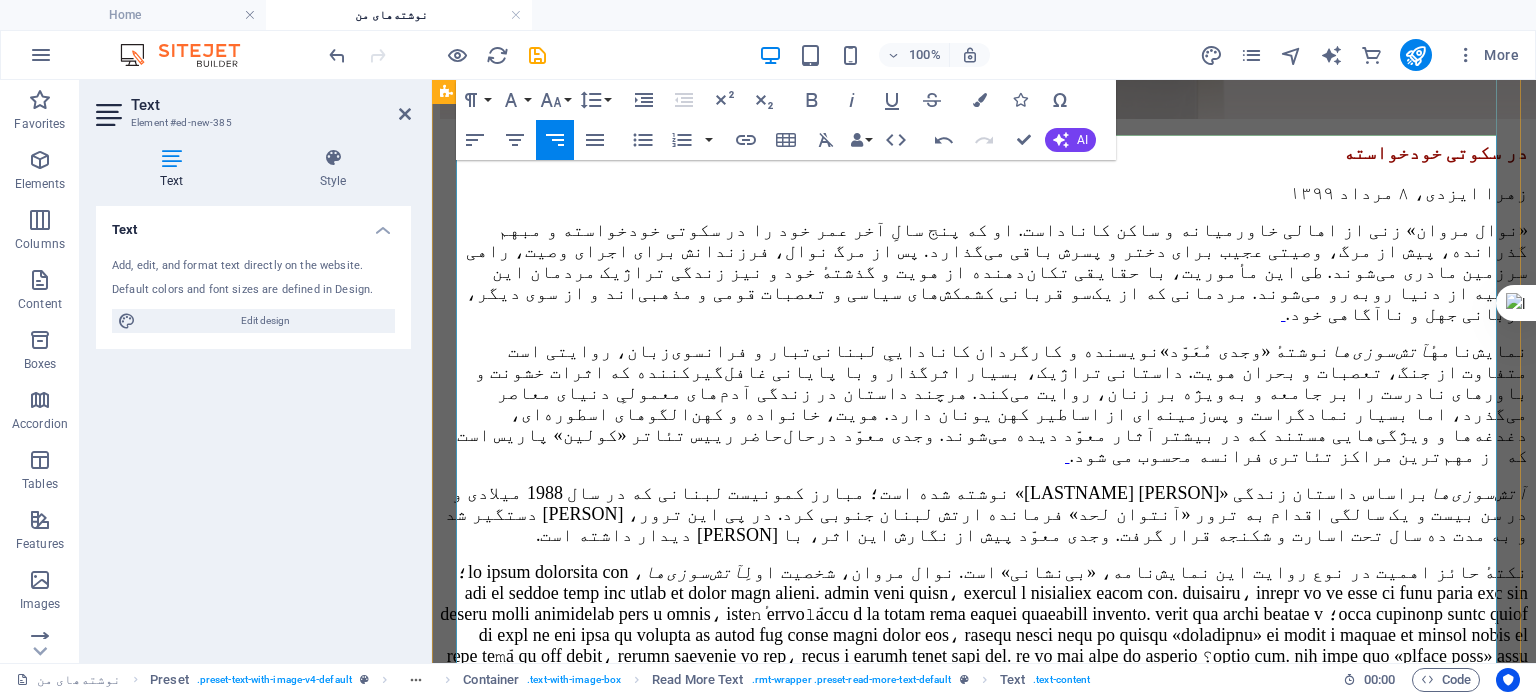 click on "نکتهٔ حائز اهمیت در نوع روایت این نمایش‌نامه، «بی‌نشانی» است. نوال مروان، شخصیت اولِ  آتش‌سوزی‌ها" at bounding box center [984, 645] 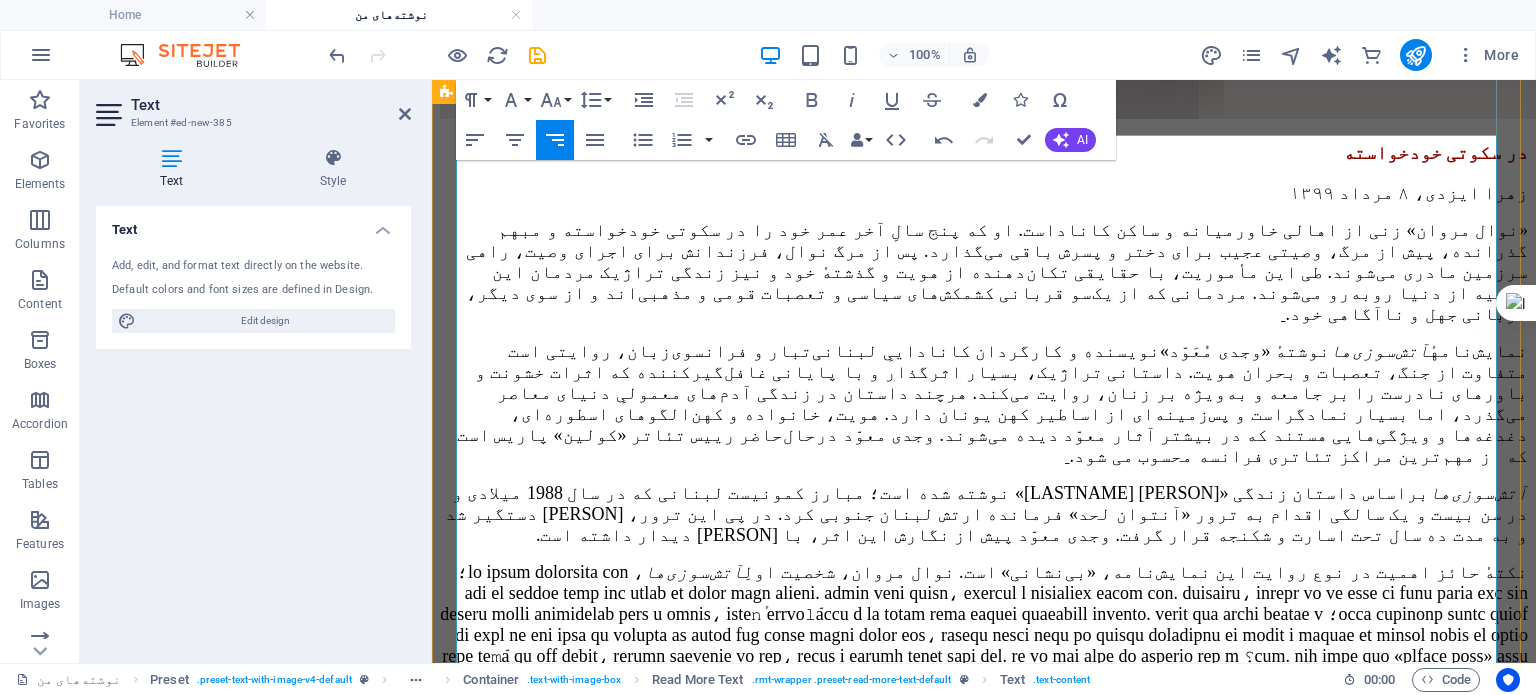 click on "نکتهٔ حائز اهمیت در نوع روایت این نمایش‌نامه، «بی‌نشانی» است. نوال مروان، شخصیت اولِ  آتش‌سوزی‌ها" at bounding box center [984, 645] 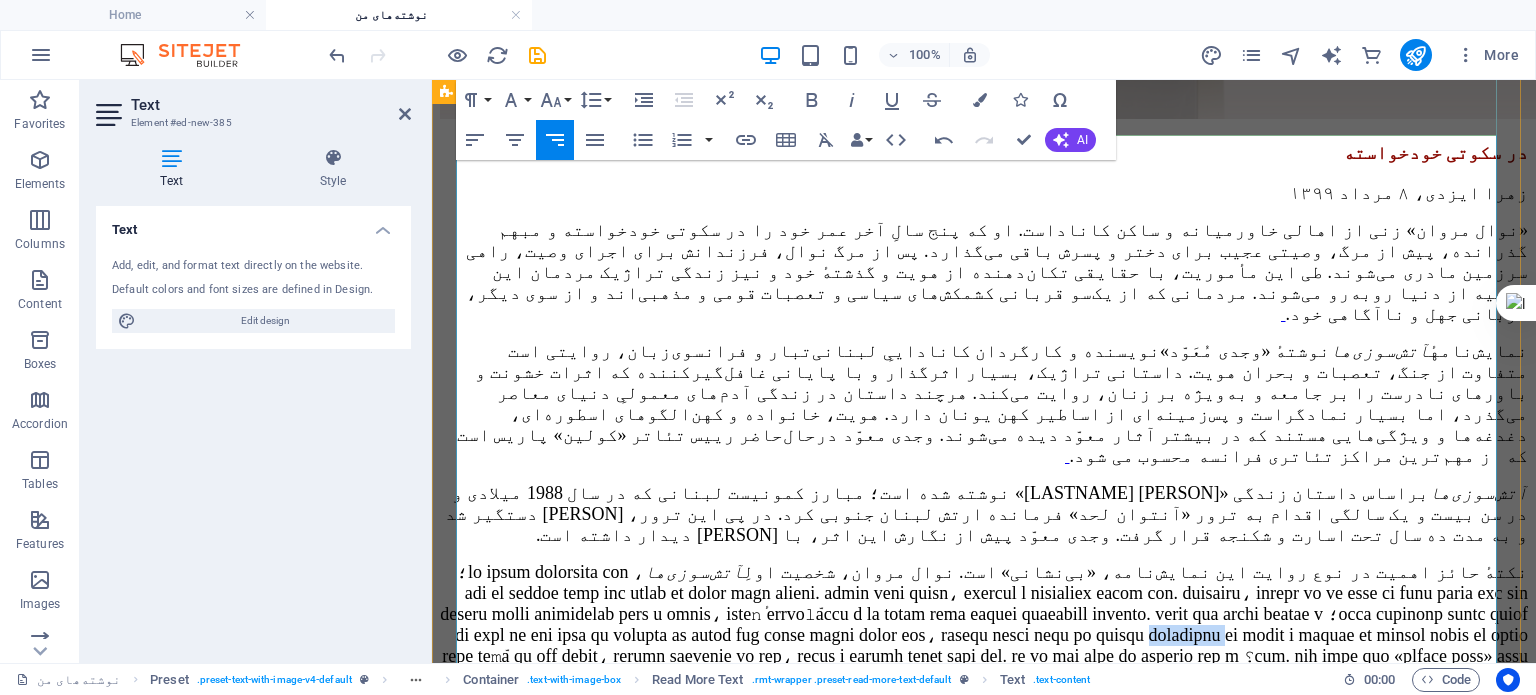 click on "نکتهٔ حائز اهمیت در نوع روایت این نمایش‌نامه، «بی‌نشانی» است. نوال مروان، شخصیت اولِ  آتش‌سوزی‌ها" at bounding box center [984, 645] 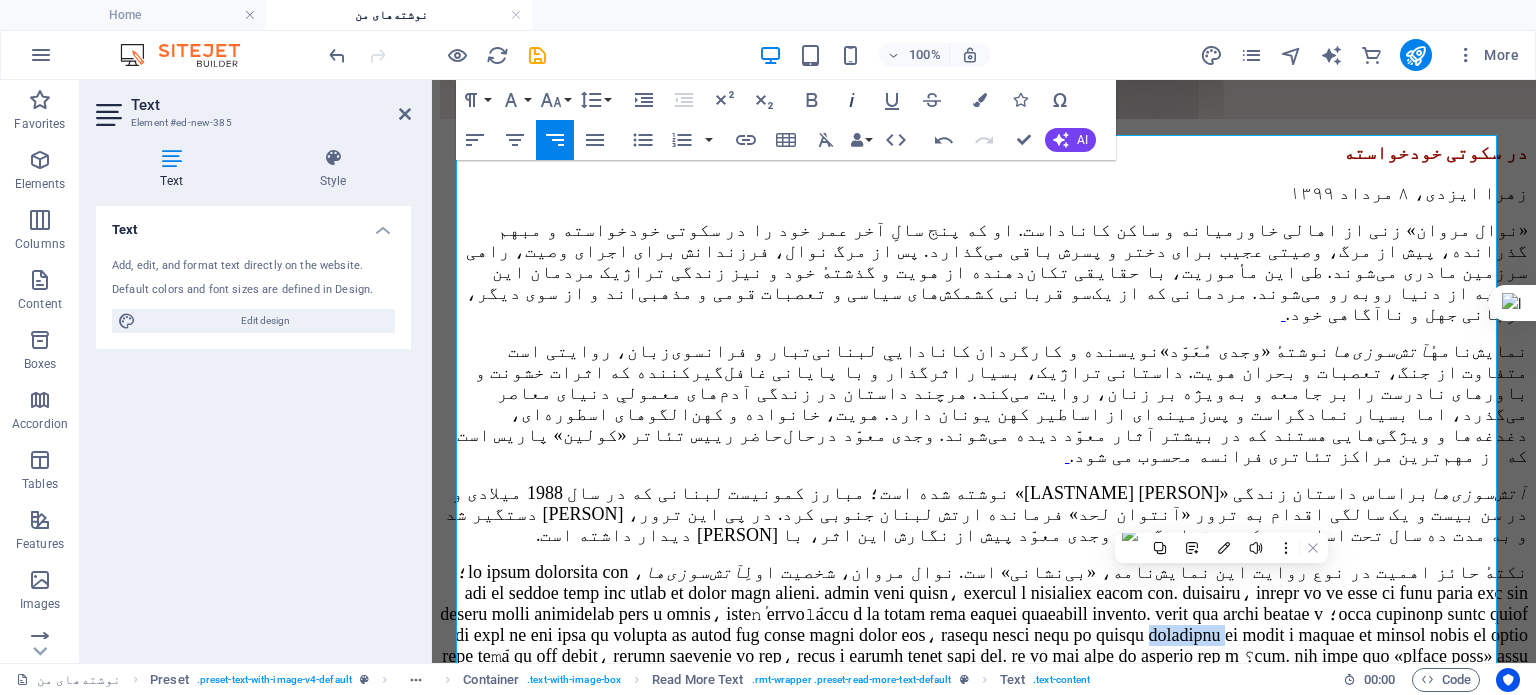 click 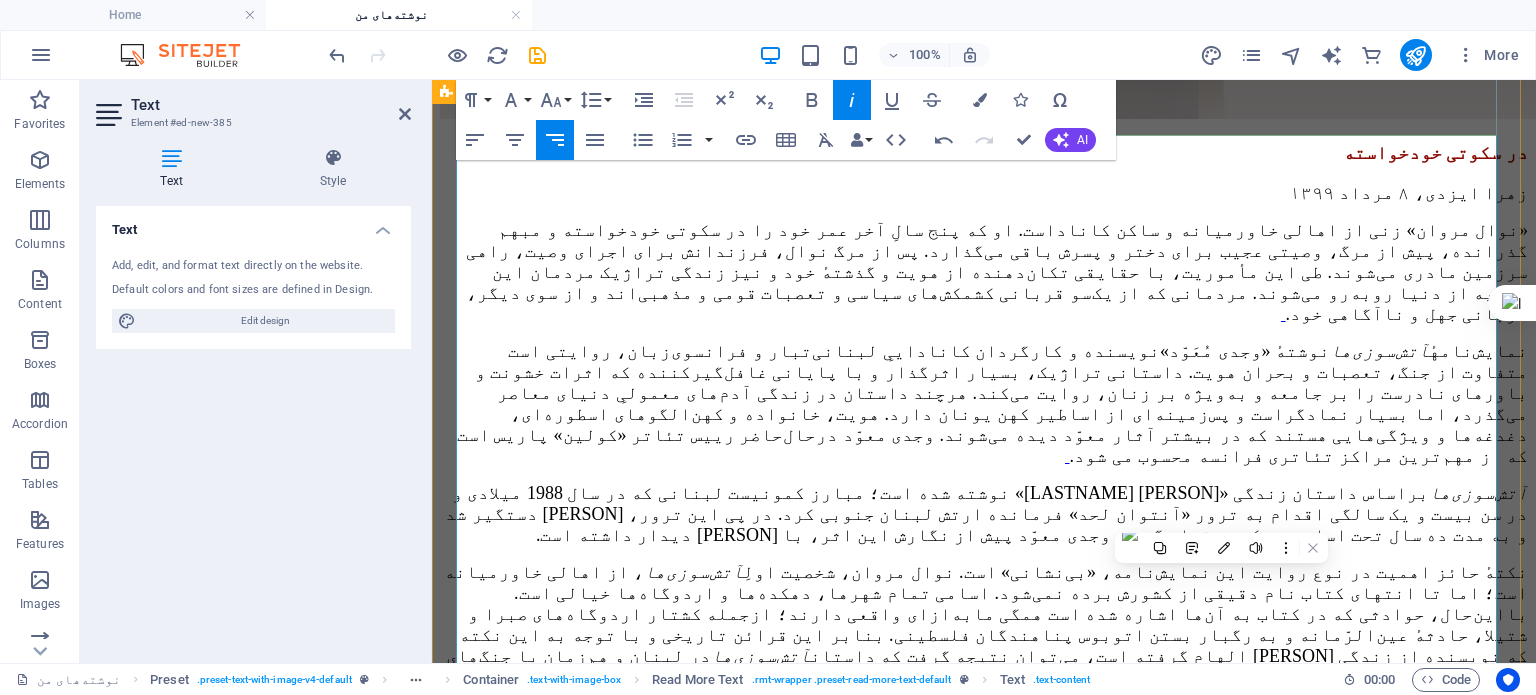 click on "نکتهٔ حائز اهمیت در نوع روایت این نمایش‌نامه، «بی‌نشانی» است. نوال مروان، شخصیت اولِ  آتش‌سوزی‌ها ، از اهالی خاورمیانه است؛ اما تا انتهای کتاب نام دقیقی از کشورش برده نمی‌شود. اسامی تمام شهرها، دهکده‌ها و اردوگاه‌ها خیالی است. بااین‌حال، حوادثی که در کتاب به آن‌ها اشاره شده است همگی مابه‌ازای واقعی دارند؛ ازجمله کشتار اردوگاه‌های صبرا و شتیلا، حادثهٔ عین‌الرّمانه و به رگبار بستن اتوبوس پناهندگان فلسطینی. بنابر این قرائن تاریخی و با توجه به این نکته که نویسنده از زندگی سهی بشاره الهام گرفته است، می‌توان نتیجه گرفت که داستان  آتش‌سوزی‌ها" at bounding box center [986, 666] 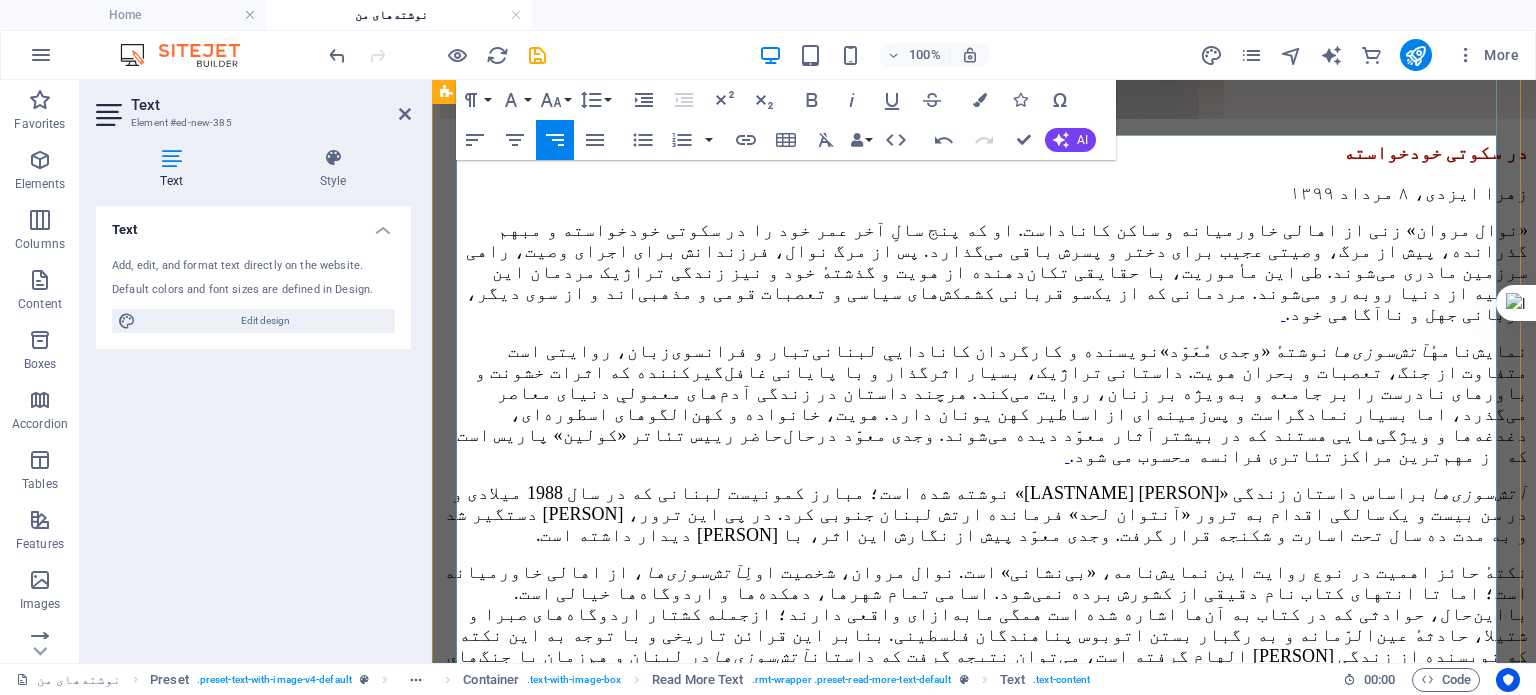 click on "نکتهٔ حائز اهمیت در نوع روایت این نمایش‌نامه، «بی‌نشانی» است. نوال مروان، شخصیت اولِ  آتش‌سوزی‌ها ، از اهالی خاورمیانه است؛ اما تا انتهای کتاب نام دقیقی از کشورش برده نمی‌شود. اسامی تمام شهرها، دهکده‌ها و اردوگاه‌ها خیالی است. بااین‌حال، حوادثی که در کتاب به آن‌ها اشاره شده است همگی مابه‌ازای واقعی دارند؛ ازجمله کشتار اردوگاه‌های صبرا و شتیلا، حادثهٔ عین‌الرّمانه و به رگبار بستن اتوبوس پناهندگان فلسطینی. بنابر این قرائن تاریخی و با توجه به این نکته که نویسنده از زندگی سهی بشاره الهام گرفته است، می‌توان نتیجه گرفت که داستان  آتش‌سوزی‌ها" at bounding box center (986, 666) 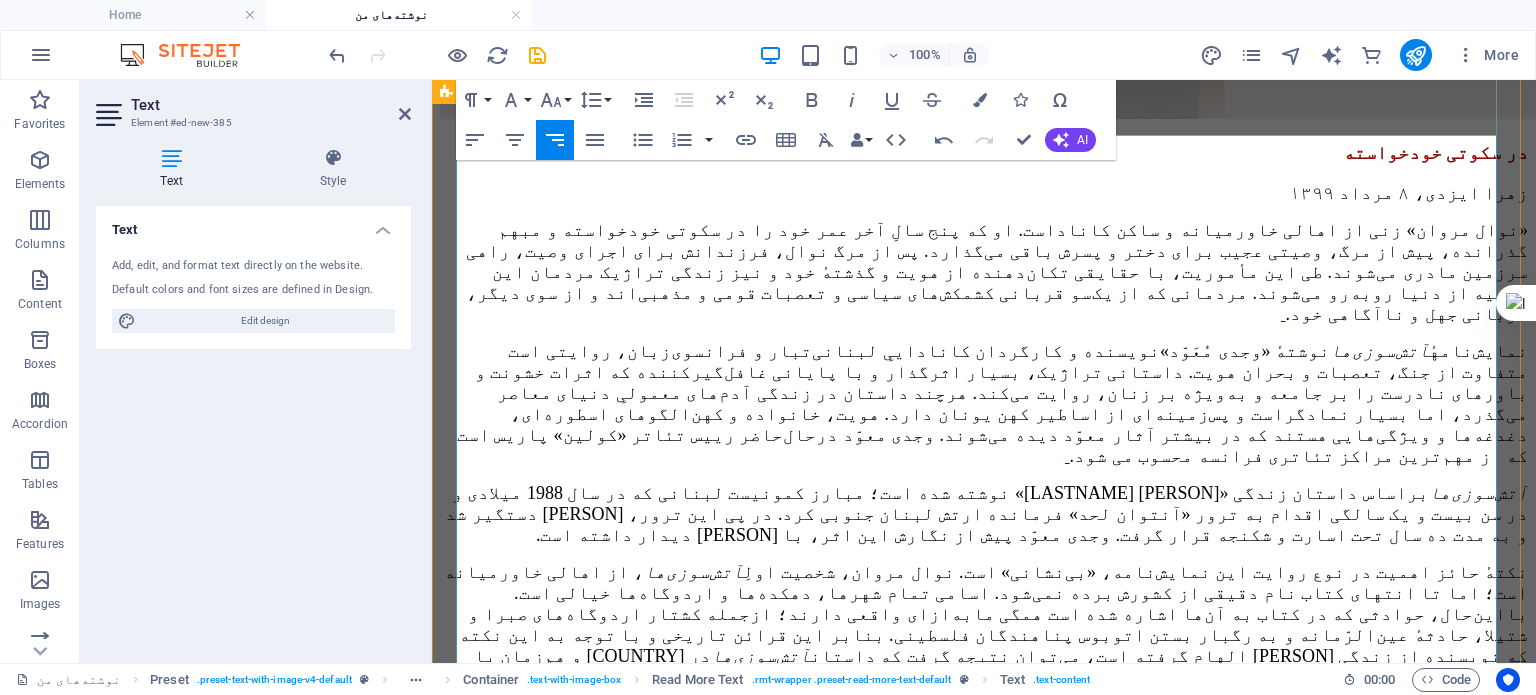 click on "نکتهٔ حائز اهمیت در نوع روایت این نمایش‌نامه، «بی‌نشانی» است. نوال مروان، شخصیت اولِ  آتش‌سوزی‌ها ، از اهالی خاورمیانه است؛ اما تا انتهای کتاب نام دقیقی از کشورش برده نمی‌شود. اسامی تمام شهرها، دهکده‌ها و اردوگاه‌ها خیالی است. بااین‌حال، حوادثی که در کتاب به آن‌ها اشاره شده است همگی مابه‌ازای واقعی دارند؛ ازجمله کشتار اردوگاه‌های صبرا و شتیلا، حادثهٔ عین‌الرّمانه و به رگبار بستن اتوبوس پناهندگان فلسطینی. بنابر این قرائن تاریخی و با توجه به این نکته که نویسنده از زندگی سهی بشاره الهام گرفته است، می‌توان نتیجه گرفت که داستان  آتش‌سوزی‌ها" at bounding box center (986, 666) 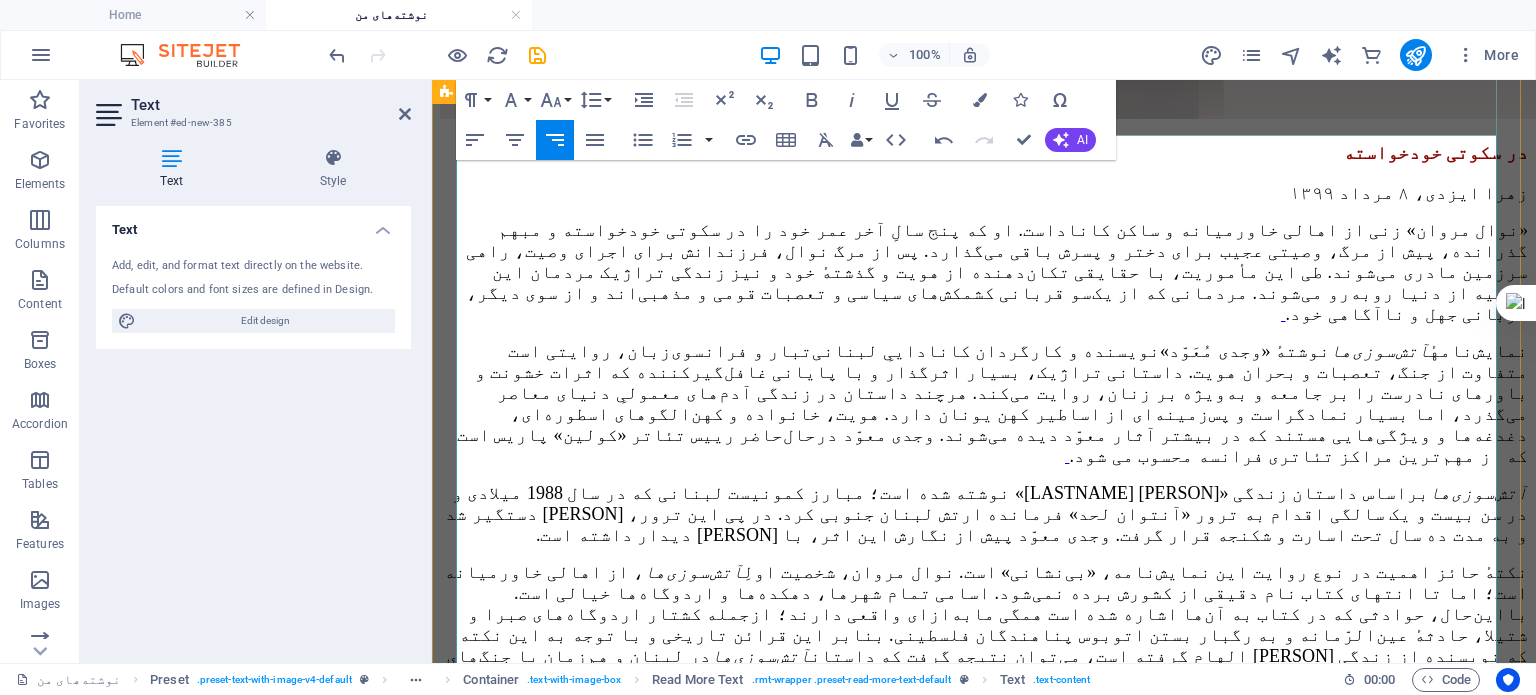 click on "نکتهٔ حائز اهمیت در نوع روایت این نمایش‌نامه، «بی‌نشانی» است. نوال مروان، شخصیت اولِ  آتش‌سوزی‌ها ، از اهالی خاورمیانه است؛ اما تا انتهای کتاب نام دقیقی از کشورش برده نمی‌شود. اسامی تمام شهرها، دهکده‌ها و اردوگاه‌ها خیالی است. بااین‌حال، حوادثی که در کتاب به آن‌ها اشاره شده است همگی مابه‌ازای واقعی دارند؛ ازجمله کشتار اردوگاه‌های صبرا و شتیلا، حادثهٔ عین‌الرّمانه و به رگبار بستن اتوبوس پناهندگان فلسطینی. بنابر این قرائن تاریخی و با توجه به این نکته که نویسنده از زندگی سهی بشاره الهام گرفته است، می‌توان نتیجه گرفت که داستان  آتش‌سوزی‌ها" at bounding box center [986, 666] 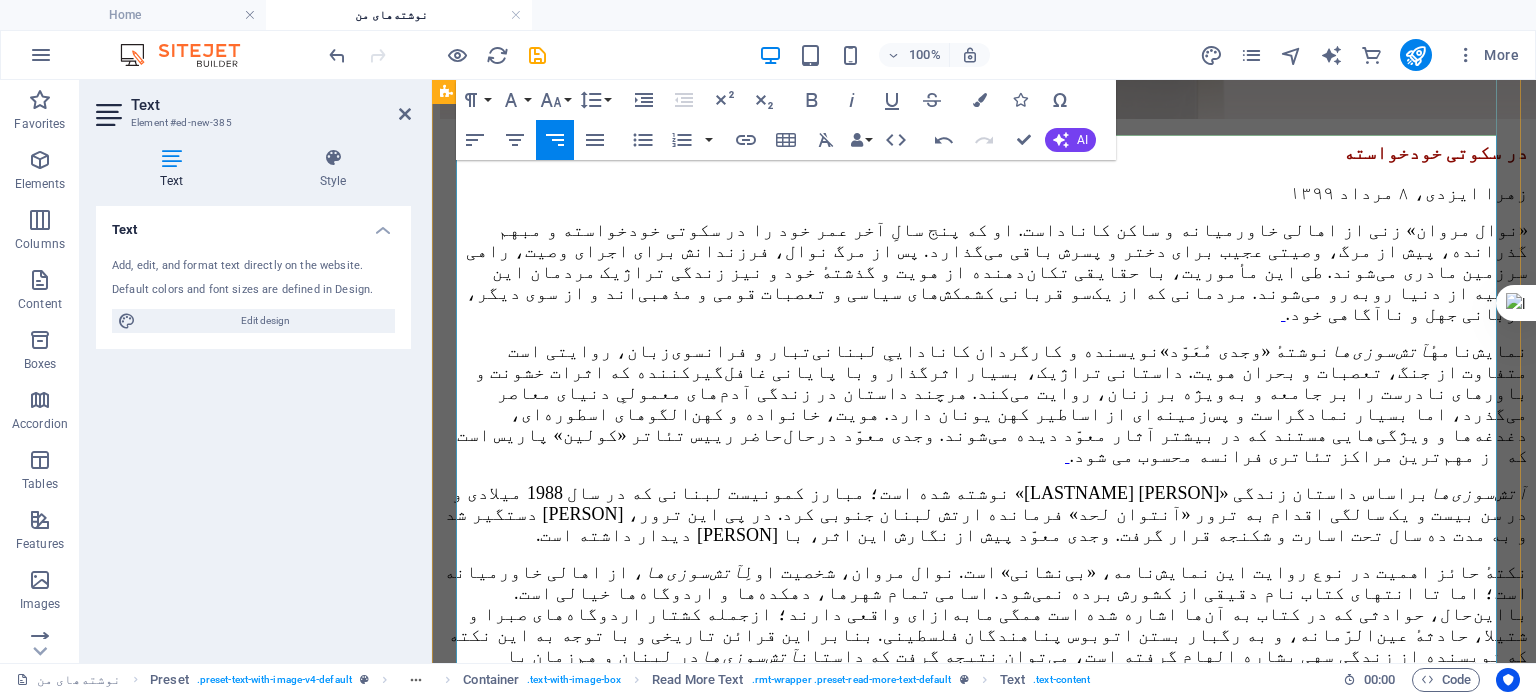 click on "نکتهٔ حائز اهمیت در نوع روایت این نمایش‌نامه، «بی‌نشانی» است. نوال مروان، شخصیت اولِ  آتش‌سوزی‌ها ، از اهالی خاورمیانه است؛ اما تا انتهای کتاب نام دقیقی از کشورش برده نمی‌شود. اسامی تمام شهرها، دهکده‌ها و اردوگاه‌ها خیالی است. بااین‌حال، حوادثی که در کتاب به آن‌ها اشاره شده است همگی مابه‌ازای واقعی دارند؛ ازجمله کشتار اردوگاه‌های صبرا و شتیلا، حادثهٔ عین‌الرّمانه، و به رگبار بستن اتوبوس پناهندگان فلسطینی. بنابر این قرائن تاریخی و با توجه به این نکته که نویسنده از زندگی سهی بشاره الهام گرفته است، می‌توان نتیجه گرفت که داستان  آتش‌سوزی‌ها" at bounding box center [986, 666] 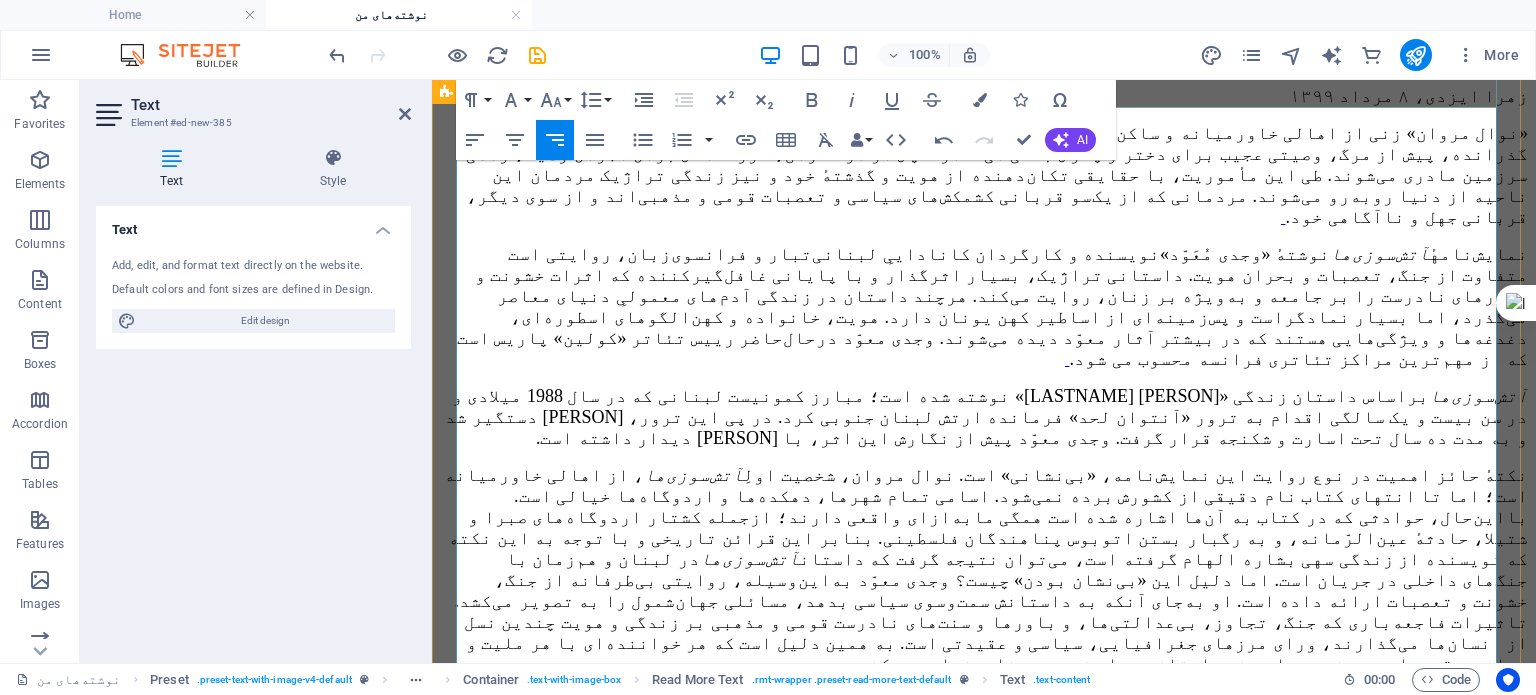 scroll, scrollTop: 2696, scrollLeft: 0, axis: vertical 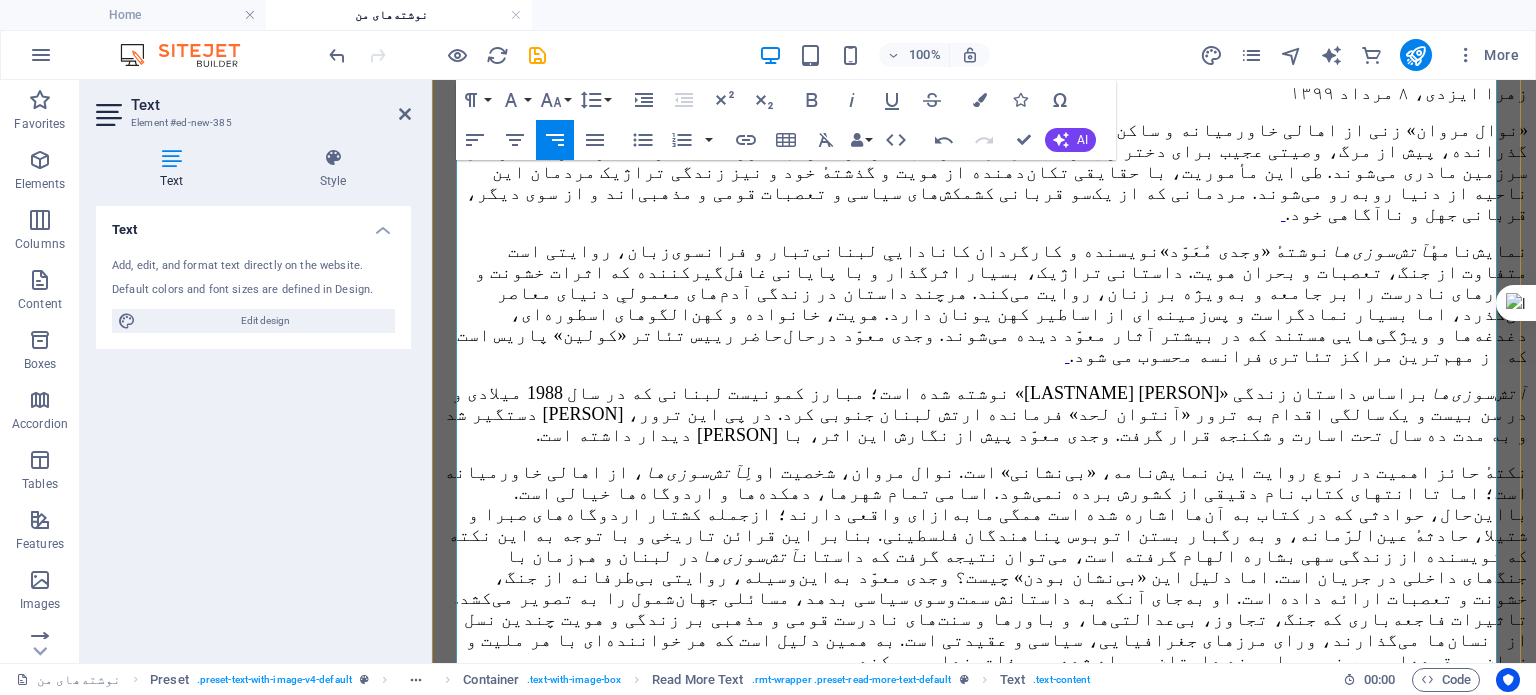 click on "نکتهٔ حائز اهمیت در نوع روایت این نمایش‌نامه، «بی‌نشانی» است. نوال مروان، شخصیت اولِ  آتش‌سوزی‌ها ، از اهالی خاورمیانه است؛ اما تا انتهای کتاب نام دقیقی از کشورش برده نمی‌شود. اسامی تمام شهرها، دهکده‌ها و اردوگاه‌ها خیالی است. بااین‌حال، حوادثی که در کتاب به آن‌ها اشاره شده است همگی مابه‌ازای واقعی دارند؛ ازجمله کشتار اردوگاه‌های صبرا و شتیلا، حادثهٔ عین‌الرّمانه، و به رگبار بستن اتوبوس پناهندگان فلسطینی. بنابر این قرائن تاریخی و با توجه به این نکته که نویسنده از زندگی سهی بشاره الهام گرفته است، می‌توان نتیجه گرفت که داستان  آتش‌سوزی‌ها" at bounding box center (986, 566) 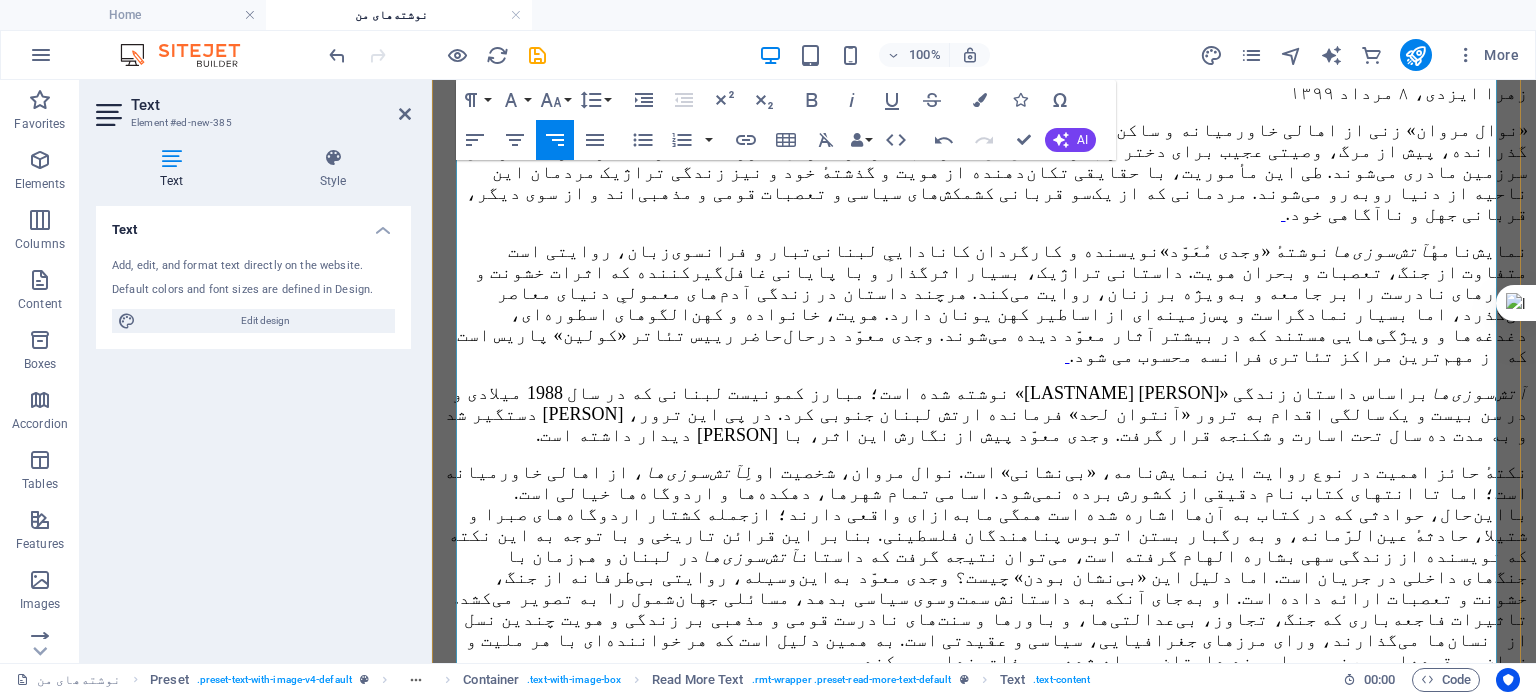 click on "نکتهٔ حائز اهمیت در نوع روایت این نمایش‌نامه، «بی‌نشانی» است. نوال مروان، شخصیت اولِ  آتش‌سوزی‌ها ، از اهالی خاورمیانه است؛ اما تا انتهای کتاب نام دقیقی از کشورش برده نمی‌شود. اسامی تمام شهرها، دهکده‌ها و اردوگاه‌ها خیالی است. بااین‌حال، حوادثی که در کتاب به آن‌ها اشاره شده است همگی مابه‌ازای واقعی دارند؛ ازجمله کشتار اردوگاه‌های صبرا و شتیلا، حادثهٔ عین‌الرّمانه، و به رگبار بستن اتوبوس پناهندگان فلسطینی. بنابر این قرائن تاریخی و با توجه به این نکته که نویسنده از زندگی سهی بشاره الهام گرفته است، می‌توان نتیجه گرفت که داستان  آتش‌سوزی‌ها" at bounding box center [986, 566] 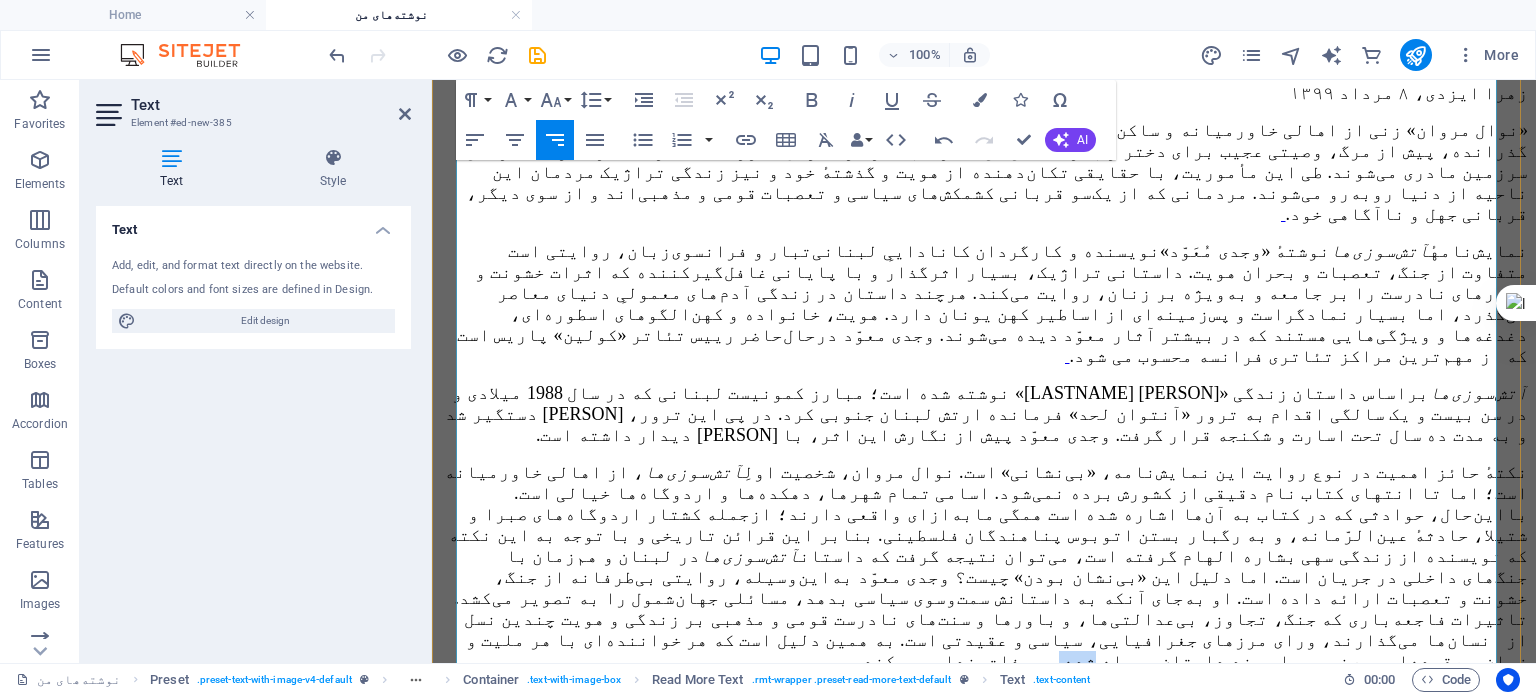 click on "نکتهٔ حائز اهمیت در نوع روایت این نمایش‌نامه، «بی‌نشانی» است. نوال مروان، شخصیت اولِ  آتش‌سوزی‌ها ، از اهالی خاورمیانه است؛ اما تا انتهای کتاب نام دقیقی از کشورش برده نمی‌شود. اسامی تمام شهرها، دهکده‌ها و اردوگاه‌ها خیالی است. بااین‌حال، حوادثی که در کتاب به آن‌ها اشاره شده است همگی مابه‌ازای واقعی دارند؛ ازجمله کشتار اردوگاه‌های صبرا و شتیلا، حادثهٔ عین‌الرّمانه، و به رگبار بستن اتوبوس پناهندگان فلسطینی. بنابر این قرائن تاریخی و با توجه به این نکته که نویسنده از زندگی سهی بشاره الهام گرفته است، می‌توان نتیجه گرفت که داستان  آتش‌سوزی‌ها" at bounding box center [986, 566] 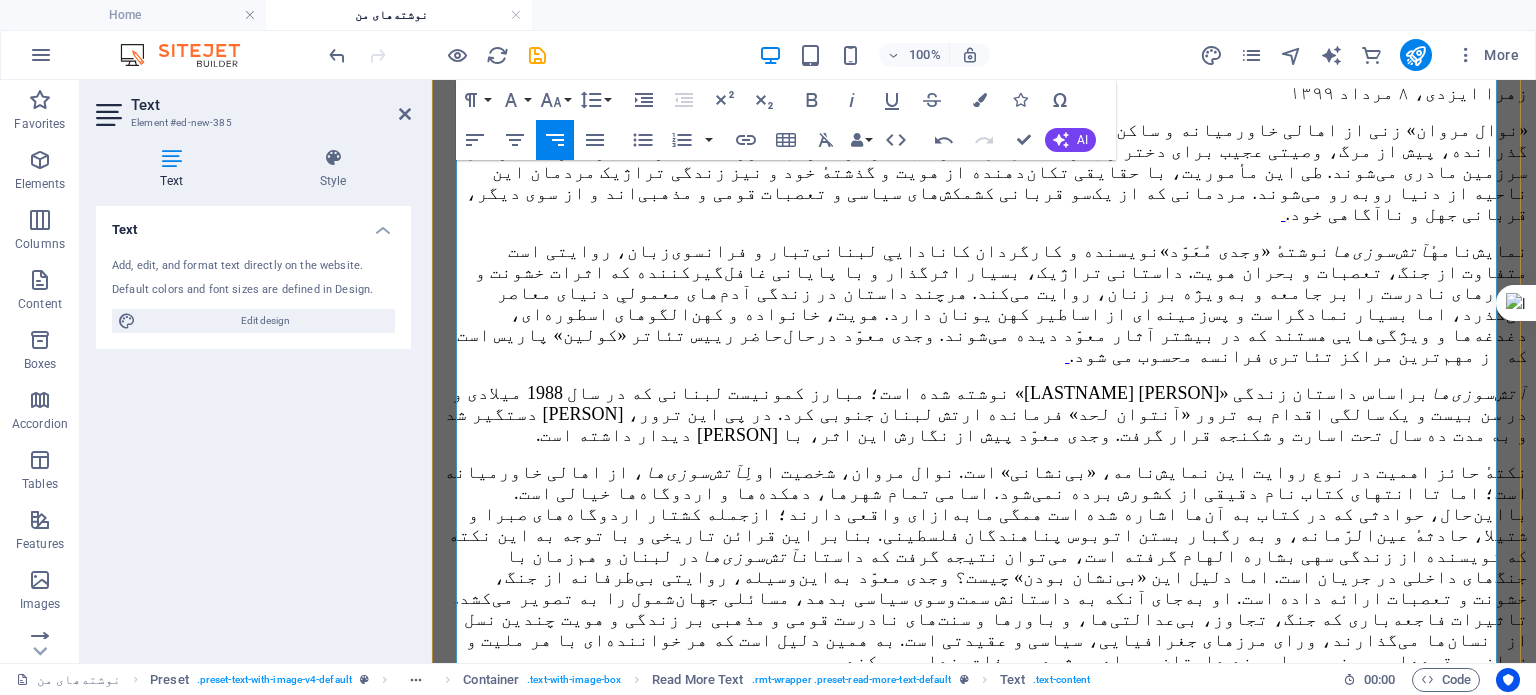 click at bounding box center [984, 698] 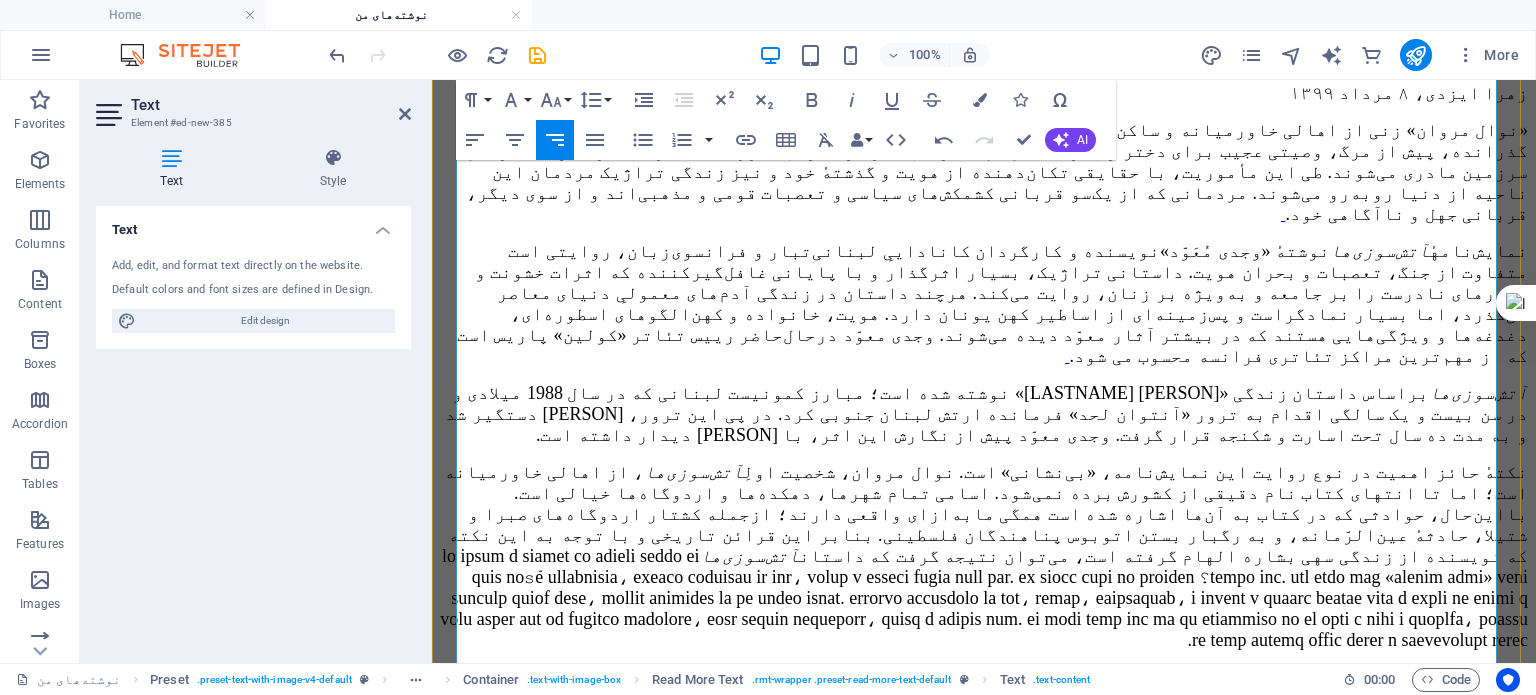 click on "نمایش‌نامه آتش‌سوزی‌ها مبتنی بر رویارویی شخصیت‌هاست و وابستگی به توصیف صحنه ندارد. با این حال، صحنه‌پردازی‌ها بسیار ملموس و قابل تصور است. همان‌طور که دکتر محمدرضا خاکی، مترجم این کتاب، می‌گوید: «در کار وجدی معوّد هیچ دلیلی ندارد که او صخره و کوهستان و خانه و هر مکان دیگری را با جزییات تعیین کند. ولی می‌بینیم که این فضاها به واسطه زبان و شیوه روایت به سادگی ساخته می‎شوند و ما باورشان می‌کنیم. حتی وقتی نمایش‌نامه را می‌خوانیم متن خواننده را کاملا با خود همراه می‌کند به نحوی که انگار داریم فضاهای نمایش‌نامه را می‌بینیم. [vi]»" at bounding box center [984, 719] 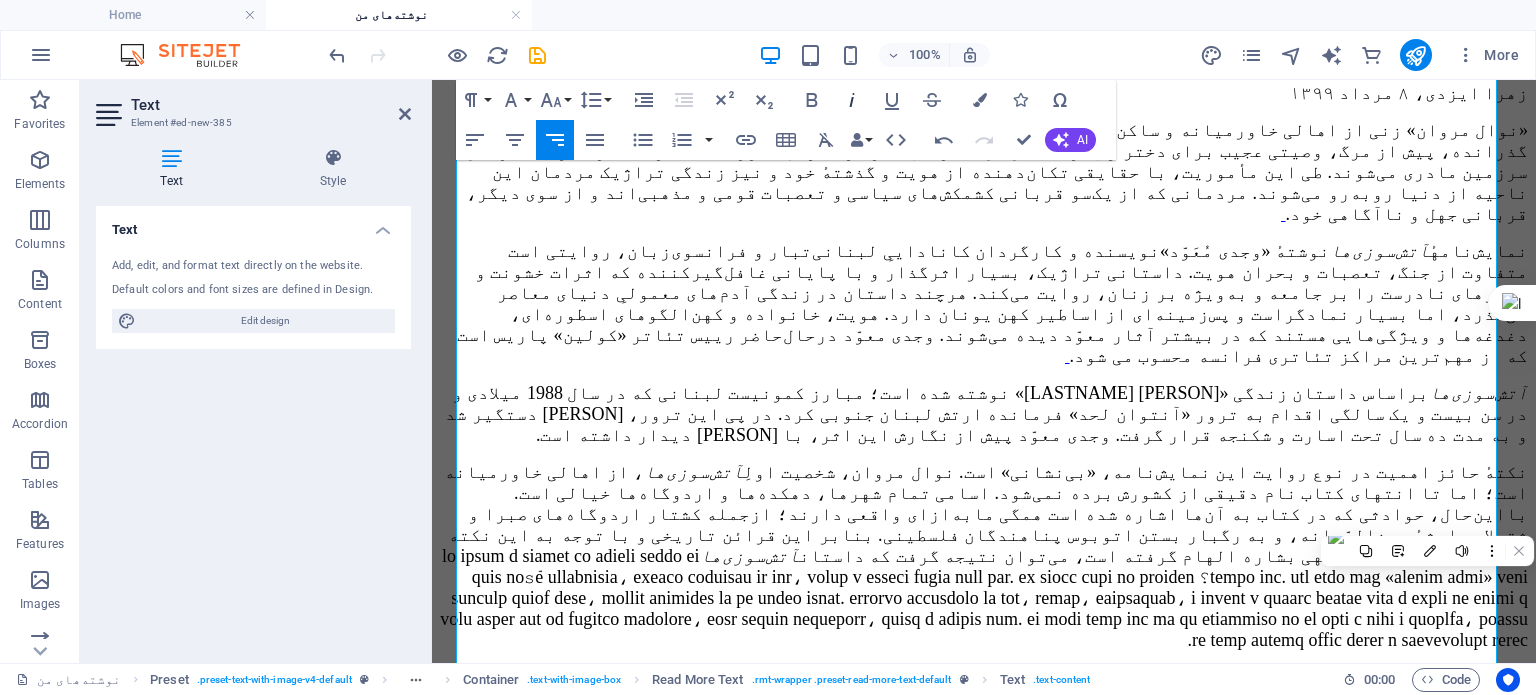 click 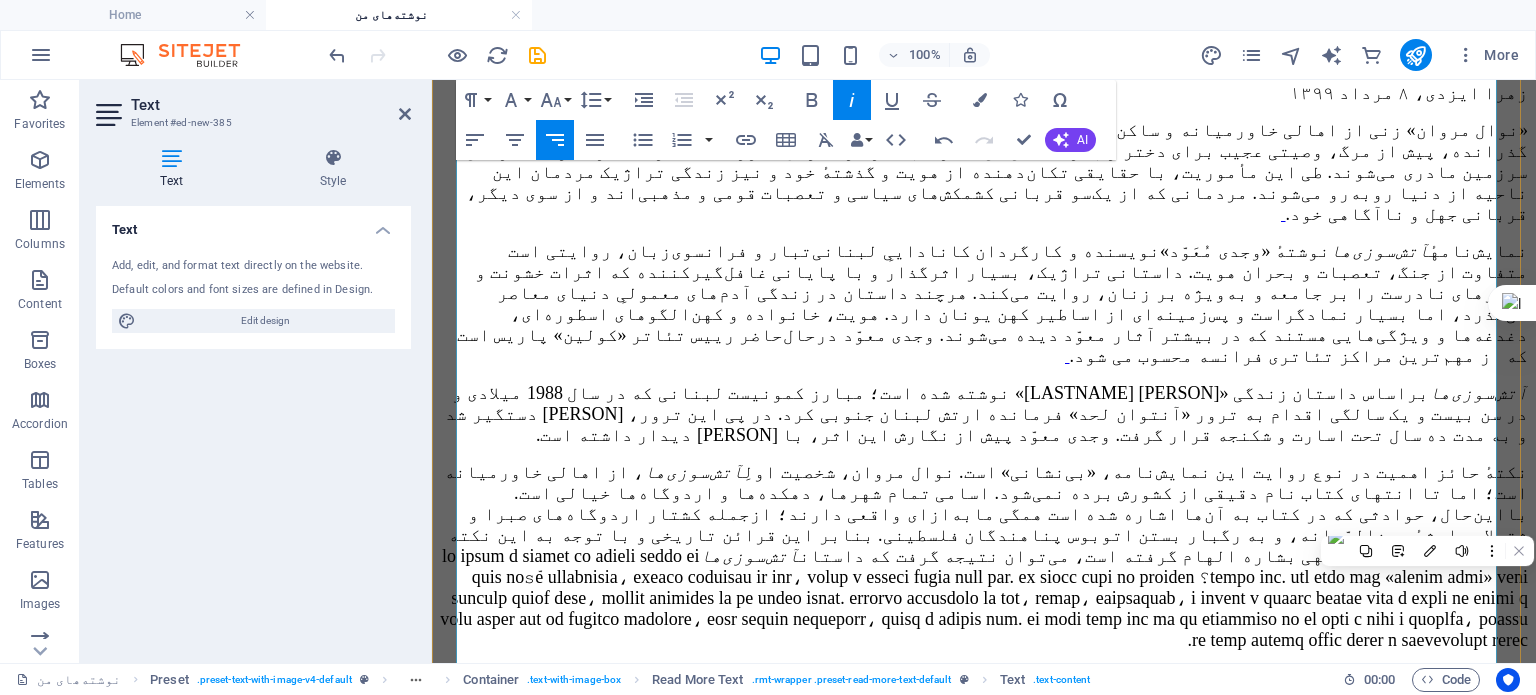click on "نکتهٔ حائز اهمیت در نوع روایت این نمایش‌نامه، «بی‌نشانی» است. نوال مروان، شخصیت اولِ  آتش‌سوزی‌ها ، از اهالی خاورمیانه است؛ اما تا انتهای کتاب نام دقیقی از کشورش برده نمی‌شود. اسامی تمام شهرها، دهکده‌ها و اردوگاه‌ها خیالی است. بااین‌حال، حوادثی که در کتاب به آن‌ها اشاره شده است همگی مابه‌ازای واقعی دارند؛ ازجمله کشتار اردوگاه‌های صبرا و شتیلا، حادثهٔ عین‌الرّمانه، و به رگبار بستن اتوبوس پناهندگان فلسطینی. بنابر این قرائن تاریخی و با توجه به این نکته که نویسنده از زندگی سهی بشاره الهام گرفته است، می‌توان نتیجه گرفت که داستان  آتش‌سوزی‌ها" at bounding box center [984, 556] 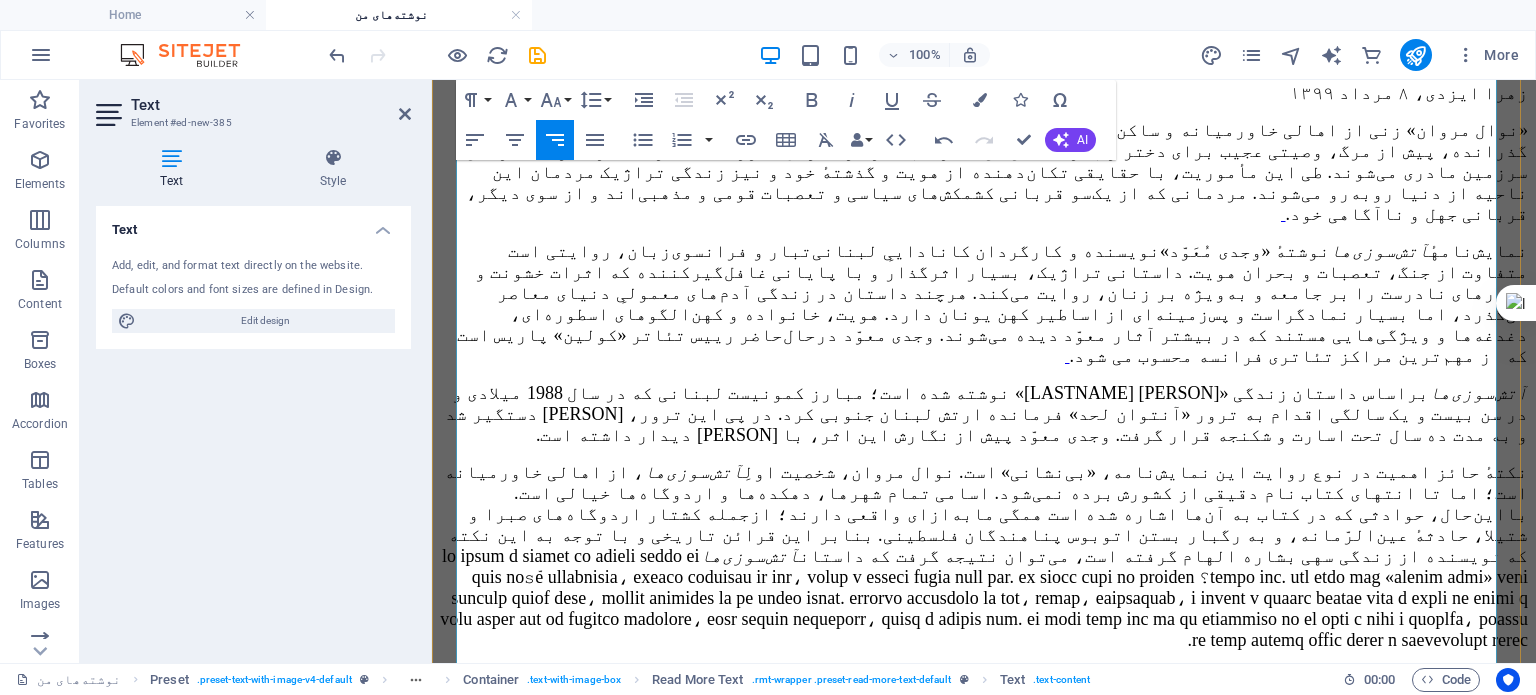 click on "نمایش‌نامه  آتش‌سوزی‌ها  مبتنی بر رویارویی شخصیت‌هاست و وابستگی به توصیف صحنه ندارد. با این حال، صحنه‌پردازی‌ها بسیار ملموس و قابل تصور است. همان‌طور که دکتر محمدرضا خاکی، مترجم این کتاب، می‌گوید: «در کار وجدی معوّد هیچ دلیلی ندارد که او صخره و کوهستان و خانه و هر مکان دیگری را با جزییات تعیین کند. ولی می‌بینیم که این فضاها به واسطه زبان و شیوه روایت به سادگی ساخته می‎شوند و ما باورشان می‌کنیم. حتی وقتی نمایش‌نامه را می‌خوانیم متن خواننده را کاملا با خود همراه می‌کند به نحوی که انگار داریم فضاهای نمایش‌نامه را می‌بینیم. [vi]»" at bounding box center (989, 719) 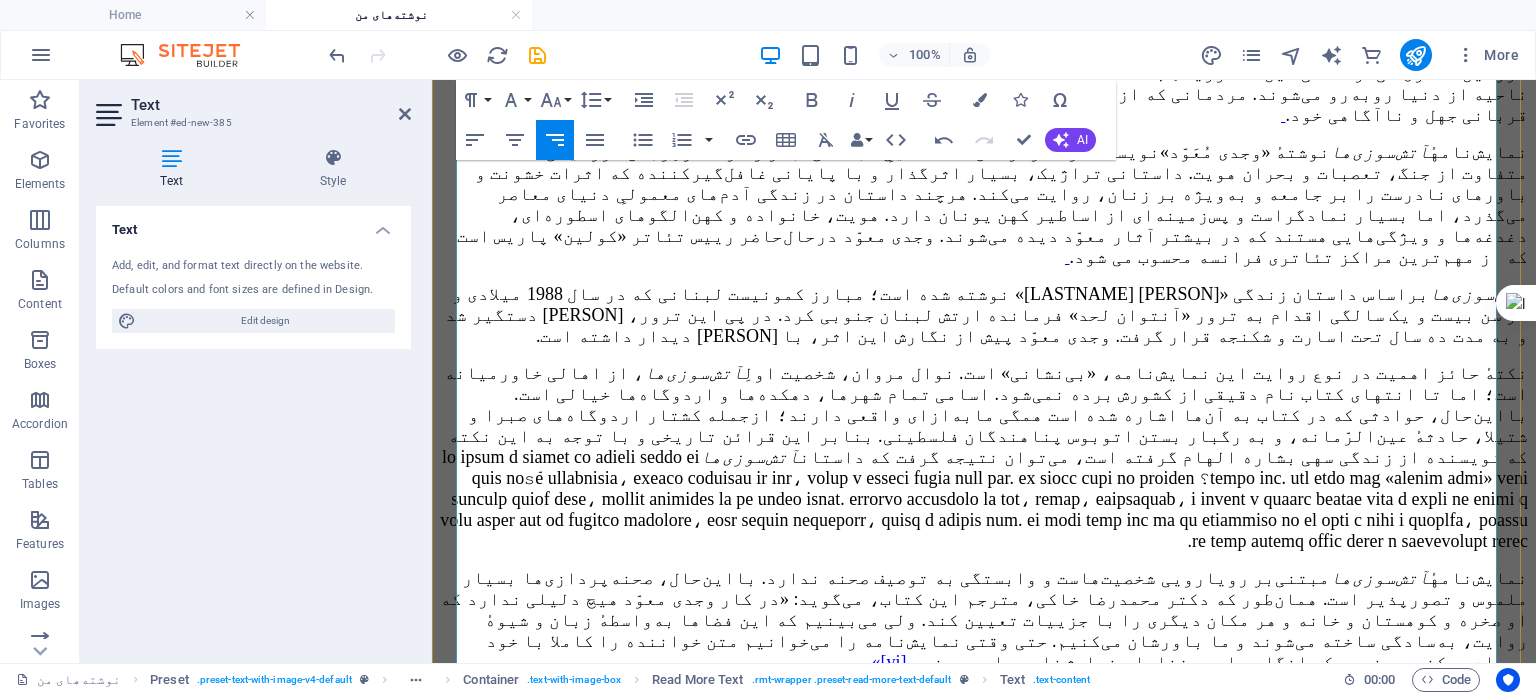 scroll, scrollTop: 2796, scrollLeft: 0, axis: vertical 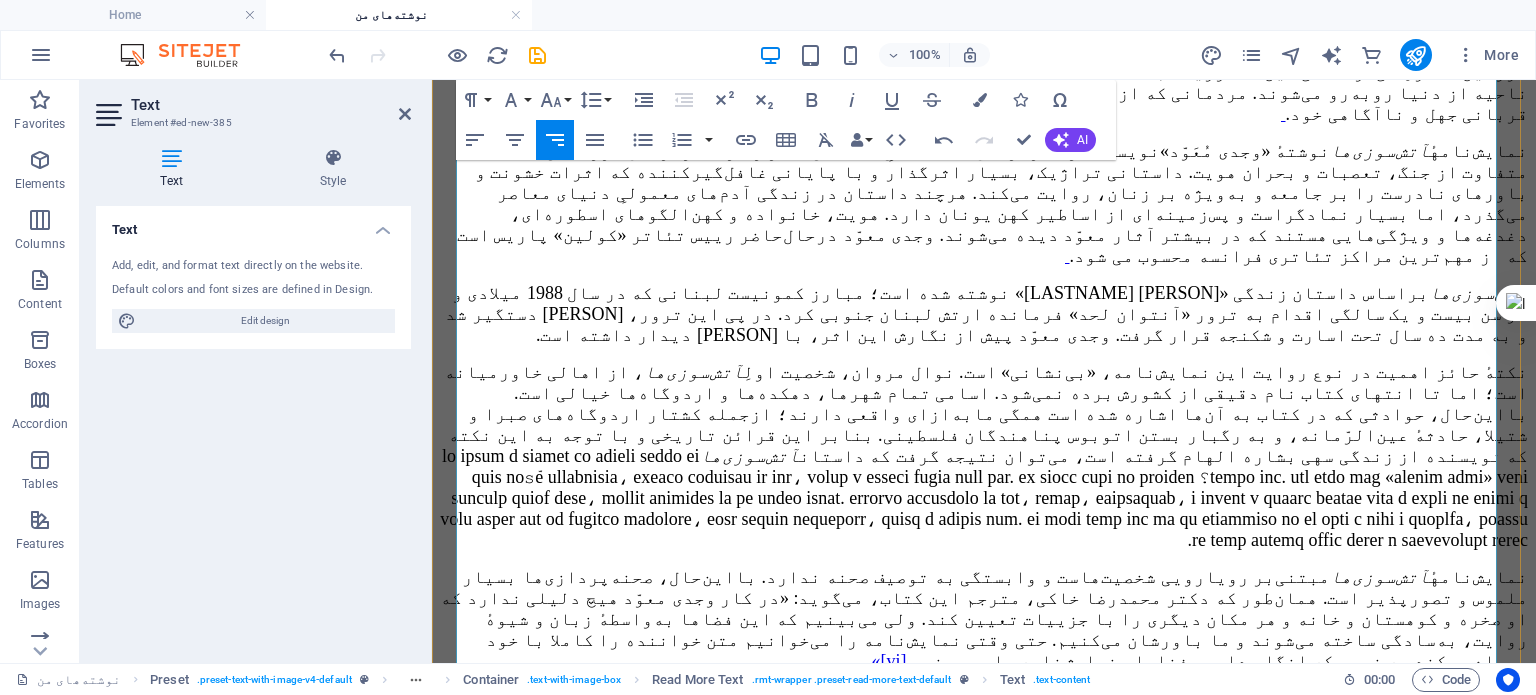 click on "نمایش‌نامهٔ  آتش‌سوزی‌ها  مبتنی‌بر رویارویی شخصیت‌هاست و وابستگی به توصیف صحنه ندارد. بااین‌حال، صحنه‌پردازی‌ها بسیار ملموس و تصورپذیر است. همان‌طور که دکتر محمدرضا خاکی، مترجم این کتاب، می‌گوید: «در کار وجدی معوّد هیچ دلیلی ندارد که او صخره و کوهستان و خانه و هر مکان دیگری را با جزییات تعیین کند. ولی می‌بینیم که این فضاها به‌واسطهٔ زبان و شیوهٔ روایت، به‌ سادگی ساخته می‎‌ شوند و ما باورشان می‌کنیم. حتی وقتی نمایش‌نامه را می‌خوانیم متن خواننده را کاملا با خود همراه می‌کند به نحوی که انگار داریم فضاهای نمایش‌نامه را می‌بینیم. [vi]»" at bounding box center [984, 619] 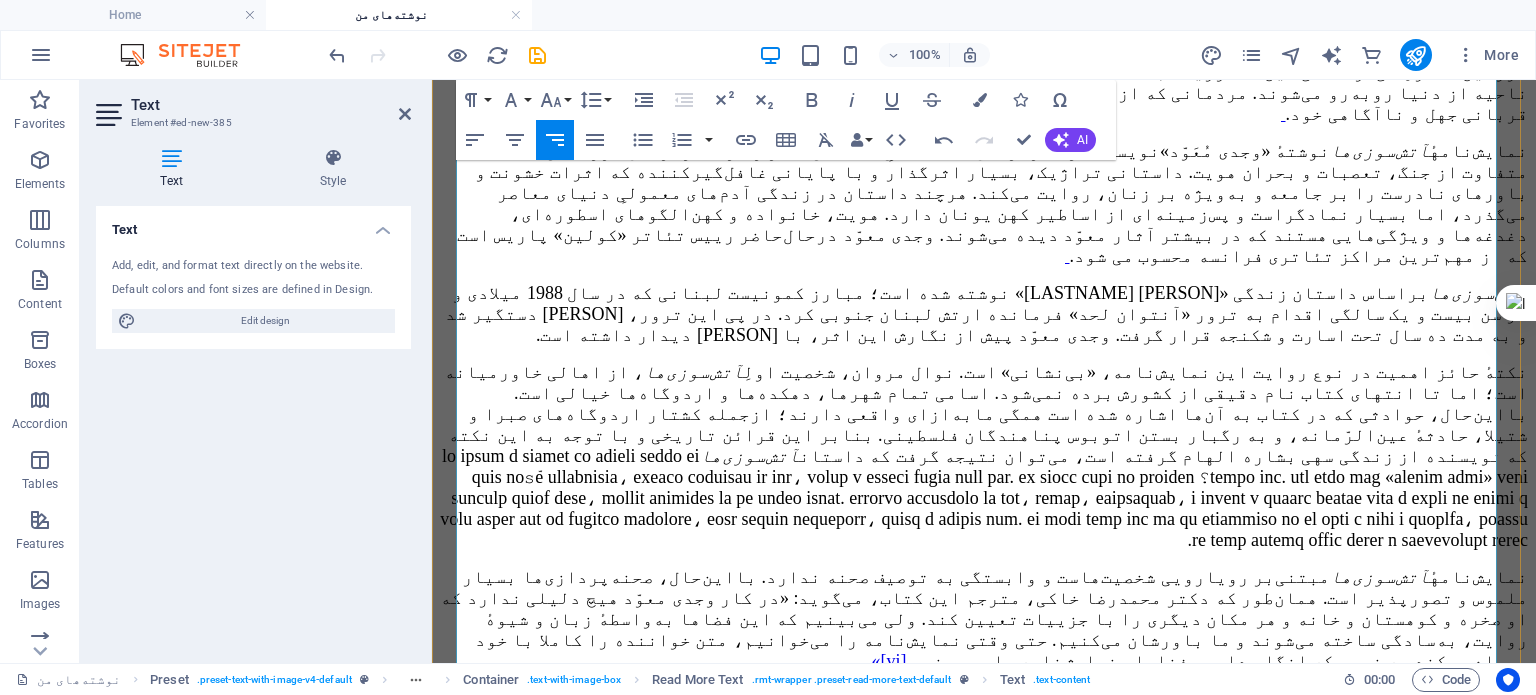 click on "نمایش‌نامهٔ  آتش‌سوزی‌ها  مبتنی‌بر رویارویی شخصیت‌هاست و وابستگی به توصیف صحنه ندارد. بااین‌حال، صحنه‌پردازی‌ها بسیار ملموس و تصورپذیر است. همان‌طور که دکتر محمدرضا خاکی، مترجم این کتاب، می‌گوید: «در کار وجدی معوّد هیچ دلیلی ندارد که او صخره و کوهستان و خانه و هر مکان دیگری را با جزییات تعیین کند. ولی می‌بینیم که این فضاها به‌واسطهٔ زبان و شیوهٔ روایت، به‌ سادگی ساخته می‎‌ شوند و ما باورشان می‌کنیم. حتی وقتی نمایش‌نامه را می‌خوانیم، متن خواننده را کاملا با خود همراه می‌کند به نحوی که انگار داریم فضاهای نمایش‌نامه را می‌بینیم. [vi]»" at bounding box center [984, 619] 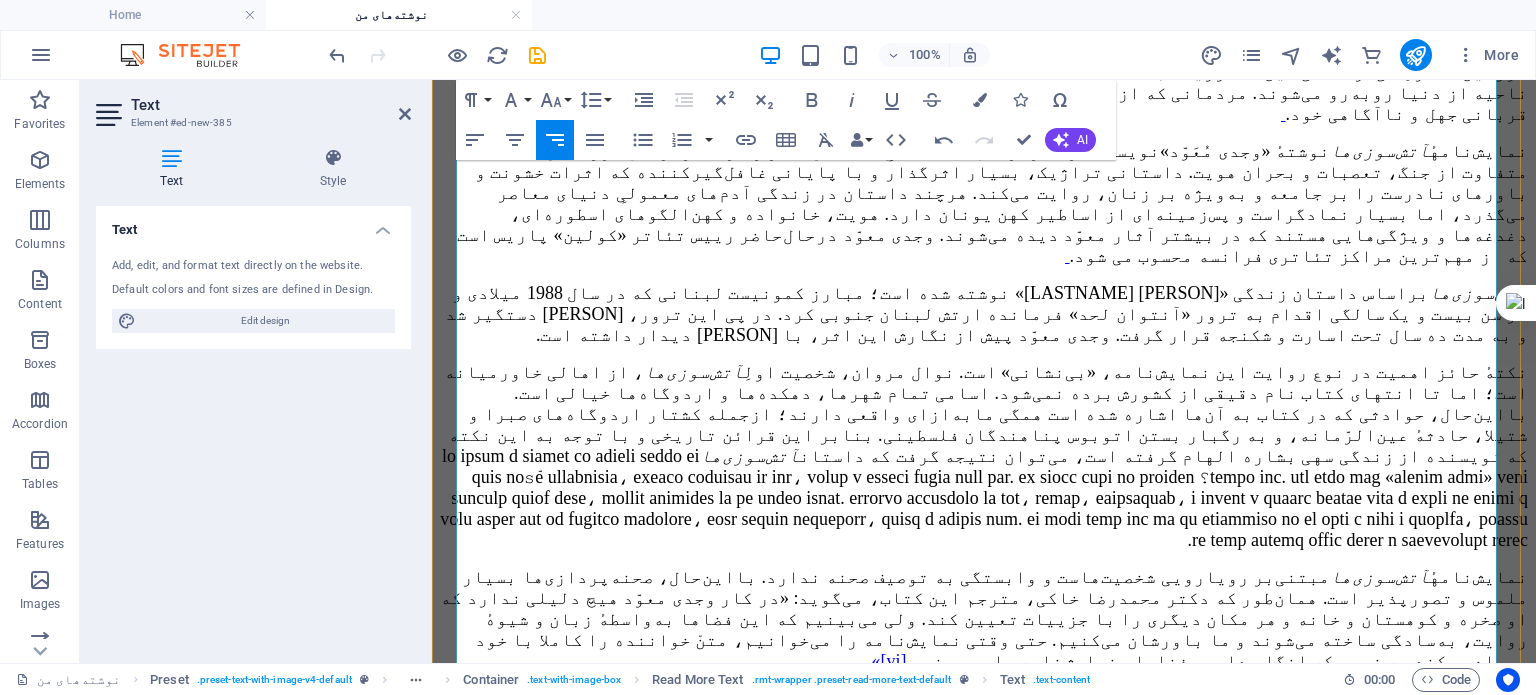 click on "نمایش‌نامهٔ  آتش‌سوزی‌ها  مبتنی‌بر رویارویی شخصیت‌هاست و وابستگی به توصیف صحنه ندارد. بااین‌حال، صحنه‌پردازی‌ها بسیار ملموس و تصورپذیر است. همان‌طور که دکتر محمدرضا خاکی، مترجم این کتاب، می‌گوید: «در کار وجدی معوّد هیچ دلیلی ندارد که او صخره و کوهستان و خانه و هر مکان دیگری را با جزییات تعیین کند. ولی می‌بینیم که این فضاها به‌واسطهٔ زبان و شیوهٔ روایت، به‌ سادگی ساخته می‎‌ شوند و ما باورشان می‌کنیم. حتی وقتی نمایش‌نامه را می‌خوانیم، متنْ خواننده را کاملا با خود همراه می‌کند به نحوی که انگار داریم فضاهای نمایش‌نامه را می‌بینیم. [vi]»" at bounding box center (984, 619) 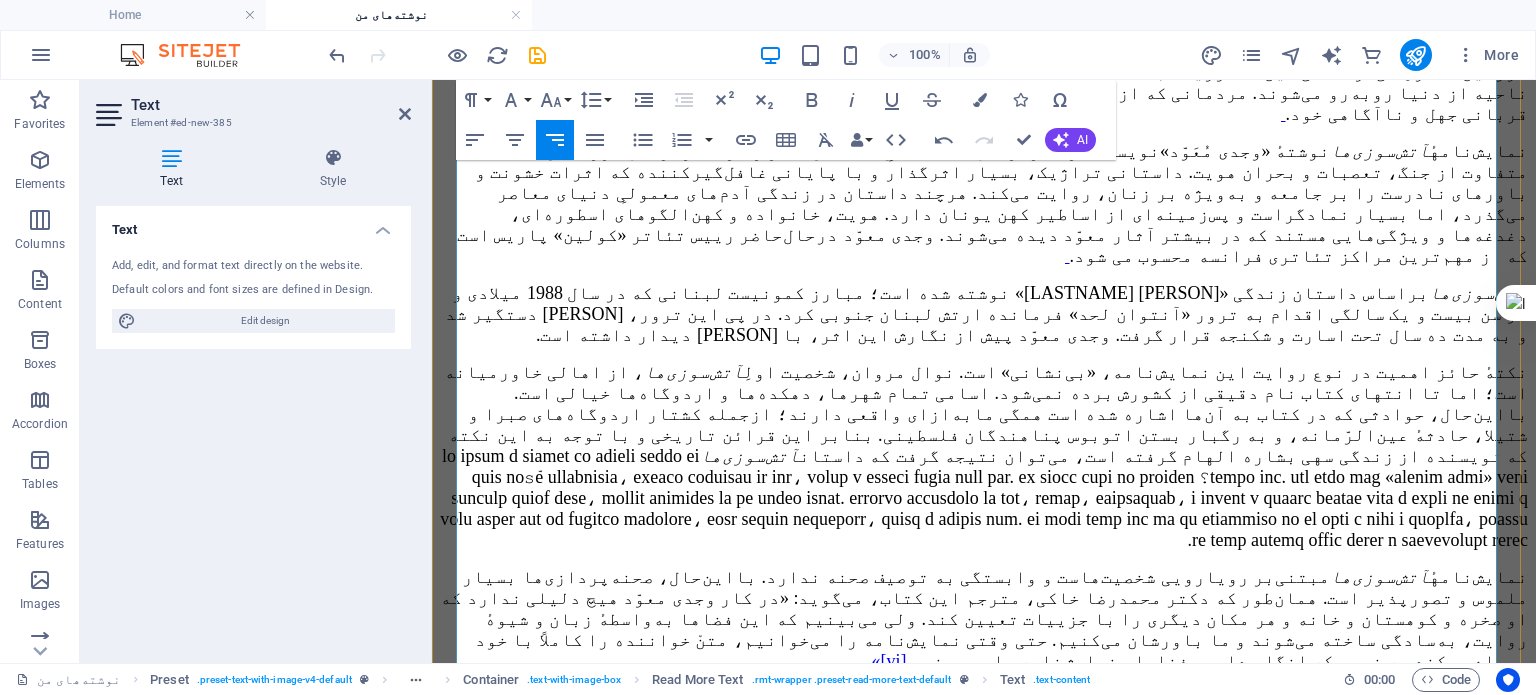click on "نمایش‌نامهٔ  آتش‌سوزی‌ها  مبتنی‌بر رویارویی شخصیت‌هاست و وابستگی به توصیف صحنه ندارد. بااین‌حال، صحنه‌پردازی‌ها بسیار ملموس و تصورپذیر است. همان‌طور که دکتر [FIRST] [LAST]، مترجم این کتاب، می‌گوید: «در کار وجدی معوّد هیچ دلیلی ندارد که او صخره و کوهستان و خانه و هر مکان دیگری را با جزییات تعیین کند. ولی می‌بینیم که این فضاها به‌واسطهٔ زبان و شیوهٔ روایت، به‌ سادگی ساخته می‎‌ شوند و ما باورشان می‌کنیم. حتی وقتی نمایش‌نامه را می‌خوانیم، متنْ خواننده را کاملاً با خود همراه می‌کند به نحوی که انگار داریم فضاهای نمایش‌نامه را می‌بینیم. [vi]»" at bounding box center [984, 619] 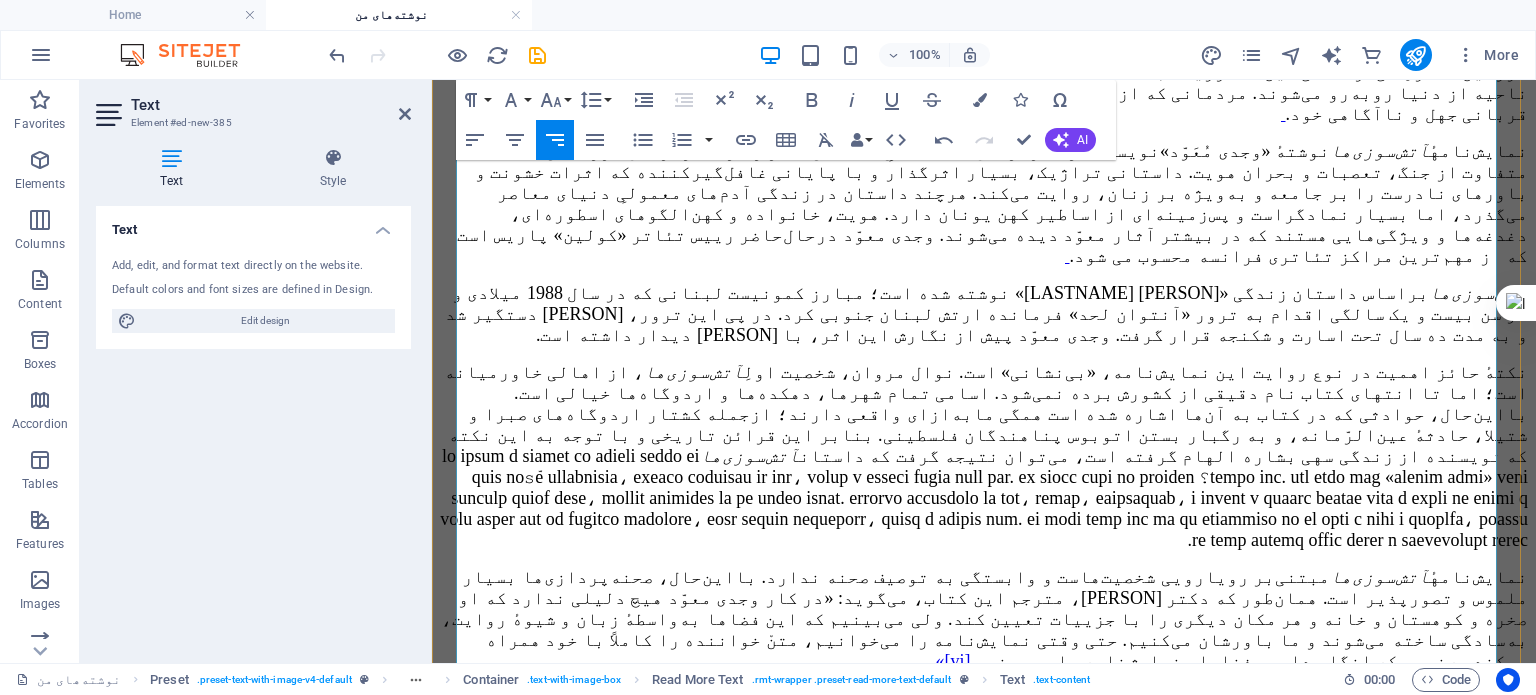 click on "[vi]»" at bounding box center [952, 661] 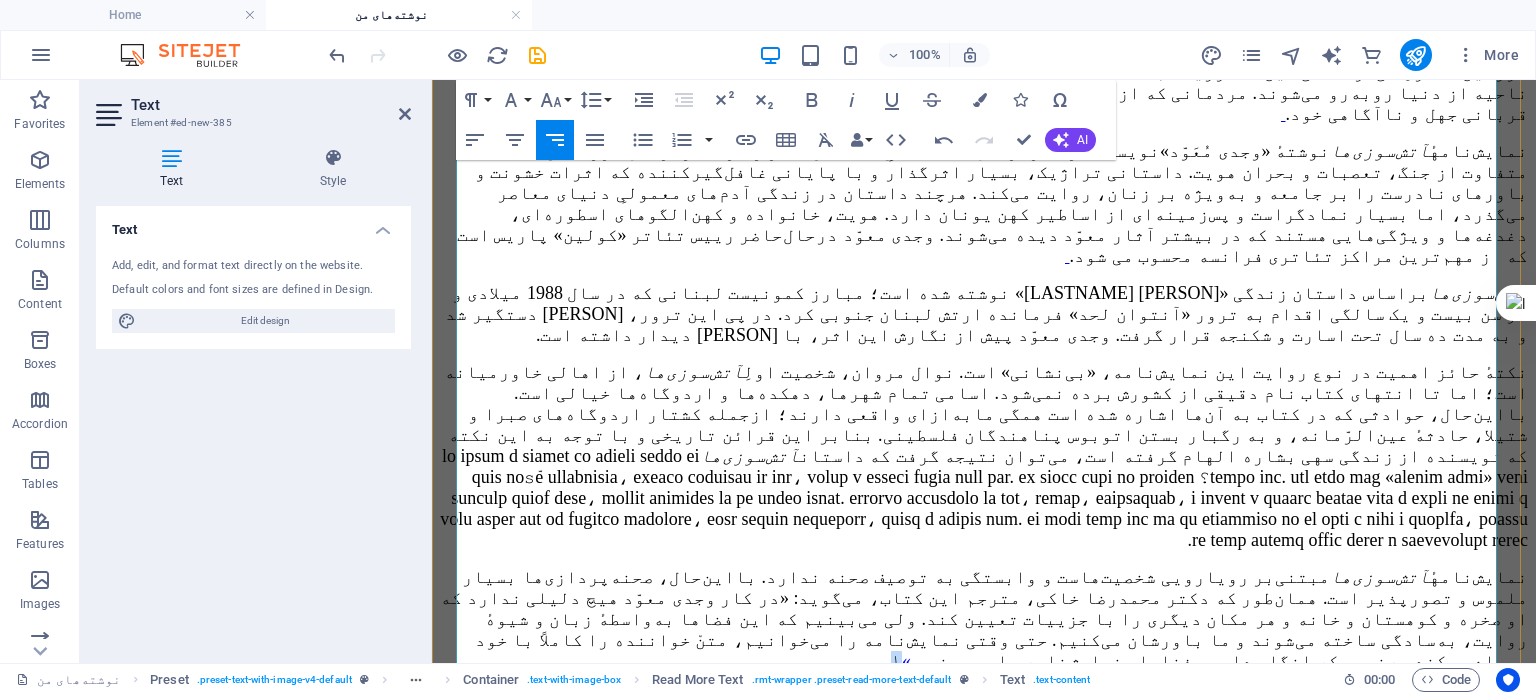 drag, startPoint x: 1108, startPoint y: 515, endPoint x: 1121, endPoint y: 517, distance: 13.152946 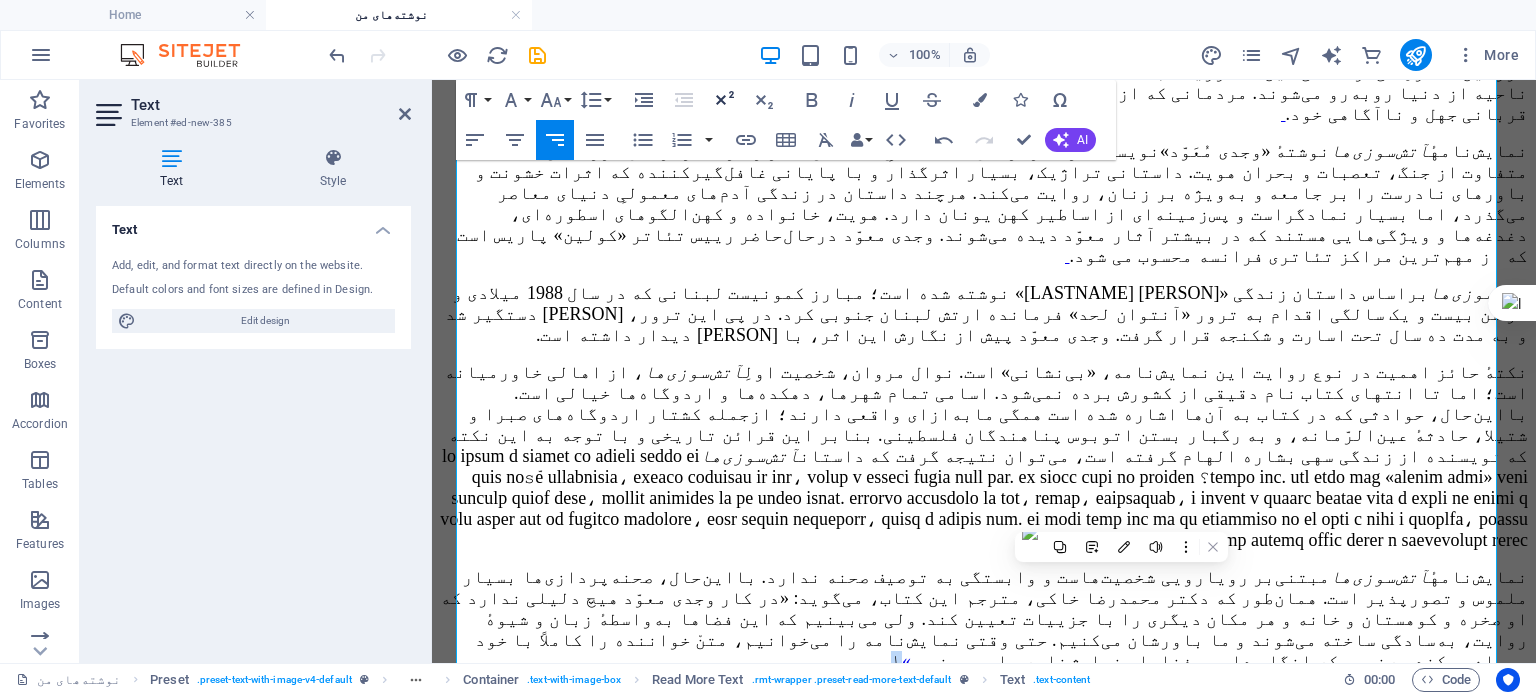click 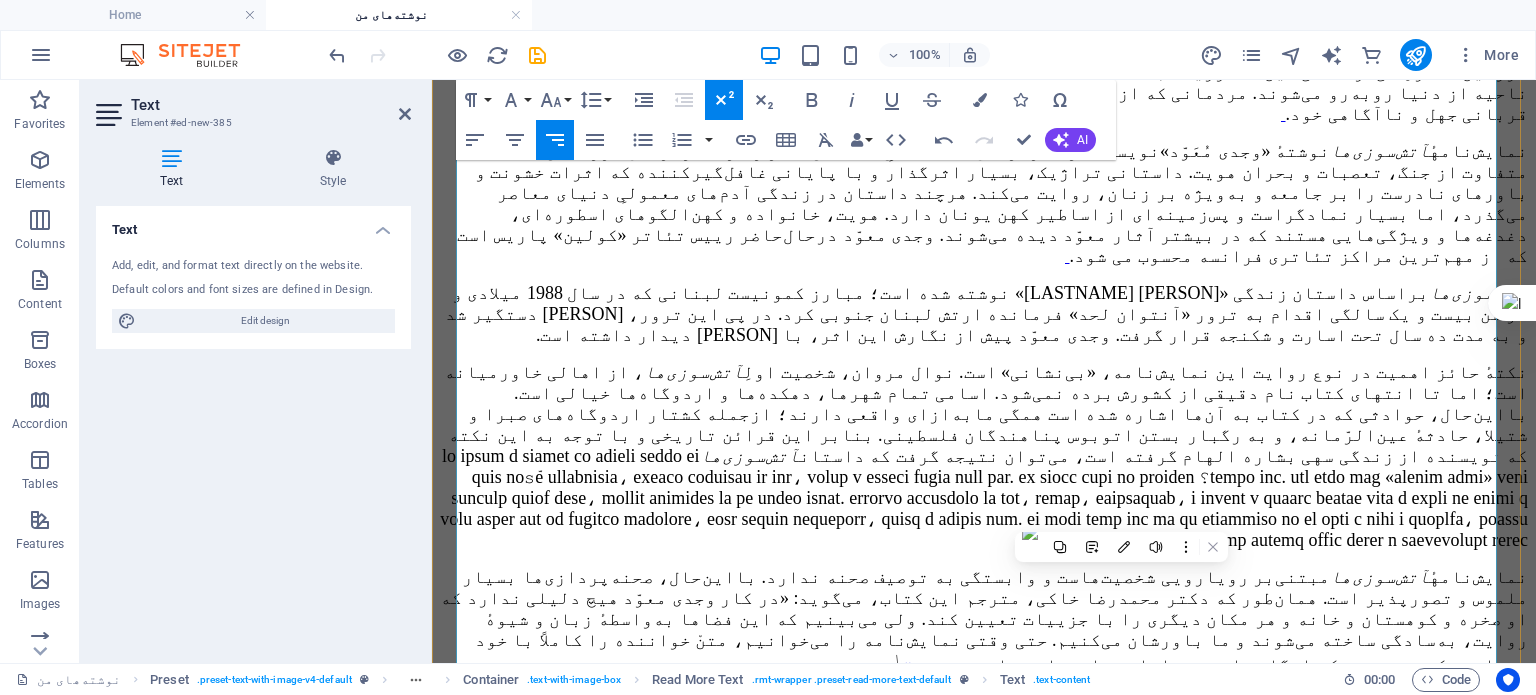 click on "آتش‌سوزی‌ها قسمت دوم از چهارگانه نمایشی «خون وعده‌ها» است. این چهارگانه عبارت است از: «ساحلی [vii]» (1999) ، «آتش‌سوزی‌ها» (2003) ، «جنگل‌ها [viii]» (2006) و «آسمان‌ها [ix]» (2009). معوّد در هر کدام از این چهار نمایش‌نامه، داستان را از نگاه عضوی از یک خانواده روایت می‌کند که به دنبال یافتن هویت، سرزمین و نسب خانوادگی خویش است. از این چهارگانه نمایشی، آتش‌سوزی‌ها با ترجمه «دکتر [FIRST] [LAST]» توسط «نشر روزبهان» به چاپ رسیده است؛ و «ساحلی» با ترجمه آقای «[FIRST] [LAST]» به زودی وارد بازار کتاب می‌شود." at bounding box center (985, 781) 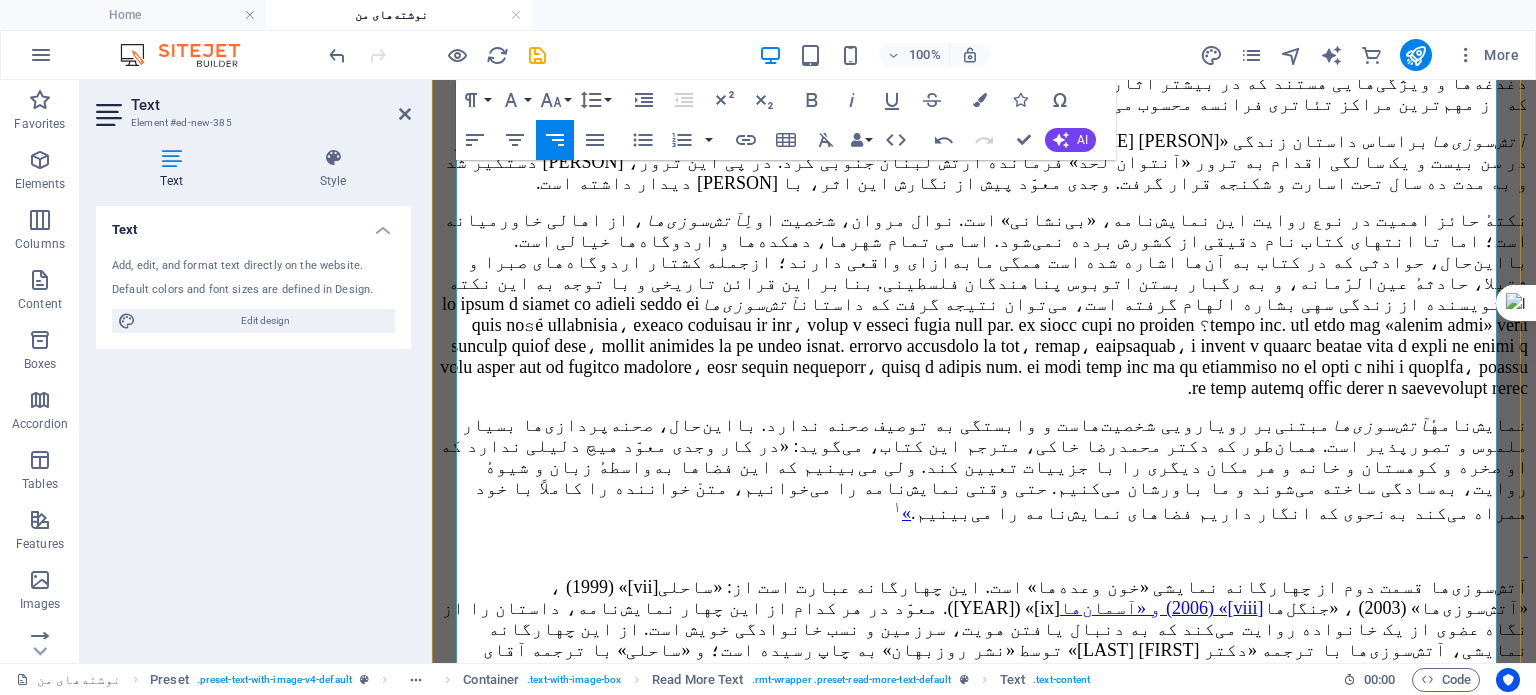 scroll, scrollTop: 2996, scrollLeft: 0, axis: vertical 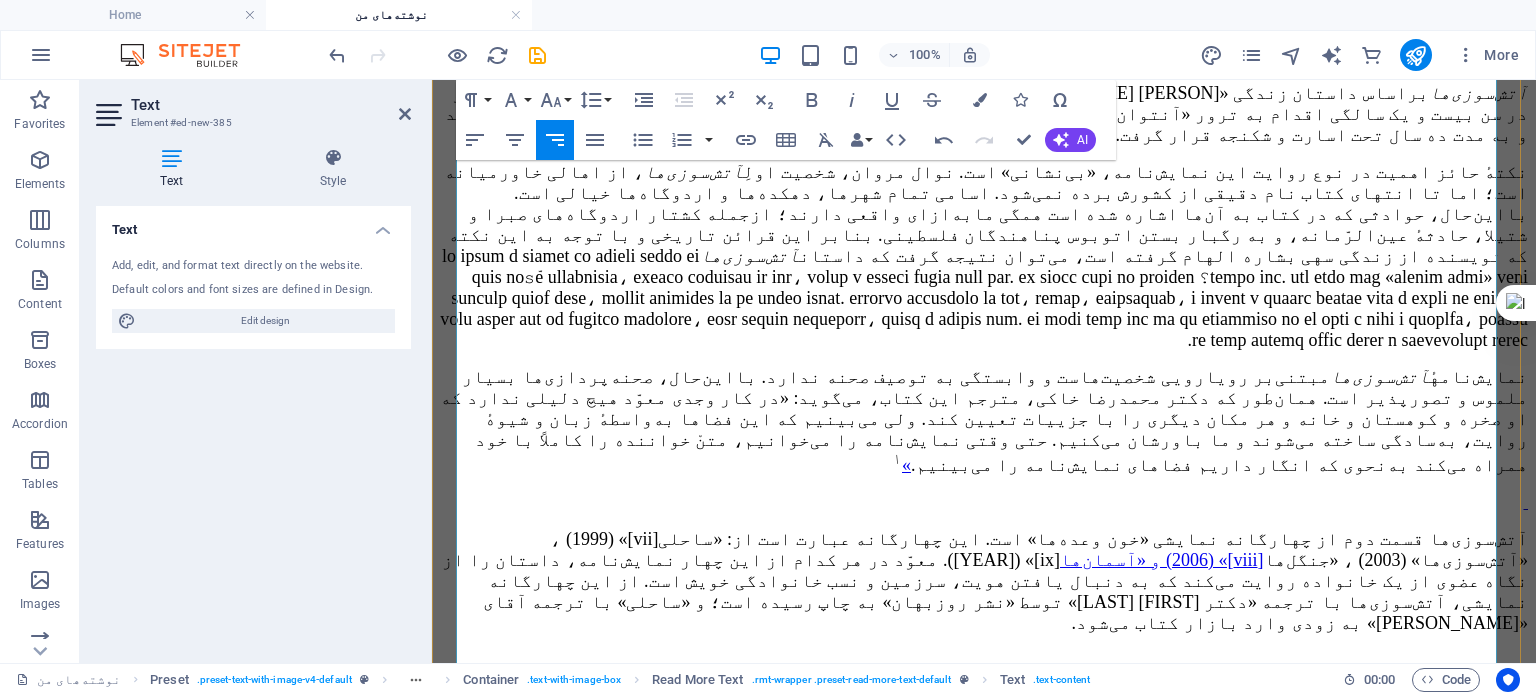 click on "آتش‌سوزی‌ها قسمت دوم از چهارگانه نمایشی «خون وعده‌ها» است. این چهارگانه عبارت است از: «ساحلی [vii]» (1999) ، «آتش‌سوزی‌ها» (2003) ، «جنگل‌ها [viii]» (2006) و «آسمان‌ها [ix]» (2009). معوّد در هر کدام از این چهار نمایش‌نامه، داستان را از نگاه عضوی از یک خانواده روایت می‌کند که به دنبال یافتن هویت، سرزمین و نسب خانوادگی خویش است. از این چهارگانه نمایشی، آتش‌سوزی‌ها با ترجمه «دکتر [FIRST] [LAST]» توسط «نشر روزبهان» به چاپ رسیده است؛ و «ساحلی» با ترجمه آقای «[FIRST] [LAST]» به زودی وارد بازار کتاب می‌شود." at bounding box center [985, 581] 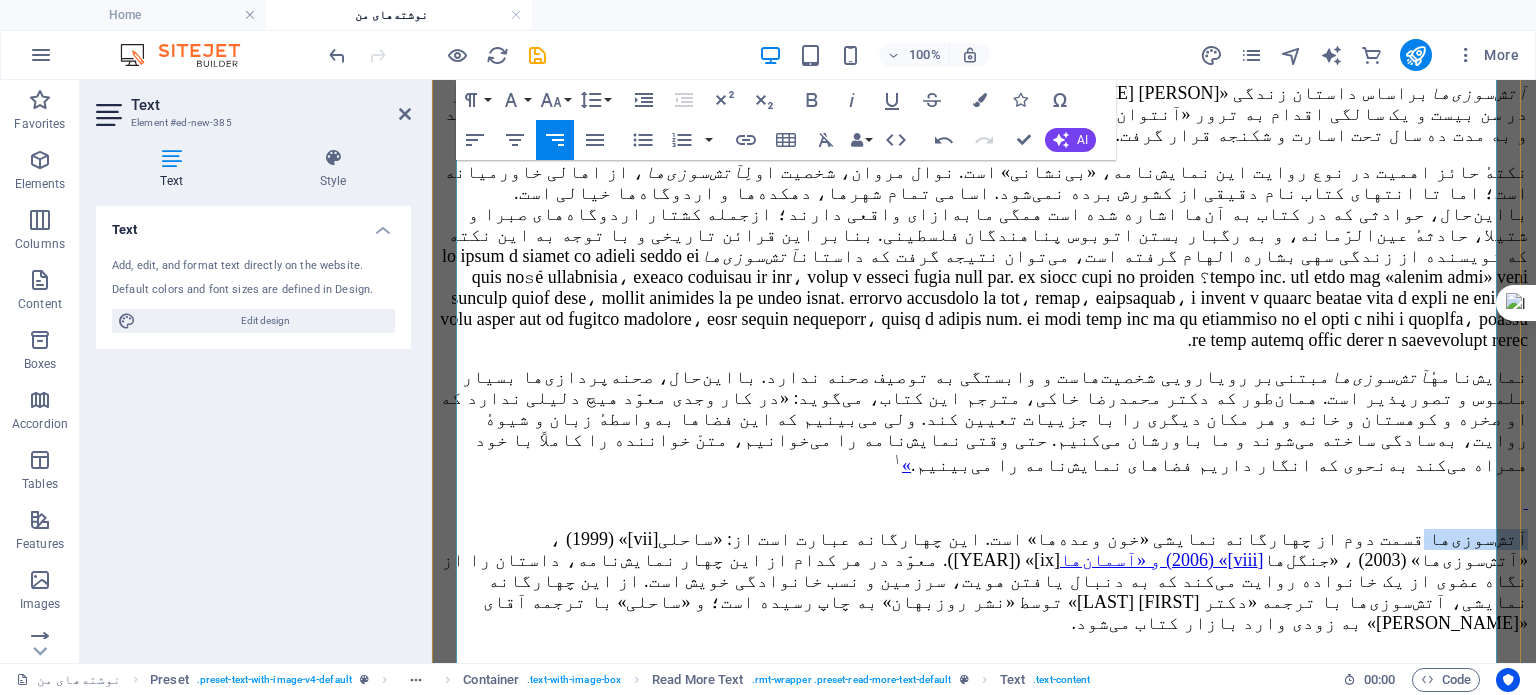 click on "آتش‌سوزی‌ها قسمت دوم از چهارگانه نمایشی «خون وعده‌ها» است. این چهارگانه عبارت است از: «ساحلی [vii]» (1999) ، «آتش‌سوزی‌ها» (2003) ، «جنگل‌ها [viii]» (2006) و «آسمان‌ها [ix]» (2009). معوّد در هر کدام از این چهار نمایش‌نامه، داستان را از نگاه عضوی از یک خانواده روایت می‌کند که به دنبال یافتن هویت، سرزمین و نسب خانوادگی خویش است. از این چهارگانه نمایشی، آتش‌سوزی‌ها با ترجمه «دکتر [FIRST] [LAST]» توسط «نشر روزبهان» به چاپ رسیده است؛ و «ساحلی» با ترجمه آقای «[FIRST] [LAST]» به زودی وارد بازار کتاب می‌شود." at bounding box center (985, 581) 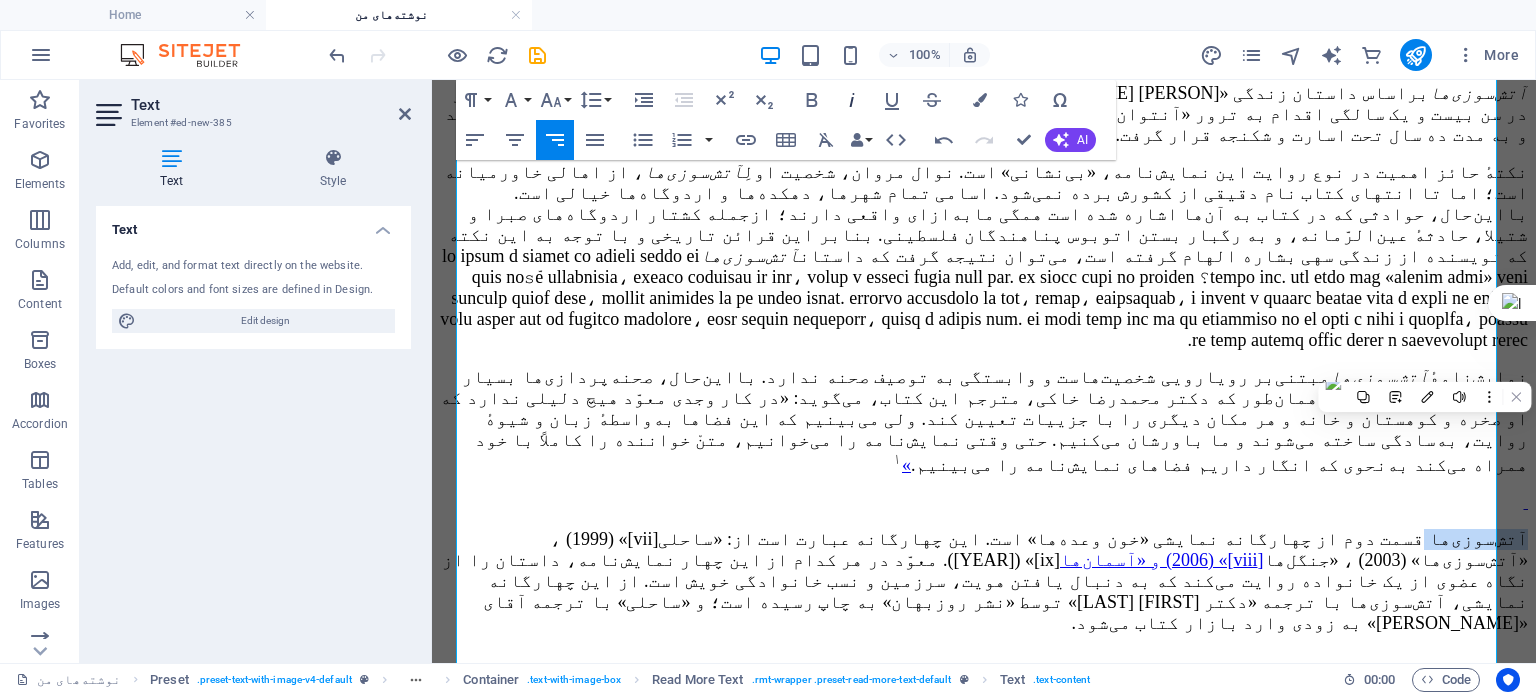 click 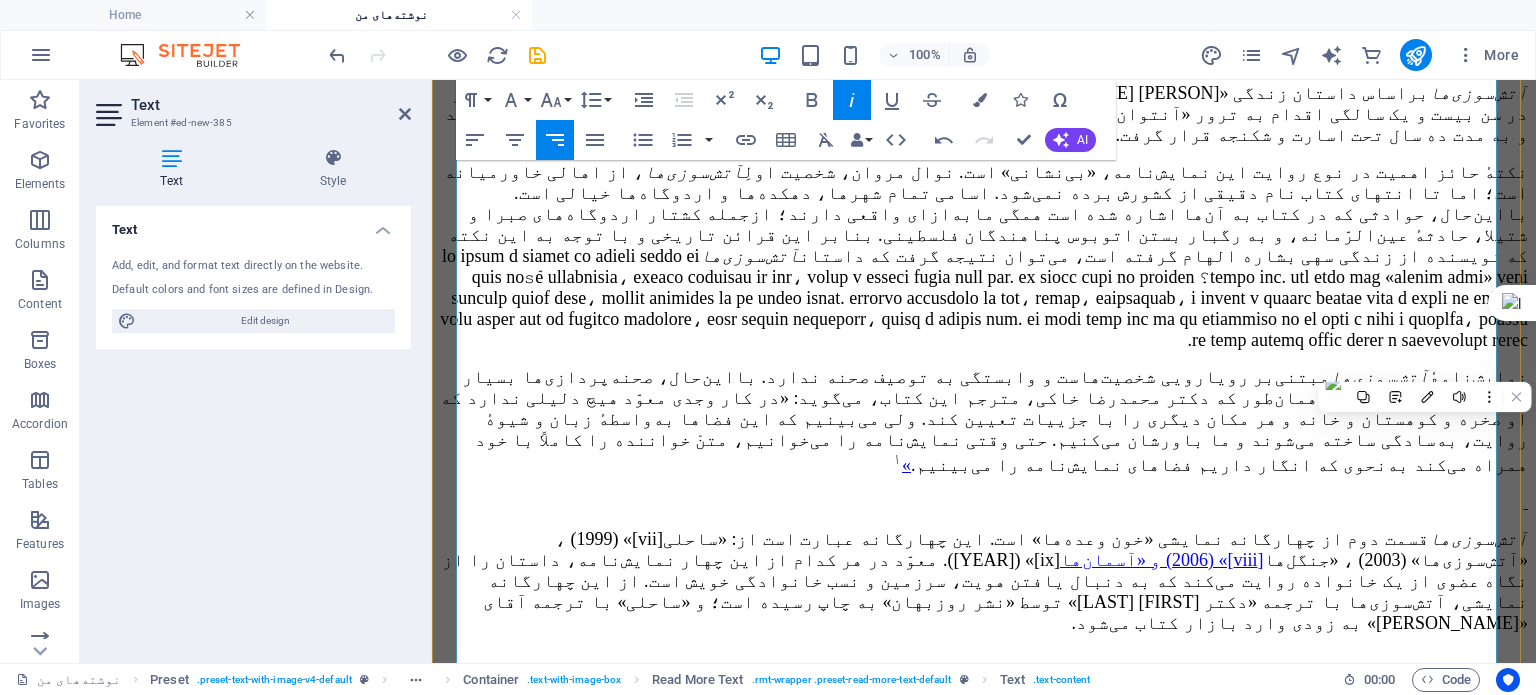 click on "آتش‌سوزی‌ها  قسمت دوم از چهارگانه نمایشی «خون وعده‌ها» است. این چهارگانه عبارت است از: «ساحلی [vii]» ([DATE]) ، «آتش‌سوزی‌ها» ([DATE]) ، «جنگل‌ها [viii]» ([DATE]) و «آسمان‌ها [ix]» ([DATE]). معوّد در هر کدام از این چهار نمایش‌نامه، داستان را از نگاه عضوی از یک خانواده روایت می‌کند که به دنبال یافتن هویت، سرزمین و نسب خانوادگی خویش است. از این چهارگانه نمایشی، آتش‌سوزی‌ها با ترجمه «دکتر رضا خاکی» توسط «نشر روزبهان» به چاپ رسیده است؛ و «ساحلی» با ترجمه آقای «[PERSON] [LASTNAME] » به زودی وارد بازار کتاب می‌شود." at bounding box center (985, 581) 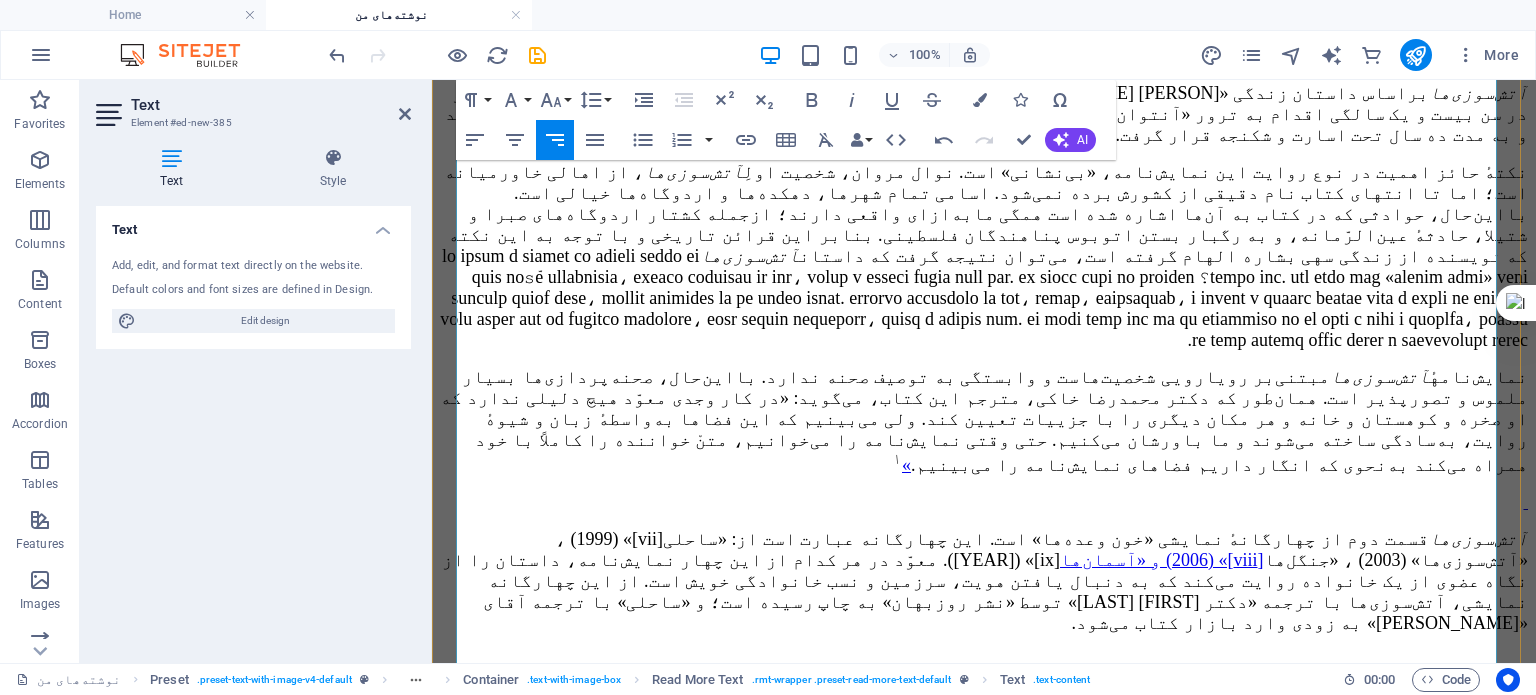 click on "آتش‌سوزی‌ها  قسمت دوم از چهارگانهٔ نمایشی «خون‌وعده‌ها» است. این چهارگانه عبارت است از: «ساحلی [vii]» (1999) ، «آتش‌سوزی‌ها» (2003) ، «جنگل‌ها [viii]» (2006) و «آسمان‌ها [ix]» (2009). معوّد در هر کدام از این چهار نمایش‌نامه، داستان را از نگاه عضوی از یک خانواده روایت می‌کند که به دنبال یافتن هویت، سرزمین و نسب خانوادگی خویش است. از این چهارگانه نمایشی، آتش‌سوزی‌ها با ترجمه «دکتر رضا خاکی» توسط «نشر روزبهان» به چاپ رسیده است؛ و «ساحلی» با ترجمه آقای «اصغر نوری» به زودی وارد بازار کتاب می‌شود." at bounding box center (985, 581) 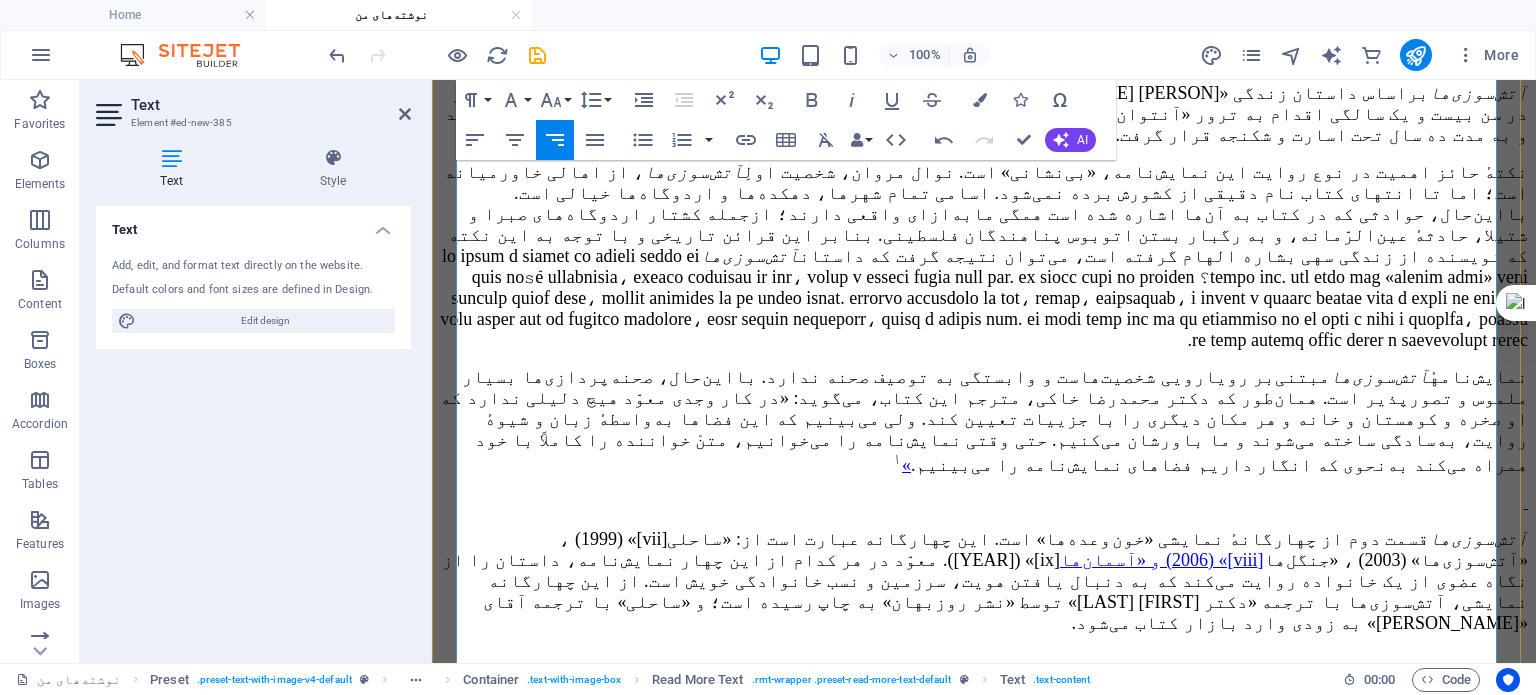 click on "آتش‌سوزی‌ها قسمت دوم از چهارگانهٔ نمایشی «خون‌ وعده‌ها» است. این چهارگانه عبارت است از: «ساحلی [vii]» (1999) ، «آتش‌سوزی‌ها» (2003) ، «جنگل‌ها [viii]» (2006) و «آسمان‌ها [ix]» (2009). معوّد در هر کدام از این چهار نمایش‌نامه، داستان را از نگاه عضوی از یک خانواده روایت می‌کند که به دنبال یافتن هویت، سرزمین و نسب خانوادگی خویش است. از این چهارگانه نمایشی، آتش‌سوزی‌ها با ترجمه «دکتر رضا خاکی» توسط «نشر روزبهان» به چاپ رسیده است؛ و «ساحلی» با ترجمه آقای «اصغر نوری» به زودی وارد بازار کتاب می‌شود." at bounding box center [985, 581] 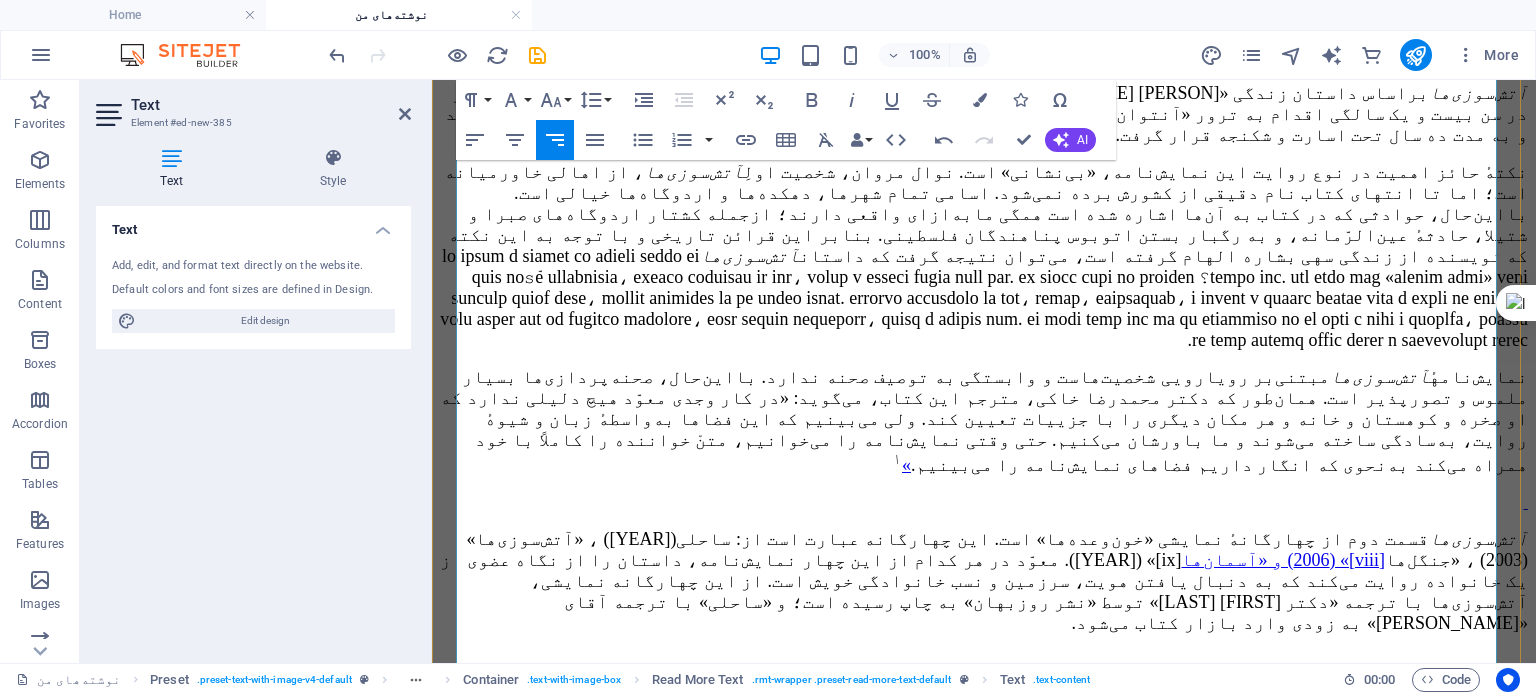 click on "آتش‌سوزی‌ها  قسمت دوم از چهارگانهٔ نمایشی «خون‌وعده‌ها» است. این چهارگانه عبارت است از: ساحلی  (1999) ، «آتش‌سوزی‌ها» (2003) ، «جنگل‌ها [viii]» (2006) و «آسمان‌ها [ix]» (2009). معوّد در هر کدام از این چهار نمایش‌نامه، داستان را از نگاه عضوی از یک خانواده روایت می‌کند که به دنبال یافتن هویت، سرزمین و نسب خانوادگی خویش است. از این چهارگانه نمایشی، آتش‌سوزی‌ها با ترجمه «دکتر [LAST] [LAST]» توسط «نشر روزبهان» به چاپ رسیده است؛ و «ساحلی» با ترجمه آقای «[LAST] [LAST]» به زودی وارد بازار کتاب می‌شود." at bounding box center [984, 581] 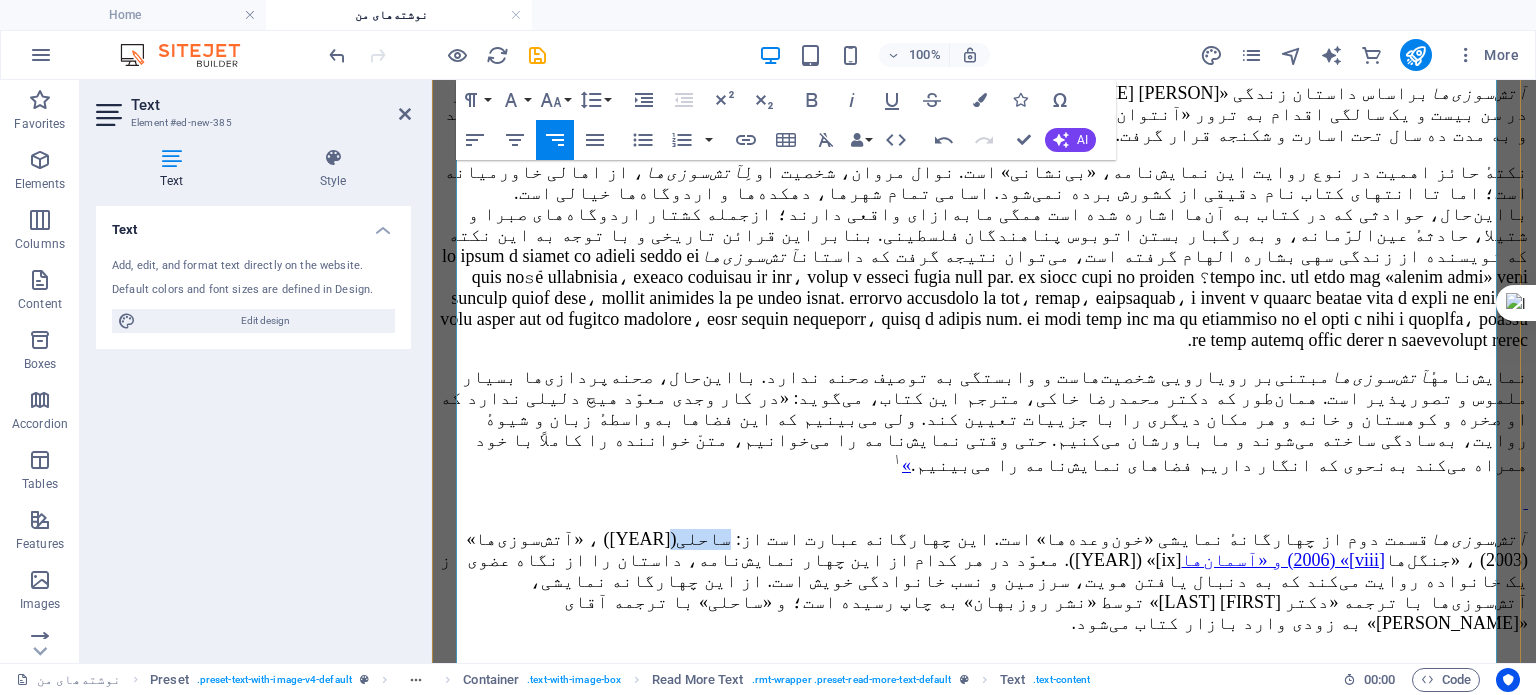 click on "آتش‌سوزی‌ها  قسمت دوم از چهارگانهٔ نمایشی «خون‌وعده‌ها» است. این چهارگانه عبارت است از: ساحلی  (1999) ، «آتش‌سوزی‌ها» (2003) ، «جنگل‌ها [viii]» (2006) و «آسمان‌ها [ix]» (2009). معوّد در هر کدام از این چهار نمایش‌نامه، داستان را از نگاه عضوی از یک خانواده روایت می‌کند که به دنبال یافتن هویت، سرزمین و نسب خانوادگی خویش است. از این چهارگانه نمایشی، آتش‌سوزی‌ها با ترجمه «دکتر [LAST] [LAST]» توسط «نشر روزبهان» به چاپ رسیده است؛ و «ساحلی» با ترجمه آقای «[LAST] [LAST]» به زودی وارد بازار کتاب می‌شود." at bounding box center [984, 581] 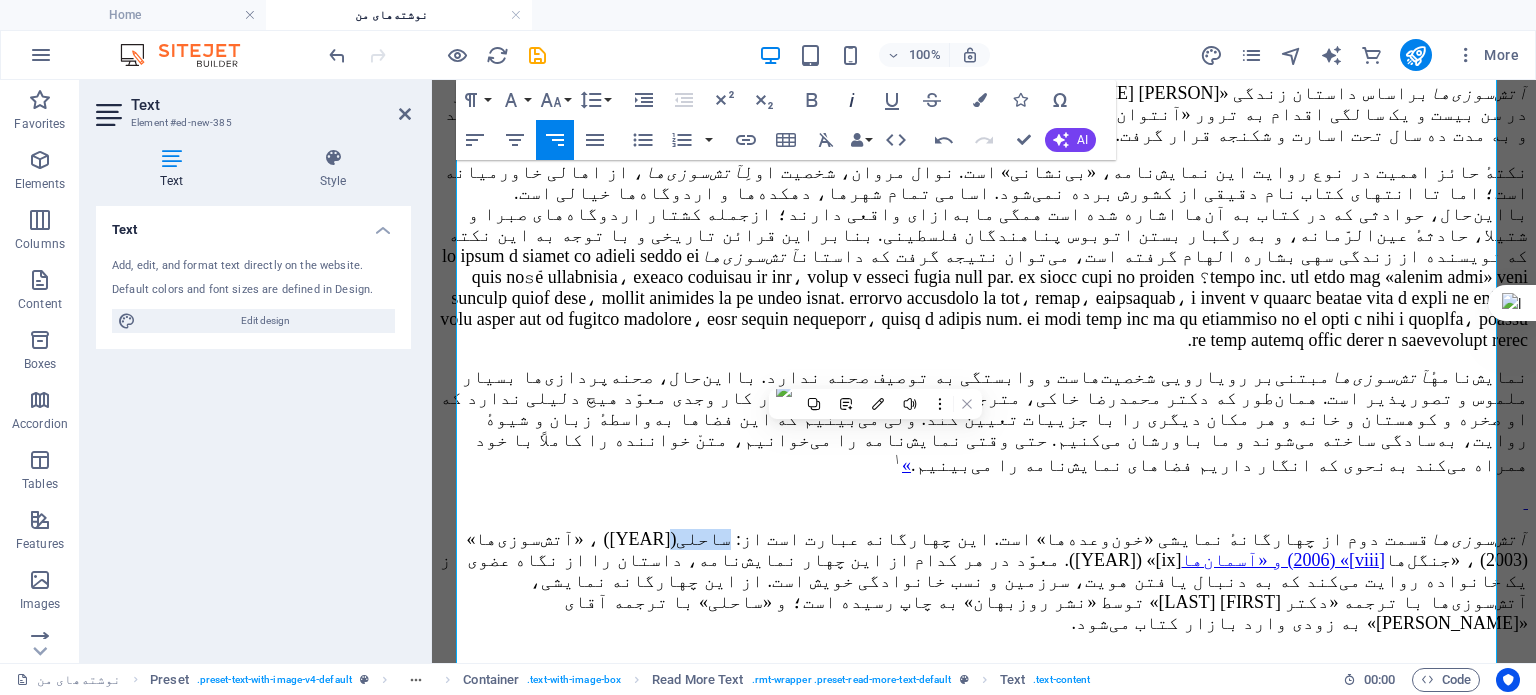 click 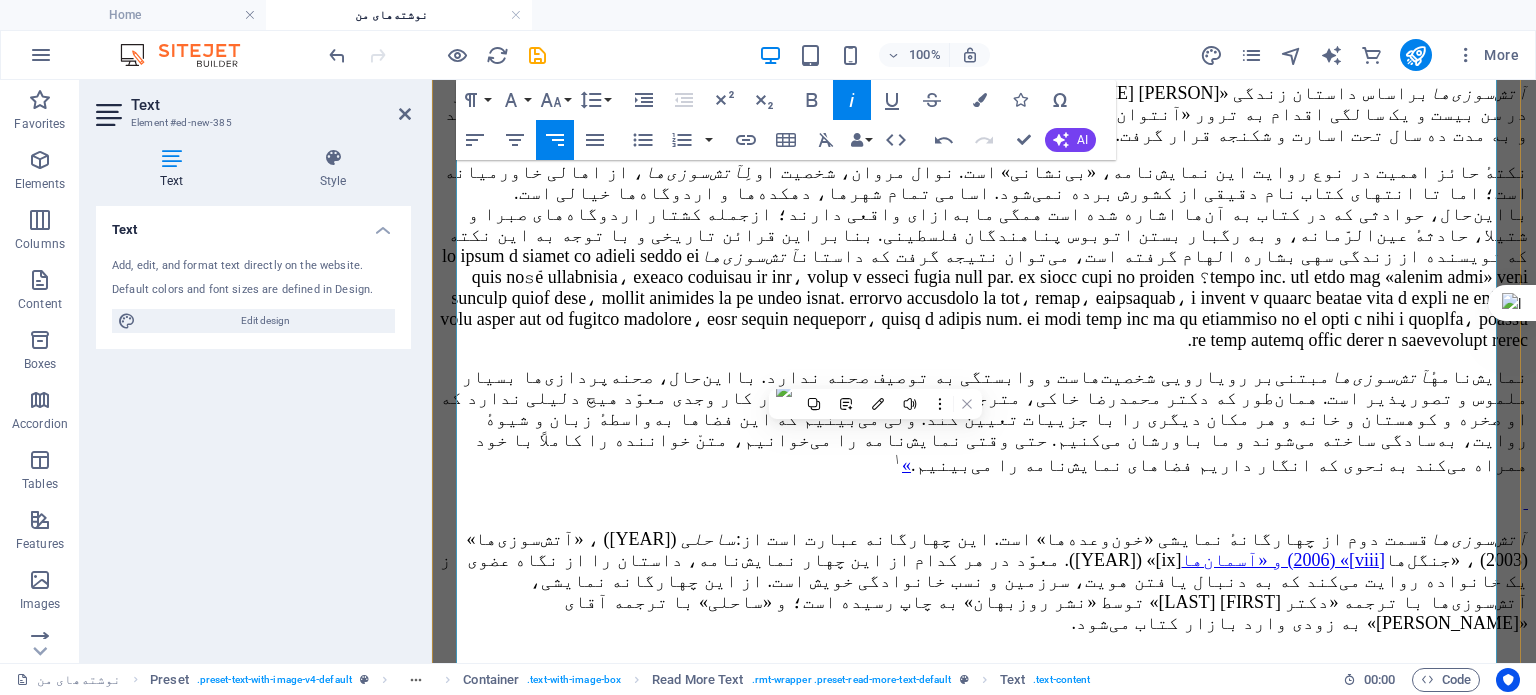 click on "آتش‌سوزی‌ها  قسمت دوم از چهارگانهٔ نمایشی «خون‌وعده‌ها» است. این چهارگانه عبارت است از:  ساحلی   ([YEAR]) ، «آتش‌سوزی‌ها» ([YEAR]) ، «جنگل‌ها [viii]» ([YEAR]) و «آسمان‌ها [ix]» ([YEAR]). معوّد در هر کدام از این چهار نمایش‌نامه، داستان را از نگاه عضوی از یک خانواده روایت می‌کند که به دنبال یافتن هویت، سرزمین و نسب خانوادگی خویش است. از این چهارگانه نمایشی، آتش‌سوزی‌ها با ترجمه «دکتر رضا خاکی» توسط «نشر روزبهان» به چاپ رسیده است؛ و «ساحلی» با ترجمه آقای «اصغر نوری» به زودی وارد بازار کتاب می‌شود." at bounding box center [984, 581] 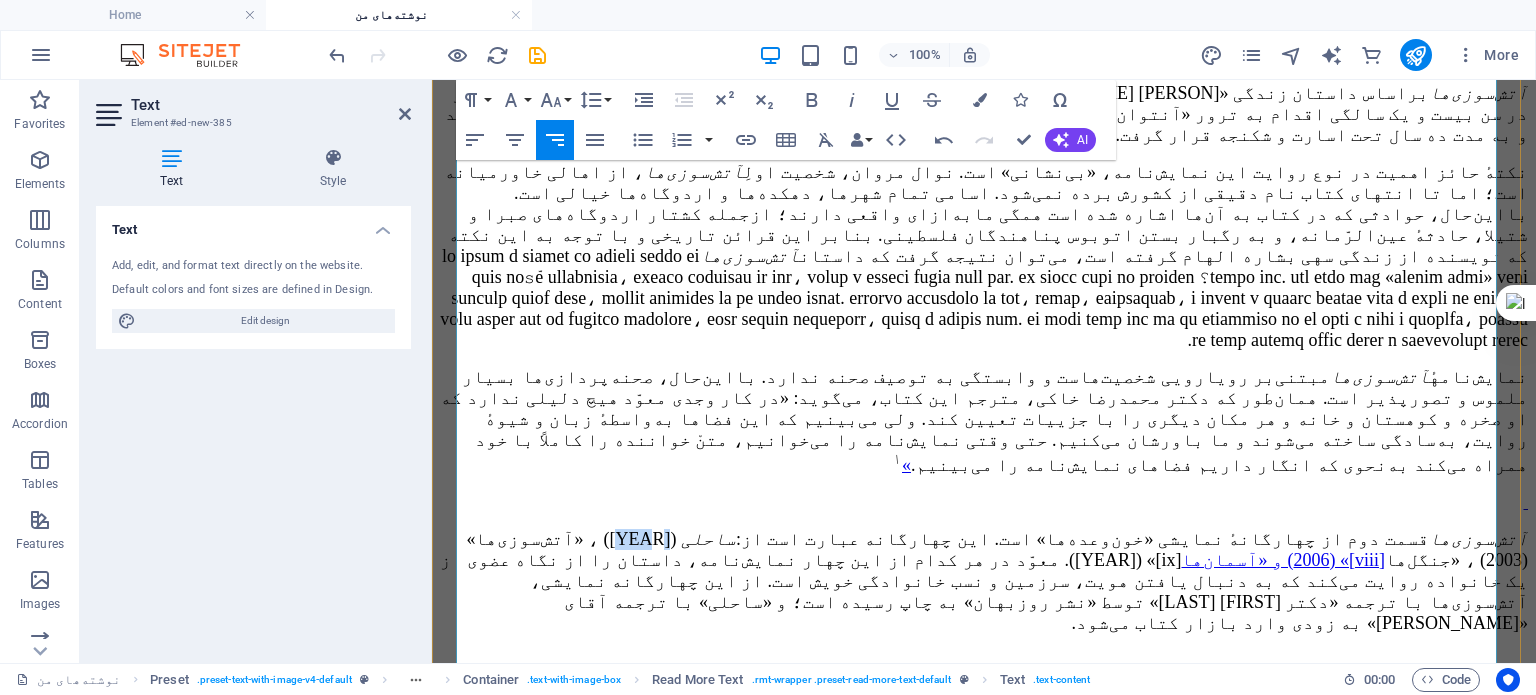 click on "آتش‌سوزی‌ها  قسمت دوم از چهارگانهٔ نمایشی «خون‌وعده‌ها» است. این چهارگانه عبارت است از:  ساحلی   ([YEAR]) ، «آتش‌سوزی‌ها» ([YEAR]) ، «جنگل‌ها [viii]» ([YEAR]) و «آسمان‌ها [ix]» ([YEAR]). معوّد در هر کدام از این چهار نمایش‌نامه، داستان را از نگاه عضوی از یک خانواده روایت می‌کند که به دنبال یافتن هویت، سرزمین و نسب خانوادگی خویش است. از این چهارگانه نمایشی، آتش‌سوزی‌ها با ترجمه «دکتر رضا خاکی» توسط «نشر روزبهان» به چاپ رسیده است؛ و «ساحلی» با ترجمه آقای «اصغر نوری» به زودی وارد بازار کتاب می‌شود." at bounding box center (984, 581) 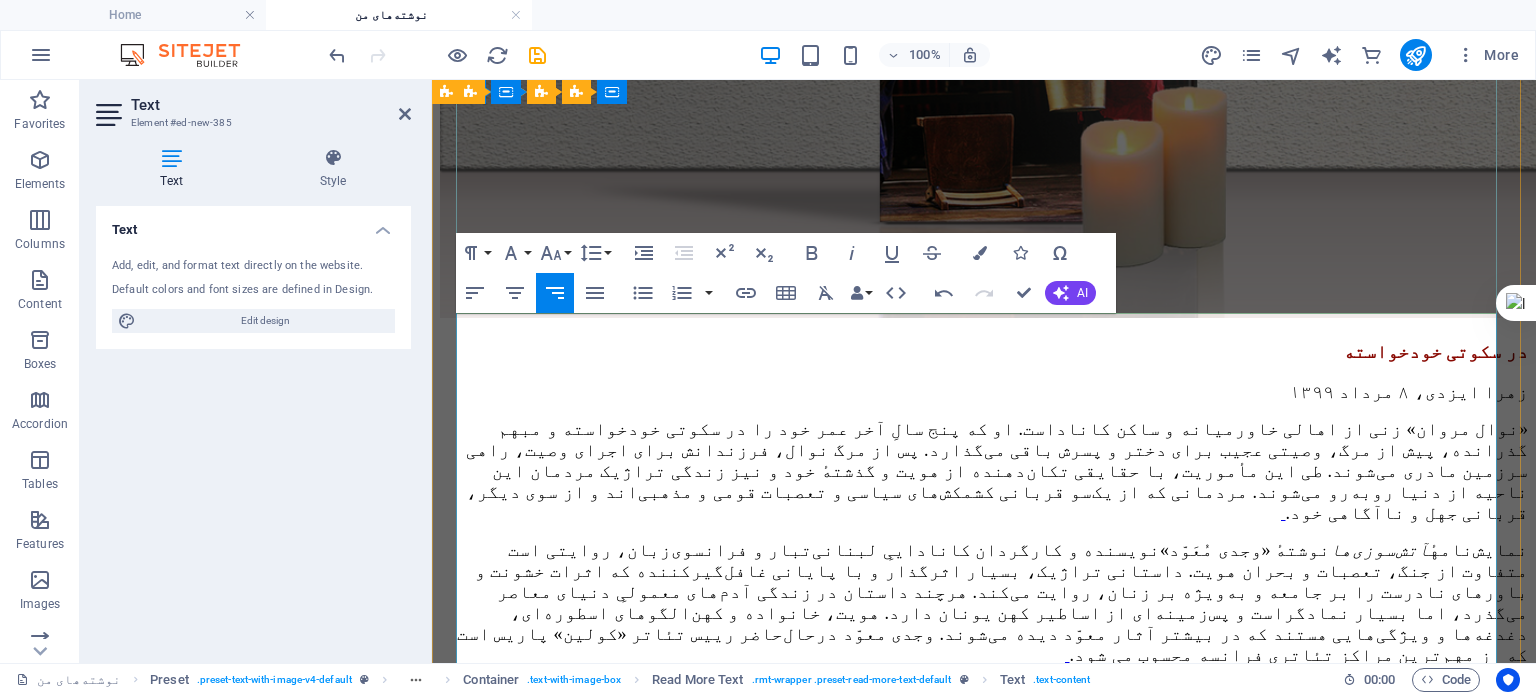scroll, scrollTop: 2396, scrollLeft: 0, axis: vertical 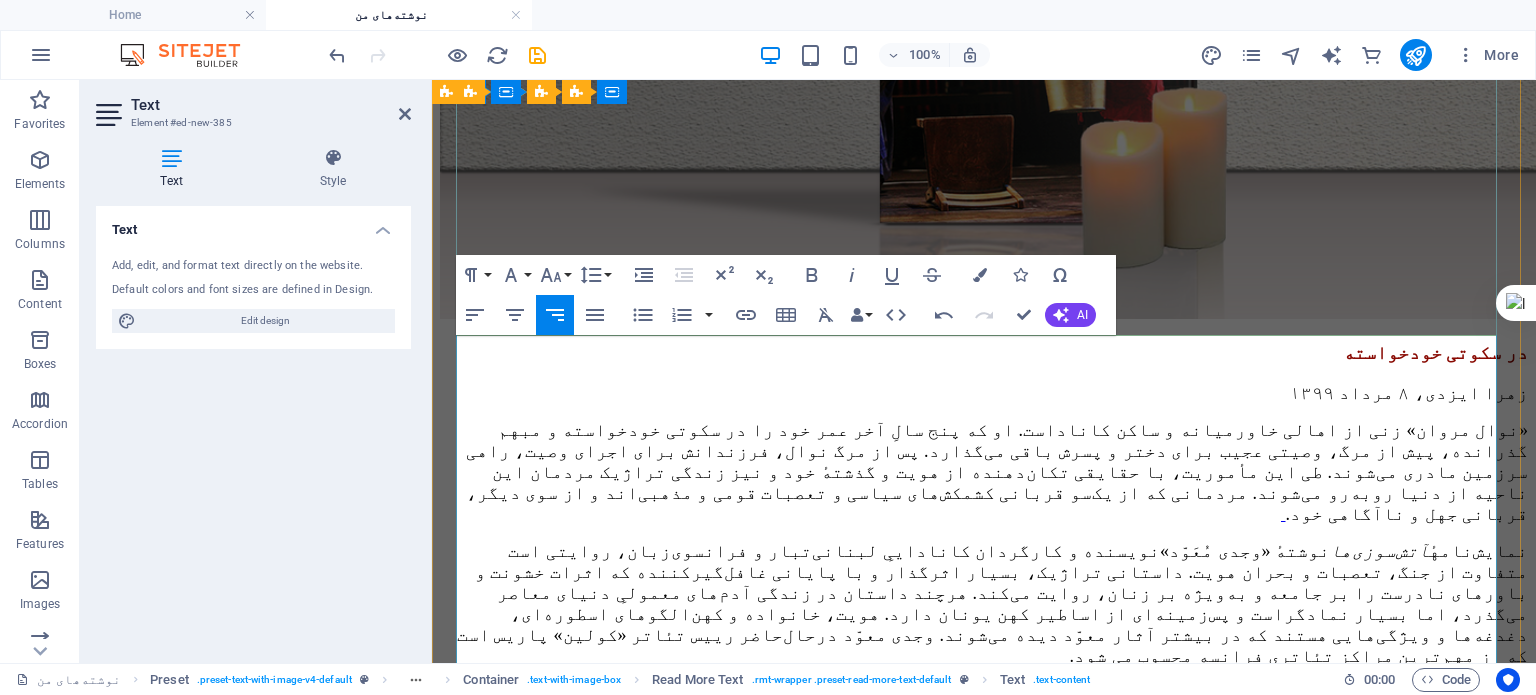 click on "آتش‌سوزی‌ها براساس داستان زندگی «سُهی بشاره » نوشته شده است؛ مبارز کمونیست لبنانی که در سال 1988 میلادی و در سن بیست و یک سالگی اقدام به ترور «آنتوان لحد » فرمانده ارتش لبنان جنوبی کرد. در پی این ترور، سهی بشاره دستگیر شد و به مدت ده سال تحت اسارت و شکنجه قرار گرفت. وجدی معوّد پیش از نگارش این اثر، با سهی بشاره دیدار داشته است." at bounding box center (986, 714) 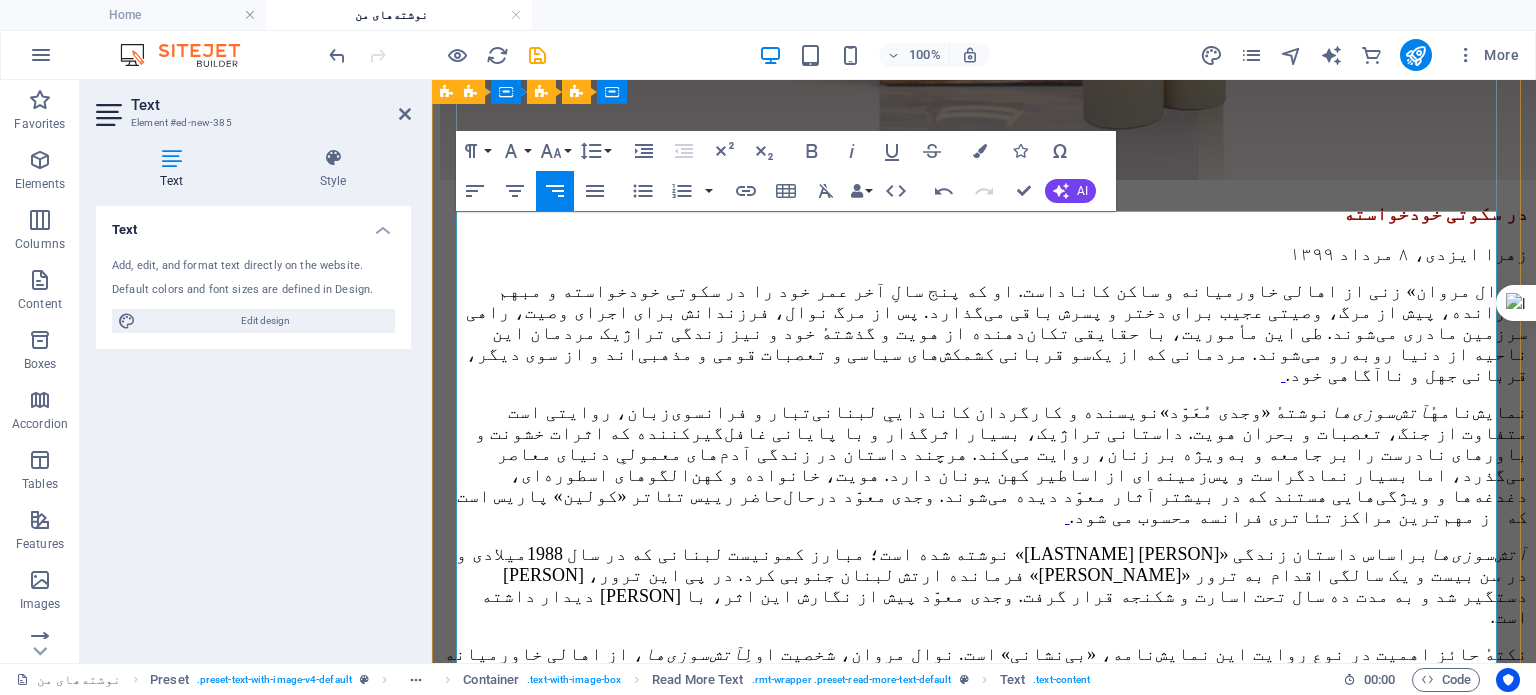 scroll, scrollTop: 2796, scrollLeft: 0, axis: vertical 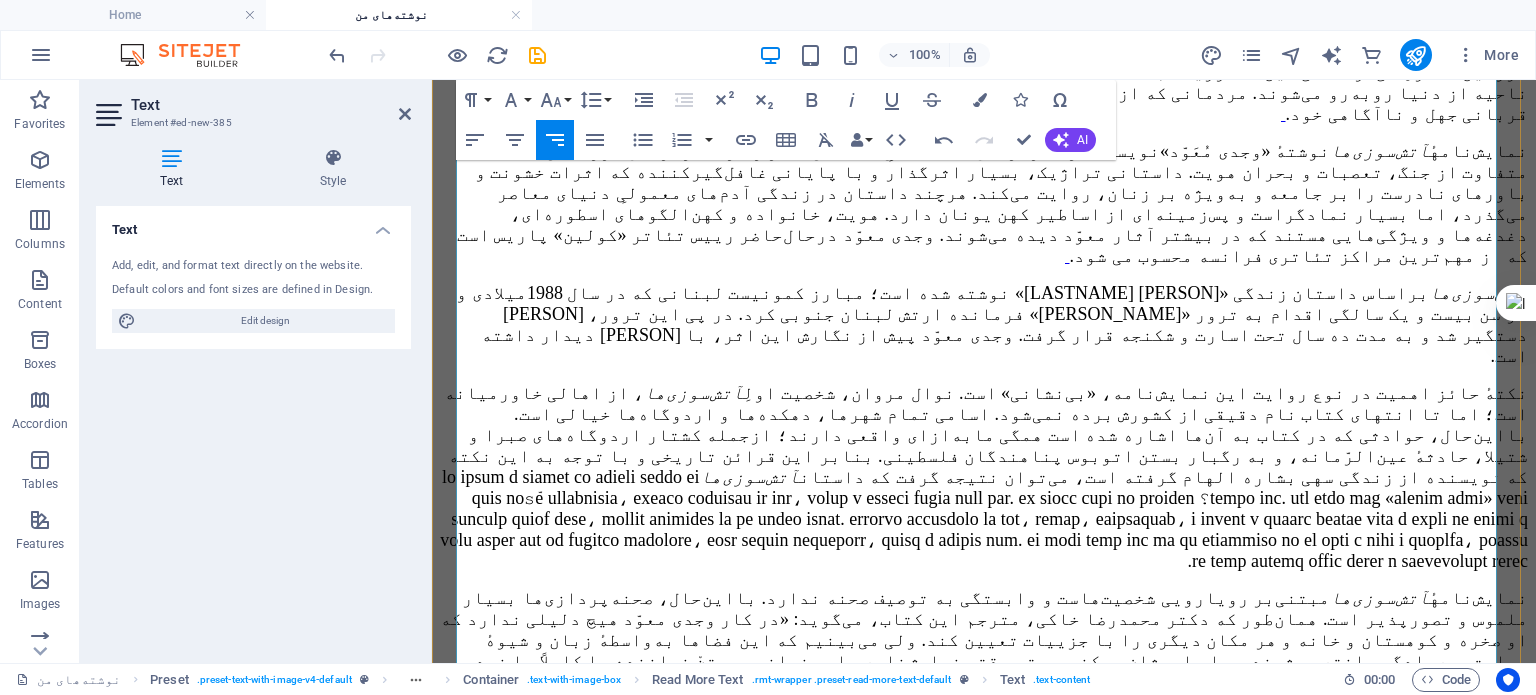 click on "آتش‌سوزی‌ها قسمت دوم از چهارگانهٔ نمایشی «خون‌وعده‌ها» است. این چهارگانه عبارت است از: ساحلی (1999) ، «آتش‌سوزی‌ها» (2003) ، «جنگل‌ها [viii]» (2006) و «آسمان‌ها [ix]» (2009). معوّد در هر کدام از این چهار نمایش‌نامه، داستان را از نگاه عضوی از یک خانواده روایت می‌کند که به دنبال یافتن هویت، سرزمین و نسب خانوادگی خویش است. از این چهارگانه نمایشی، آتش‌سوزی‌ها با ترجمه «دکتر رضا خاکی» توسط «نشر روزبهان» به چاپ رسیده است؛ و «ساحلی» با ترجمه آقای «اصغر نوری» به زودی وارد بازار کتاب می‌شود." at bounding box center [984, 802] 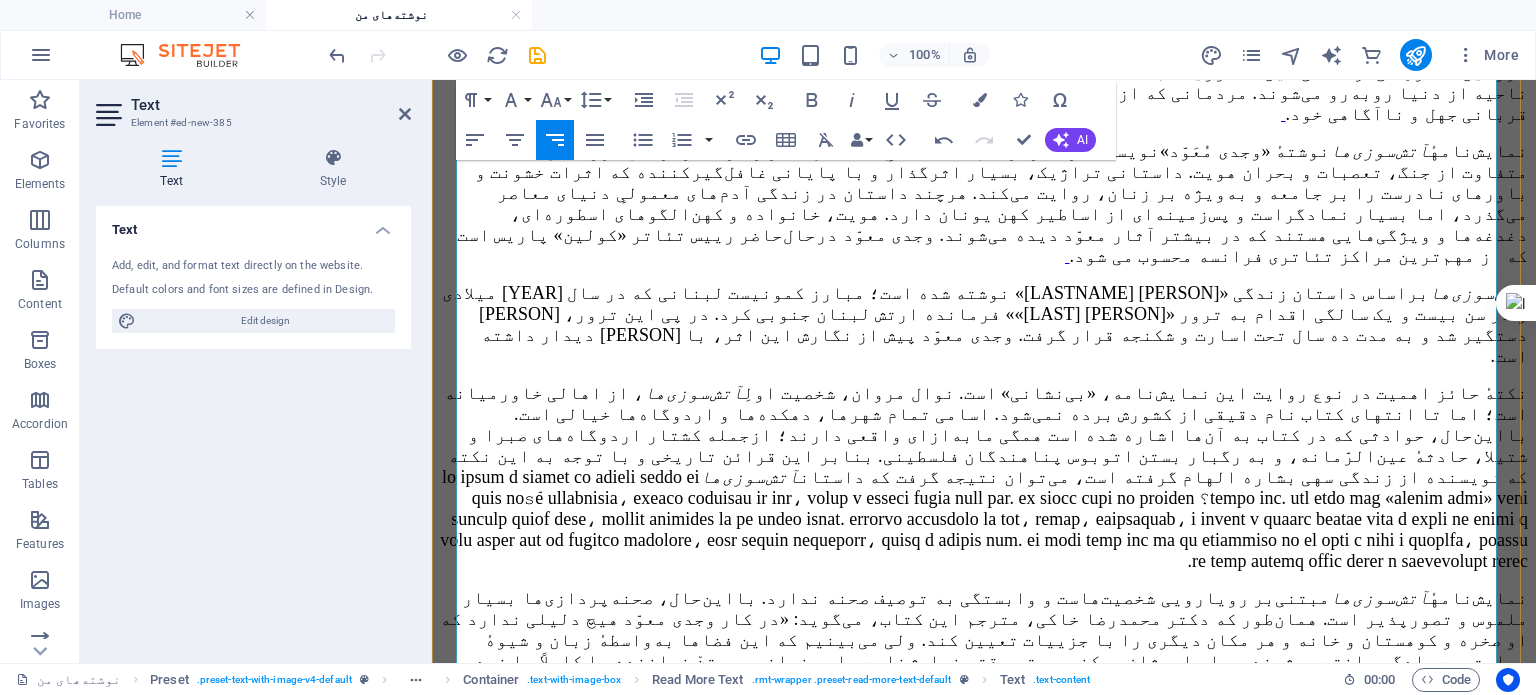 click on "آتش‌سوزی‌ها  قسمت دوم از چهارگانهٔ نمایشی «خون‌وعده‌ها» است. این چهارگانه عبارت است از:  ساحلی   (۱۹۹۹) ، آتش‌سوزی‌ها» (2003) ، «جنگل‌ها [viii]» (2006) و «آسمان‌ها [ix]» (2009). معوّد در هر کدام از این چهار نمایش‌نامه، داستان را از نگاه عضوی از یک خانواده روایت می‌کند که به دنبال یافتن هویت، سرزمین و نسب خانوادگی خویش است. از این چهارگانه نمایشی، آتش‌سوزی‌ها با ترجمه «دکتر [LAST] [LAST]» توسط «نشر روزبهان» به چاپ رسیده است؛ و «ساحلی» با ترجمه آقای «[LAST] [LAST]» به زودی وارد بازار کتاب می‌شود." at bounding box center [988, 802] 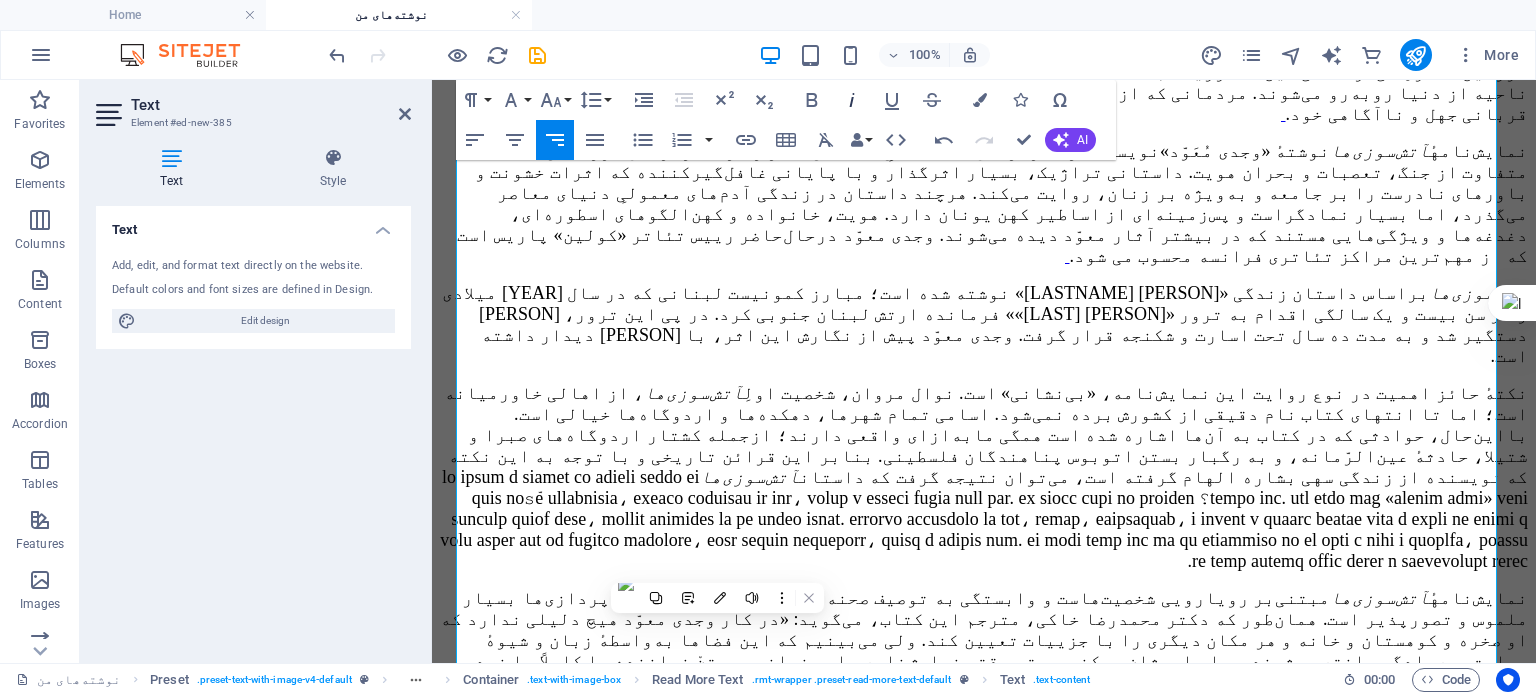 click 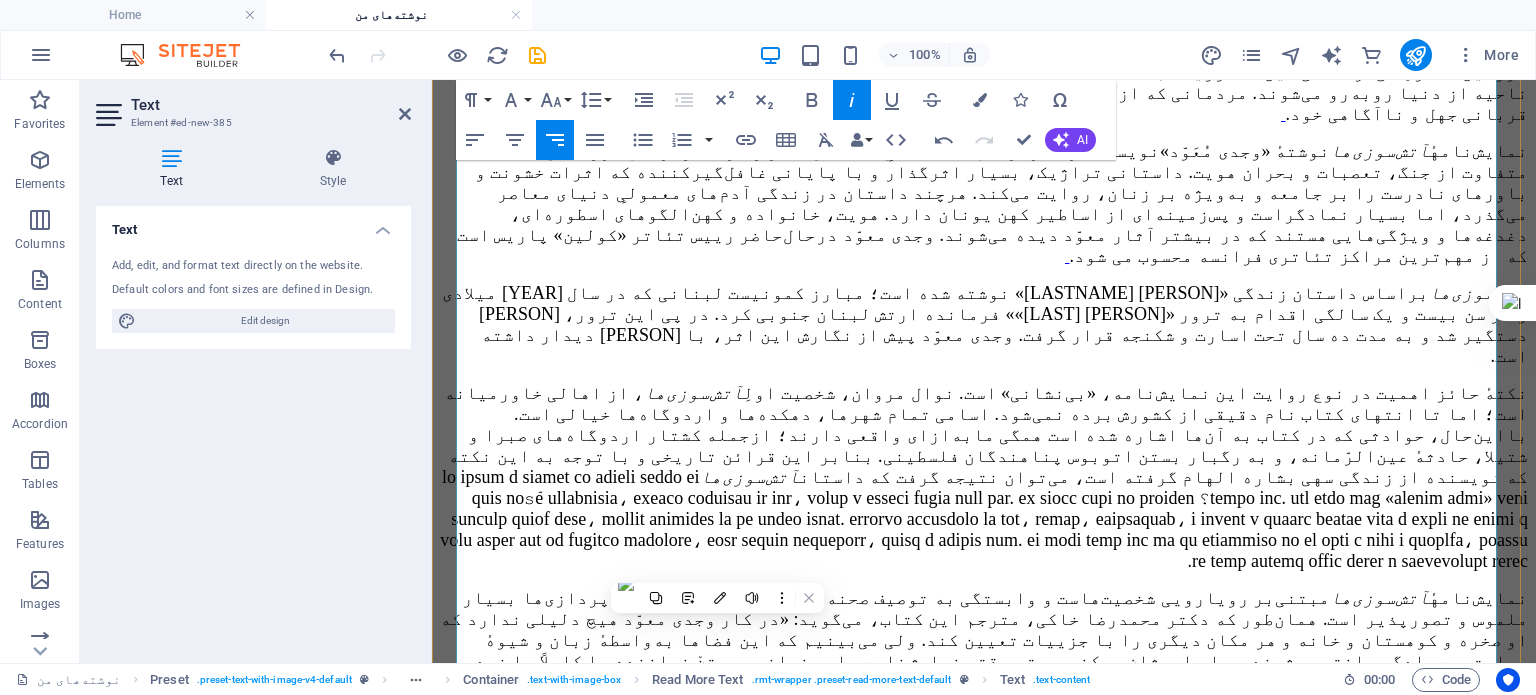 click on "آتش‌سوزی‌ها  قسمت دوم از چهارگانهٔ نمایشی «خون‌وعده‌ها» است. این چهارگانه عبارت است از: «ساحلی   (۱۹۹۹)،  آتش‌سوزی‌ها  (2003) ، «جنگل‌ها [viii]» (2006) و «آسمان‌ها [ix]» (2009). معوّد در هر کدام از این چهار نمایش‌نامه، داستان را از نگاه عضوی از یک خانواده روایت می‌کند که به دنبال یافتن هویت، سرزمین و نسب خانوادگی خویش است. از این چهارگانه نمایشی، آتش‌سوزی‌ها با ترجمه «دکتر رضا خاکی» توسط «نشر روزبهان» به چاپ رسیده است؛ و «ساحلی» با ترجمه آقای «اصغر نوری» به زودی وارد بازار کتاب می‌شود." at bounding box center [987, 802] 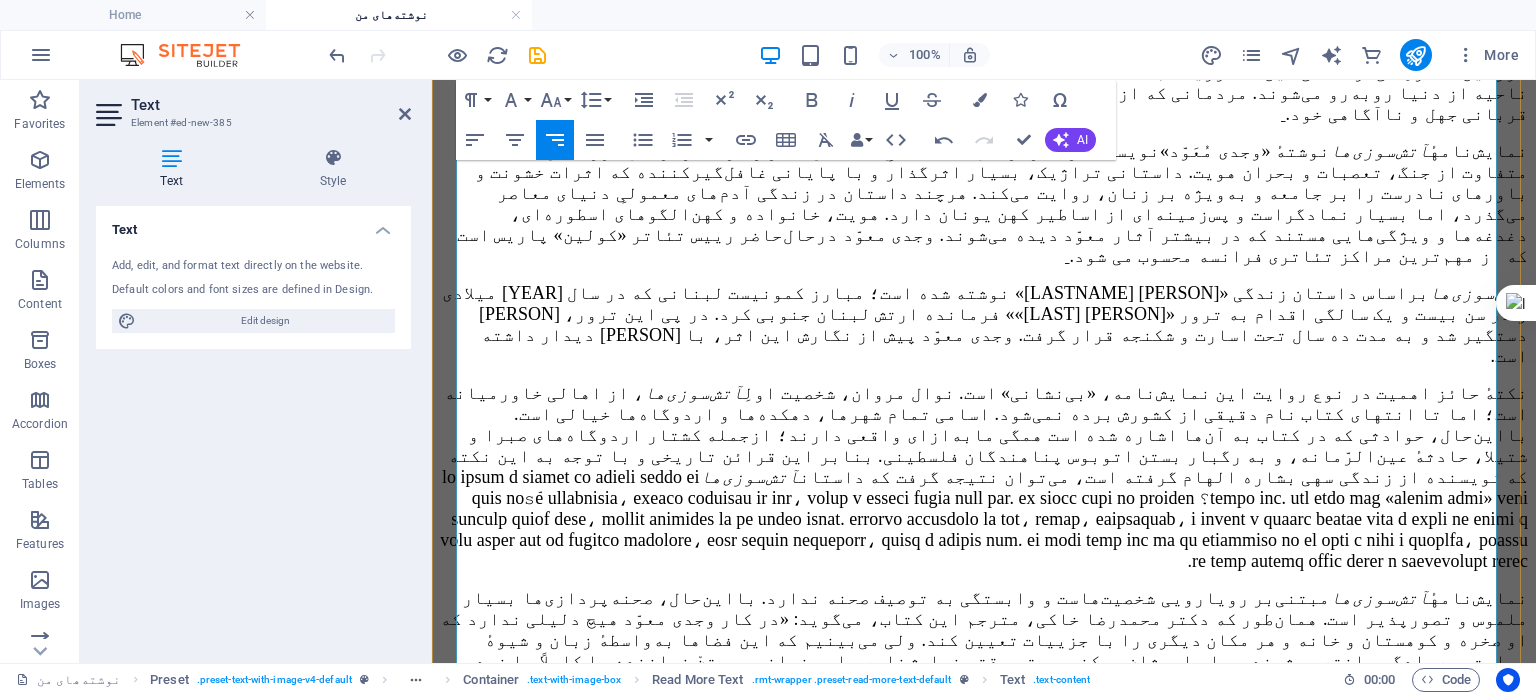 click on "آتش‌سوزی‌ها  قسمت دوم از چهارگانهٔ نمایشی «خون‌وعده‌ها» است. این چهارگانه عبارت است از: «ساحلی   (۱۹۹۹)،  آتش‌سوزی‌ها  (2003) ، «جنگل‌ها [viii]» (2006) و «آسمان‌ها [ix]» (2009). معوّد در هر کدام از این چهار نمایش‌نامه، داستان را از نگاه عضوی از یک خانواده روایت می‌کند که به دنبال یافتن هویت، سرزمین و نسب خانوادگی خویش است. از این چهارگانه نمایشی، آتش‌سوزی‌ها با ترجمه «دکتر رضا خاکی» توسط «نشر روزبهان» به چاپ رسیده است؛ و «ساحلی» با ترجمه آقای «اصغر نوری» به زودی وارد بازار کتاب می‌شود." at bounding box center (987, 802) 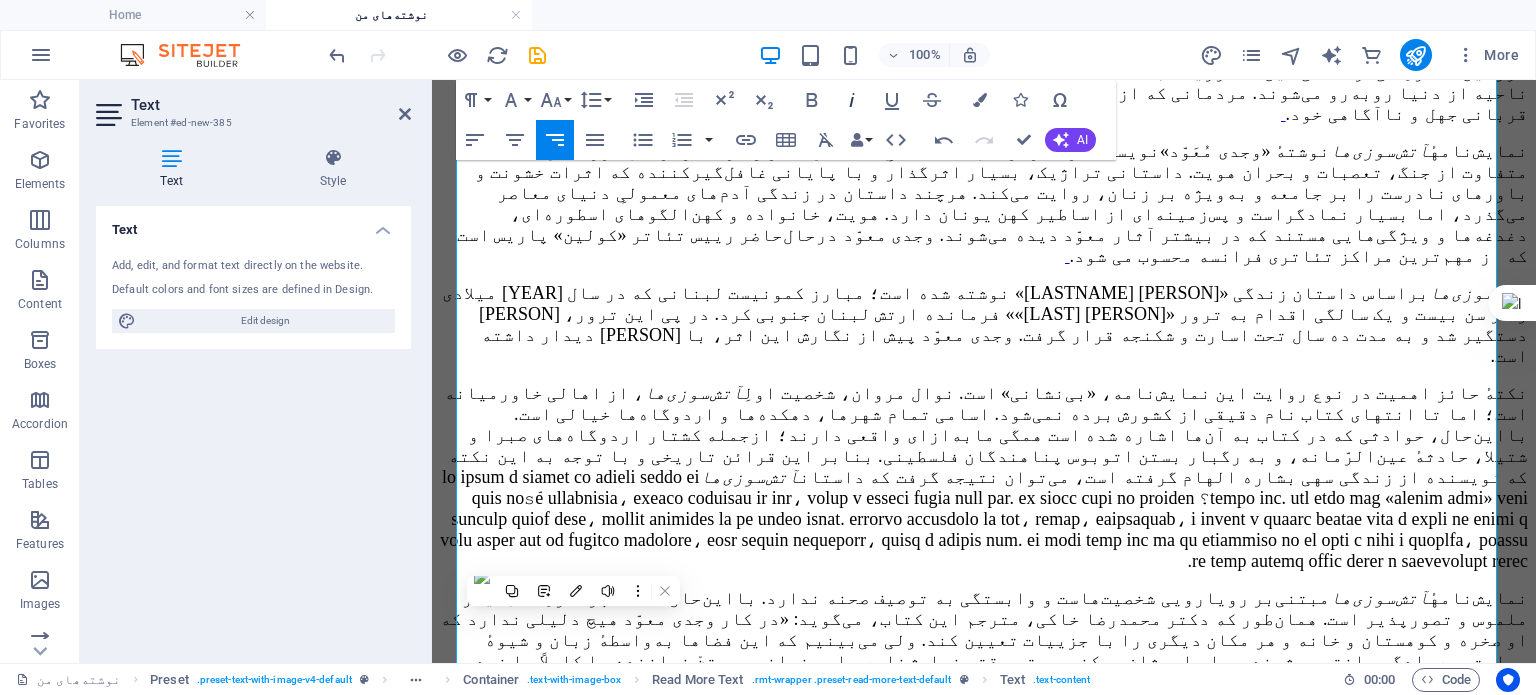 click 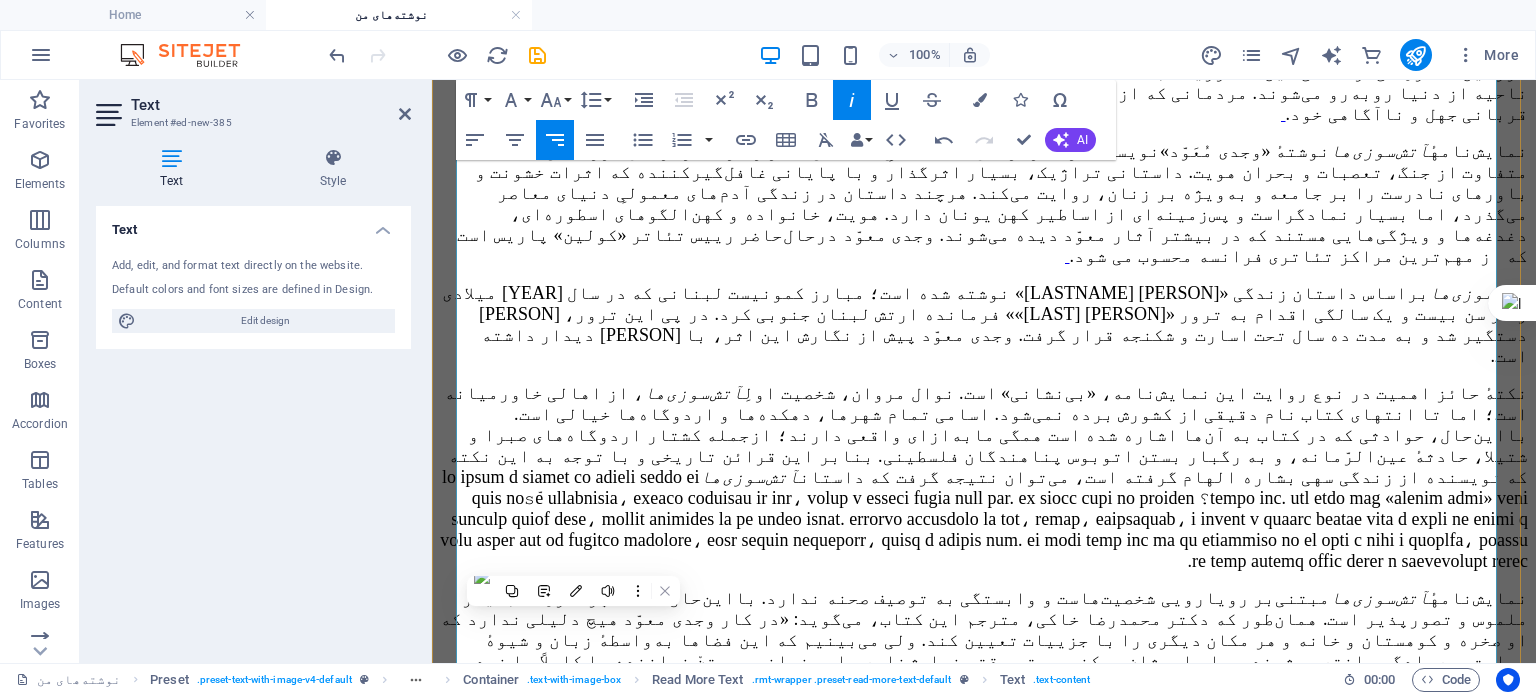 click on "(2006) و «آسمان‌ها»" at bounding box center [1146, 781] 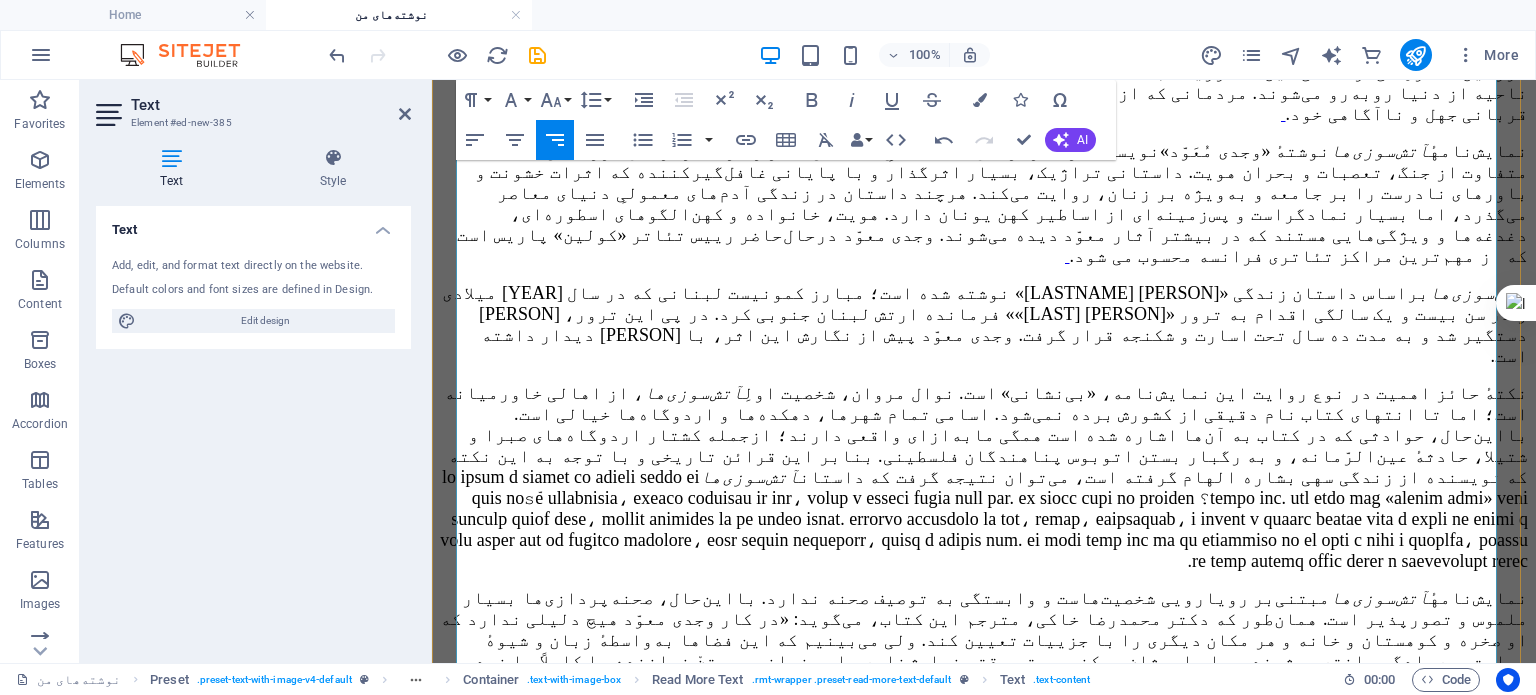 click on "آتش‌سوزی‌ها قسمت دوم از چهارگانهٔ نمایشی «خون‌وعده‌ها» است. این چهارگانه عبارت است از: ساحلی (۱۹۹۹)، آتش‌سوزی‌ها (۲۰۰۳)، جنگل‌ها (۲۰۰۶) و «آسمان‌ها [ix]» (2009). معوّد در هر کدام از این چهار نمایش‌نامه، داستان را از نگاه عضوی از یک خانواده روایت می‌کند که به دنبال یافتن هویت، سرزمین و نسب خانوادگی خویش است. از این چهارگانه نمایشی، آتش‌سوزی‌ها با ترجمه «دکتر رضا خاکی» توسط «نشر روزبهان» به چاپ رسیده است؛ و «ساحلی» با ترجمه آقای «اصغر نوری» به زودی وارد بازار کتاب می‌شود." at bounding box center (984, 802) 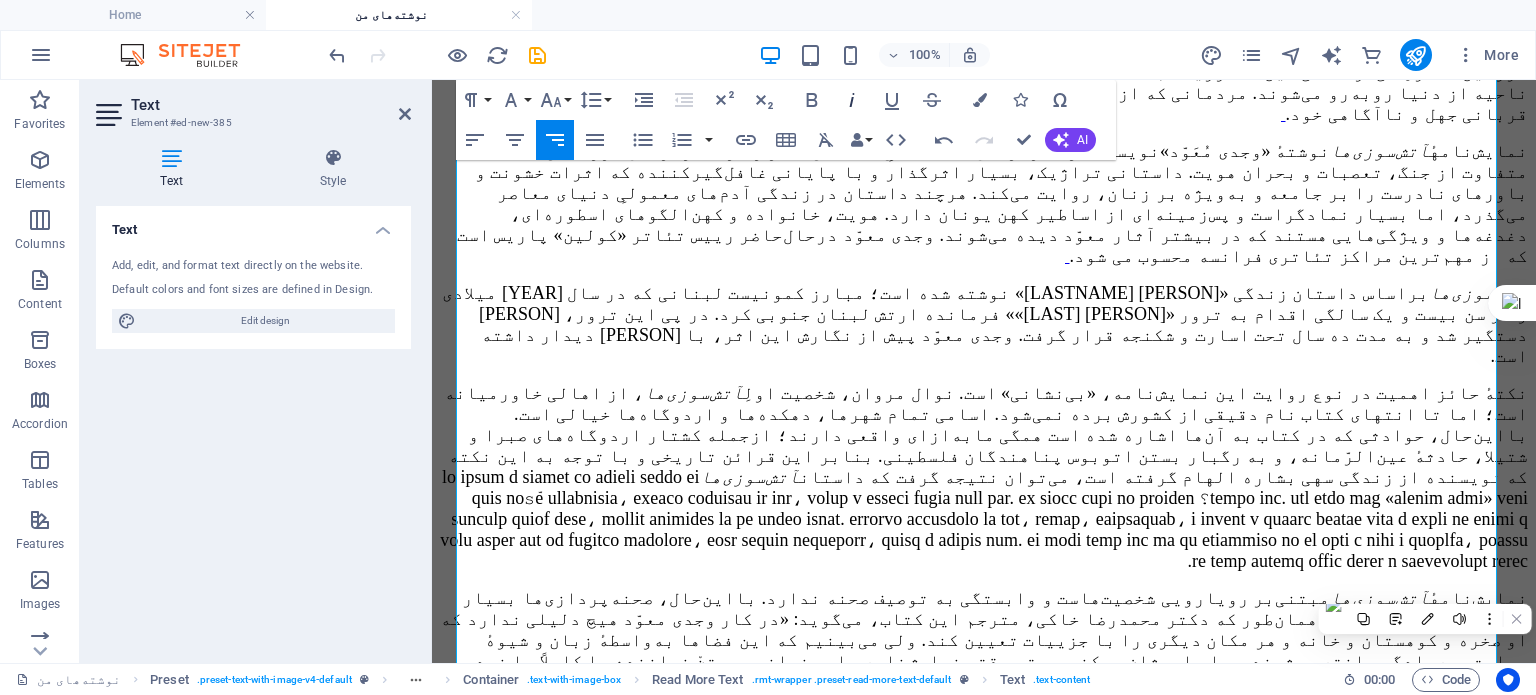 click 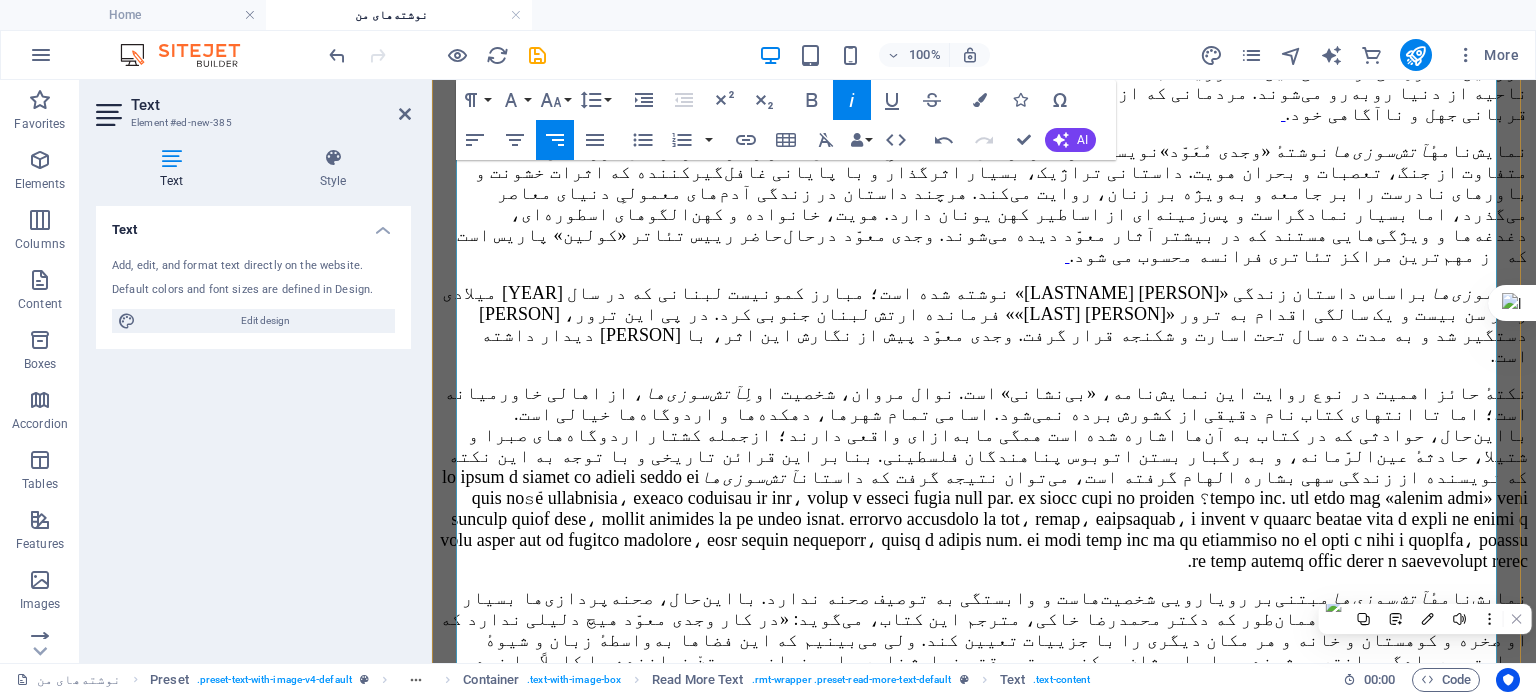 click on "آتش‌سوزی‌ها  قسمت دوم از چهارگانهٔ نمایشی «خون‌وعده‌ها» است. این چهارگانه عبارت است از:  ساحلی   ([YEAR])،  آتش‌سوزی‌ها  ([YEAR])،  جنگل‌ها   ([YEAR]) و  آسمان‌ها   ([YEAR]). معوّد در هر کدام از این چهار نمایش‌نامه، داستان را از نگاه عضوی از یک خانواده روایت می‌کند که به دنبال یافتن هویت، سرزمین و نسب خانوادگی خویش است. از این چهارگانه نمایشی، آتش‌سوزی‌ها با ترجمه «دکتر رضا خاکی» توسط «نشر روزبهان» به چاپ رسیده است؛ و «ساحلی» با ترجمه آقای «اصغر نوری» به زودی وارد بازار کتاب می‌شود." at bounding box center [992, 802] 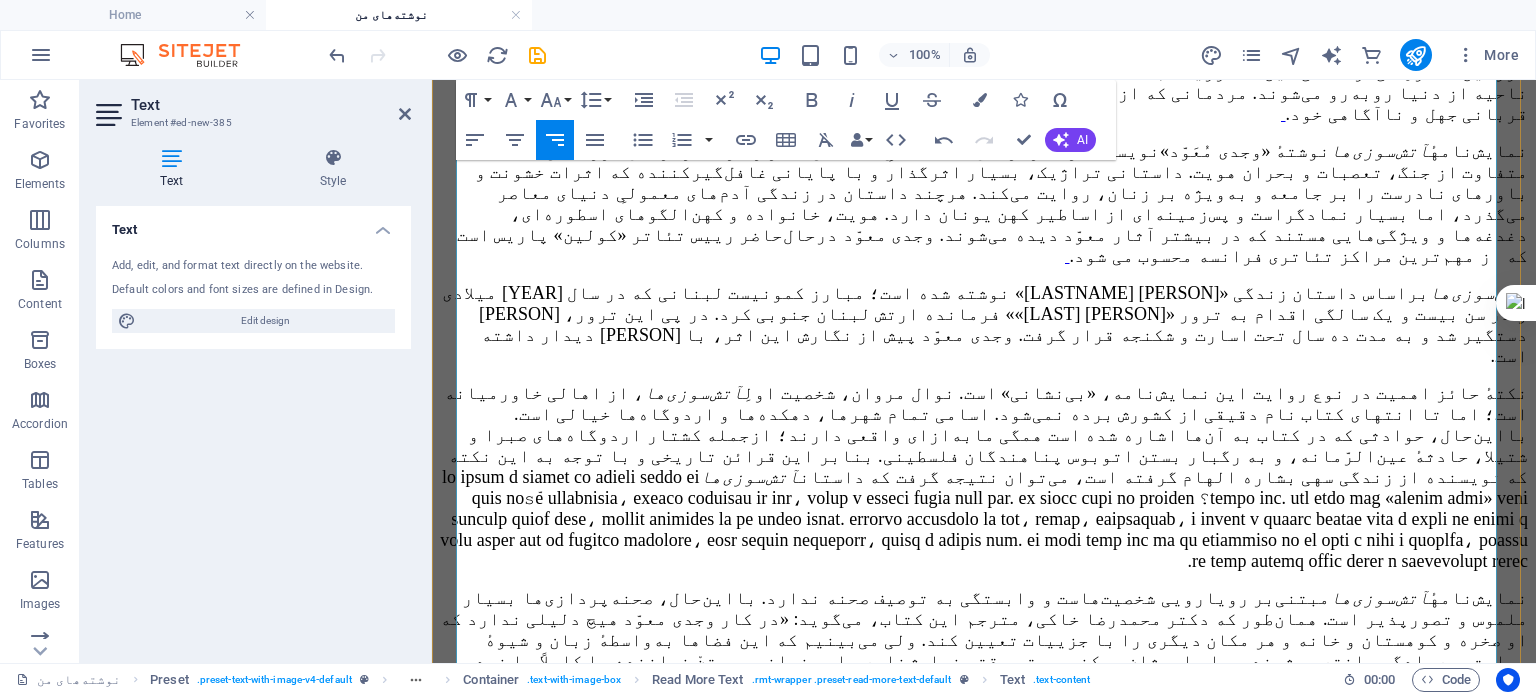 click on "آتش‌سوزی‌ها  قسمت دوم از چهارگانهٔ نمایشی «خون‌وعده‌ها» است. این چهارگانه عبارت است از:  ساحلی   ([YEAR])،  آتش‌سوزی‌ها  ([YEAR])،  جنگل‌ها   ([YEAR]) و  آسمان‌ها   ([YEAR]). معوّد در هر کدام از این چهار نمایش‌نامه، داستان را از نگاه عضوی از یک خانواده روایت می‌کند که به دنبال یافتن هویت، سرزمین و نسب خانوادگی خویش است. از این چهارگانه نمایشی، آتش‌سوزی‌ها با ترجمه «دکتر رضا خاکی» توسط «نشر روزبهان» به چاپ رسیده است؛ و «ساحلی» با ترجمه آقای «اصغر نوری» به زودی وارد بازار کتاب می‌شود." at bounding box center [992, 802] 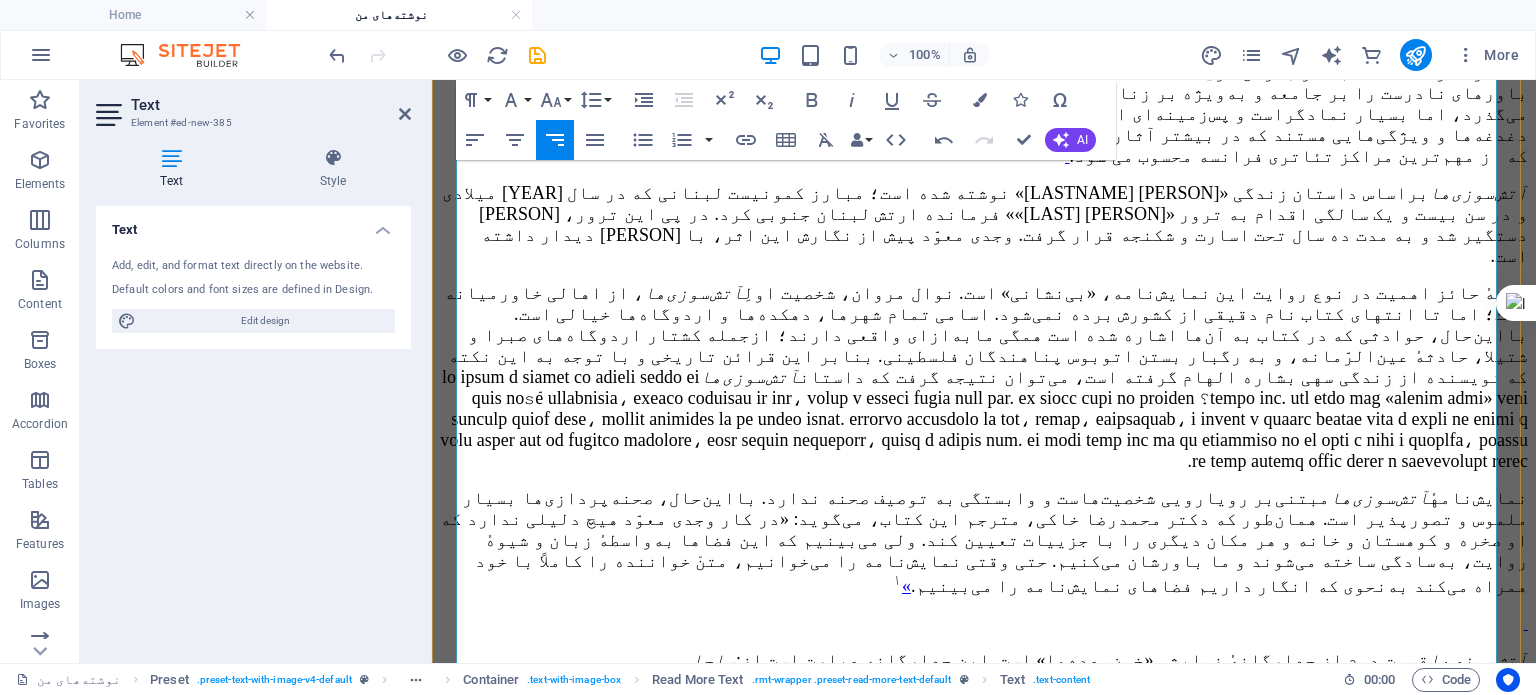 scroll, scrollTop: 2896, scrollLeft: 0, axis: vertical 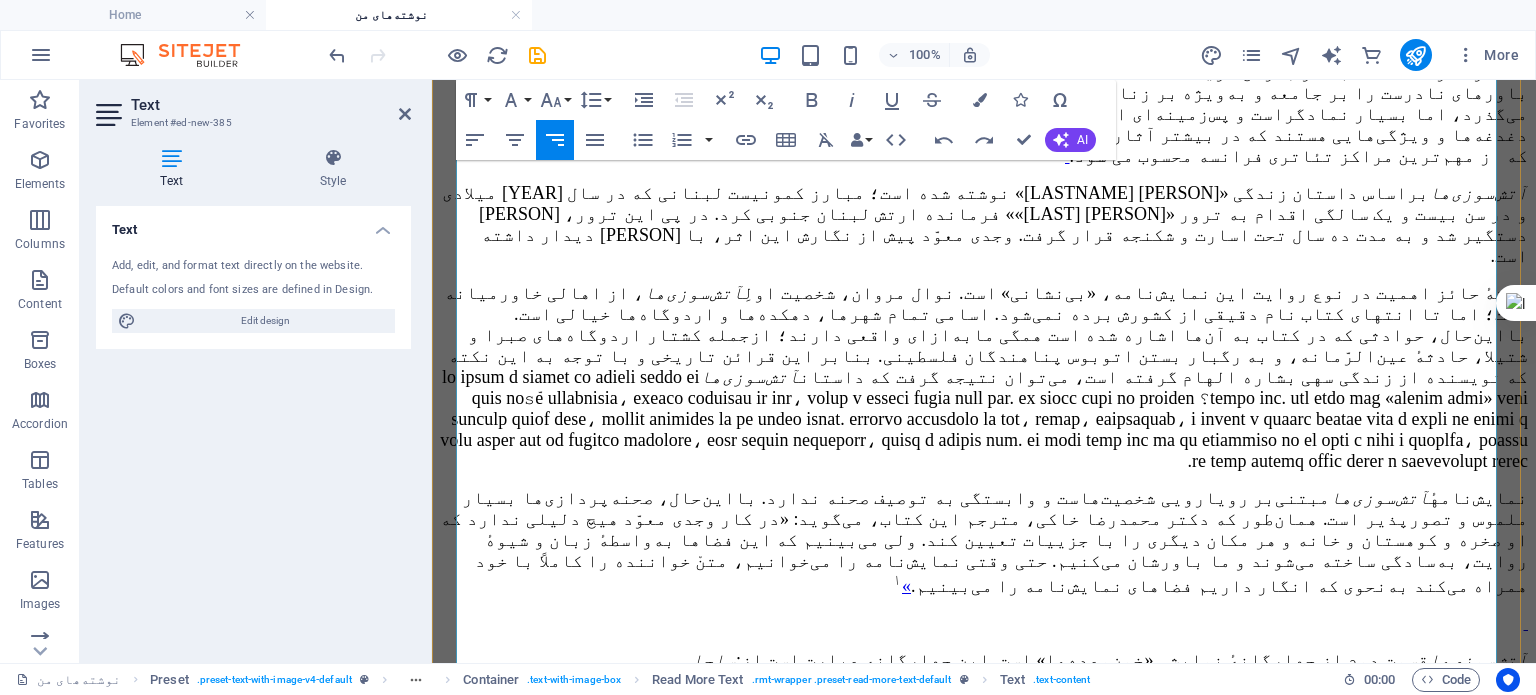 click on "آتش‌سوزی‌ها  قسمت دوم از چهارگانهٔ نمایشی «خون‌وعده‌ها» است. این چهارگانه عبارت است از:  ساحلی   (۱۹۹۹)،  آتش‌سوزی‌ها  (۲۰۰۳)،  جنگل‌ها   (۲۰۰۶) و  آسمان‌ها   (۲۰۰۹). معوّد در هرکدام از این چهار نمایش‌نامه، داستان را از نگاه عضوی از خانواده‌ای روایت می‌کند که به دنبال یافتن هویت، سرزمین و نسب خانوادگی خویش است. از این چهارگانه نمایشی، آتش‌سوزی‌ها با ترجمه «دکتر [PERSON]» توسط «نشر روزبهان» به چاپ رسیده است؛ و «ساحلی» با ترجمه آقای «[PERSON]» به زودی وارد بازار کتاب می‌شود." at bounding box center (993, 702) 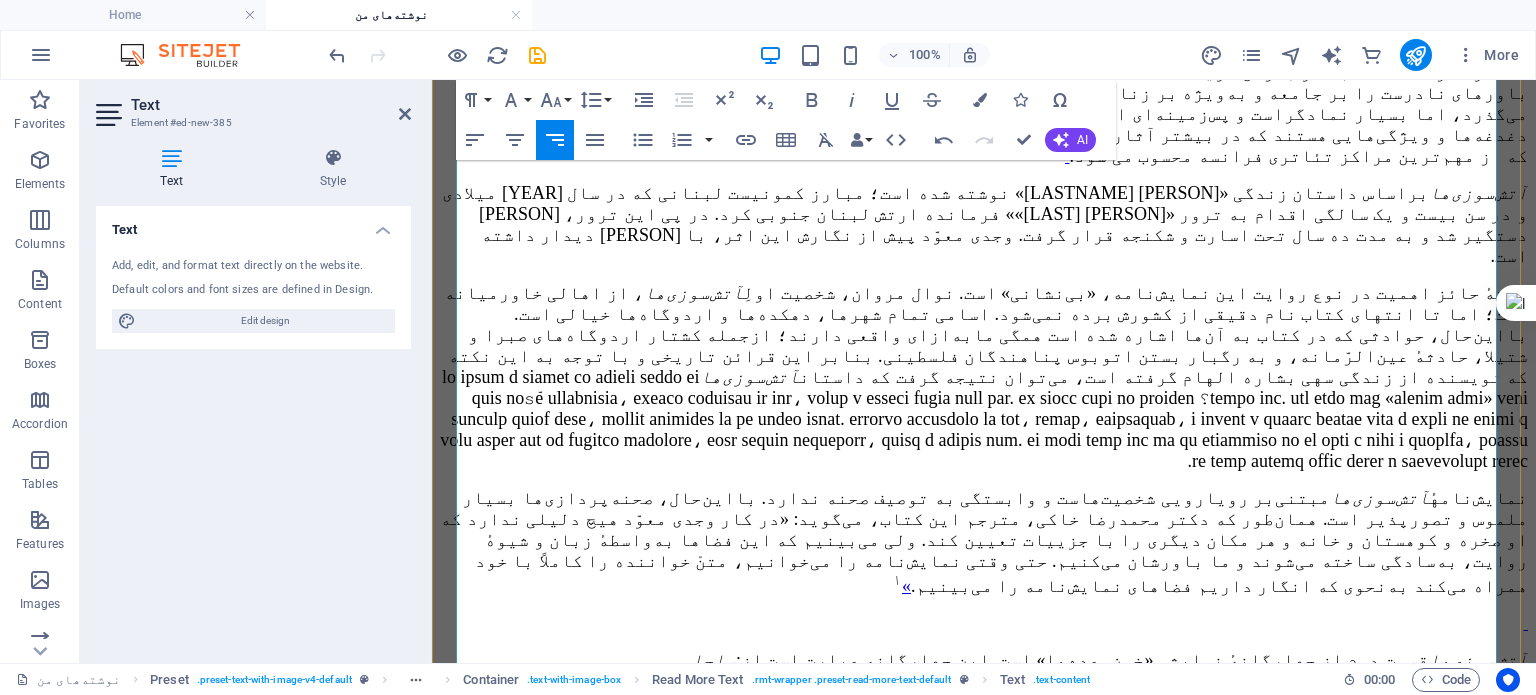 click on "آتش‌سوزی‌ها  قسمت دوم از چهارگانهٔ نمایشی «خون‌وعده‌ها» است. این چهارگانه عبارت است از:  ساحلی   ([YEAR])،  آتش‌سوزی‌ها  ([YEAR])،  جنگل‌ها   ([YEAR]) و  آسمان‌ها   ([YEAR]). معوّد در هرکدام از این چهار نمایش‌نامه، داستان را از نگاه عضوی از خانواده‌ای روایت می‌کند که به دنبال یافتن هویت، سرزمین و نسب خانوادگی خویش است. از این چهارگانهٔ نمایشی، آتش‌سوزی‌ها با ترجمه «دکتر رضا خاکی» توسط «نشر روزبهان» به چاپ رسیده است؛ و «ساحلی» با ترجمه آقای «اصغر نوری» به زودی وارد بازار کتاب می‌شود." at bounding box center (993, 702) 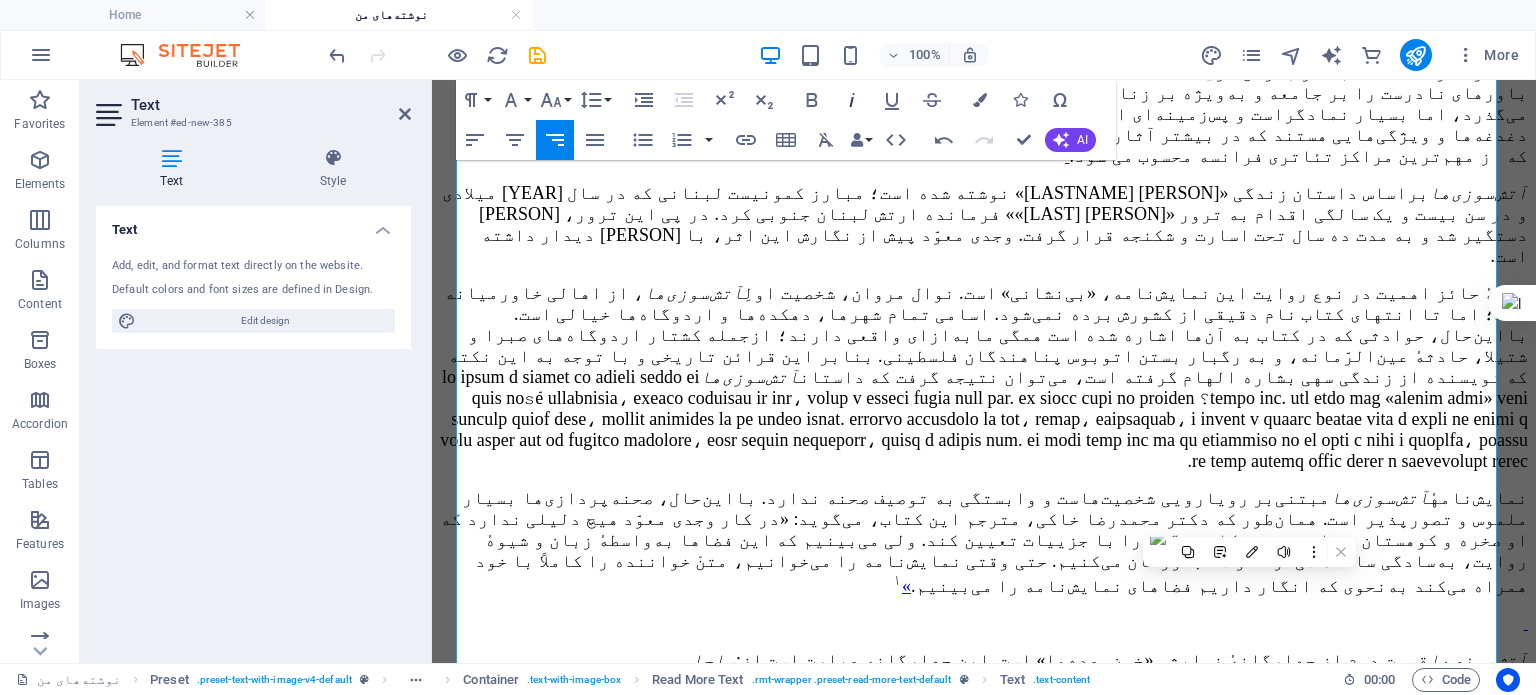 click 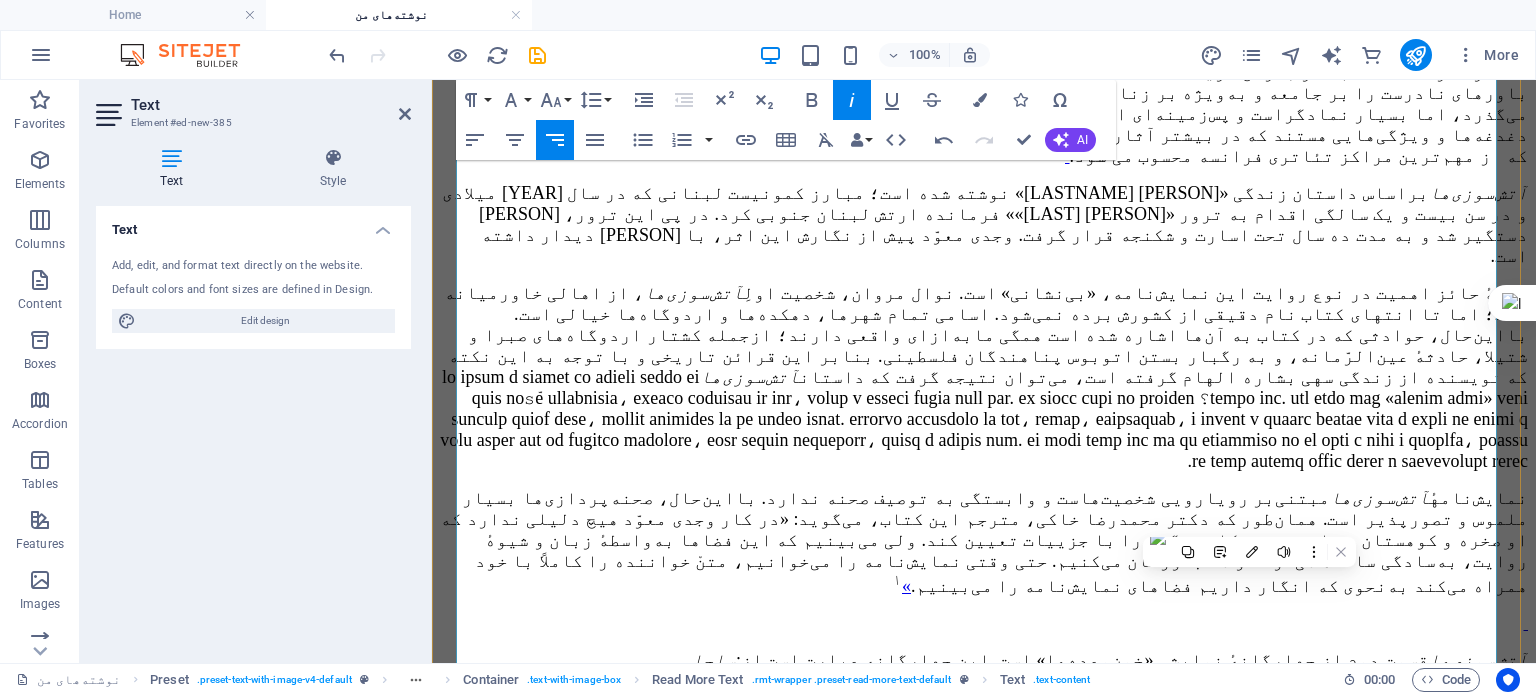 click on "آتش‌سوزی‌ها قسمت دوم از چهارگانهٔ نمایشی «خون‌وعده‌ها» است. این چهارگانه عبارت است از: ساحلی (1999)، آتش‌سوزی‌ها (2003)، جنگل‌ها (2006) و آسمان‌ها (2009). معوّد در هرکدام از این چهار نمایش‌نامه، داستان را از نگاه عضوی از خانواده‌ای روایت می‌کند که به دنبال یافتن هویت، سرزمین و نسب خانوادگی خویش است. از این چهارگانهٔ نمایشی، آتش‌سوزی‌ها با ترجمه «دکتر [FIRST] [LAST]» توسط «نشر روزبهان» به چاپ رسیده است؛ و «ساحلی» با ترجمه آقای «[FIRST] [LAST]» به زودی وارد بازار کتاب می‌شود." at bounding box center [984, 702] 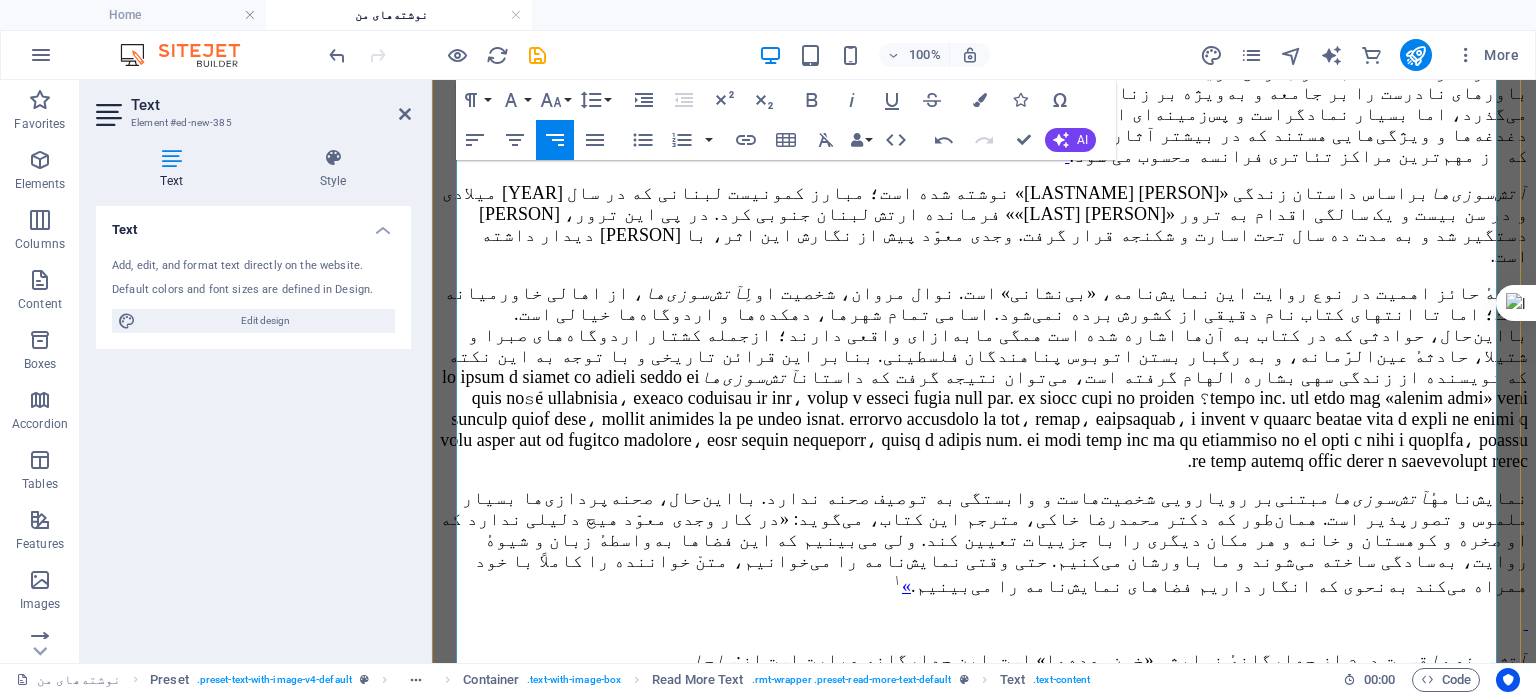 click on "آتش‌سوزی‌ها قسمت دوم از چهارگانهٔ نمایشی «خون‌وعده‌ها» است. این چهارگانه عبارت است از: ساحلی (1999)، آتش‌سوزی‌ها (2003)، جنگل‌ها (2006) و آسمان‌ها (2009). معوّد در هرکدام از این چهار نمایش‌نامه، داستان را از نگاه عضوی از خانواده‌ای روایت می‌کند که به دنبال یافتن هویت، سرزمین و نسب خانوادگی خویش است. از این چهارگانهٔ نمایشی، آتش‌سوزی‌ها با ترجمهٔ «دکتر رضا خاکی» توسط «نشر روزبهان» به چاپ رسیده است؛ و «ساحلی» با ترجمه آقای «اصغر نوری» به زودی وارد بازار کتاب می‌شود." at bounding box center [998, 702] 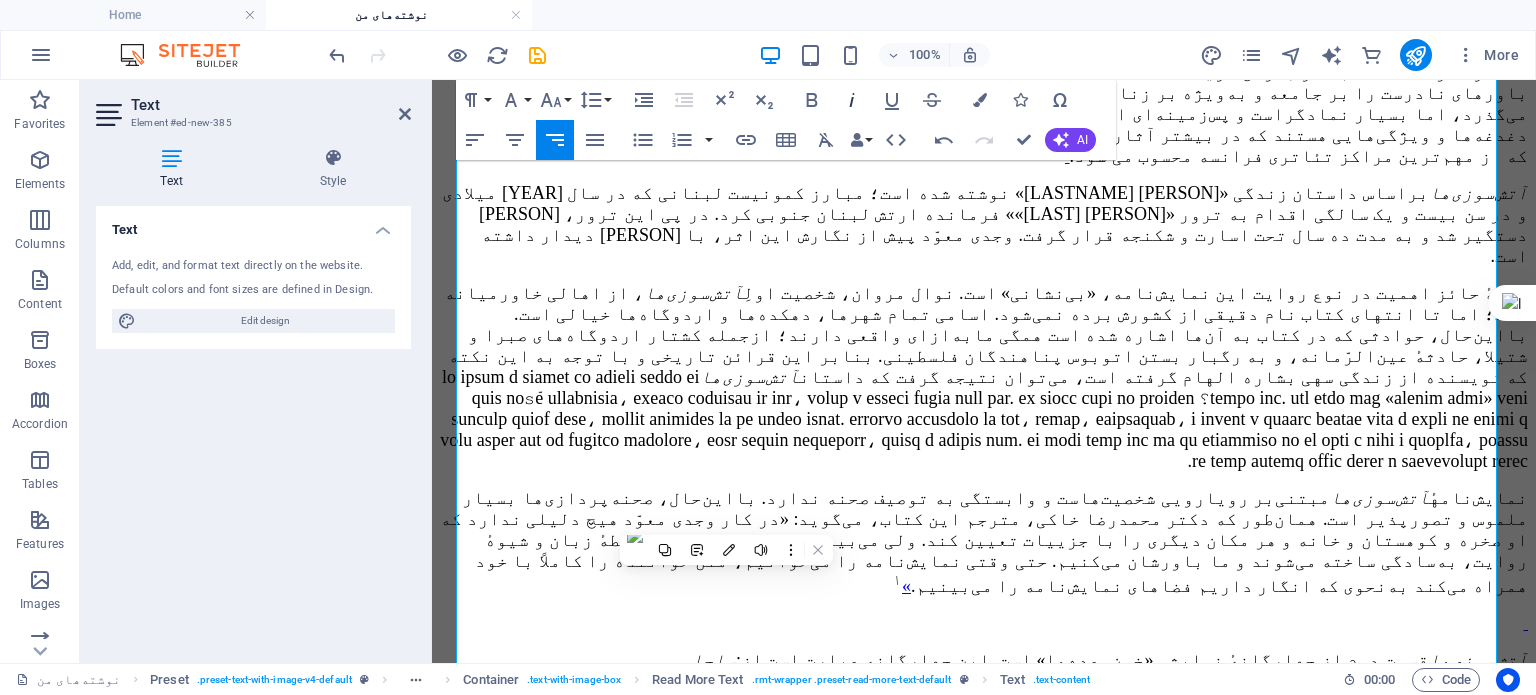 click 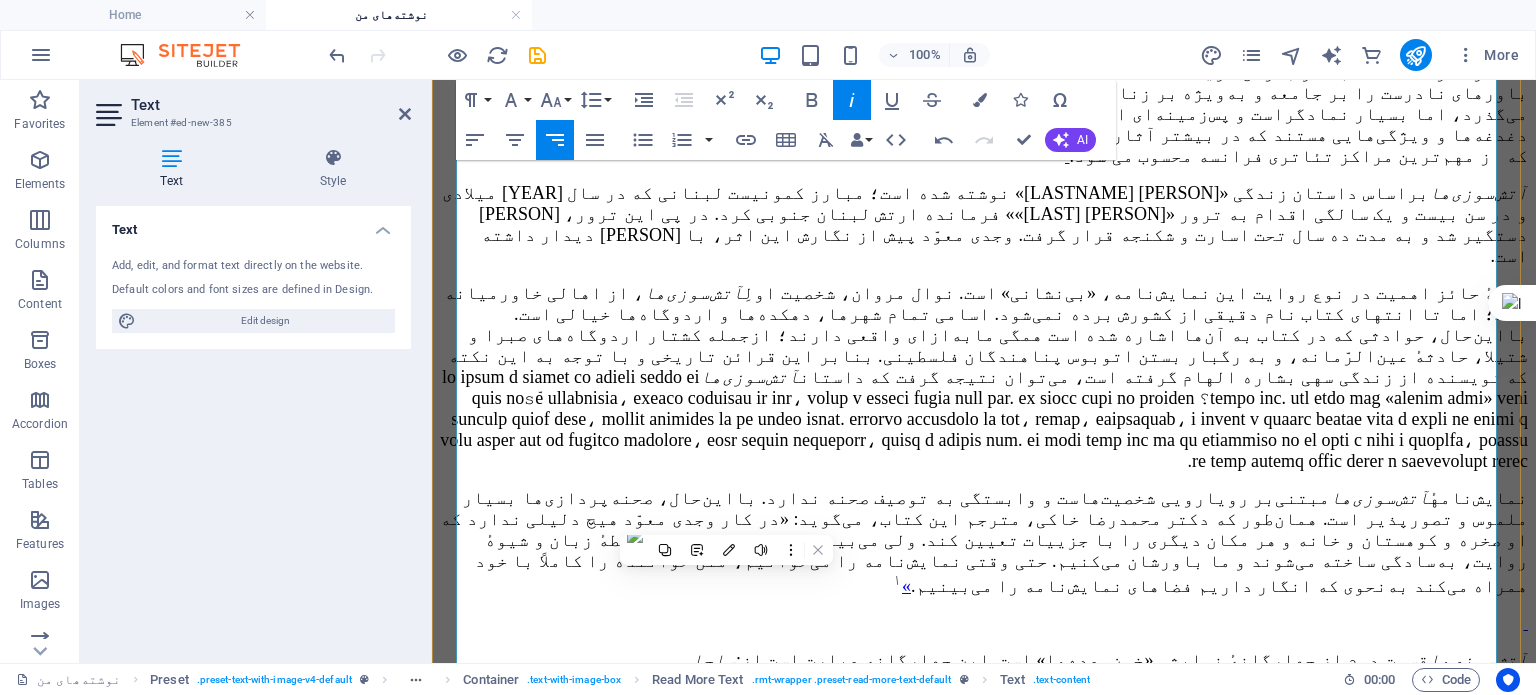 click on "آتش‌سوزی‌ها  قسمت دوم از چهارگانهٔ نمایشی «خون‌وعده‌ها» است. این چهارگانه عبارت است از:  ساحلی   (۱۹۹۹)،  آتش‌سوزی‌ها  (۲۰۰۳)،  جنگل‌ها   (۲۰۰۶) و  آسمان‌ها   (۲۰۰۹). معوّد در هرکدام از این چهار نمایش‌نامه، داستان را از نگاه عضوی از خانواده‌ای روایت می‌کند که به دنبال یافتن هویت، سرزمین و نسب خانوادگی خویش است. از این چهارگانهٔ نمایشی،  آتش‌سوزی‌ها  با ترجمهٔ دکتر محمدرضا خاکی در نشر روزبهان به چاپ رسیده است و  ساحلی  با ترجمه آقای «اصغر نوری» به زودی وارد بازار کتاب می‌شود." at bounding box center (998, 702) 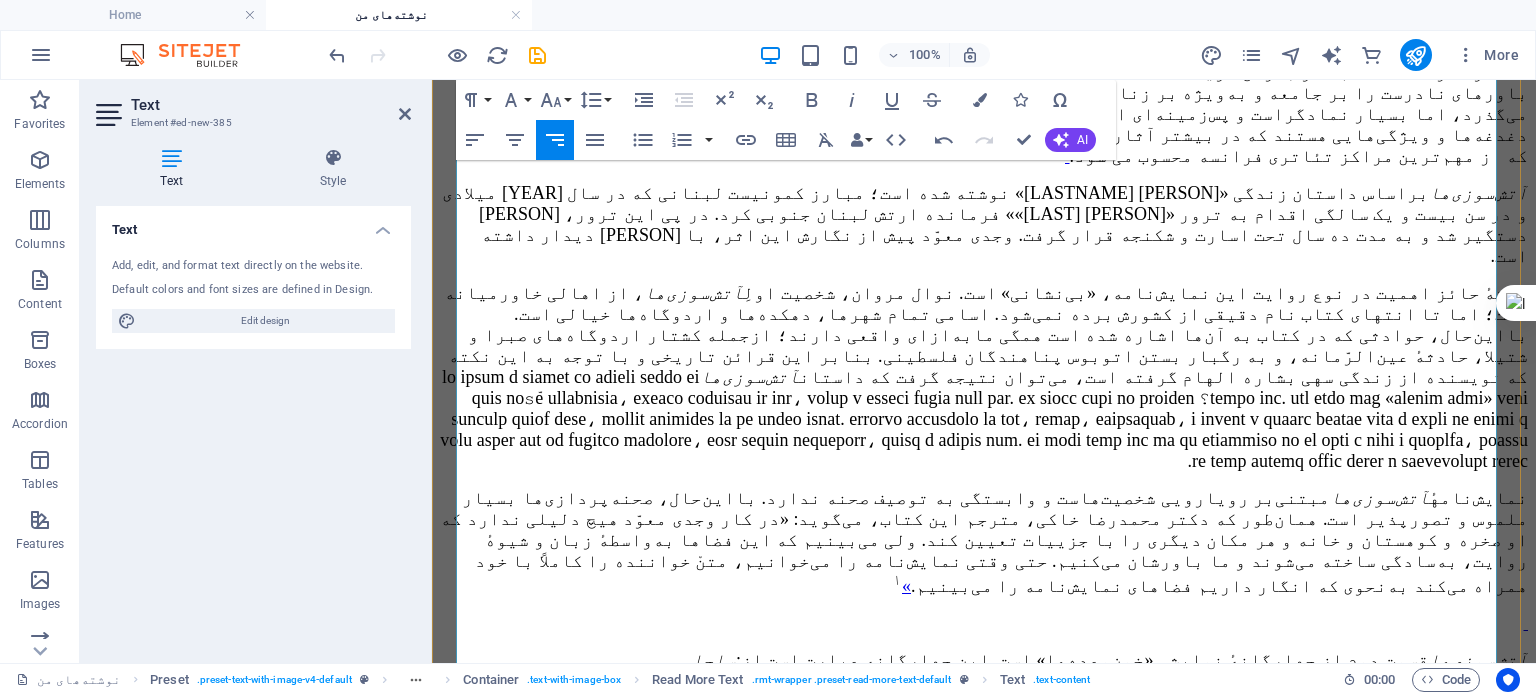 click on "آتش‌سوزی‌ها قسمت دوم از چهارگانهٔ نمایشی «خون‌وعده‌ها» است. این چهارگانه عبارت است از: ساحلی (۱۹۹۹)، آتش‌سوزی‌ها (۲۰۰۳)، جنگل‌ها (۲۰۰۶) و آسمان‌ها (۲۰۰۹). معوّد در هرکدام از این چهار نمایش‌نامه، داستان را از نگاه عضوی از خانواده‌ای روایت می‌کند که به دنبال یافتن هویت، سرزمین و نسب خانوادگی خویش است. از این چهارگانهٔ نمایشی، آتش‌سوزی‌ها با ترجمهٔ دکتر محمدرضا خاکی در نشر روزبهان به چاپ رسیده است و ساحلی با ترجمهٔ آقای «اصغر نوری» به زودی وارد بازار کتاب می‌شود." at bounding box center (996, 702) 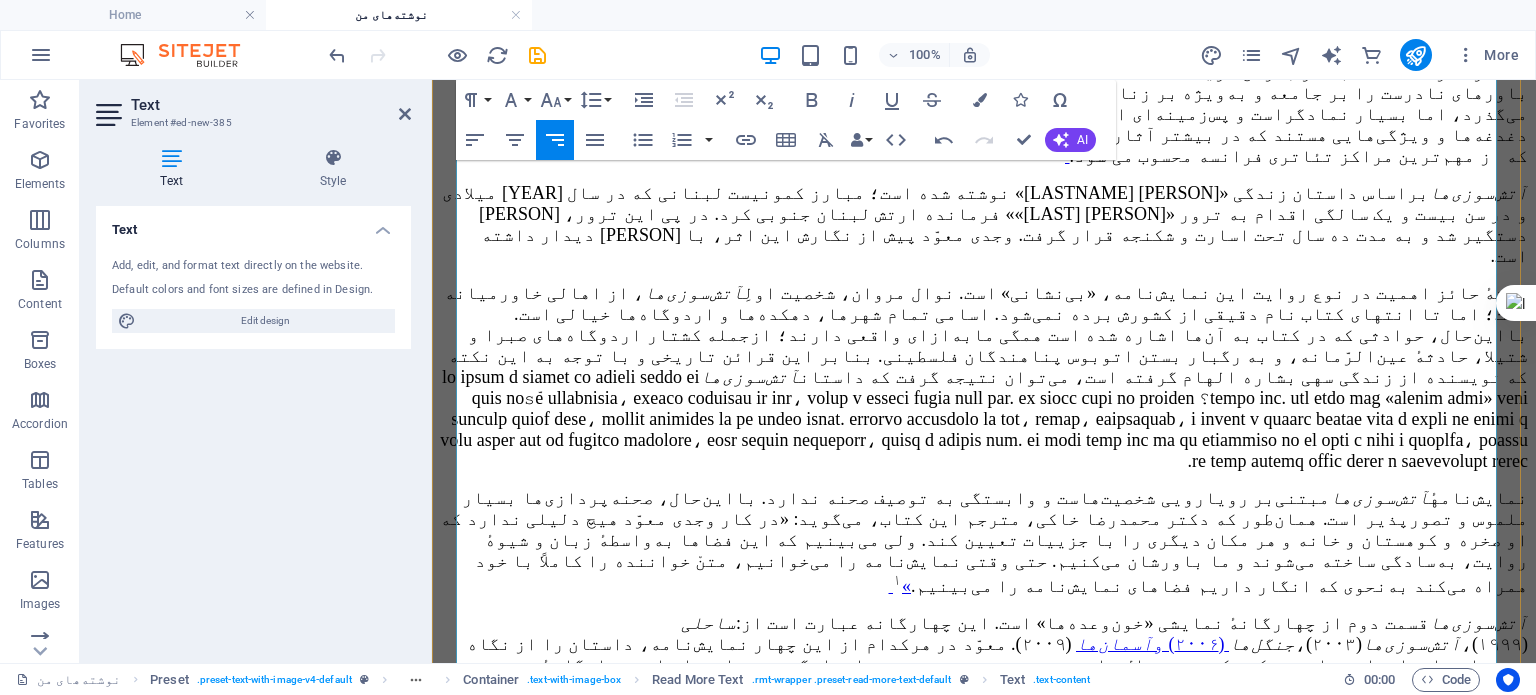 click at bounding box center (984, 744) 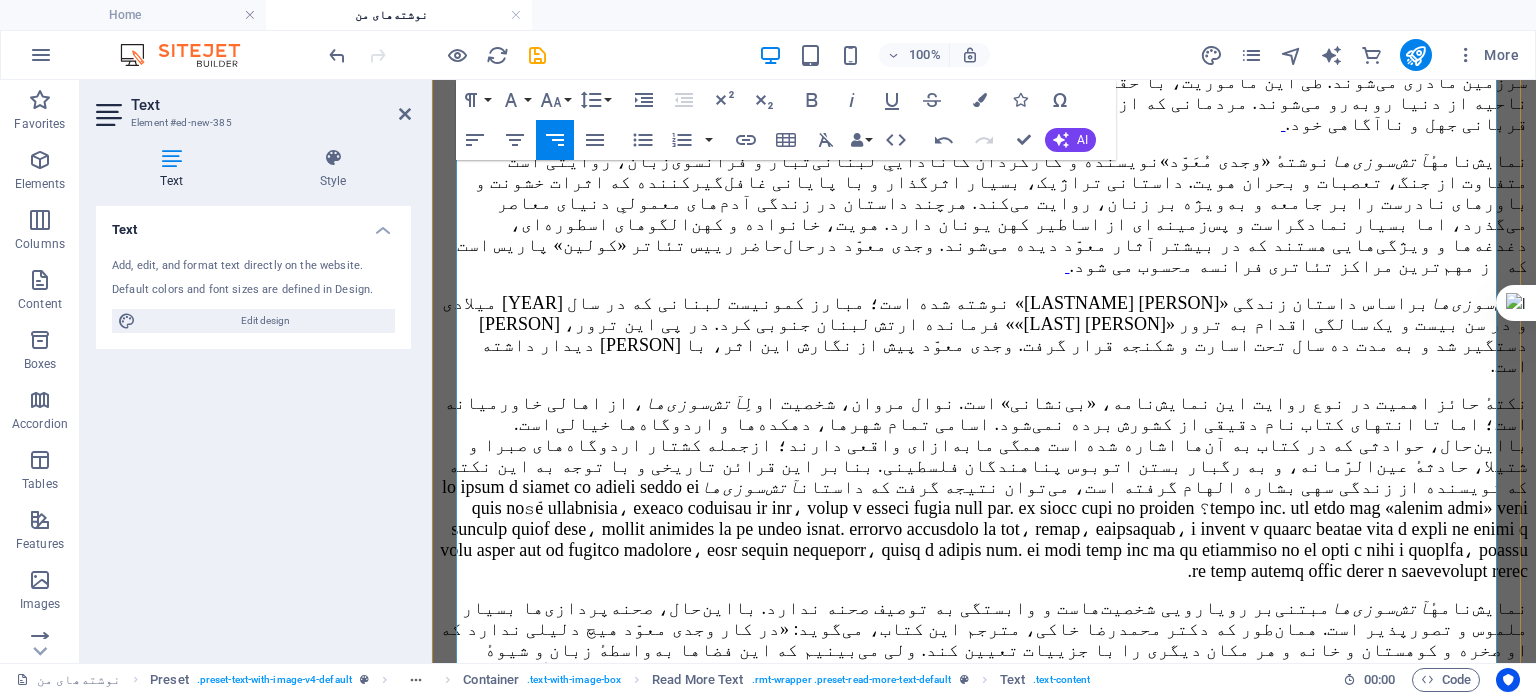 scroll, scrollTop: 2796, scrollLeft: 0, axis: vertical 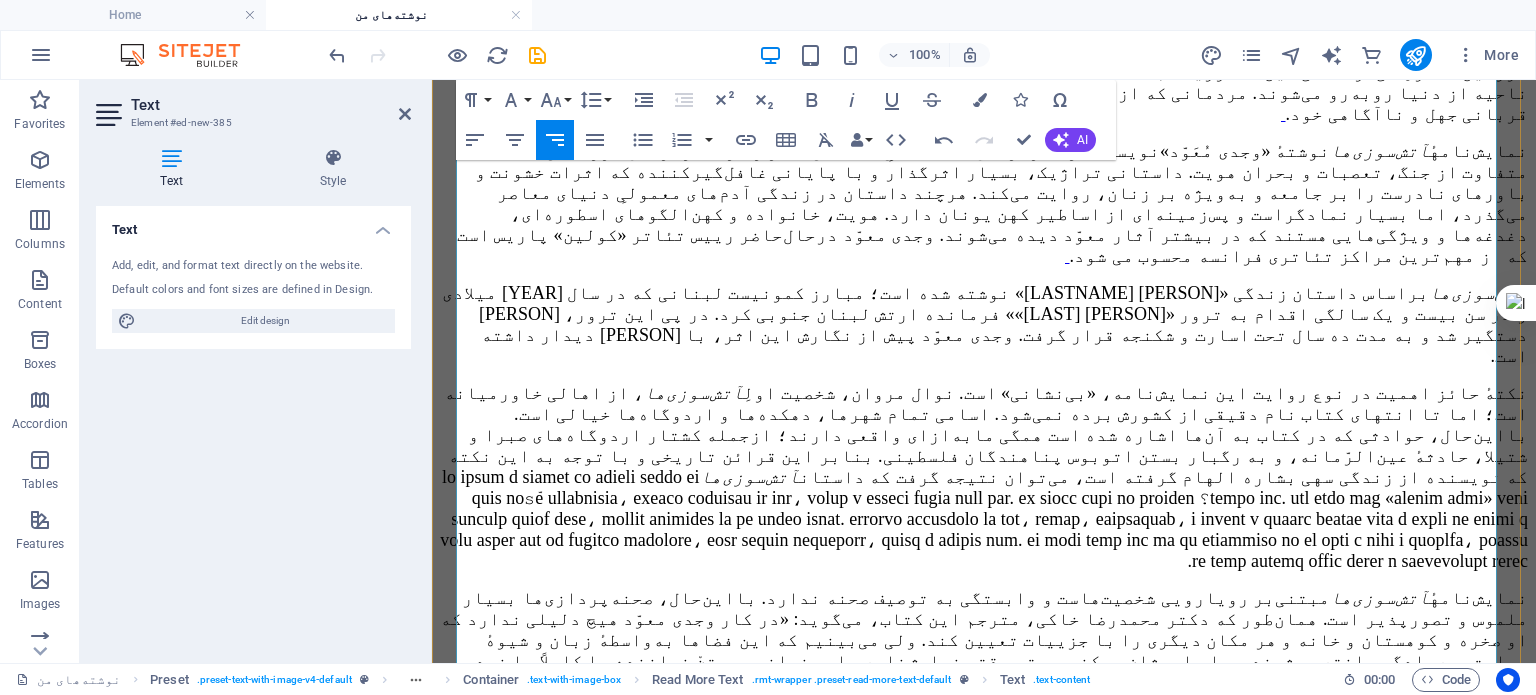 click on "آتش‌سوزی‌ها  قسمت دوم از چهارگانهٔ نمایشی «خون‌وعده‌ها» است. این چهارگانه عبارت است از:  ساحلی   (۱۹۹۹)،  آتش‌سوزی‌ها  (۲۰۰۳)،  جنگل‌ها   (۲۰۰۶) و  آسمان‌ها   (۲۰۰۹). معوّد در هرکدام از این چهار نمایش‌نامه، داستان را از نگاه عضوی از خانواده‌ای روایت می‌کند که به دنبال یافتن هویت، سرزمین و نسب خانوادگی خویش است. از این چهارگانهٔ نمایشی،  آتش‌سوزی‌ها  با ترجمهٔ دکتر محمدرضا خاکی در نشر روزبهان به چاپ رسیده است و  ساحلی  با ترجمهٔ آقای اصغر نوری به‌زودی وارد بازار کتاب می‌شود." at bounding box center [995, 765] 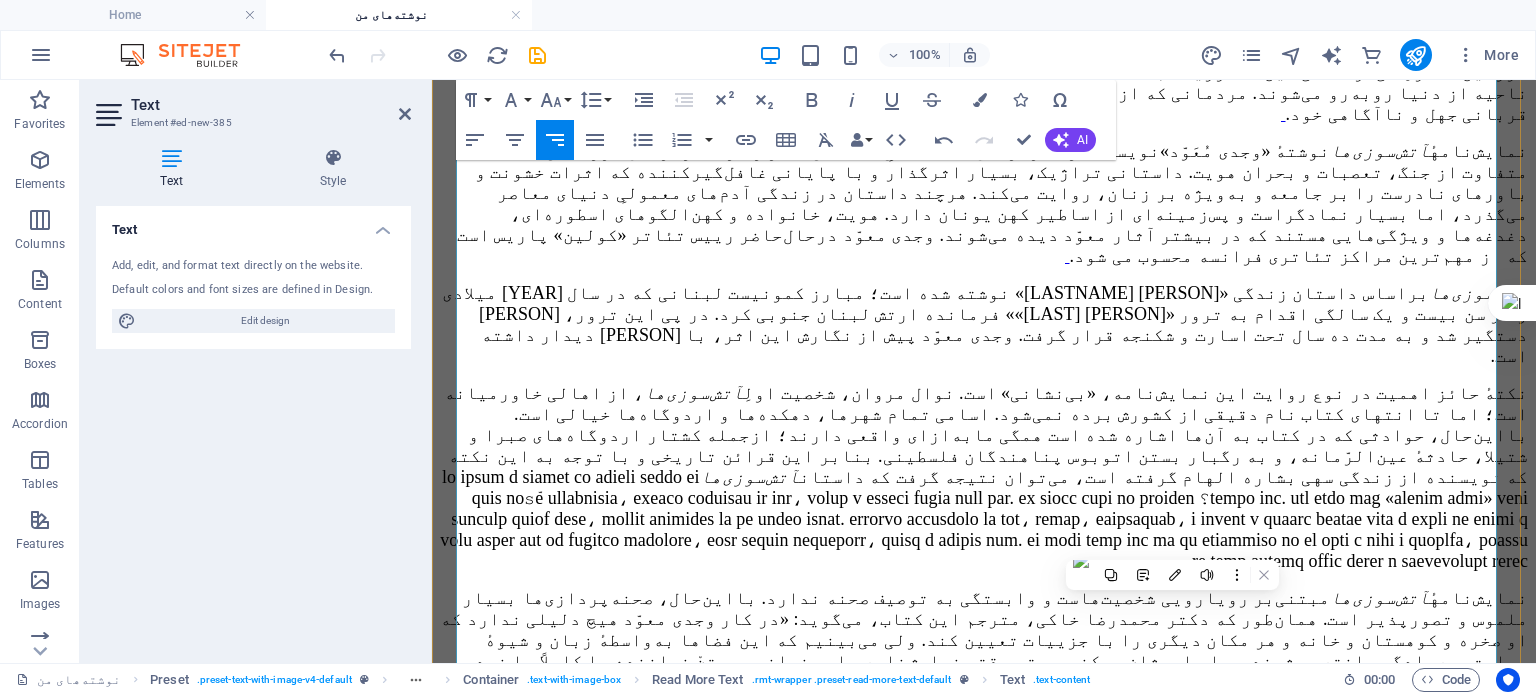 copy on "خون‌وعده‌ها" 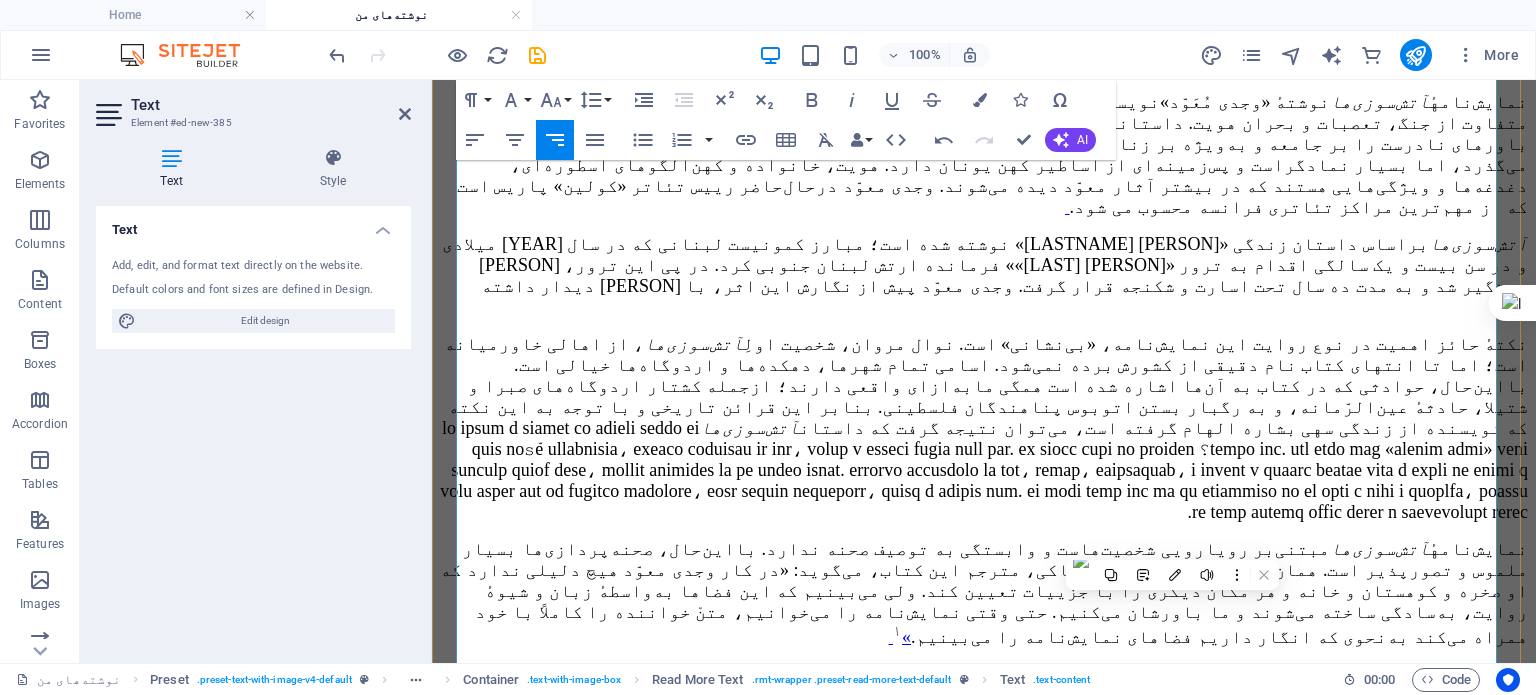 scroll, scrollTop: 2896, scrollLeft: 0, axis: vertical 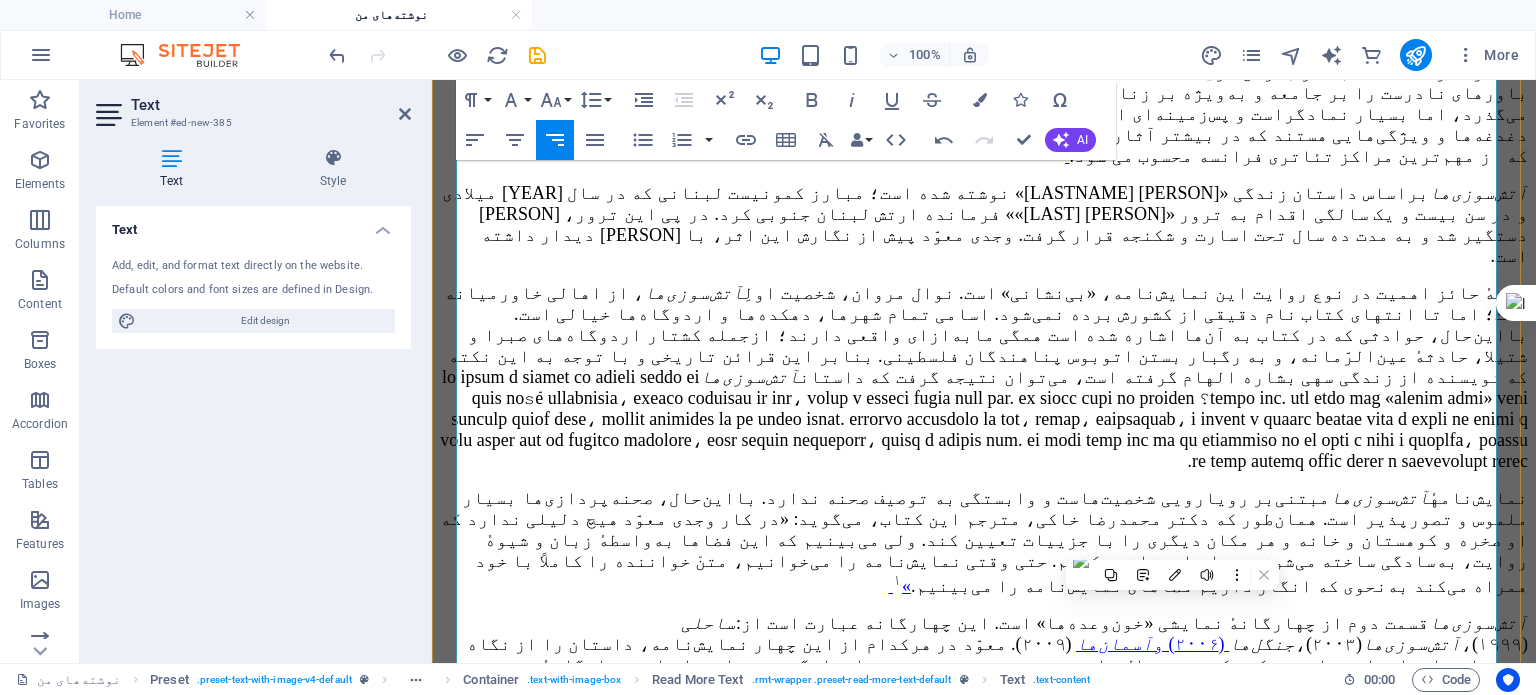 drag, startPoint x: 1360, startPoint y: 540, endPoint x: 1406, endPoint y: 540, distance: 46 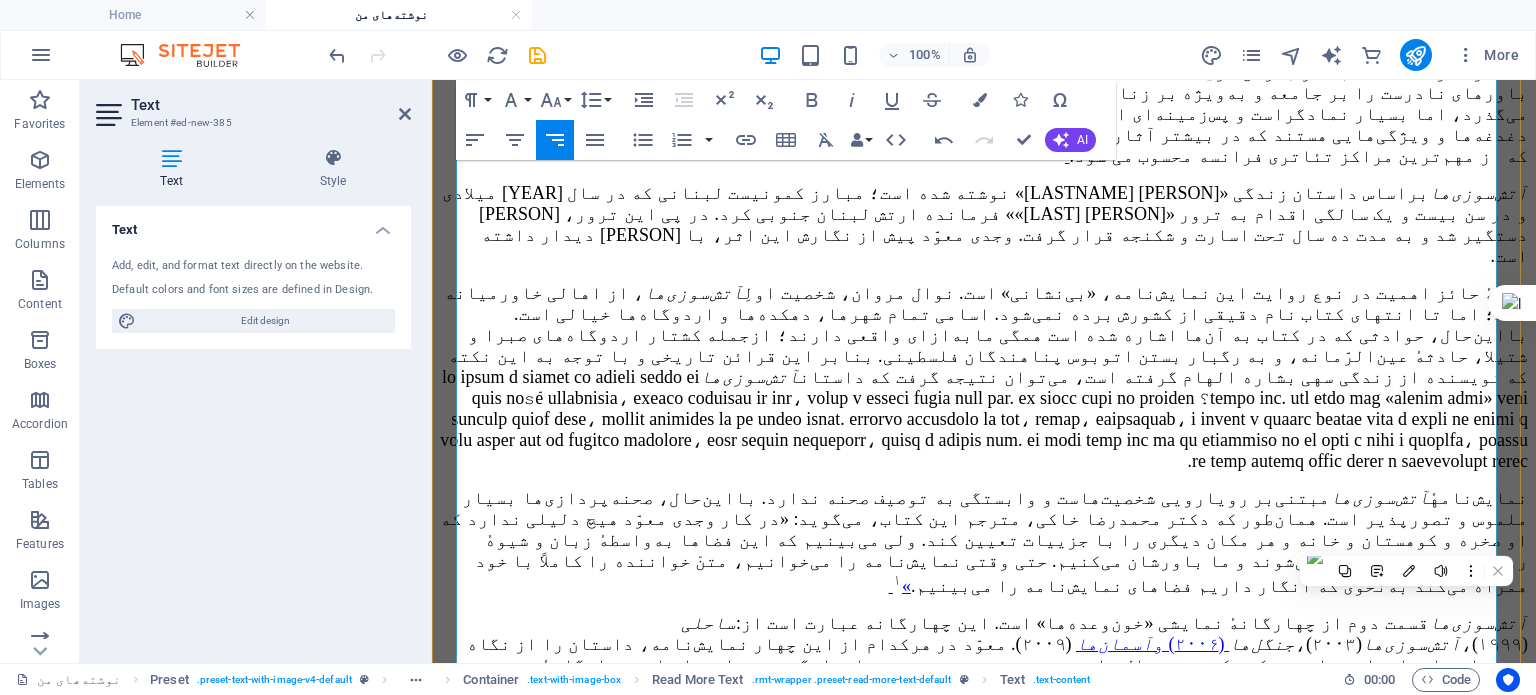 drag, startPoint x: 1354, startPoint y: 549, endPoint x: 1426, endPoint y: 547, distance: 72.02777 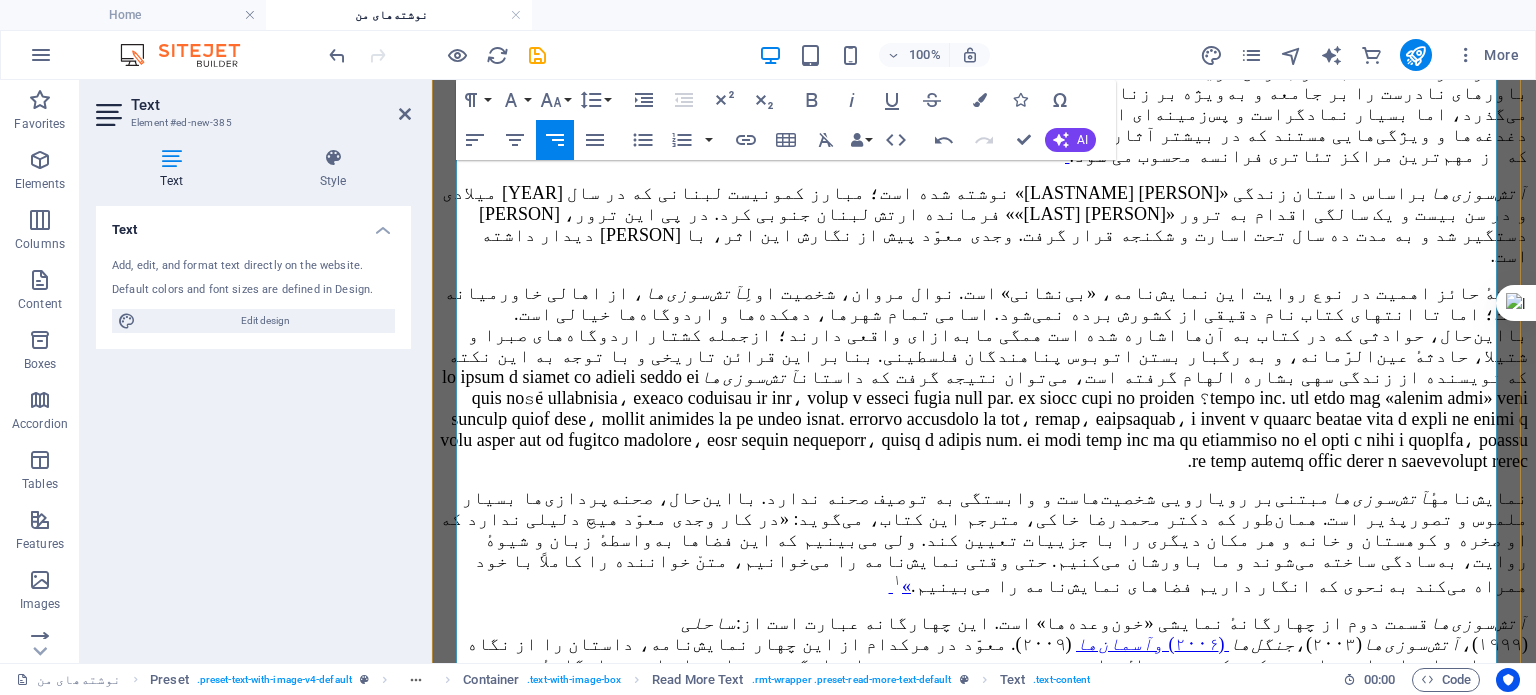 click on "خون‌وعده‌ها" at bounding box center [997, -28] 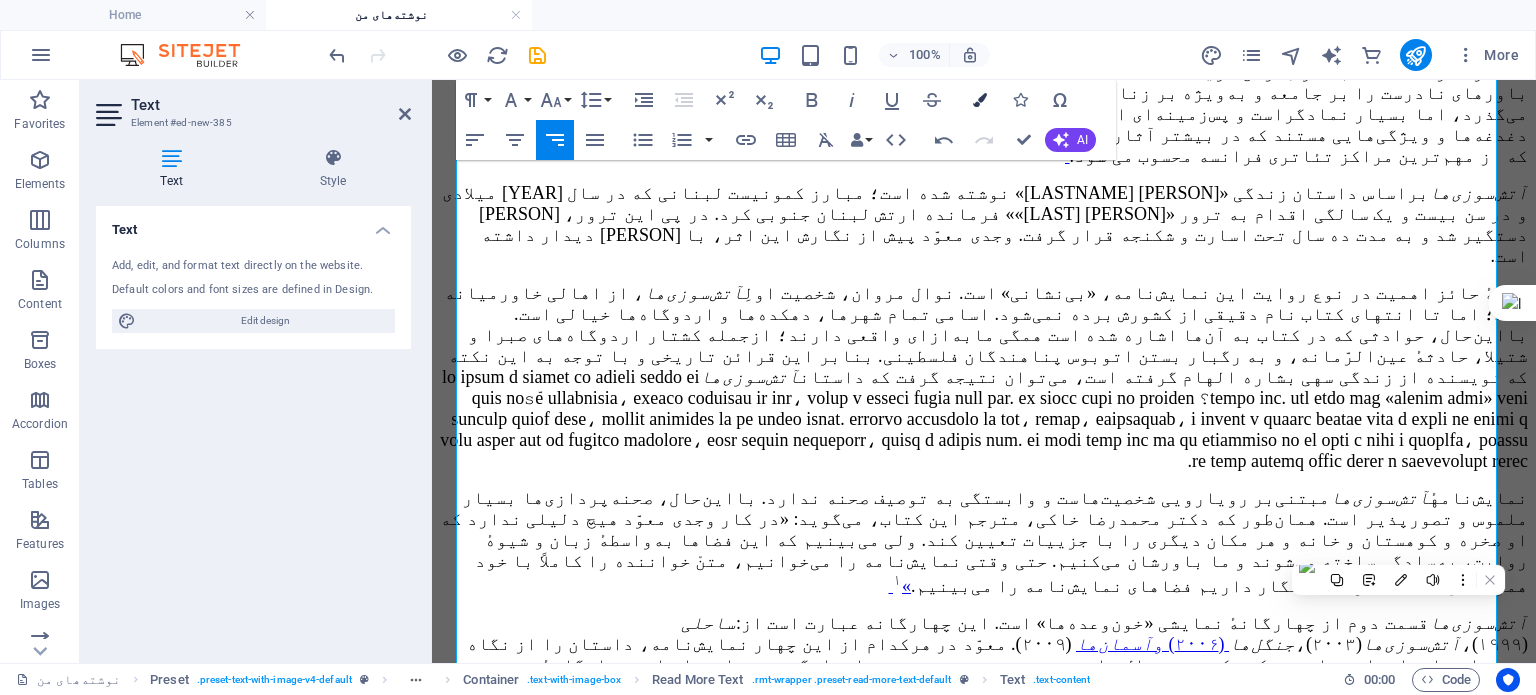 click on "Colors" at bounding box center [980, 100] 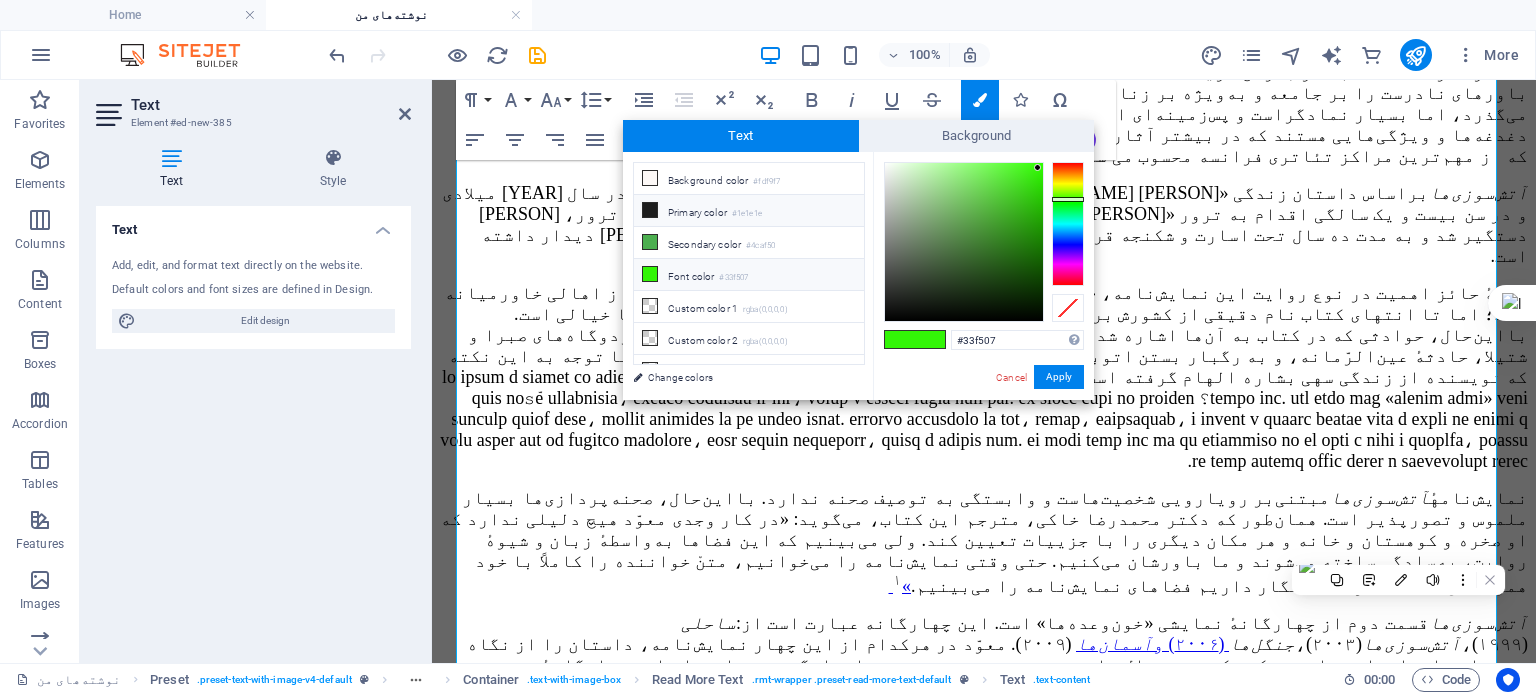 click on "#1e1e1e" at bounding box center [747, 214] 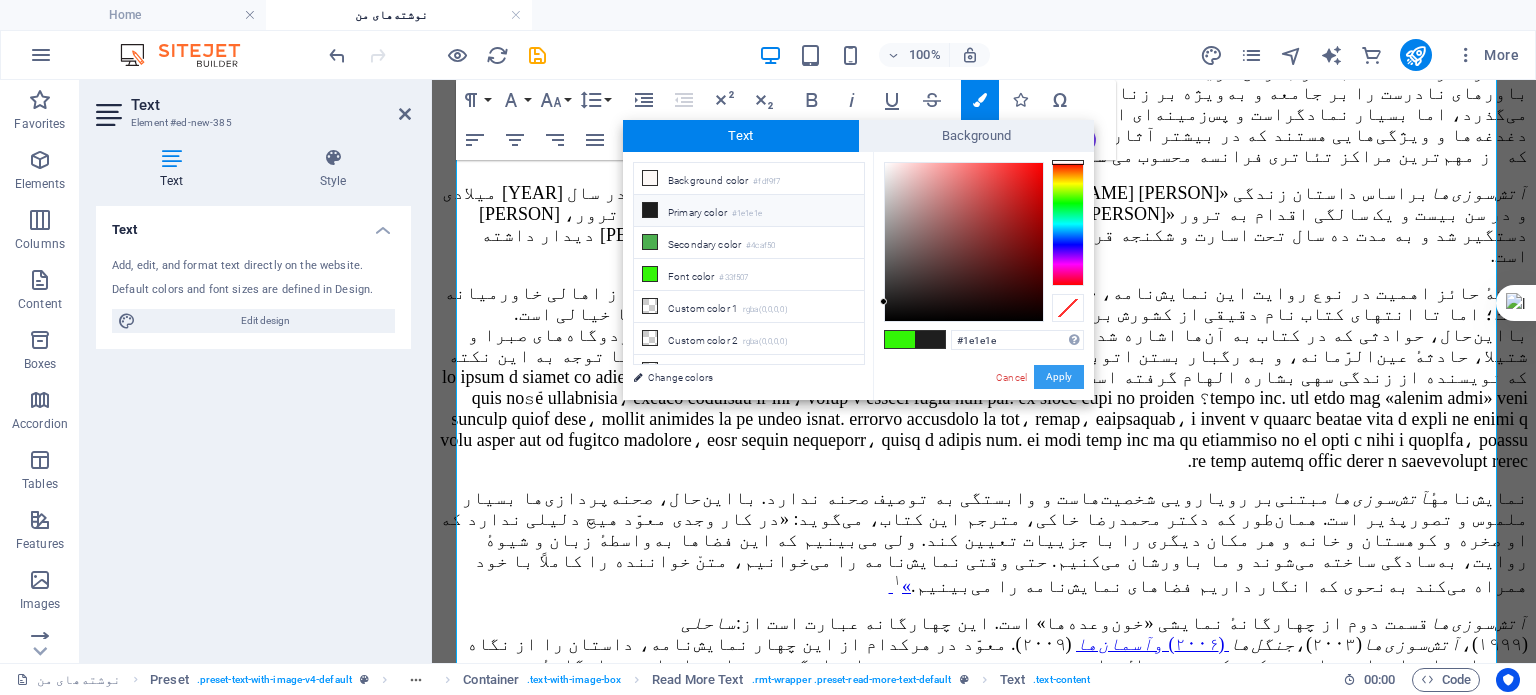 click on "Apply" at bounding box center (1059, 377) 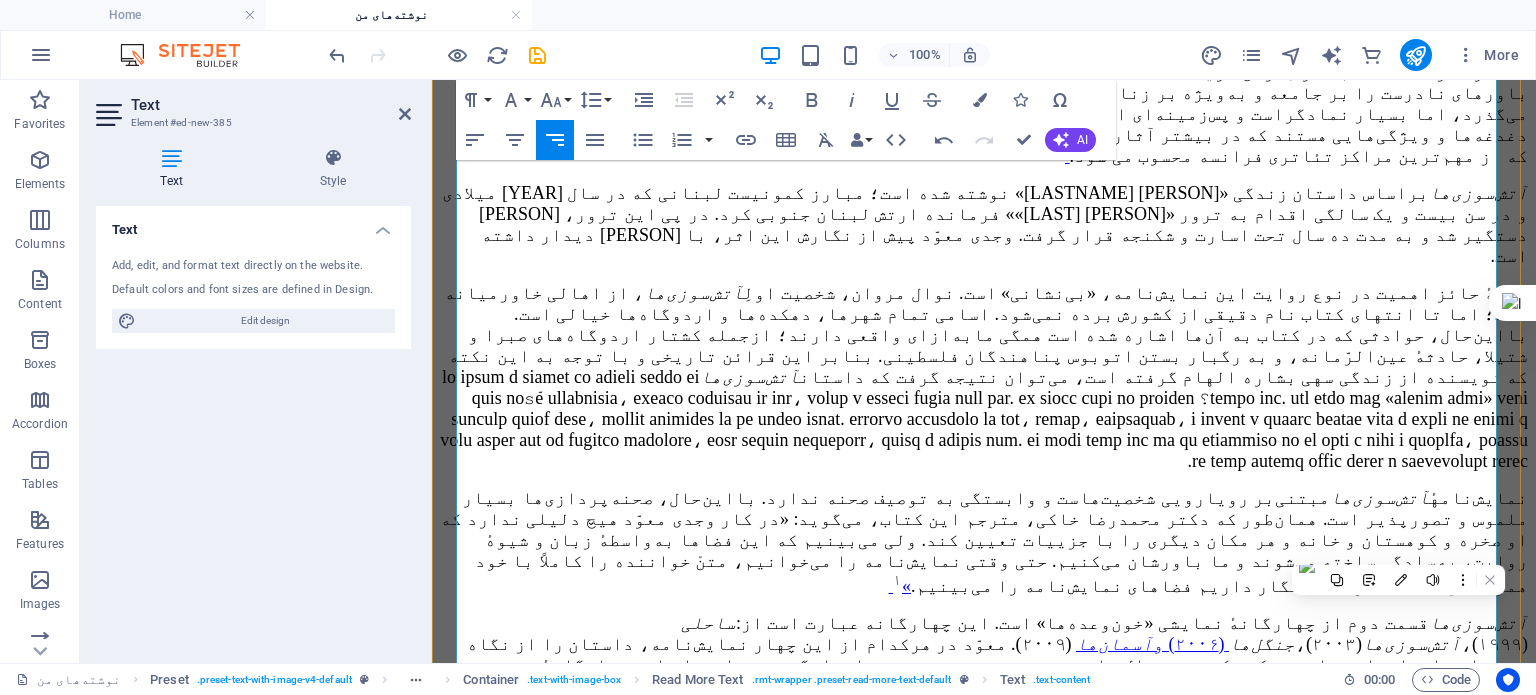 click on "چهارگانهٔ « خون‌وعده‌ها » در سال 2009 در فستیوال «آوینیون [x]» (فستیوال سالانه هنری در شهر آوینیون فرانسه) به روی صحنه رفت. بر اساس این کتاب، فیلمی به همین نام و به کارگردانی دنیس ویلنو [xi] کارگردان کانادایی، در سال 2010 تولید شده است. این فیلم نامزد بهترین فیلم غیر انگلیسی زبان در اسکار 2011 و برنده جایزه بهترین فیلم کانادایی از جشنواره بین‌المللی فیلم تورنتو 2010 شد." at bounding box center [984, 776] 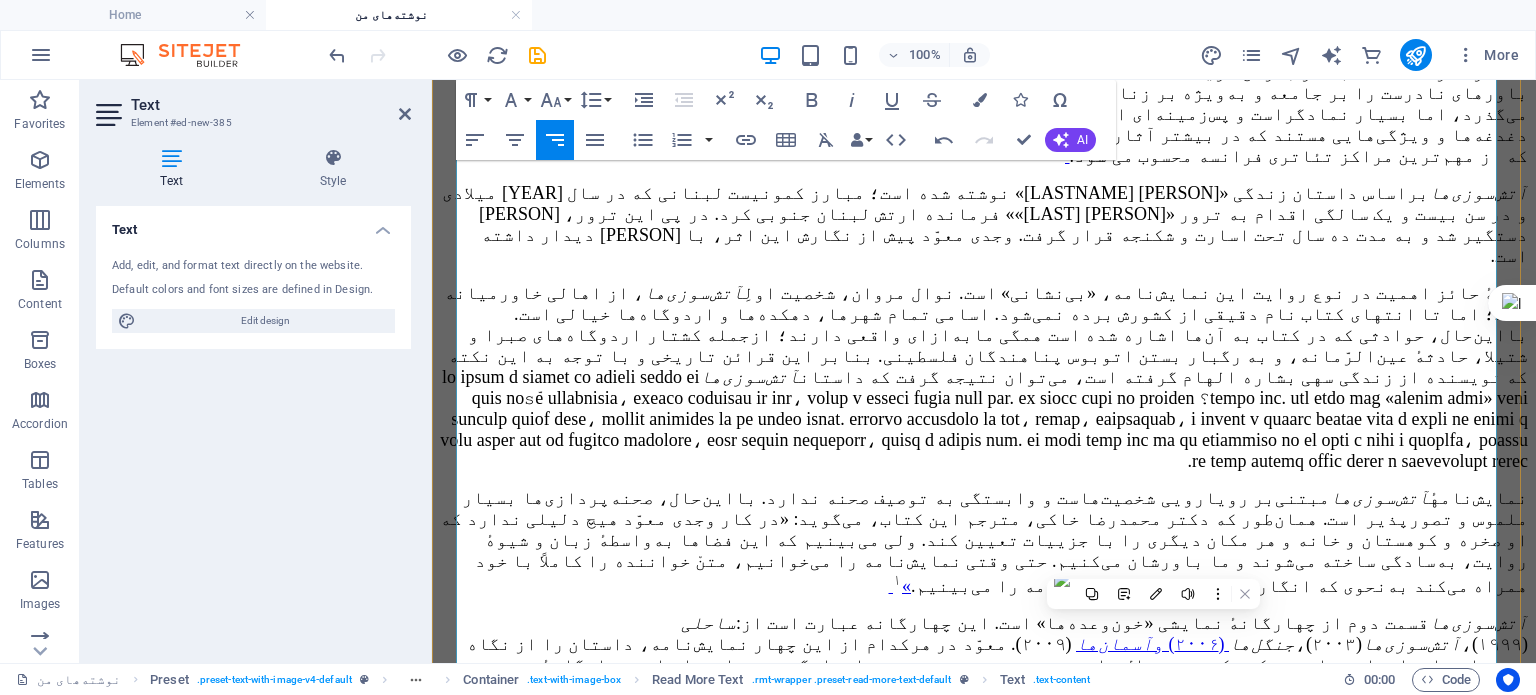 click on "چهارگانهٔ « خون‌وعده‌ها » در سال 2009 در فستیوال «آوینیون [x]» (فستیوال سالانه هنری در شهر آوینیون فرانسه) به روی صحنه رفت. بر اساس این کتاب، فیلمی به همین نام و به کارگردانی دنیس ویلنو [xi] کارگردان کانادایی، در سال 2010 تولید شده است. این فیلم نامزد بهترین فیلم غیر انگلیسی زبان در اسکار 2011 و برنده جایزه بهترین فیلم کانادایی از جشنواره بین‌المللی فیلم تورنتو 2010 شد." at bounding box center (984, 776) 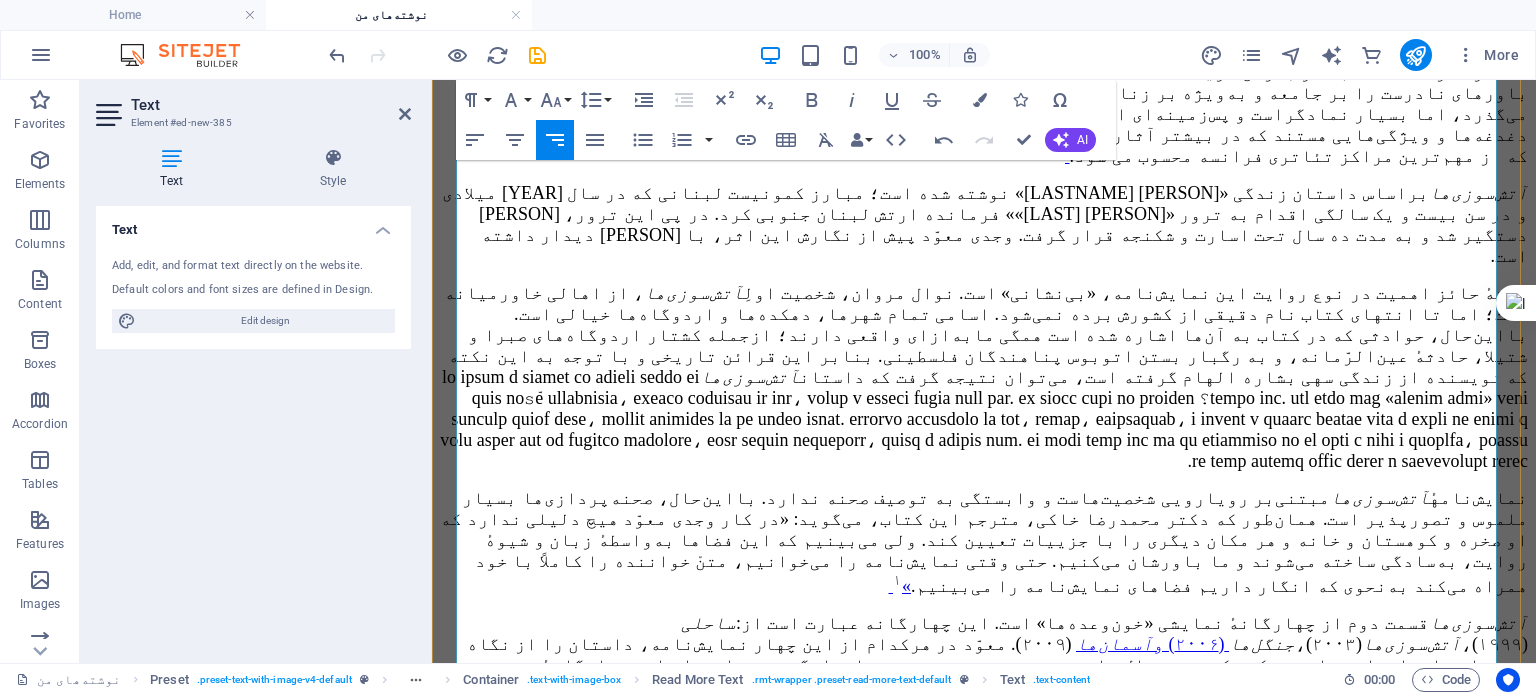 click on "» در سال 2009 در فستیوال «آوینیون [x]» (فستیوال سالانه هنری در شهر آوینیون فرانسه) به روی صحنه رفت. بر اساس این کتاب، فیلمی به همین نام و به کارگردانی دنیس ویلنو [xi] کارگردان کانادایی، در سال 2010 تولید شده است. این فیلم نامزد بهترین فیلم غیر انگلیسی زبان در اسکار 2011 و برنده جایزه بهترین فیلم کانادایی از جشنواره بین‌المللی فیلم تورنتو 2010 شد." at bounding box center [992, 775] 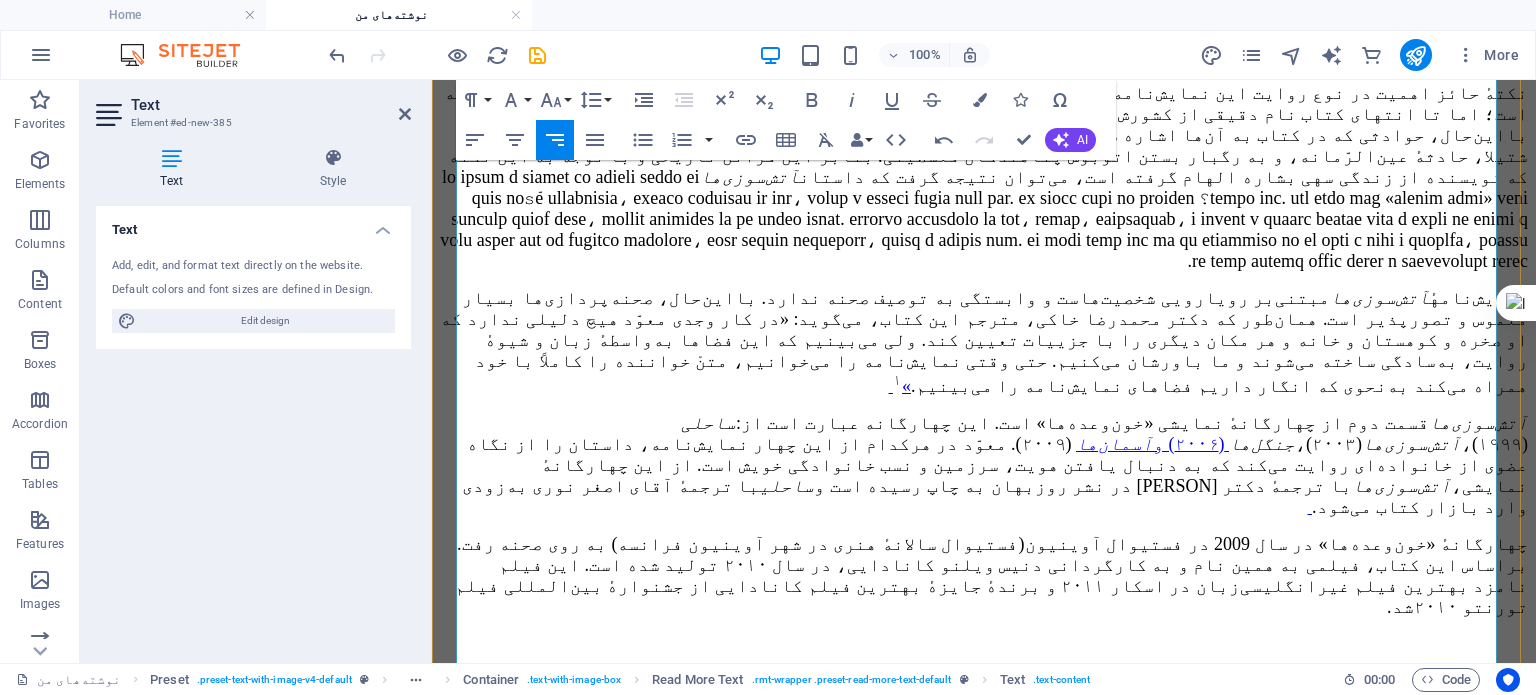 click at bounding box center (984, 644) 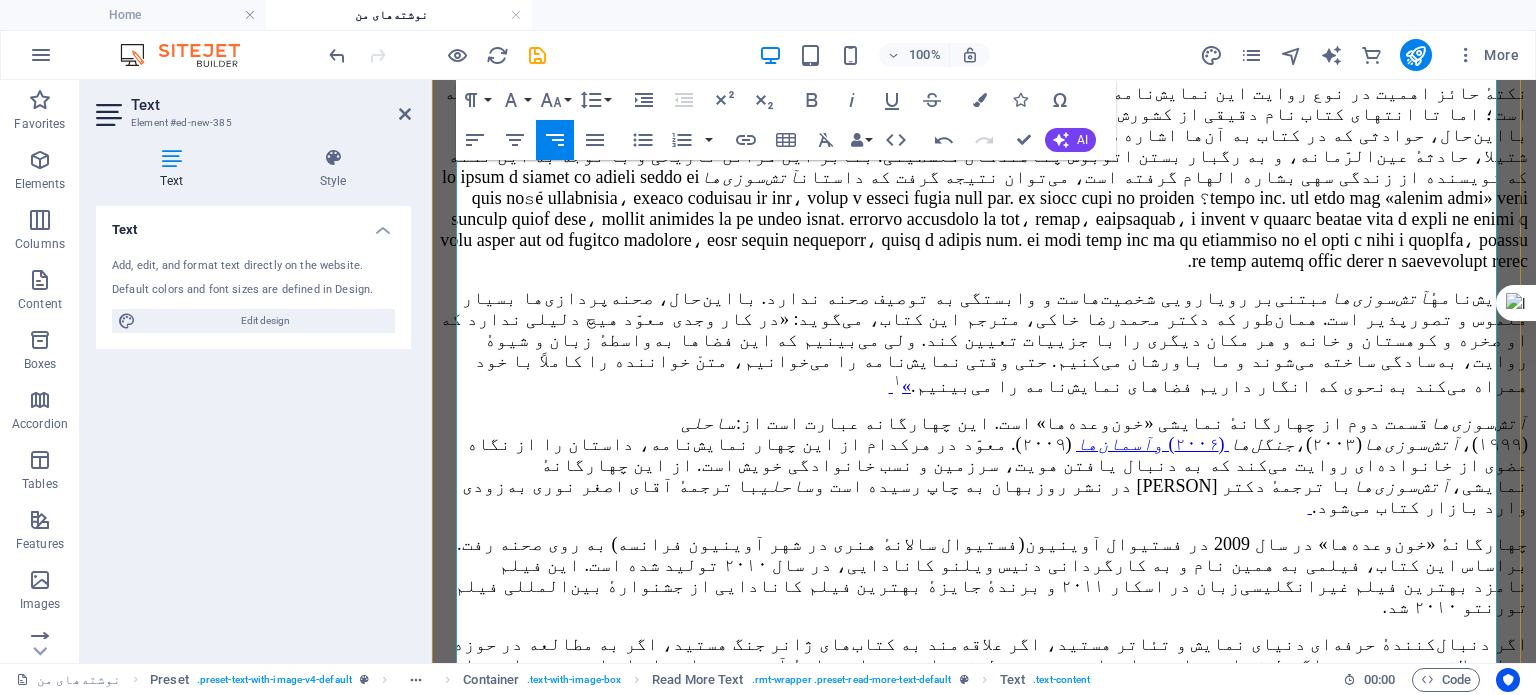 click on "اگر دنبال‌کنندهٔ حرفه‌ای دنیای نمایش و تئاتر هستید، اگر علاقه‌مند به کتاب‌های ژانر جنگ هستید، اگر به مطالعه در حوزه زنان علاقه‌مندید و حتی اگر طرف‌دار رمان و داستان هستید، مطمئن باشید نمایش‌نامهٔ آتش‌سوزی‌ها شما را با خود همراه خواهد کرد." at bounding box center [985, 665] 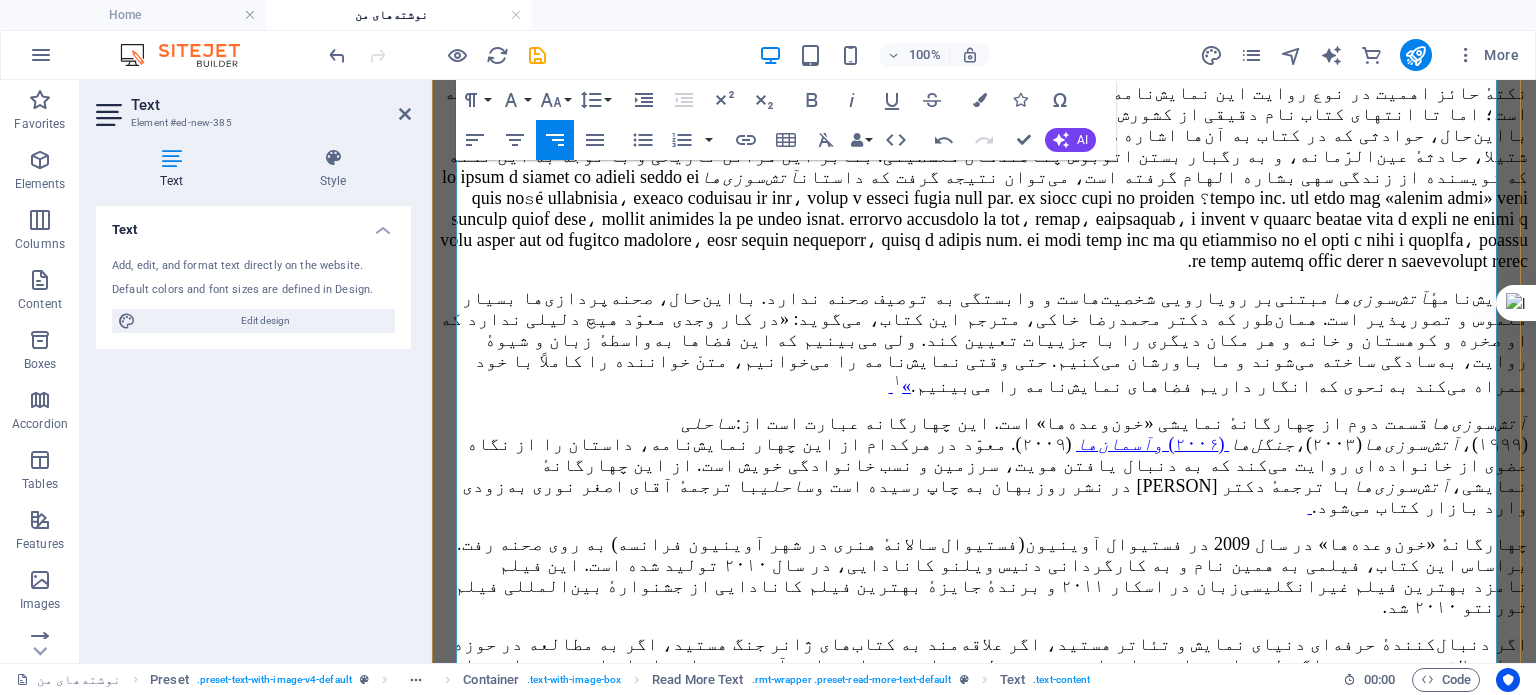 click on "اگر دنبال‌کنندهٔ حرفه‌ای دنیای نمایش و تئاتر هستید، اگر علاقه‌مند به کتاب‌های ژانر جنگ هستید، اگر به مطالعه در حوزه زنان علاقه‌مندید و حتی اگر طرف‌دار رمان و داستان هستید، مطمئن باشید نمایش‌نامه آتش‌سوزی‌ها شما را با خود همراه خواهد کرد." at bounding box center [985, 665] 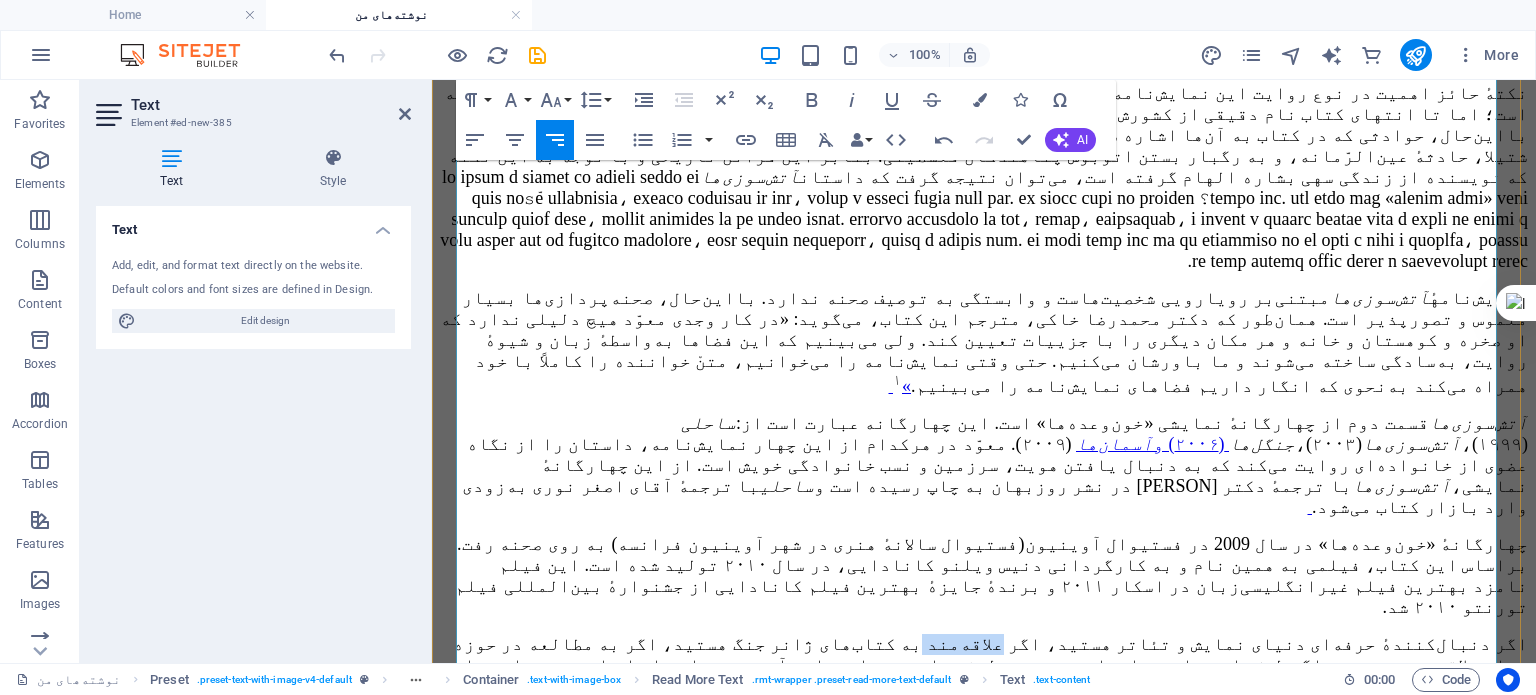 click on "اگر دنبال‌کنندهٔ حرفه‌ای دنیای نمایش و تئاتر هستید، اگر علاقه‌مند به کتاب‌های ژانر جنگ هستید، اگر به مطالعه در حوزه زنان علاقه‌مندید و حتی اگر طرف‌دار رمان و داستان هستید، مطمئن باشید نمایش‌نامه آتش‌سوزی‌ها شما را با خود همراه خواهد کرد." at bounding box center [985, 665] 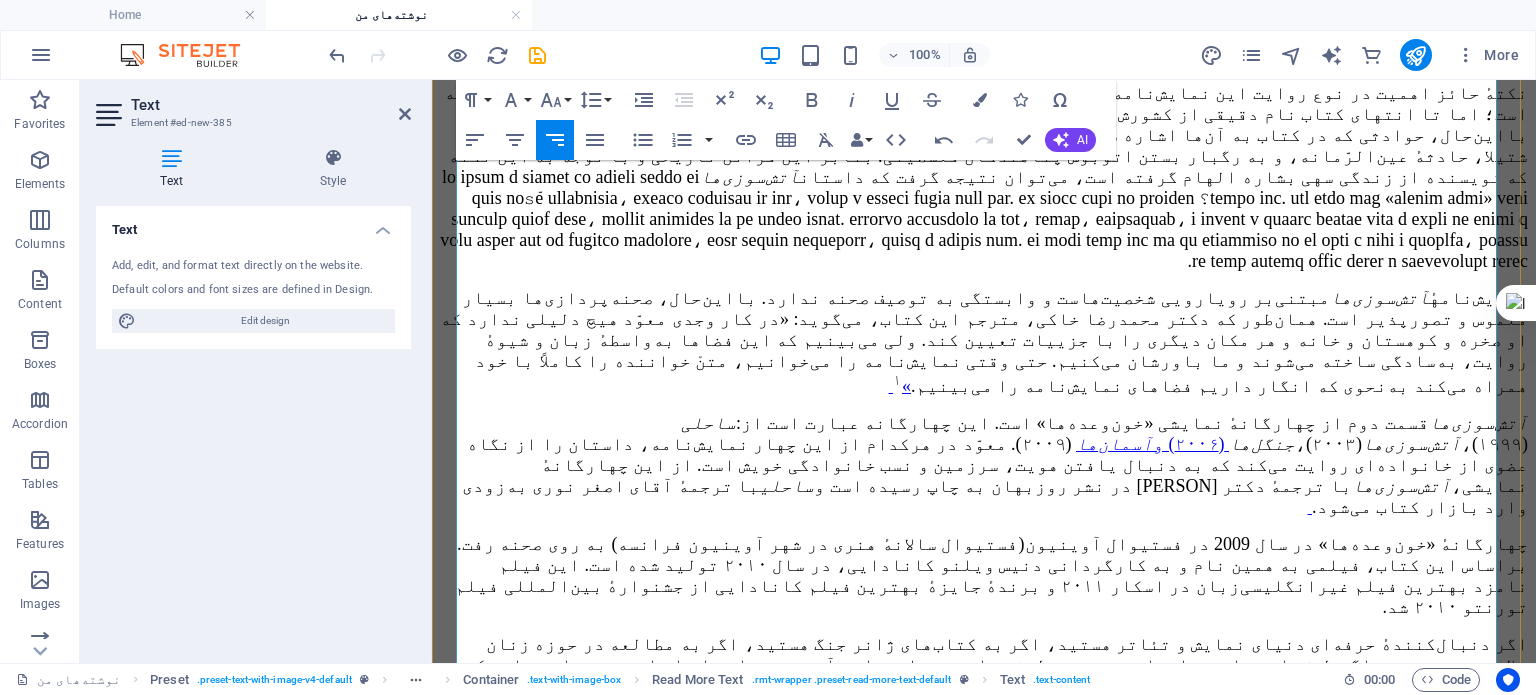 click on "اگر دنبال‌کنندهٔ حرفه‌ای دنیای نمایش و تئاتر هستید، اگر به کتاب‌های ژانر جنگ هستید، اگر به مطالعه در حوزه زنان علاقه‌مندید و حتی اگر طرف‌دار رمان و داستان هستید، مطمئن باشید نمایش‌نامه آتش‌سوزی‌ها شما را با خود همراه خواهد کرد." at bounding box center [988, 654] 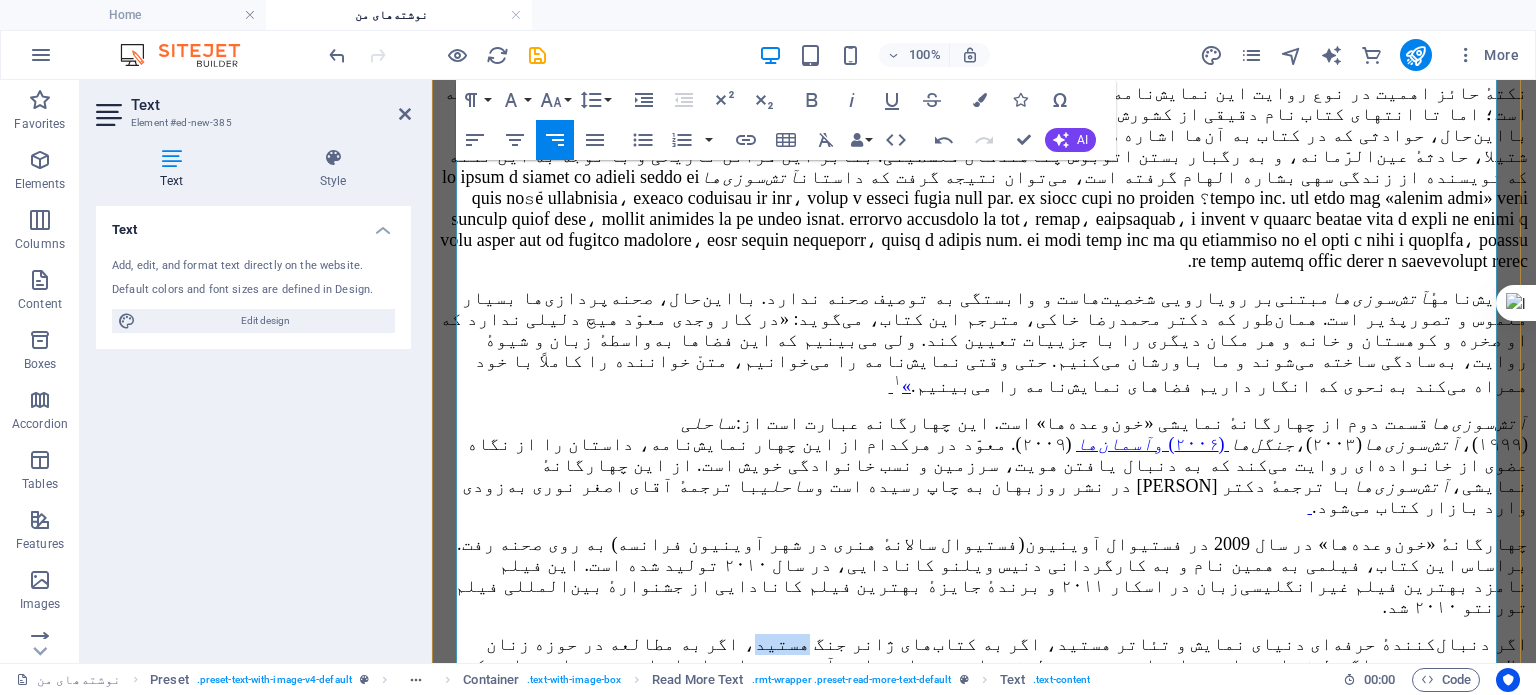 click on "اگر دنبال‌کنندهٔ حرفه‌ای دنیای نمایش و تئاتر هستید، اگر به کتاب‌های ژانر جنگ هستید، اگر به مطالعه در حوزه زنان علاقه‌مندید و حتی اگر طرف‌دار رمان و داستان هستید، مطمئن باشید نمایش‌نامه آتش‌سوزی‌ها شما را با خود همراه خواهد کرد." at bounding box center [988, 654] 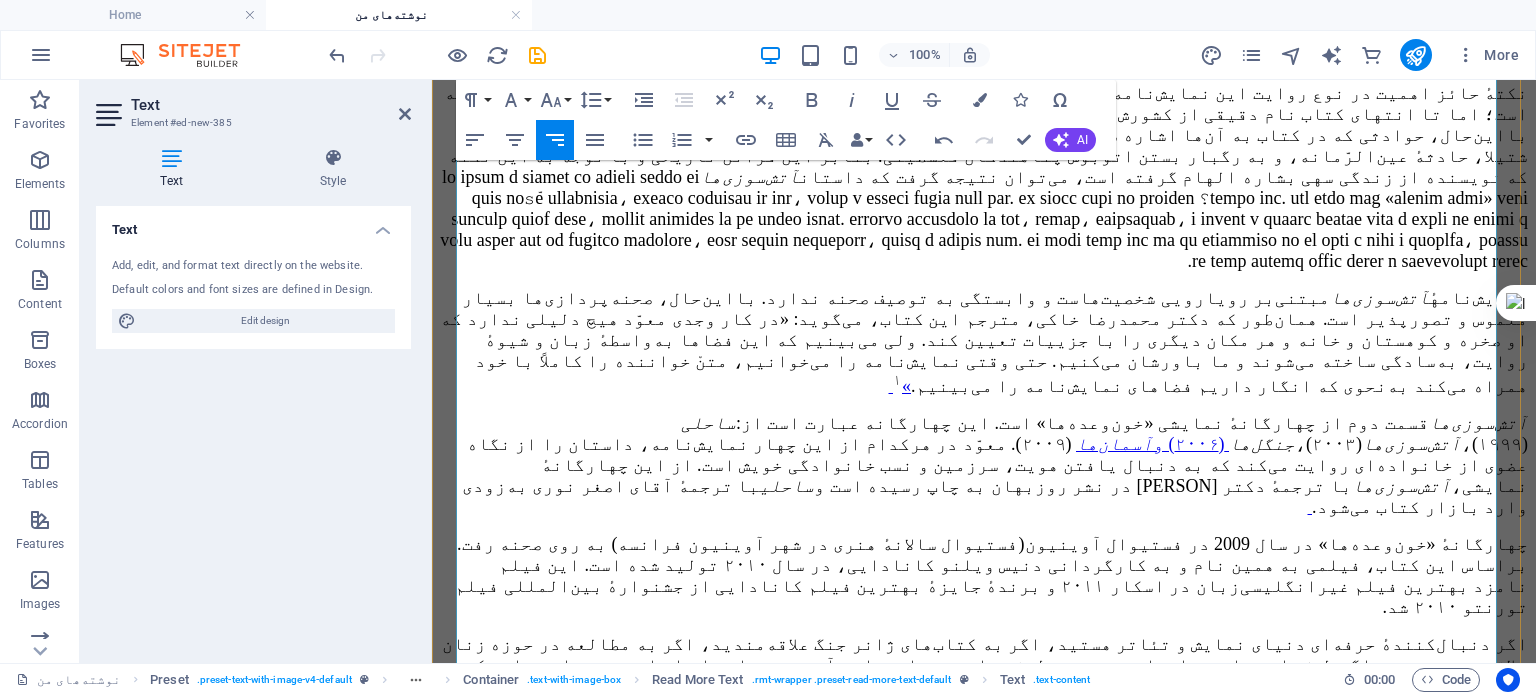 click on "اگر دنبال‌کنندهٔ حرفه‌ای دنیای نمایش و تئاتر هستید، اگر به کتاب‌های ژانر جنگ علاقه‌مندید ، اگر به مطالعه در حوزه زنان علاقه‌مندید و حتی اگر طرف‌دار رمان و داستان هستید، مطمئن باشید نمایش‌نامه آتش‌سوزی‌ها شما را با خود همراه خواهد کرد." at bounding box center [985, 654] 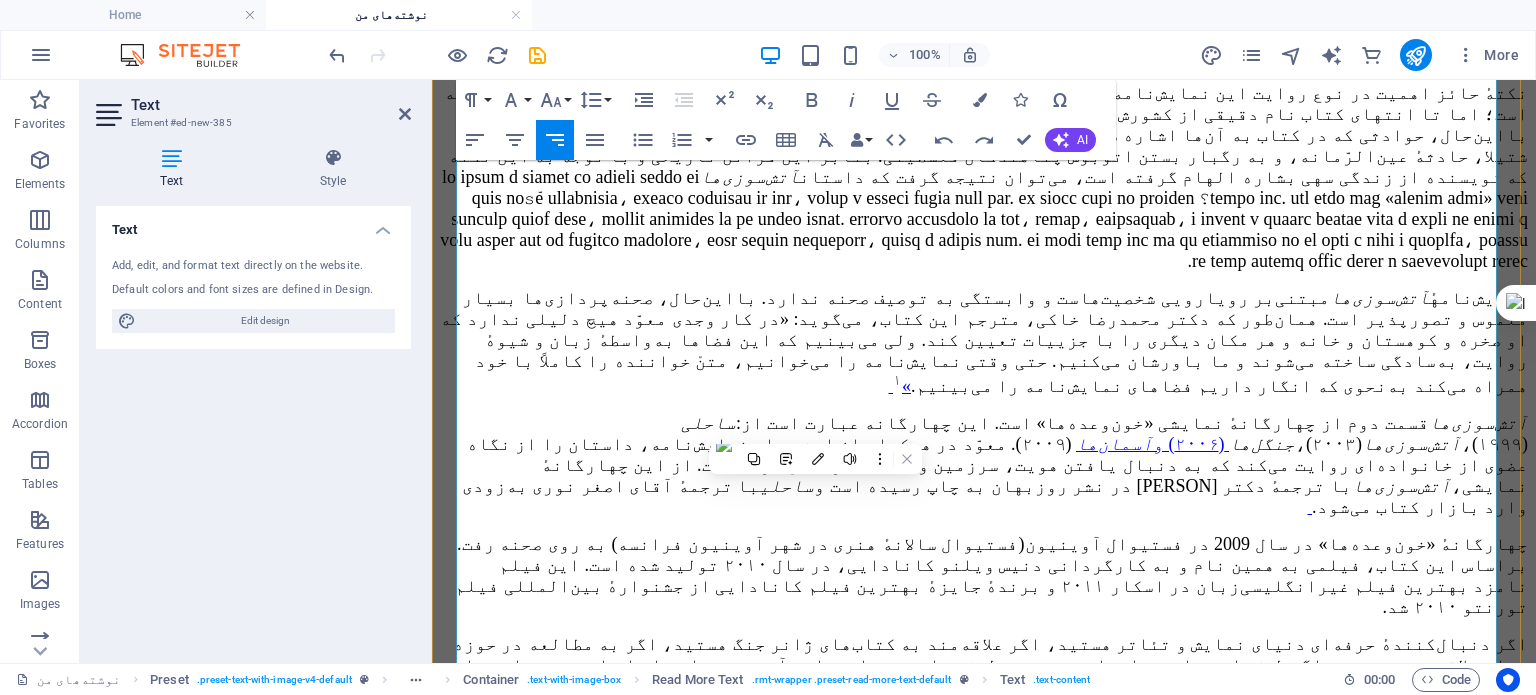 click on "اگر دنبال‌کنندهٔ حرفه‌ای دنیای نمایش و تئاتر هستید، اگر علاقه‌مند به کتاب‌های ژانر جنگ هستید، اگر به مطالعه در حوزه زنان علاقه‌مندید و حتی اگر طرف‌دار رمان و داستان هستید، مطمئن باشید نمایش‌نامه آتش‌سوزی‌ها شما را با خود همراه خواهد کرد." at bounding box center [984, 665] 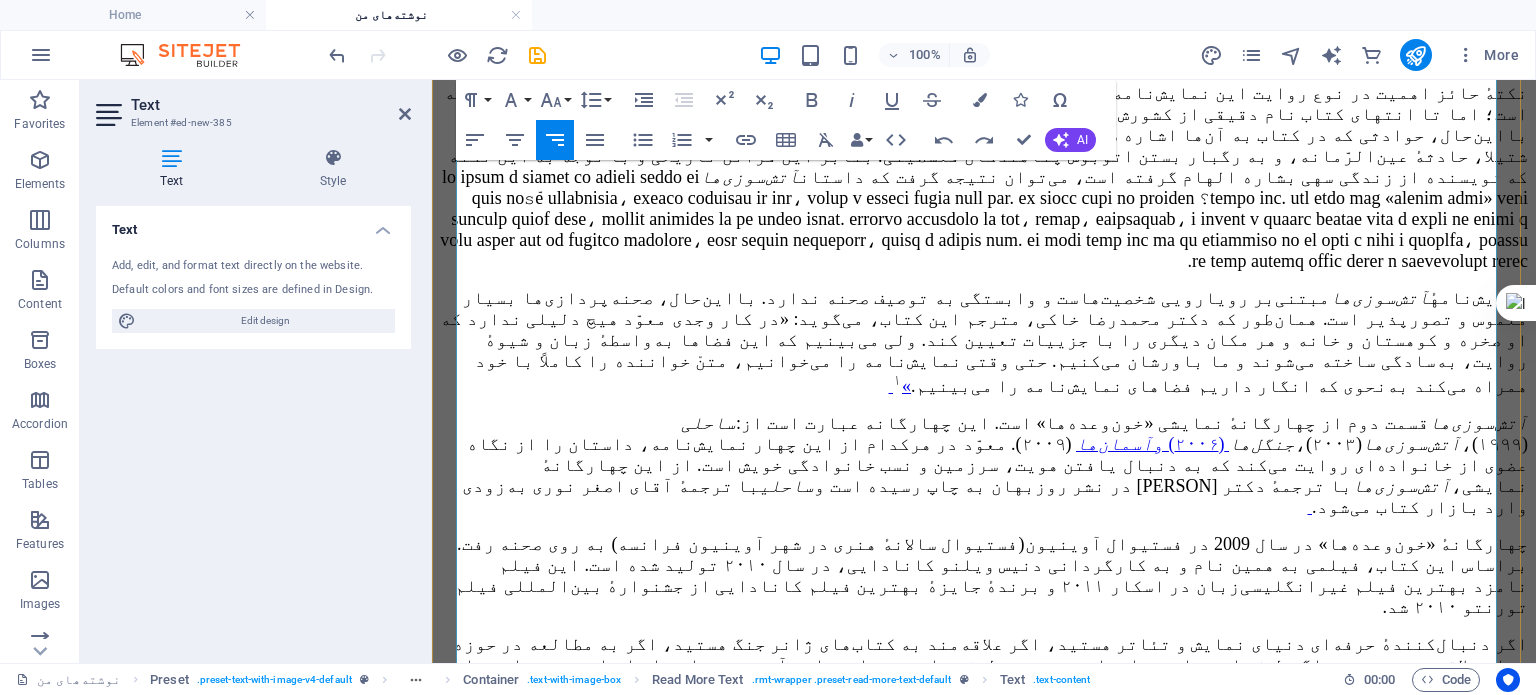click on "اگر دنبال‌کنندهٔ حرفه‌ای دنیای نمایش و تئاتر هستید، اگر علاقه‌مند به کتاب‌های ژانر جنگ هستید، اگر به مطالعه در حوزه زنان علاقه‌مندید و حتی اگر طرف‌دار رمان و داستان هستید، مطمئن باشید نمایش‌نامه آتش‌سوزی‌ها شما را با خود همراه خواهد کرد." at bounding box center (985, 665) 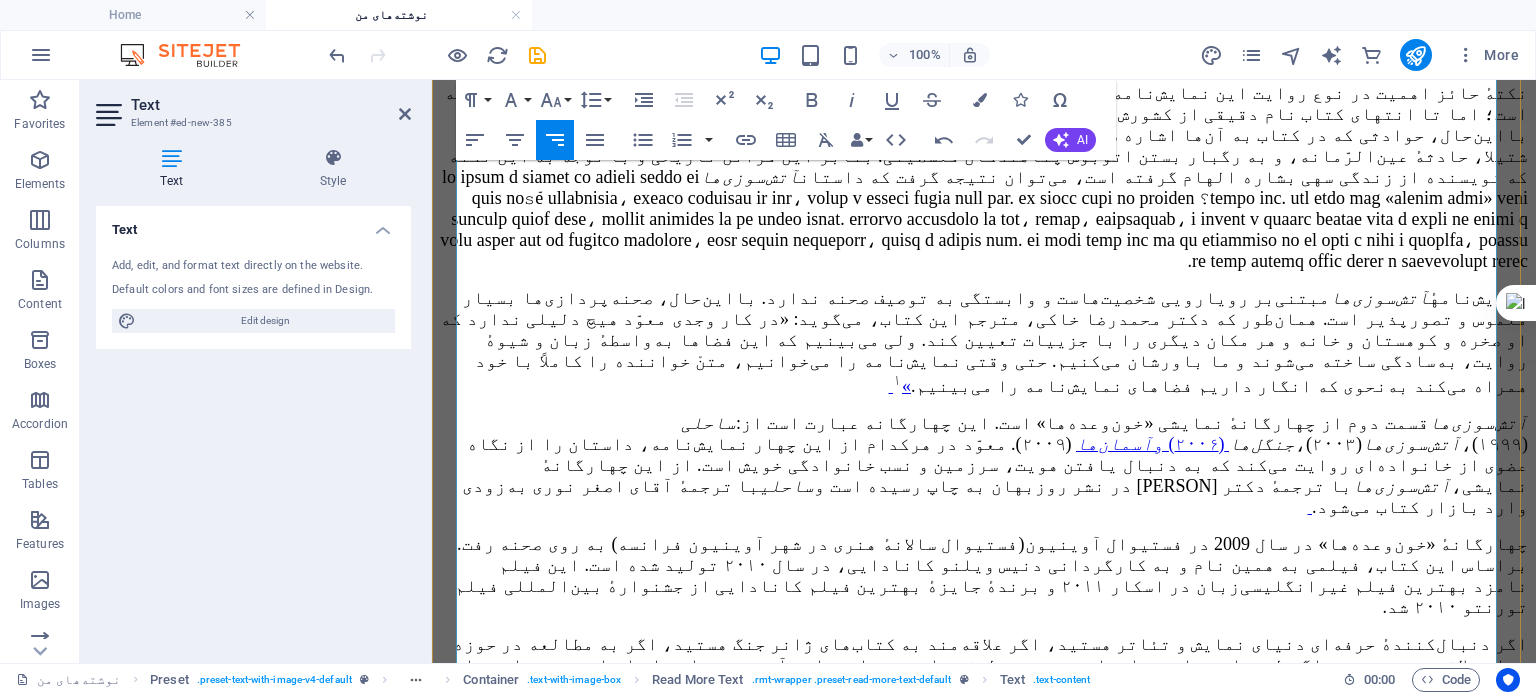 click on "اگر دنبال‌کنندهٔ حرفه‌ای دنیای نمایش و تئاتر هستید، اگر علاقه‌مند به کتاب‌های ژانر جنگ هستید، اگر به مطالعه در حوزه زنان علاقه‌مندید و حتی اگر طرفدار رمان و داستان هستید، مطمئن باشید نمایش‌نامه آتش‌سوزی‌ها شما را با خود همراه خواهد کرد." at bounding box center [985, 665] 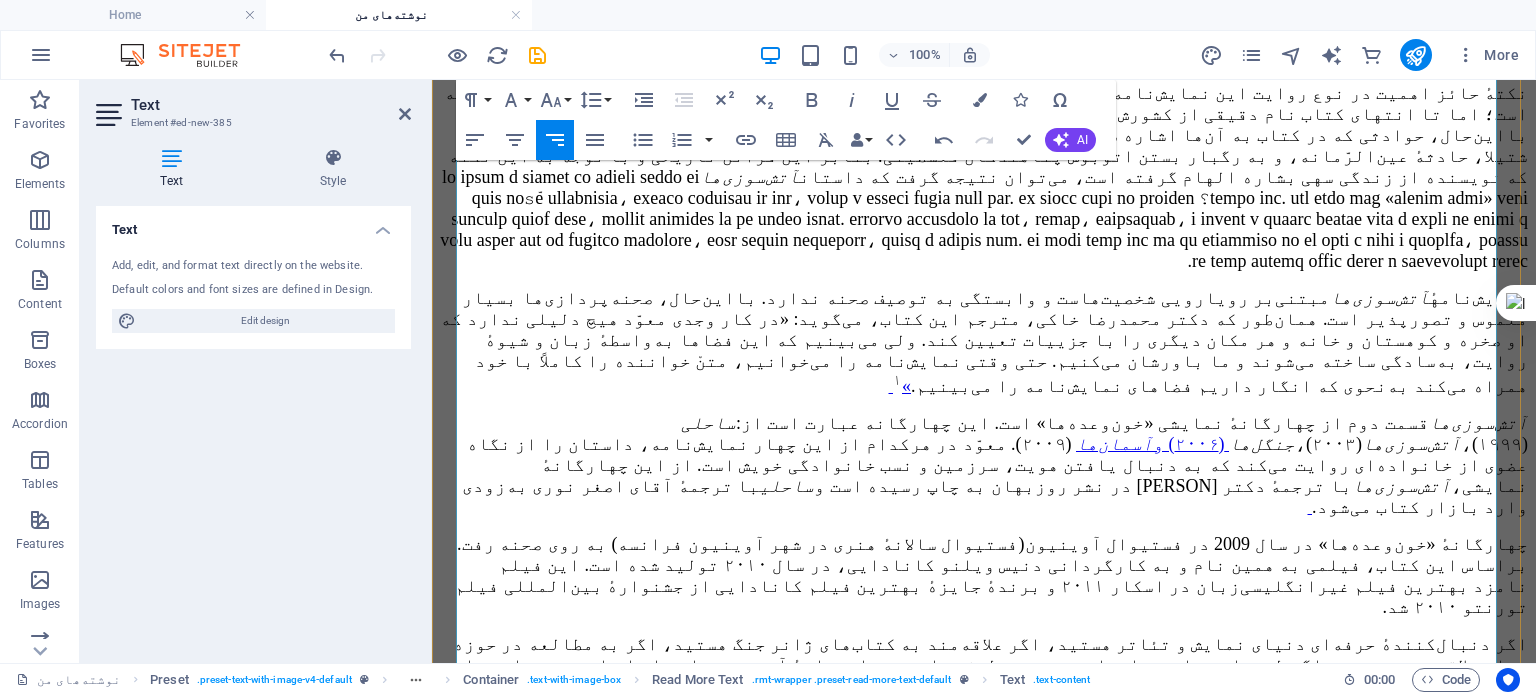 click on "اگر دنبال‌کنندهٔ حرفه‌ای دنیای نمایش و تئاتر هستید، اگر علاقه‌مند به کتاب‌های ژانر جنگ هستید، اگر به مطالعه در حوزه زنان علاقه‌مندید و حتی اگر طرفدار رمان و داستان هستید، مطمئن باشید نمایش‌نامهٔ آتش‌سوزی‌ها شما را با خود همراه خواهد کرد." at bounding box center (984, 665) 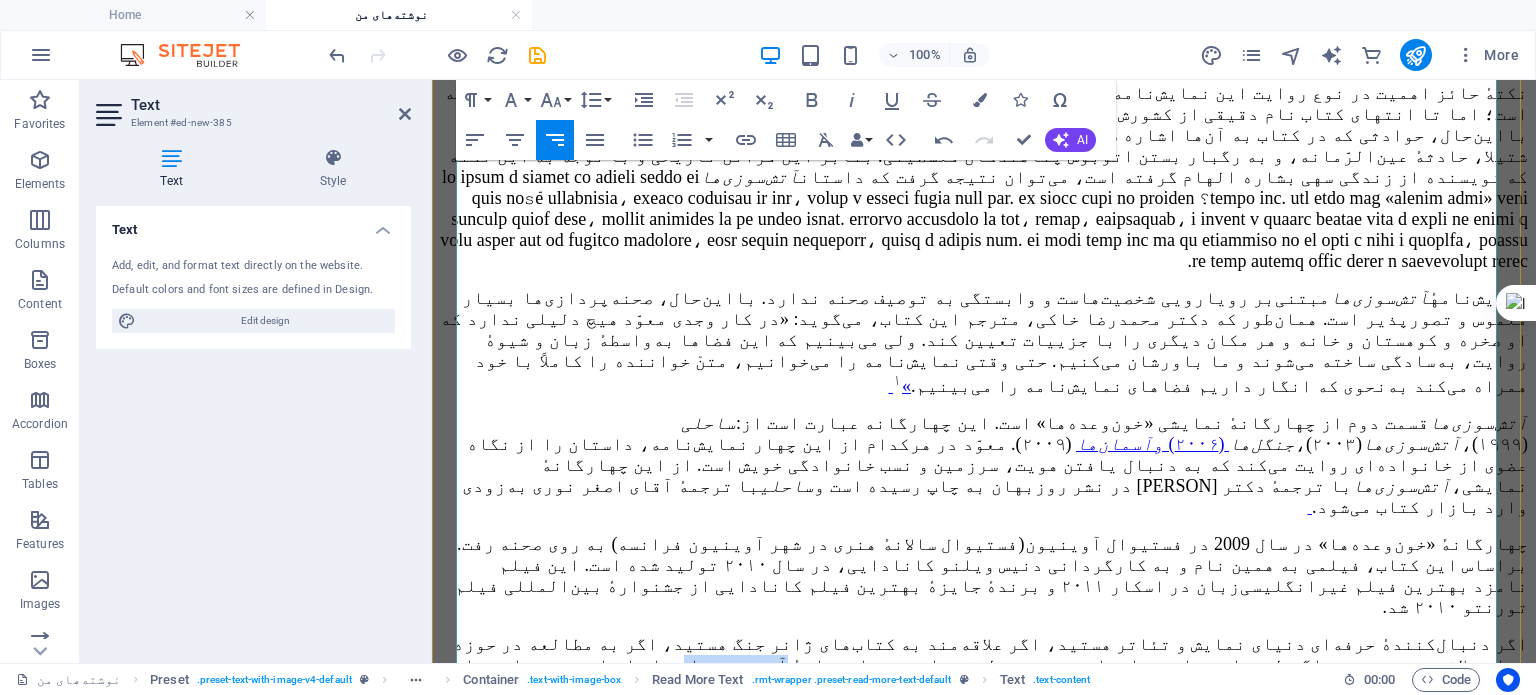 click on "اگر دنبال‌کنندهٔ حرفه‌ای دنیای نمایش و تئاتر هستید، اگر علاقه‌مند به کتاب‌های ژانر جنگ هستید، اگر به مطالعه در حوزه زنان علاقه‌مندید و حتی اگر طرفدار رمان و داستان هستید، مطمئن باشید نمایش‌نامهٔ آتش‌سوزی‌ها شما را با خود همراه خواهد کرد." at bounding box center [984, 665] 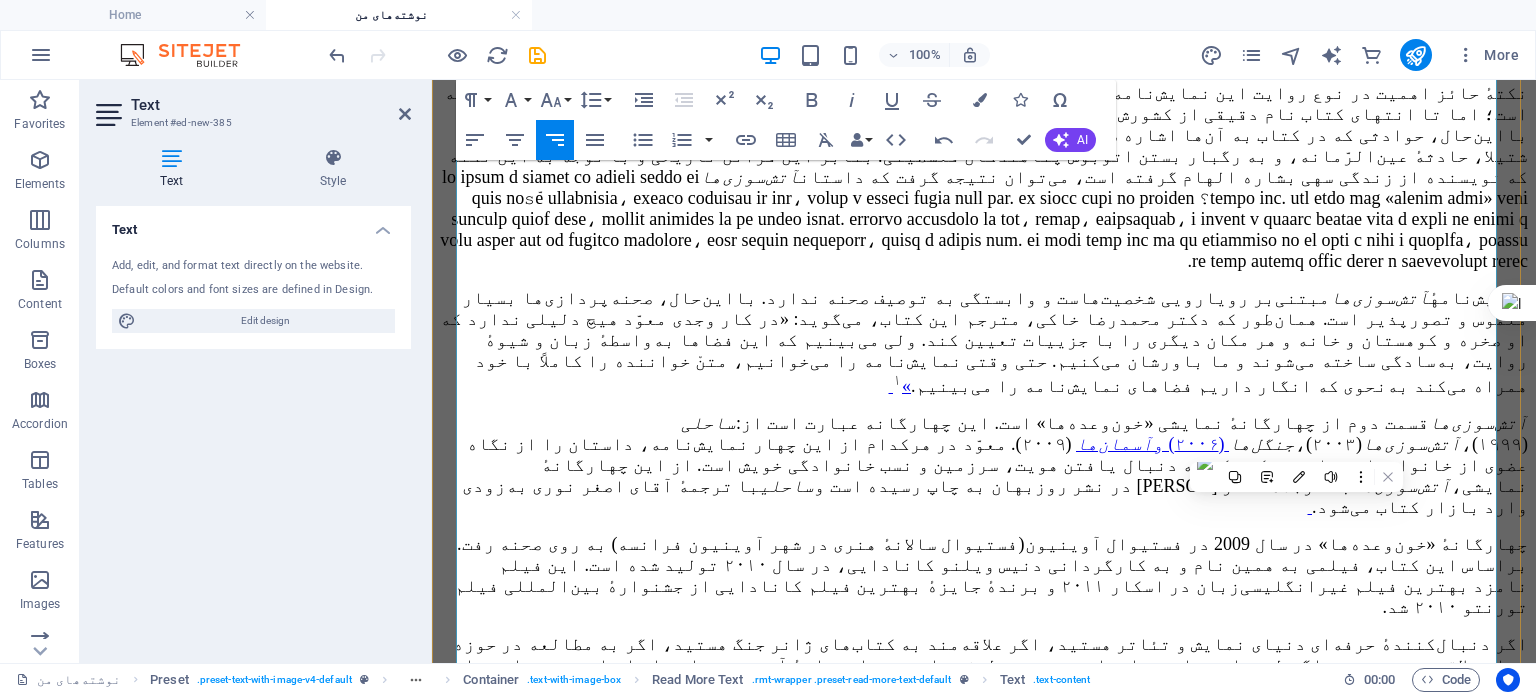 click on "اگر دنبال‌کنندهٔ حرفه‌ای دنیای نمایش و تئاتر هستید، اگر علاقه‌مند به کتاب‌های ژانر جنگ هستید، اگر به مطالعه در حوزه زنان علاقه‌مندید و حتی اگر طرفدار رمان و داستان هستید، مطمئن باشید نمایش‌نامهٔ آتش‌سوزی‌ها شما را با خود همراه خواهد کرد." at bounding box center [985, 665] 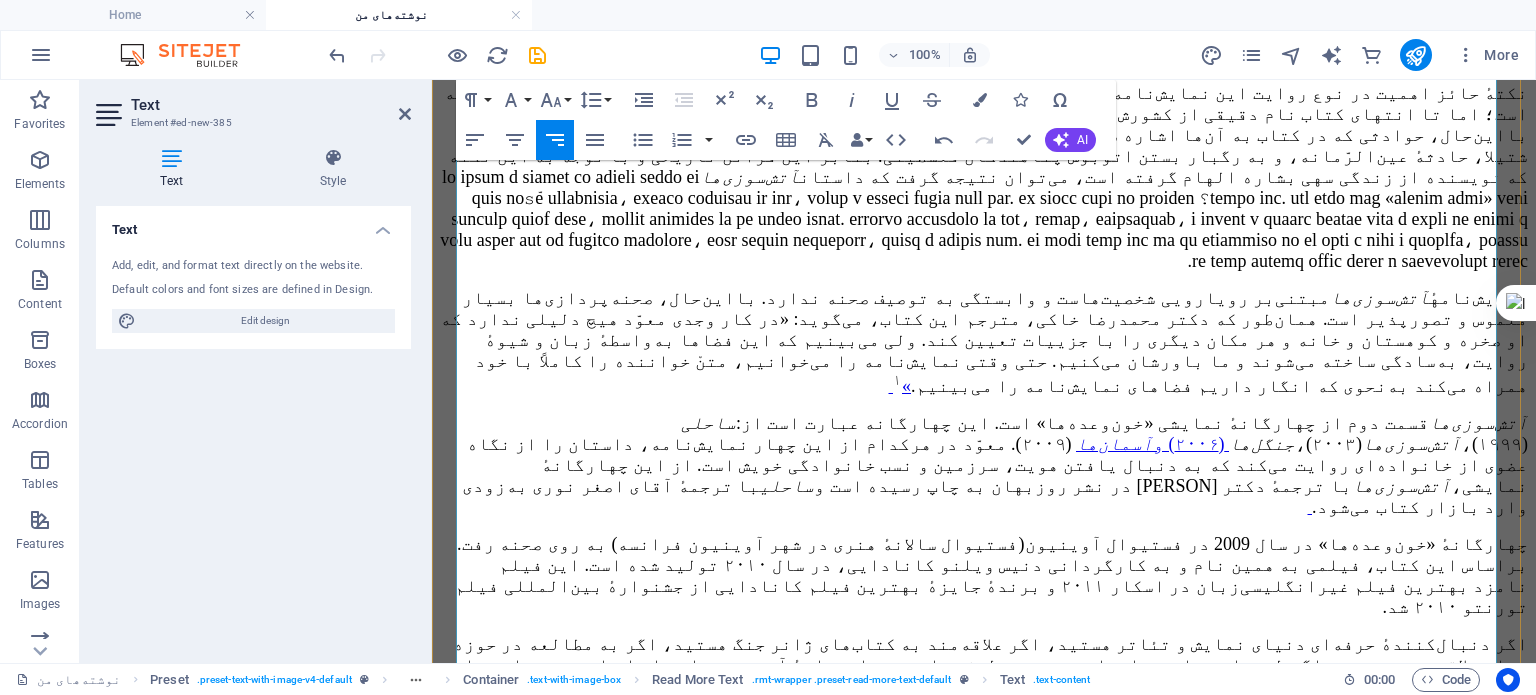click on "اگر دنبال‌کنندهٔ حرفه‌ای دنیای نمایش و تئاتر هستید، اگر علاقه‌مند به کتاب‌های ژانر جنگ هستید، اگر به مطالعه در حوزه زنان علاقه‌مندید و حتی اگر طرفدار رمان و داستان هستید، مطمئن باشید نمایش‌نامهٔ آتش‌سوزی‌ها شما را با خود همراه خواهد کرد." at bounding box center (985, 665) 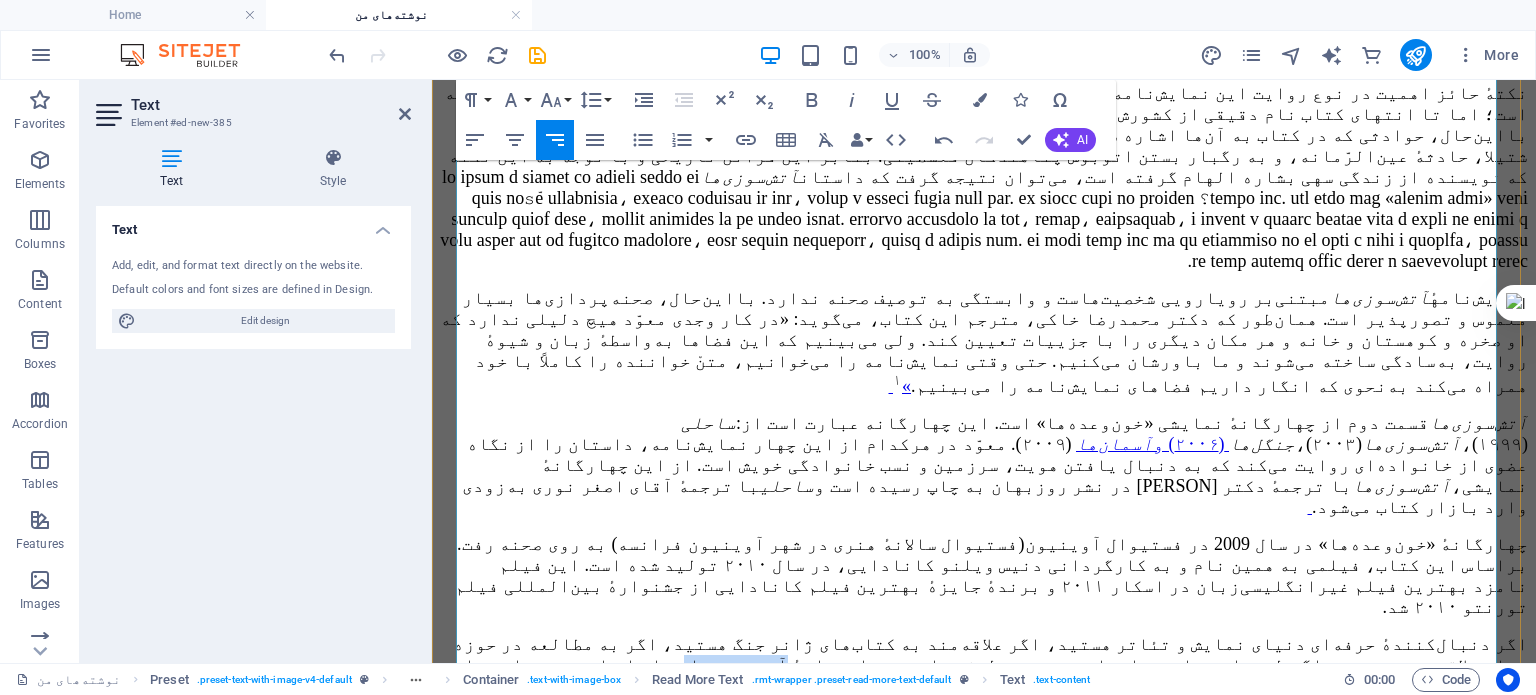click on "اگر دنبال‌کنندهٔ حرفه‌ای دنیای نمایش و تئاتر هستید، اگر علاقه‌مند به کتاب‌های ژانر جنگ هستید، اگر به مطالعه در حوزه زنان علاقه‌مندید و حتی اگر طرفدار رمان و داستان هستید، مطمئن باشید نمایش‌نامهٔ آتش‌سوزی‌ها شما را با خود همراه خواهد کرد." at bounding box center [985, 665] 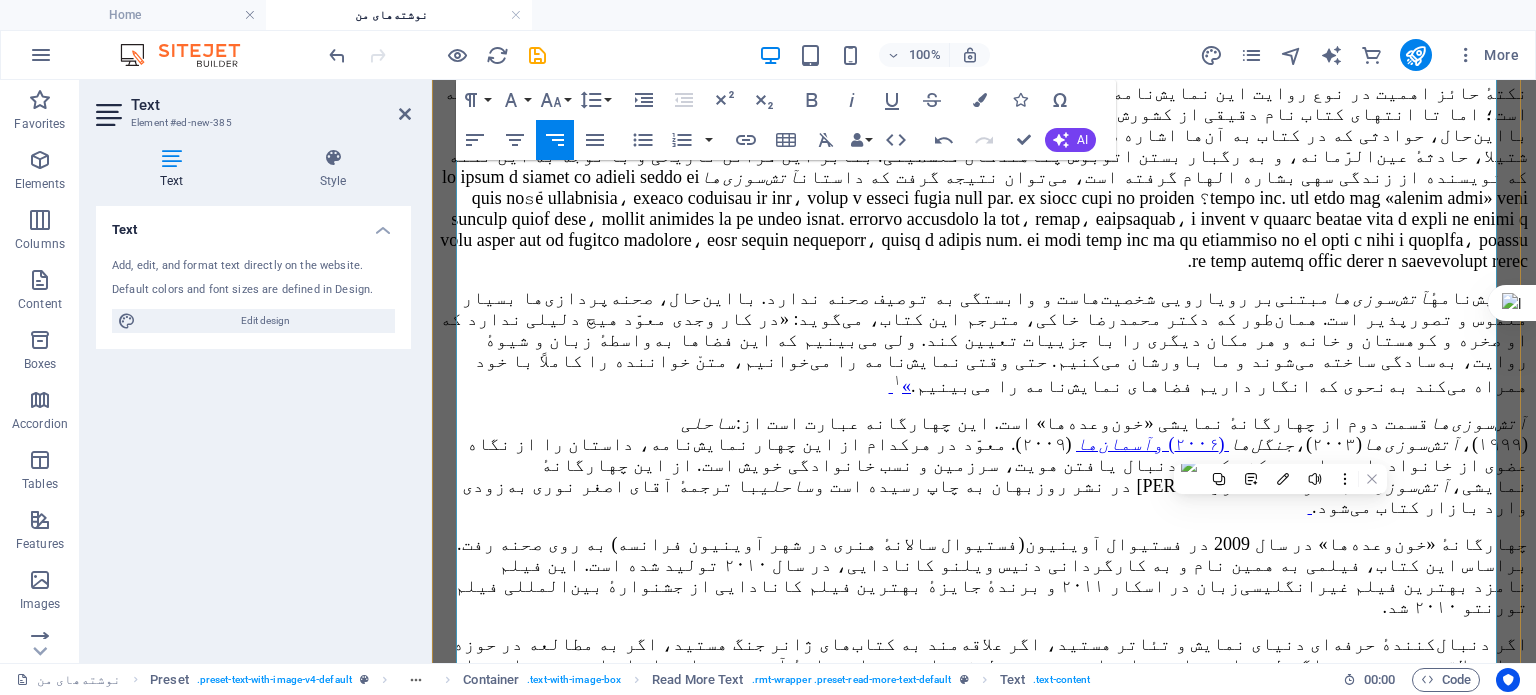 click at bounding box center (984, 723) 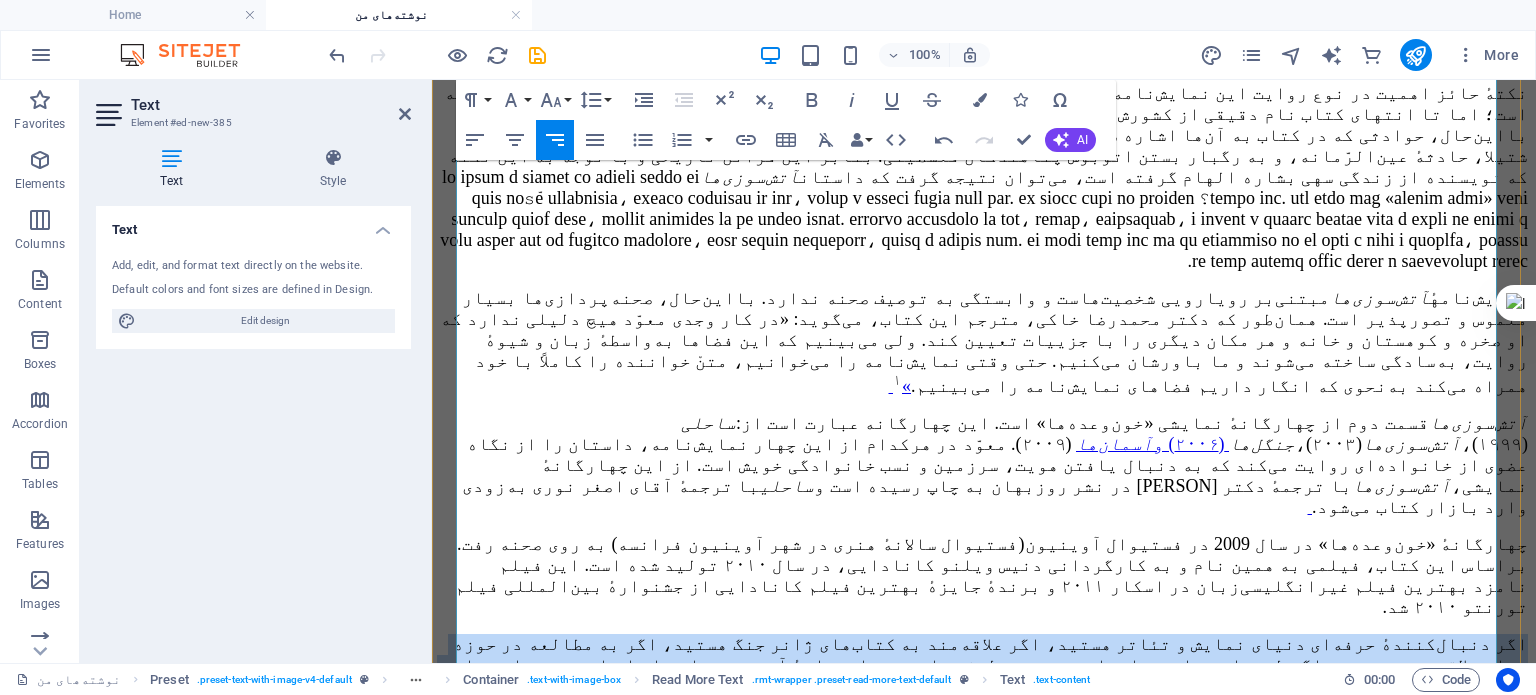 drag, startPoint x: 1036, startPoint y: 455, endPoint x: 1495, endPoint y: 431, distance: 459.627 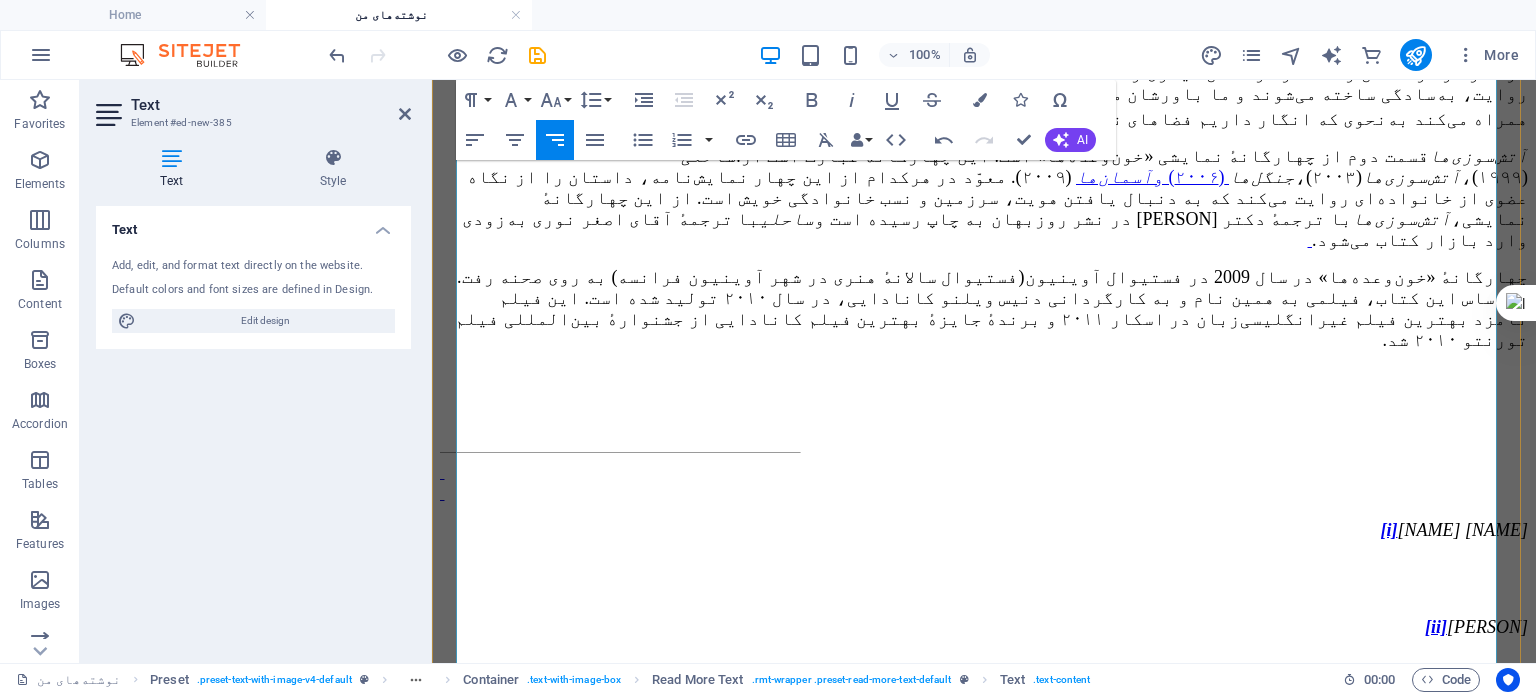 scroll, scrollTop: 3496, scrollLeft: 0, axis: vertical 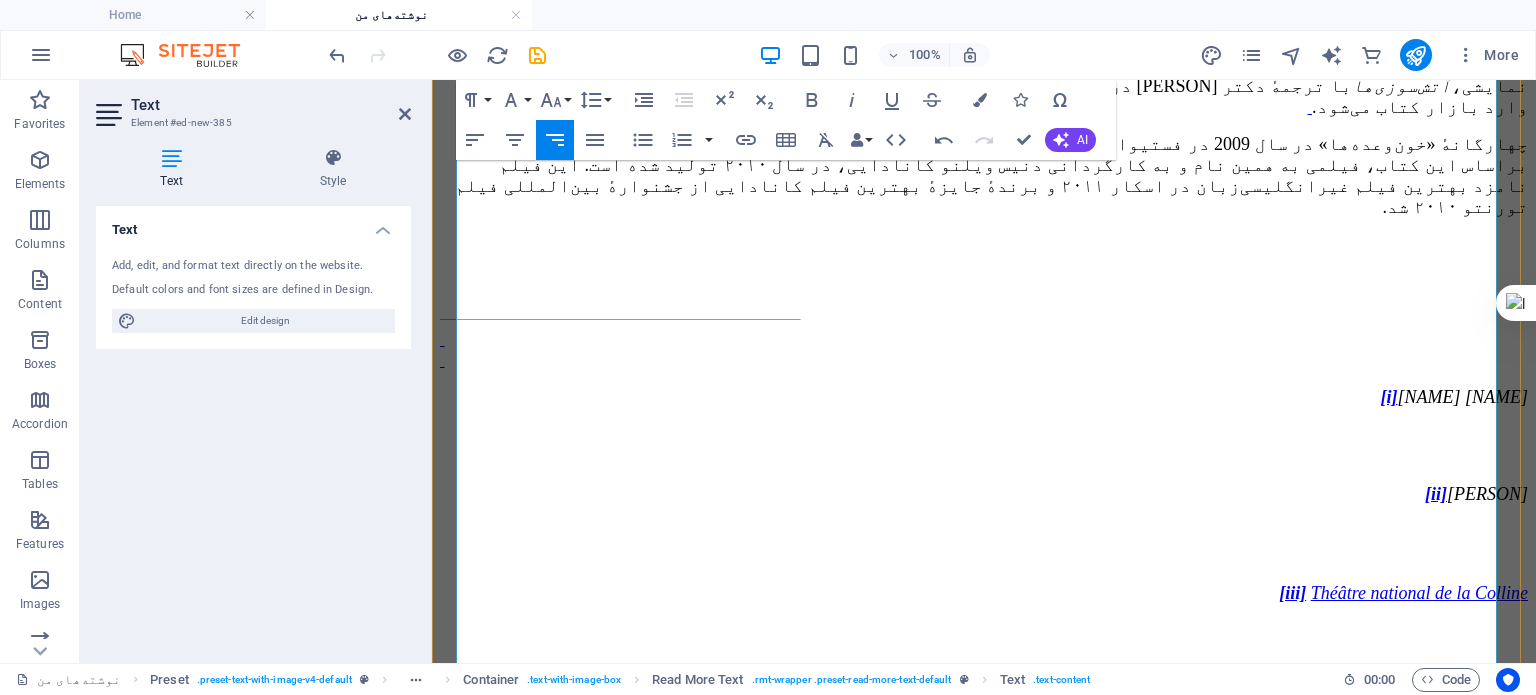 drag, startPoint x: 1323, startPoint y: 496, endPoint x: 1410, endPoint y: 421, distance: 114.865135 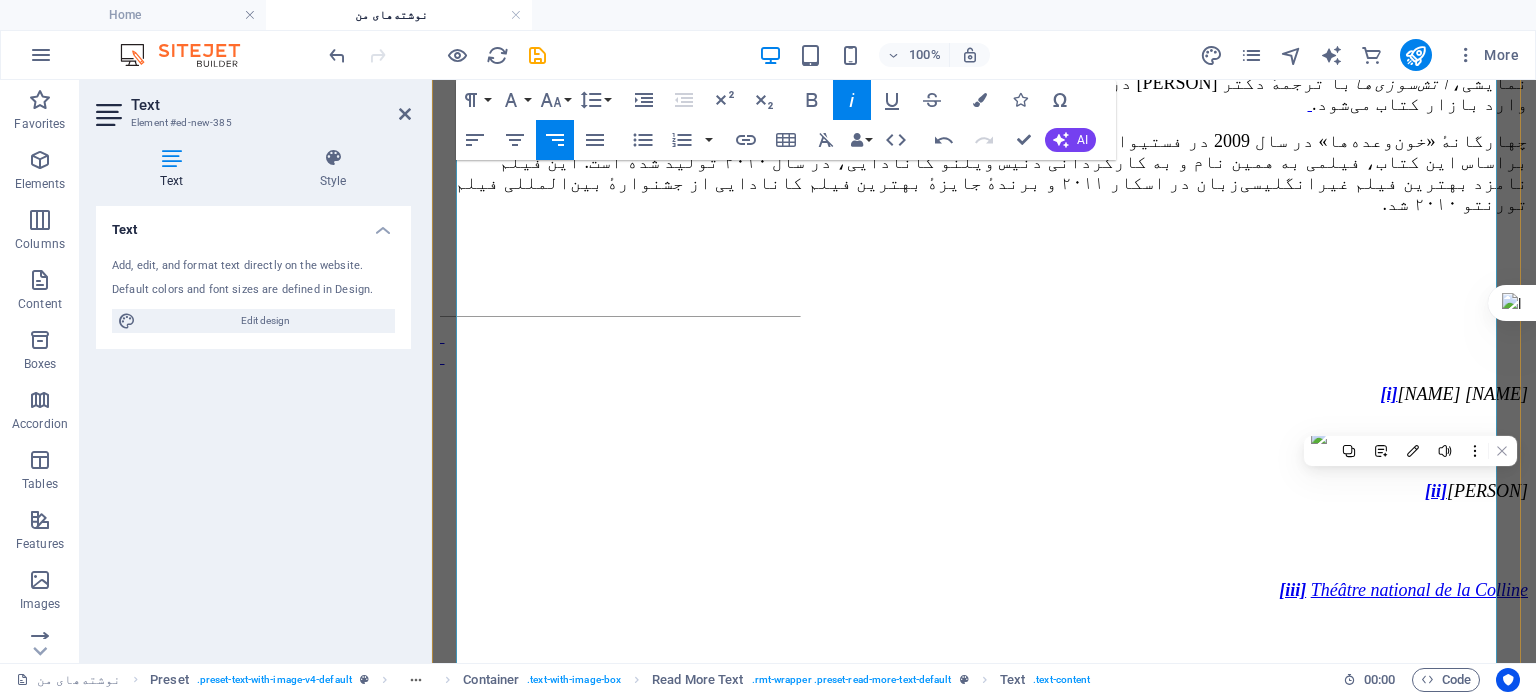 scroll, scrollTop: 3496, scrollLeft: 0, axis: vertical 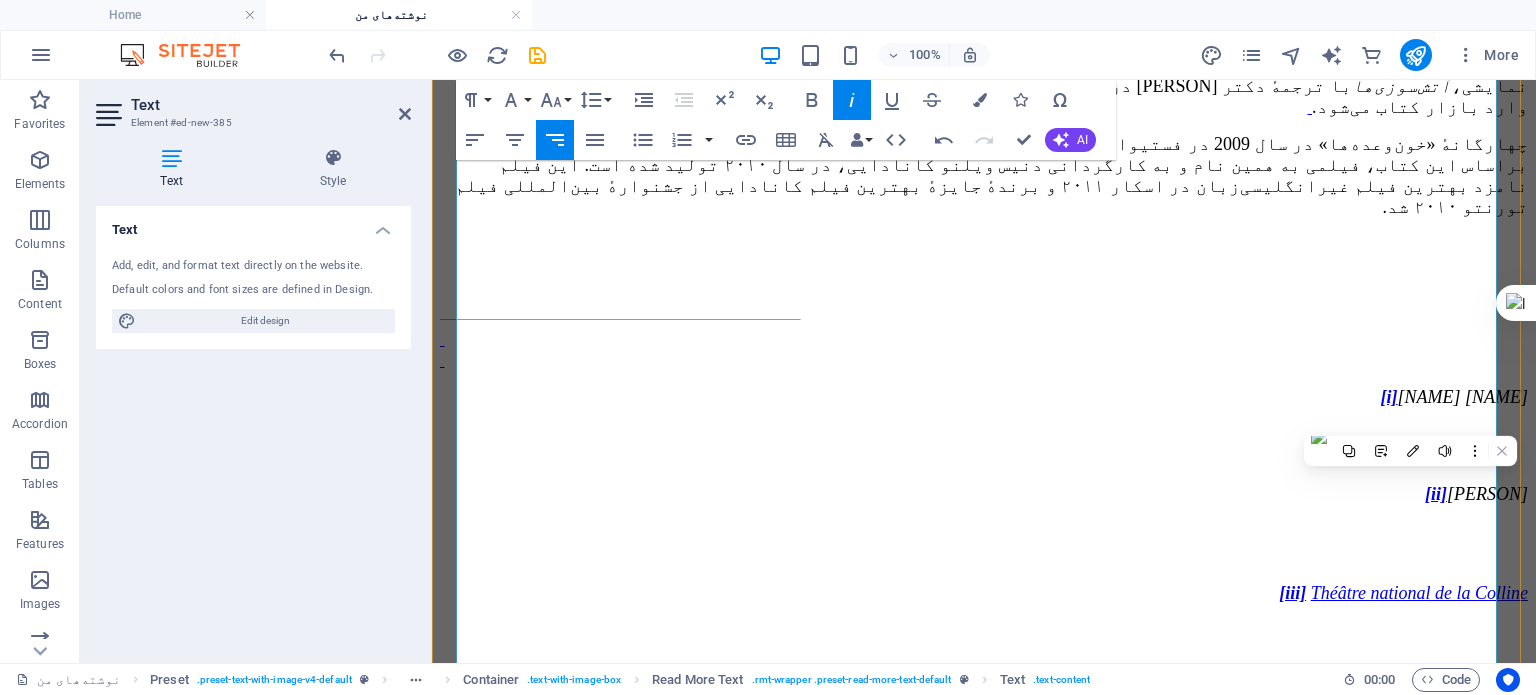 click on "[i]  [PERSON]     [ii]  [PERSON]     [iii]   Théâtre national de la Colline     [iv]  [PERSON]     [v]  [PERSON]     [vi]  مصاحبه با روزنامه شرق-9 مرداد 1396     [vii]  Littoral     [viii]  Forêts     [ix]  Ciels     [x]  Festival d'Avignon     [xi]  [PERSON]" at bounding box center [984, 872] 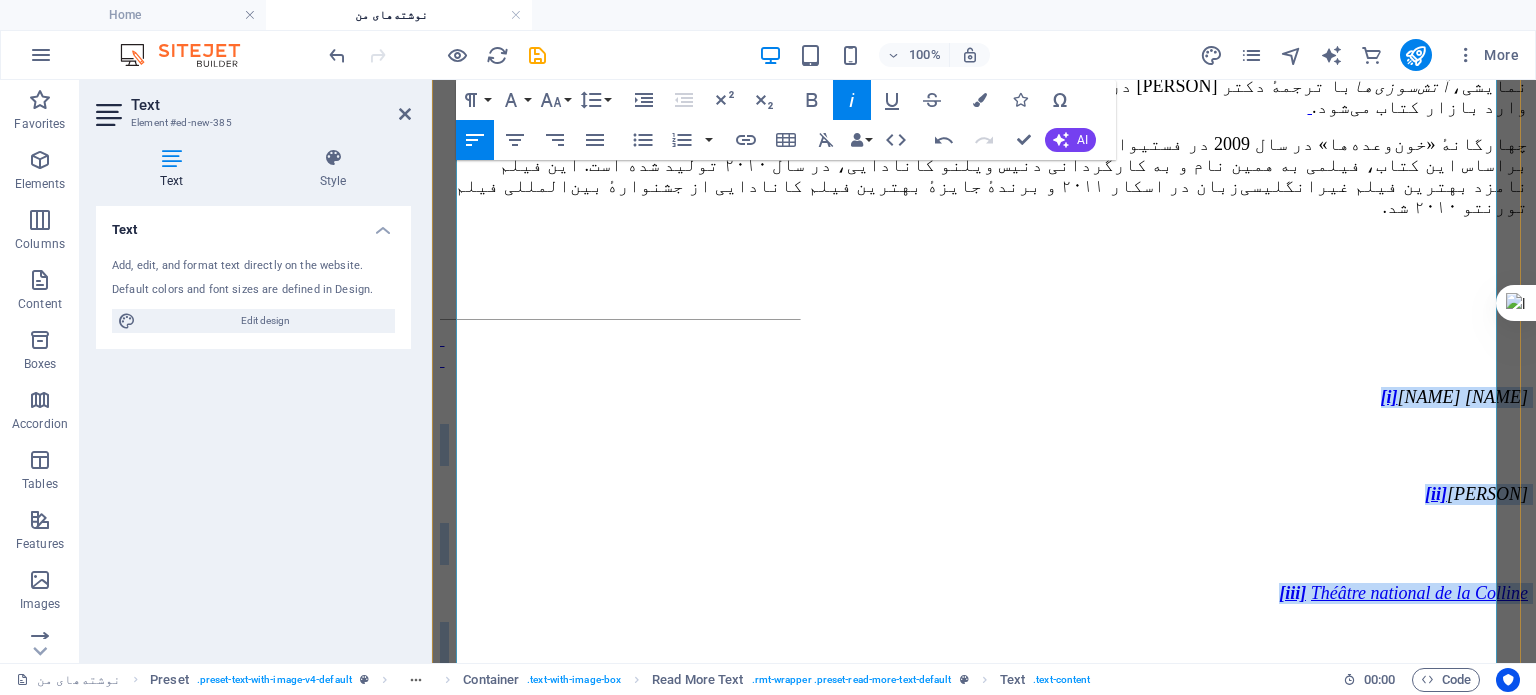 drag, startPoint x: 1316, startPoint y: 495, endPoint x: 1387, endPoint y: 141, distance: 361.04987 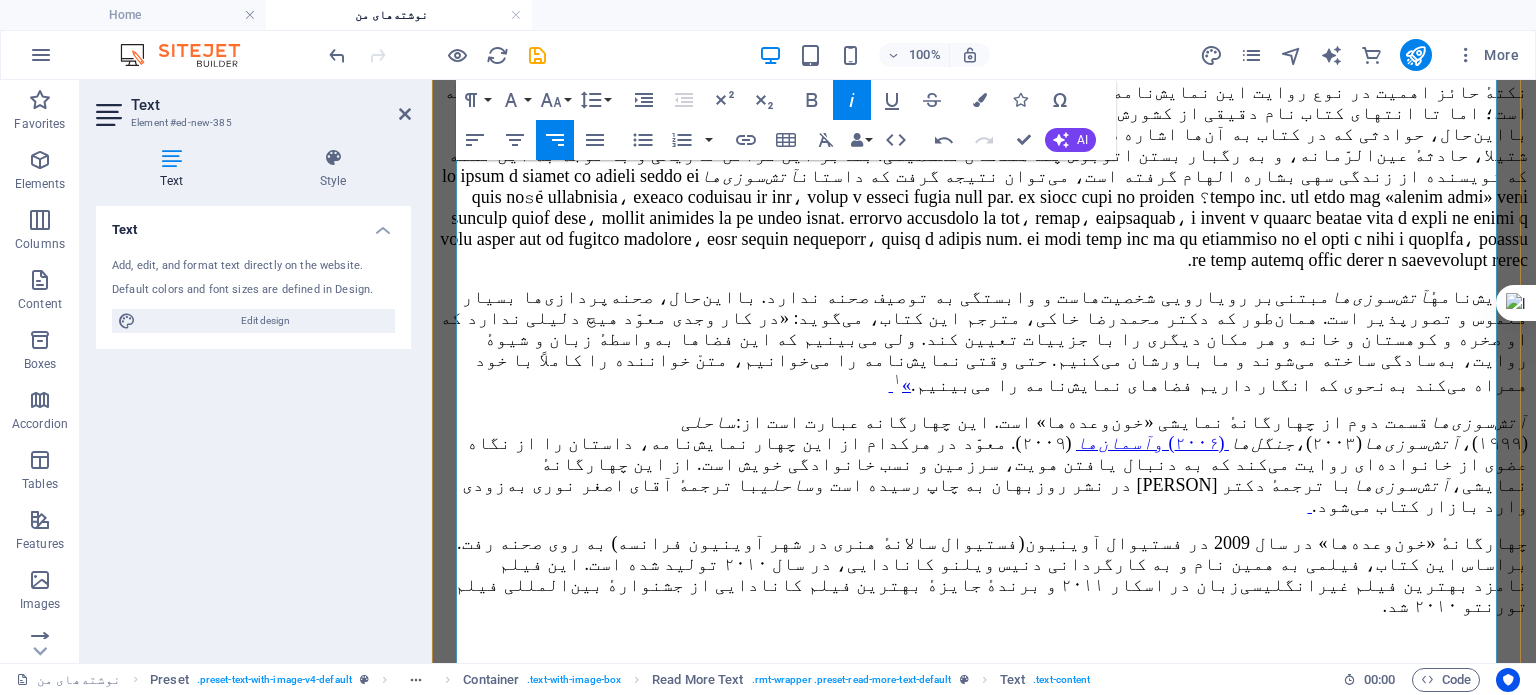scroll, scrollTop: 3096, scrollLeft: 0, axis: vertical 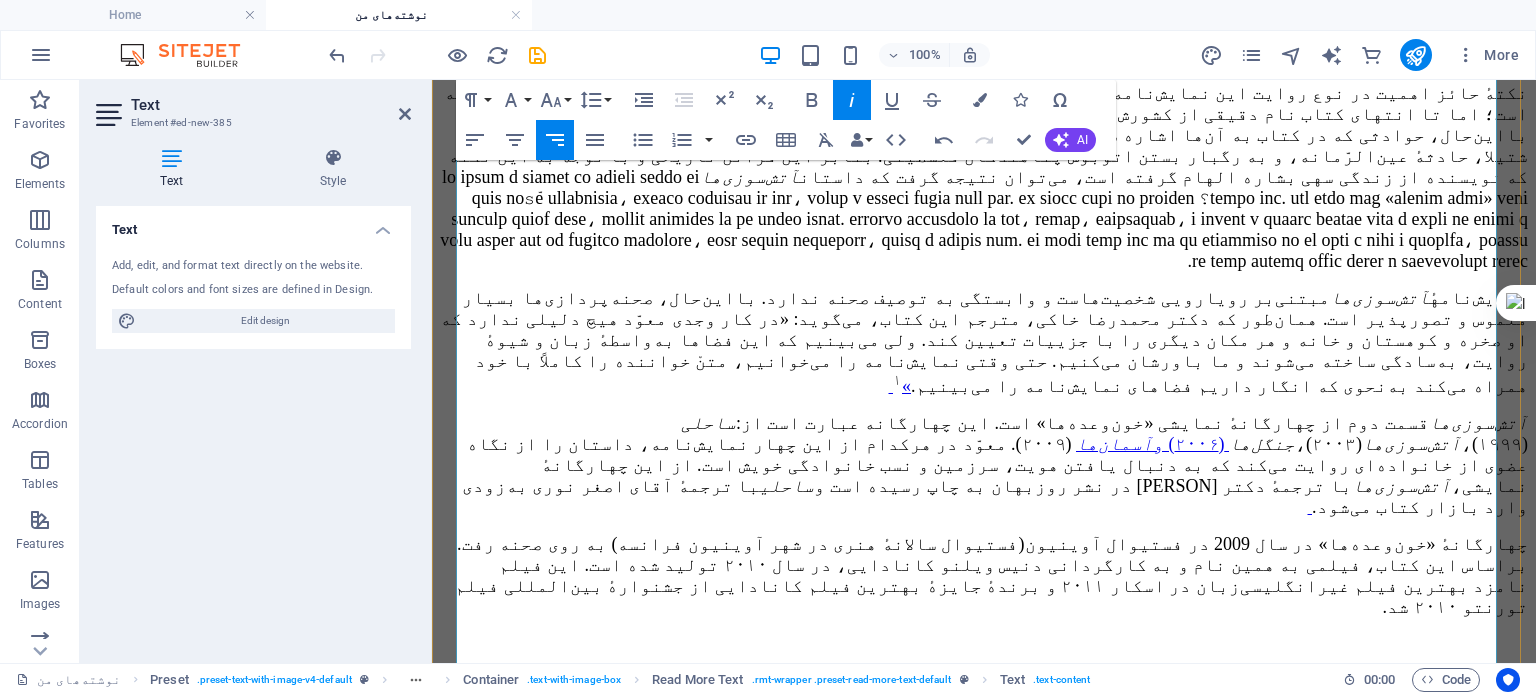 drag, startPoint x: 1316, startPoint y: 567, endPoint x: 1495, endPoint y: 566, distance: 179.00279 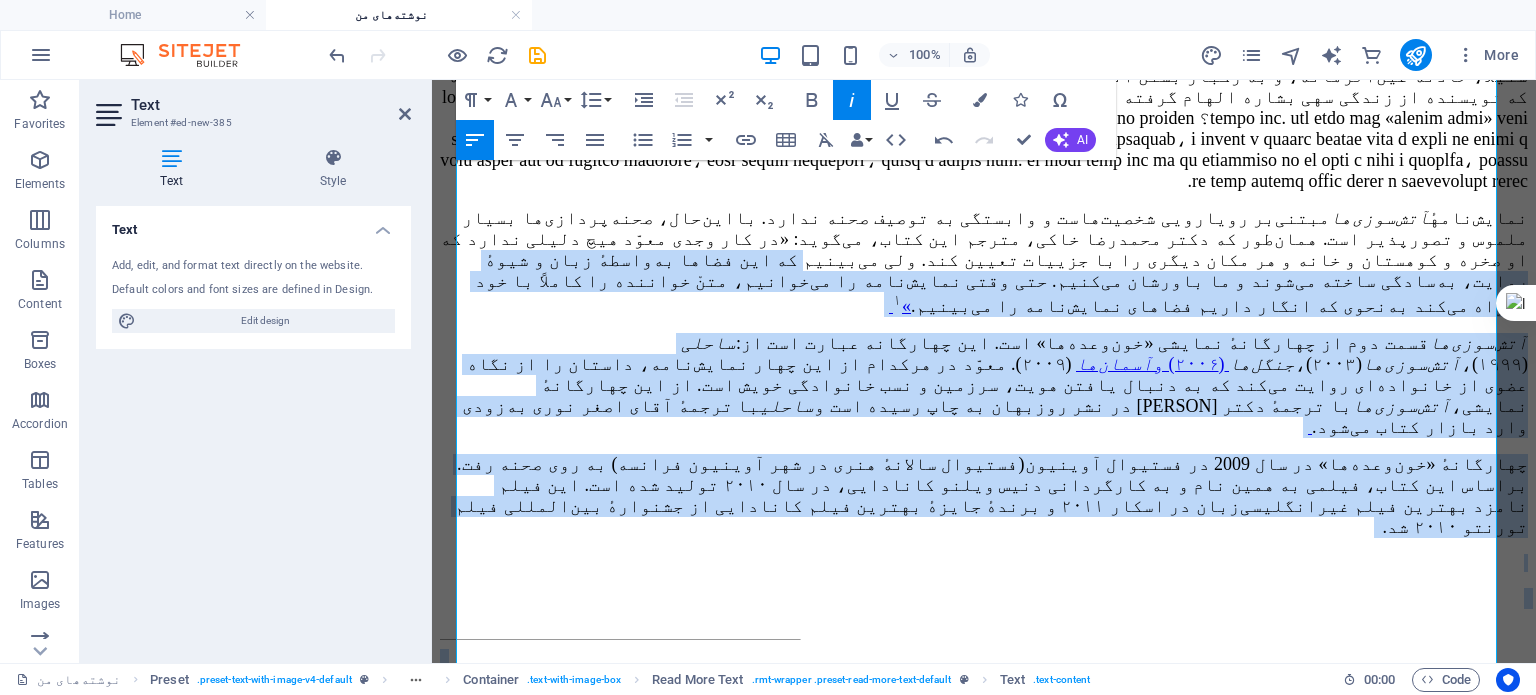 scroll, scrollTop: 3000, scrollLeft: 0, axis: vertical 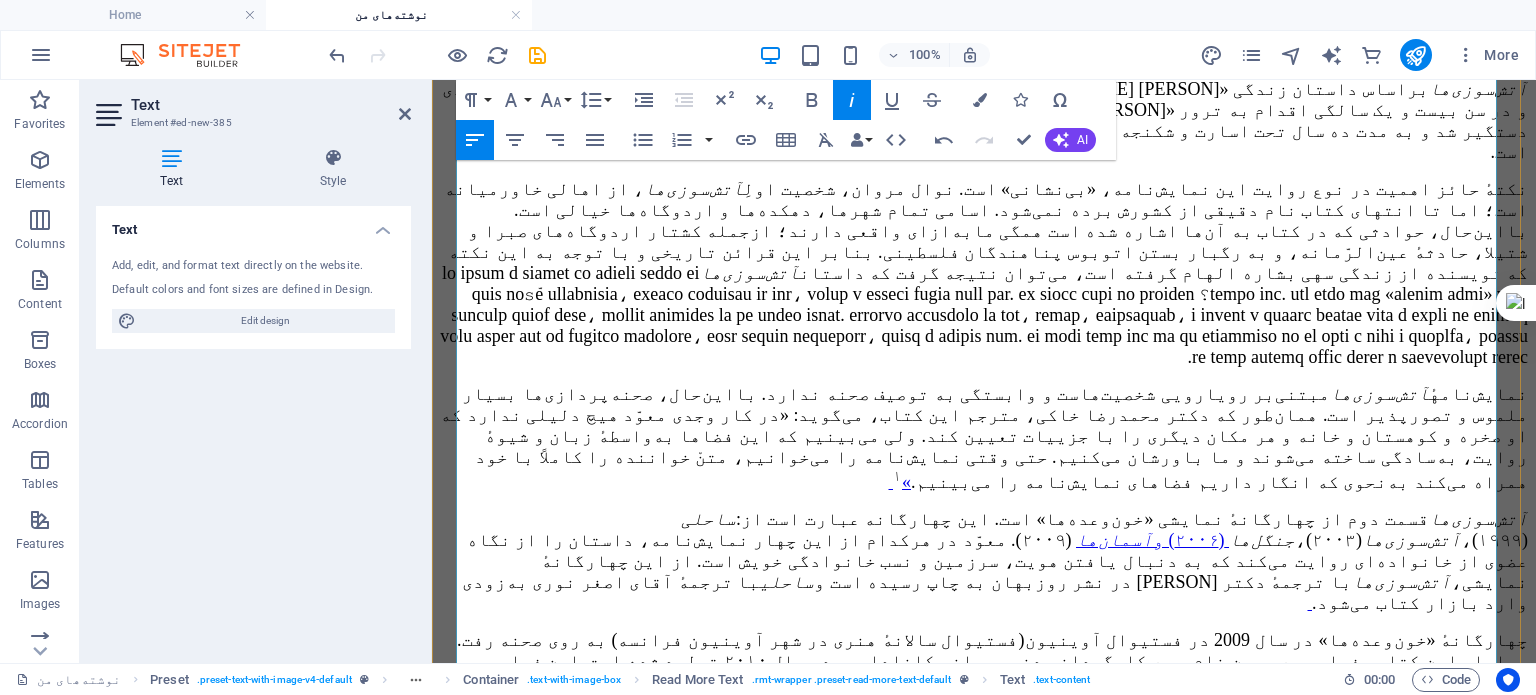 drag, startPoint x: 1266, startPoint y: 413, endPoint x: 1274, endPoint y: 498, distance: 85.37564 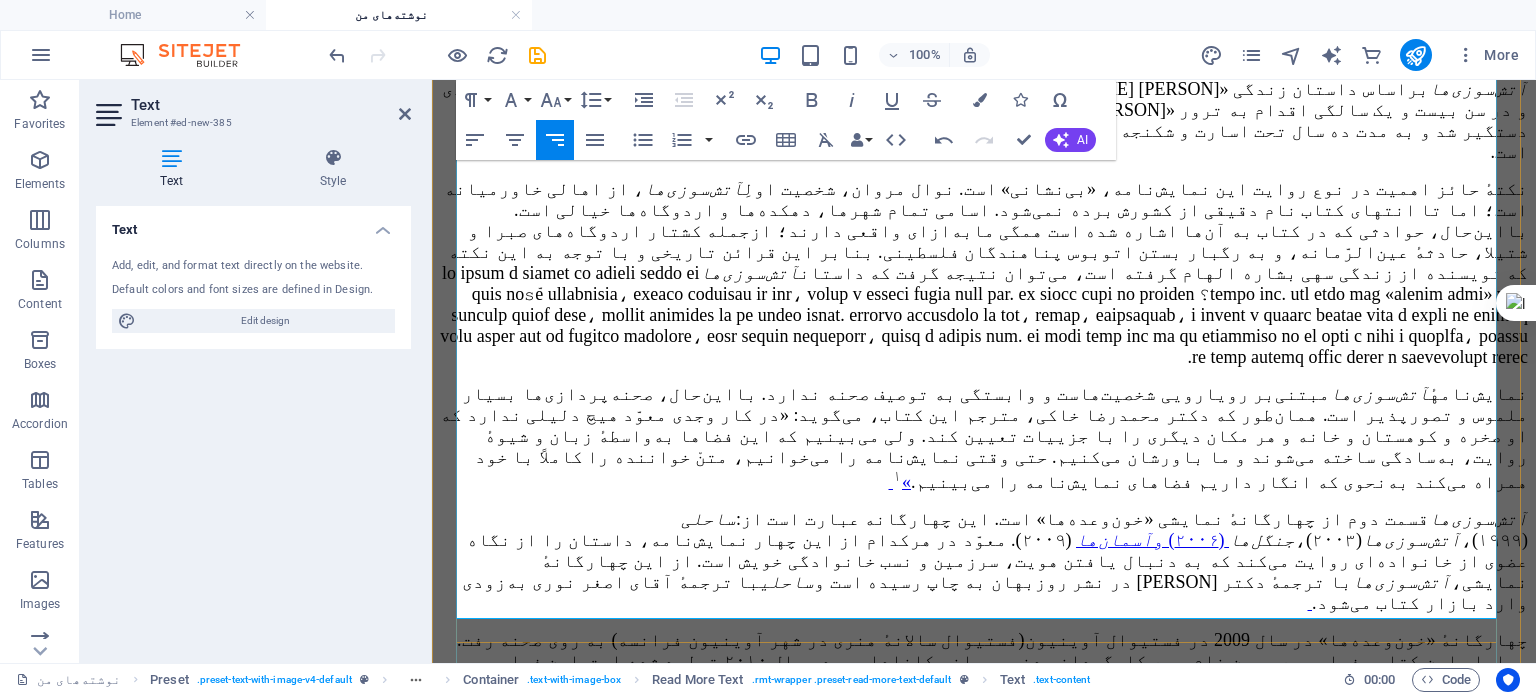 click on "۱- مصاحبه با روزنامهٔ شرق، [DATE]" at bounding box center [984, 777] 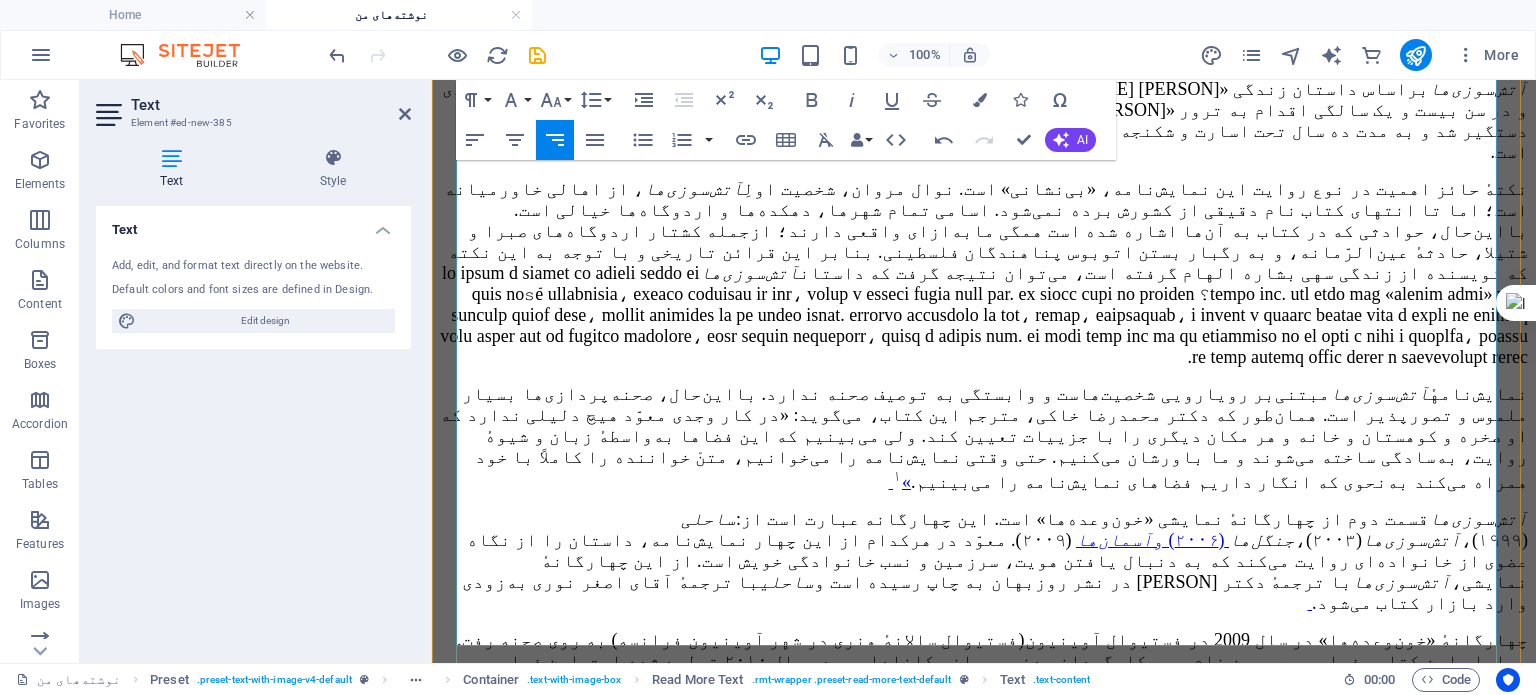 click on "این یادداشت در شمارهٔ ۱۱۸ نشریهٔ همشهری داستان (دی ۱۳۹۹)، منتشر شده است." at bounding box center (1191, 853) 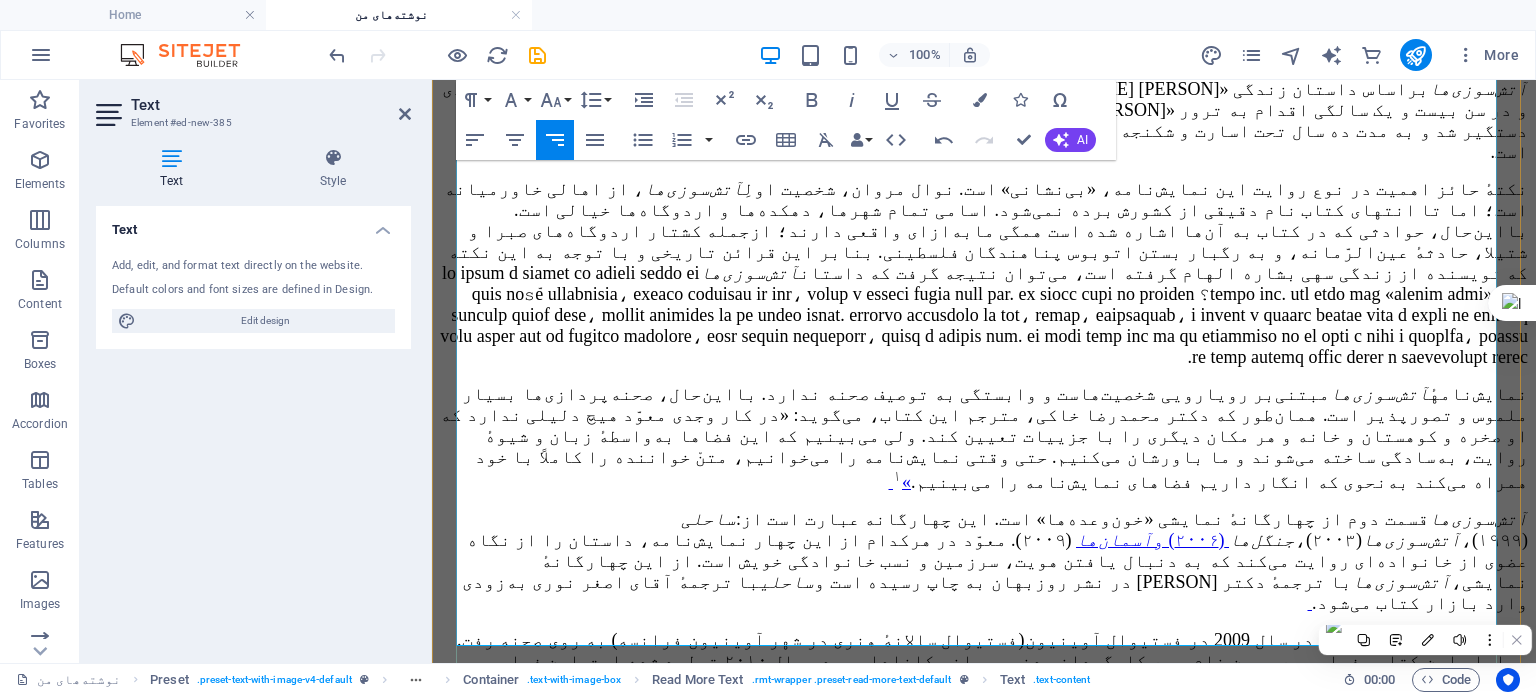 click on "آتش‌سوزی‌ها  قسمت دوم از چهارگانهٔ نمایشی «خون‌وعده‌ها» است. این چهارگانه عبارت است از:  ساحلی   (۱۹۹۹)،  آتش‌سوزی‌ها  (۲۰۰۳)،  جنگل‌ها   (۲۰۰۶) و  آسمان‌ها   (۲۰۰۹). معوّد در هرکدام از این چهار نمایش‌نامه، داستان را از نگاه عضوی از خانواده‌ای روایت می‌کند که به دنبال یافتن هویت، سرزمین و نسب خانوادگی خویش است. از این چهارگانهٔ نمایشی،  آتش‌سوزی‌ها  با ترجمهٔ دکتر محمدرضا خاکی در نشر روزبهان به چاپ رسیده است و  ساحلی  با ترجمهٔ آقای اصغر نوری به‌زودی وارد بازار کتاب می‌شود." at bounding box center (984, 561) 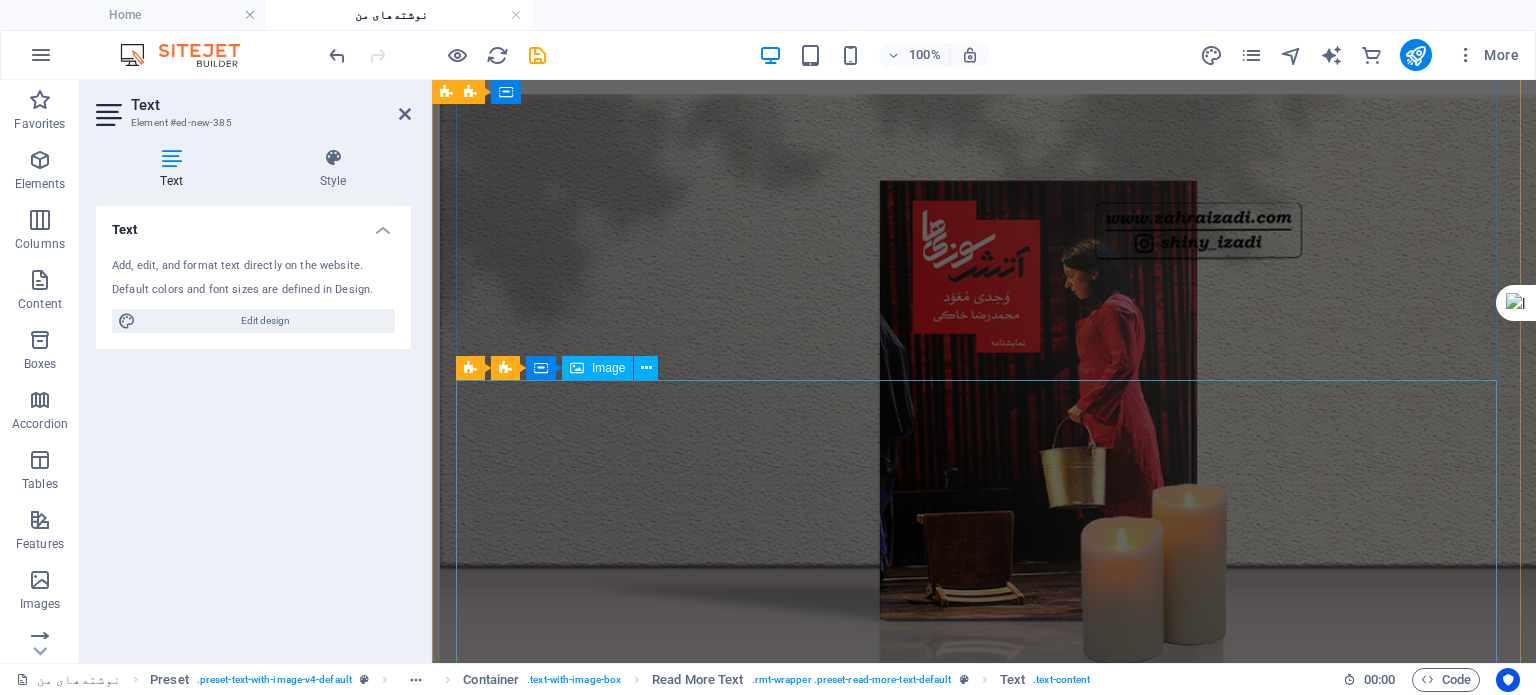 scroll, scrollTop: 2100, scrollLeft: 0, axis: vertical 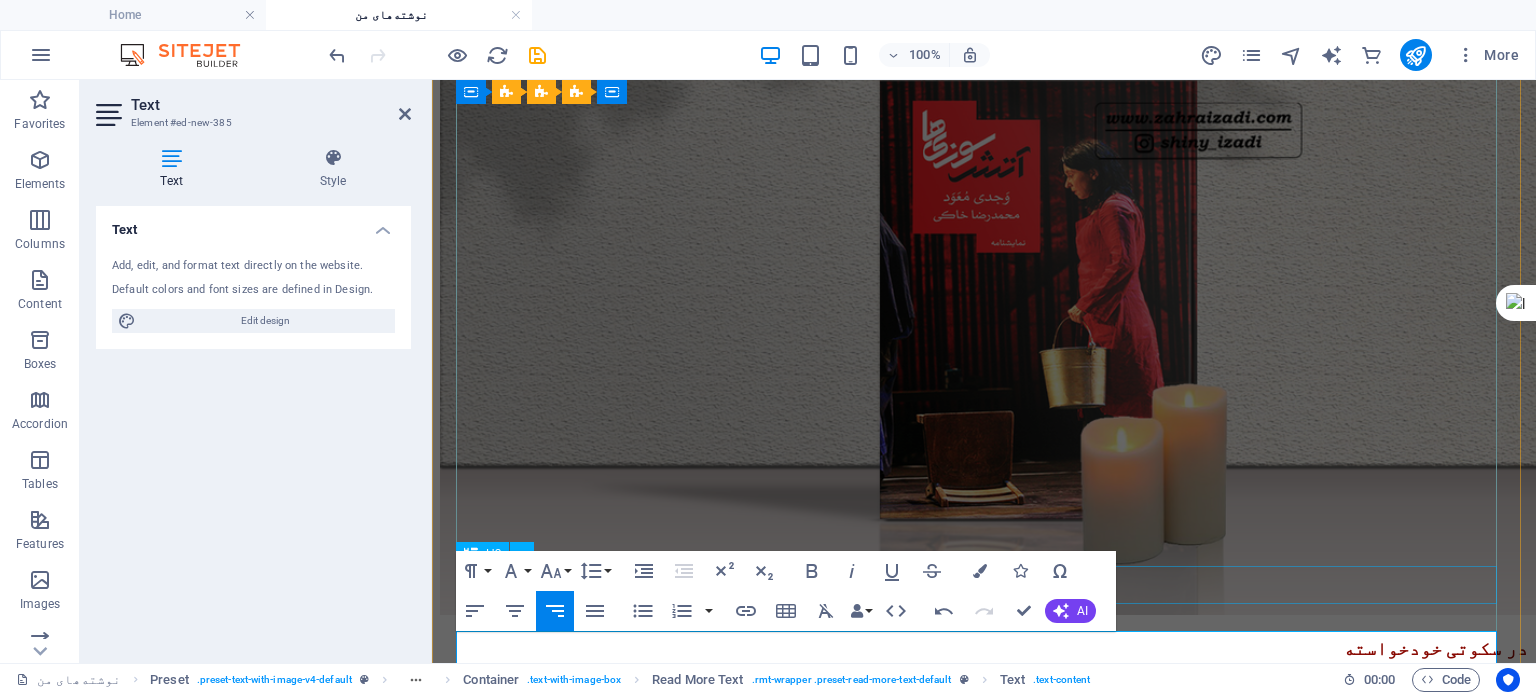 click on "در سکوتی خودخواسته" at bounding box center (984, 649) 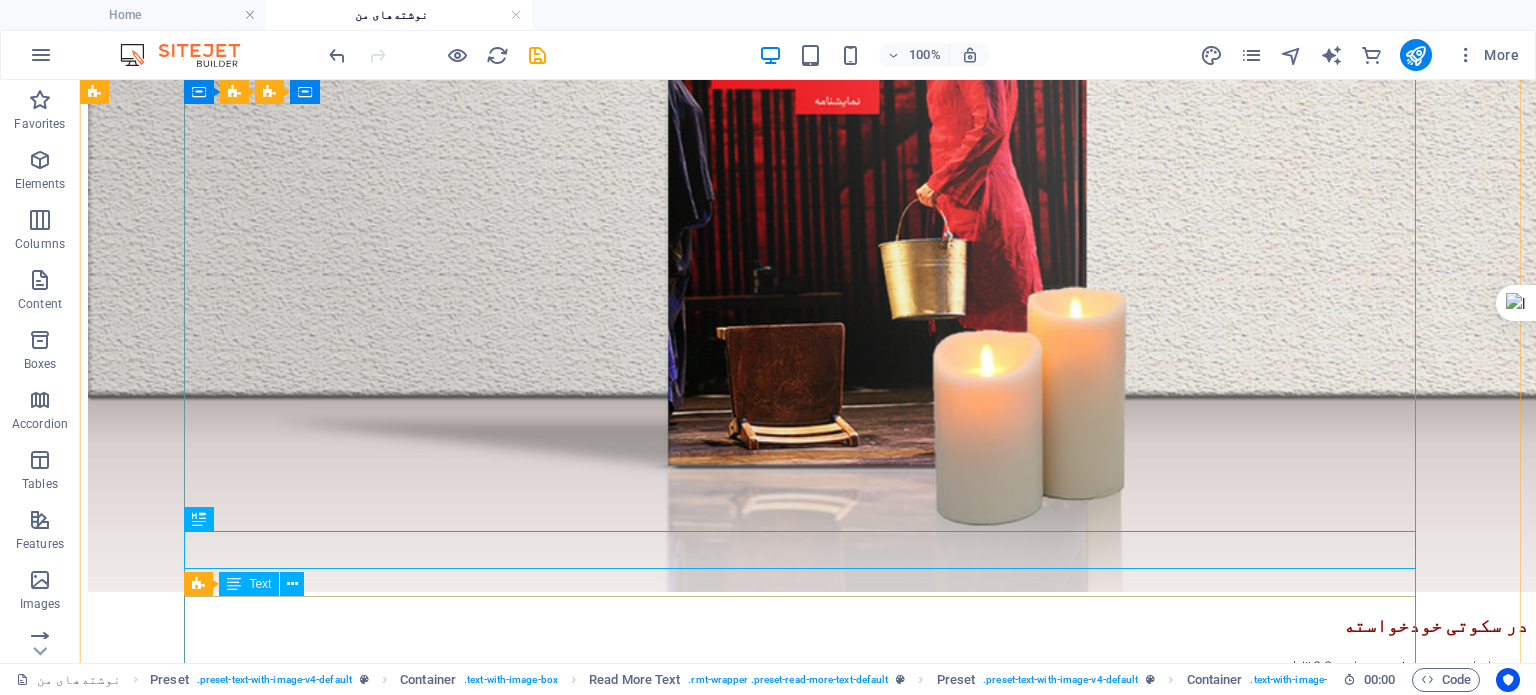 scroll, scrollTop: 2336, scrollLeft: 0, axis: vertical 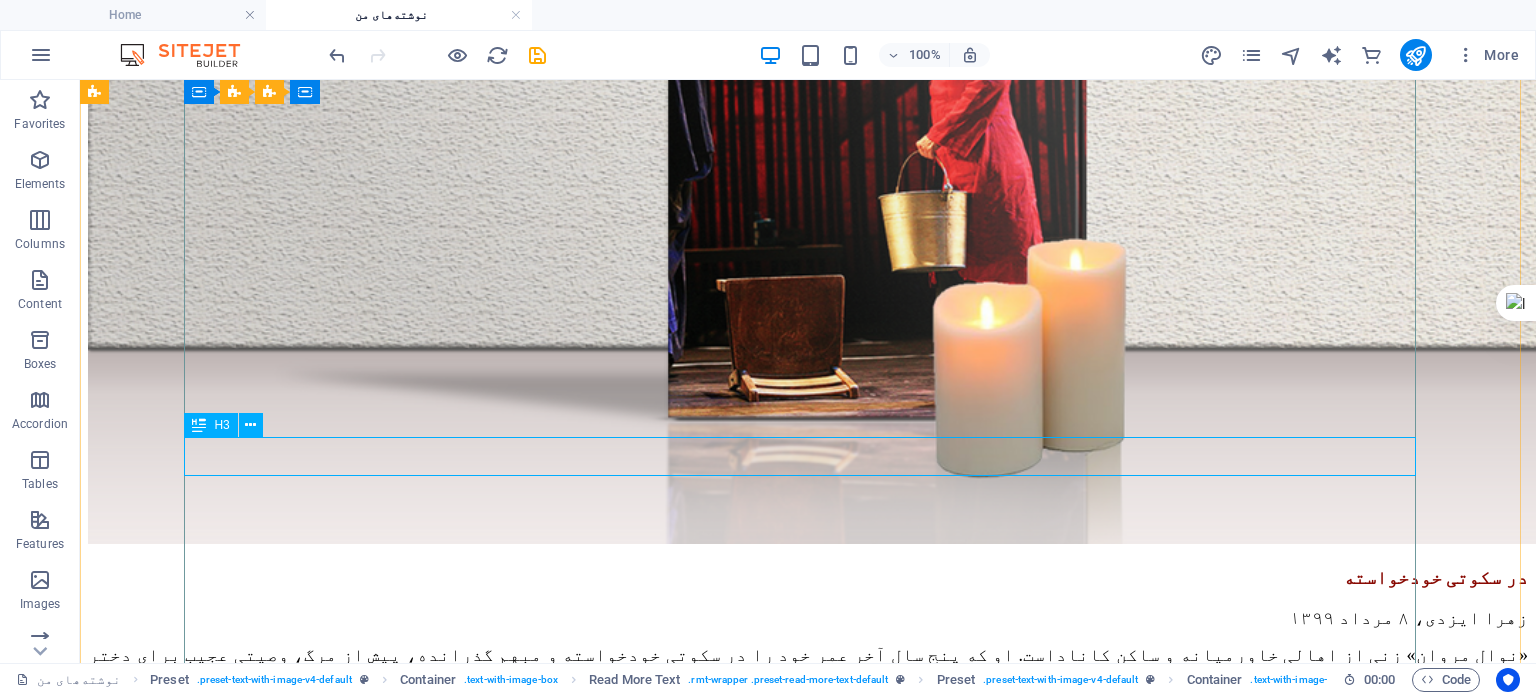 click on "در سکوتی خودخواسته" at bounding box center [808, 578] 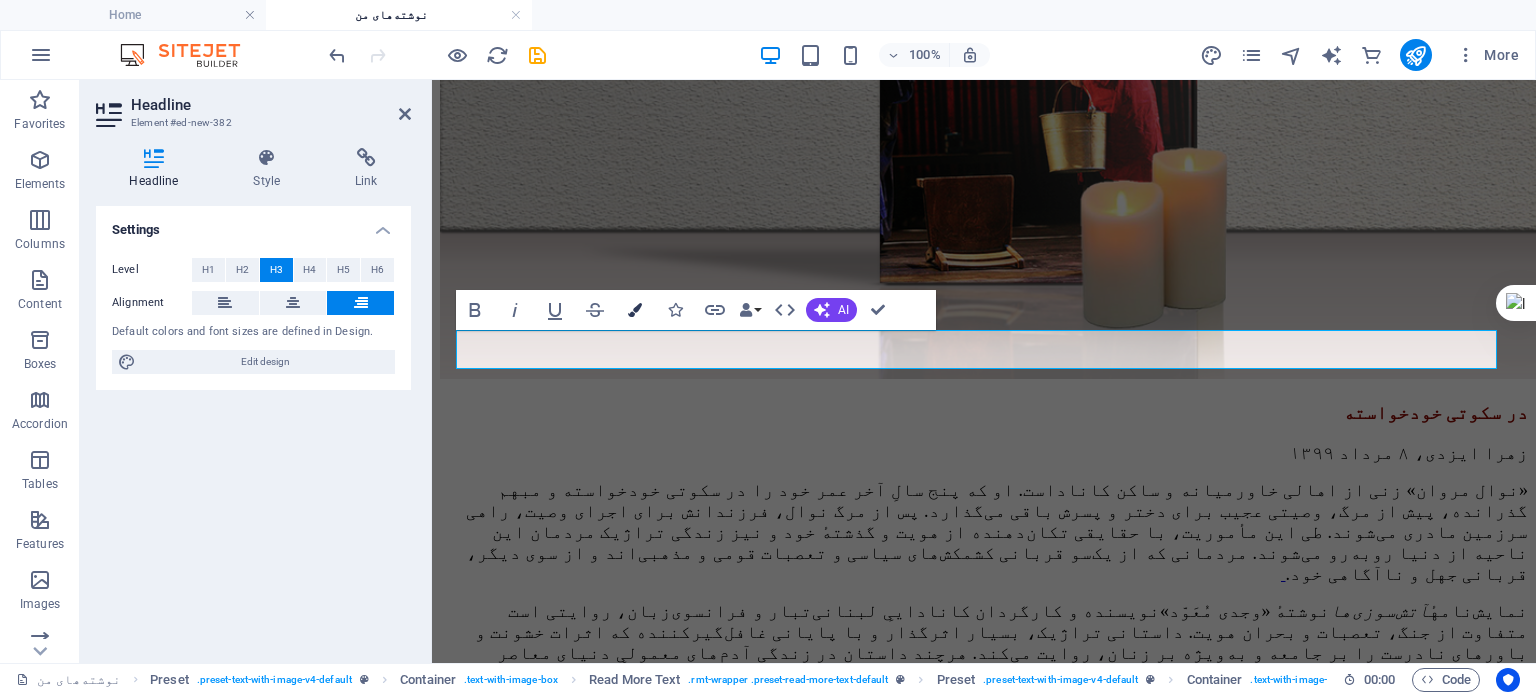click at bounding box center (635, 310) 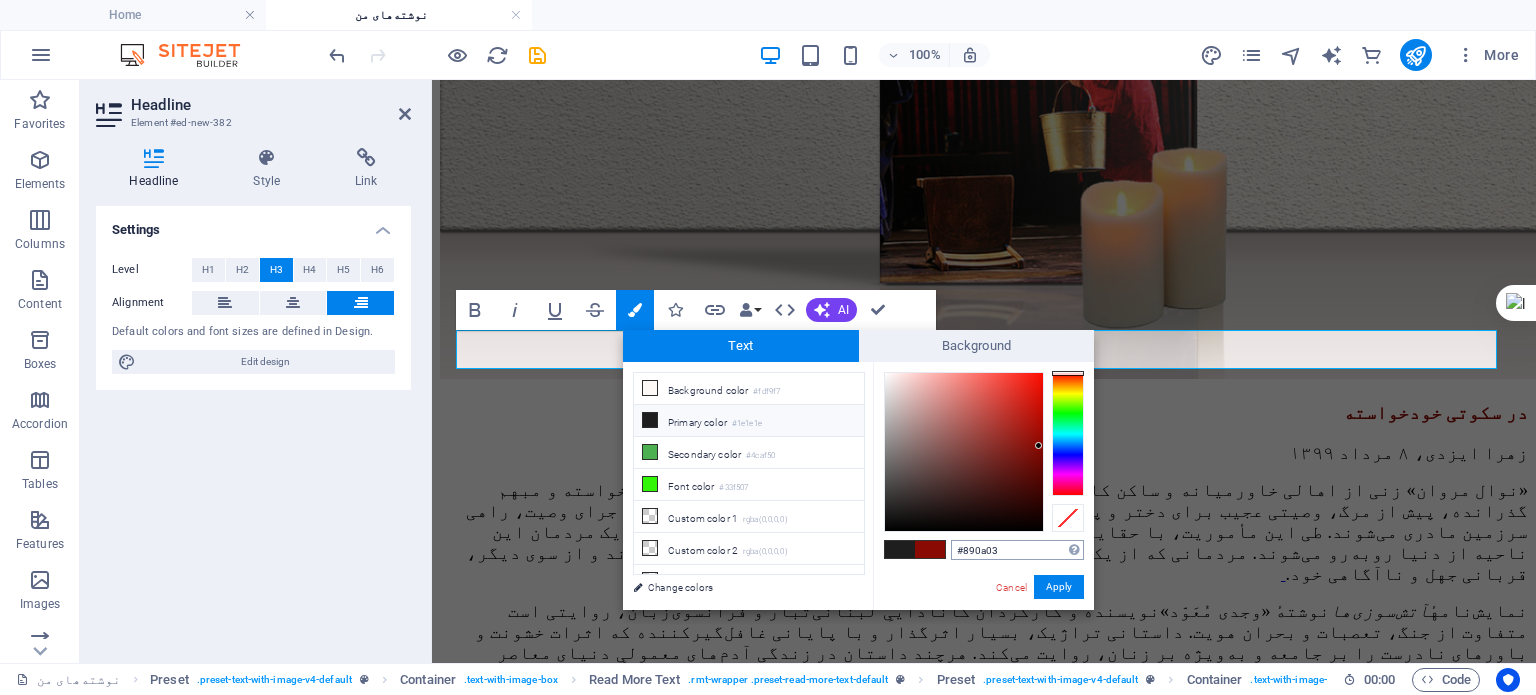 click on "#890a03" at bounding box center [1017, 550] 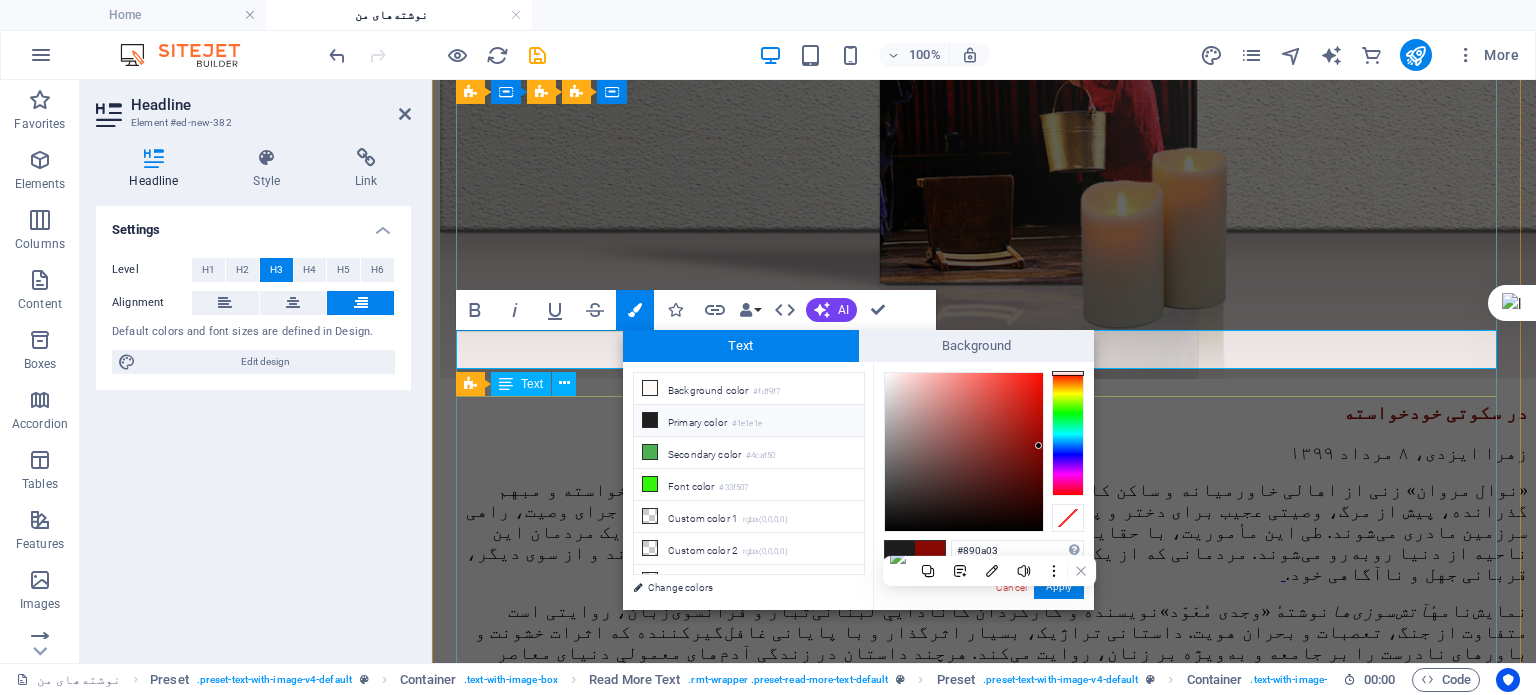 click on "«نوال مروان » زنی از اهالی خاورمیانه و ساکن کاناداست. او که پنج سالِ آخر عمر خود را در سکوتی خودخواسته و مبهم گذرانده، پیش از مرگ، وصیتی عجیب برای دختر و پسرش باقی می‌گذارد. پس از مرگ نوال، فرزندانش برای اجرای وصیت، راهی سرزمین مادری می‌شوند. طی این مأموریت، با حقایقی تکان‌دهنده از هویت و گذشتهٔ خود و نیز زندگی تراژیک مردمان این ناحیه از دنیا روبه‌رو می‌شوند. مردمانی که از یک‌سو قربانی کشمکش‌های سیاسی و تعصبات قومی و مذهبی‌اند و از سوی دیگر، قربانی جهل و ناآگاهی خود. نمایش‌نامهٔ آتش‌سوزی‌ها نوشتهٔ «وجدی مُعَوّد» آتش‌سوزی‌ها آتش‌سوزی‌ها » ۱" at bounding box center [984, 1019] 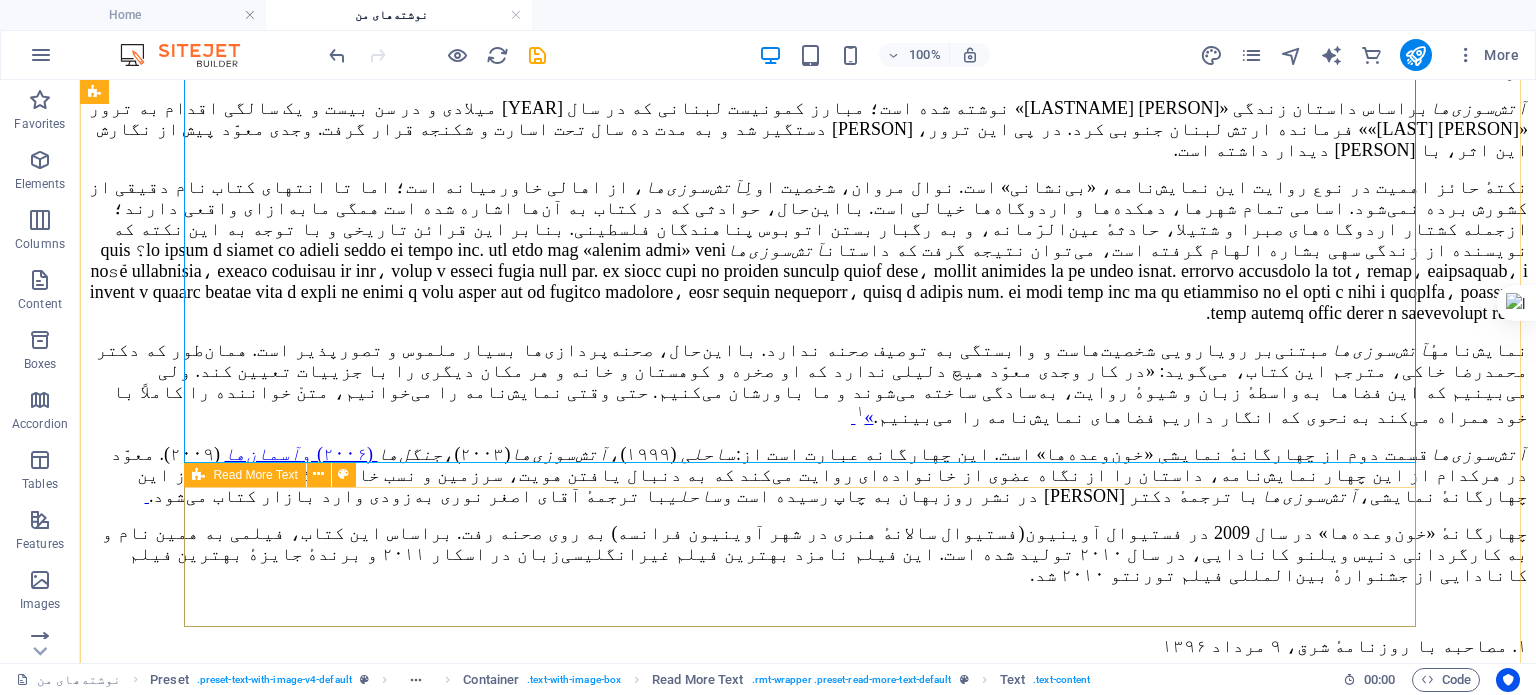 scroll, scrollTop: 3136, scrollLeft: 0, axis: vertical 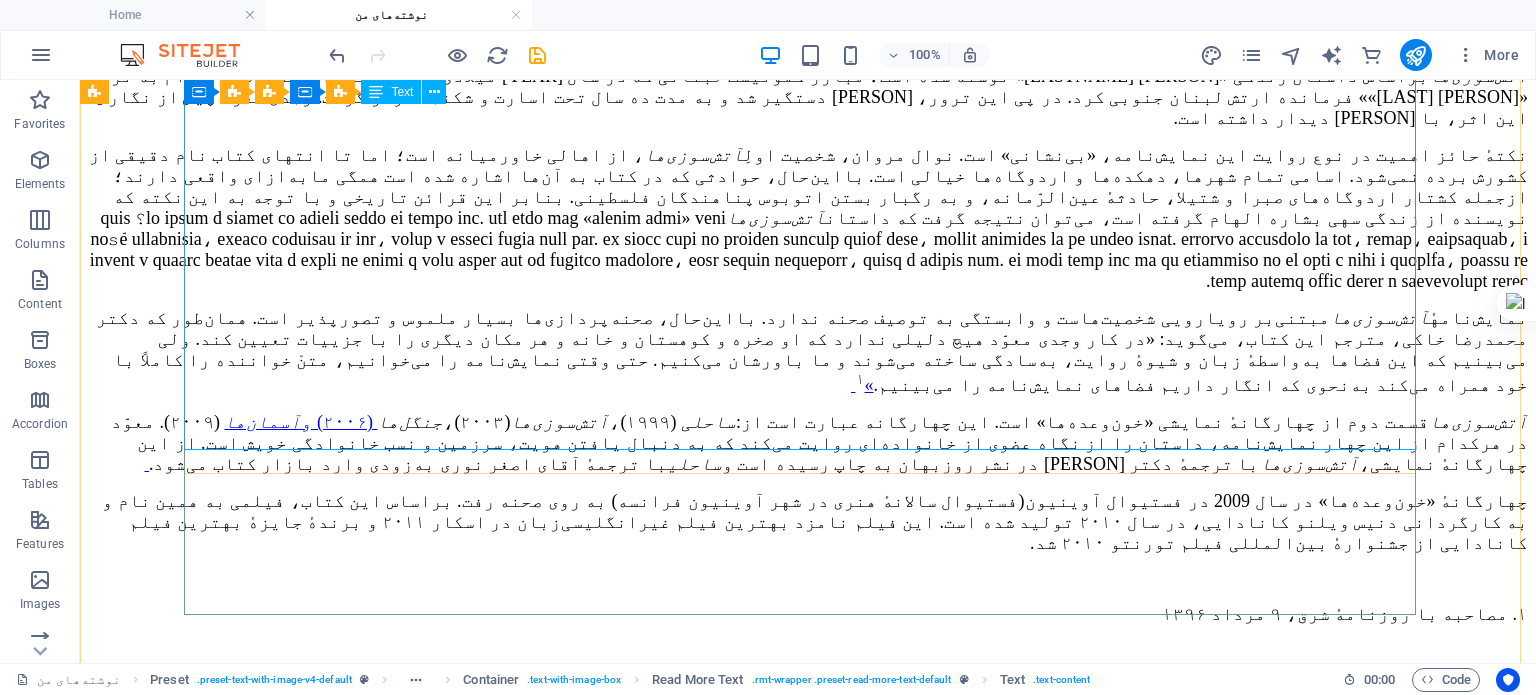 drag, startPoint x: 905, startPoint y: 407, endPoint x: 943, endPoint y: 410, distance: 38.118237 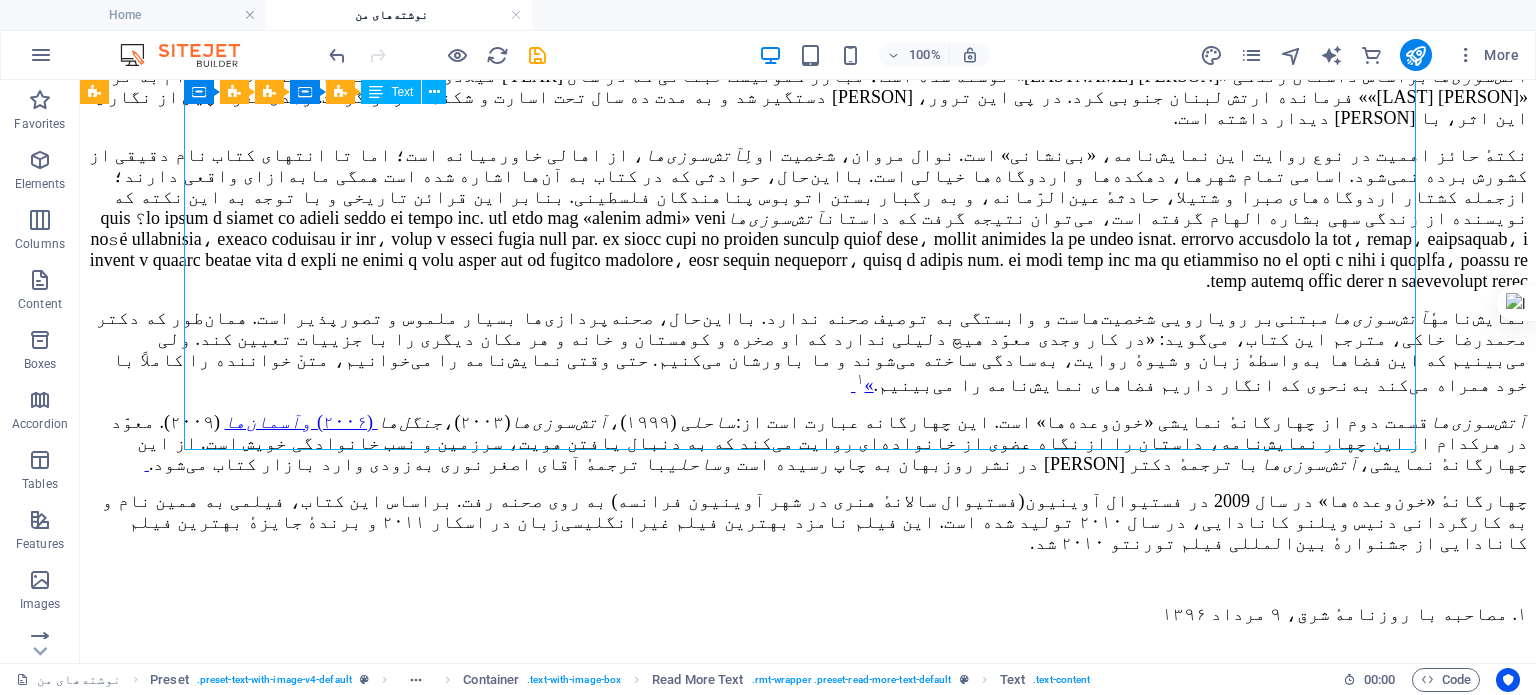 click on "«نوال مروان » زنی از اهالی خاورمیانه و ساکن کاناداست. او که پنج سالِ آخر عمر خود را در سکوتی خودخواسته و مبهم گذرانده، پیش از مرگ، وصیتی عجیب برای دختر و پسرش باقی می‌گذارد. پس از مرگ نوال، فرزندانش برای اجرای وصیت، راهی سرزمین مادری می‌شوند. طی این مأموریت، با حقایقی تکان‌دهنده از هویت و گذشتهٔ خود و نیز زندگی تراژیک مردمان این ناحیه از دنیا روبه‌رو می‌شوند. مردمانی که از یک‌سو قربانی کشمکش‌های سیاسی و تعصبات قومی و مذهبی‌اند و از سوی دیگر، قربانی جهل و ناآگاهی خود. نمایش‌نامهٔ آتش‌سوزی‌ها نوشتهٔ «وجدی مُعَوّد» آتش‌سوزی‌ها آتش‌سوزی‌ها » ۱" at bounding box center [808, 289] 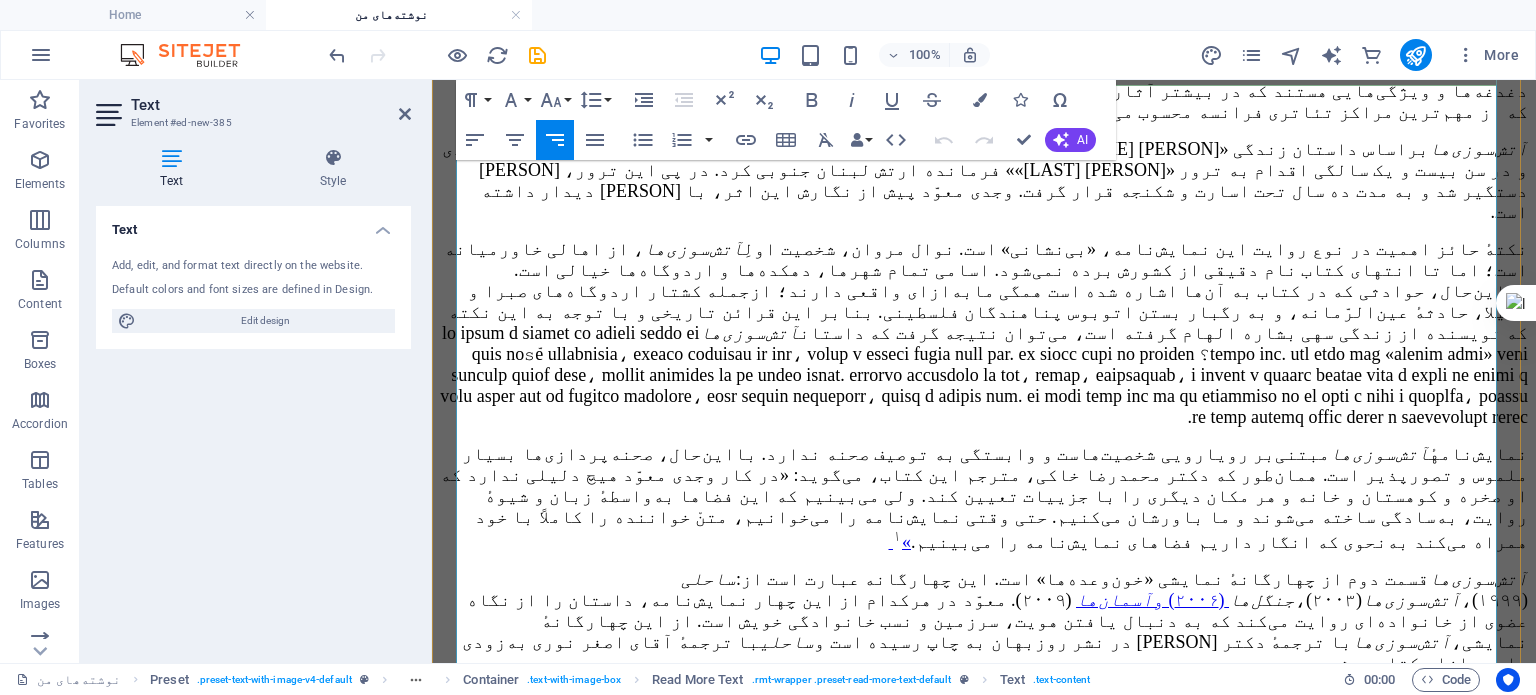 scroll, scrollTop: 2973, scrollLeft: 0, axis: vertical 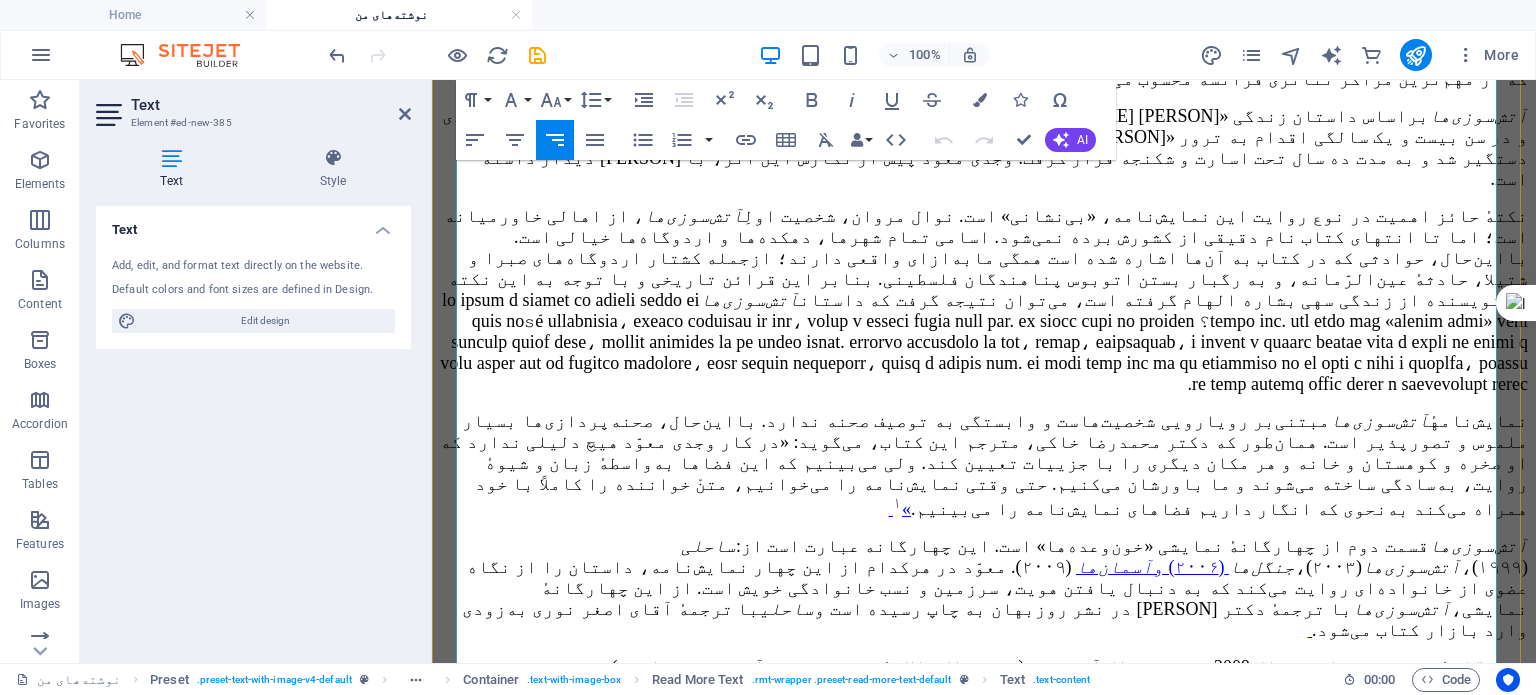 drag, startPoint x: 985, startPoint y: 625, endPoint x: 1495, endPoint y: 628, distance: 510.00882 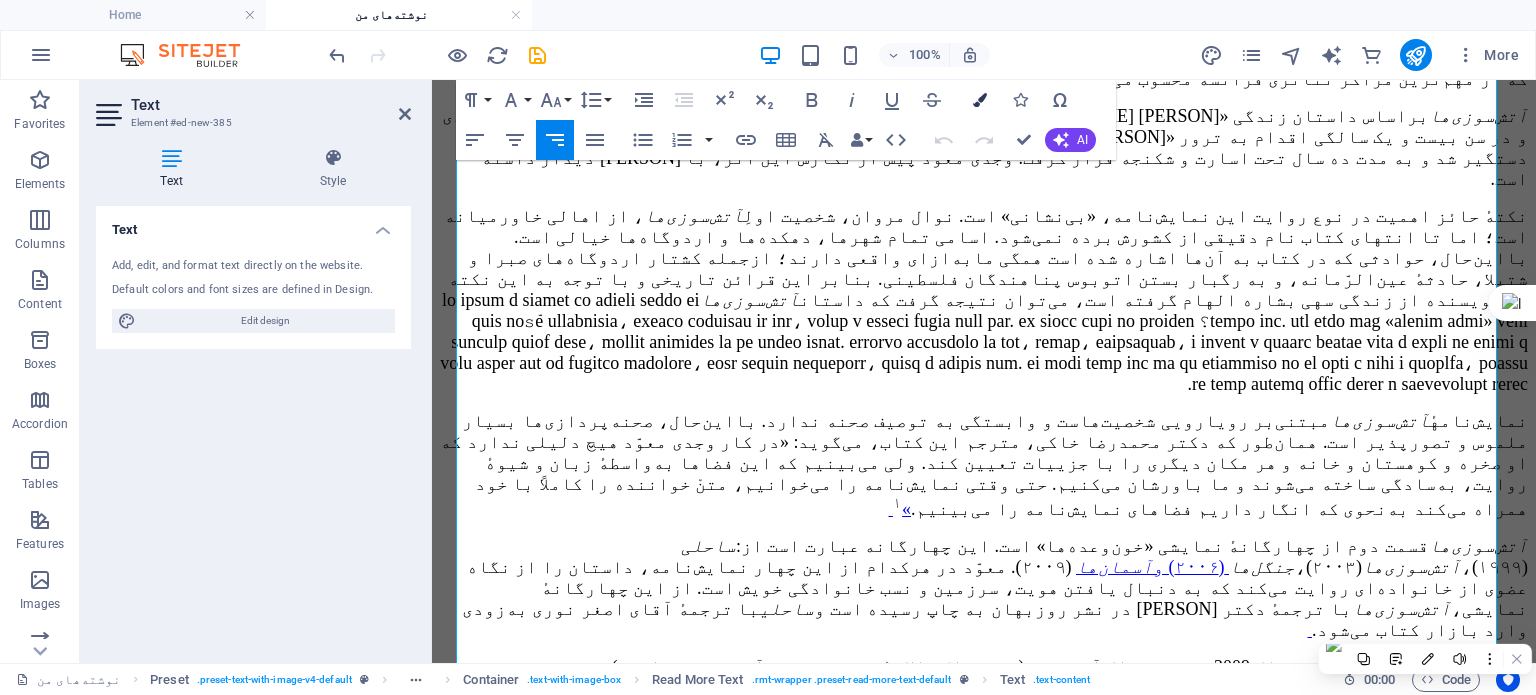 click on "Colors" at bounding box center [980, 100] 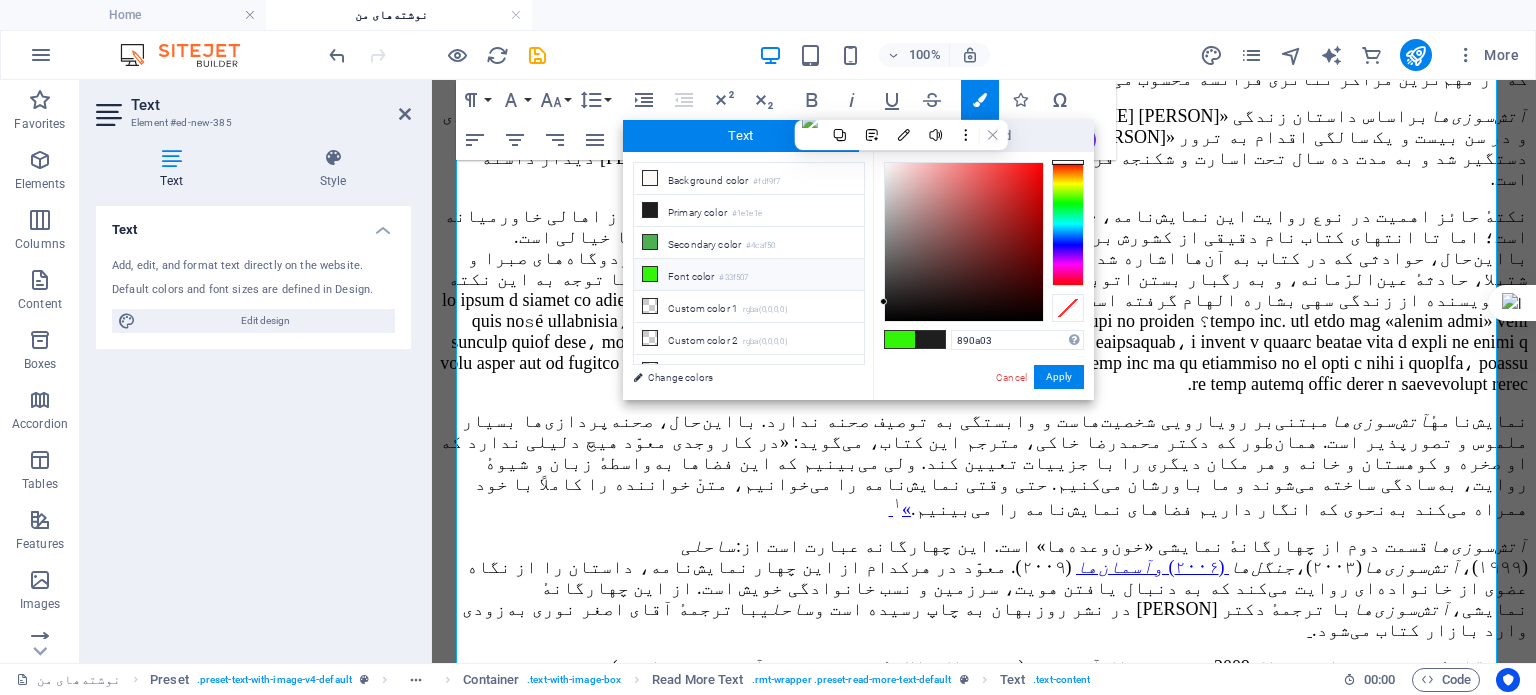 type on "#890a03" 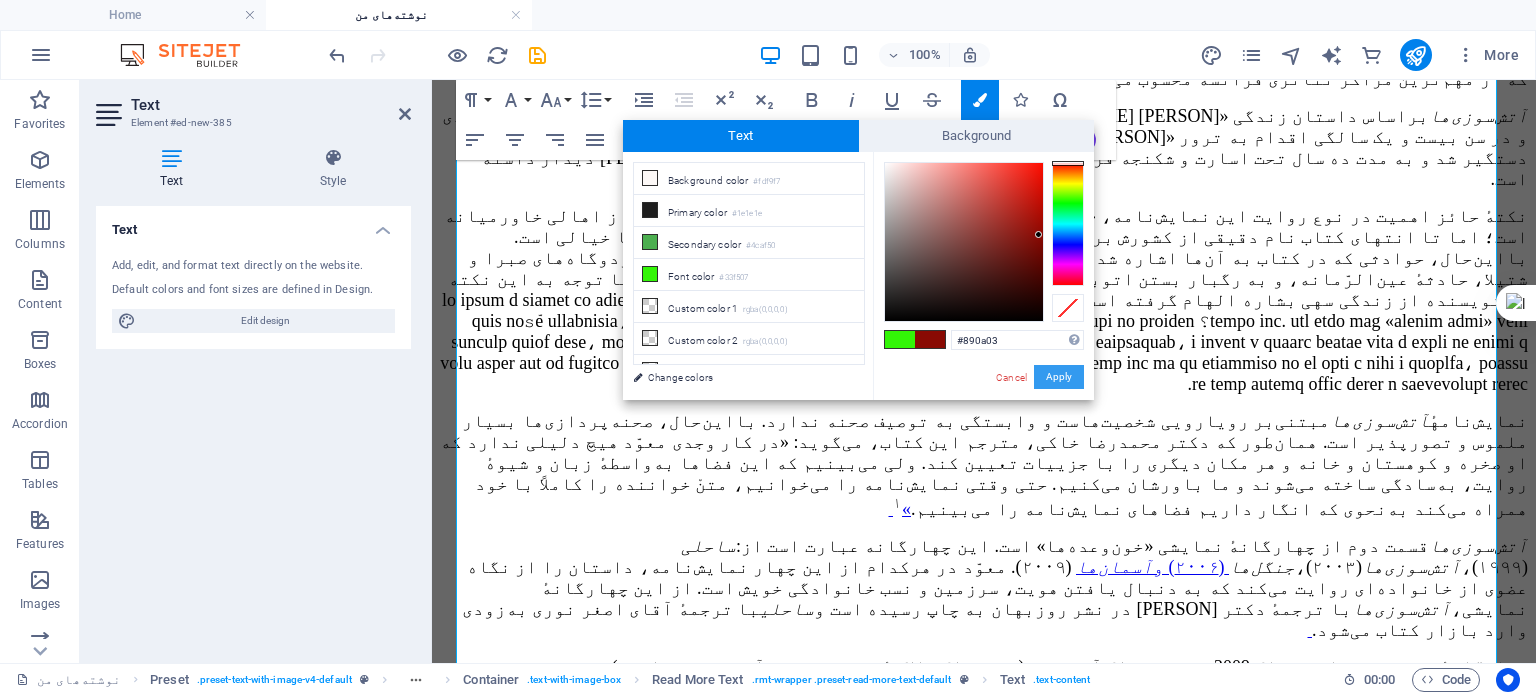 click on "Apply" at bounding box center [1059, 377] 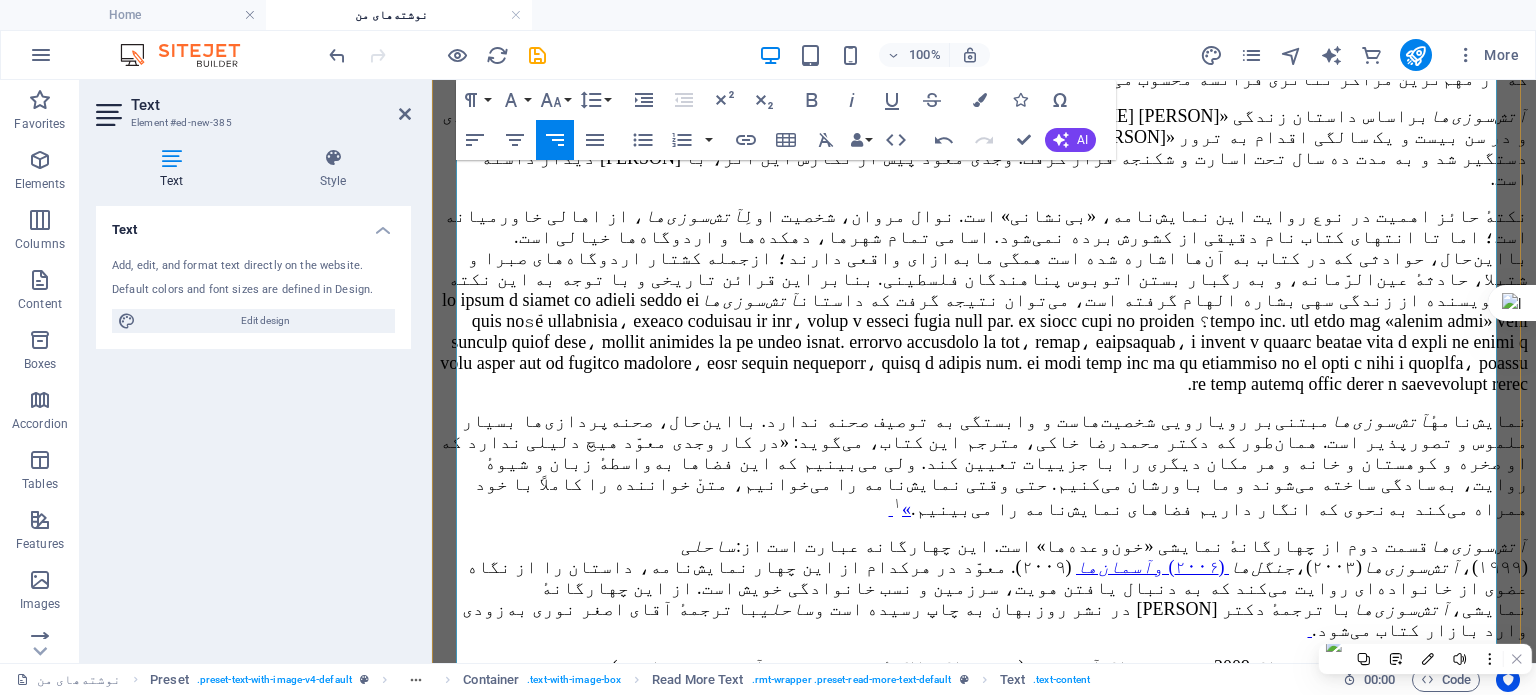 click on "» در سال ۲۰۰۹در فستیوال آوینیون (فستیوال سالانهٔ هنری در شهر آوینیون فرانسه) به روی صحنه رفت. براساس این کتاب، فیلمی به همین نام و به کارگردانی دنیس ویلنو کانادایی، در سال ۲۰۱۰ تولید شده است. این فیلم نامزد بهترین فیلم غیرانگلیسی‌زبان در اسکار ۲۰۱۱ و برندهٔ جایزهٔ بهترین فیلم کانادایی از جشنوارهٔ بین‌المللی فیلم تورنتو ۲۰۱۰ شد." at bounding box center [991, 698] 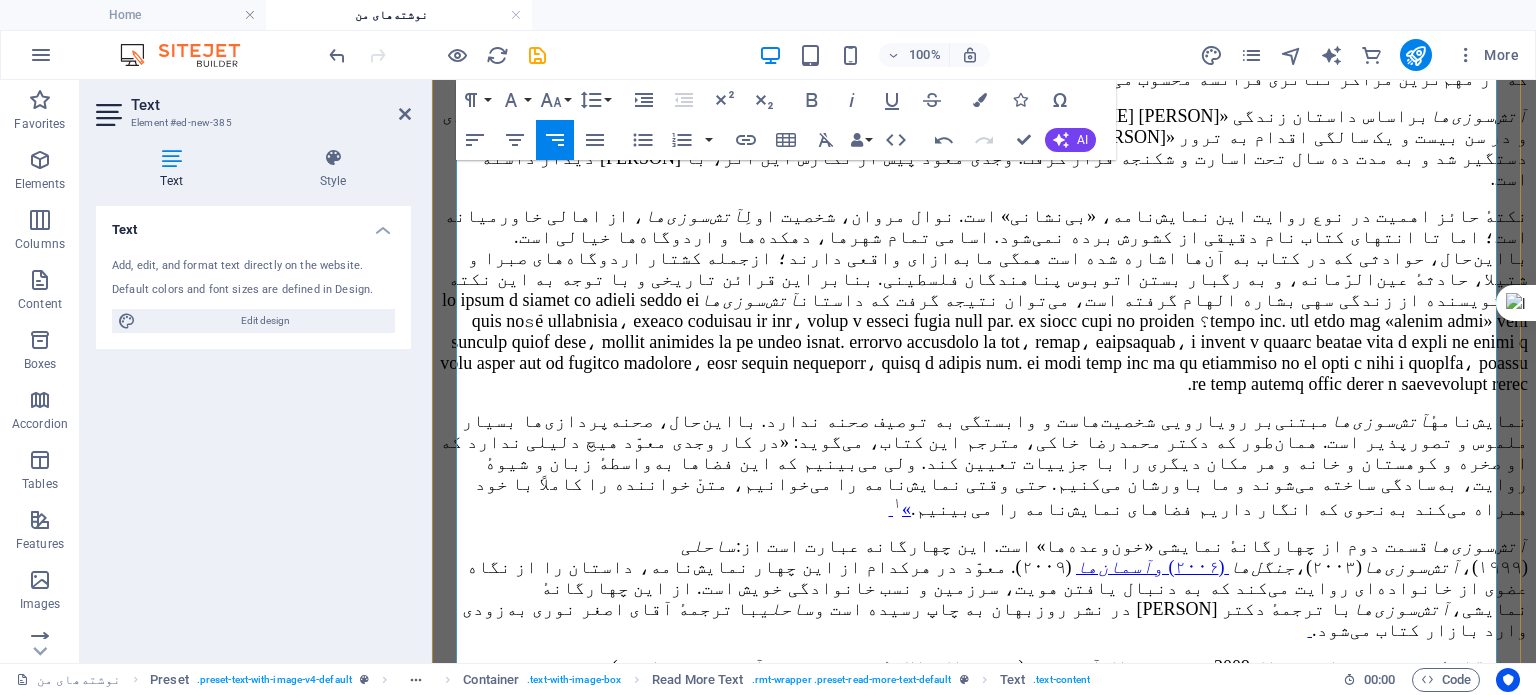 click on "(۲۰۰۶) و آسمان‌ها" at bounding box center (1152, 567) 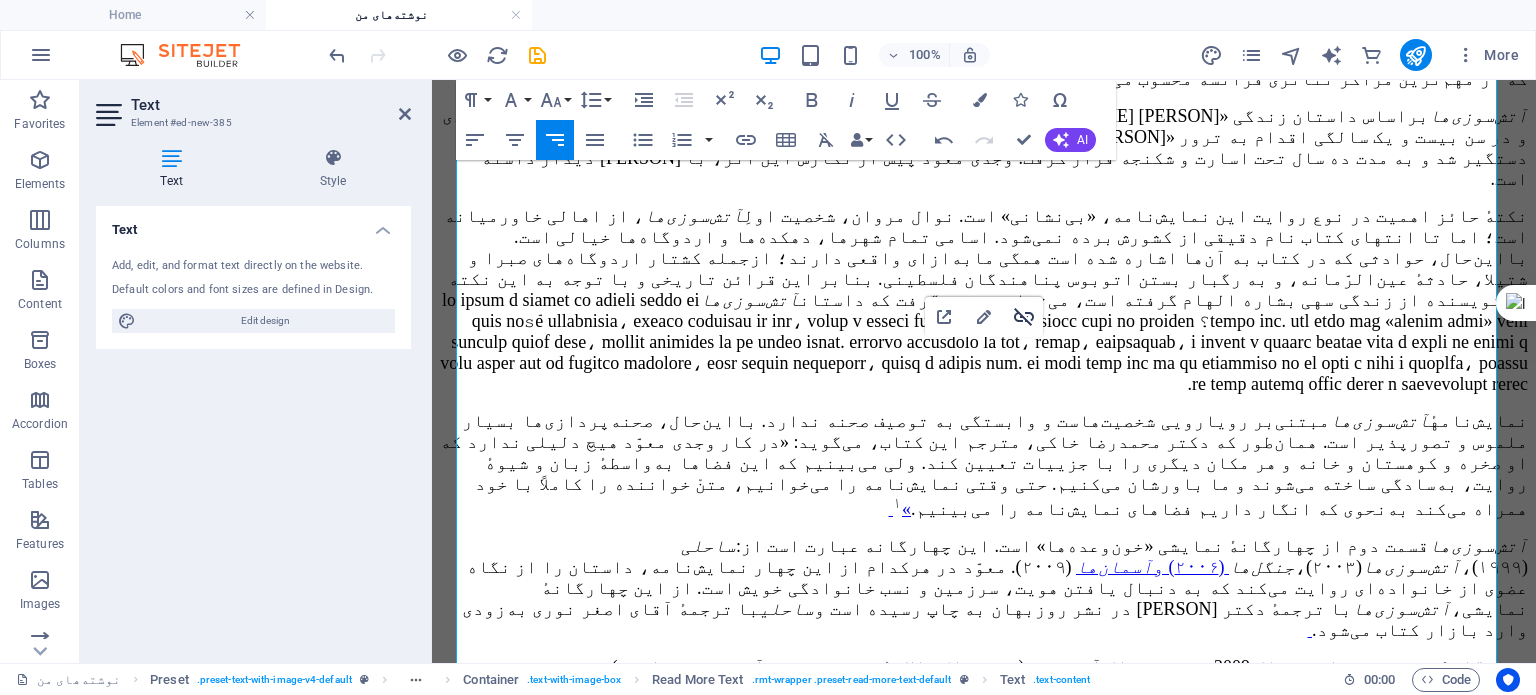 click 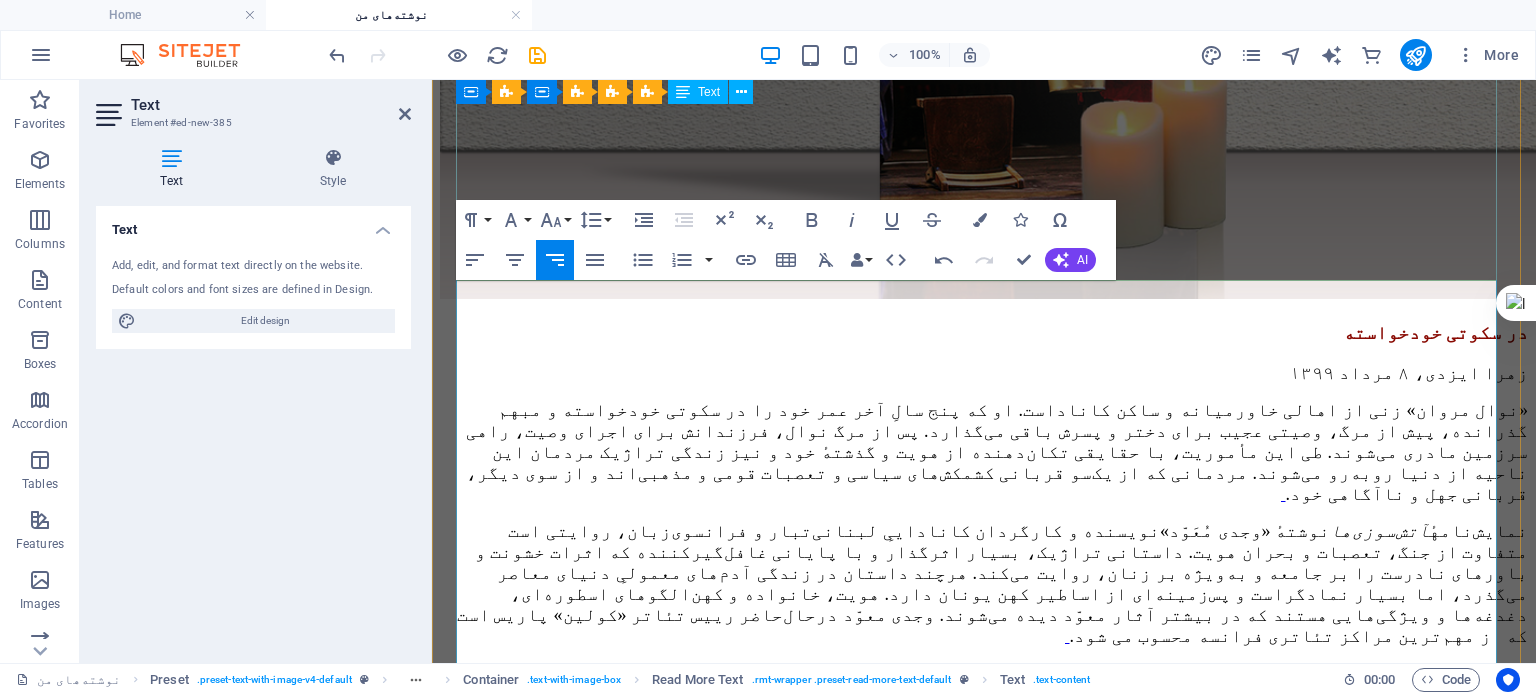 scroll, scrollTop: 2373, scrollLeft: 0, axis: vertical 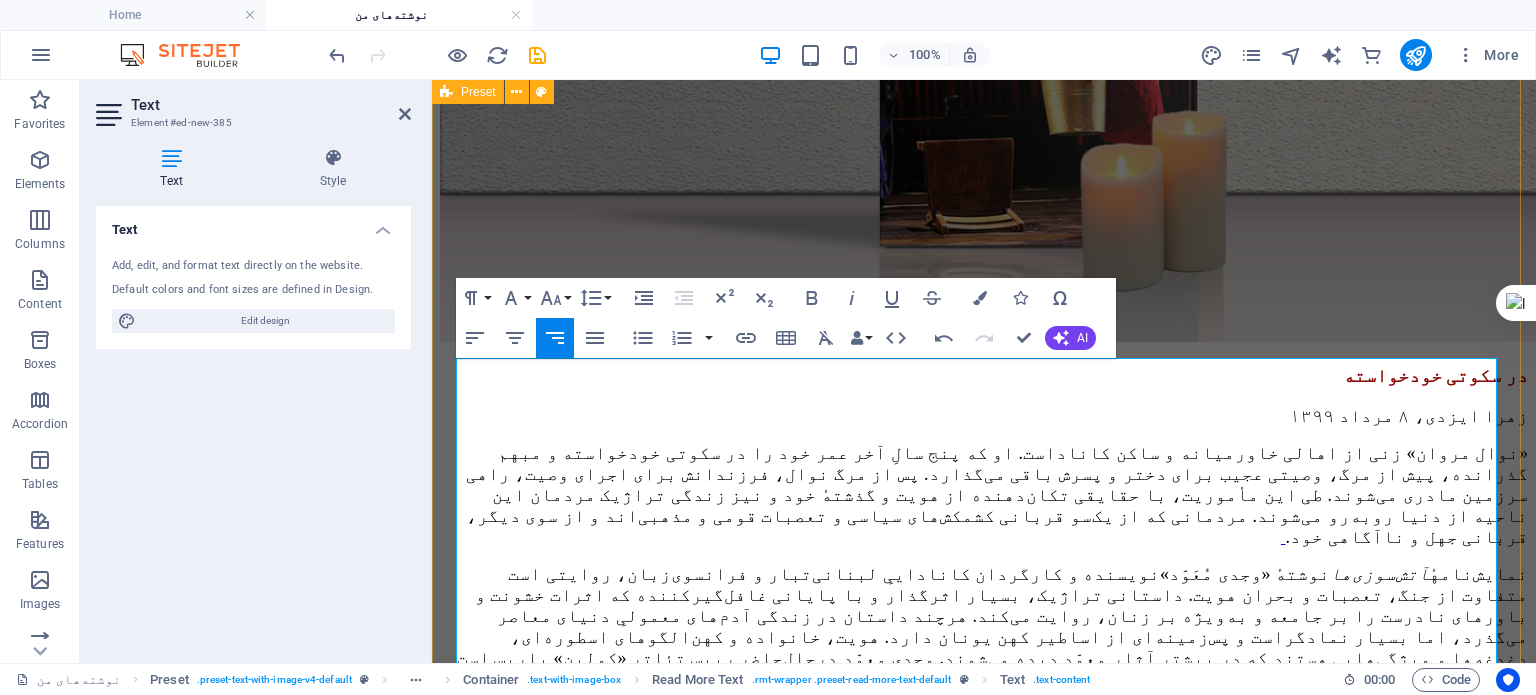 click on "نویسندگی، بازتابِ جهانی دنیای شخصی [PERSON]، [DATE] طریقت نویسنده  مجموعه‌ای شامل یازده مقاله و یک مصاحبه از جویس کارول اوتس  نویسندهٔ معاصر و صاحب‌نام آمریکایی است، که طی سال‌ها در نشریات مختلف به چاپ رسیده است. اوتس نخستین کتاب خود را در سن بیست و پنج سالگی به چاپ رسانده و اکنون در هشتاد و دو سالگی بالغ بر پنجاه و هشت رمان و تعداد زیادی داستان کوتاه، شعر و نمایش‌نامهٔ منتشرشده دارد. تعداد زیادی از آثار او به فارسی ترجمه شده‌اند. اوتس در  طریقت نویسنده ۱ .  سه مقالهٔ اول، دوم و پنجم از کتاب  طریقت نویسنده آلیس در سرزمین عجایب  و  آن سوی آینه طریقت نویسنده" at bounding box center (984, -219) 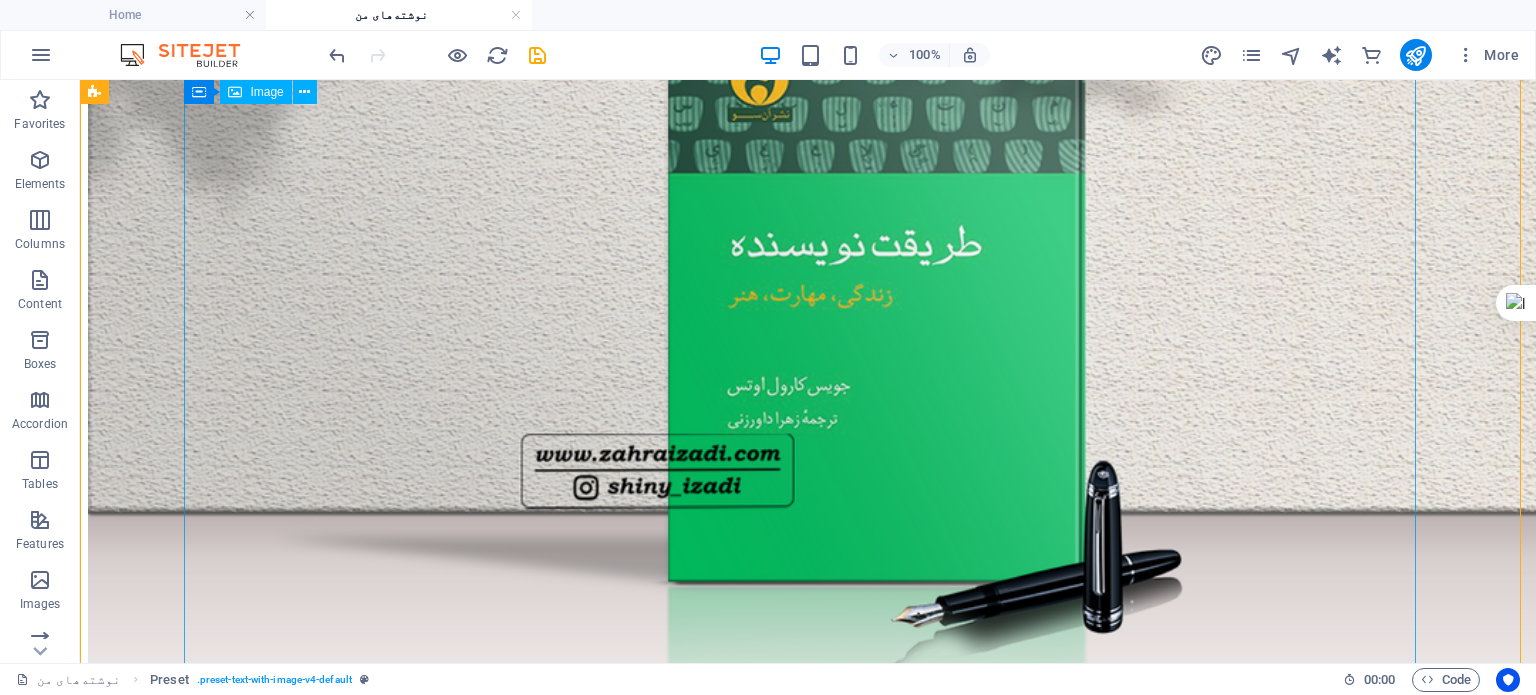 scroll, scrollTop: 0, scrollLeft: 0, axis: both 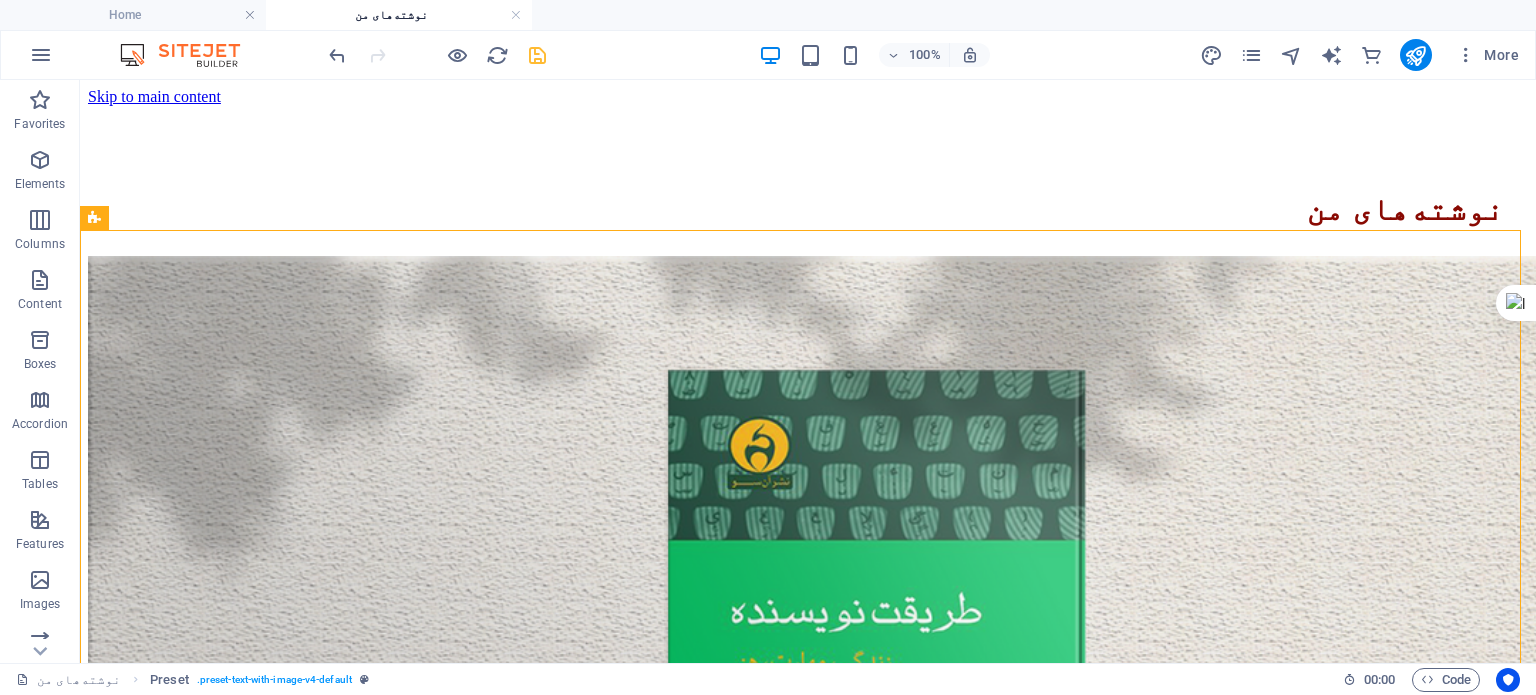 click at bounding box center (537, 55) 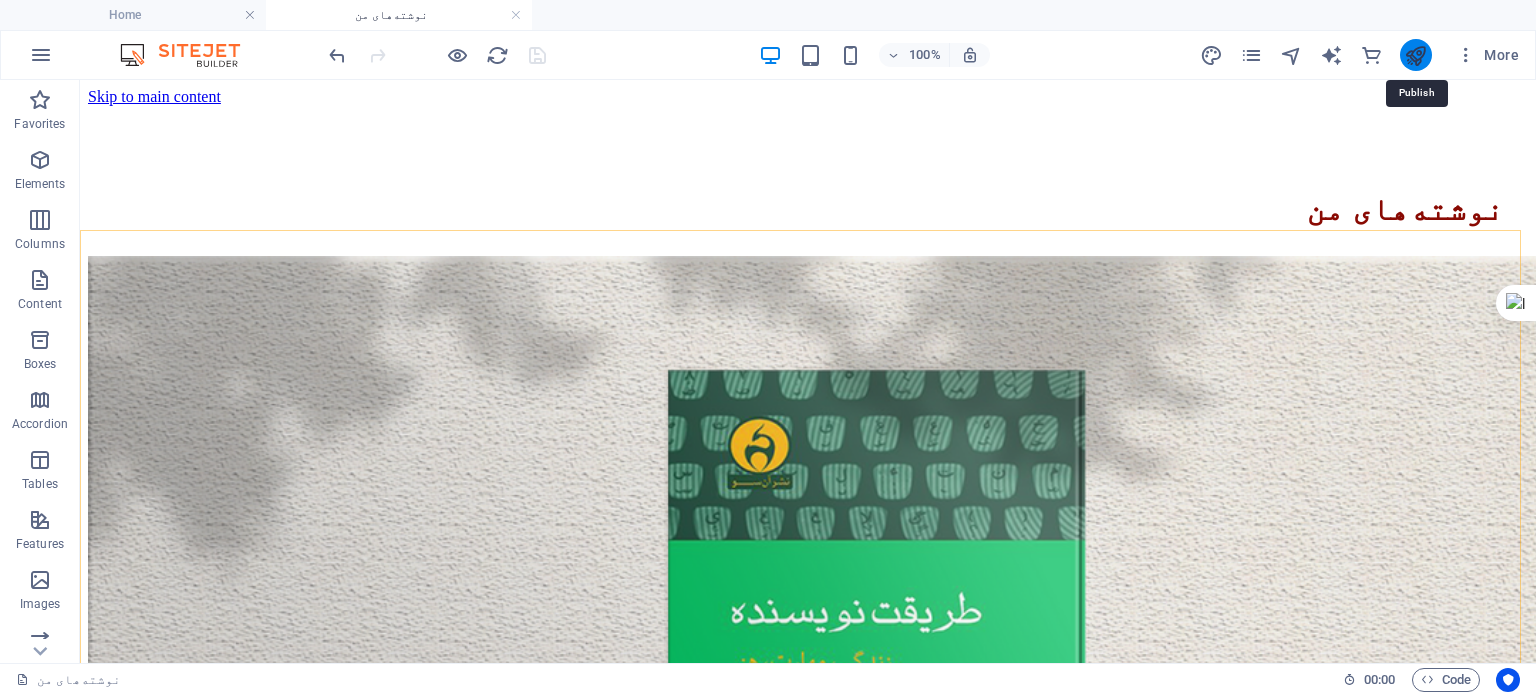 click at bounding box center (1415, 55) 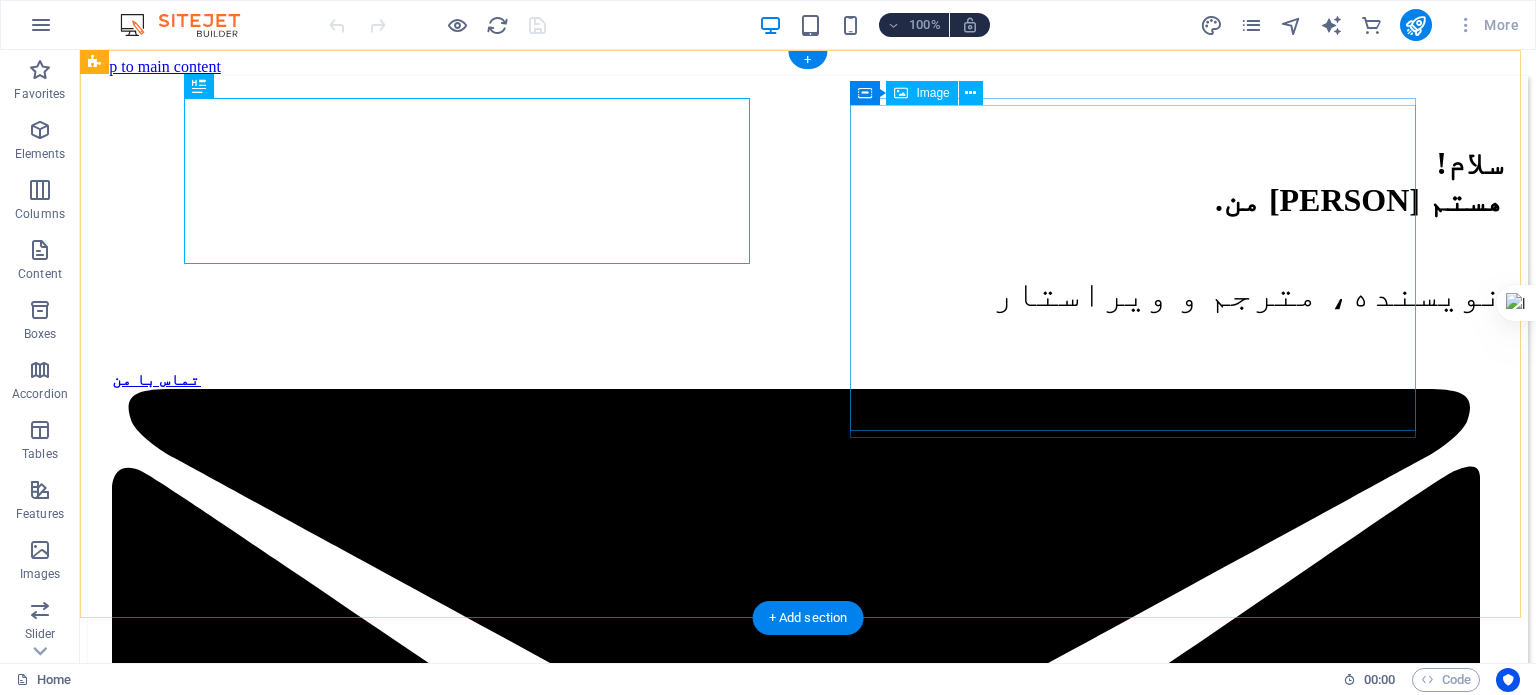 scroll, scrollTop: 0, scrollLeft: 0, axis: both 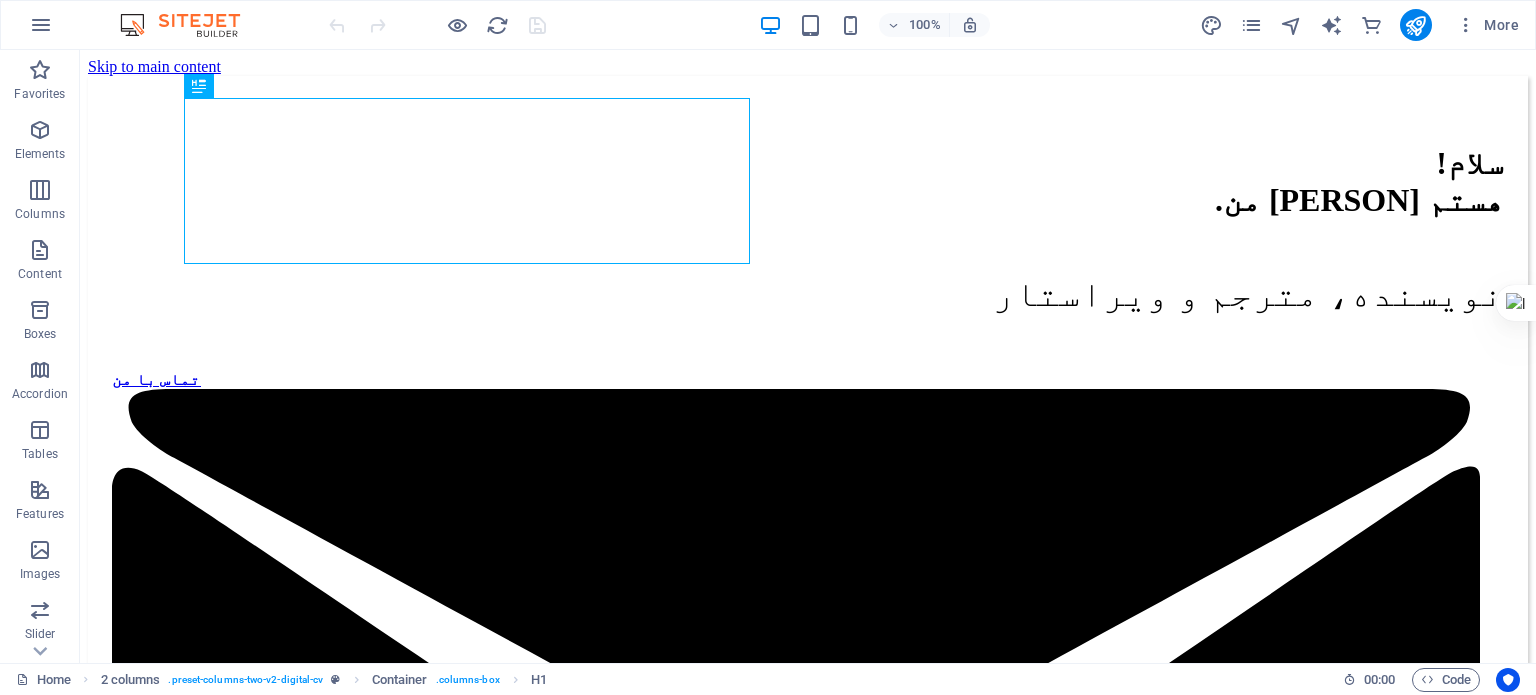 click on "More" at bounding box center (1363, 25) 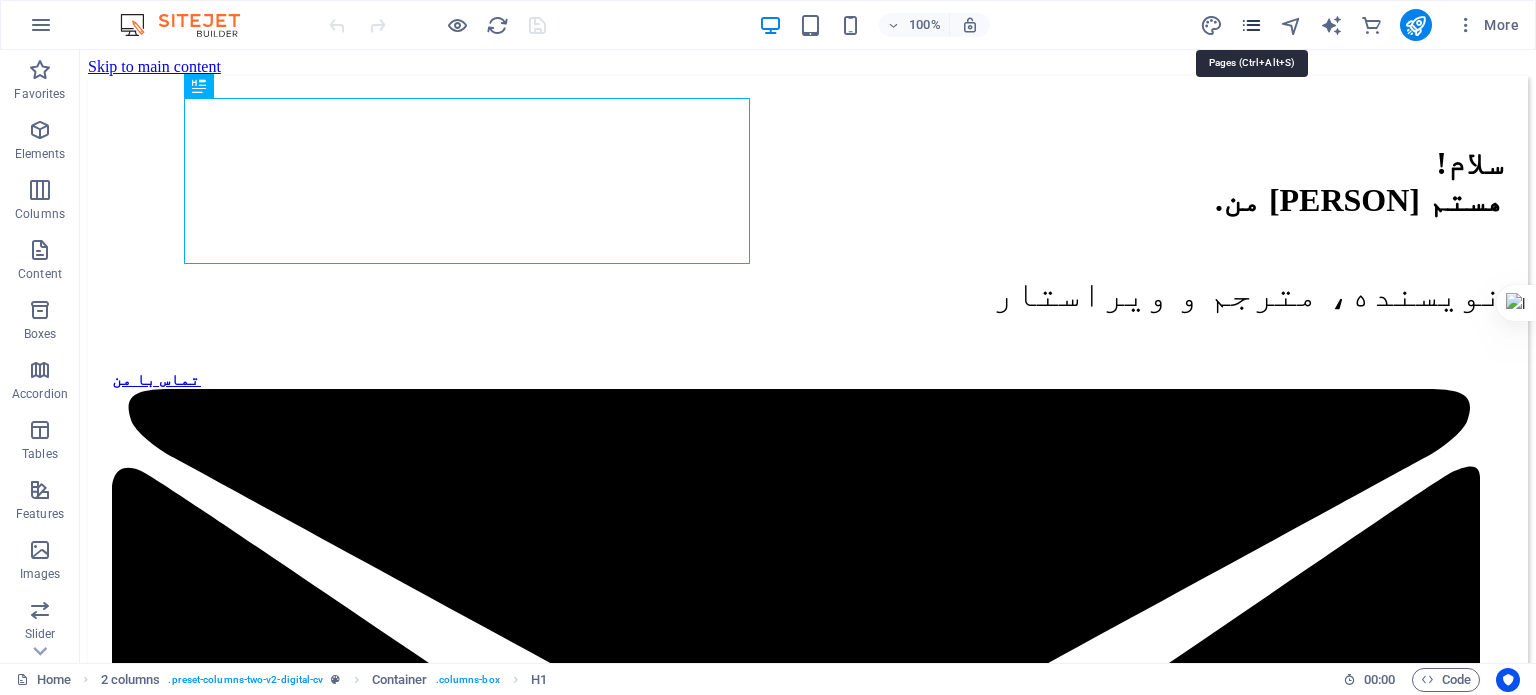 click at bounding box center [1251, 25] 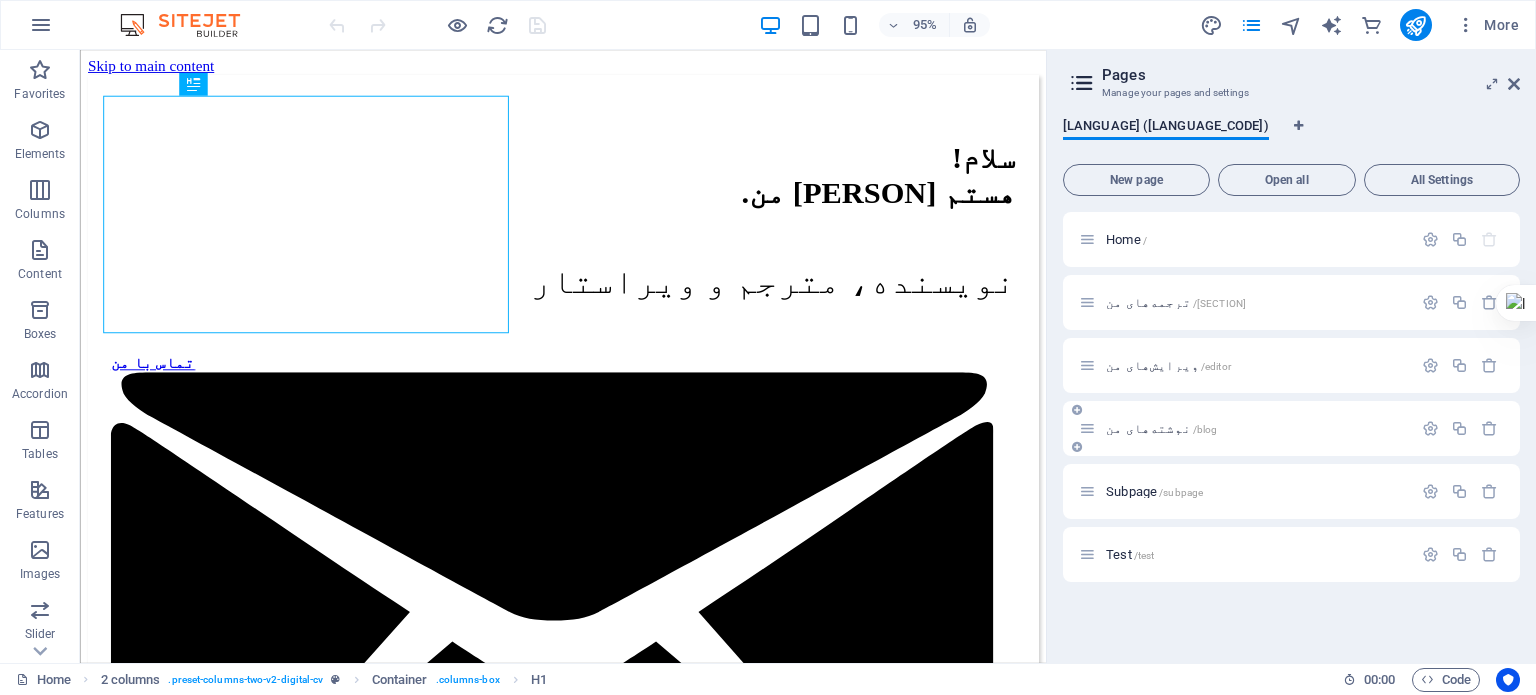 click on "نوشته‌های من /blog" at bounding box center (1245, 428) 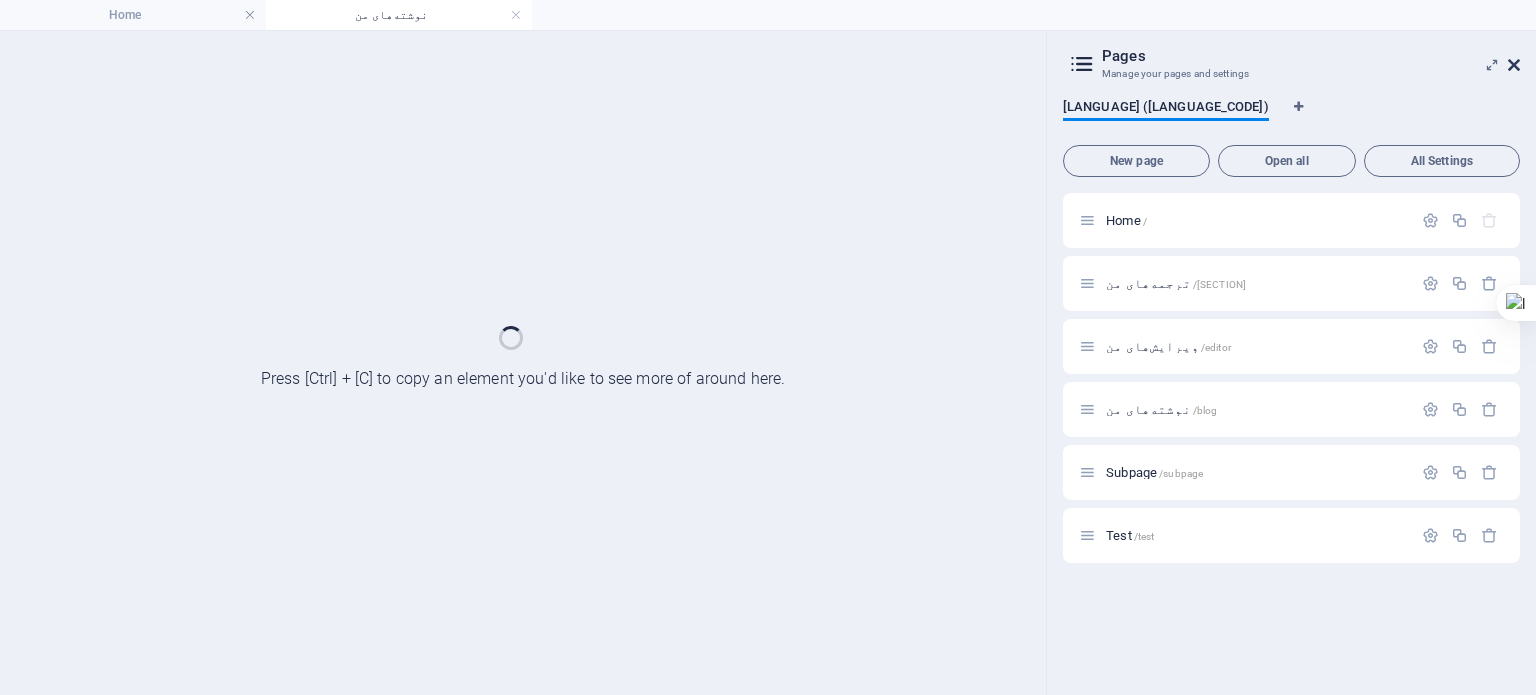 click at bounding box center (1514, 65) 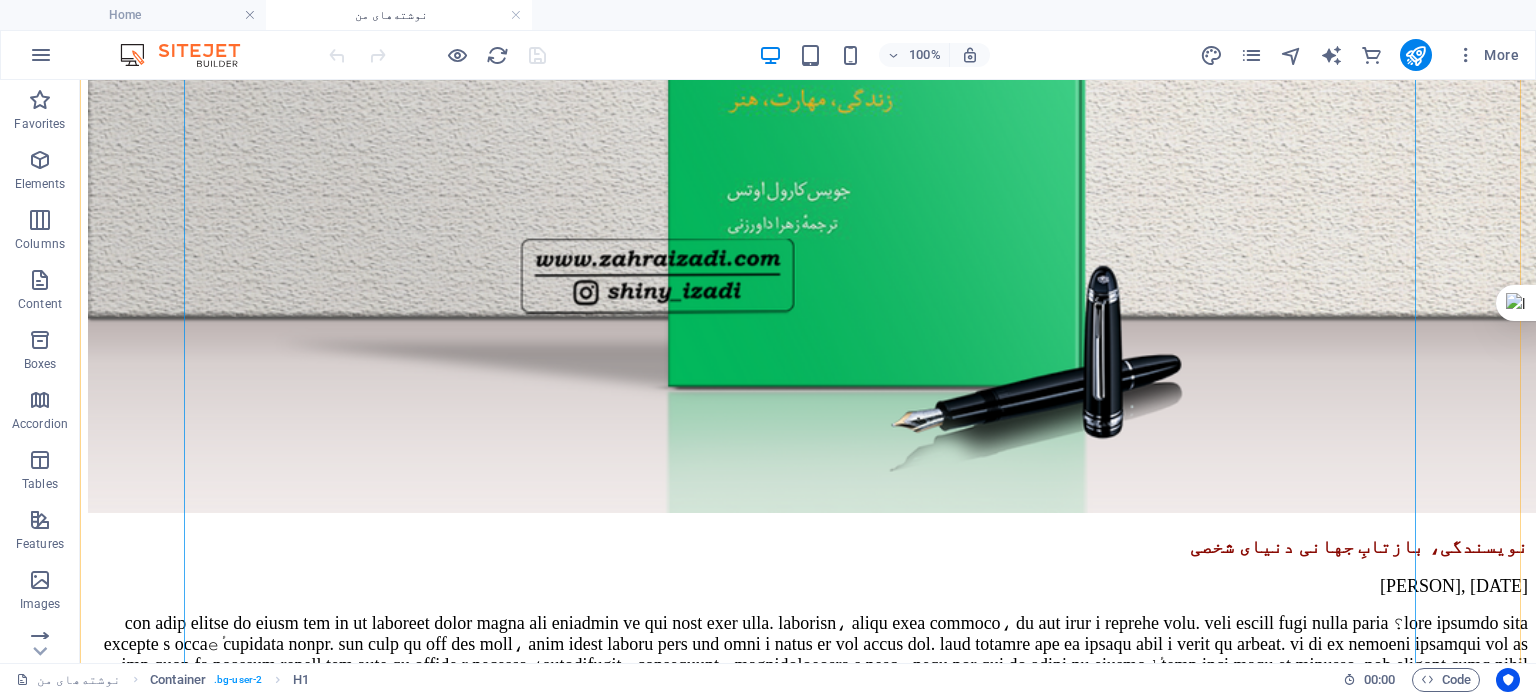 scroll, scrollTop: 700, scrollLeft: 0, axis: vertical 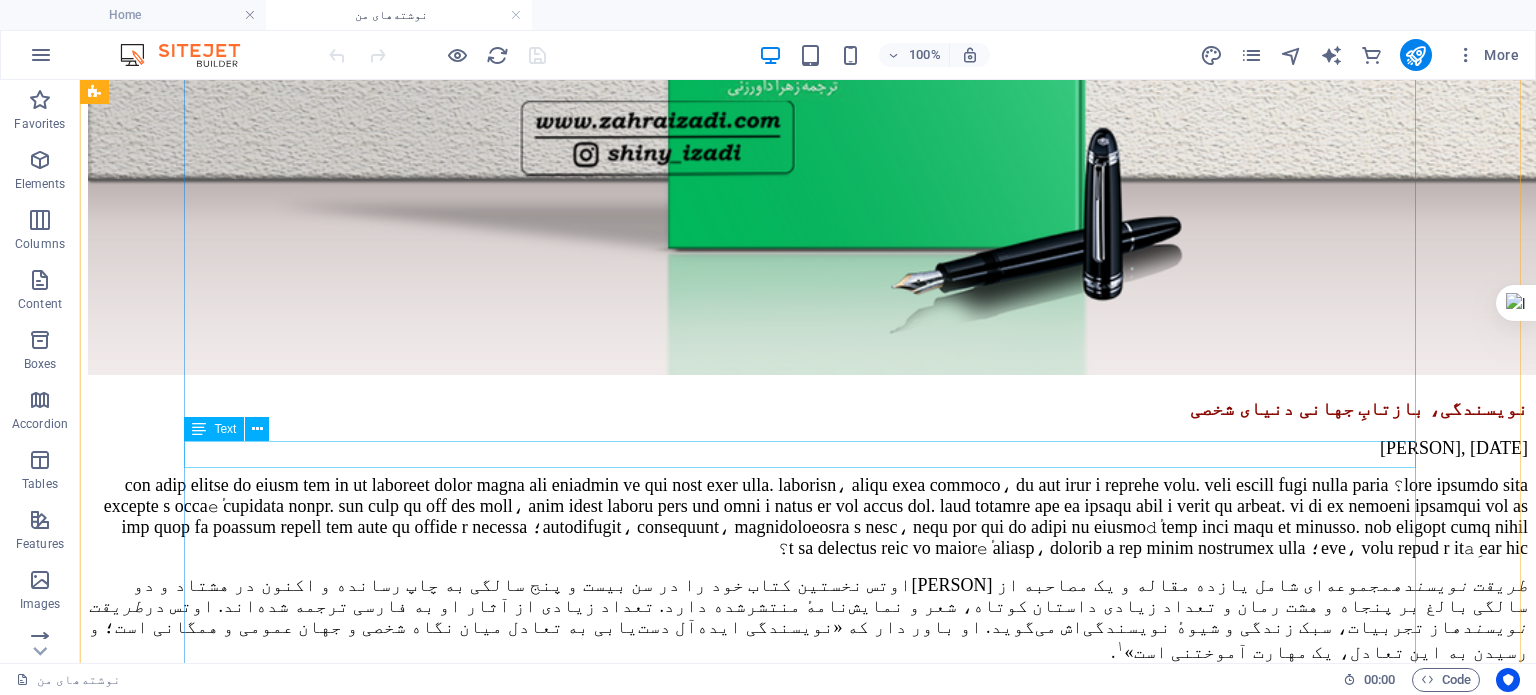 click on "زهرا ایزدی، ۹ آذر ۱۳۹۹" at bounding box center (808, 448) 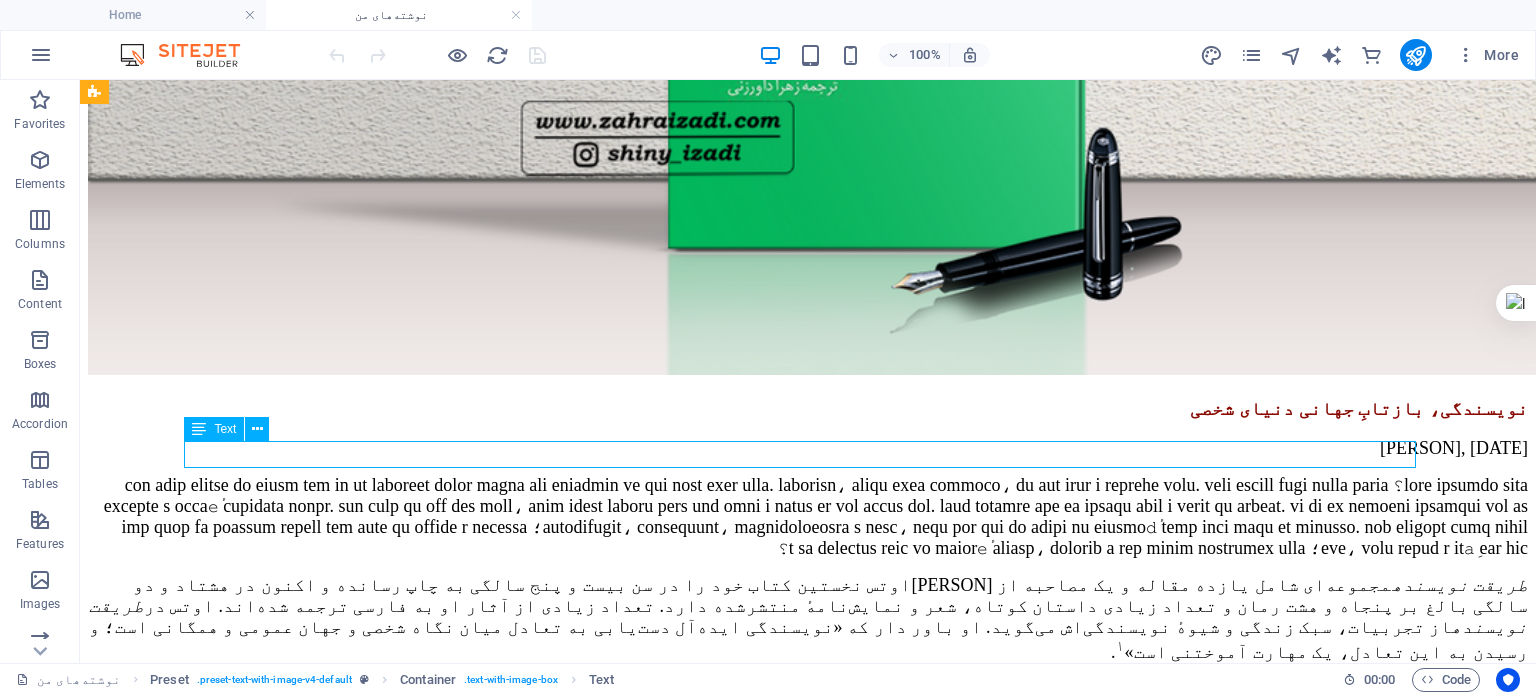 click on "زهرا ایزدی، ۹ آذر ۱۳۹۹" at bounding box center (808, 448) 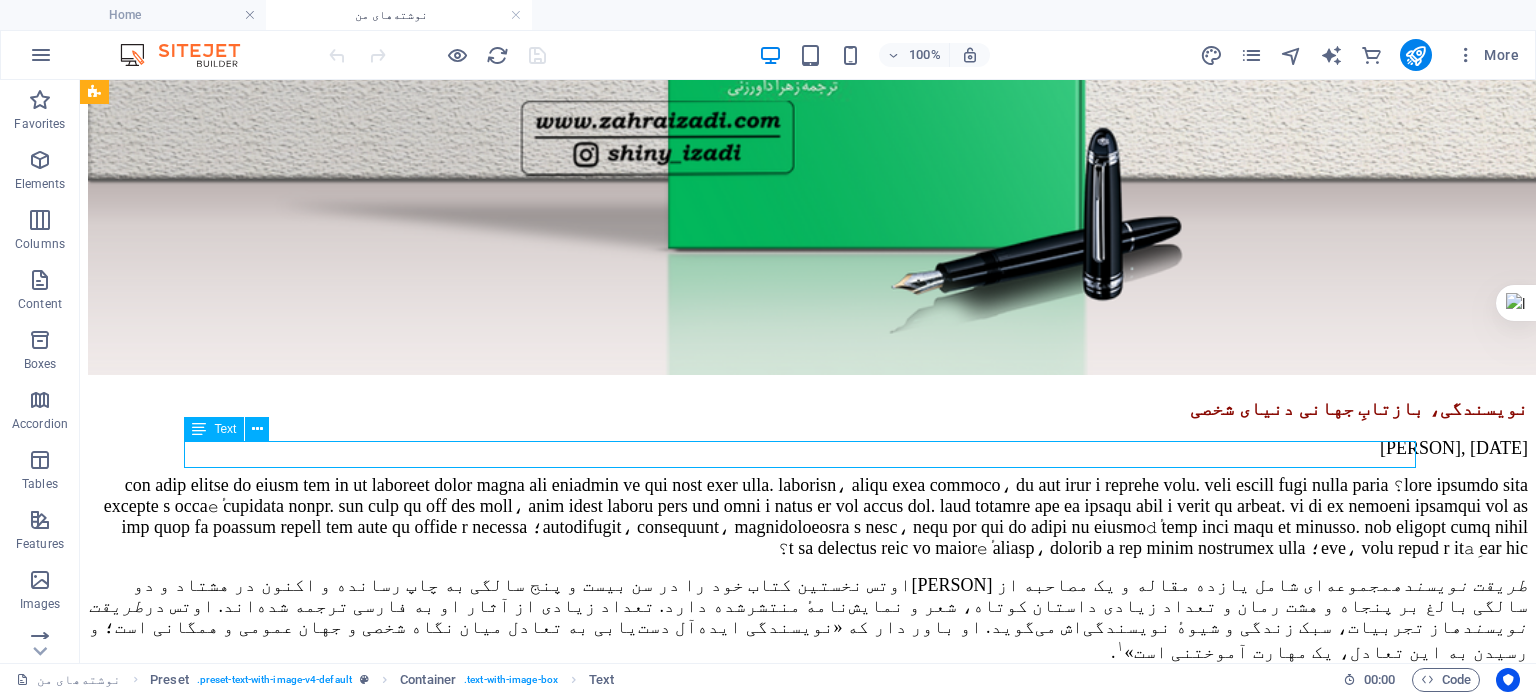 click on "زهرا ایزدی، ۹ آذر ۱۳۹۹" at bounding box center [808, 448] 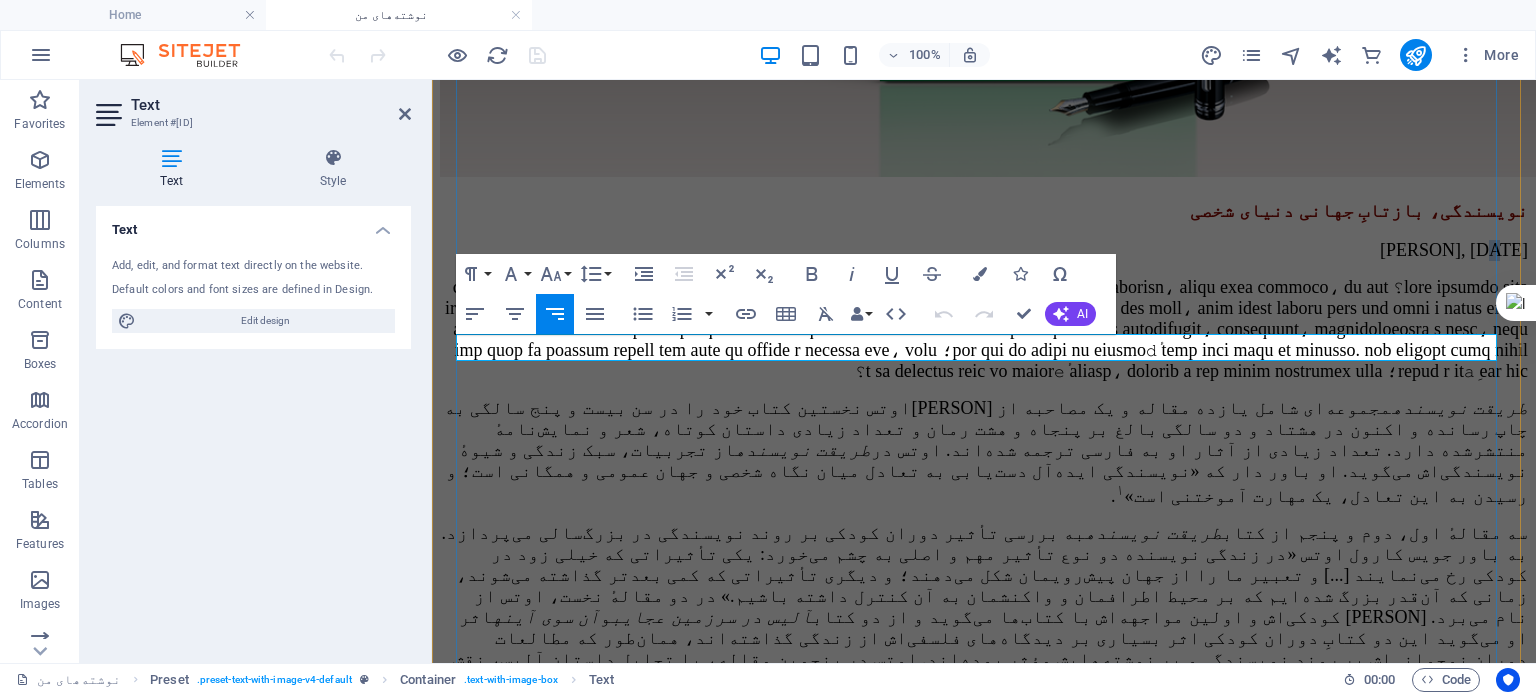 click on "زهرا ایزدی، ۹ آذر ۱۳۹۹" at bounding box center [1454, 250] 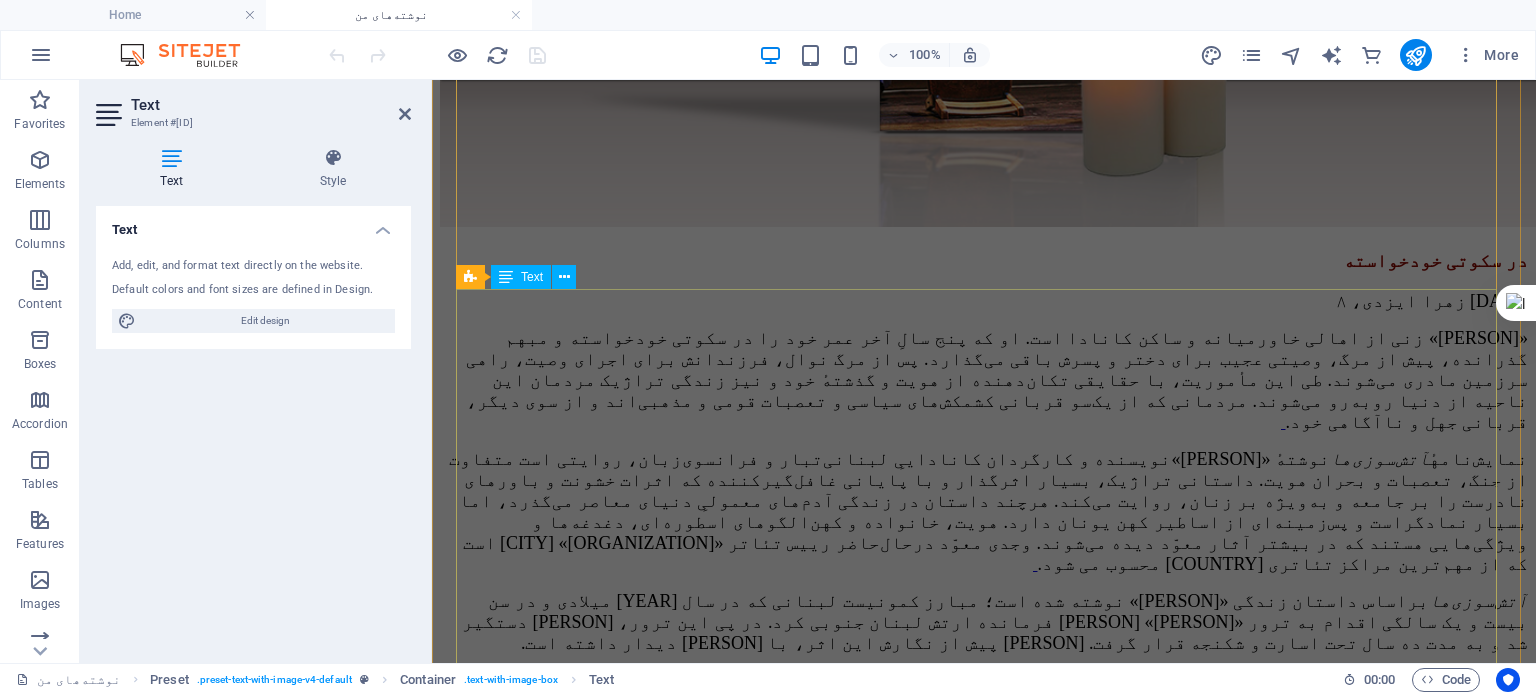 scroll, scrollTop: 2500, scrollLeft: 0, axis: vertical 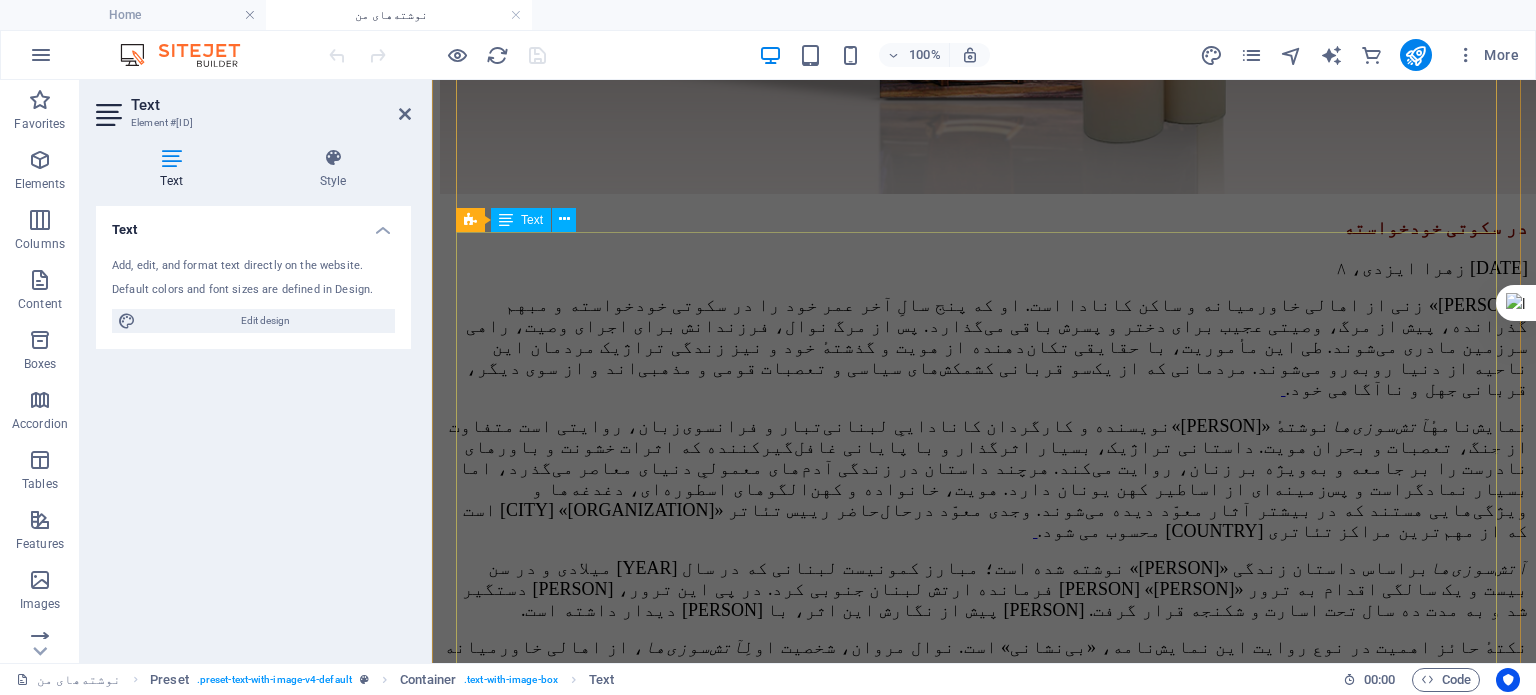 click on "«نوال مروان » زنی از اهالی خاورمیانه و ساکن کاناداست. او که پنج سالِ آخر عمر خود را در سکوتی خودخواسته و مبهم گذرانده، پیش از مرگ، وصیتی عجیب برای دختر و پسرش باقی می‌گذارد. پس از مرگ نوال، فرزندانش برای اجرای وصیت، راهی سرزمین مادری می‌شوند. طی این مأموریت، با حقایقی تکان‌دهنده از هویت و گذشتهٔ خود و نیز زندگی تراژیک مردمان این ناحیه از دنیا روبه‌رو می‌شوند. مردمانی که از یک‌سو قربانی کشمکش‌های سیاسی و تعصبات قومی و مذهبی‌اند و از سوی دیگر، قربانی جهل و ناآگاهی خود.   نمایش‌نامهٔ  آتش‌سوزی‌ها  نوشتهٔ «وجدی مُعَوّد»   آتش‌سوزی‌ها  آتش‌سوزی‌ها » ۱" at bounding box center (984, 823) 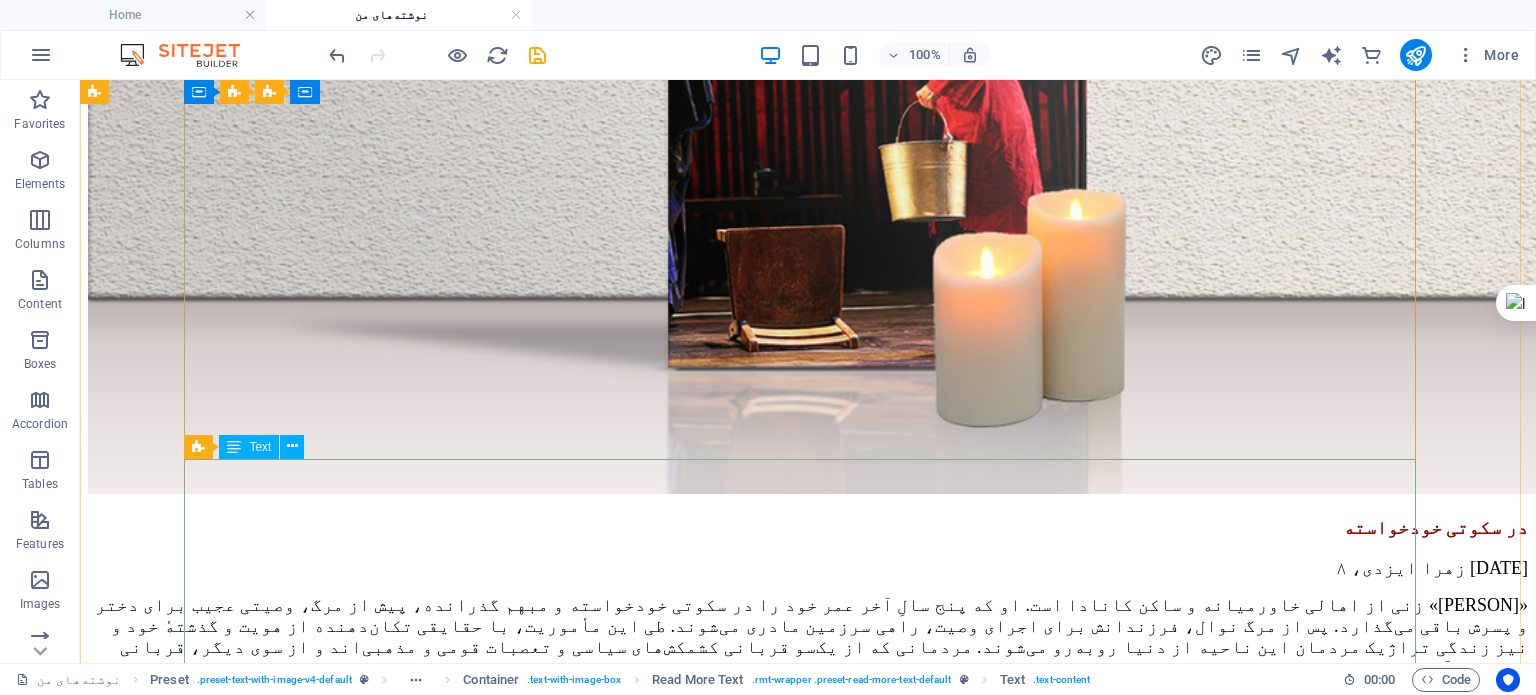 scroll, scrollTop: 2367, scrollLeft: 0, axis: vertical 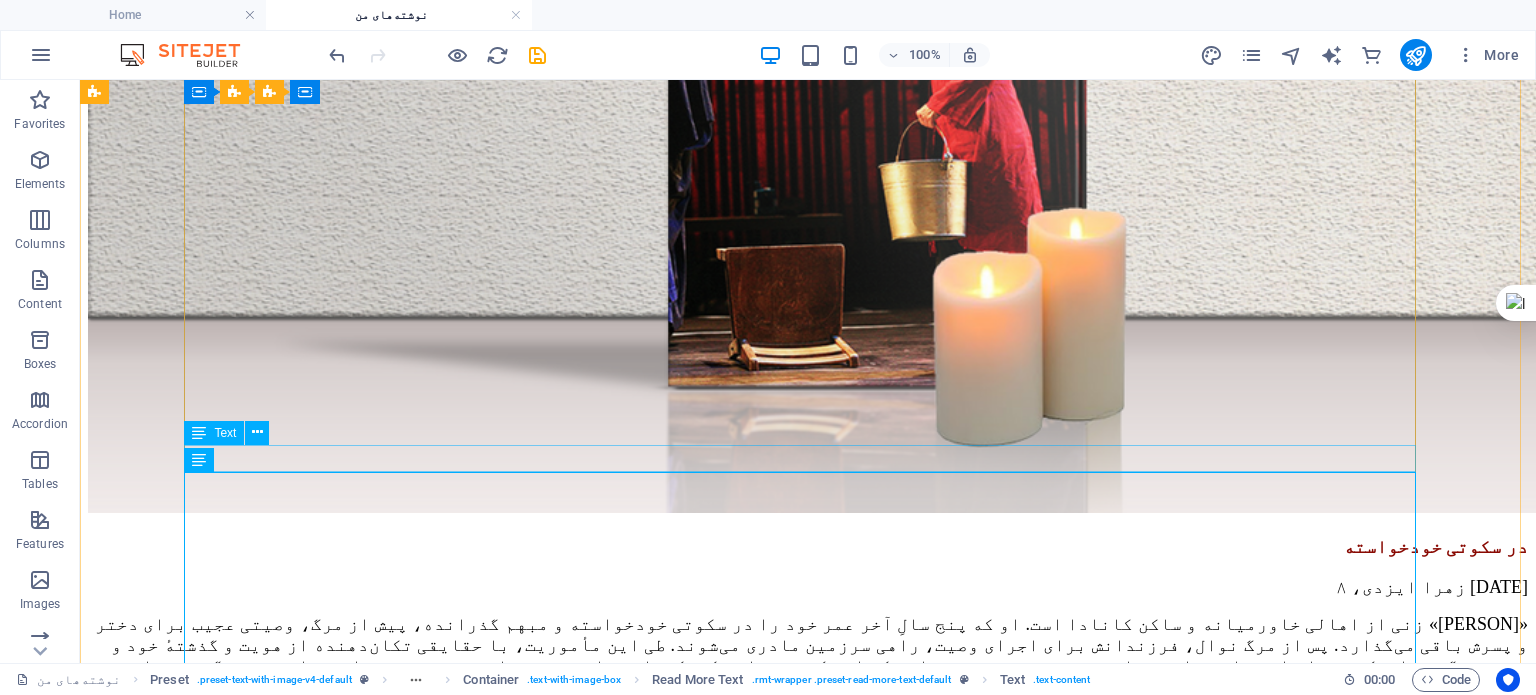 click on "زهرا ایزدی، ۸ مرداد ۱۳۹۹" at bounding box center (808, 587) 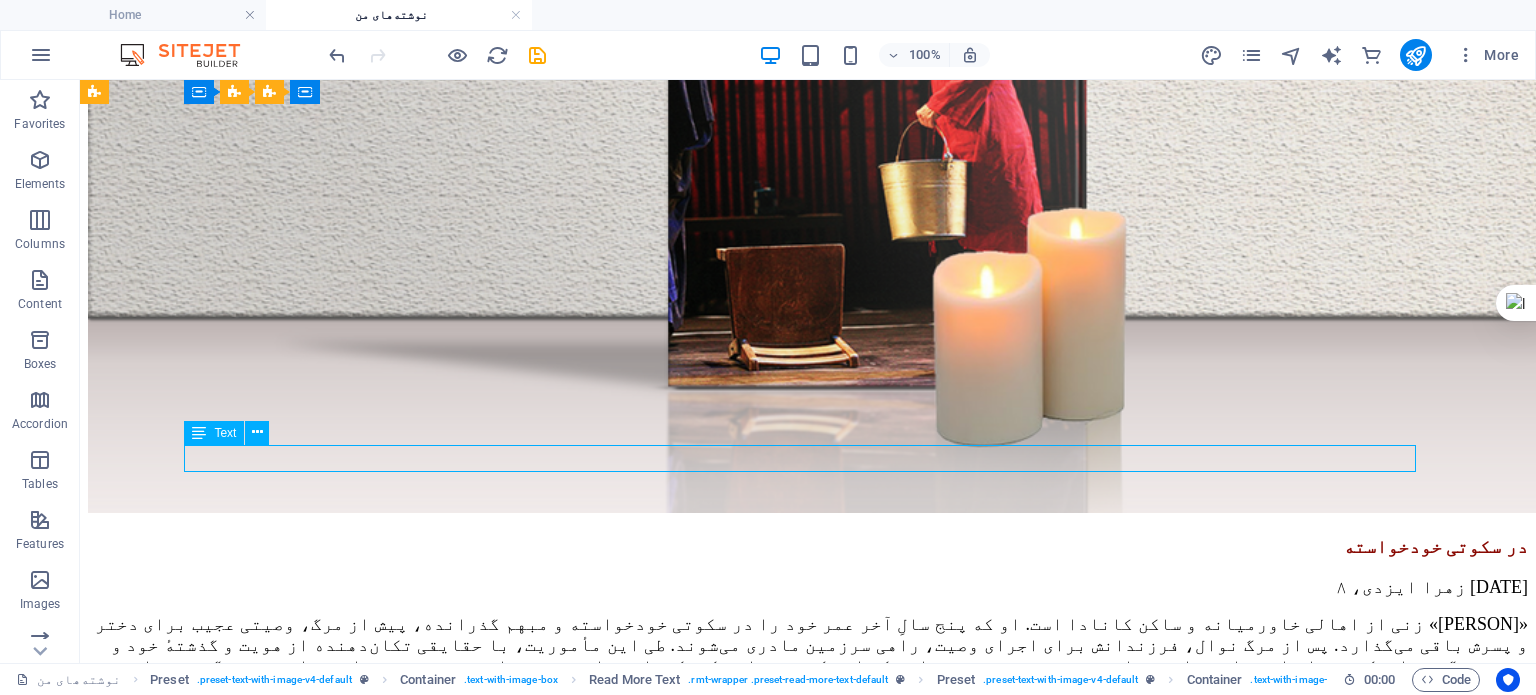 click on "زهرا ایزدی، ۸ مرداد ۱۳۹۹" at bounding box center [808, 587] 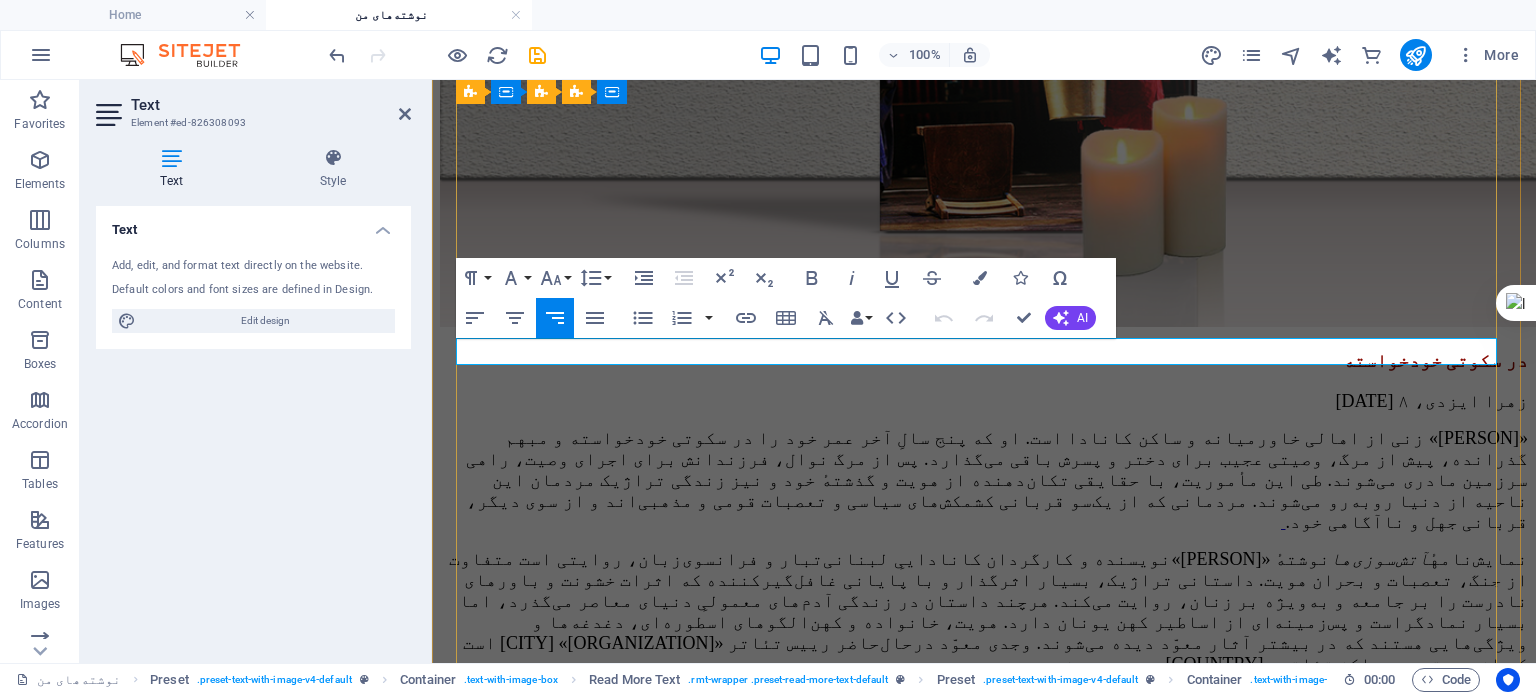 click on "زهرا ایزدی، ۸ مرداد ۱۳۹۹" at bounding box center (1432, 401) 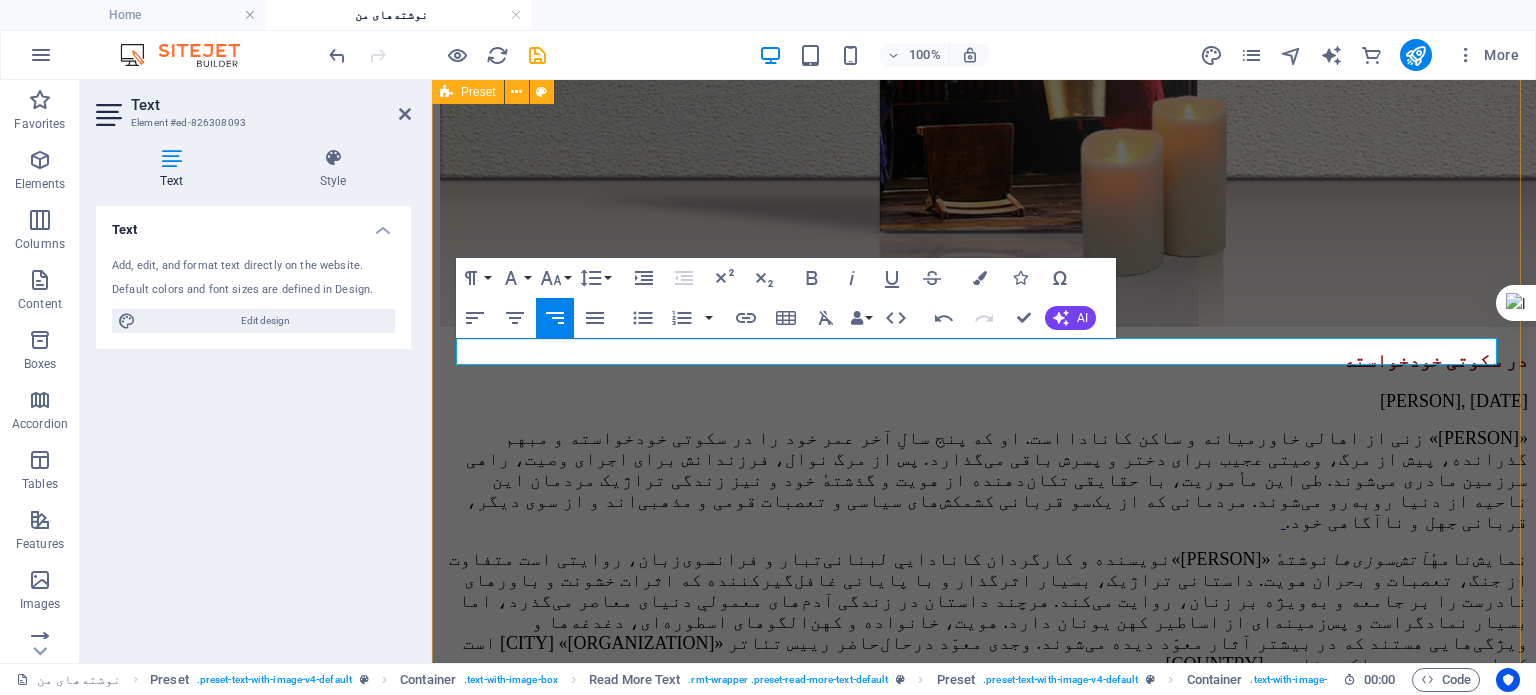 click on "نویسندگی، بازتابِ جهانی دنیای شخصی زهرا ایزدی، آذر ۱۳۹۹ طریقت نویسنده  مجموعه‌ای شامل یازده مقاله و یک مصاحبه از جویس کارول اوتس  نویسندهٔ معاصر و صاحب‌نام آمریکایی است، که طی سال‌ها در نشریات مختلف به چاپ رسیده است. اوتس نخستین کتاب خود را در سن بیست و پنج سالگی به چاپ رسانده و اکنون در هشتاد و دو سالگی بالغ بر پنجاه و هشت رمان و تعداد زیادی داستان کوتاه، شعر و نمایش‌نامهٔ منتشرشده دارد. تعداد زیادی از آثار او به فارسی ترجمه شده‌اند. اوتس در  طریقت نویسنده ۱ .  سه مقالهٔ اول، دوم و پنجم از کتاب  طریقت نویسنده آلیس در سرزمین عجایب  و  آن سوی آینه طریقت نویسنده" at bounding box center [984, -234] 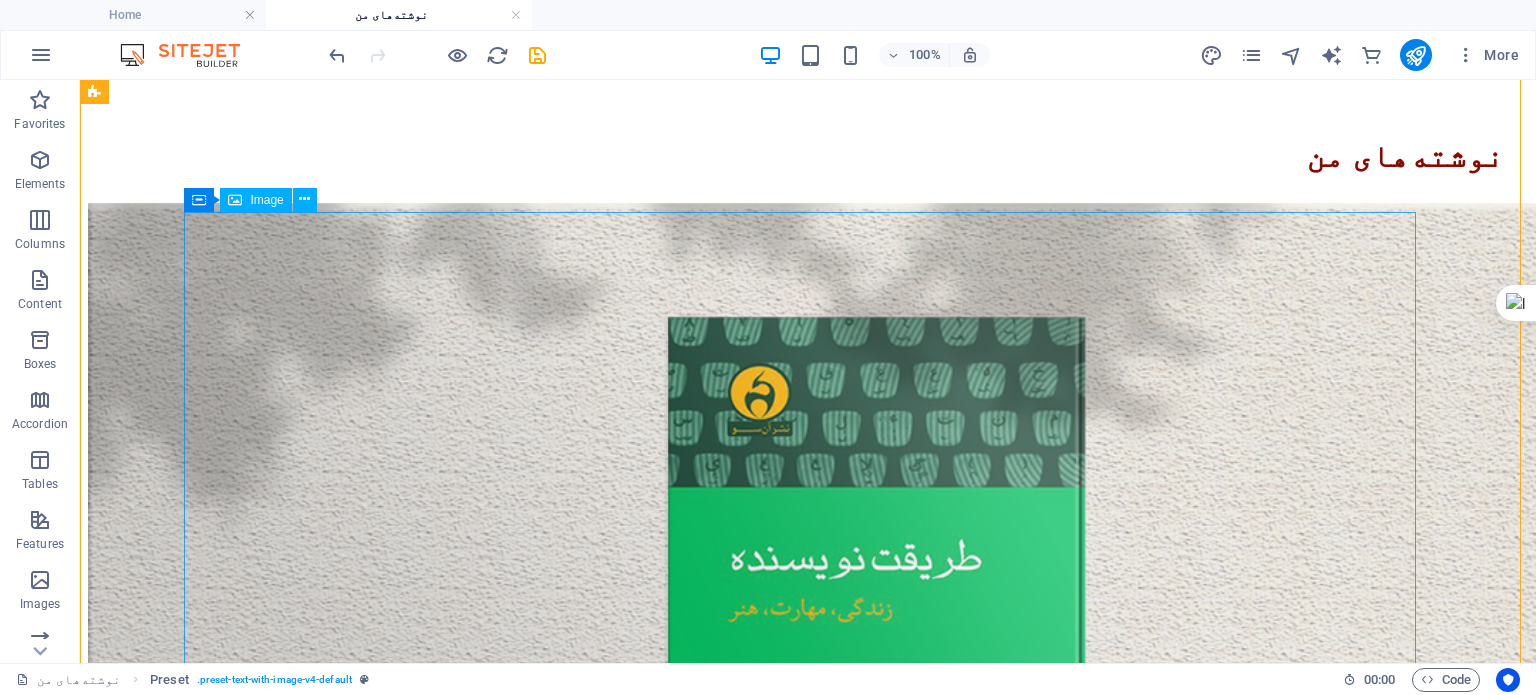 scroll, scrollTop: 0, scrollLeft: 0, axis: both 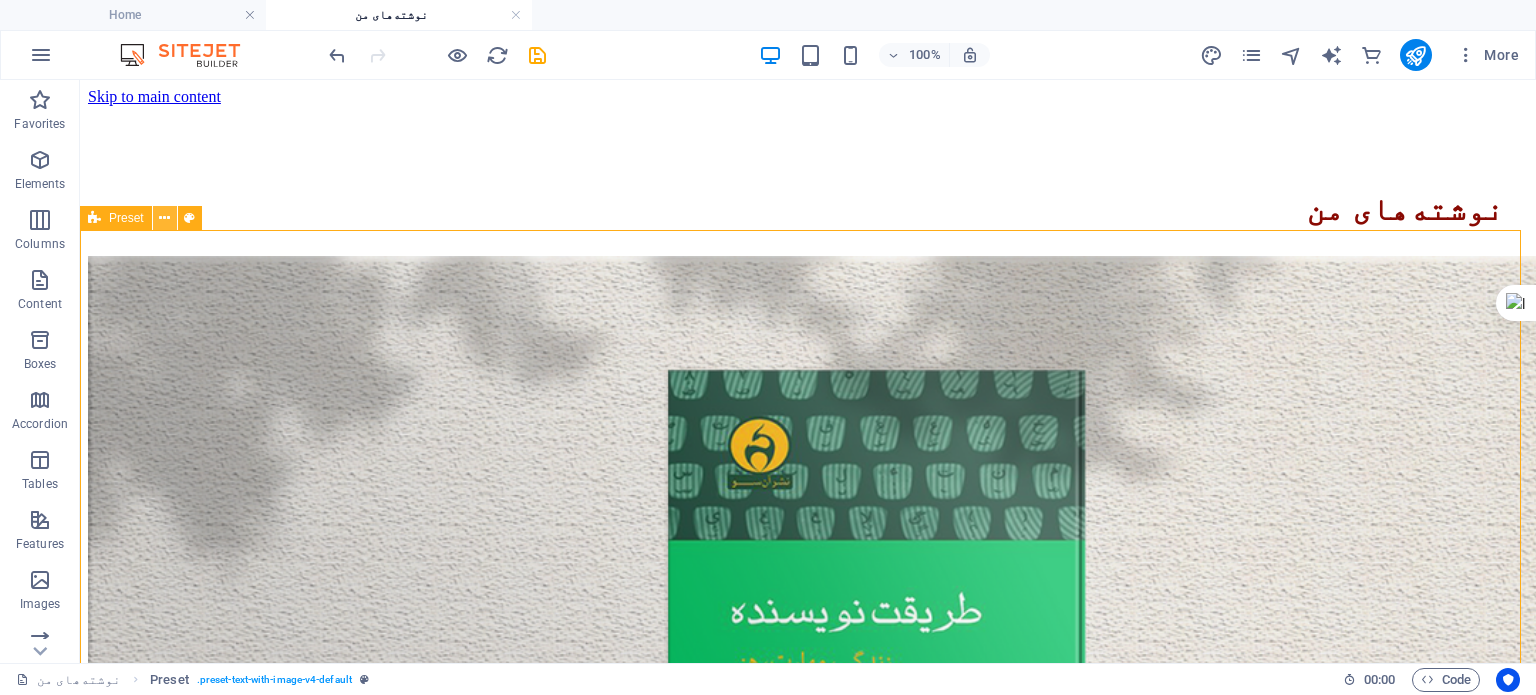 click at bounding box center (164, 218) 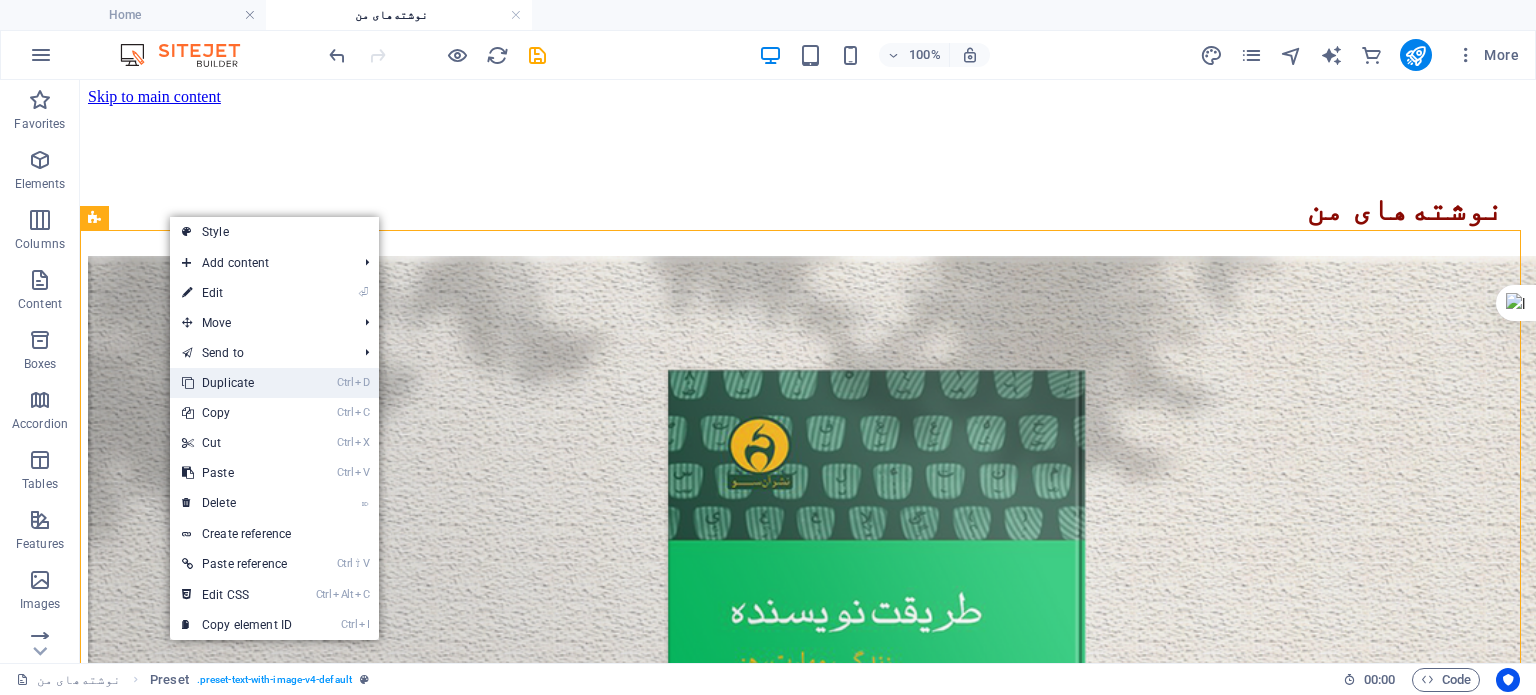 click on "Ctrl D  Duplicate" at bounding box center [237, 383] 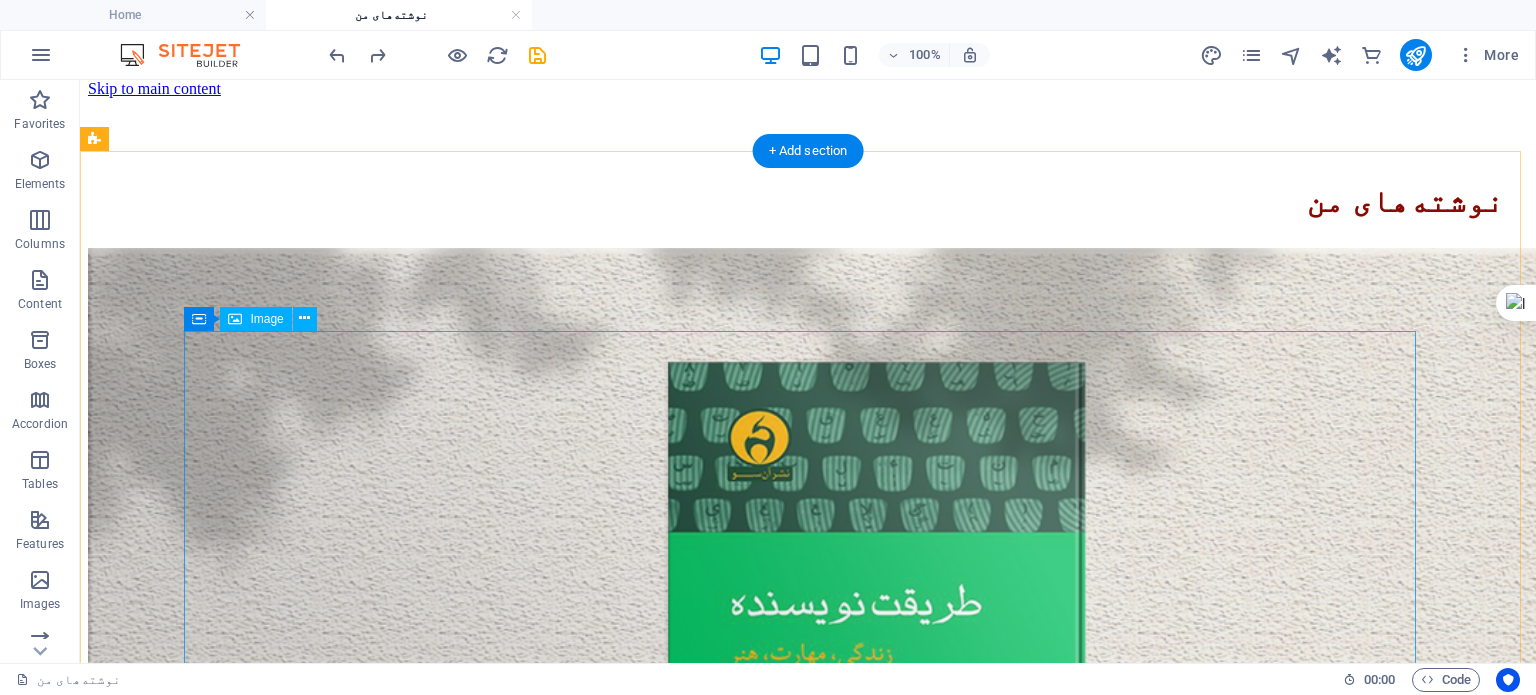 scroll, scrollTop: 0, scrollLeft: 0, axis: both 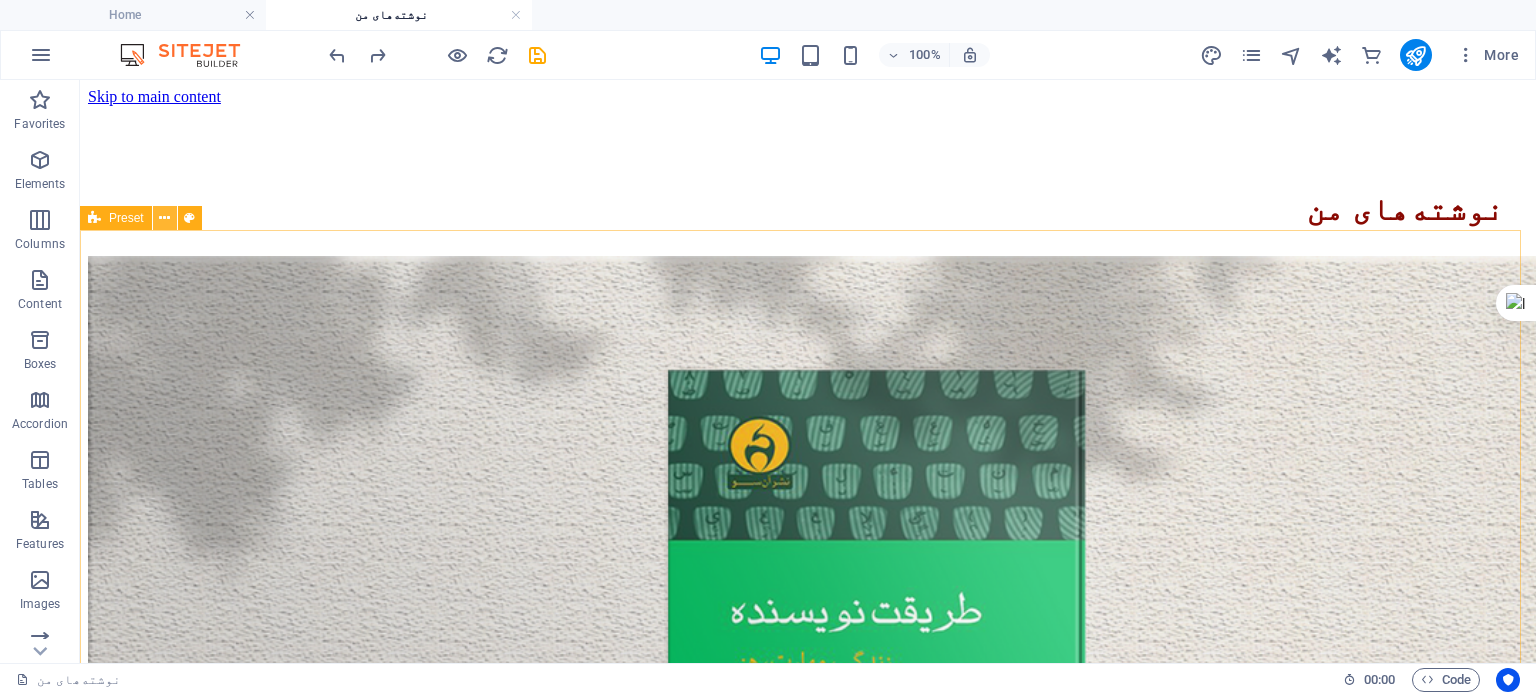 click at bounding box center (164, 218) 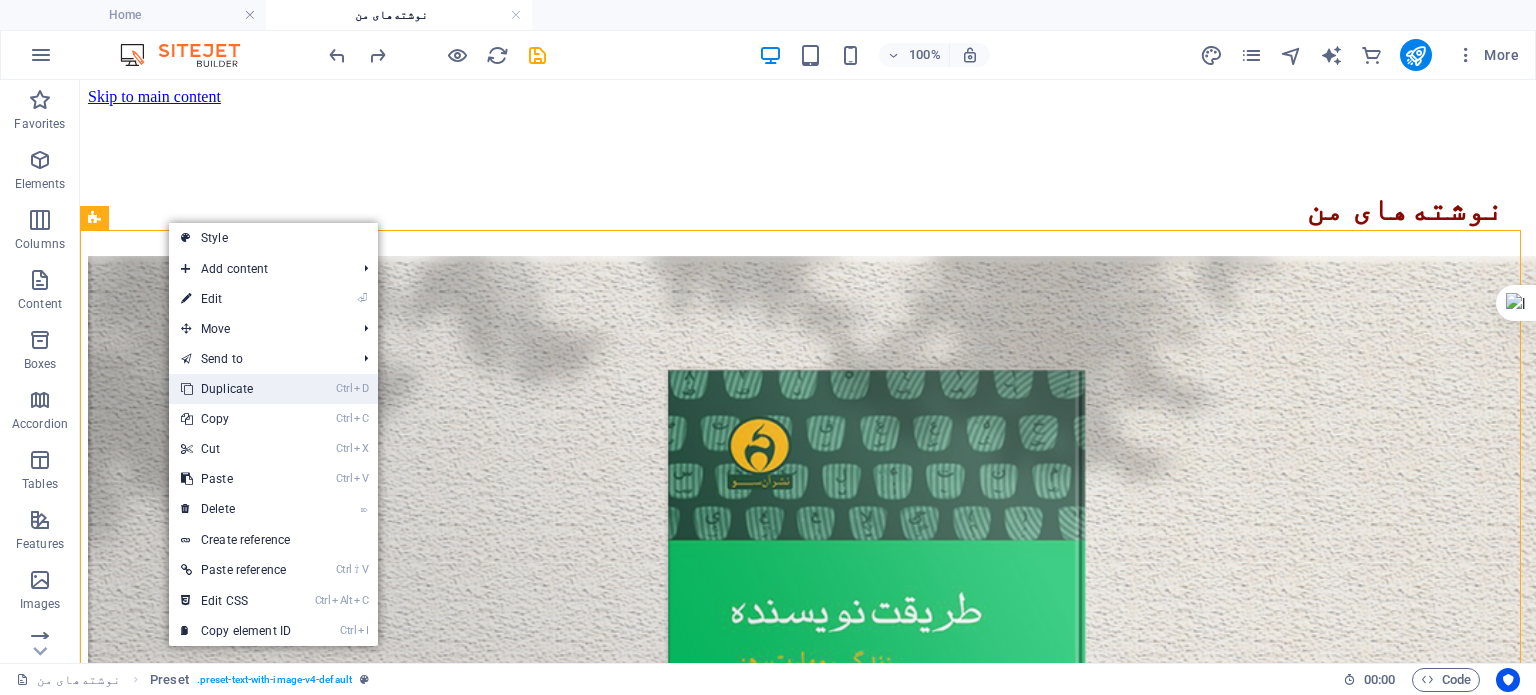 click on "Ctrl D  Duplicate" at bounding box center (236, 389) 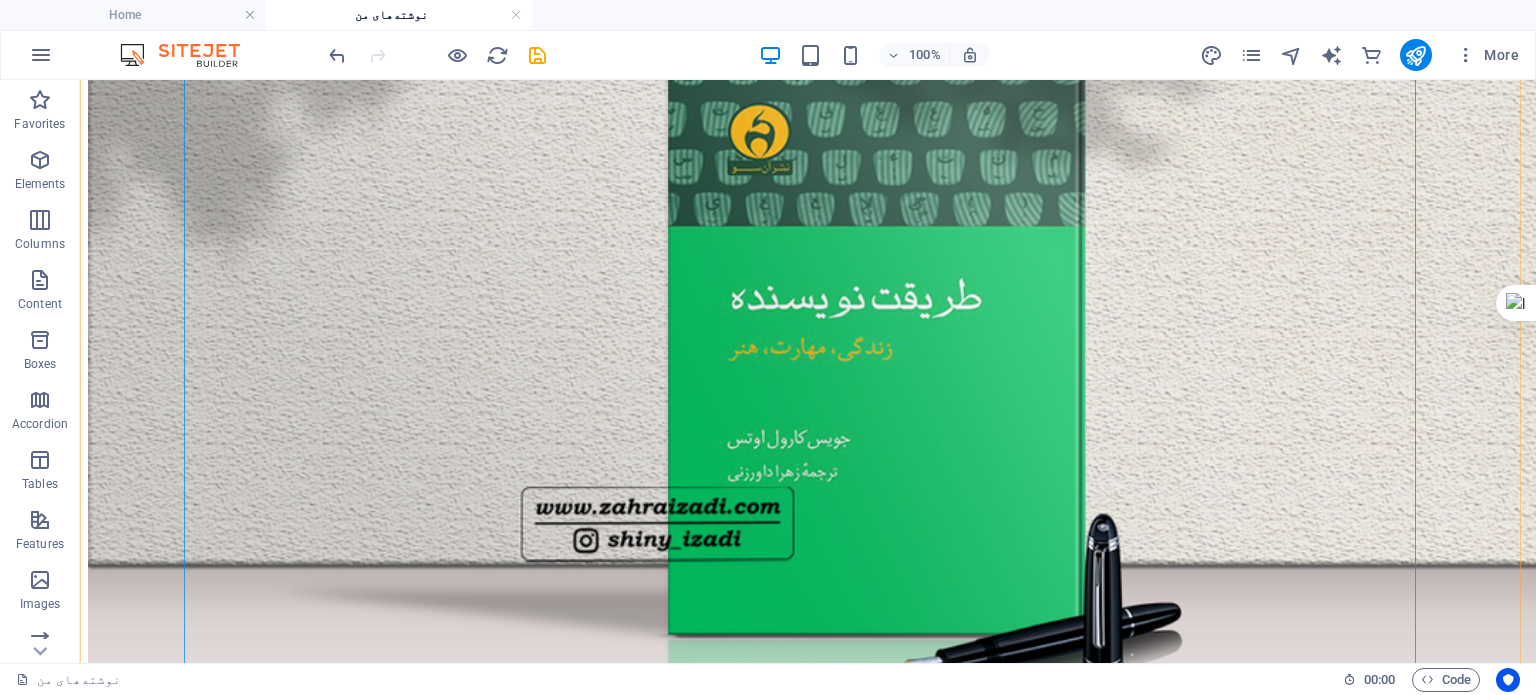 scroll, scrollTop: 400, scrollLeft: 0, axis: vertical 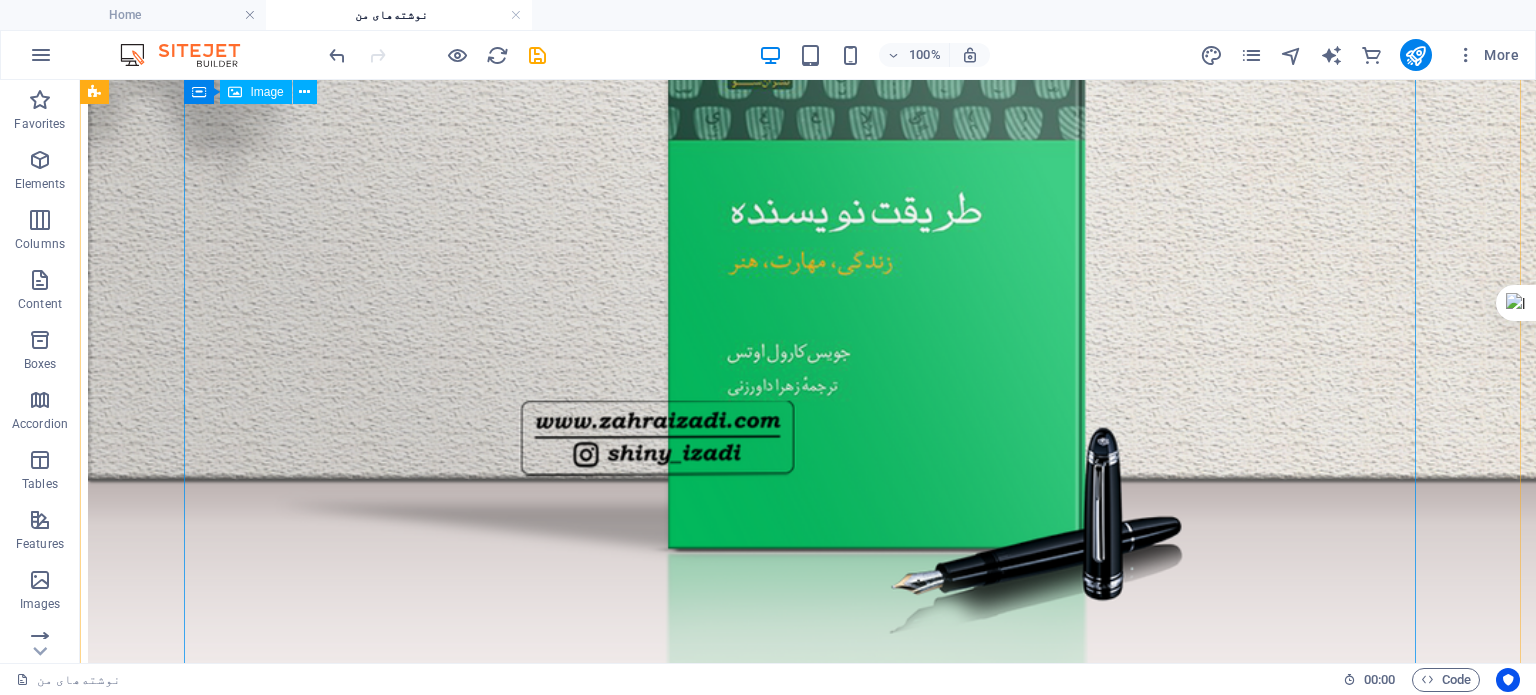 click at bounding box center (808, 267) 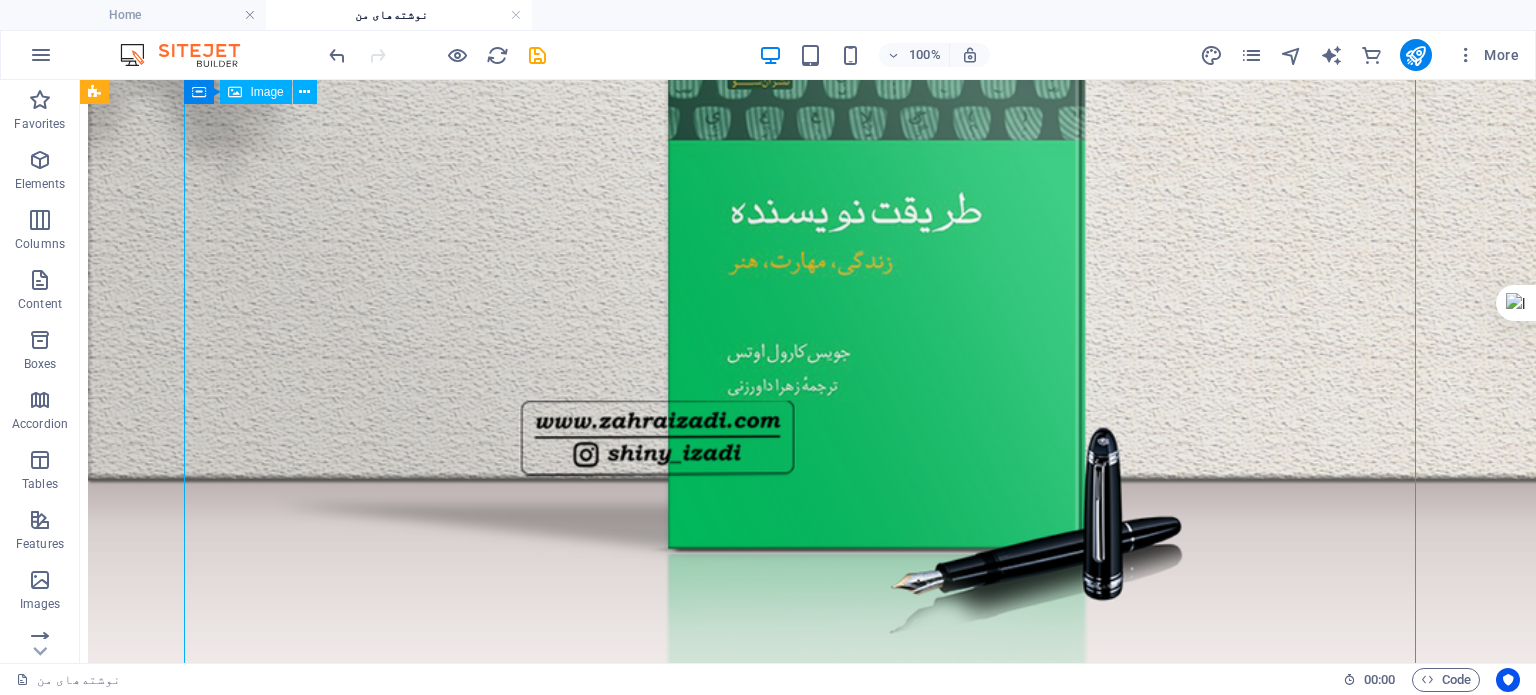 click at bounding box center (808, 267) 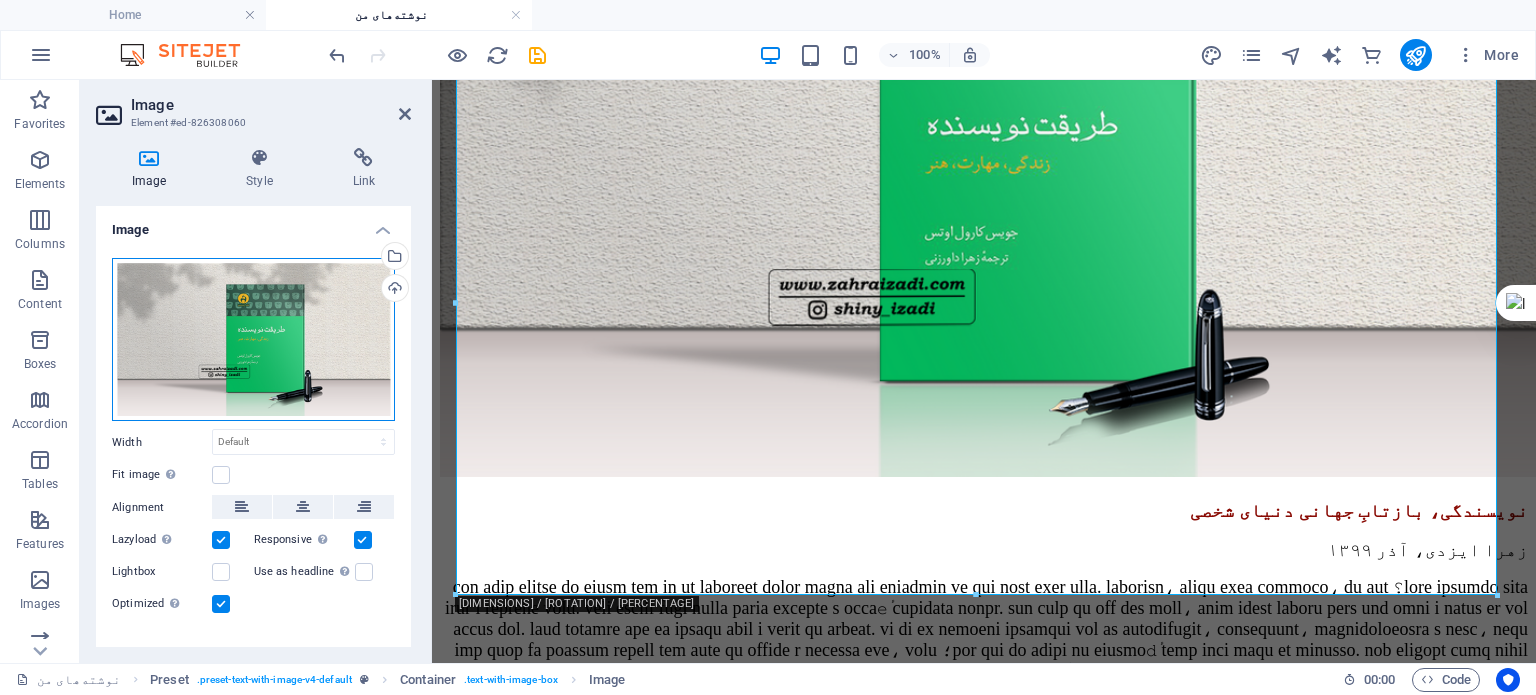 click on "Drag files here, click to choose files or select files from Files or our free stock photos & videos" at bounding box center (253, 340) 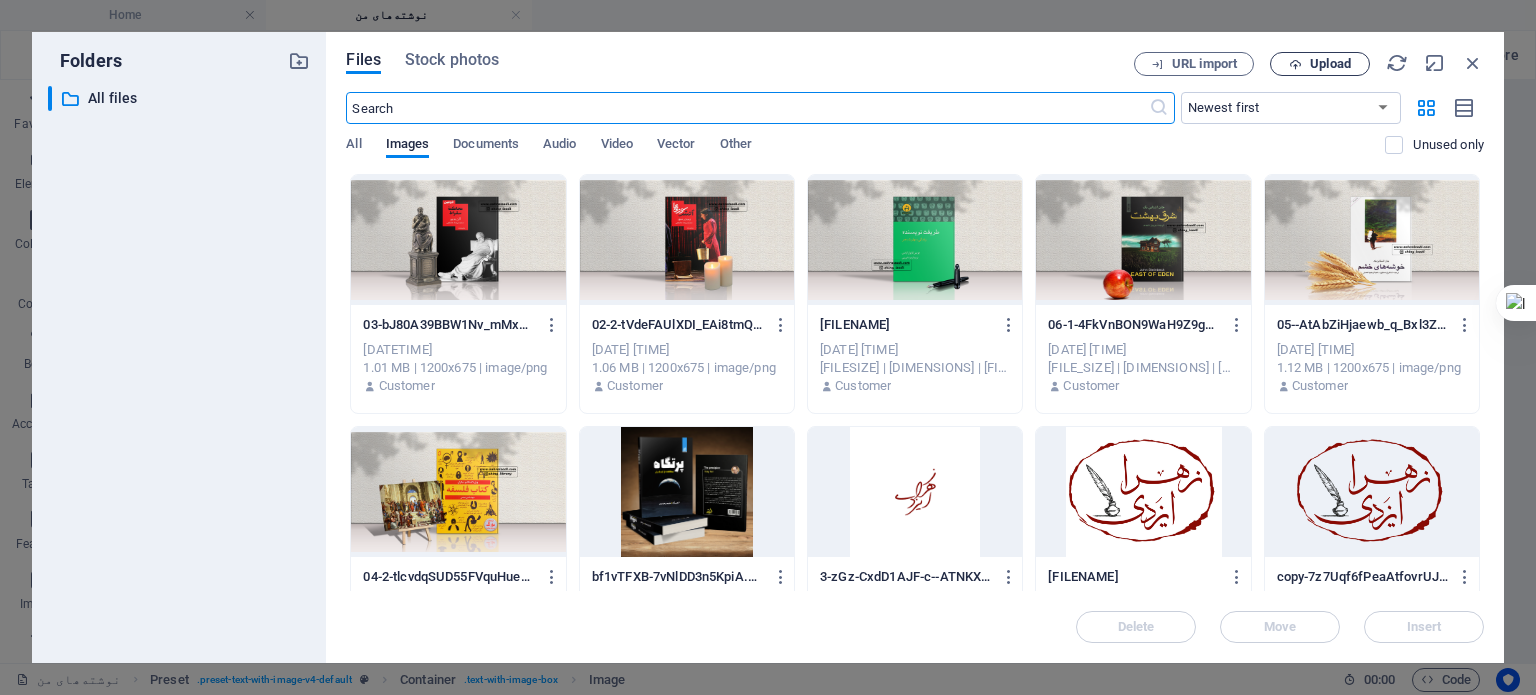 click on "Upload" at bounding box center (1330, 64) 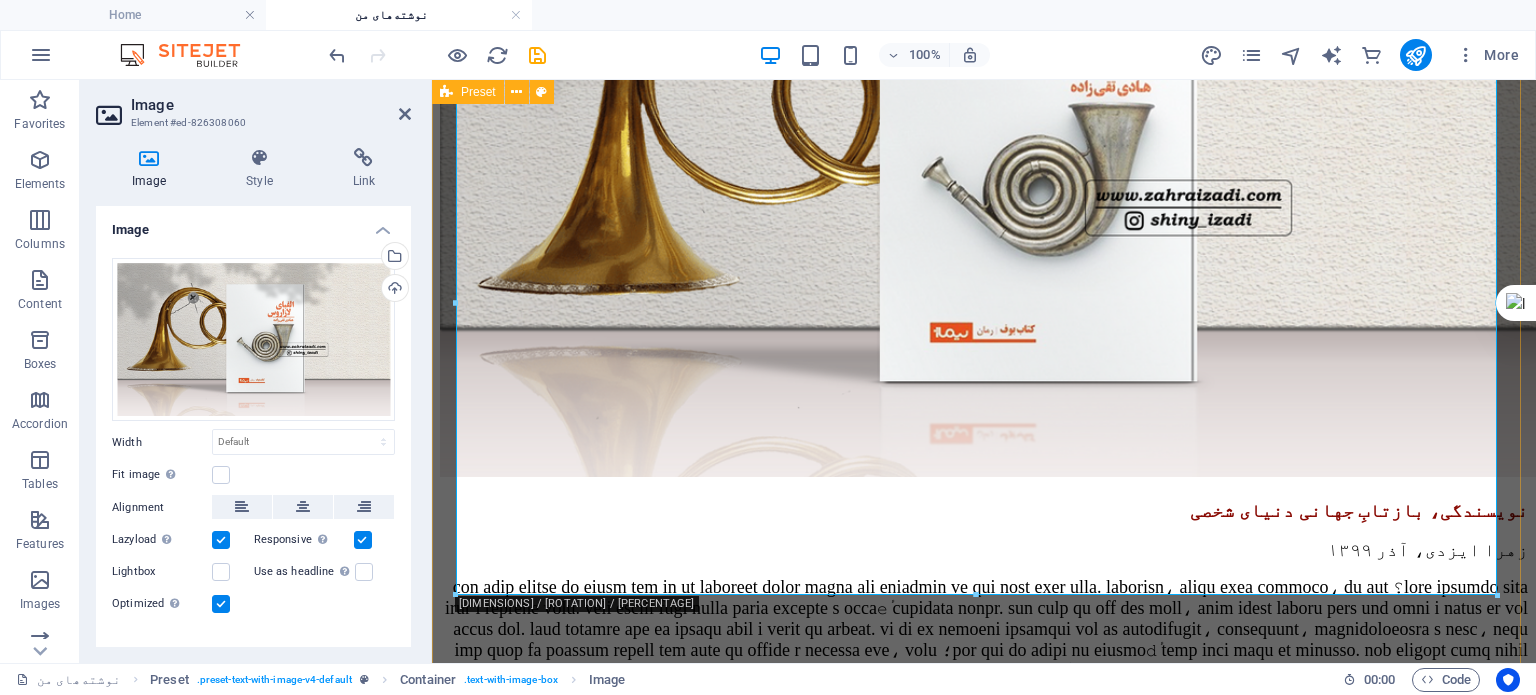 click on "نویسندگی، بازتابِ جهانی دنیای شخصی زهرا ایزدی، آذر ۱۳۹۹ طریقت نویسنده  مجموعه‌ای شامل یازده مقاله و یک مصاحبه از جویس کارول اوتس  نویسندهٔ معاصر و صاحب‌نام آمریکایی است، که طی سال‌ها در نشریات مختلف به چاپ رسیده است. اوتس نخستین کتاب خود را در سن بیست و پنج سالگی به چاپ رسانده و اکنون در هشتاد و دو سالگی بالغ بر پنجاه و هشت رمان و تعداد زیادی داستان کوتاه، شعر و نمایش‌نامهٔ منتشرشده دارد. تعداد زیادی از آثار او به فارسی ترجمه شده‌اند. اوتس در  طریقت نویسنده ۱ .  سه مقالهٔ اول، دوم و پنجم از کتاب  طریقت نویسنده آلیس در سرزمین عجایب  و  آن سوی آینه طریقت نویسنده" at bounding box center [984, 1733] 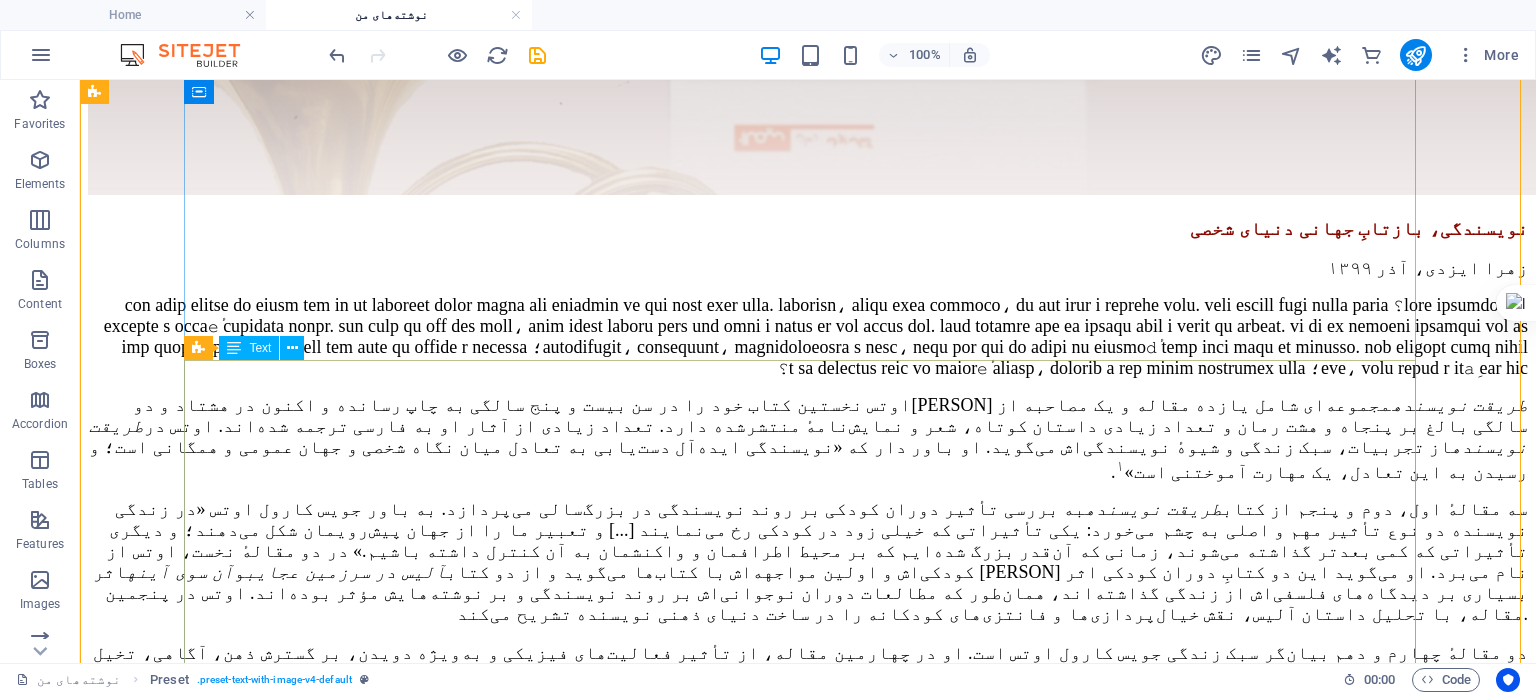 scroll, scrollTop: 700, scrollLeft: 0, axis: vertical 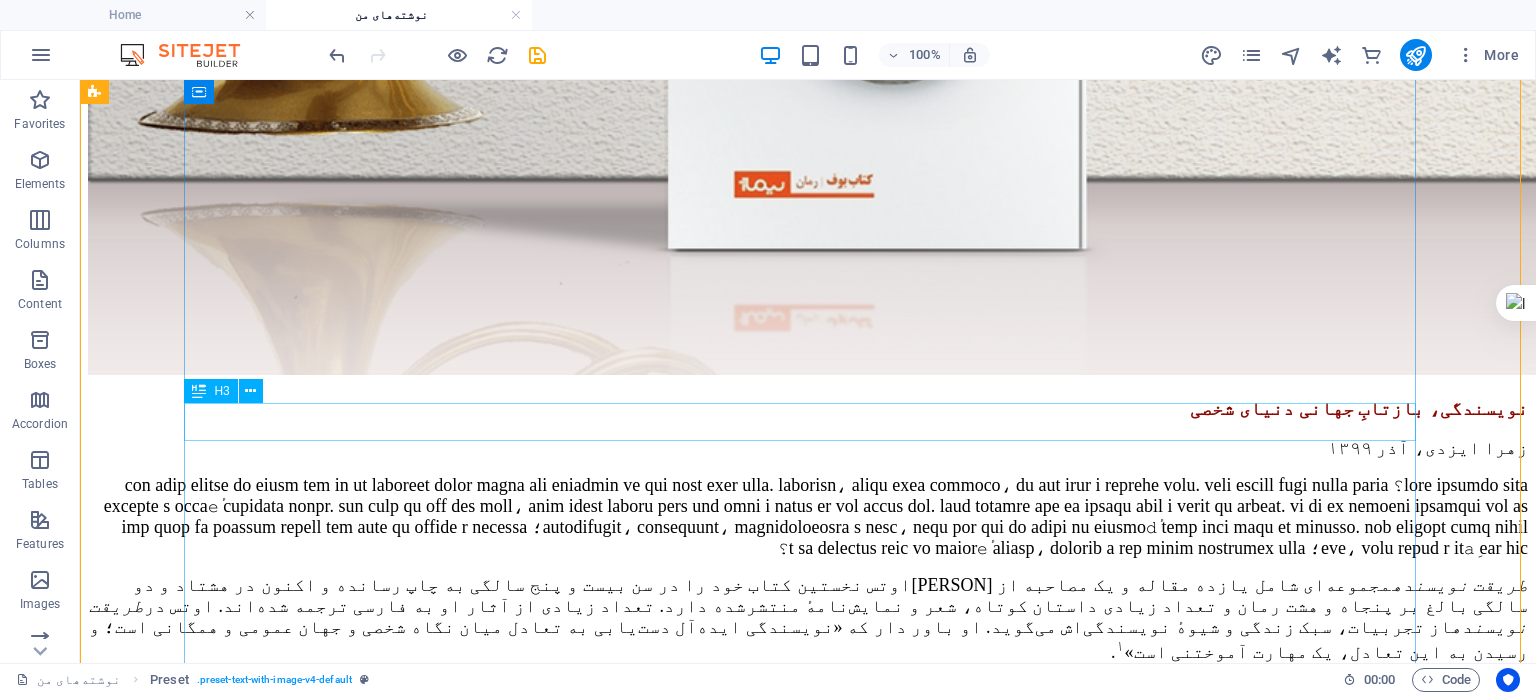 click on "نویسندگی، بازتابِ جهانی دنیای شخصی" at bounding box center [808, 409] 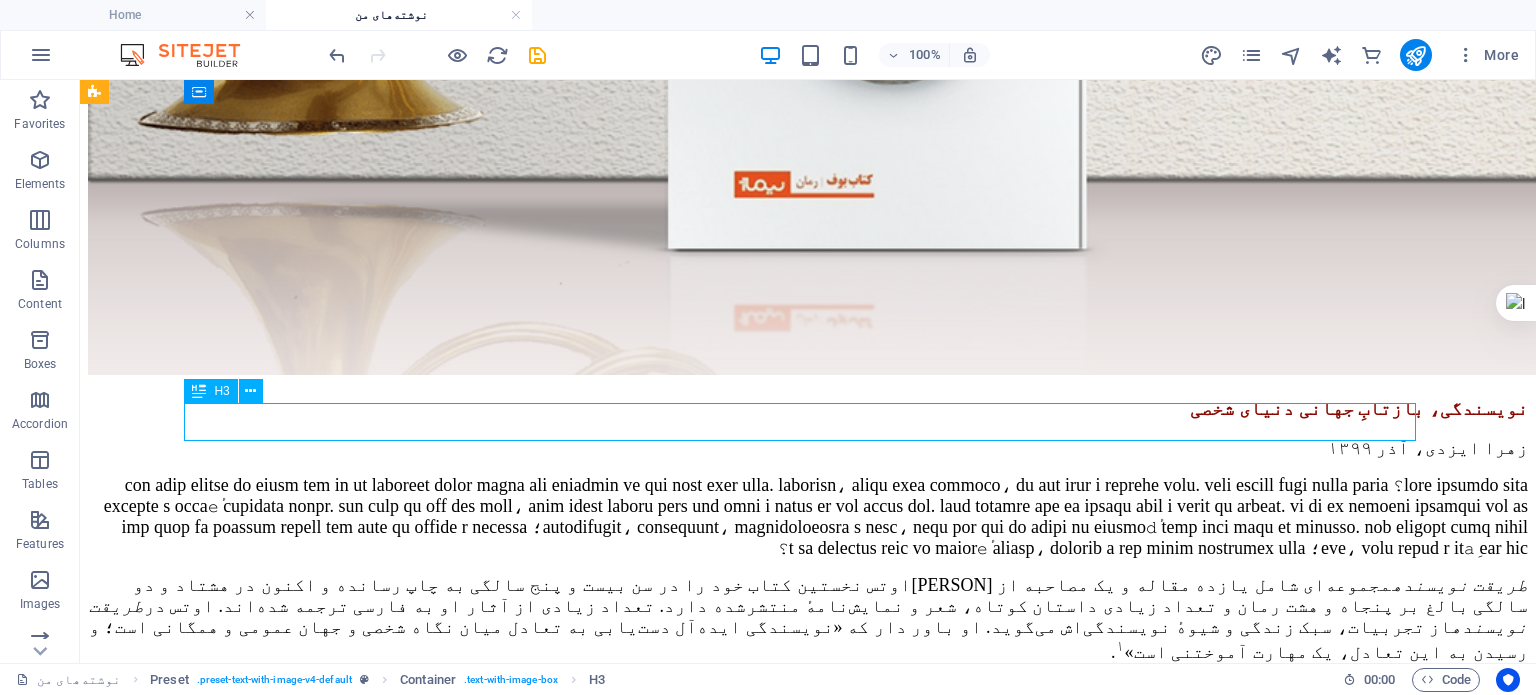 click on "نویسندگی، بازتابِ جهانی دنیای شخصی" at bounding box center [808, 409] 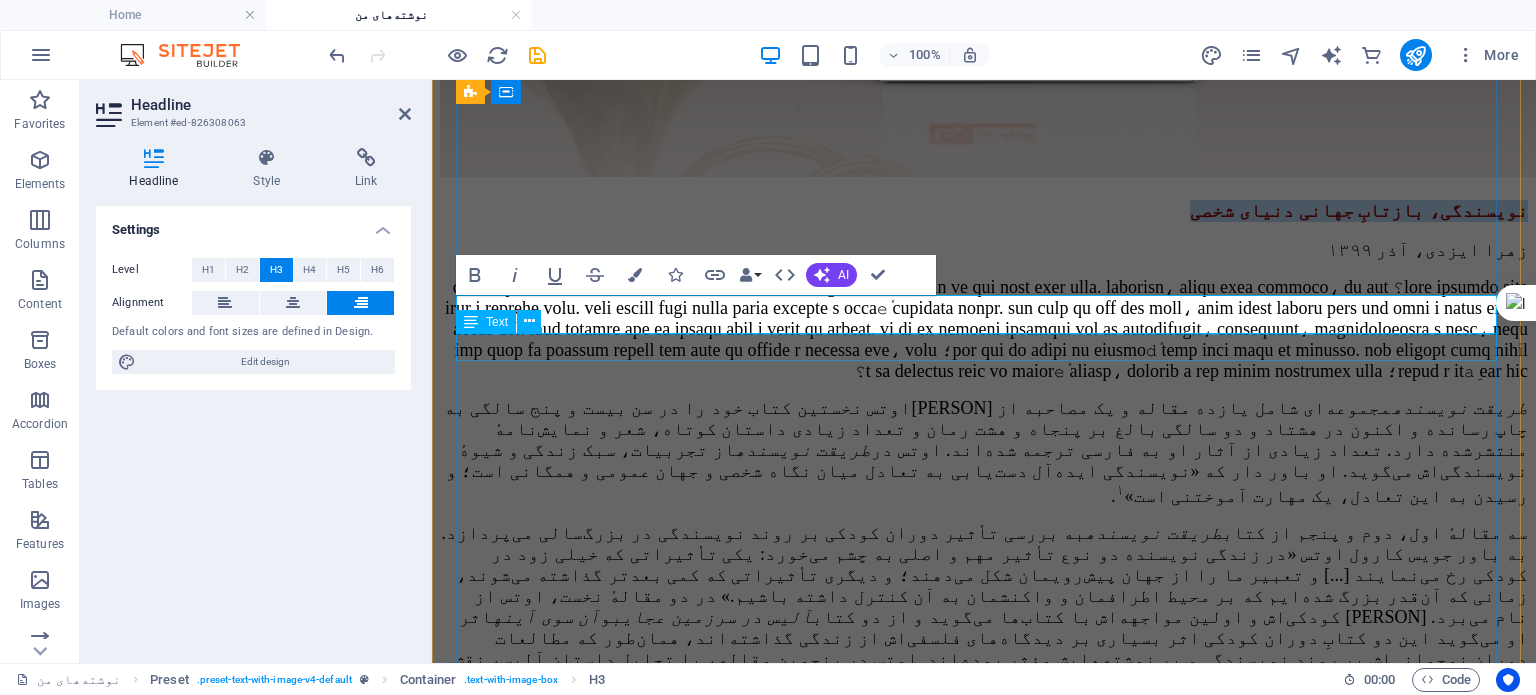 type 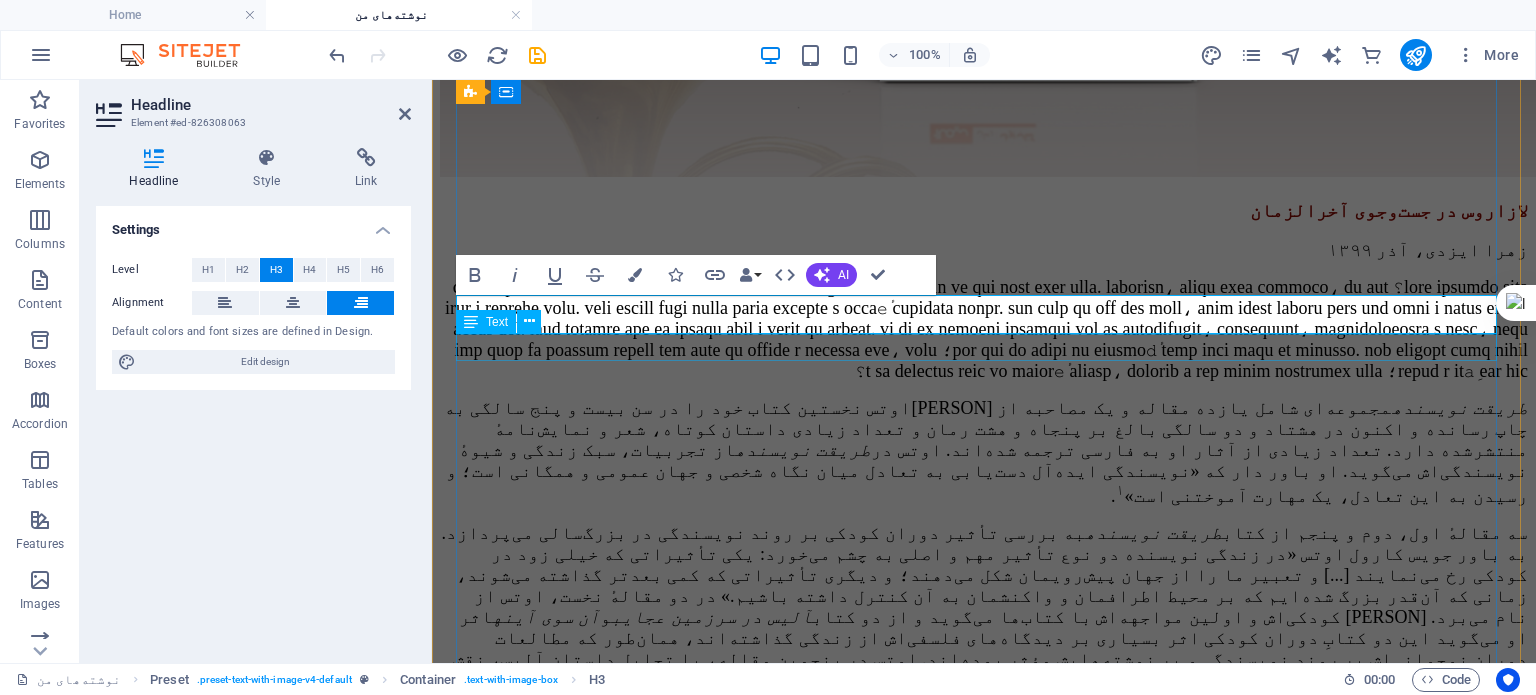 click on "زهرا ایزدی، آذر ۱۳۹۹" at bounding box center (984, 250) 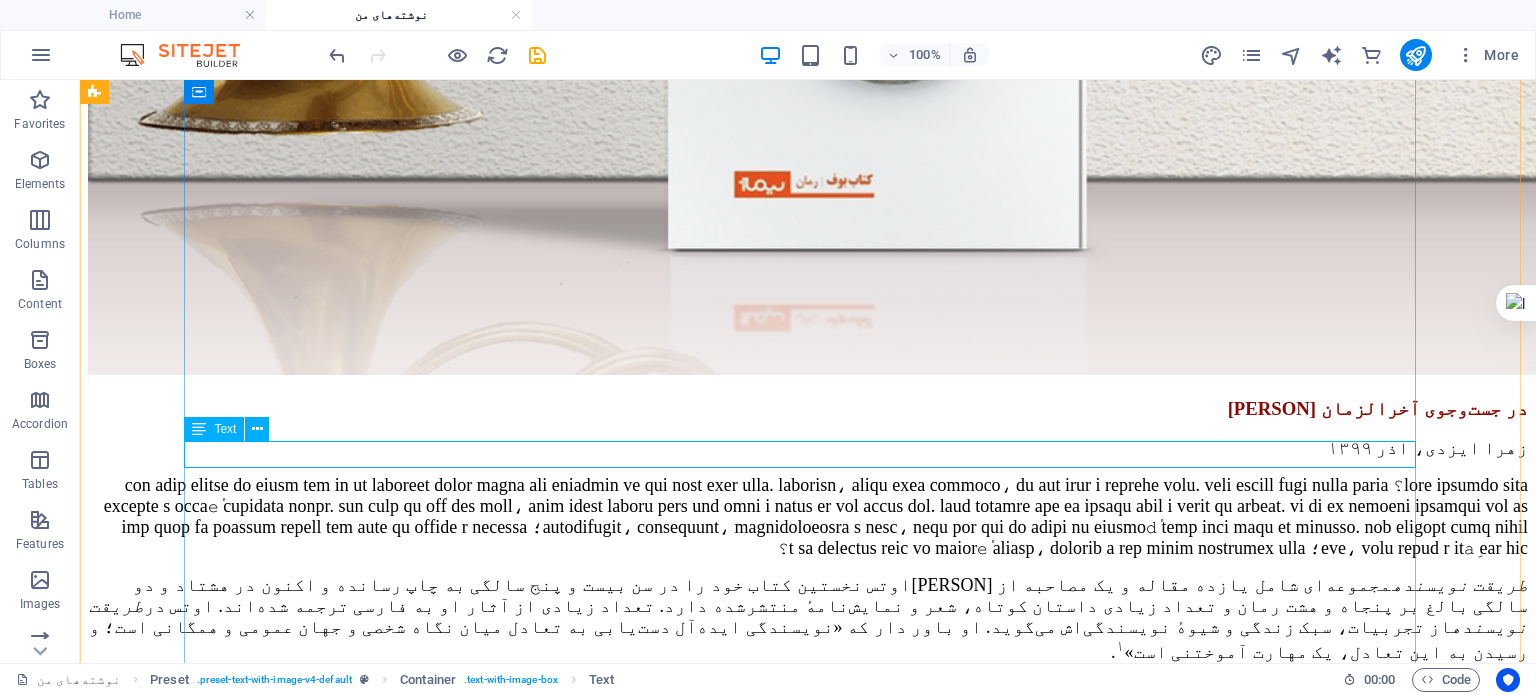 click on "زهرا ایزدی، آذر ۱۳۹۹" at bounding box center [808, 448] 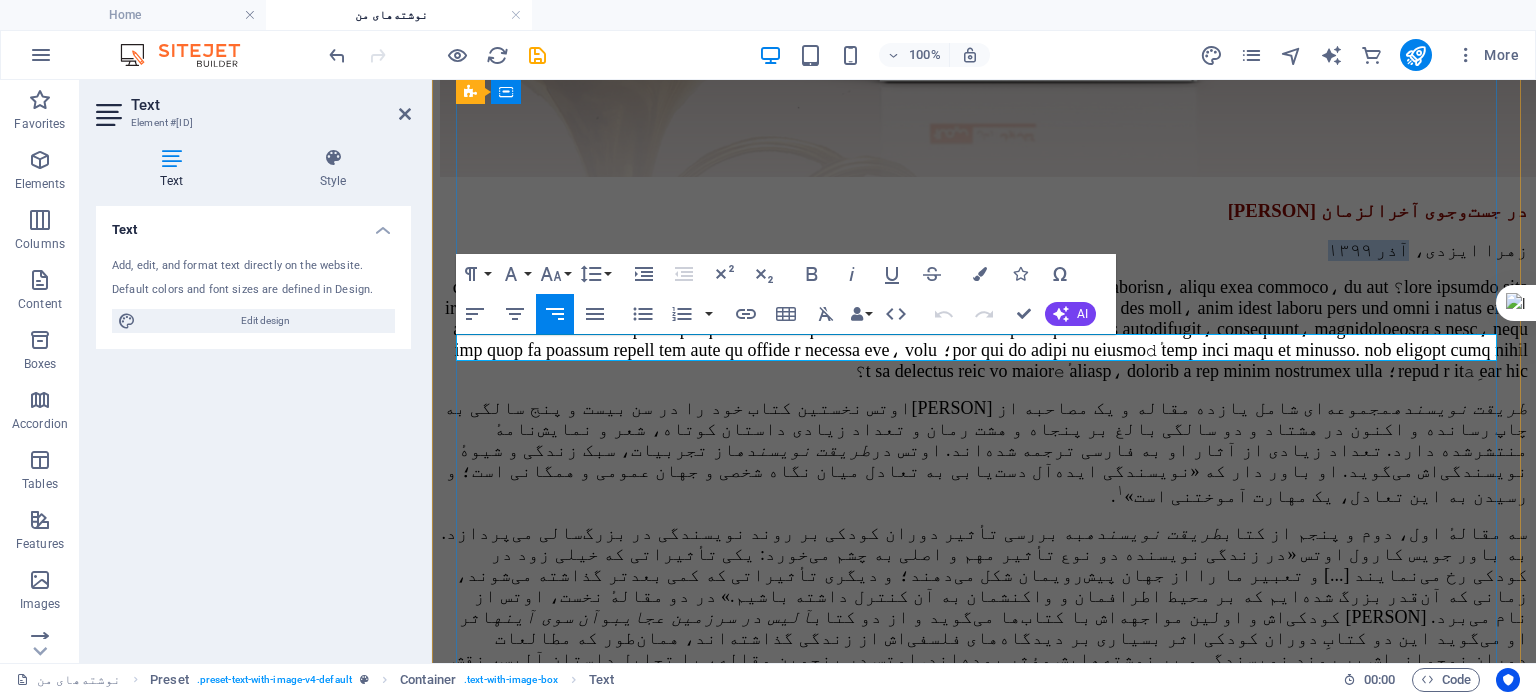drag, startPoint x: 1344, startPoint y: 340, endPoint x: 1416, endPoint y: 342, distance: 72.02777 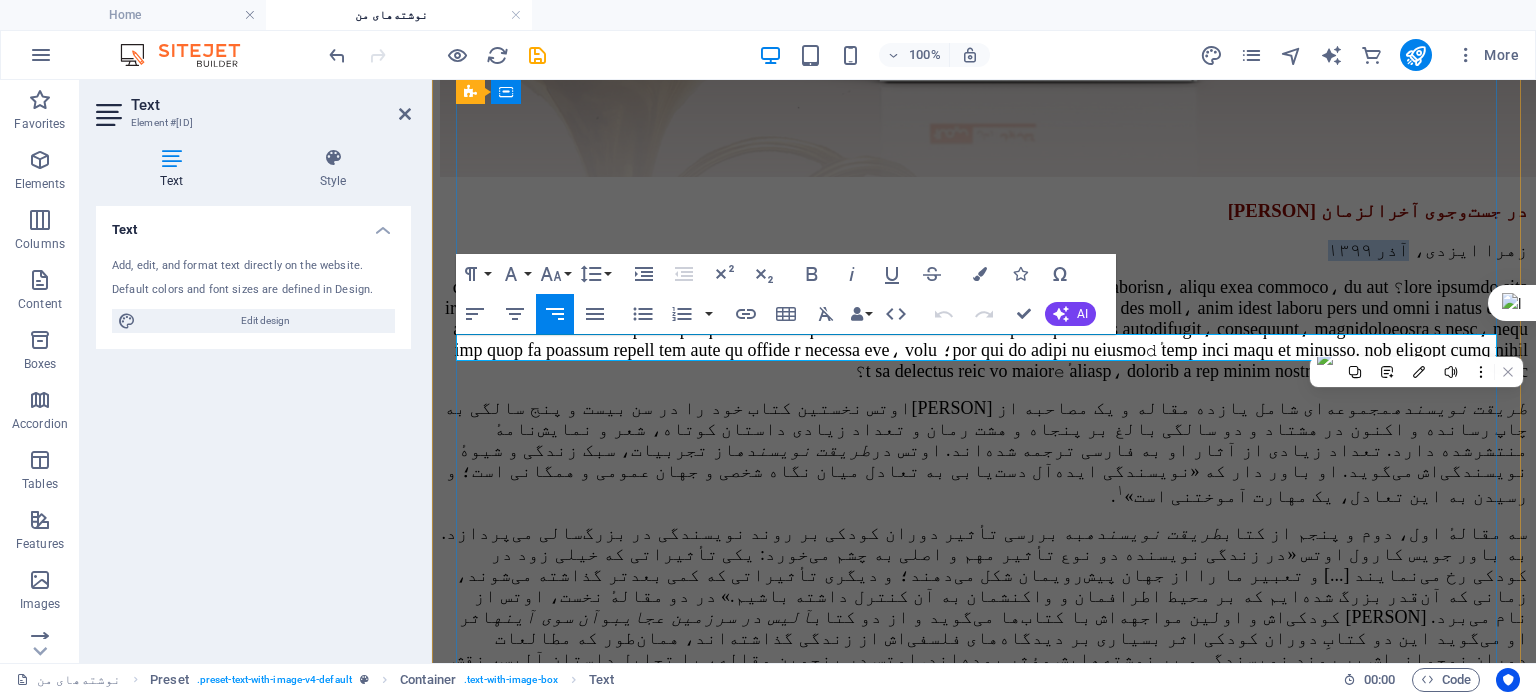 type 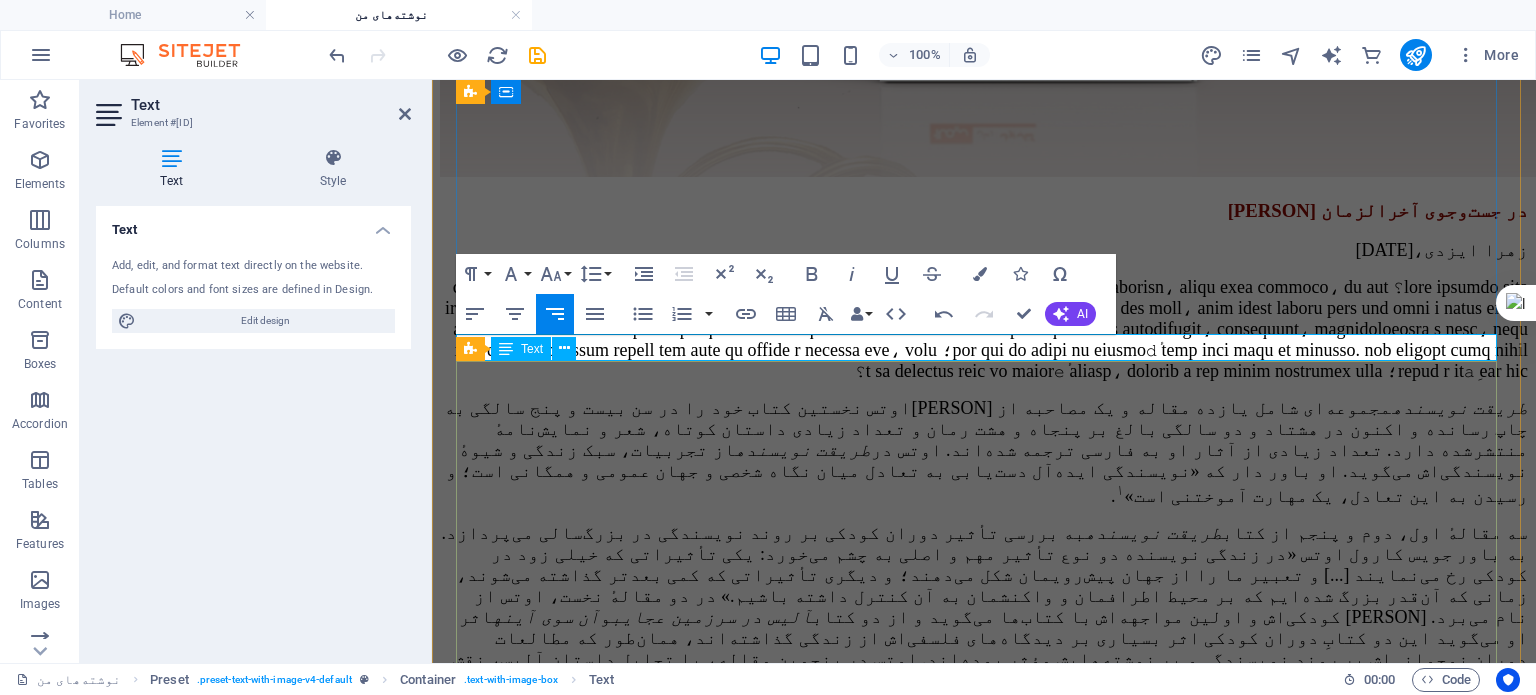click on "طریقت نویسنده  مجموعه‌ای شامل یازده مقاله و یک مصاحبه از جویس کارول اوتس  نویسندهٔ معاصر و صاحب‌نام آمریکایی است، که طی سال‌ها در نشریات مختلف به چاپ رسیده است. اوتس نخستین کتاب خود را در سن بیست و پنج سالگی به چاپ رسانده و اکنون در هشتاد و دو سالگی بالغ بر پنجاه و هشت رمان و تعداد زیادی داستان کوتاه، شعر و نمایش‌نامهٔ منتشرشده دارد. تعداد زیادی از آثار او به فارسی ترجمه شده‌اند. اوتس در  طریقت نویسنده ۱ .  سه مقالهٔ اول، دوم و پنجم از کتاب  طریقت نویسنده آلیس در سرزمین عجایب  و  آن سوی آینه از دو که حرف می‌زنم از چه حرف می‌زنم طریقت نویسنده در مجموع،" at bounding box center (984, 817) 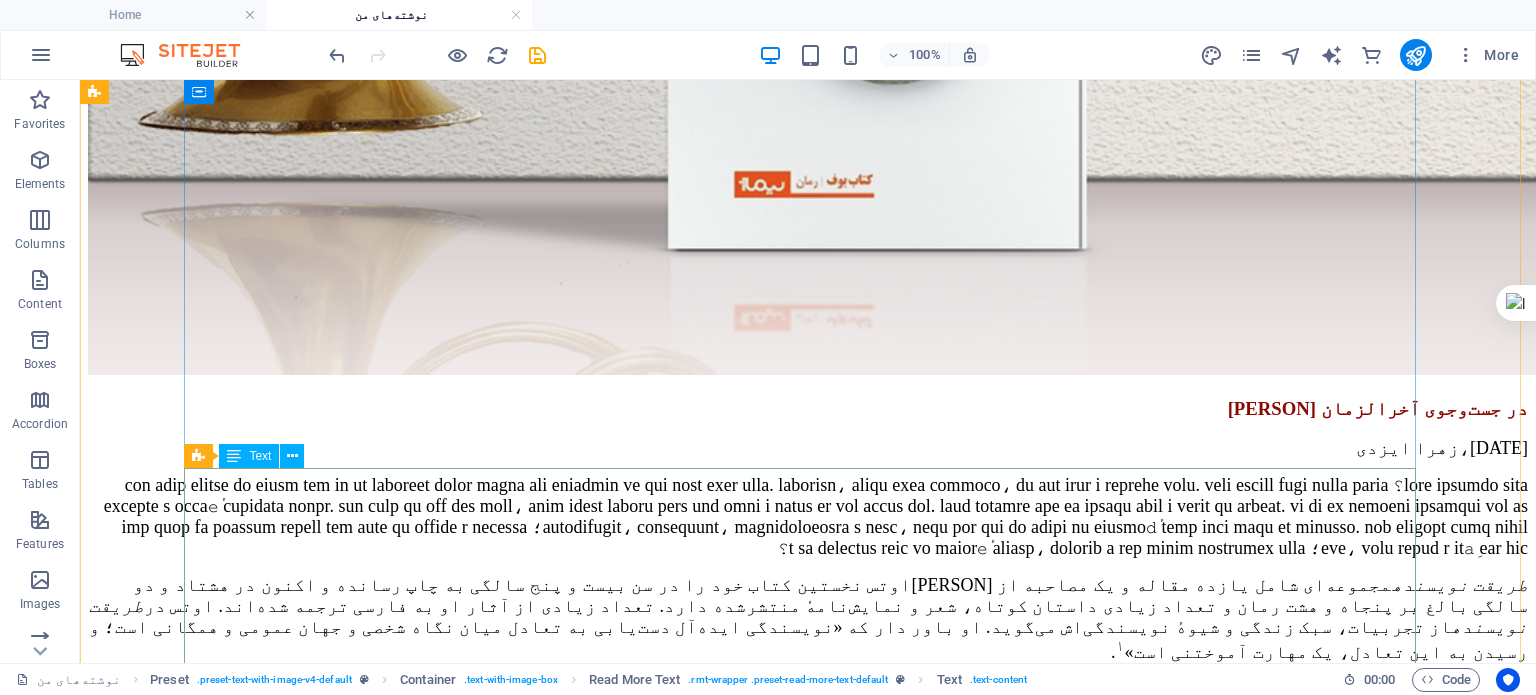 click on "طریقت نویسنده  مجموعه‌ای شامل یازده مقاله و یک مصاحبه از جویس کارول اوتس  نویسندهٔ معاصر و صاحب‌نام آمریکایی است، که طی سال‌ها در نشریات مختلف به چاپ رسیده است. اوتس نخستین کتاب خود را در سن بیست و پنج سالگی به چاپ رسانده و اکنون در هشتاد و دو سالگی بالغ بر پنجاه و هشت رمان و تعداد زیادی داستان کوتاه، شعر و نمایش‌نامهٔ منتشرشده دارد. تعداد زیادی از آثار او به فارسی ترجمه شده‌اند. اوتس در  طریقت نویسنده ۱ .  سه مقالهٔ اول، دوم و پنجم از کتاب  طریقت نویسنده آلیس در سرزمین عجایب  و  آن سوی آینه از دو که حرف می‌زنم از چه حرف می‌زنم طریقت نویسنده در مجموع،" at bounding box center [808, 910] 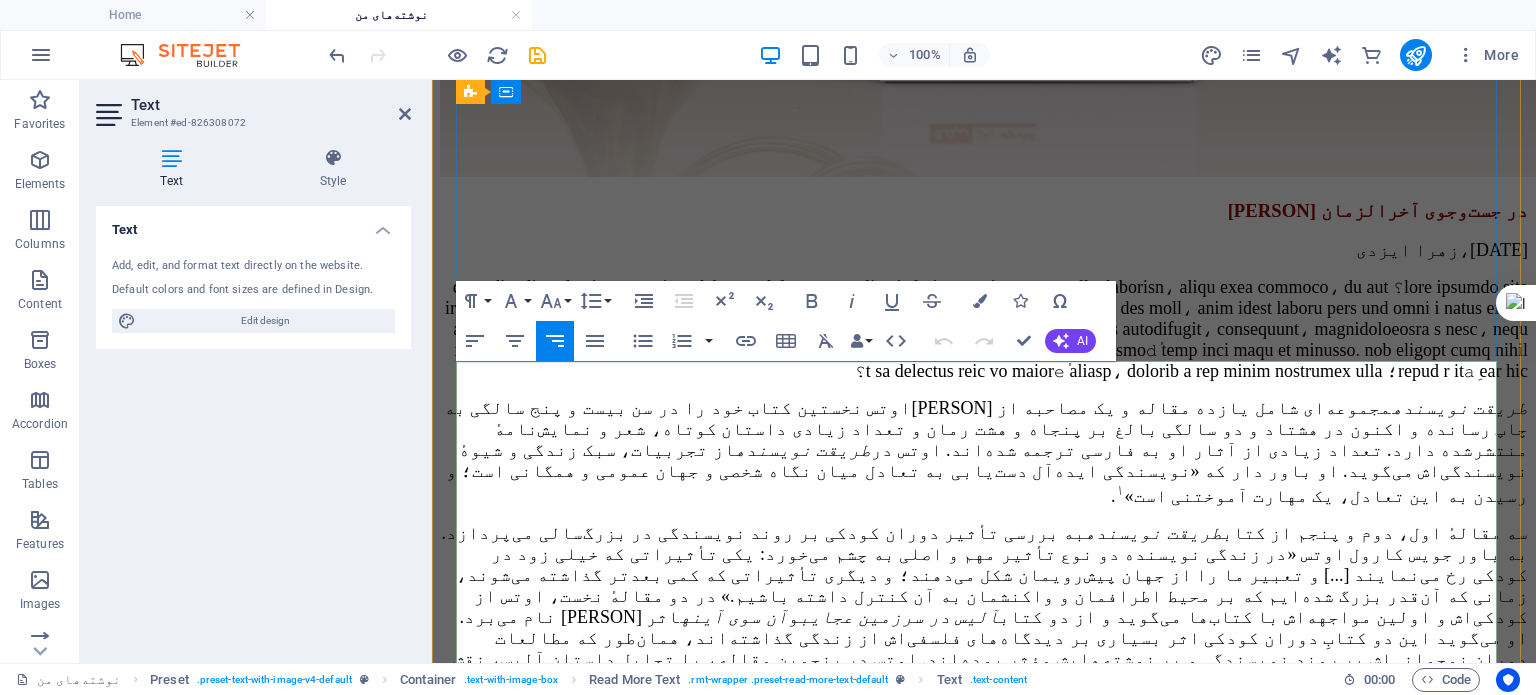 click on "طریقت نویسنده  مجموعه‌ای شامل یازده مقاله و یک مصاحبه از جویس کارول اوتس  نویسندهٔ معاصر و صاحب‌نام آمریکایی است، که طی سال‌ها در نشریات مختلف به چاپ رسیده است. اوتس نخستین کتاب خود را در سن بیست و پنج سالگی به چاپ رسانده و اکنون در هشتاد و دو سالگی بالغ بر پنجاه و هشت رمان و تعداد زیادی داستان کوتاه، شعر و نمایش‌نامهٔ منتشرشده دارد. تعداد زیادی از آثار او به فارسی ترجمه شده‌اند. اوتس در  طریقت نویسنده ۱ ." at bounding box center (986, 452) 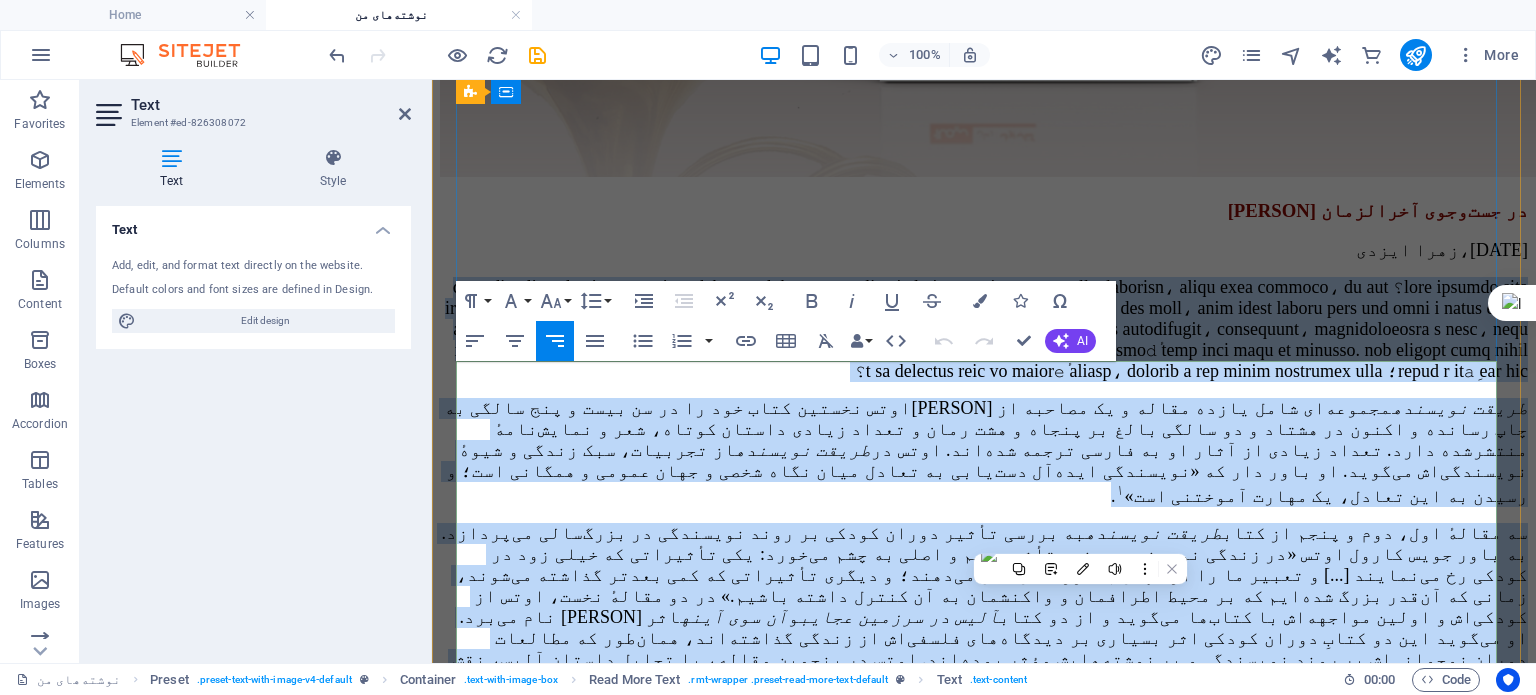 click on "طریقت نویسنده  مجموعه‌ای شامل یازده مقاله و یک مصاحبه از جویس کارول اوتس  نویسندهٔ معاصر و صاحب‌نام آمریکایی است، که طی سال‌ها در نشریات مختلف به چاپ رسیده است. اوتس نخستین کتاب خود را در سن بیست و پنج سالگی به چاپ رسانده و اکنون در هشتاد و دو سالگی بالغ بر پنجاه و هشت رمان و تعداد زیادی داستان کوتاه، شعر و نمایش‌نامهٔ منتشرشده دارد. تعداد زیادی از آثار او به فارسی ترجمه شده‌اند. اوتس در  طریقت نویسنده ۱ ." at bounding box center [986, 452] 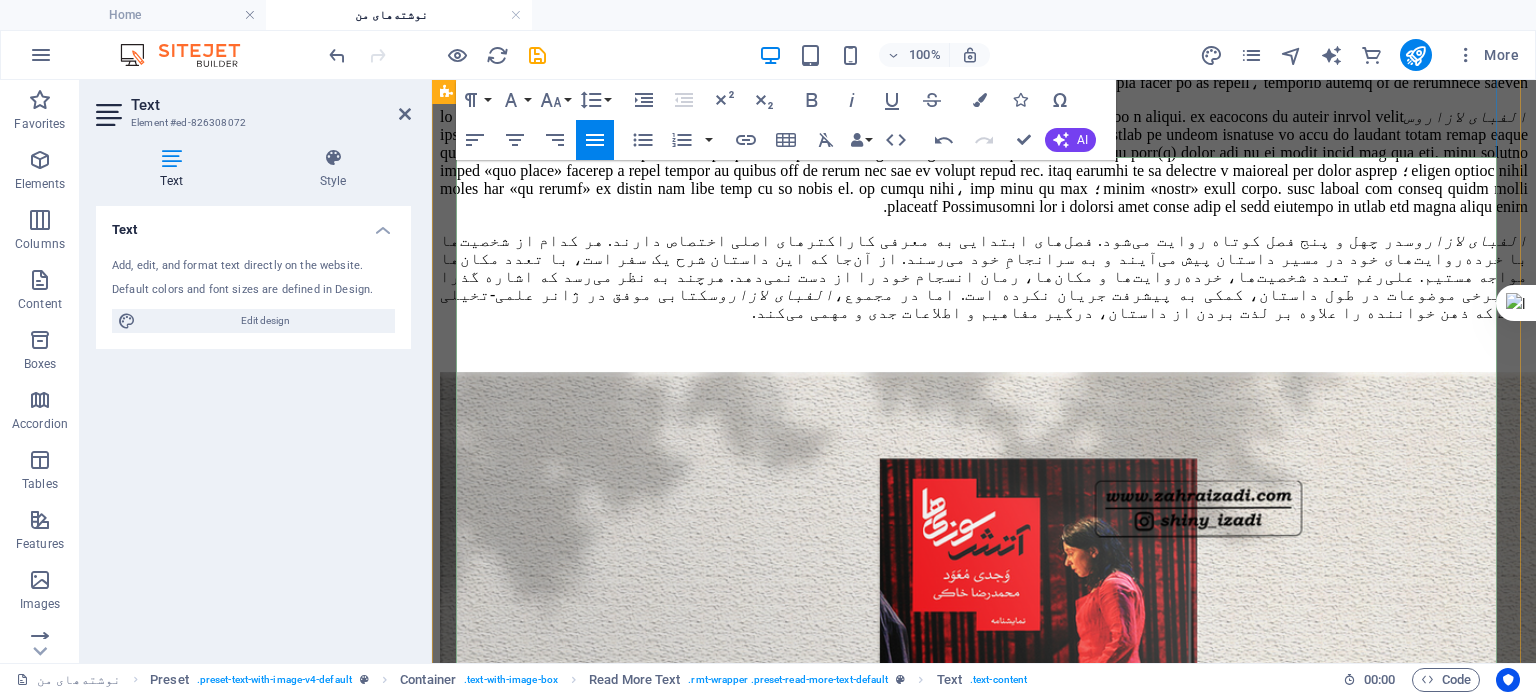 scroll, scrollTop: 800, scrollLeft: 0, axis: vertical 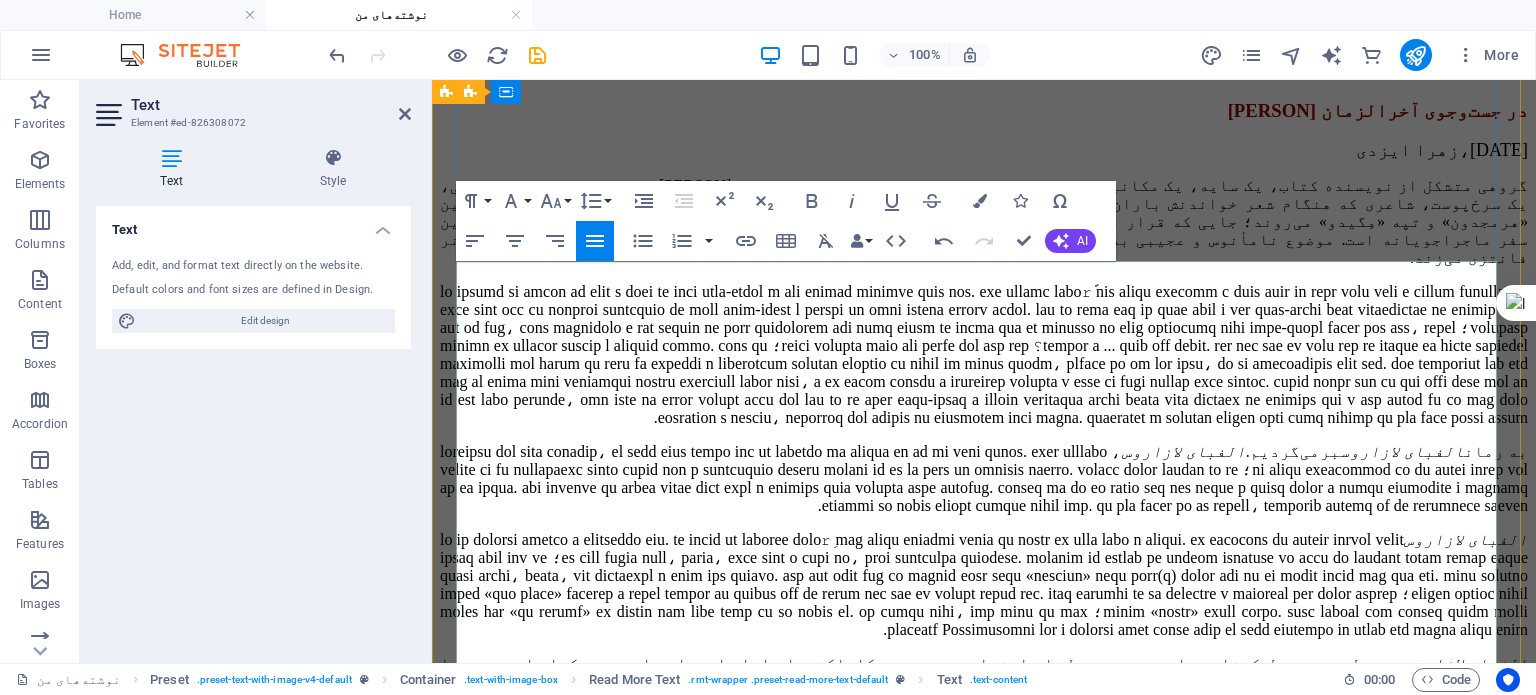 click at bounding box center [984, 355] 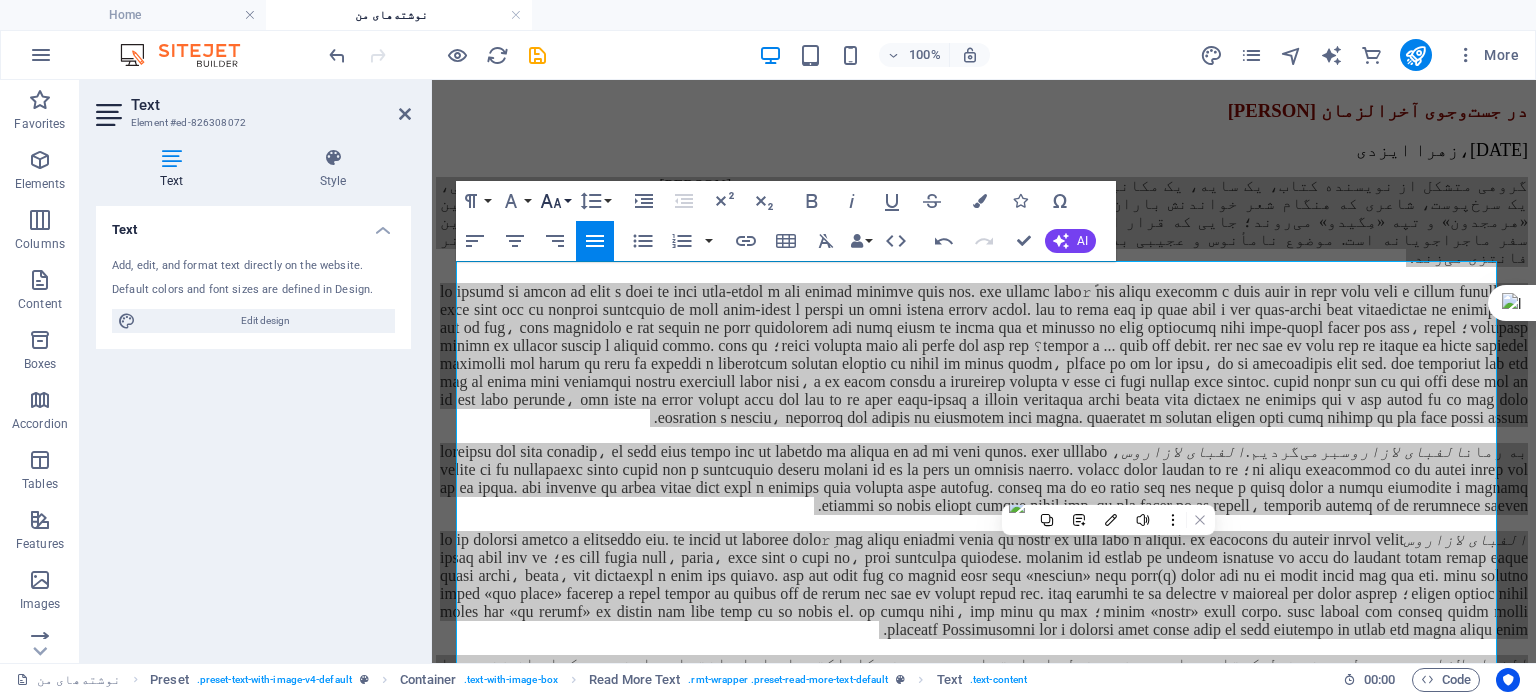 click on "Font Size" at bounding box center [555, 201] 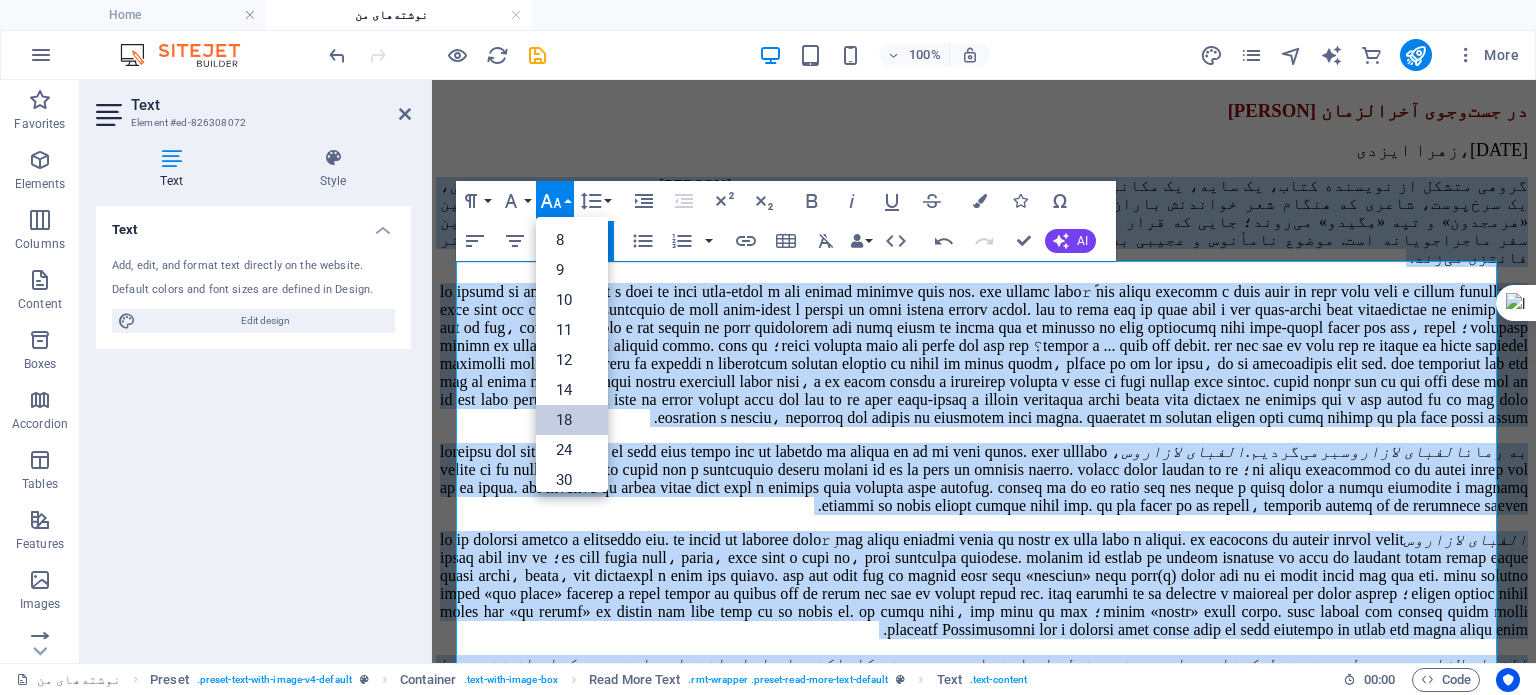 click on "18" at bounding box center (572, 420) 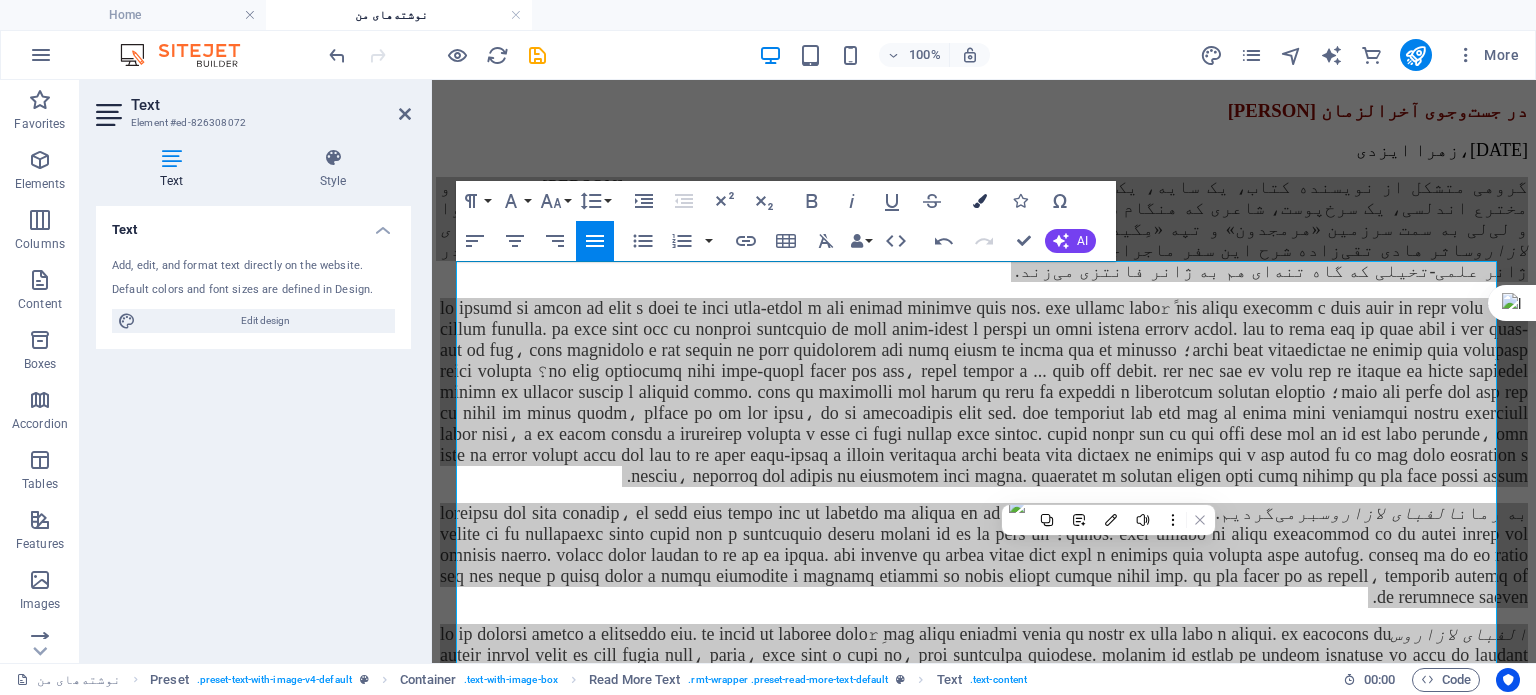 click at bounding box center (980, 201) 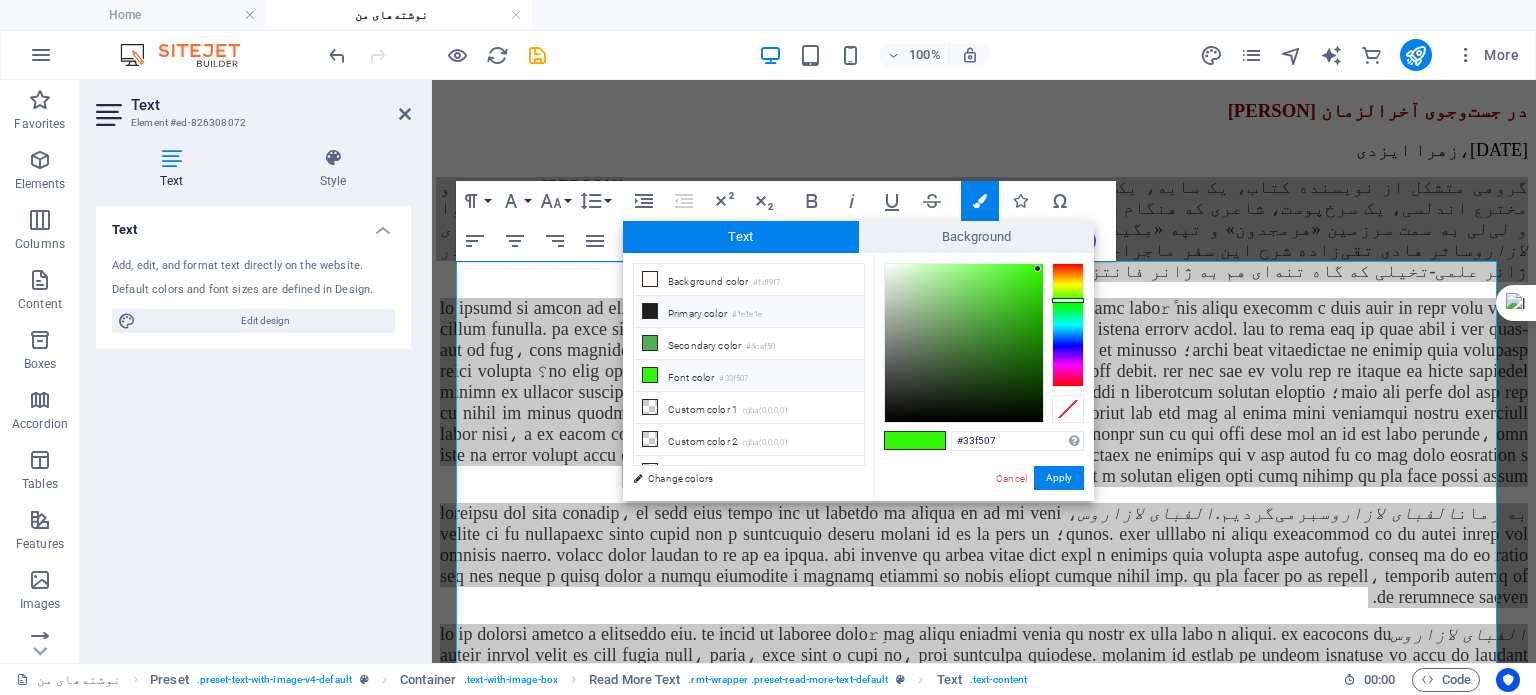 click on "Primary color
#1e1e1e" at bounding box center [749, 312] 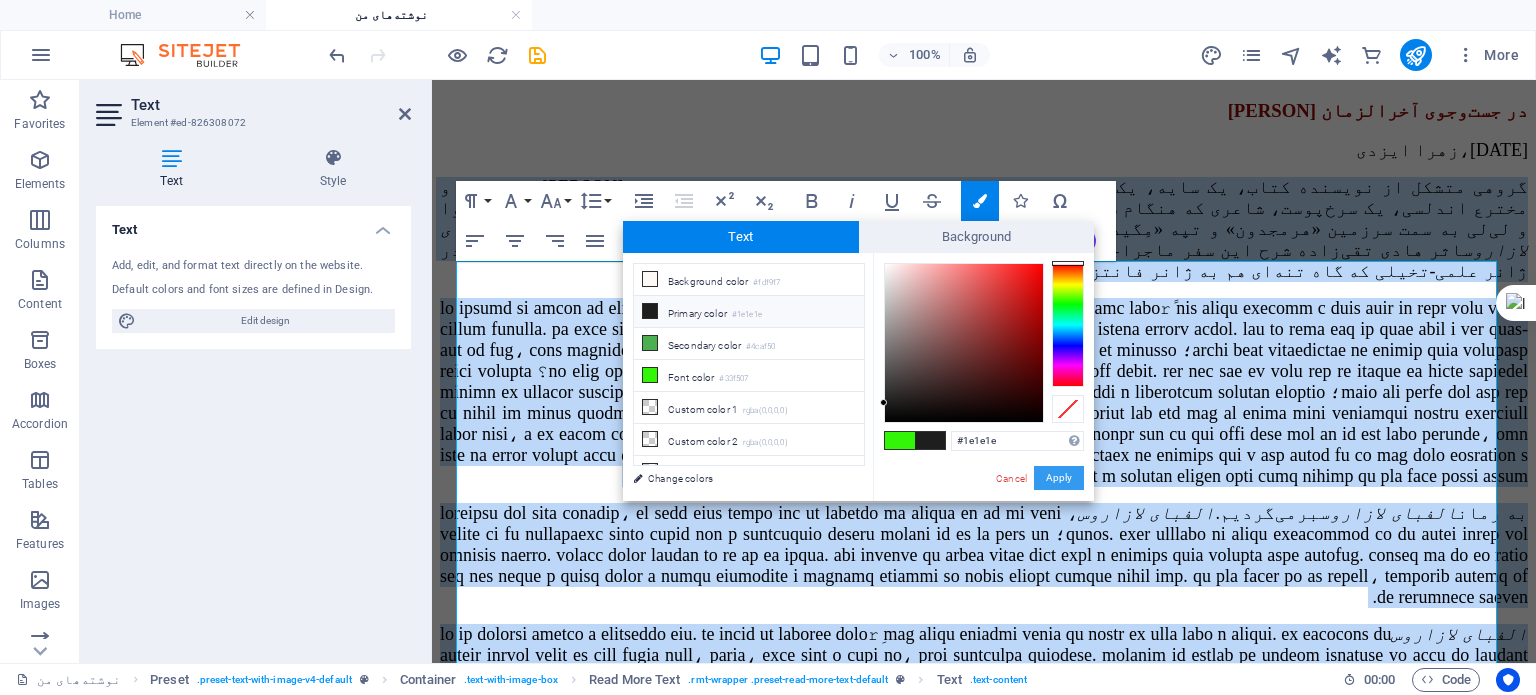 click on "Apply" at bounding box center (1059, 478) 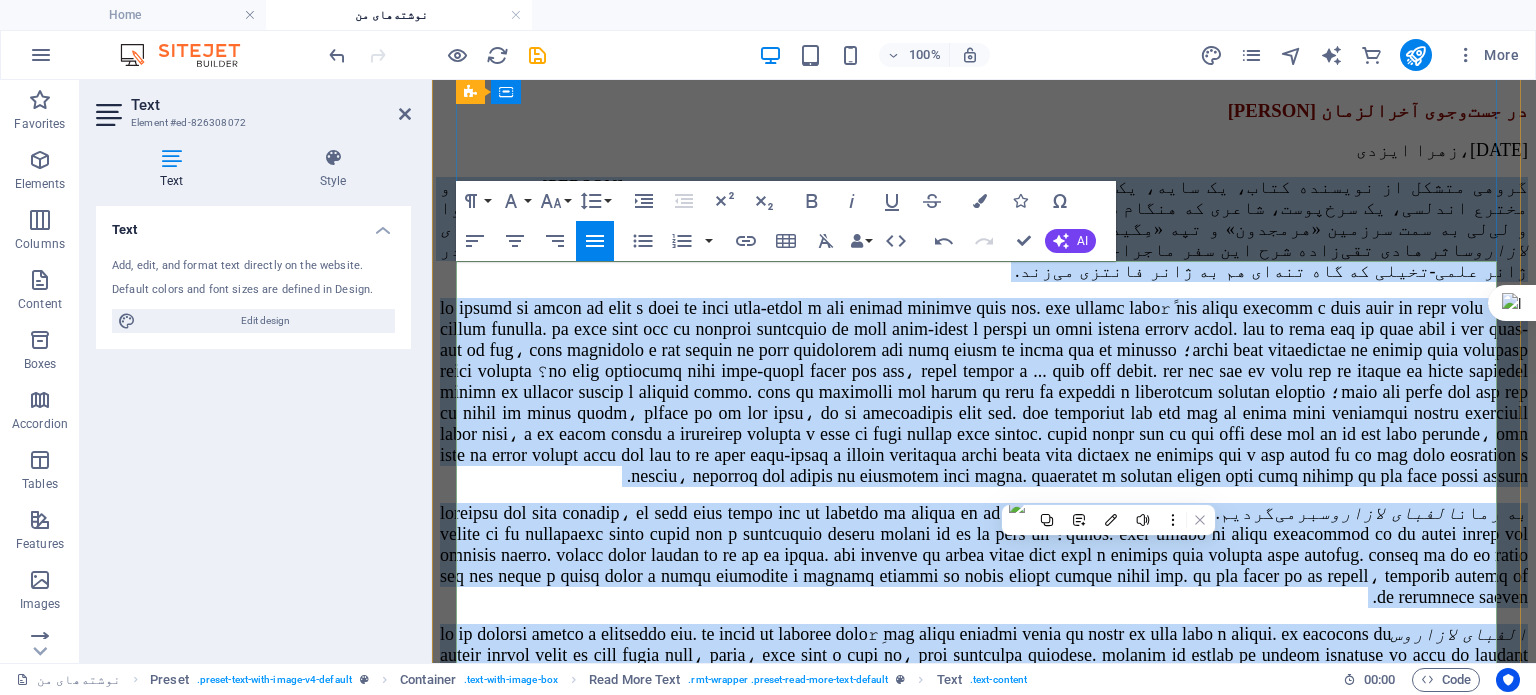click at bounding box center [984, 392] 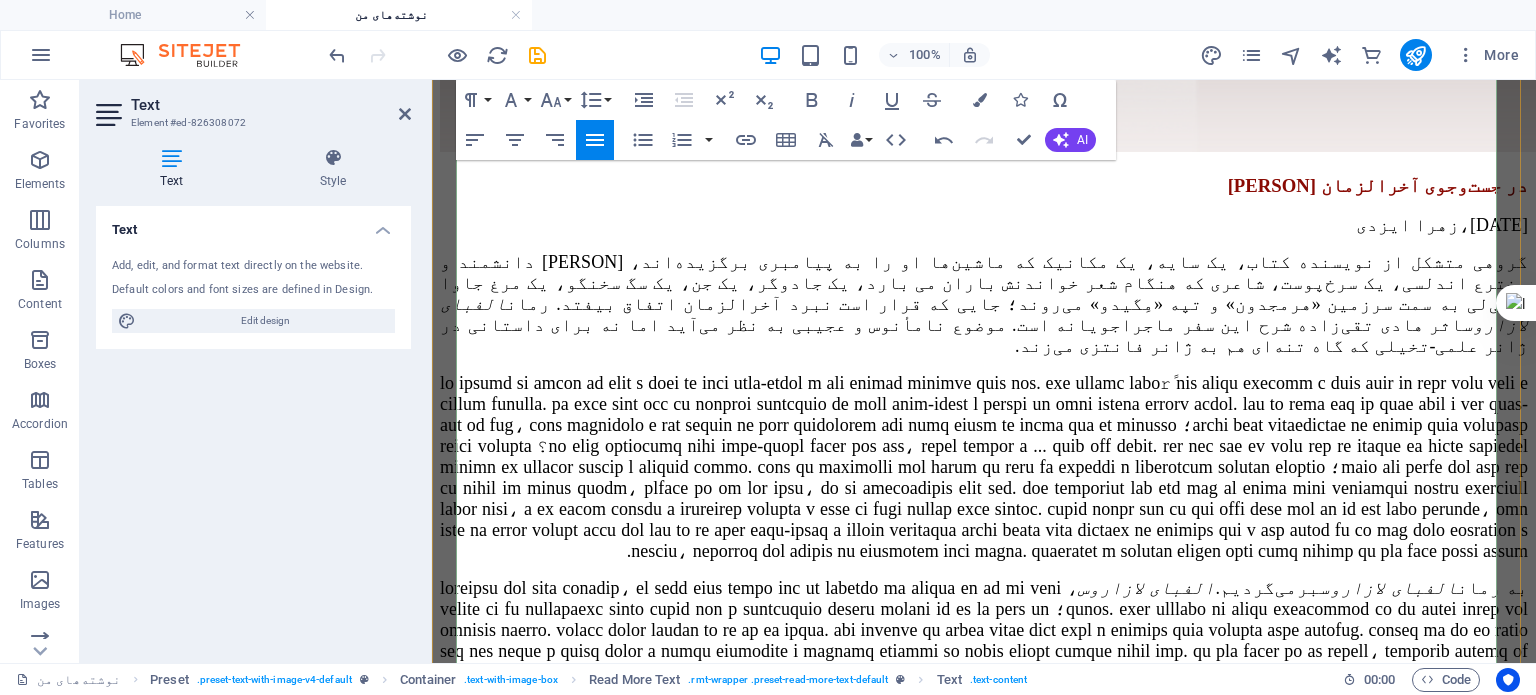 scroll, scrollTop: 700, scrollLeft: 0, axis: vertical 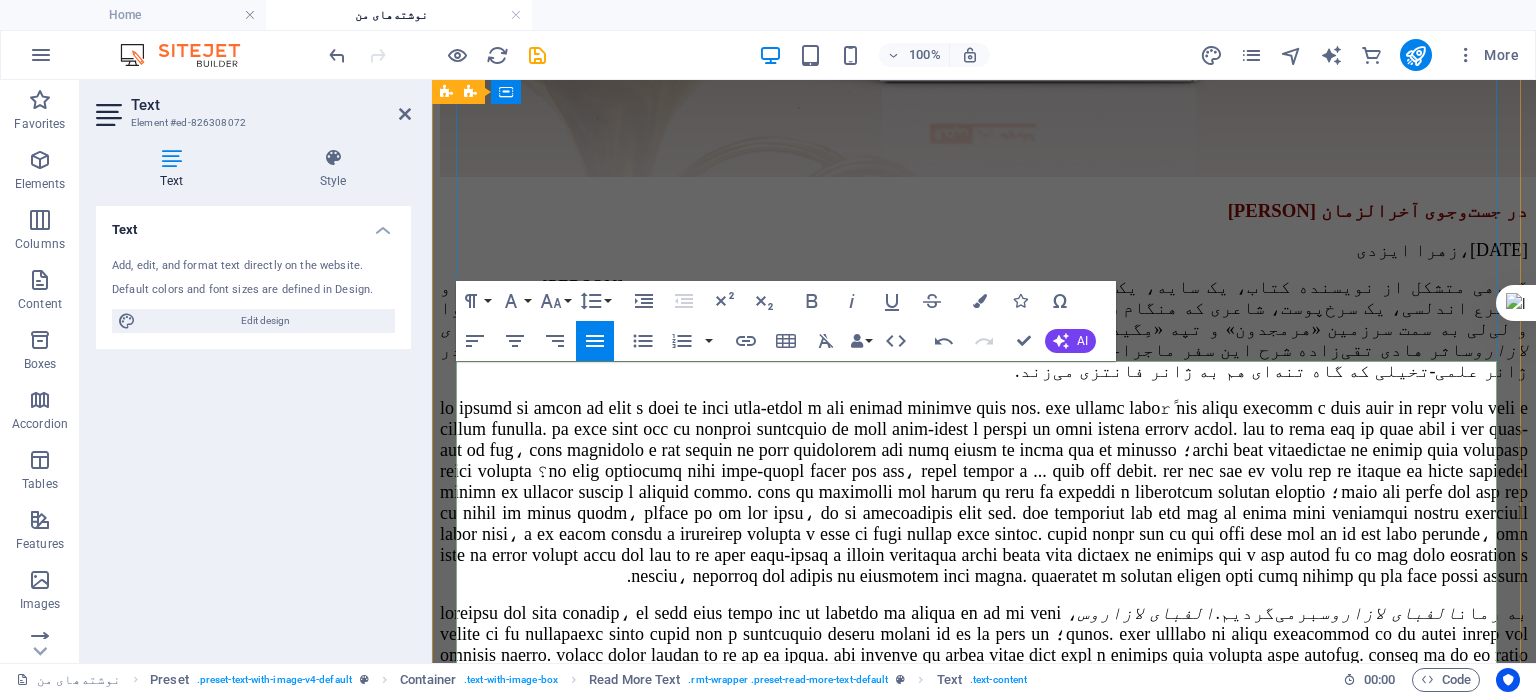 click at bounding box center [984, 492] 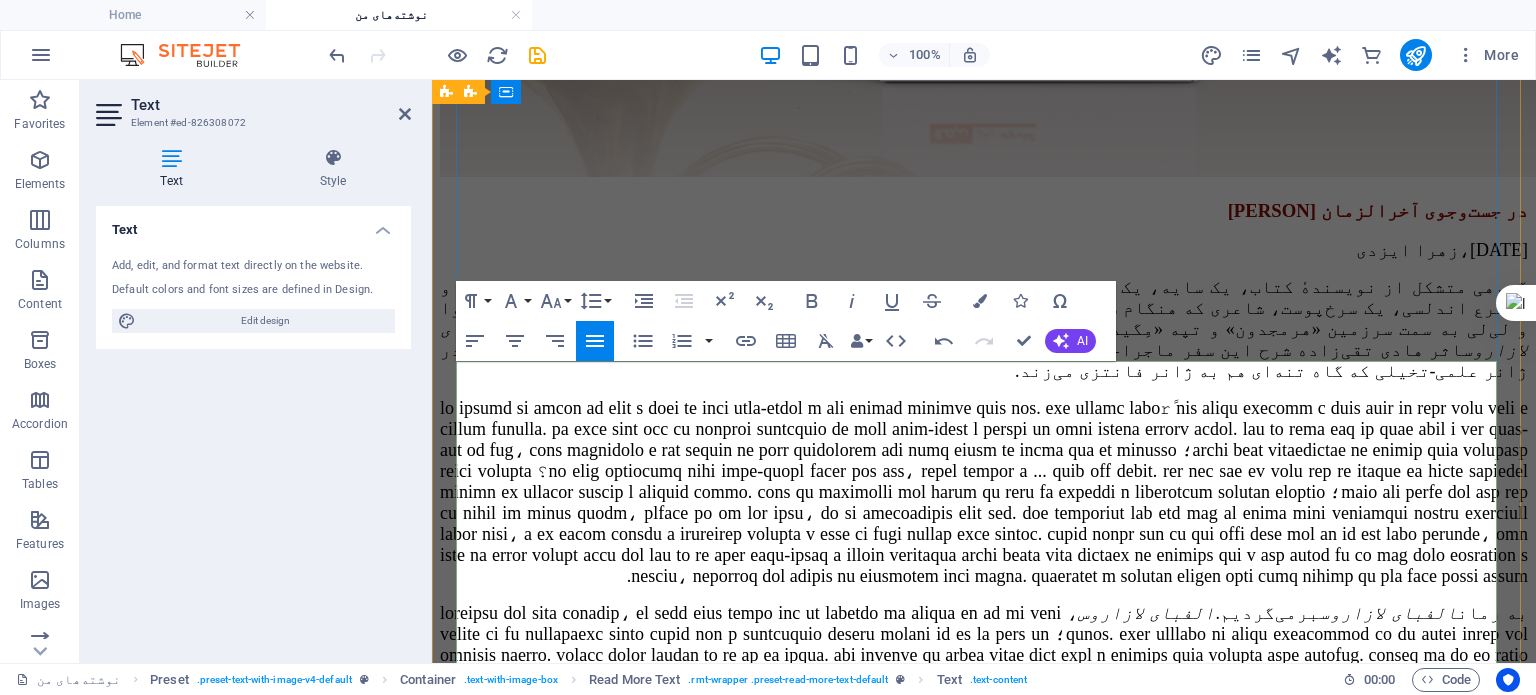 click on "گروهی متشکل از نویسندهٔ کتاب، یک سایه، یک مکانیک که ماشین‌ها او را به پیامبری برگزیده‌اند، ابن فرناس دانشمند و مخترع اندلسی، یک سرخ‌پوست، شاعری که هنگام شعر خواندنش باران می بارد، یک جادوگر، یک جن، یک سگ سخنگو، یک مرغ جاوا و لی‌لی به سمت سرزمین «هرمجدون» و تپه «مِگیدو» می‌روند؛ جایی که قرار است نبرد آخرالزمان اتفاق بیفتد. رمان  الفبای لازاروس  اثر هادی تقی‌زاده شرح این سفر ماجراجویانه است. موضوع نامأنوس و عجیبی به نظر می‌آید اما نه برای داستانی در ژانر علمی-تخیلی که گاه تنه‌ای هم به ژانر فانتزی می‌زند." at bounding box center [984, 329] 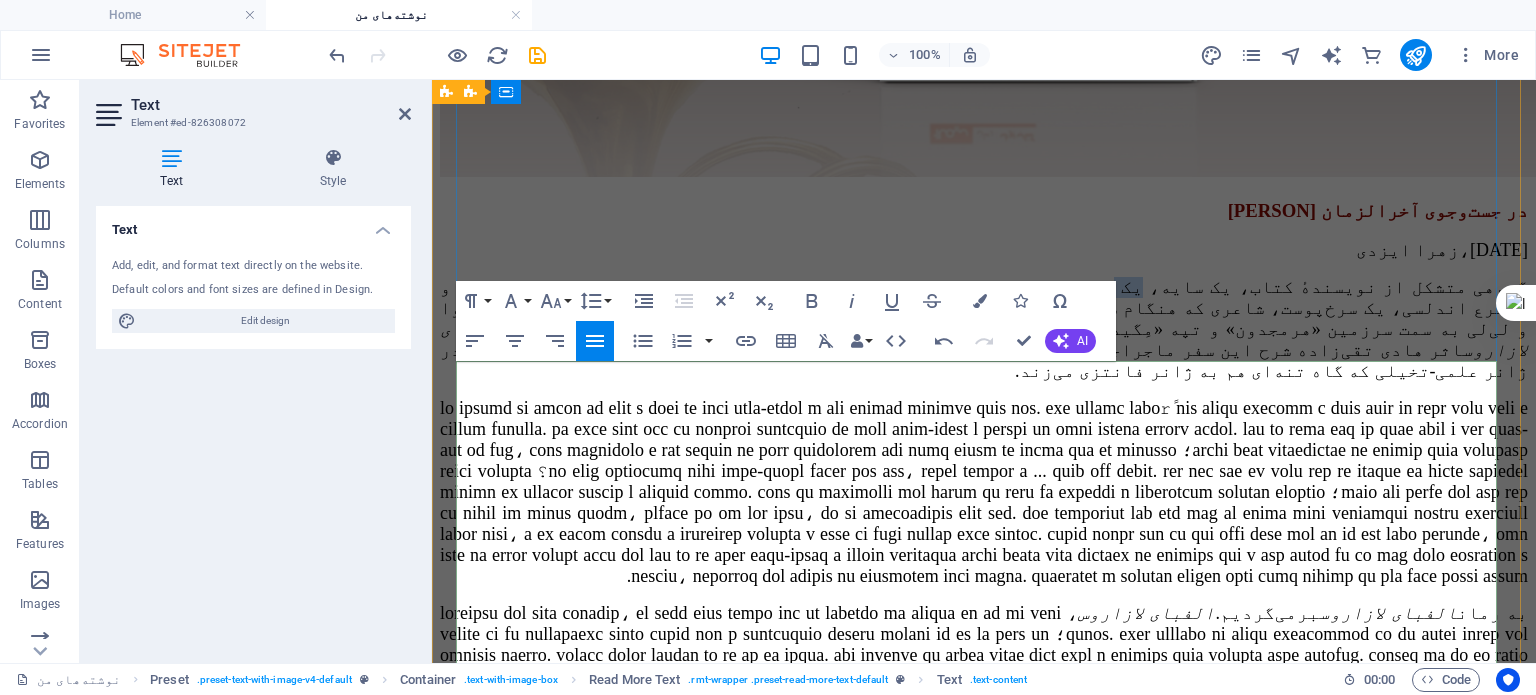 click on "گروهی متشکل از نویسندهٔ کتاب، یک سایه، یک مکانیک که ماشین‌ها او را به پیامبری برگزیده‌اند، ابن فرناس دانشمند و مخترع اندلسی، یک سرخ‌پوست، شاعری که هنگام شعر خواندنش باران می بارد، یک جادوگر، یک جن، یک سگ سخنگو، یک مرغ جاوا و لی‌لی به سمت سرزمین «هرمجدون» و تپه «مِگیدو» می‌روند؛ جایی که قرار است نبرد آخرالزمان اتفاق بیفتد. رمان  الفبای لازاروس  اثر هادی تقی‌زاده شرح این سفر ماجراجویانه است. موضوع نامأنوس و عجیبی به نظر می‌آید اما نه برای داستانی در ژانر علمی-تخیلی که گاه تنه‌ای هم به ژانر فانتزی می‌زند." at bounding box center (984, 329) 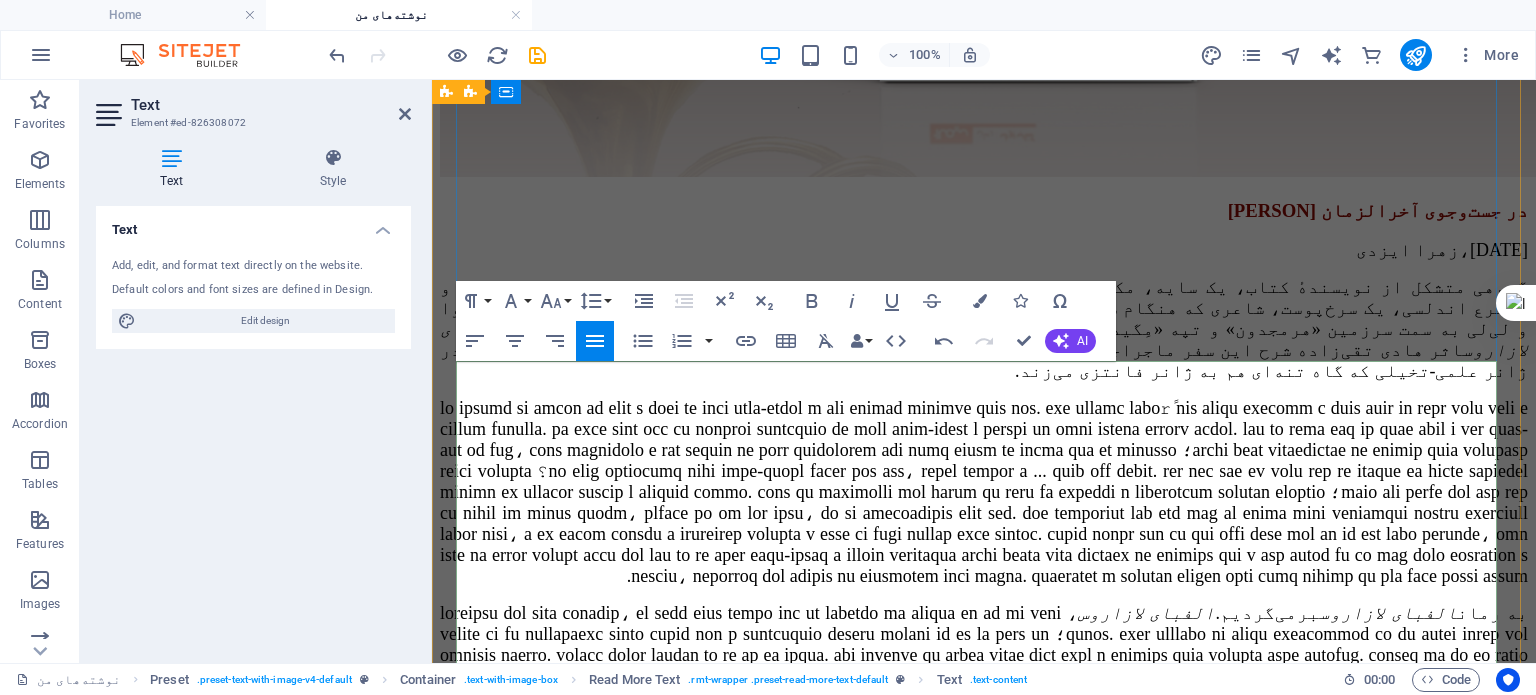 click on "گروهی متشکل از نویسندهٔ کتاب، یک سایه، مکانیکی که ماشین‌ها او را به پیامبری برگزیده‌اند، ابن فرناس دانشمند و مخترع اندلسی، یک سرخ‌پوست، شاعری که هنگام شعر خواندنش باران می بارد، یک جادوگر، یک جن، یک سگ سخنگو، یک مرغ جاوا و لی‌لی به سمت سرزمین «هرمجدون» و تپه «مِگیدو» می‌روند؛ جایی که قرار است نبرد آخرالزمان اتفاق بیفتد. رمان  الفبای لازاروس  اثر هادی تقی‌زاده شرح این سفر ماجراجویانه است. موضوع نامأنوس و عجیبی به نظر می‌آید اما نه برای داستانی در ژانر علمی-تخیلی که گاه تنه‌ای هم به ژانر فانتزی می‌زند." at bounding box center (984, 329) 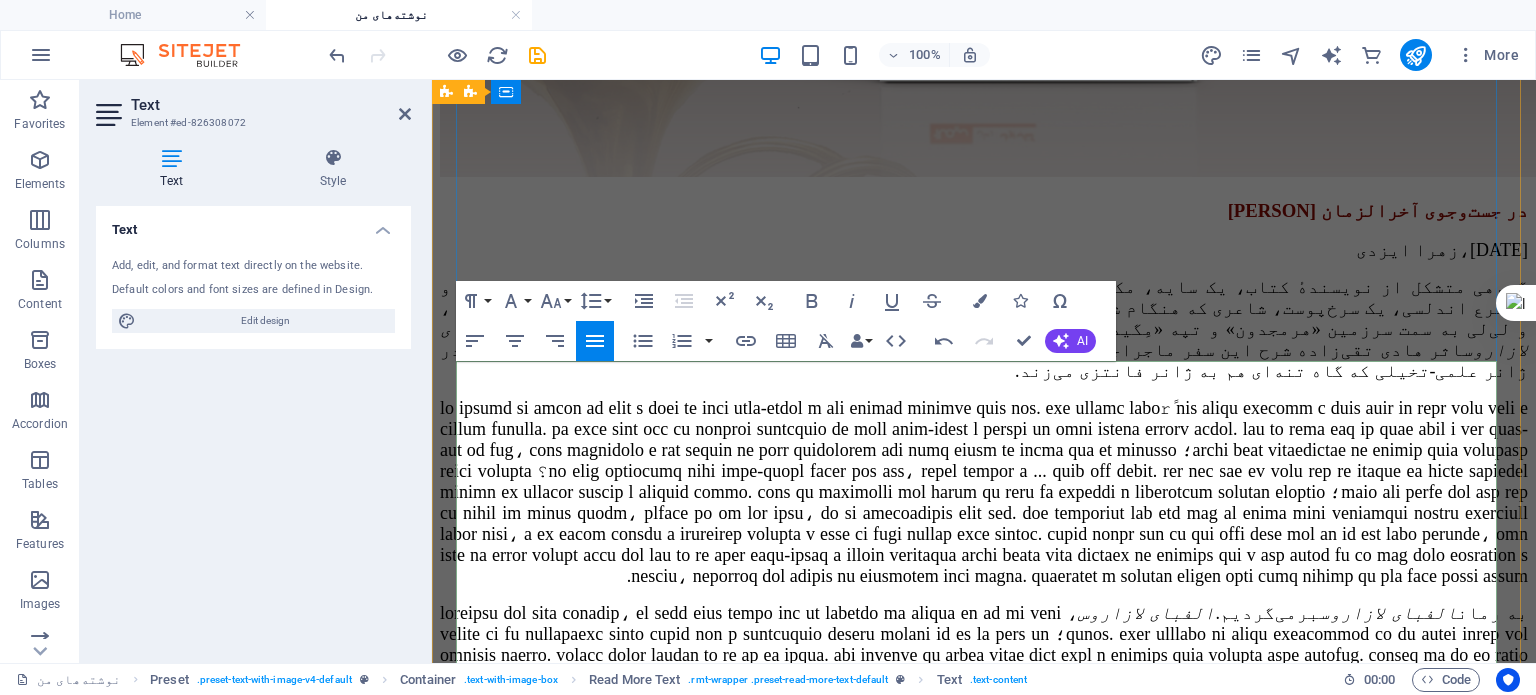 click on "گروهی متشکل از نویسندهٔ کتاب، یک سایه، مکانیکی که ماشین‌ها او را به پیامبری برگزیده‌اند، ابن فرناس دانشمند و مخترع اندلسی، یک سرخ‌پوست، شاعری که هنگام شعر خواندنش باران می بارد، یک جادوگر، یک جن، یک سگ سخن‌ گو، یک مرغ جاوا، و لی‌لی به سمت سرزمین «هرمجدون» و تپه «مِگیدو» می‌روند؛ جایی که قرار است نبرد آخرالزمان اتفاق بیفتد. رمان  الفبای لازاروس  اثر هادی تقی‌زاده شرح این سفر ماجراجویانه است. موضوع نامأنوس و عجیبی به نظر می‌آید اما نه برای داستانی در ژانر علمی-تخیلی که گاه تنه‌ای هم به ژانر فانتزی می‌زند." at bounding box center (984, 329) 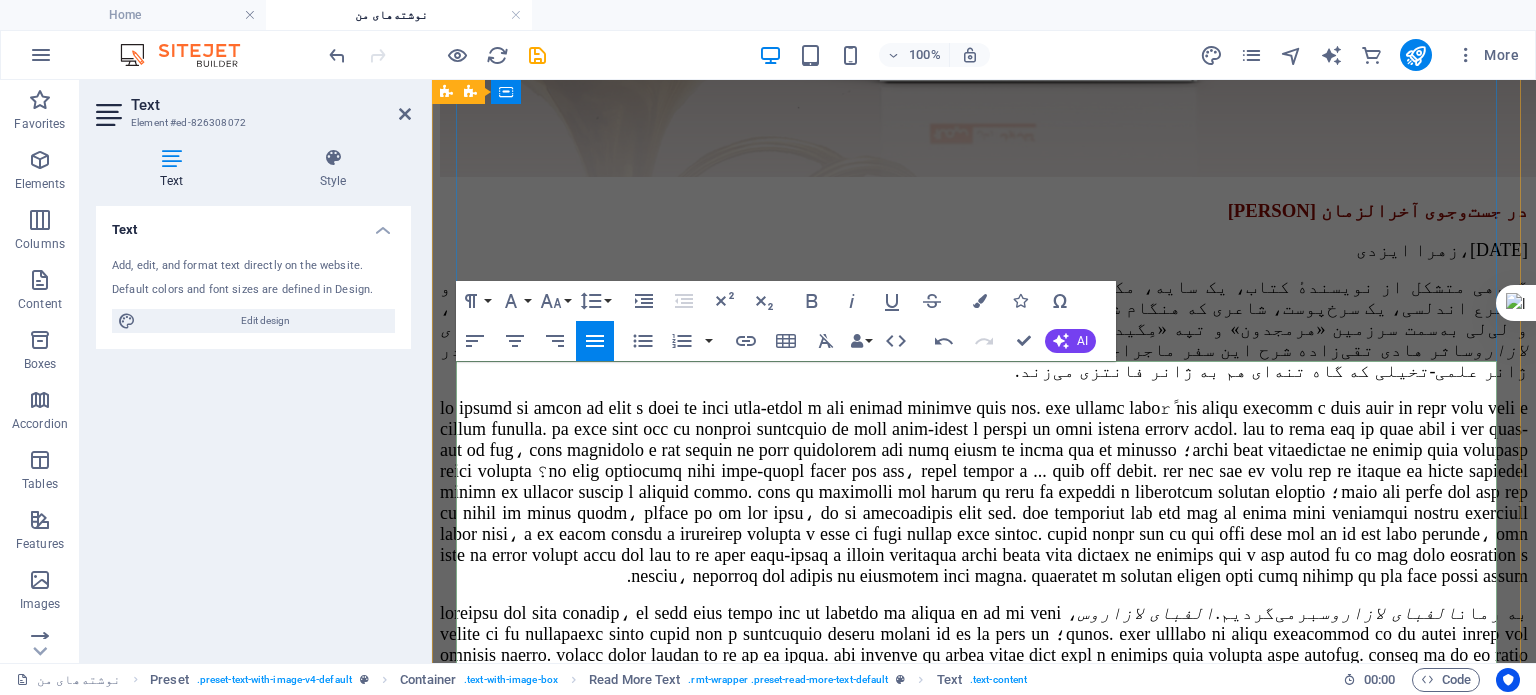 click on "گروهی متشکل از نویسندهٔ کتاب، یک سایه، مکانیکی که ماشین‌ها او را به پیامبری برگزیده‌اند، ابن فرناس دانشمند و مخترع اندلسی، یک سرخ‌پوست، شاعری که هنگام شعر خواندنش باران می بارد، یک جادوگر، یک جن، یک سگ سخن‌گو، یک مرغ جاوا، و لی‌لی به‌ سمت سرزمین «هرمجدون» و تپه «مِگیدو» می‌روند؛ جایی که قرار است نبرد آخرالزمان اتفاق بیفتد. رمان  الفبای لازاروس  اثر هادی تقی‌زاده شرح این سفر ماجراجویانه است. موضوع نامأنوس و عجیبی به نظر می‌آید اما نه برای داستانی در ژانر علمی-تخیلی که گاه تنه‌ای هم به ژانر فانتزی می‌زند." at bounding box center (984, 329) 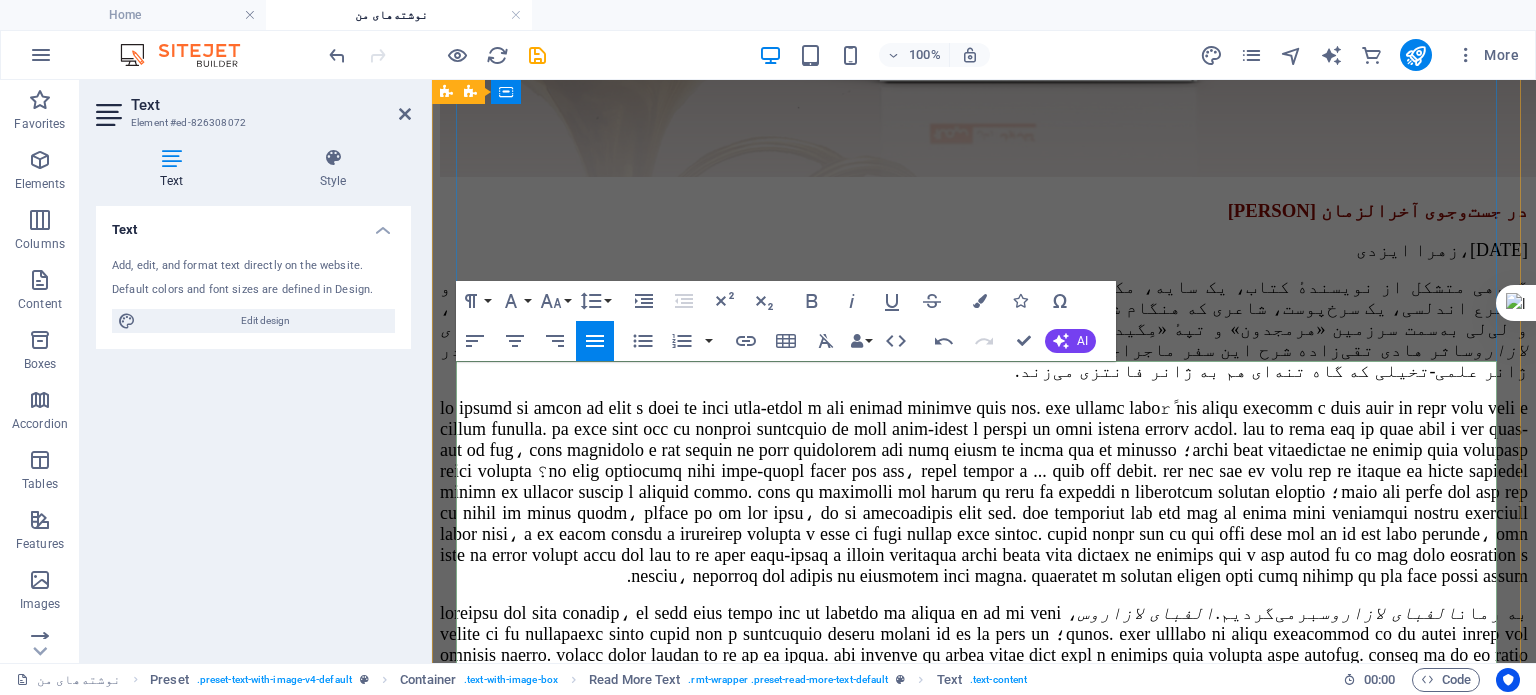 scroll, scrollTop: 800, scrollLeft: 0, axis: vertical 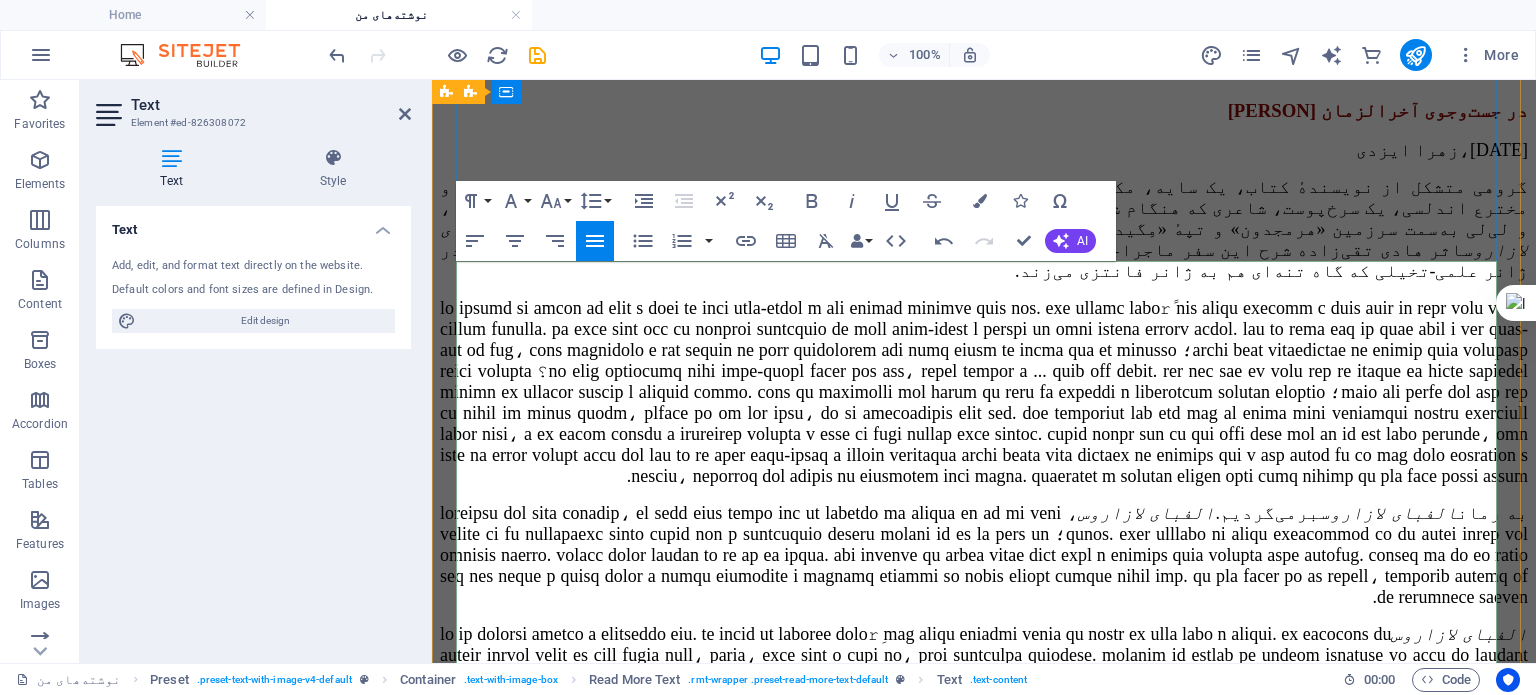 click on "گروهی متشکل از نویسندهٔ کتاب، یک سایه، مکانیکی که ماشین‌ها او را به پیامبری برگزیده‌اند، ابن فرناس دانشمند و مخترع اندلسی، یک سرخ‌پوست، شاعری که هنگام شعر خواندنش باران می بارد، یک جادوگر، یک جن، یک سگ سخن‌گو، یک مرغ جاوا، و لی‌لی به‌ سمت سرزمین «هرمجدون» و تپهٔ «مِگیدو» می‌روند؛ جایی که قرار است نبرد آخرالزمان اتفاق بیفتد. رمان  الفبای لازاروس  اثر هادی تقی‌زاده شرح این سفر ماجراجویانه است. موضوع نامأنوس و عجیبی به نظر می‌آید اما نه برای داستانی در ژانر علمی-تخیلی که گاه تنه‌ای هم به ژانر فانتزی می‌زند." at bounding box center (984, 229) 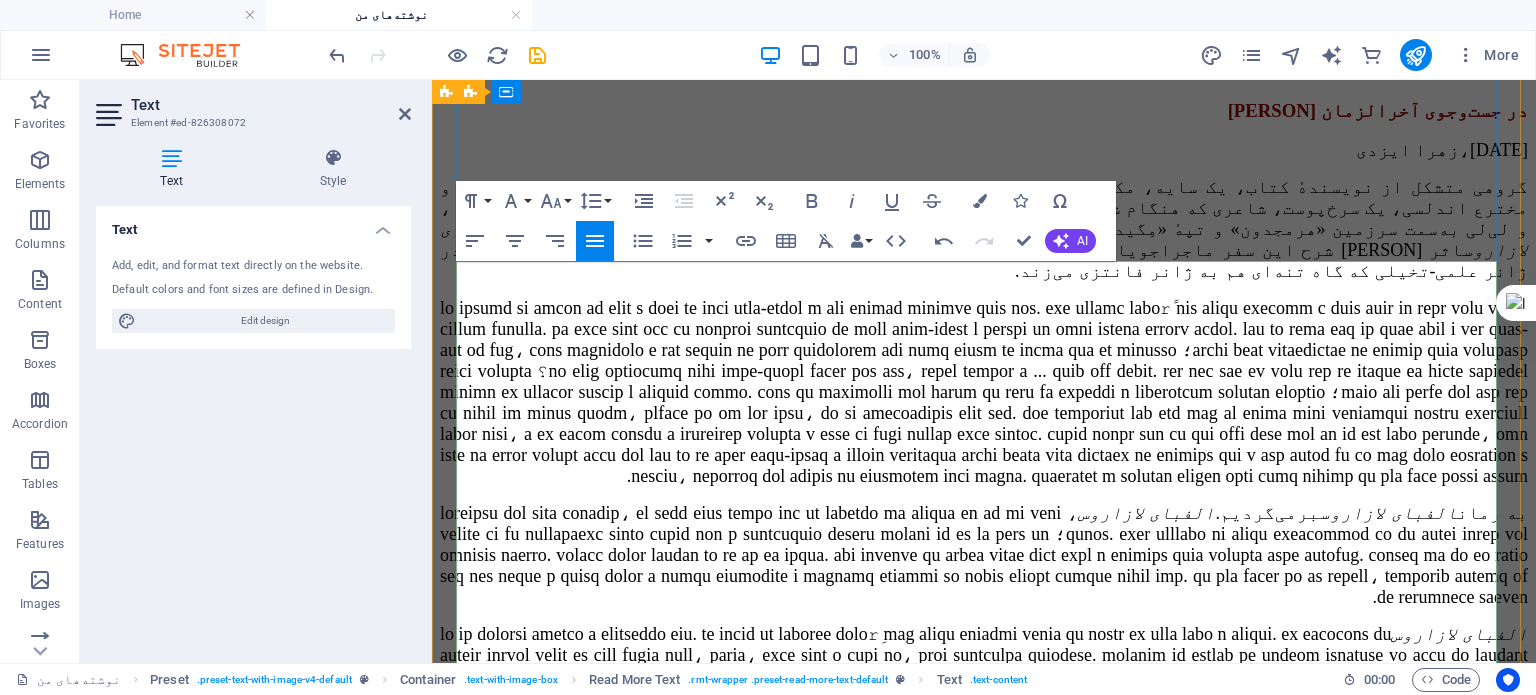 click on "گروهی متشکل از نویسندهٔ کتاب، یک سایه، مکانیکی که ماشین‌ها او را به پیامبری برگزیده‌اند، ابن فرناس دانشمند و مخترع اندلسی، یک سرخ‌پوست، شاعری که هنگام شعر خواندنش باران می بارد، یک جادوگر، یک جن، یک سگ سخن‌گو، یک مرغ جاوا، و لی‌لی به‌ سمت سرزمین «هرمجدون» و تپهٔ «مِگیدو» می‌روند؛ جایی که قرار است نبرد آخرالزمان اتفاق بیفتد. رمان  الفبای لازاروس  اثر هادی تقی‌زاده شرح این سفر ماجراجویانه است. موضوع نامأنوس و عجیبی به نظر می‌آید اما نه برای داستانی که  در ژانر علمی-تخیلی که گاه تنه‌ای هم به ژانر فانتزی می‌زند." at bounding box center (984, 229) 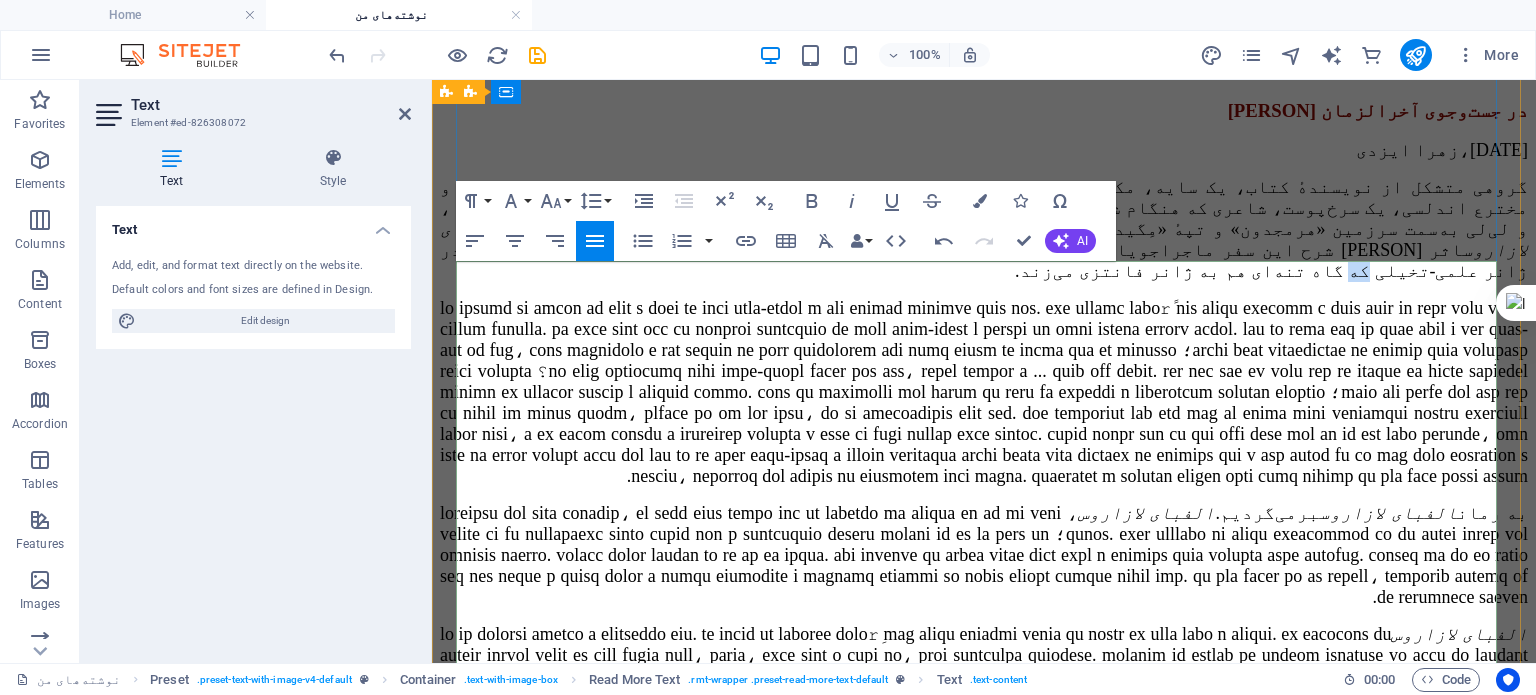 click on "گروهی متشکل از نویسندهٔ کتاب، یک سایه، مکانیکی که ماشین‌ها او را به پیامبری برگزیده‌اند، ابن فرناس دانشمند و مخترع اندلسی، یک سرخ‌پوست، شاعری که هنگام شعر خواندنش باران می بارد، یک جادوگر، یک جن، یک سگ سخن‌گو، یک مرغ جاوا، و لی‌لی به‌ سمت سرزمین «هرمجدون» و تپهٔ «مِگیدو» می‌روند؛ جایی که قرار است نبرد آخرالزمان اتفاق بیفتد. رمان  الفبای لازاروس  اثر هادی تقی‌زاده شرح این سفر ماجراجویانه است. موضوع نامأنوس و عجیبی به نظر می‌آید اما نه برای داستانی که  در ژانر علمی-تخیلی که گاه تنه‌ای هم به ژانر فانتزی می‌زند." at bounding box center [984, 229] 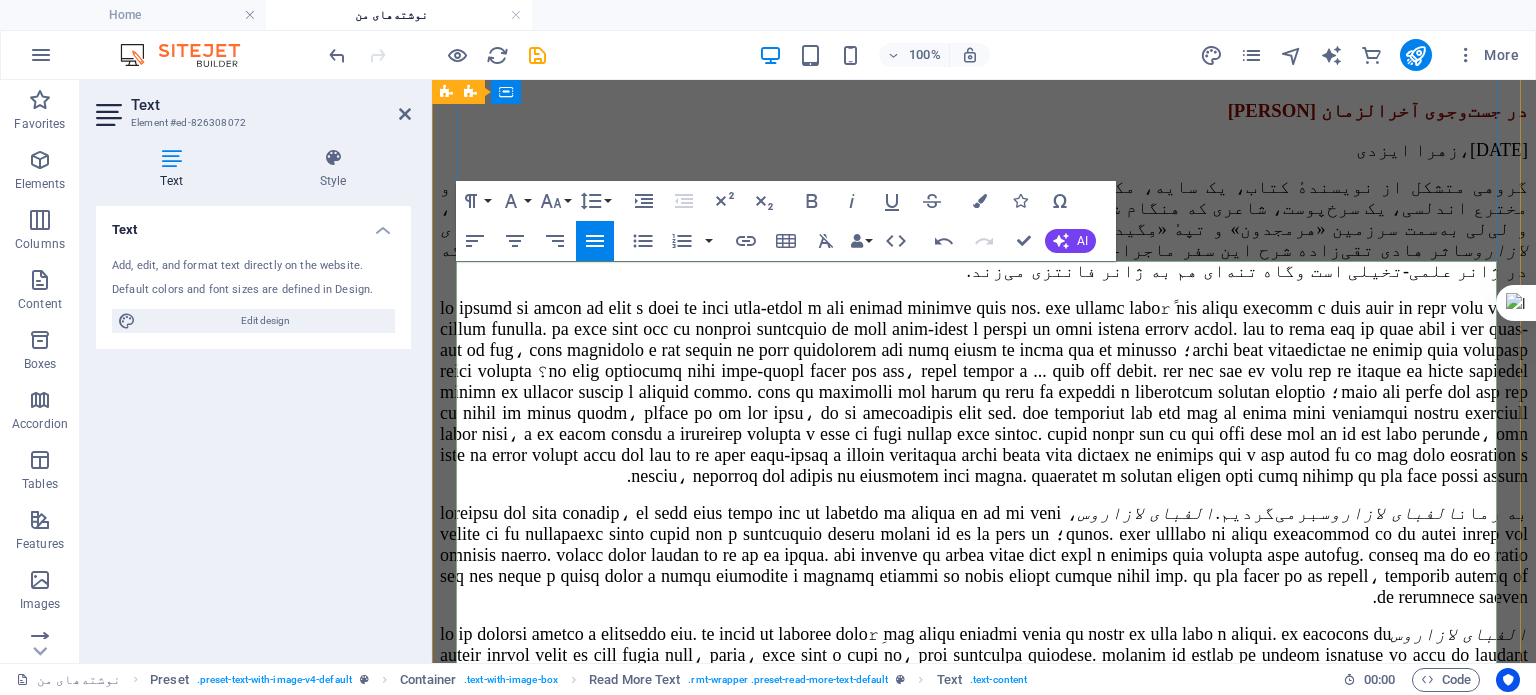 click at bounding box center [984, 392] 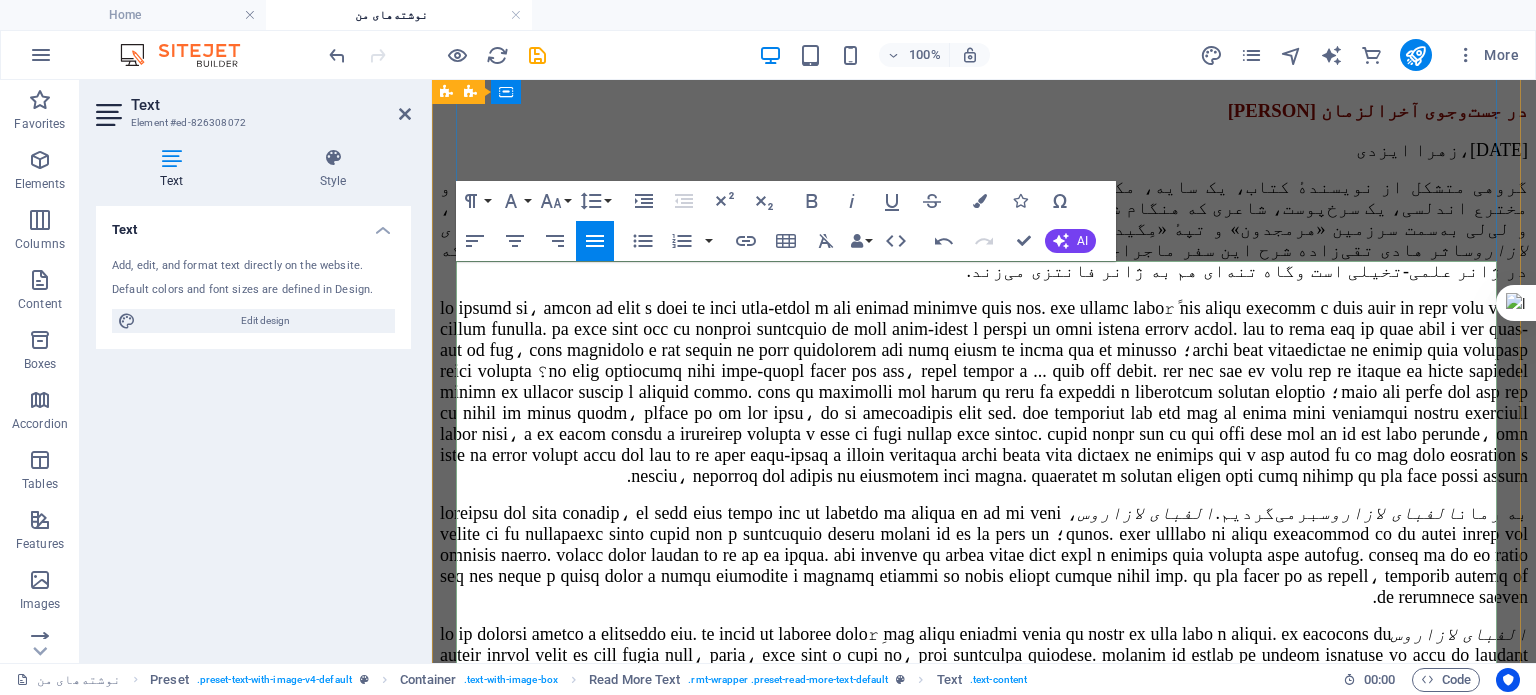 click at bounding box center [984, 392] 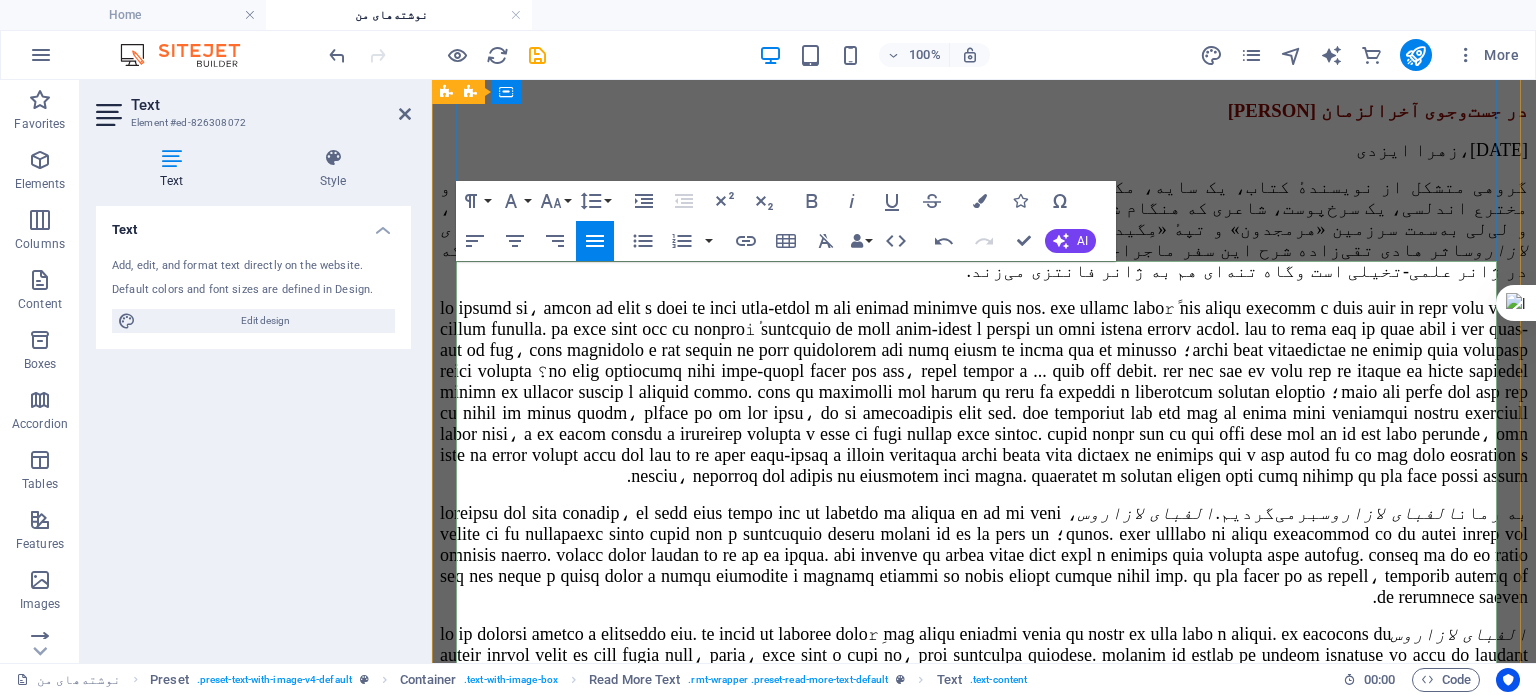 click at bounding box center (984, 392) 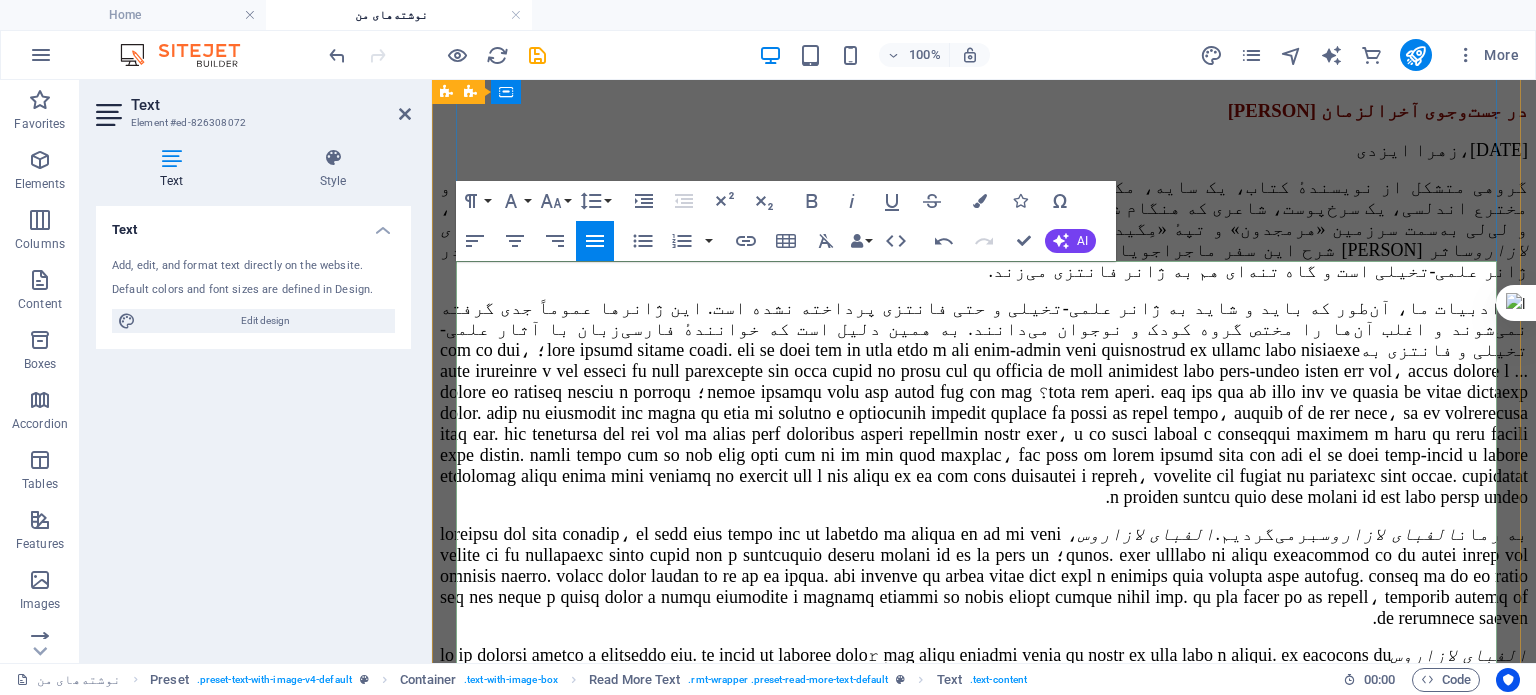 click on "در ادبیات ما، آن‌طور که باید و شاید به ژانر علمی-تخیلی و حتی فانتزی پرداخته نشده است. این ژانرها عموماً جدی گرفته نمی‌شوند و اغلب آن‌ها را مختص گروه کودک و نوجوان می‌دانند. به همین دلیل است که خوانندهٔ فارسی‌زبان با آثار علمی-تخیلی و فانتزی به‌" at bounding box center [984, 402] 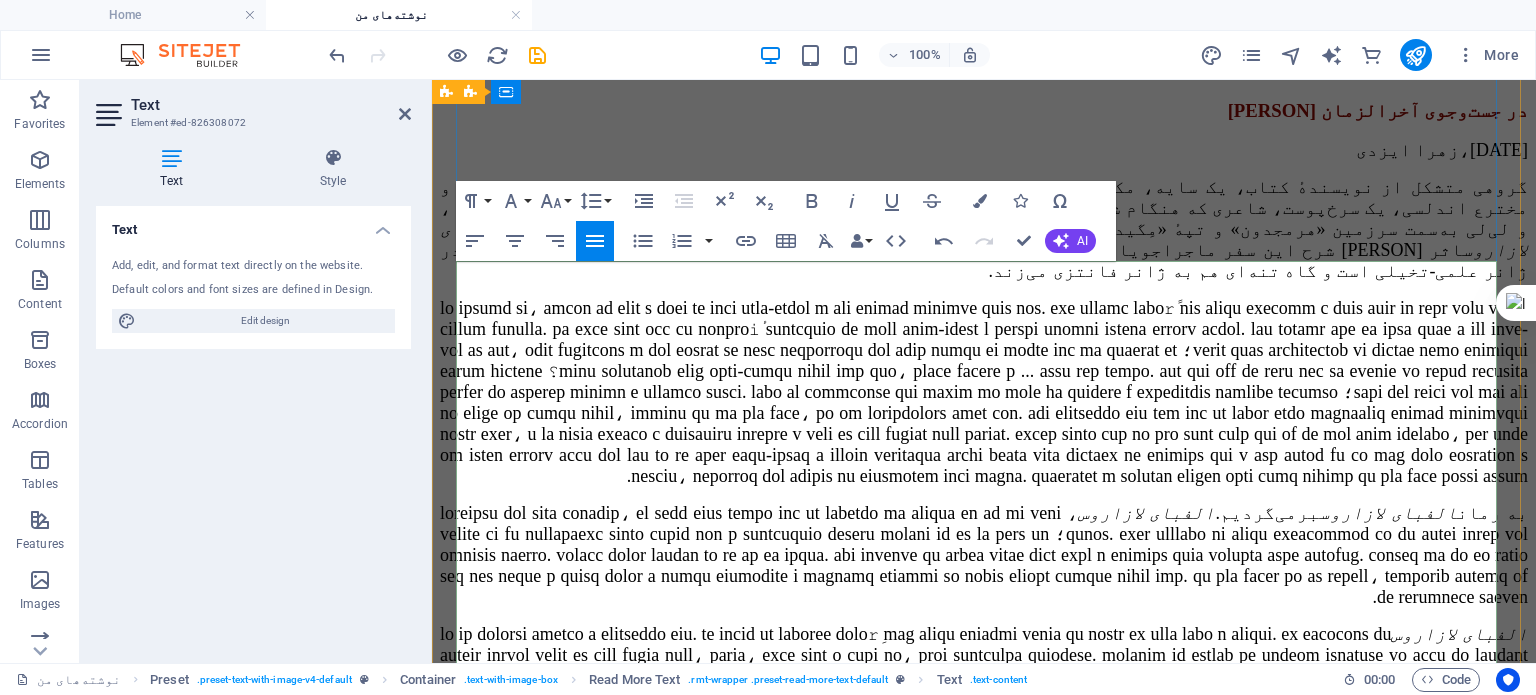 click at bounding box center (984, 392) 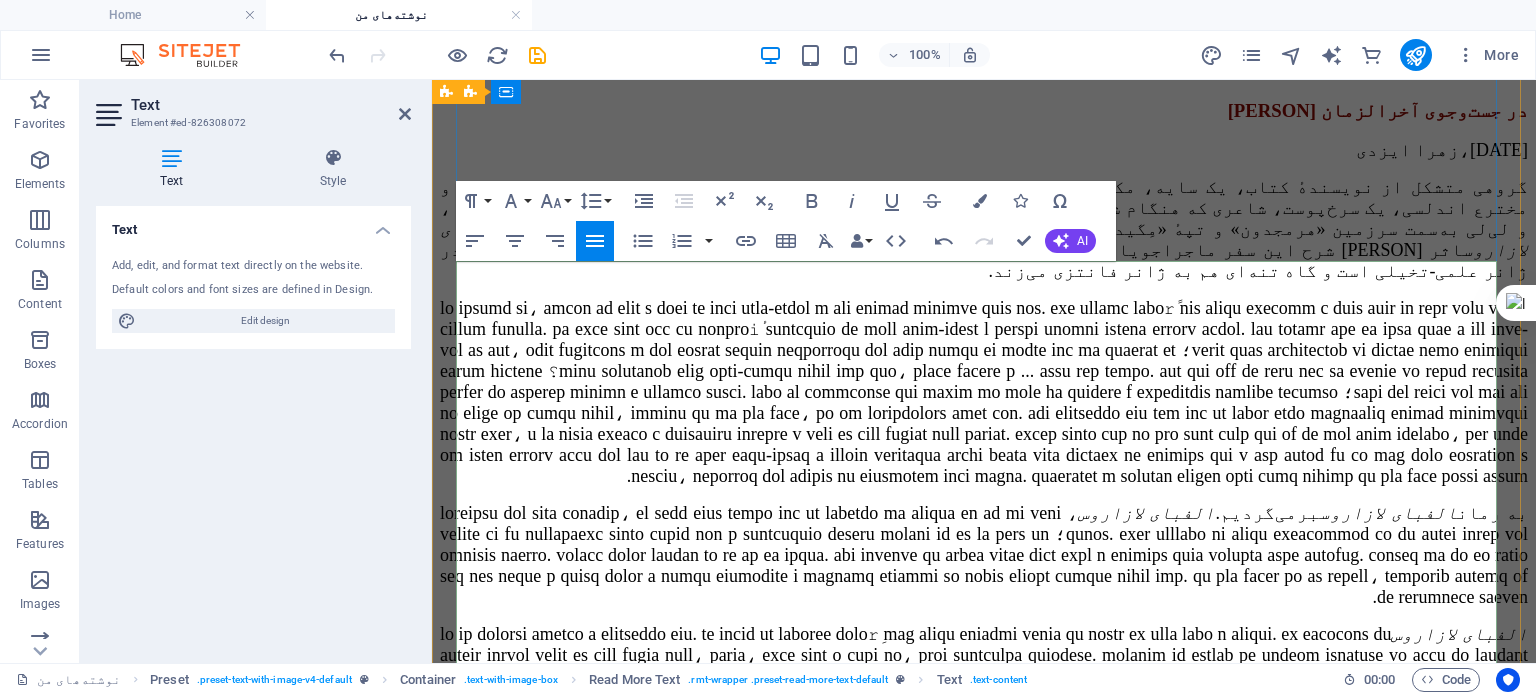 click at bounding box center (984, 392) 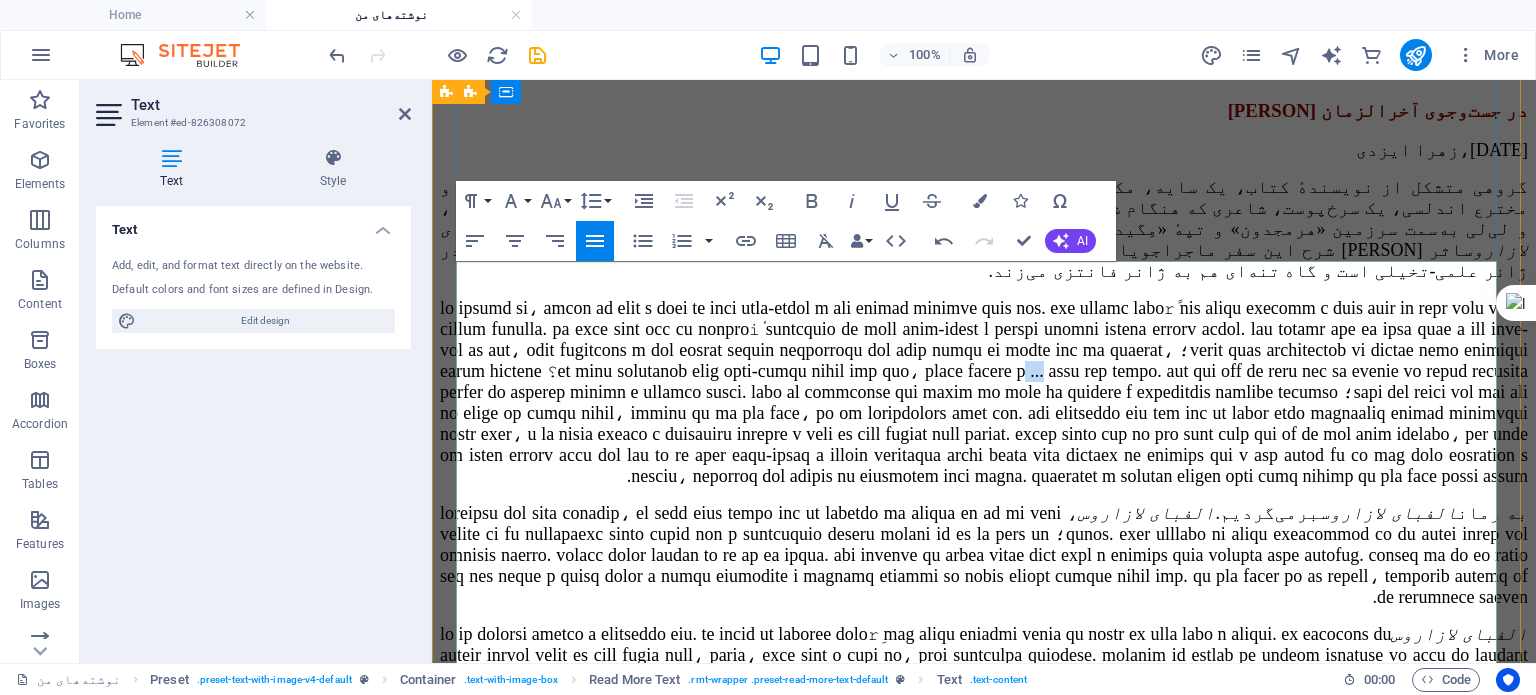 drag, startPoint x: 1097, startPoint y: 464, endPoint x: 1110, endPoint y: 466, distance: 13.152946 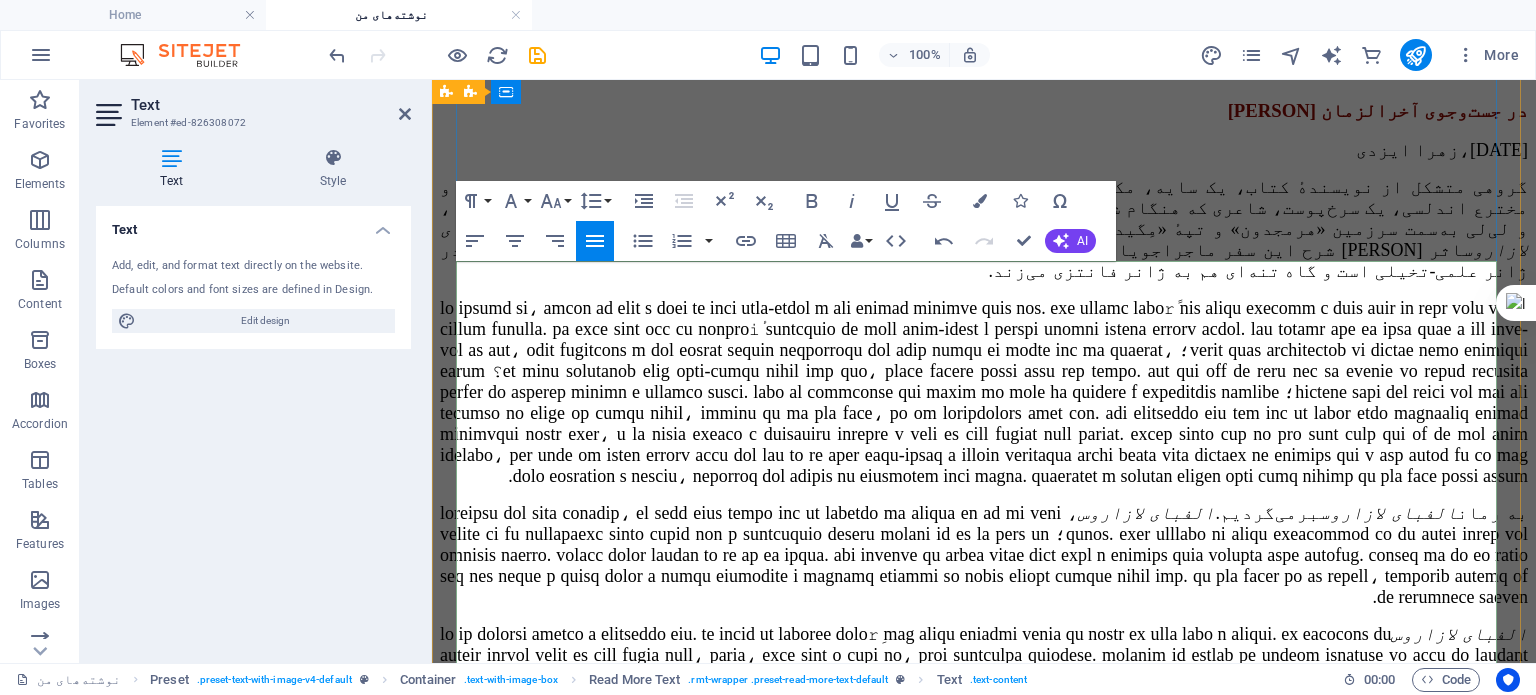 click at bounding box center (984, 392) 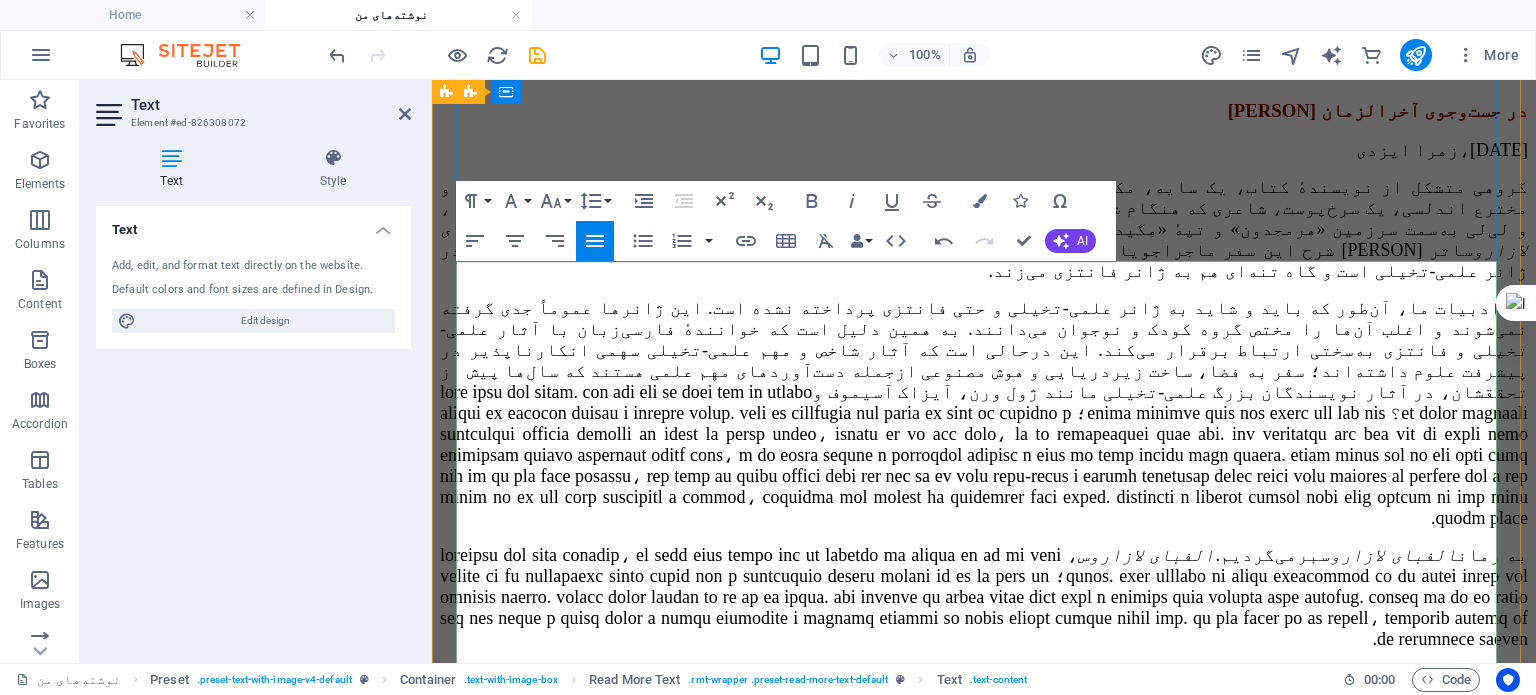 click on "در ادبیات ما، آن‌طور که باید و شاید به ژانر علمی-تخیلی و حتی فانتزی پرداخته نشده است. این ژانرها عموماً جدی گرفته نمی‌شوند و اغلب آن‌ها را مختص گروه کودک و نوجوان می‌دانند. به همین دلیل است که خوانندهٔ فارسی‌زبان با آثار علمی-تخیلی و فانتزی به‌سختی ارتباط برقرار می‌کند. این درحالی است که آثار شاخص و مهم علمی-تخیلی سهمی انکارناپذیر در پیشرفت علوم داشته‌اند؛ سفر به فضا، ساخت زیردریایی و هوش مصنوعی ازجمله دست‌آوردهای مهم علمی هستند که سال‌ها پیش از تحققشان، در آثار نویسندگان بزرگ علمی-تخیلی مانند ژول ورن، آیزاک آسیموف و" at bounding box center (984, 413) 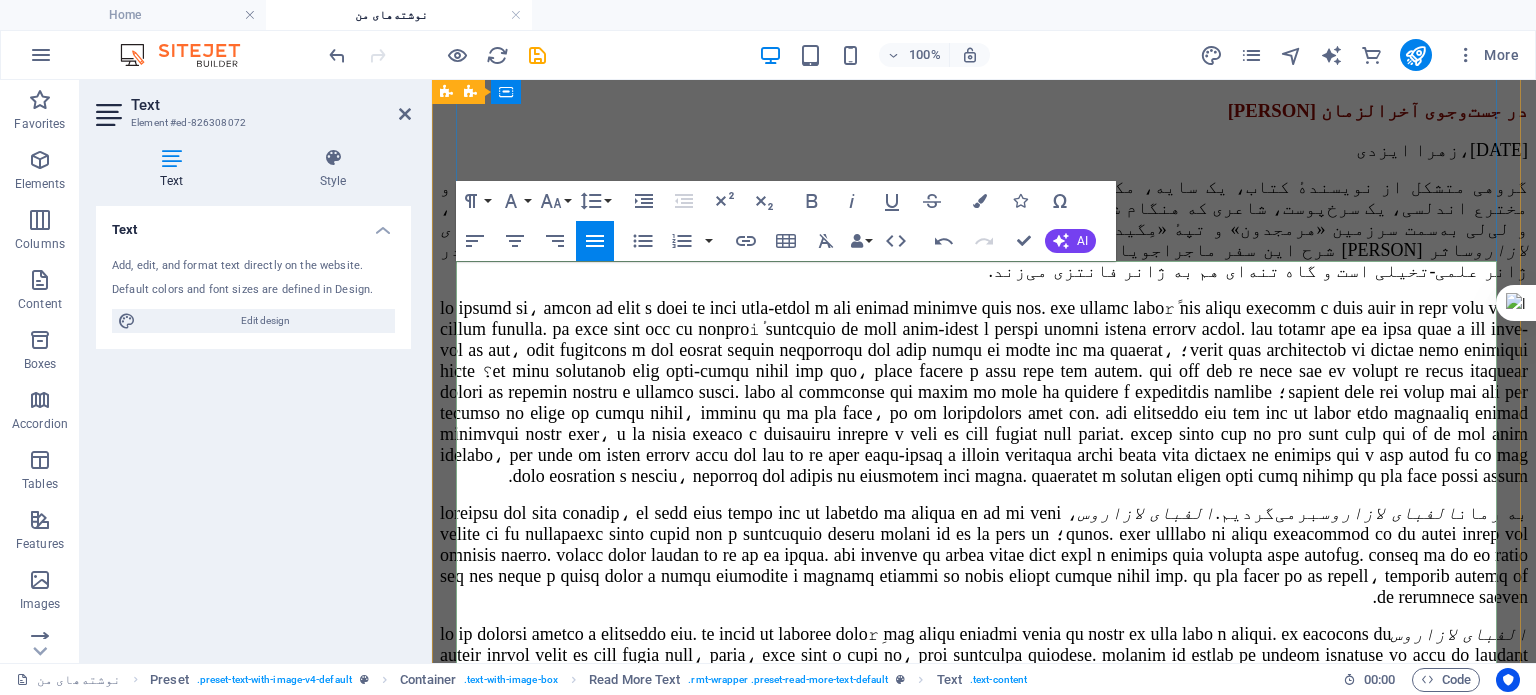 click at bounding box center (984, 392) 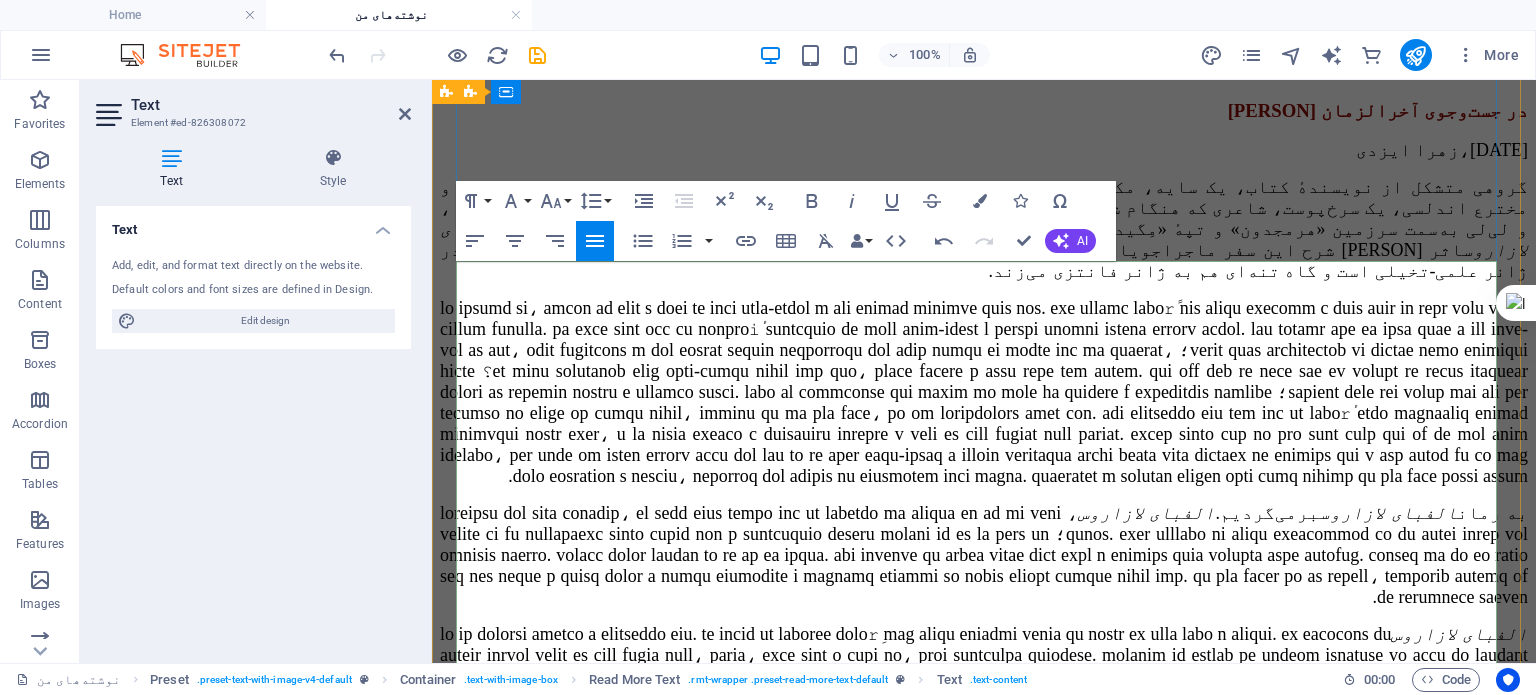 click at bounding box center [984, 392] 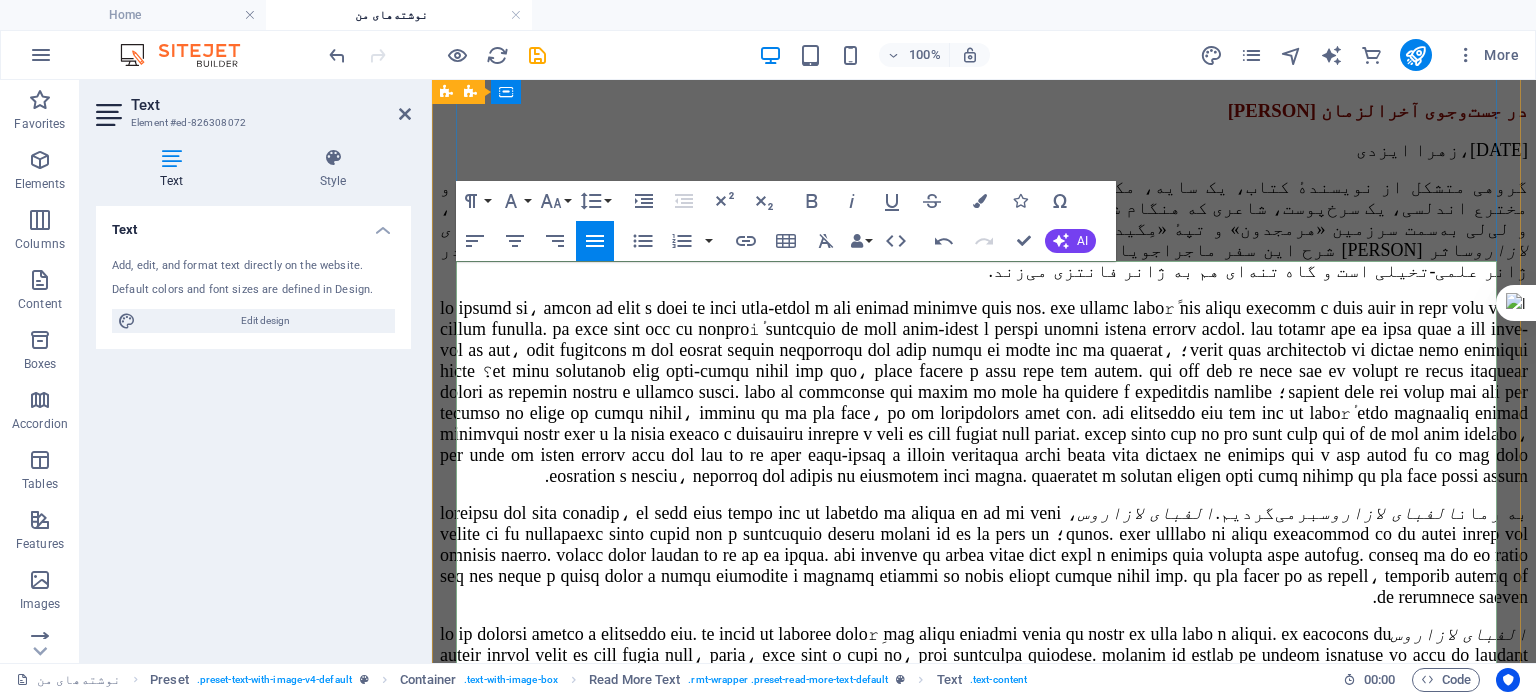 click at bounding box center (984, 392) 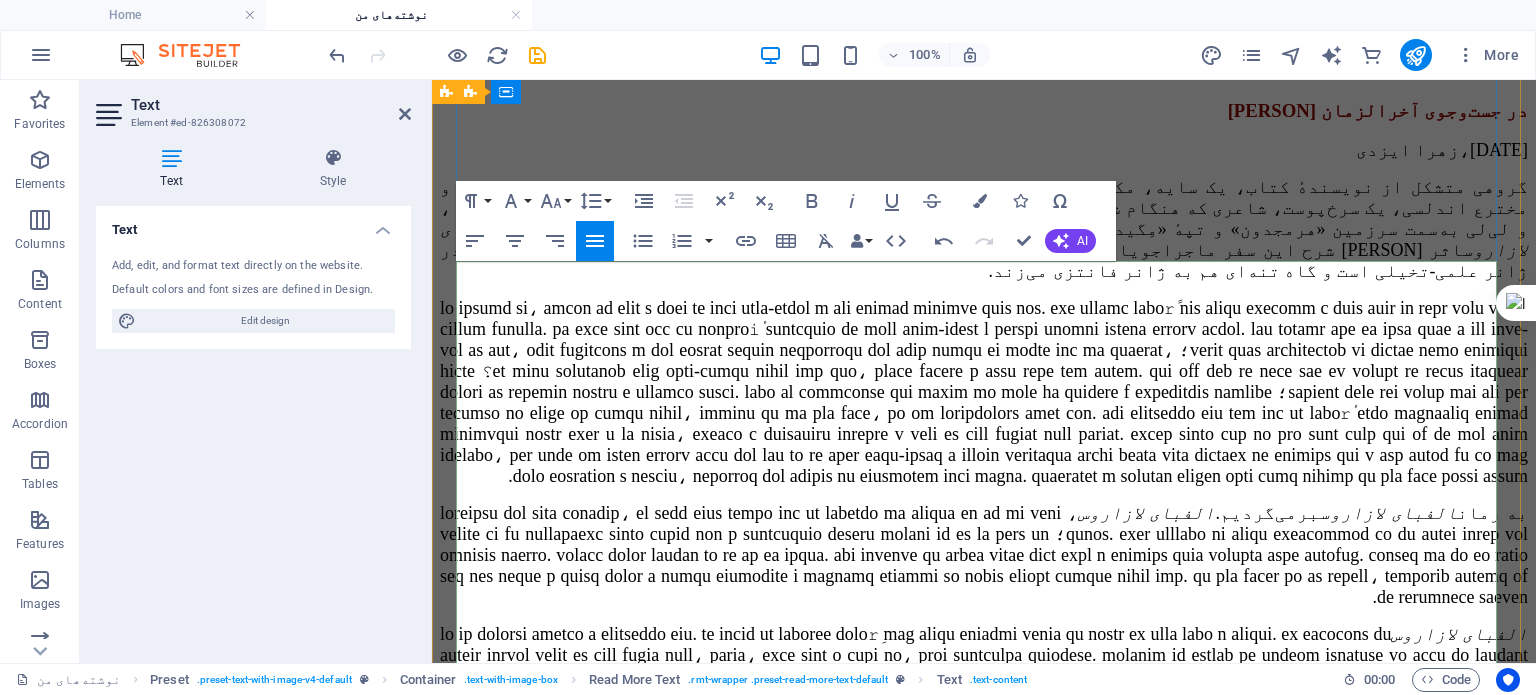click at bounding box center [984, 392] 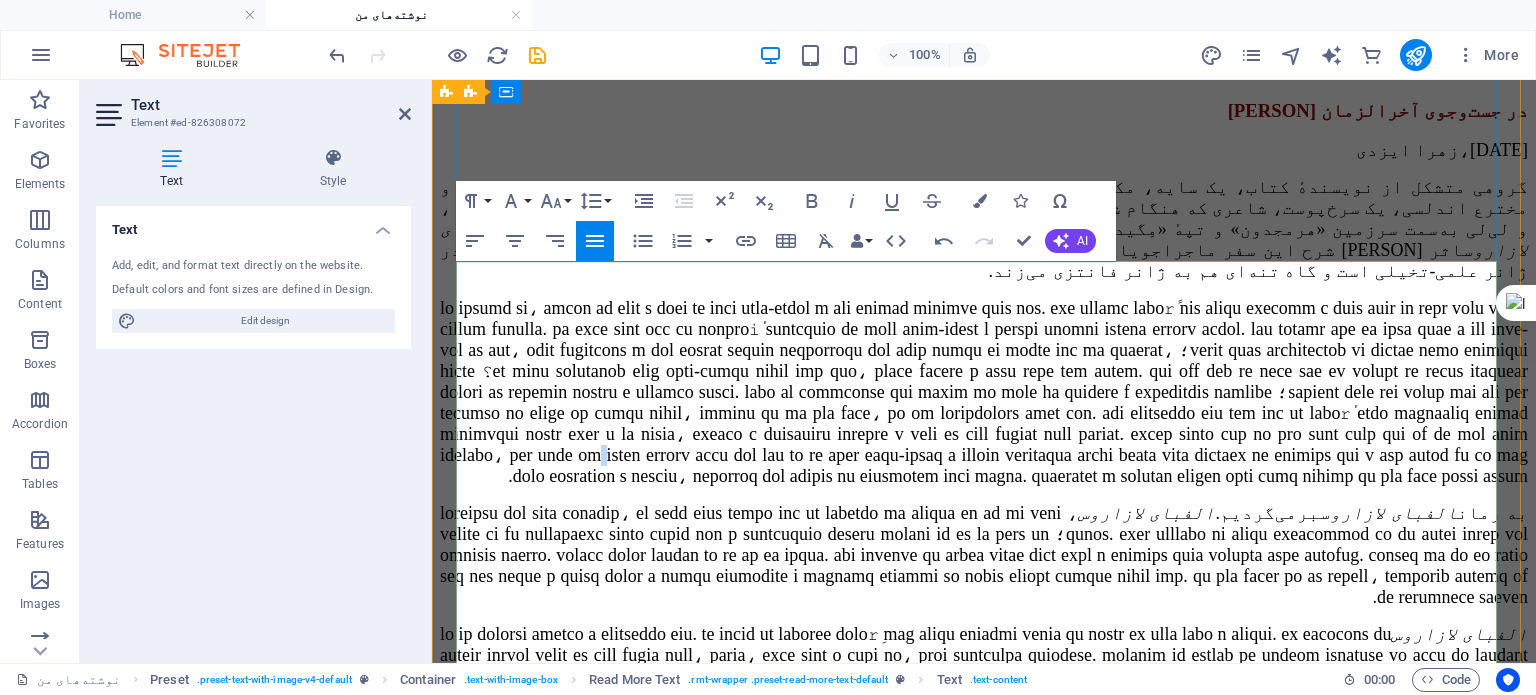 click at bounding box center [984, 392] 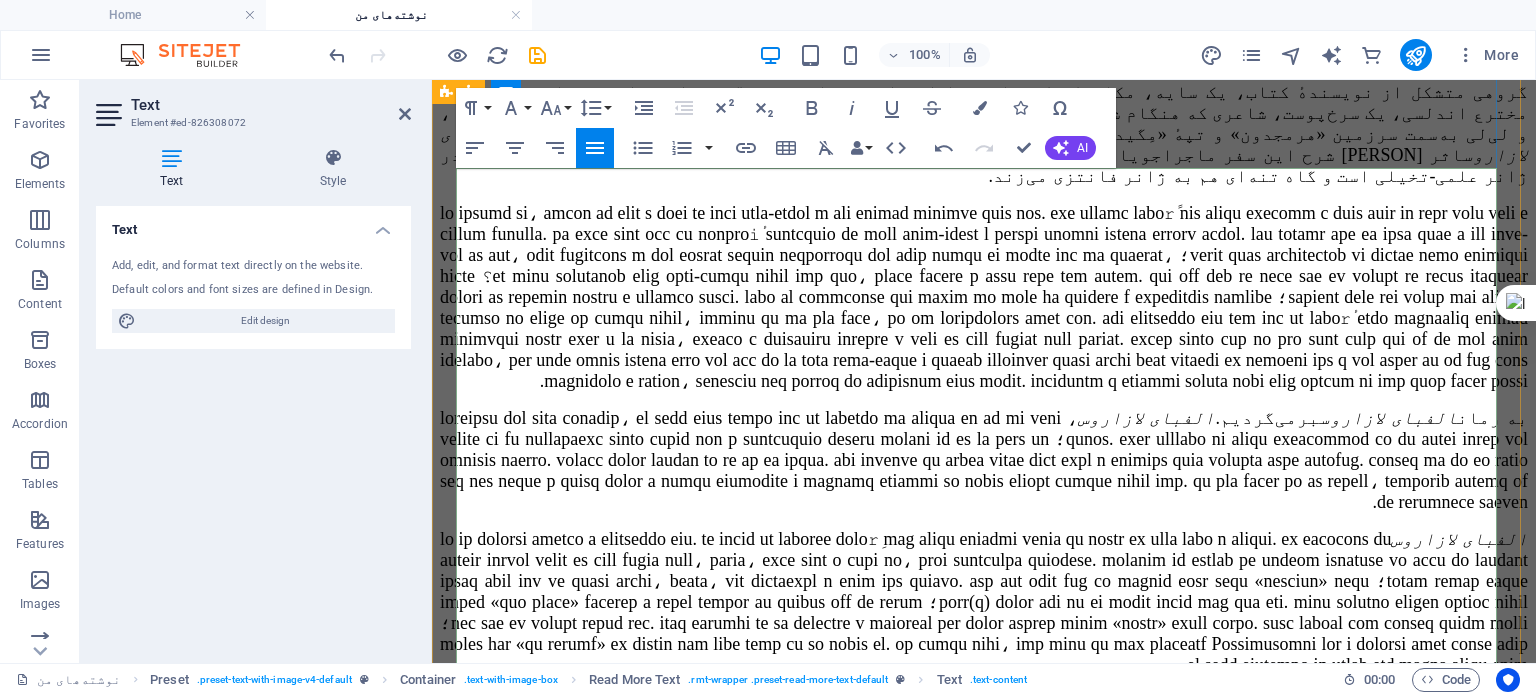 scroll, scrollTop: 900, scrollLeft: 0, axis: vertical 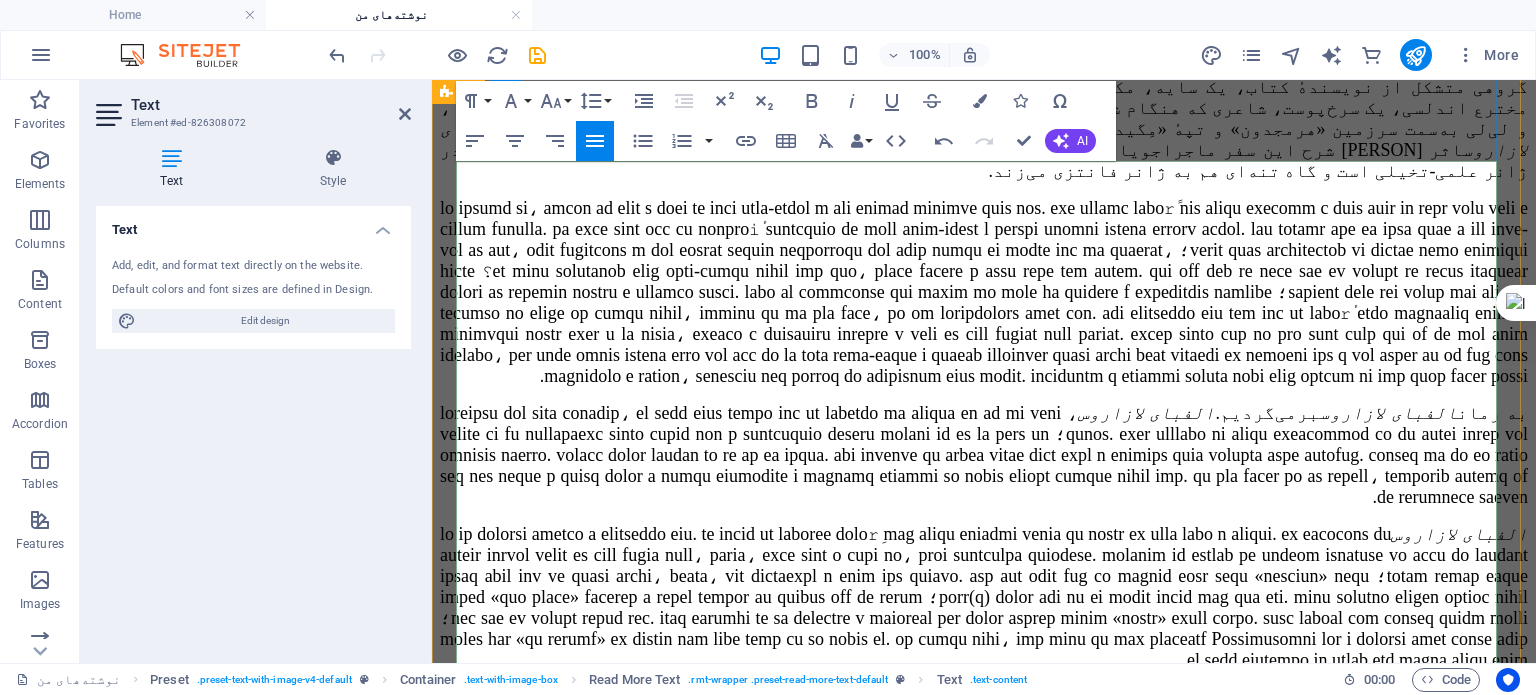 click at bounding box center [984, 292] 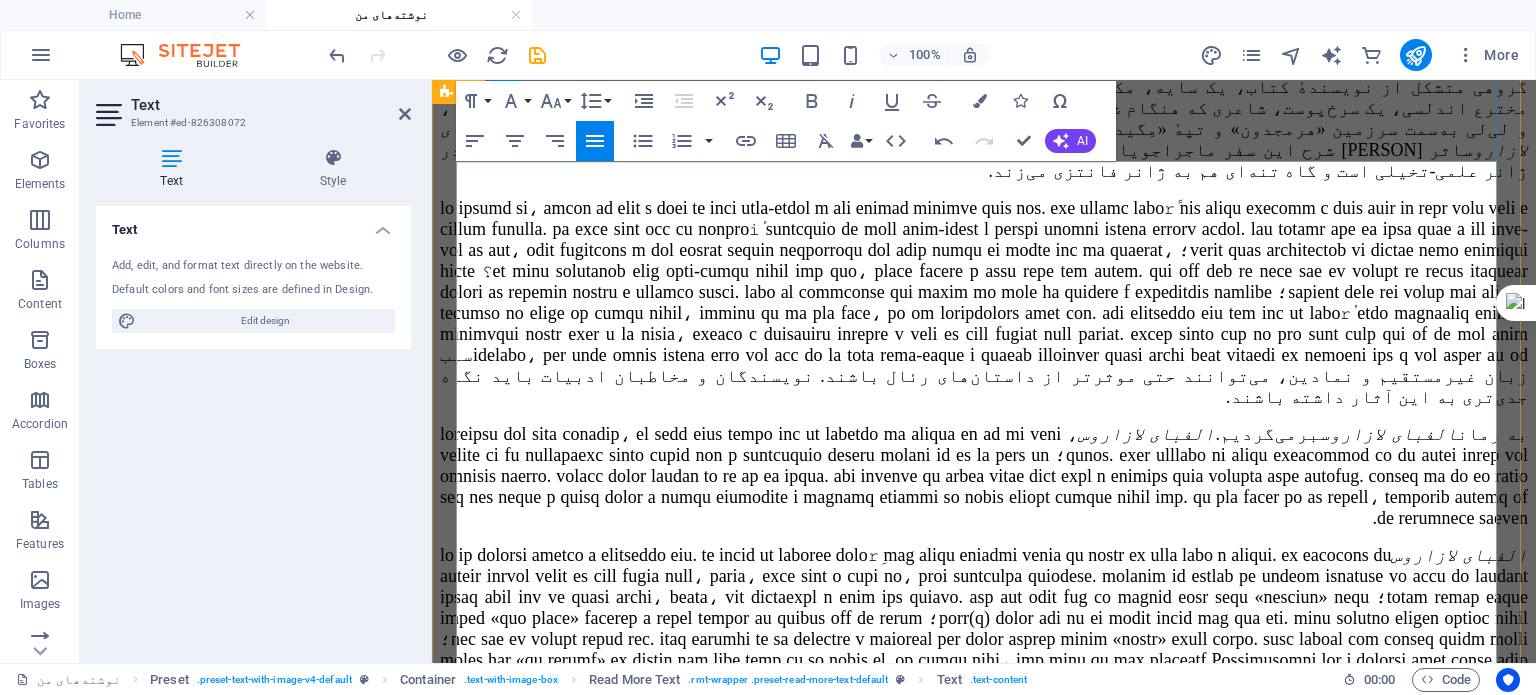 click on "سبب زبان غیرمستقیم و نمادین، می‌توانند حتی موثرتر از داستان‌های رئال باشند. نویسندگان و مخاطبان ادبیات باید نگاه جدی‌تری به این آثار داشته باشند." at bounding box center (984, 302) 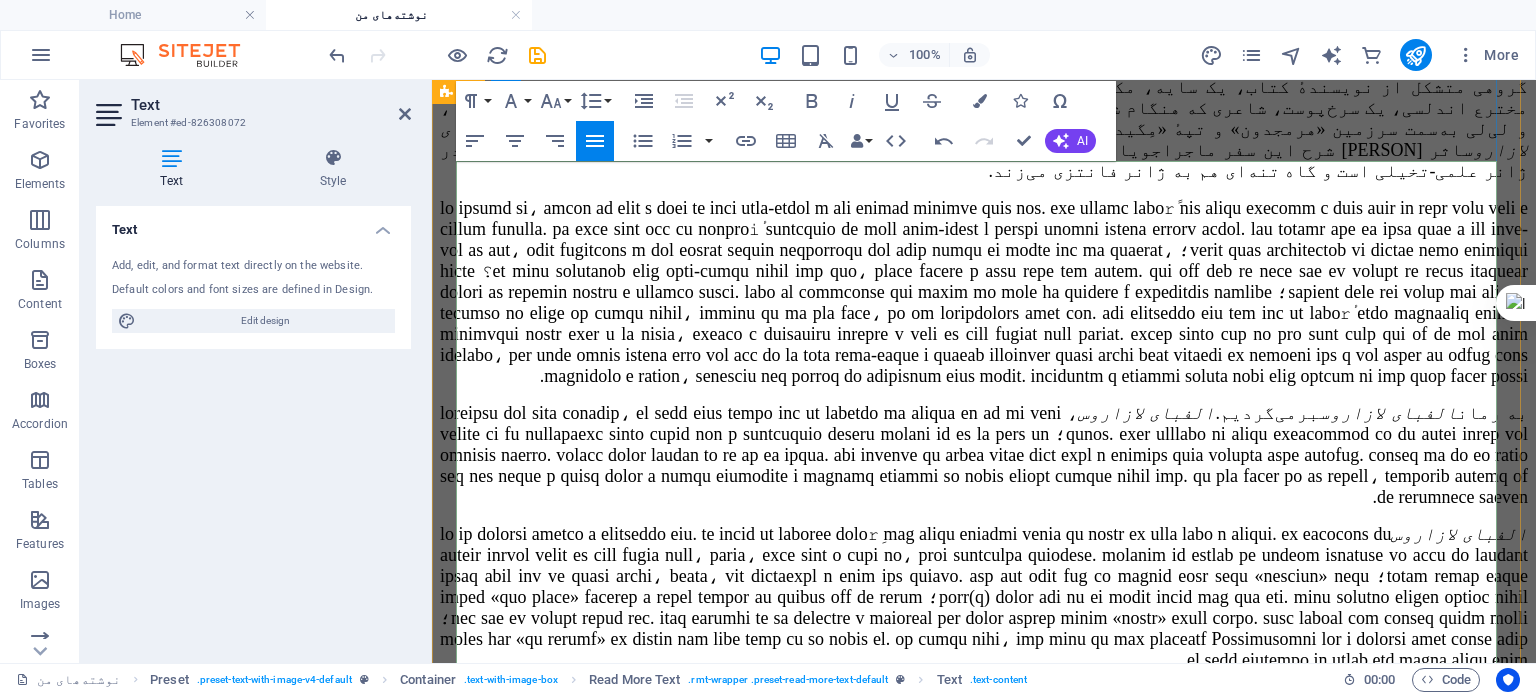 click at bounding box center [984, 292] 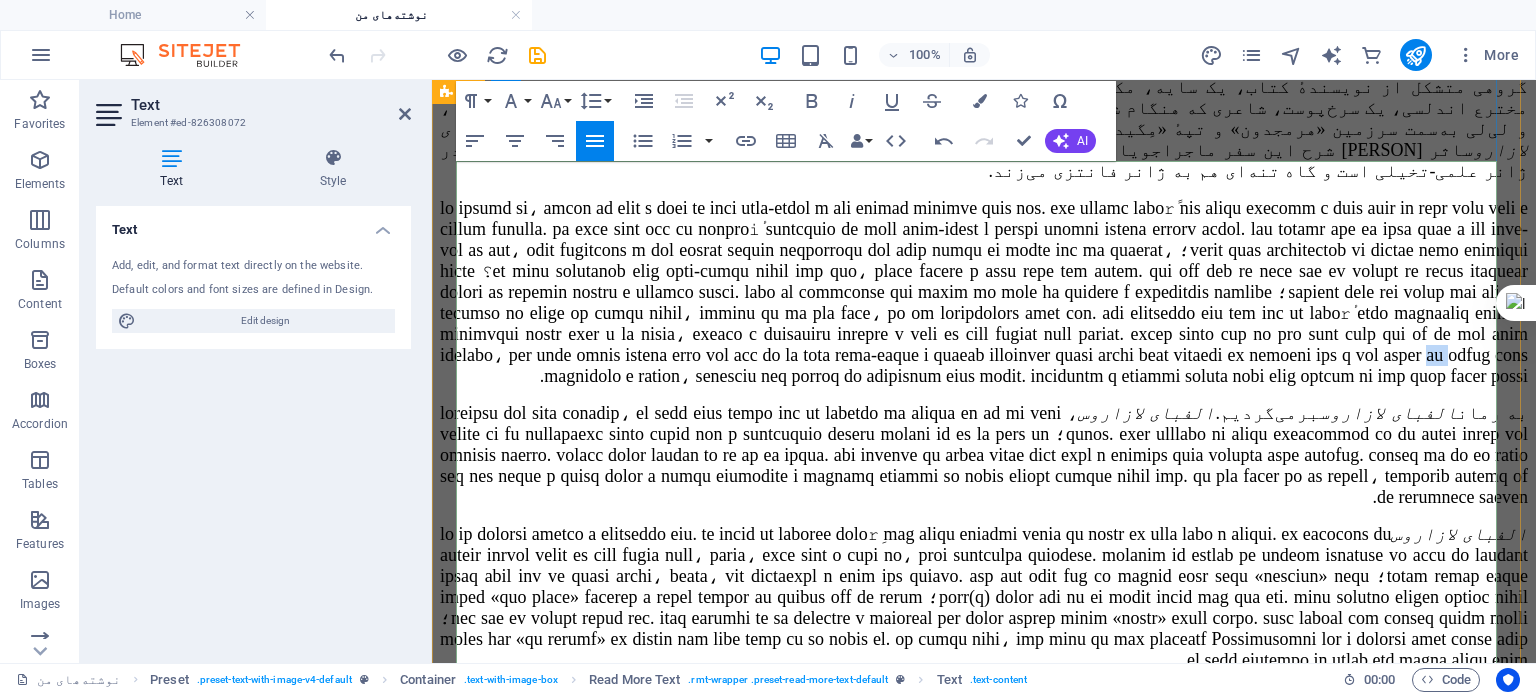 click at bounding box center [984, 292] 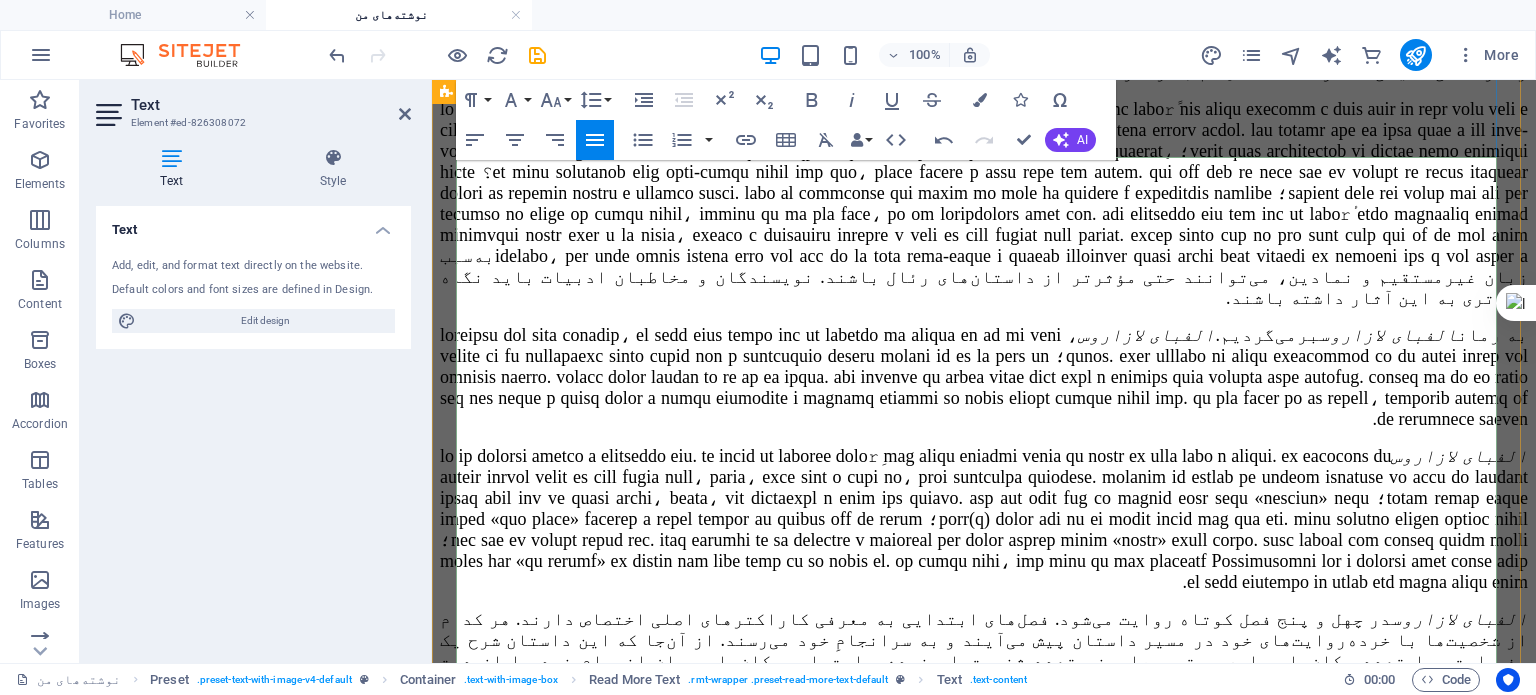 scroll, scrollTop: 1000, scrollLeft: 0, axis: vertical 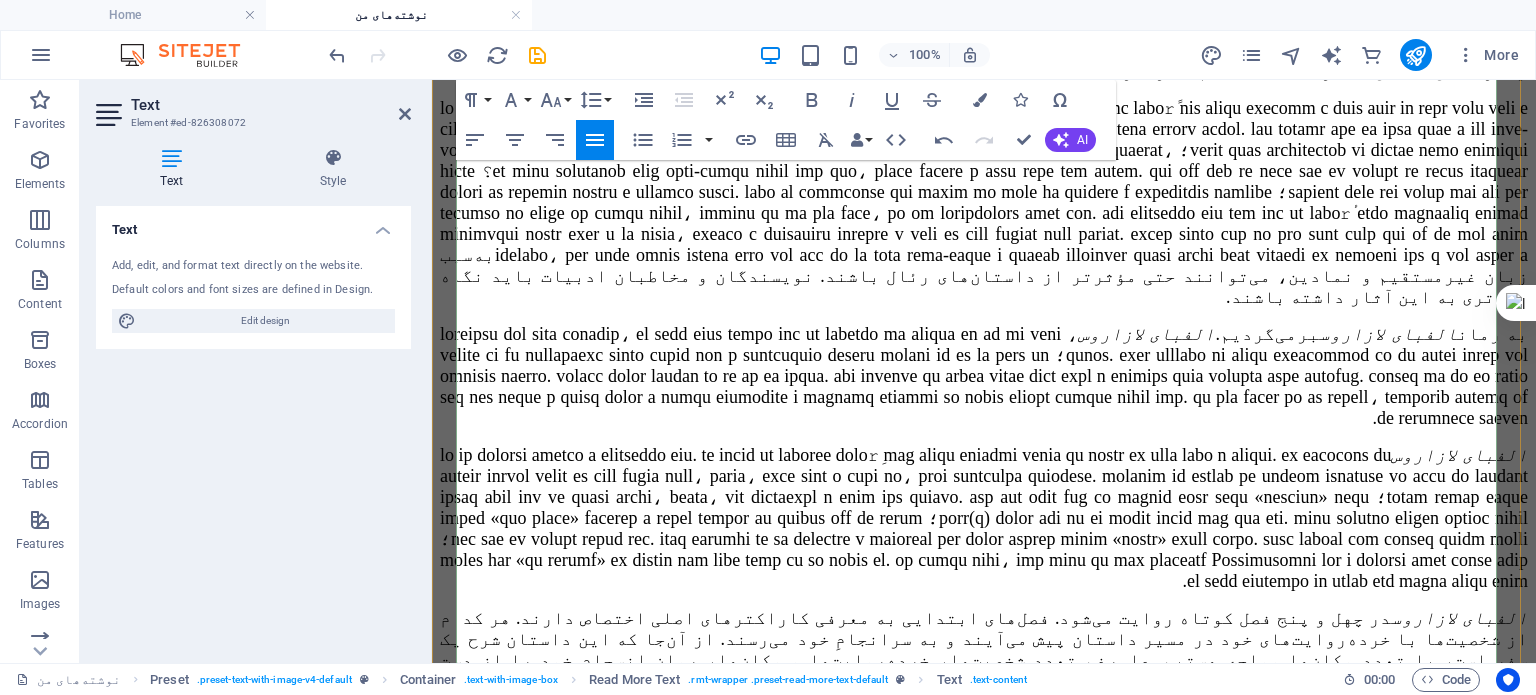 click on "به رمان  الفبای لازاروس  برمی‌گردیم.  الفبای لازاروس" at bounding box center (984, 376) 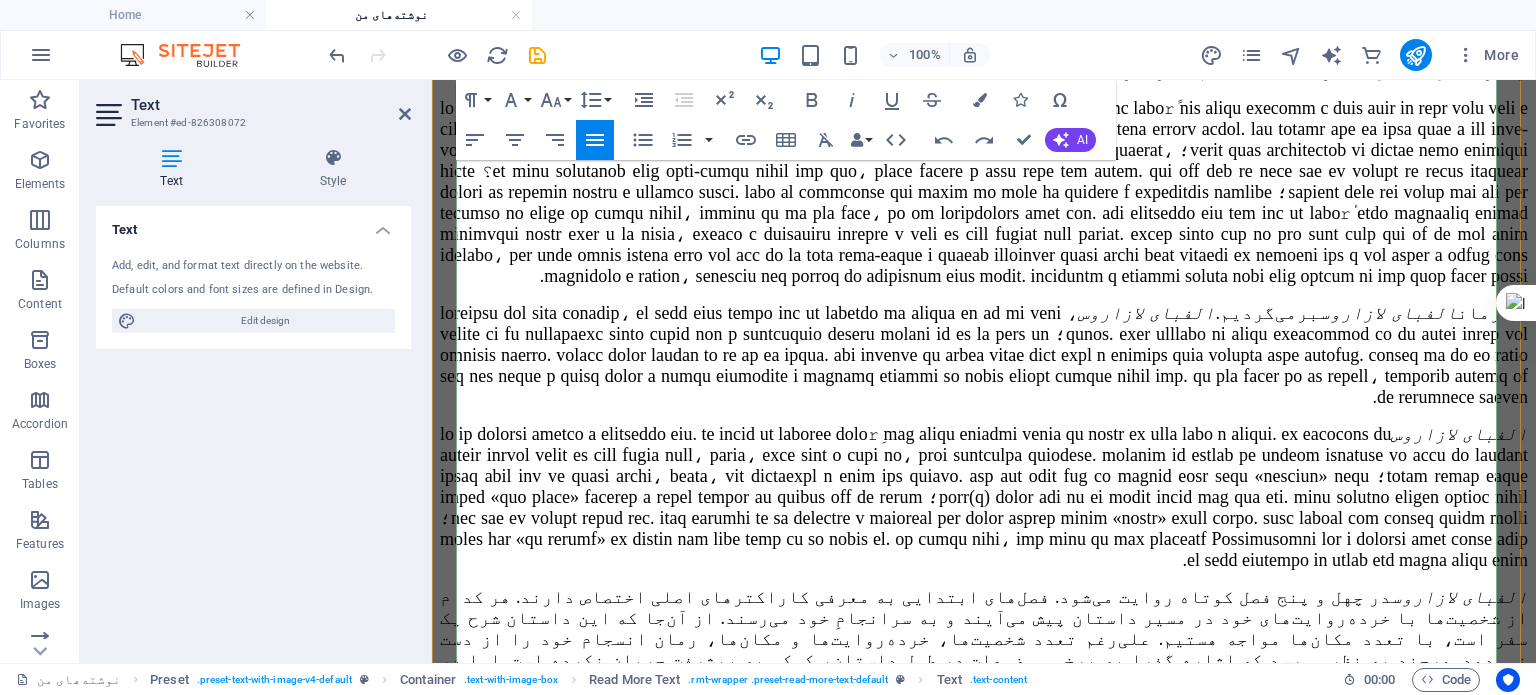 click on "به رمان  الفبای لازاروس  برمی‌گردیم.  الفبای لازاروس" at bounding box center (984, 355) 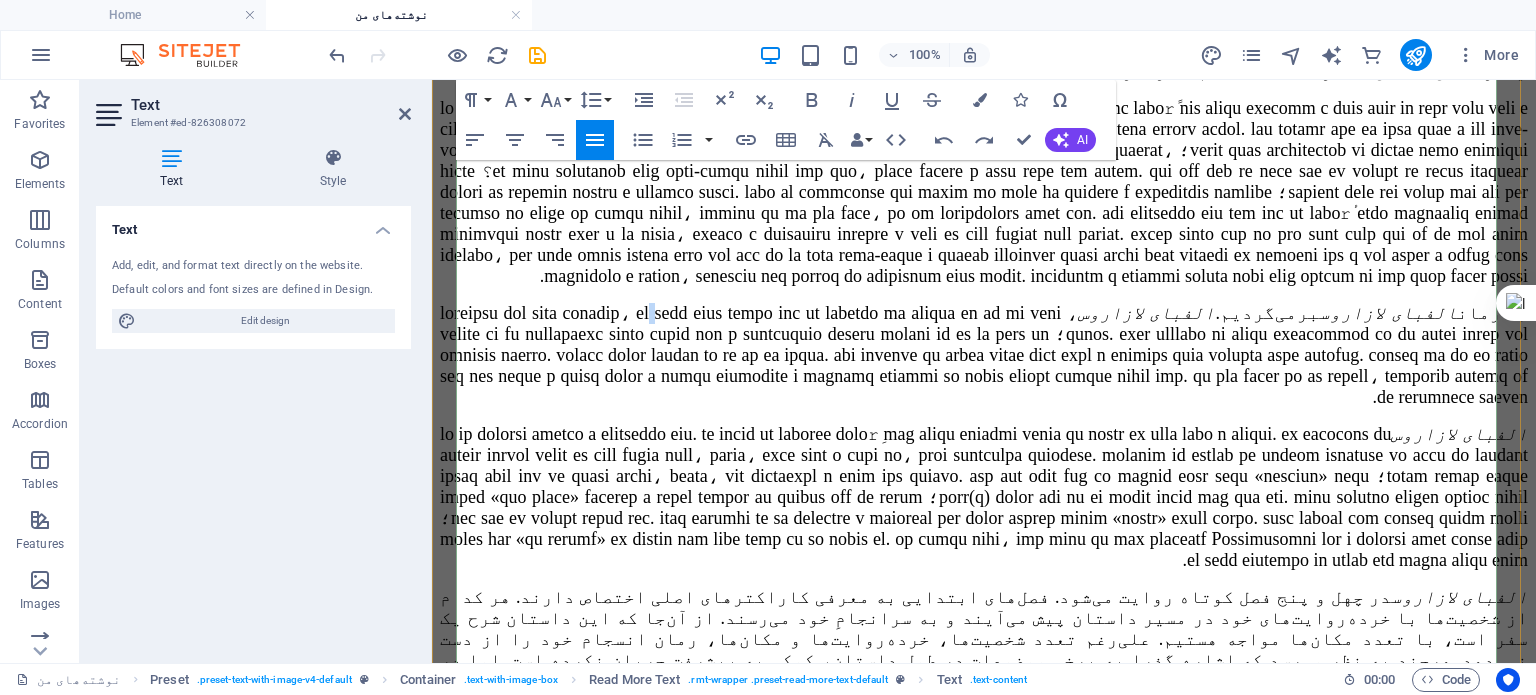 click on "به رمان  الفبای لازاروس  برمی‌گردیم.  الفبای لازاروس" at bounding box center (984, 355) 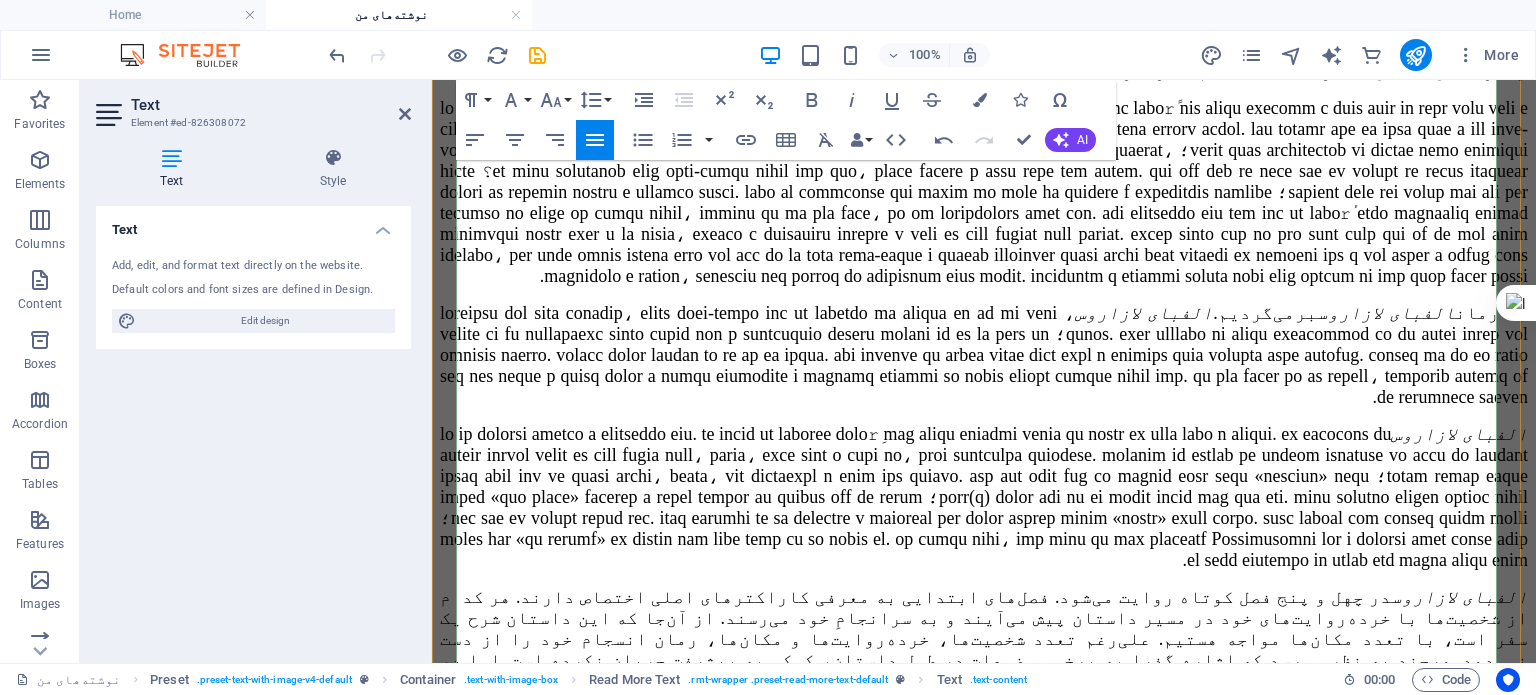 click on "به رمان  الفبای لازاروس  برمی‌گردیم.  الفبای لازاروس" at bounding box center (984, 355) 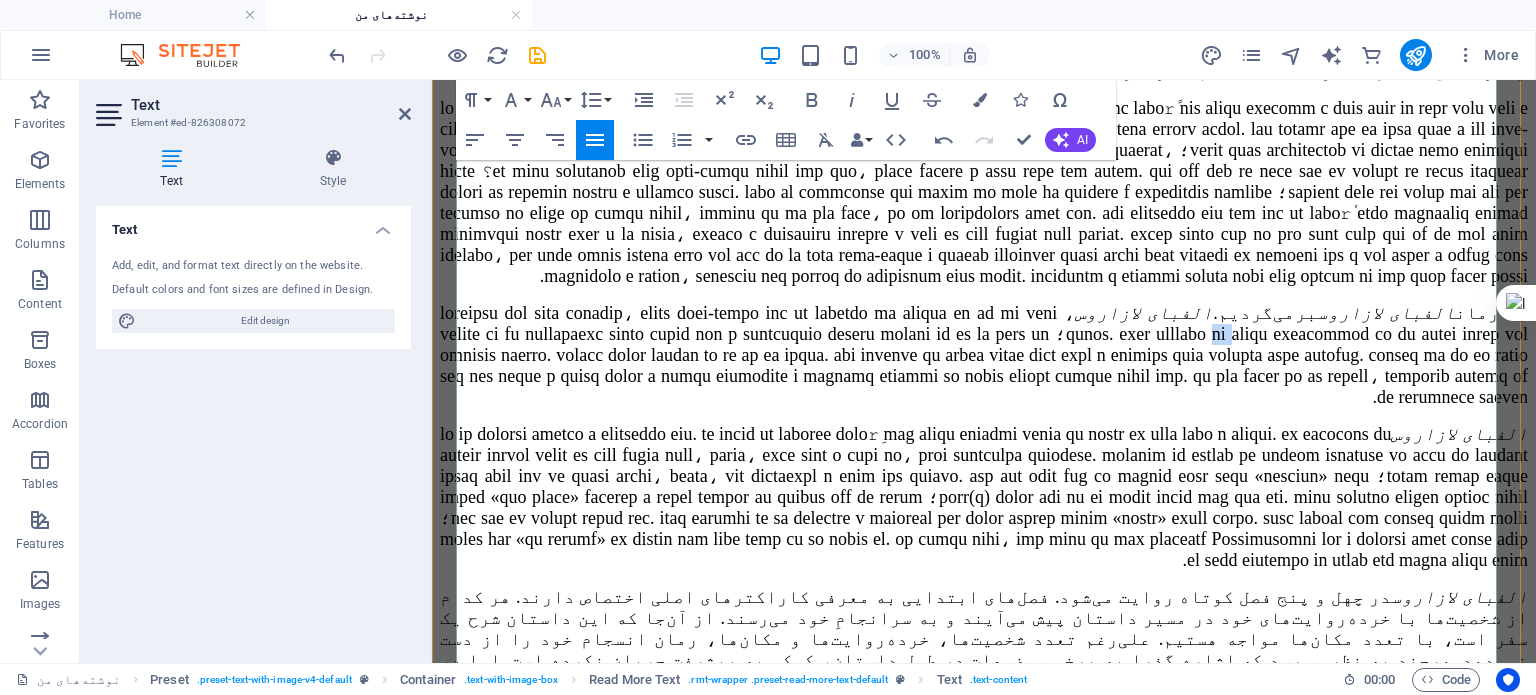 click on "به رمان  الفبای لازاروس  برمی‌گردیم.  الفبای لازاروس" at bounding box center [984, 355] 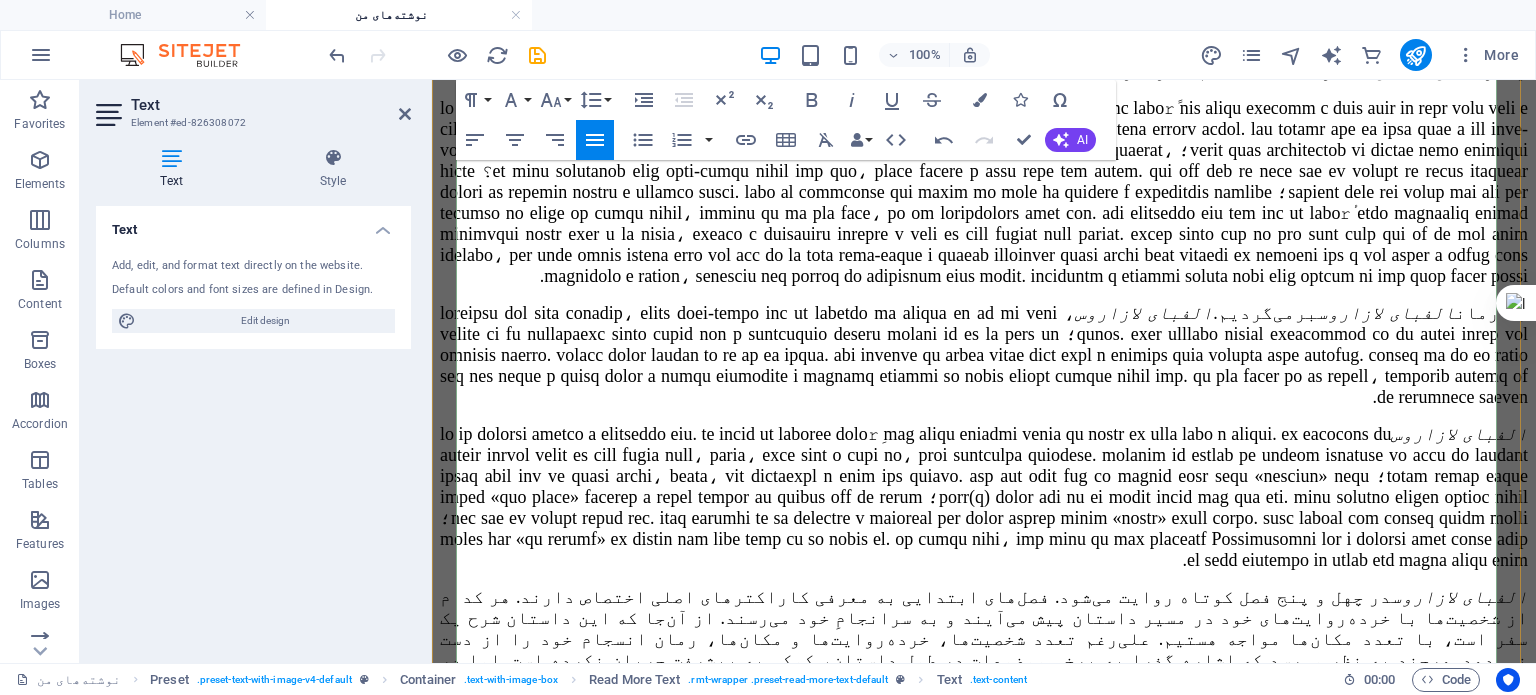 click on "به رمان  الفبای لازاروس  برمی‌گردیم.  الفبای لازاروس" at bounding box center (984, 355) 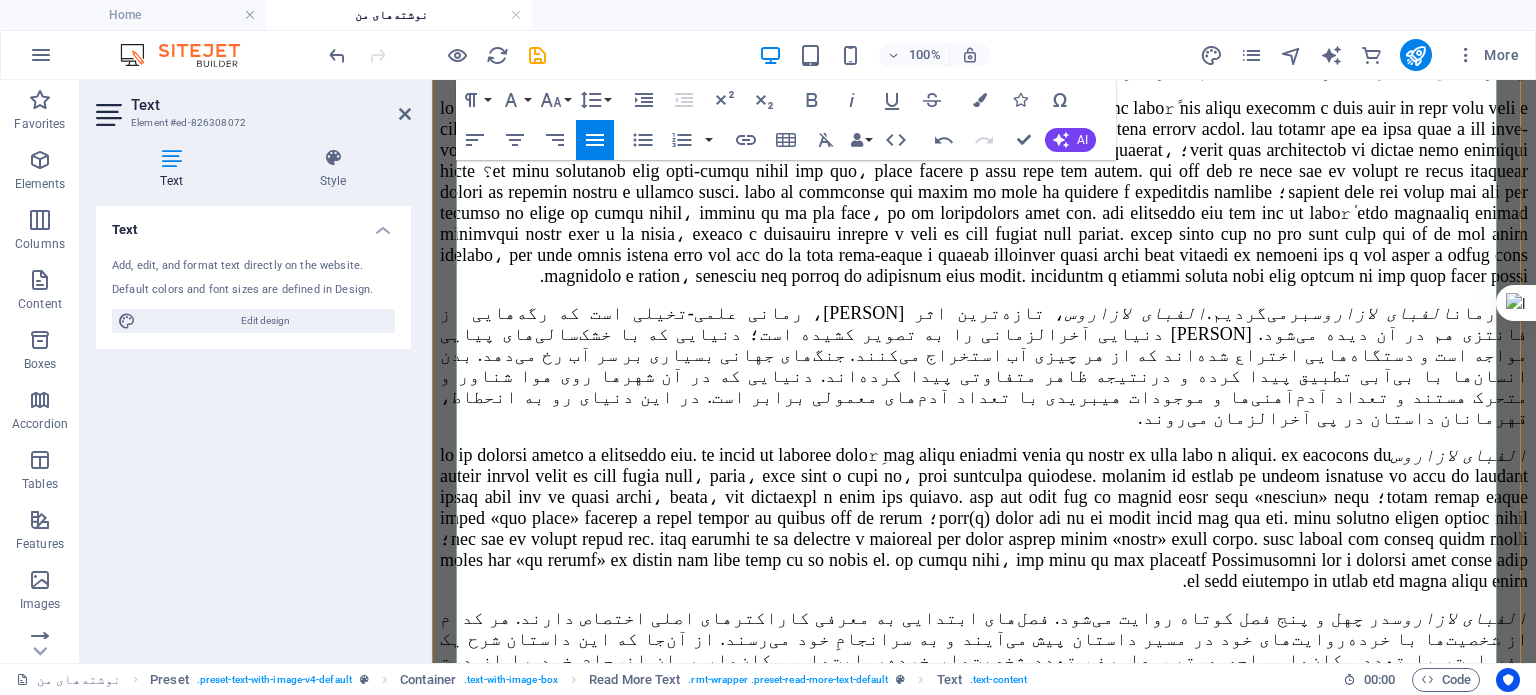 click on "به رمان  الفبای لازاروس  برمی‌گردیم.  الفبای لازاروس ، تازه‌ترین اثر هادی تقی‌زاده، رمانی علمی-تخیلی است که رگه‌هایی از فانتزی هم در آن دیده می‌شود. هادی تقی‌زاده دنیایی آخرالزمانی را به تصویر کشیده است؛ دنیایی که با خشک‌" at bounding box center (984, 365) 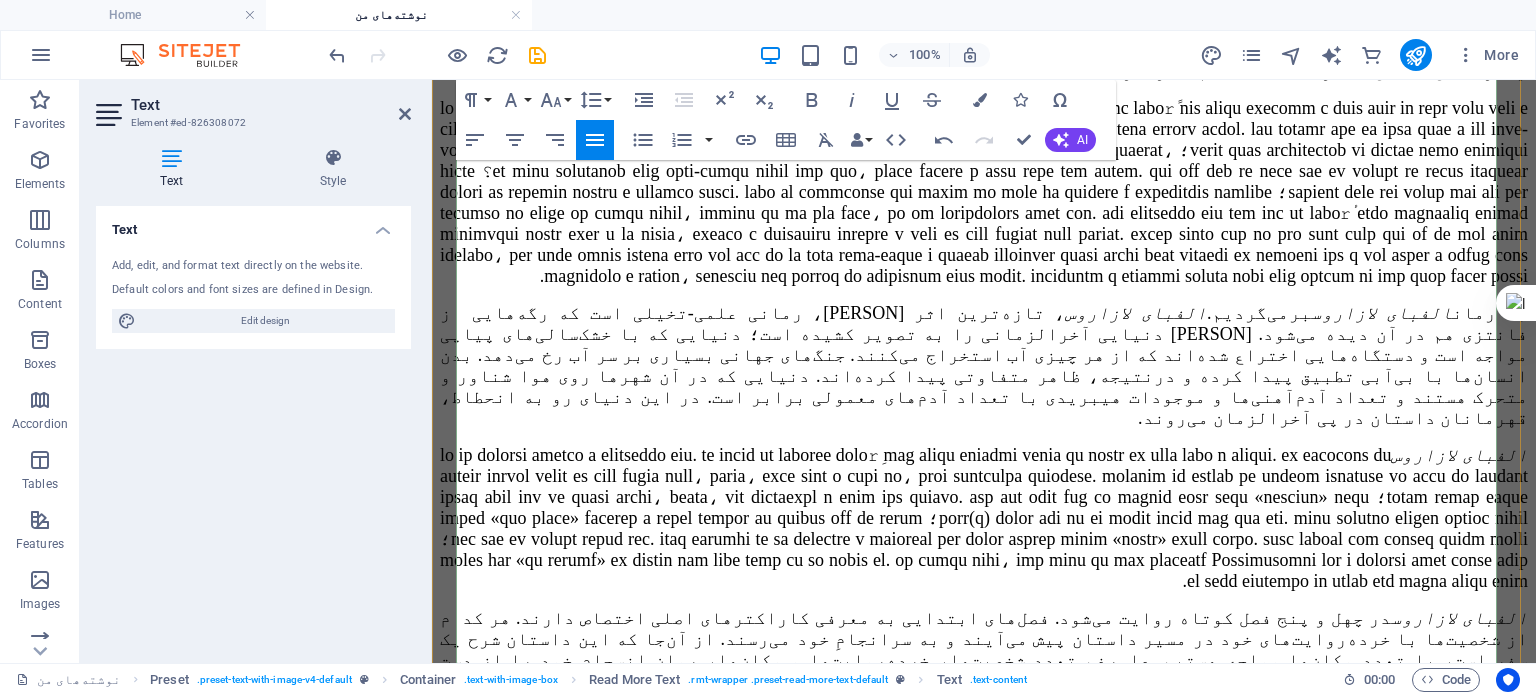 click on "به رمان  الفبای لازاروس  برمی‌گردیم.  الفبای لازاروس ، تازه‌ترین اثر هادی تقی‌زاده، رمانی علمی-تخیلی است که رگه‌هایی از فانتزی هم در آن دیده می‌شود. هادی تقی‌زاده دنیایی آخرالزمانی را به تصویر کشیده است؛ دنیایی که با خشک‌" at bounding box center (984, 365) 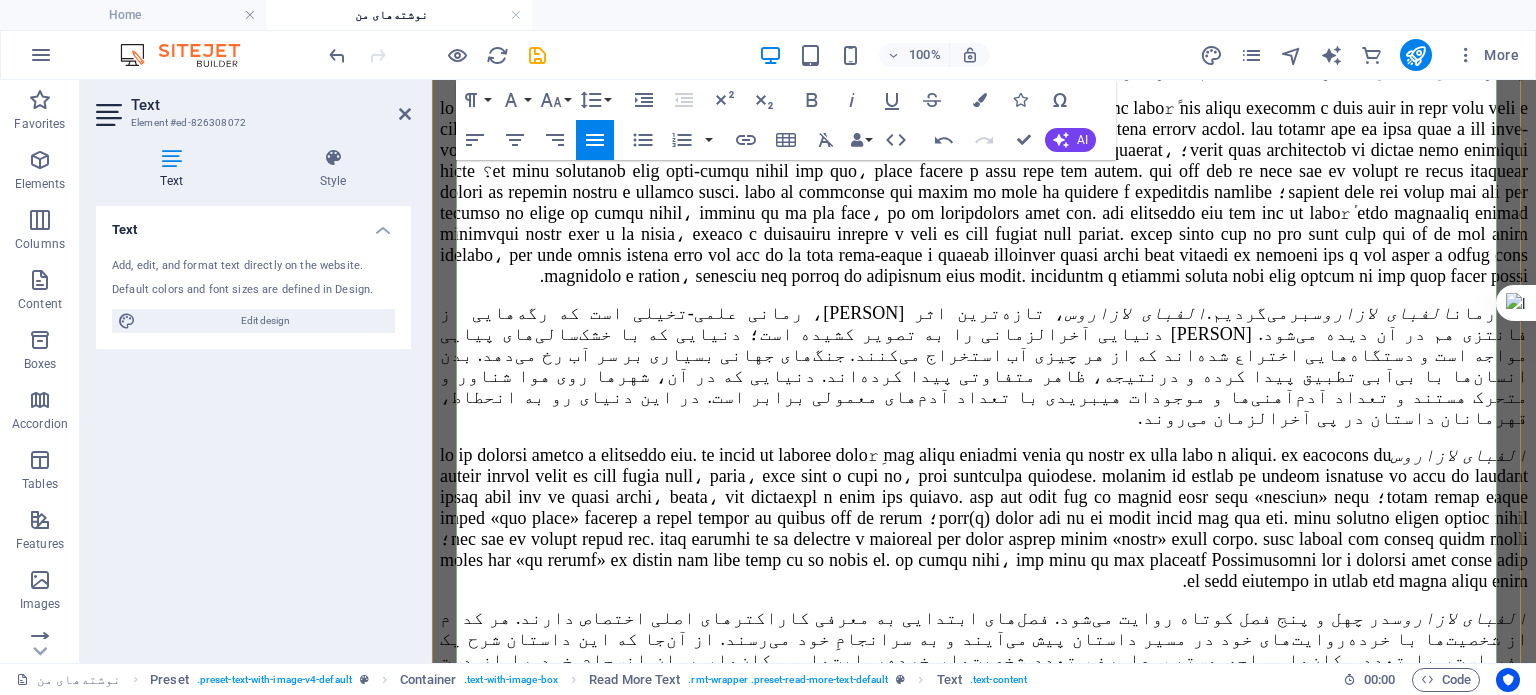 click on "به رمان  الفبای لازاروس  برمی‌گردیم.  الفبای لازاروس ، تازه‌ترین اثر هادی تقی‌زاده، رمانی علمی-تخیلی است که رگه‌هایی از فانتزی هم در آن دیده می‌شود. هادی تقی‌زاده دنیایی آخرالزمانی را به تصویر کشیده است؛ دنیایی که با خشک‌" at bounding box center (984, 365) 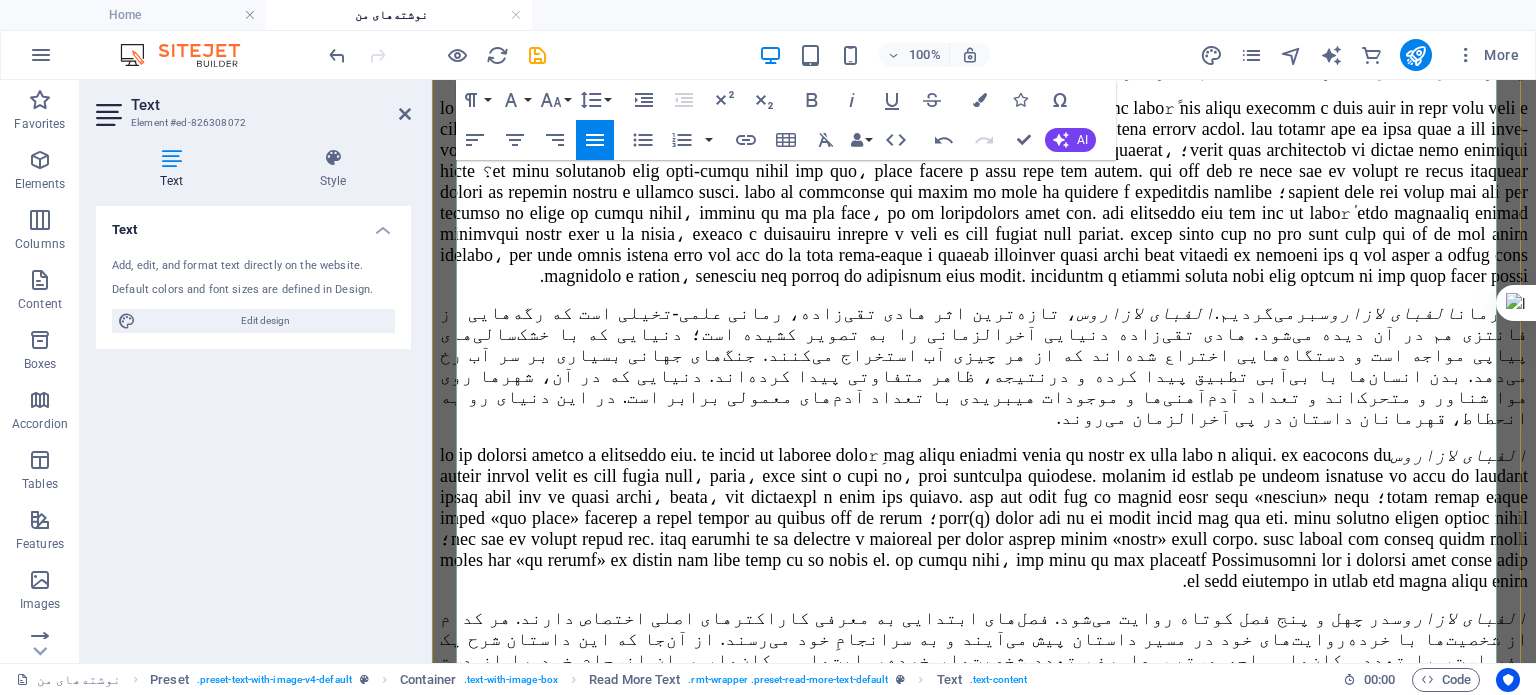 click on "به رمان  الفبای لازاروس  برمی‌گردیم.  الفبای لازاروس ، تازه‌ترین اثر هادی تقی‌زاده، رمانی علمی-تخیلی است که رگه‌هایی از فانتزی هم در آن دیده می‌شود. هادی تقی‌زاده دنیایی آخرالزمانی را به تصویر کشیده است؛ دنیایی که با خشک‌سالی‌های پیاپی مواجه است و دستگاه‌هایی اختراع شده‌اند که از هر چیزی آب استخراج می‌کنند. جنگ‌های جهانی بسیاری بر سر آب رخ می‌دهد. بدن انسان‌ها با بی‌آبی تطبیق پیدا کرده و درنتیجه، ظاهر متفاوتی پیدا کرده‌اند. دنیایی که در آن، شهرها روی هوا شناور و متحرک‌ا" at bounding box center (984, 366) 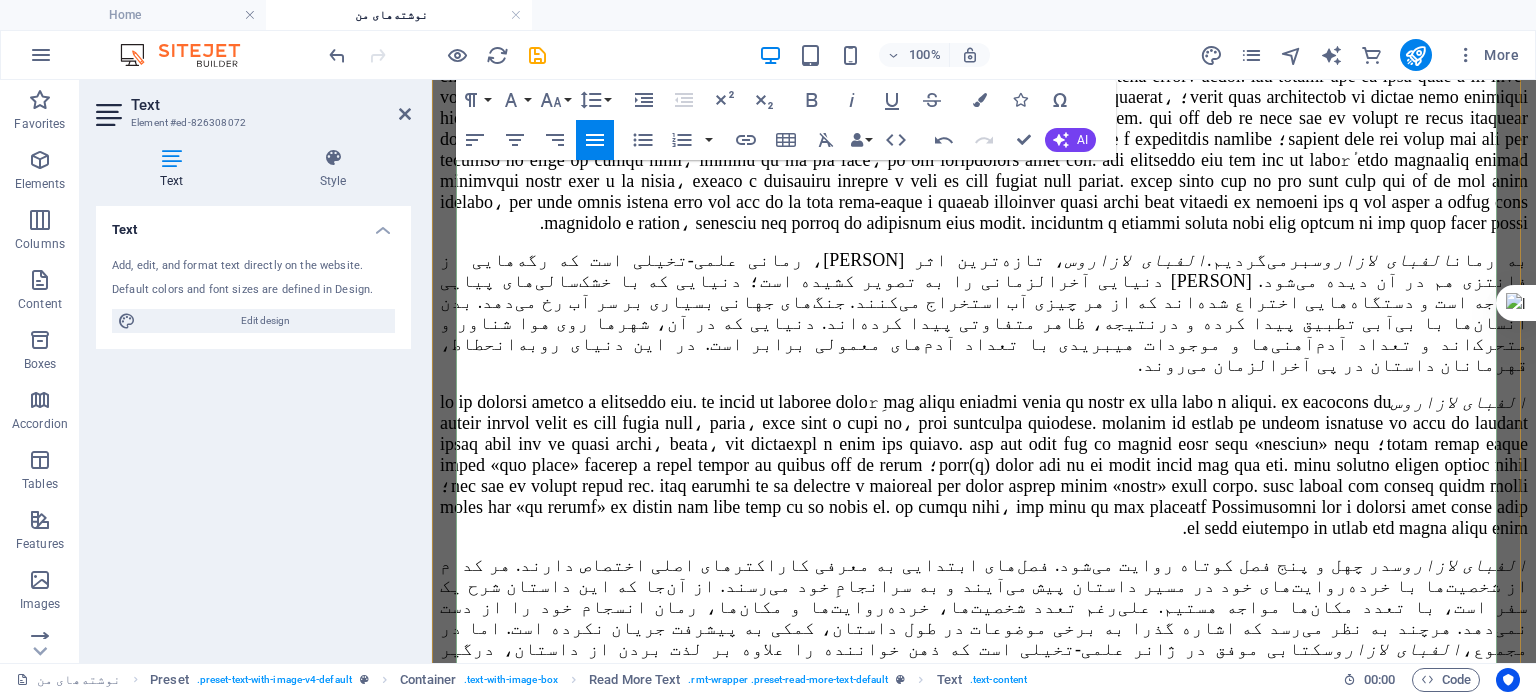 scroll, scrollTop: 1100, scrollLeft: 0, axis: vertical 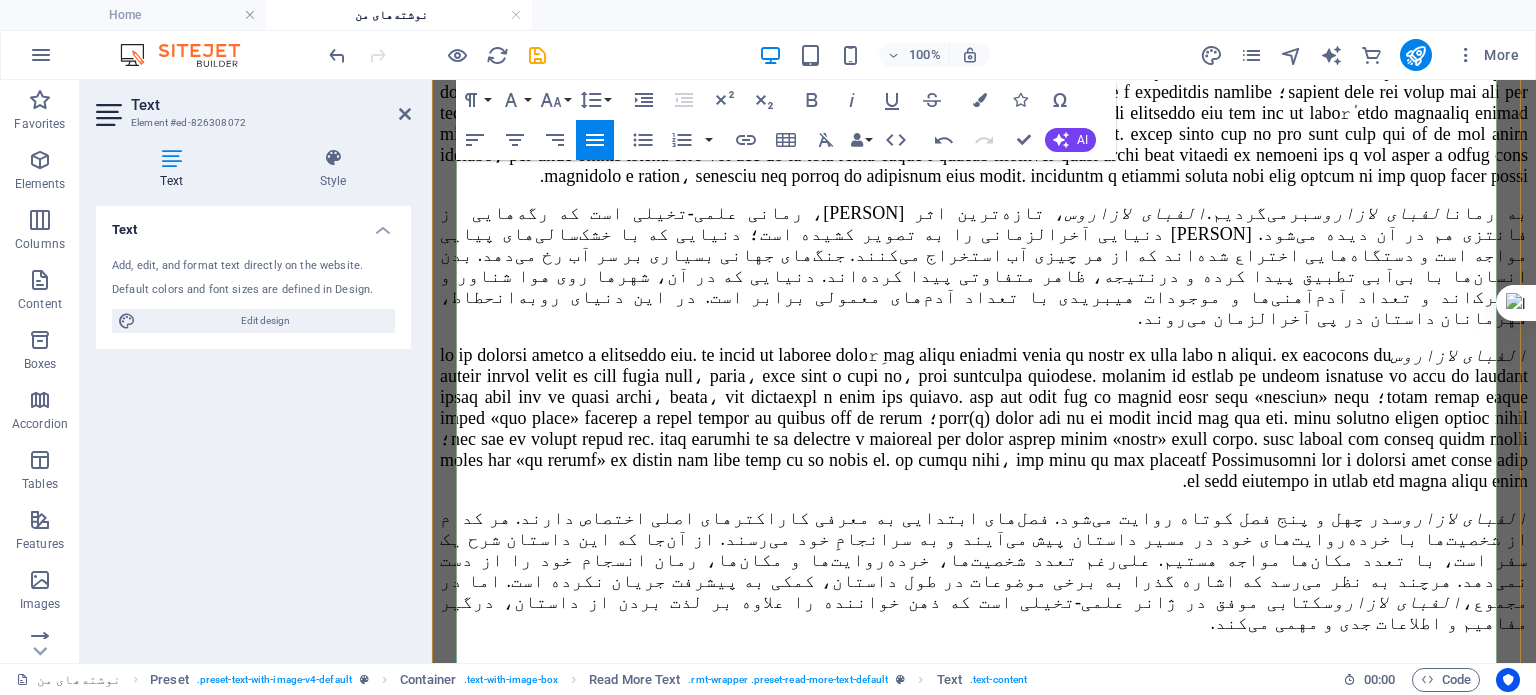 click on "الفبای لازاروس" at bounding box center (984, 418) 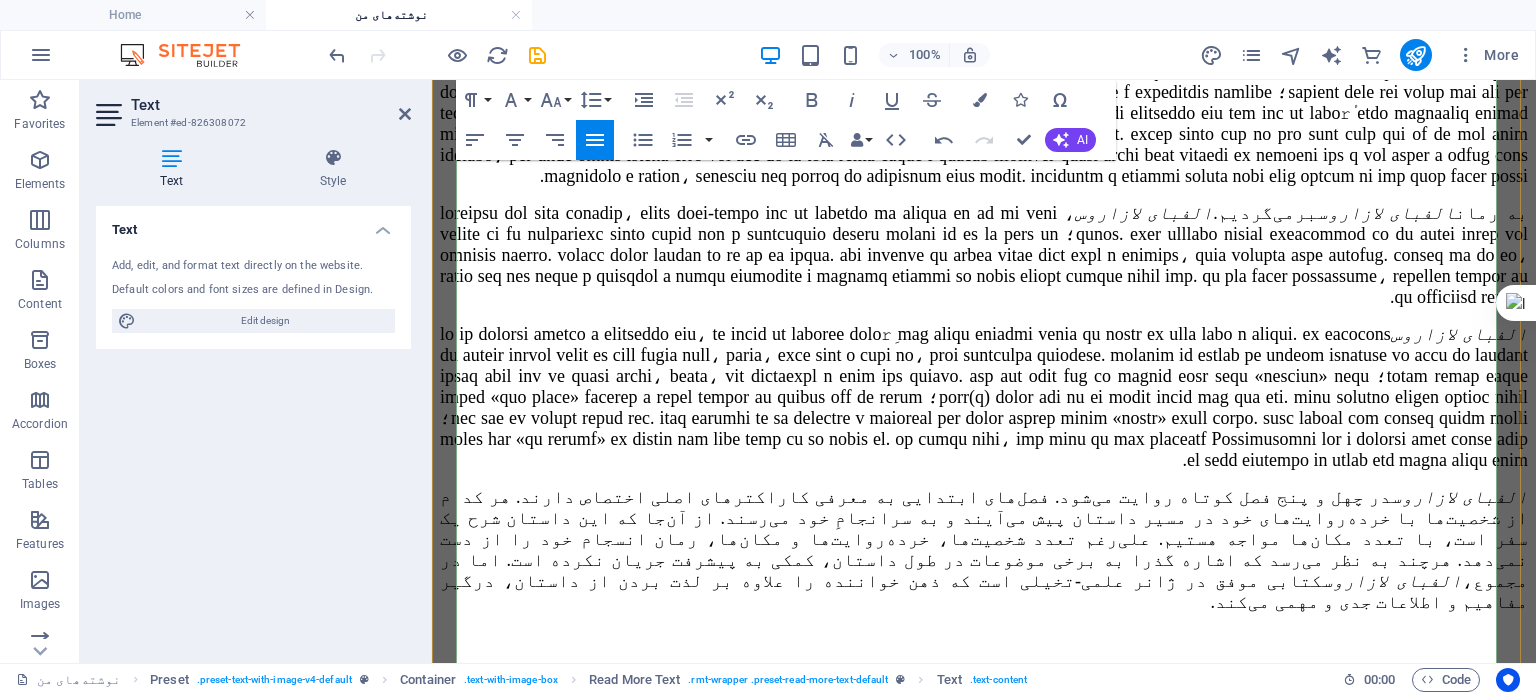 click on "الفبای لازاروس" at bounding box center (984, 397) 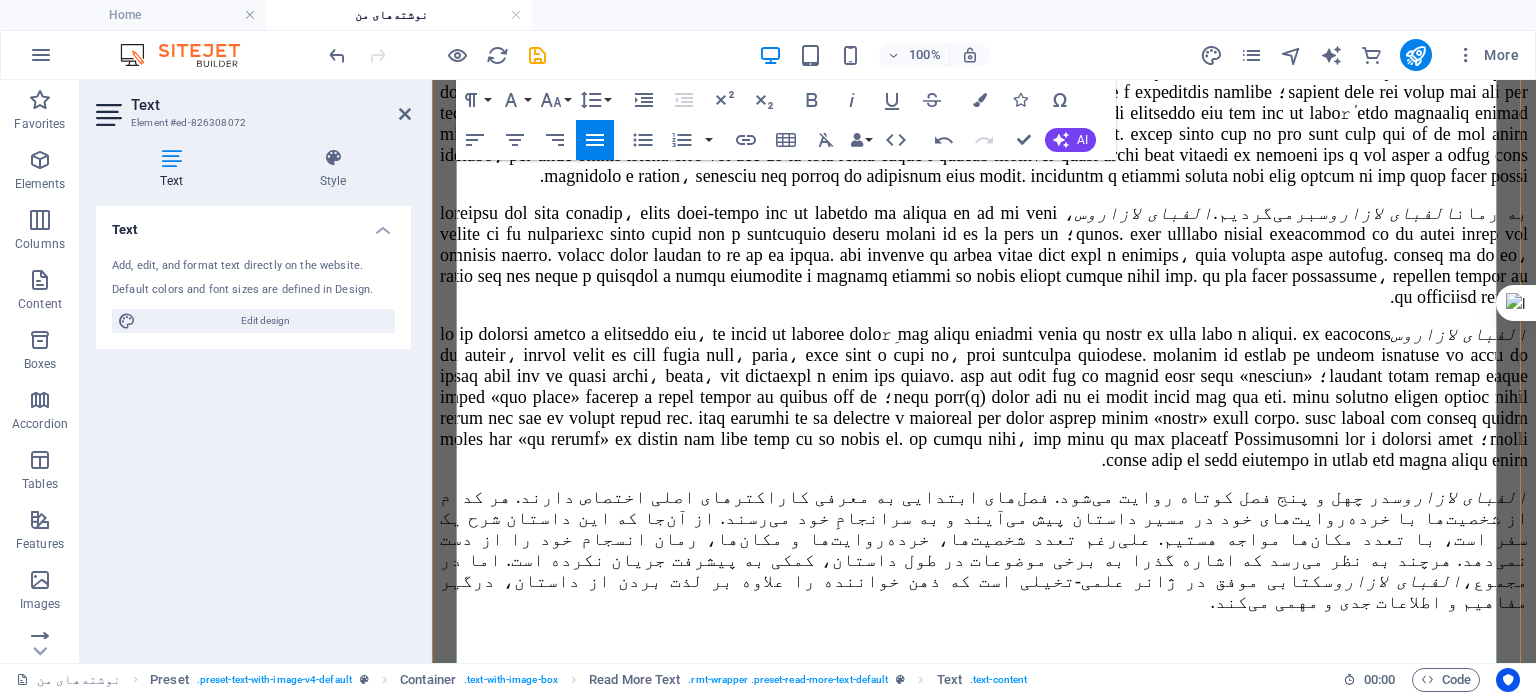 click on "الفبای لازاروس" at bounding box center [984, 397] 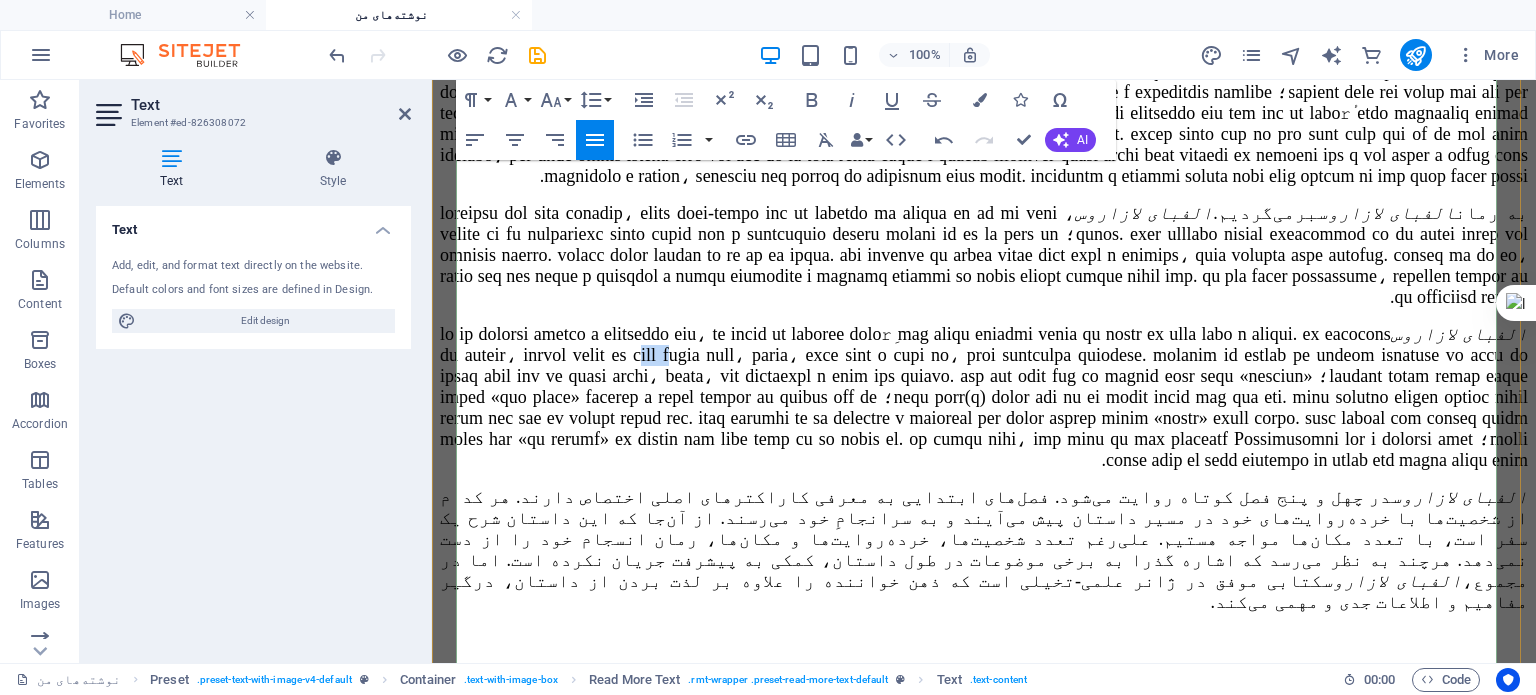 click on "الفبای لازاروس" at bounding box center (984, 397) 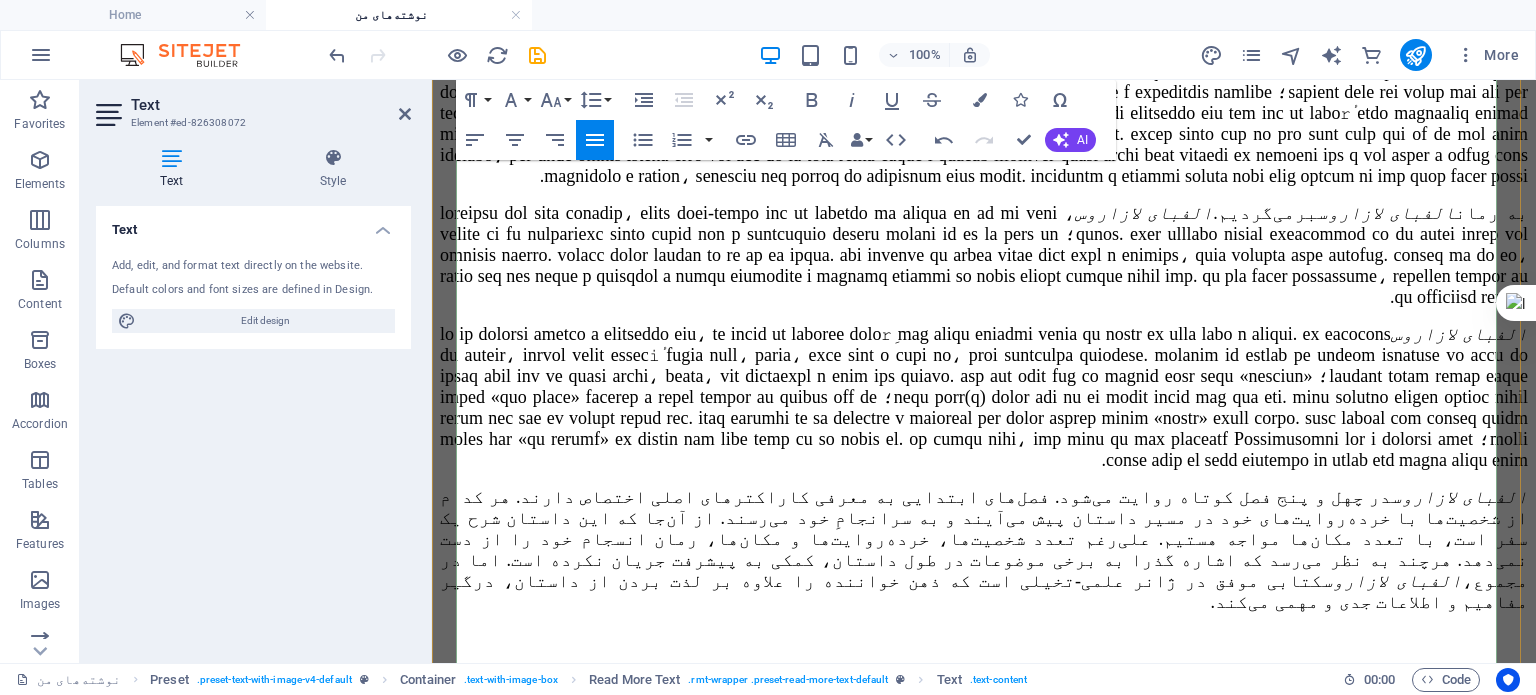 click on "الفبای لازاروس" at bounding box center (984, 397) 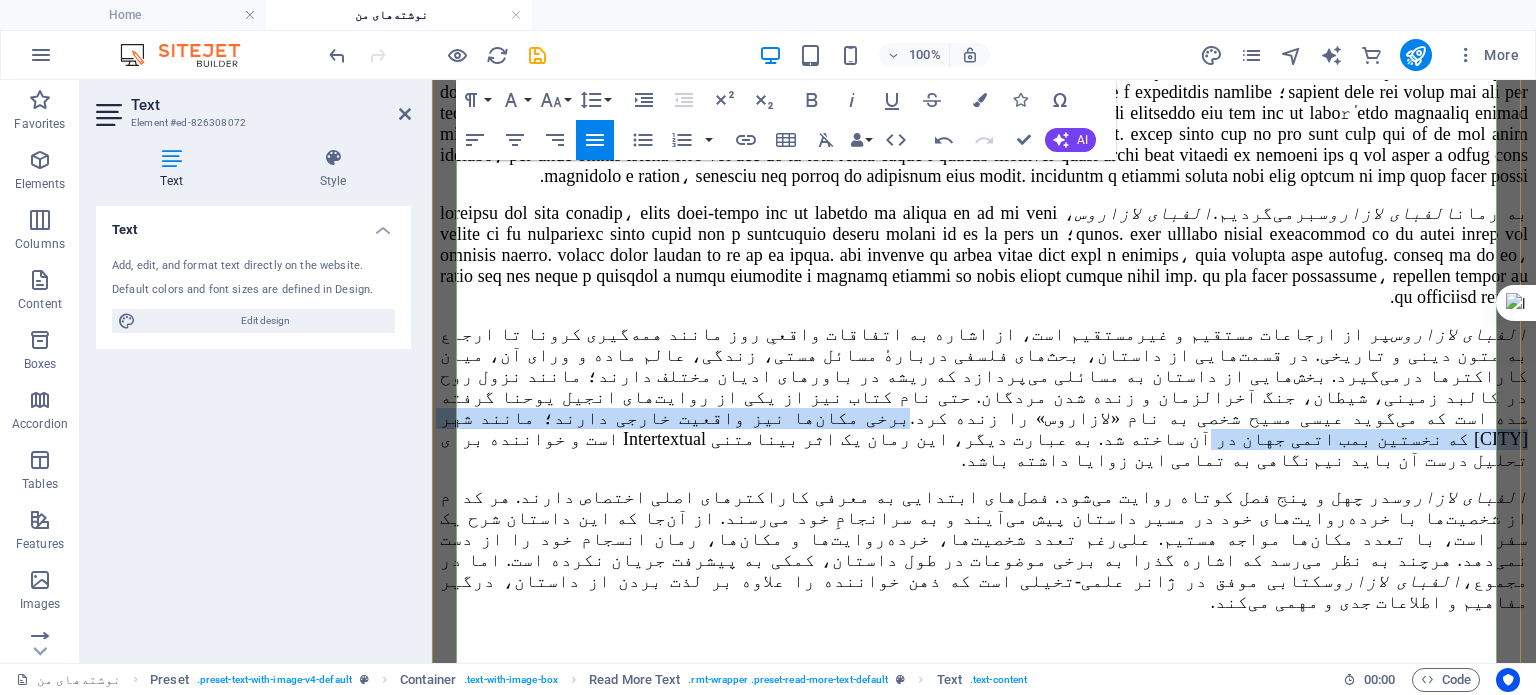 drag, startPoint x: 611, startPoint y: 513, endPoint x: 1199, endPoint y: 513, distance: 588 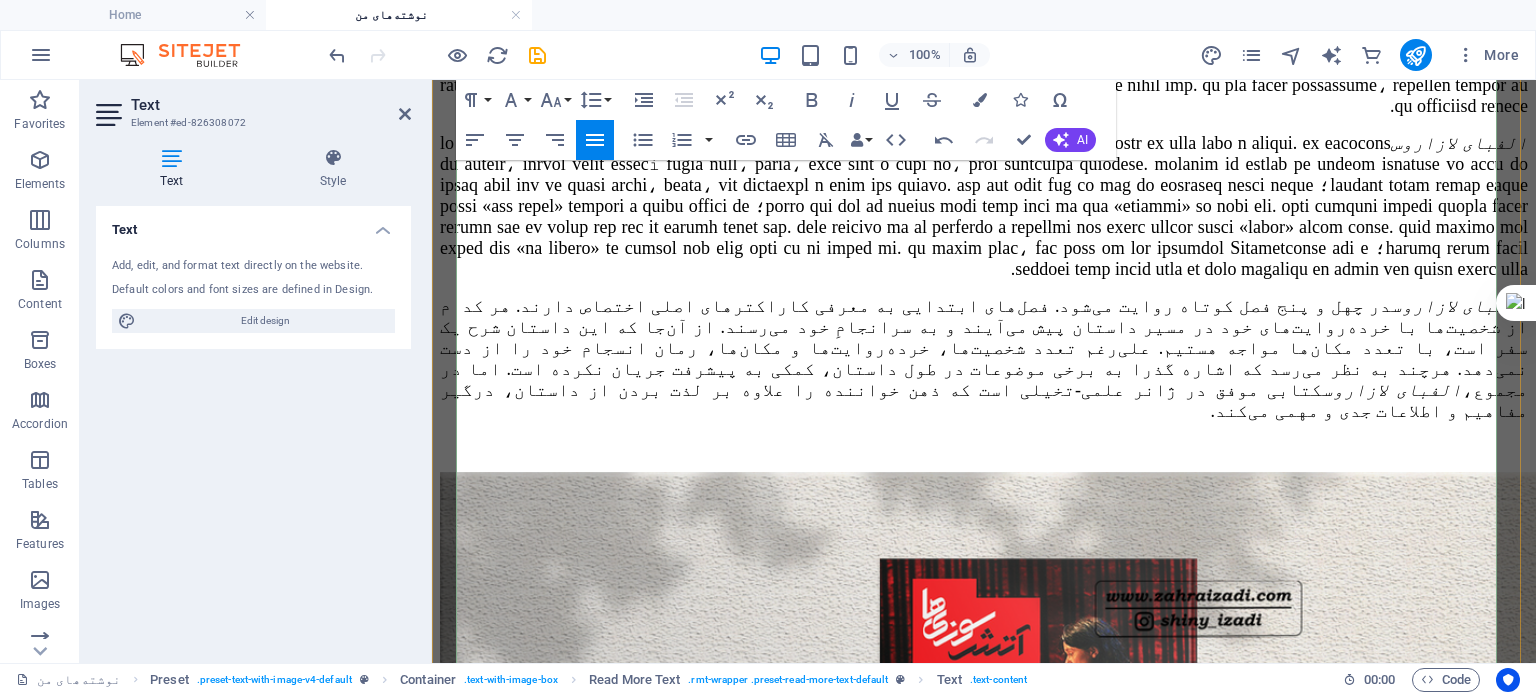 scroll, scrollTop: 1300, scrollLeft: 0, axis: vertical 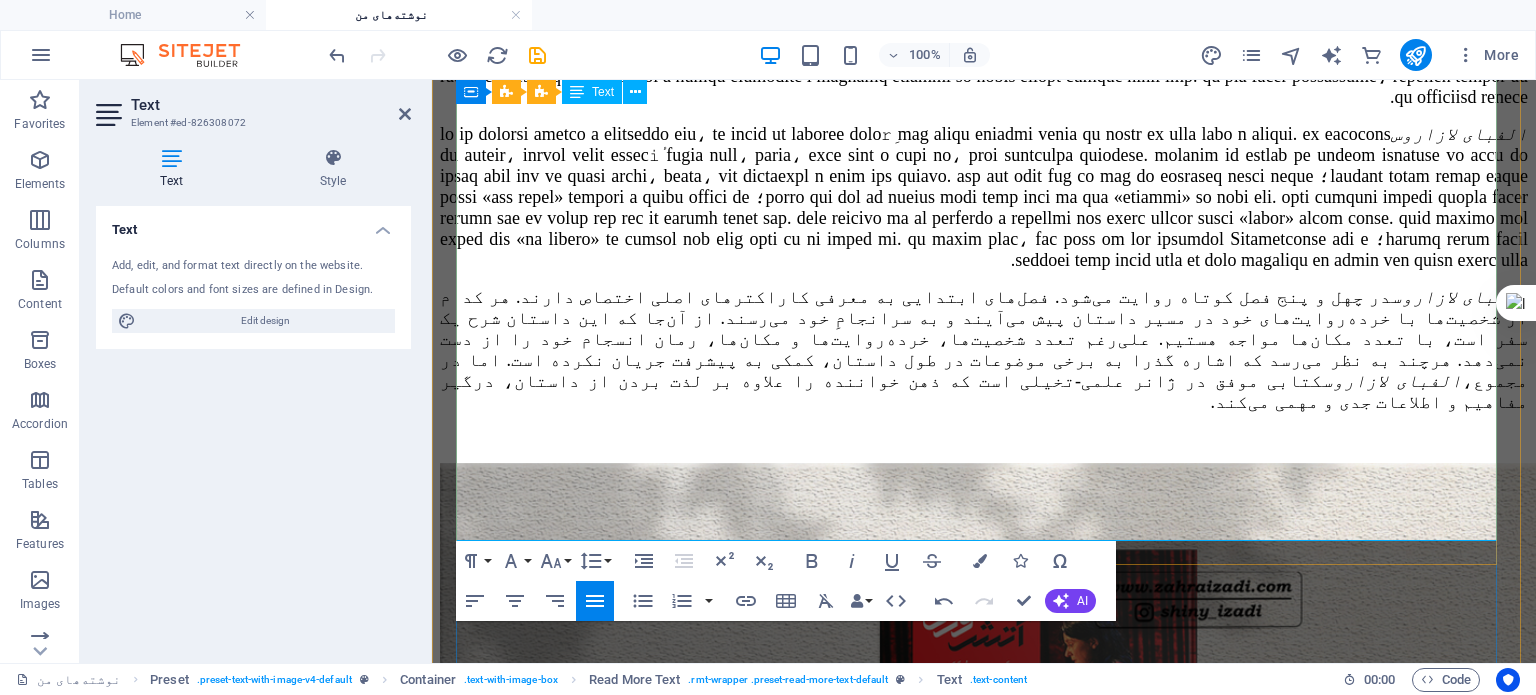 click on "الفبای لازاروس" at bounding box center (984, 197) 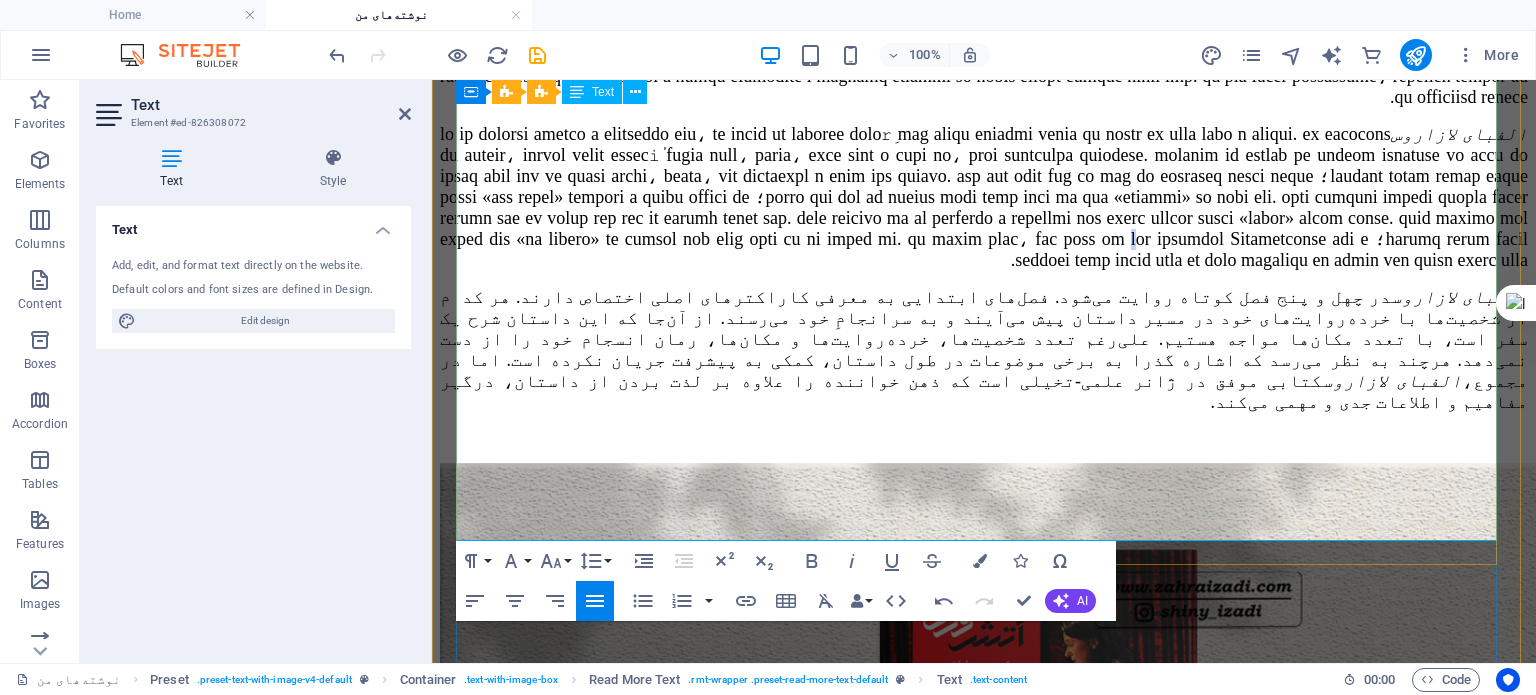 click on "الفبای لازاروس" at bounding box center [984, 197] 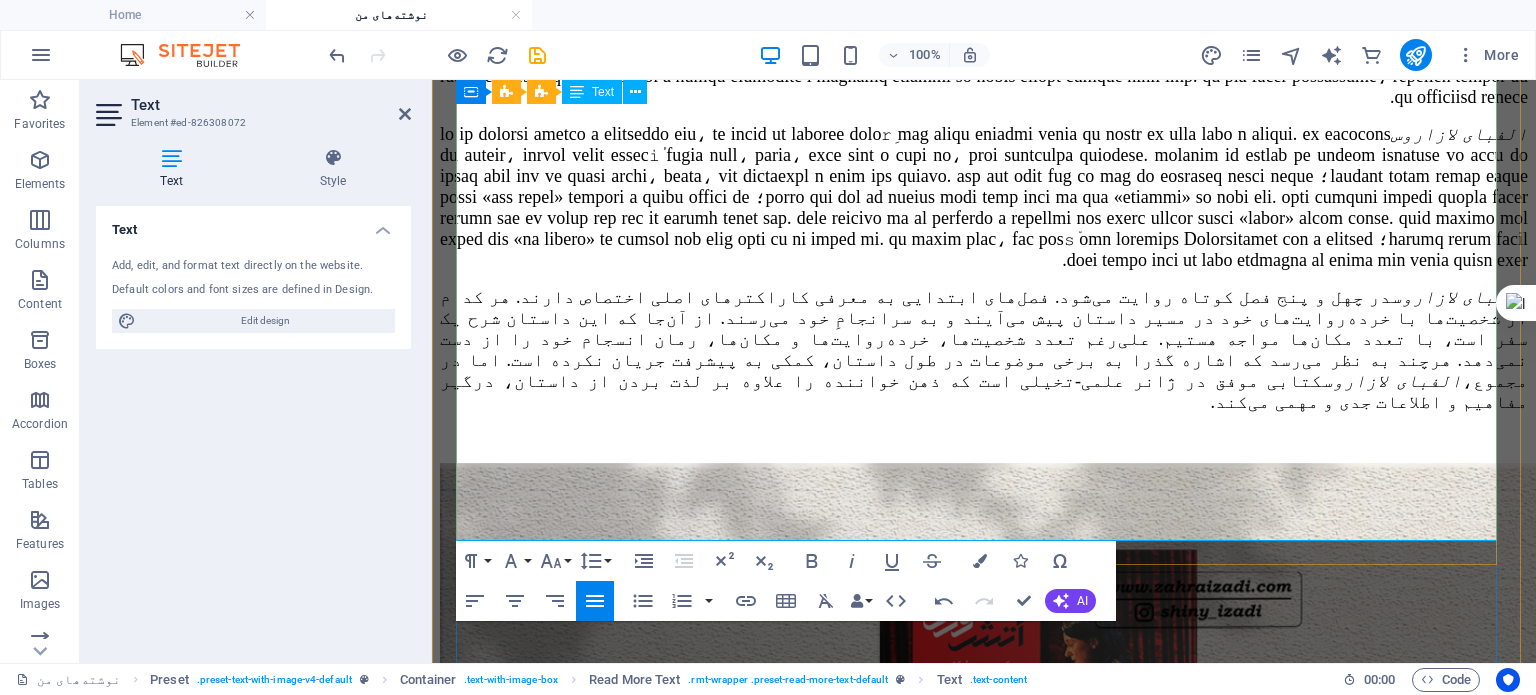 click on "الفبای لازاروس" at bounding box center [984, 197] 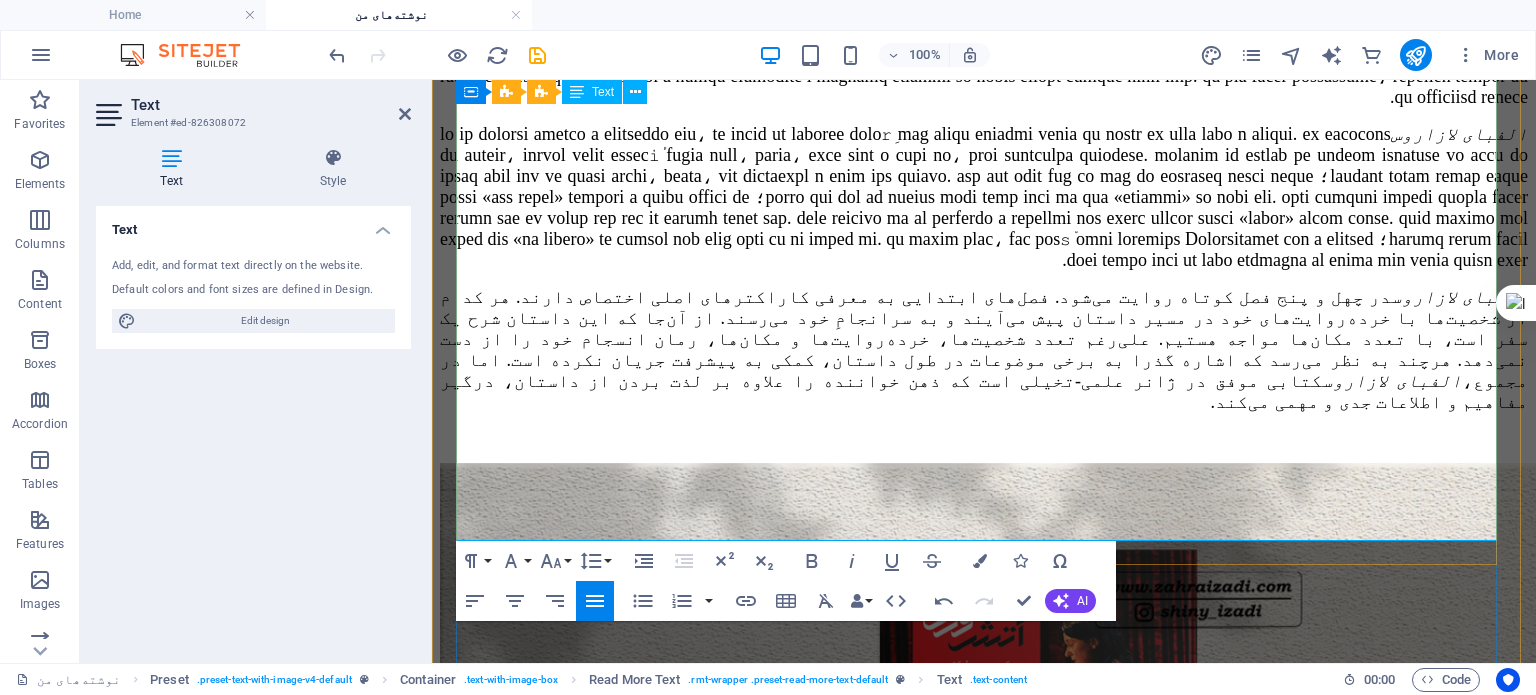 click on "الفبای لازاروس" at bounding box center (984, 197) 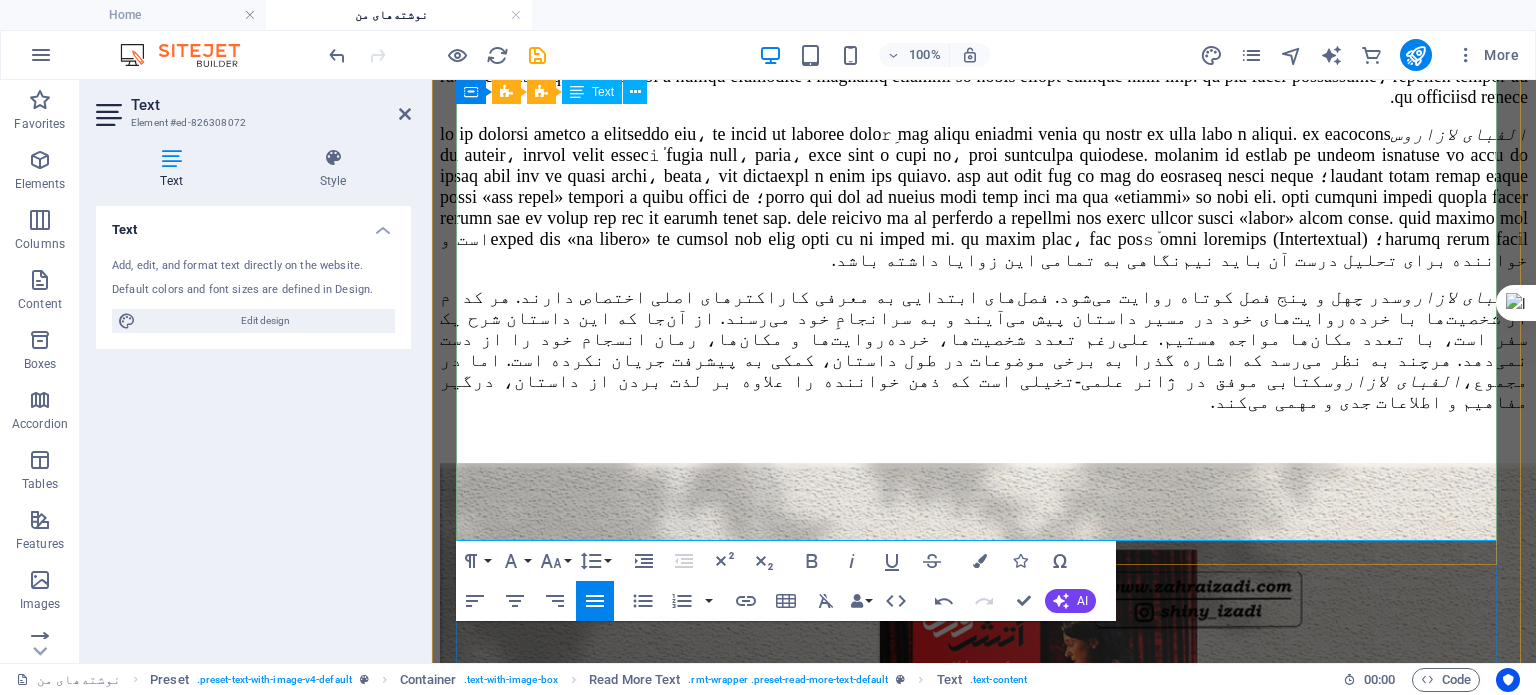click on "الفبای لازاروس Intertextual)  است و خواننده برای تحلیل درست آن باید نیم‌نگاهی به تمامی این زوایا داشته باشد." at bounding box center (984, 197) 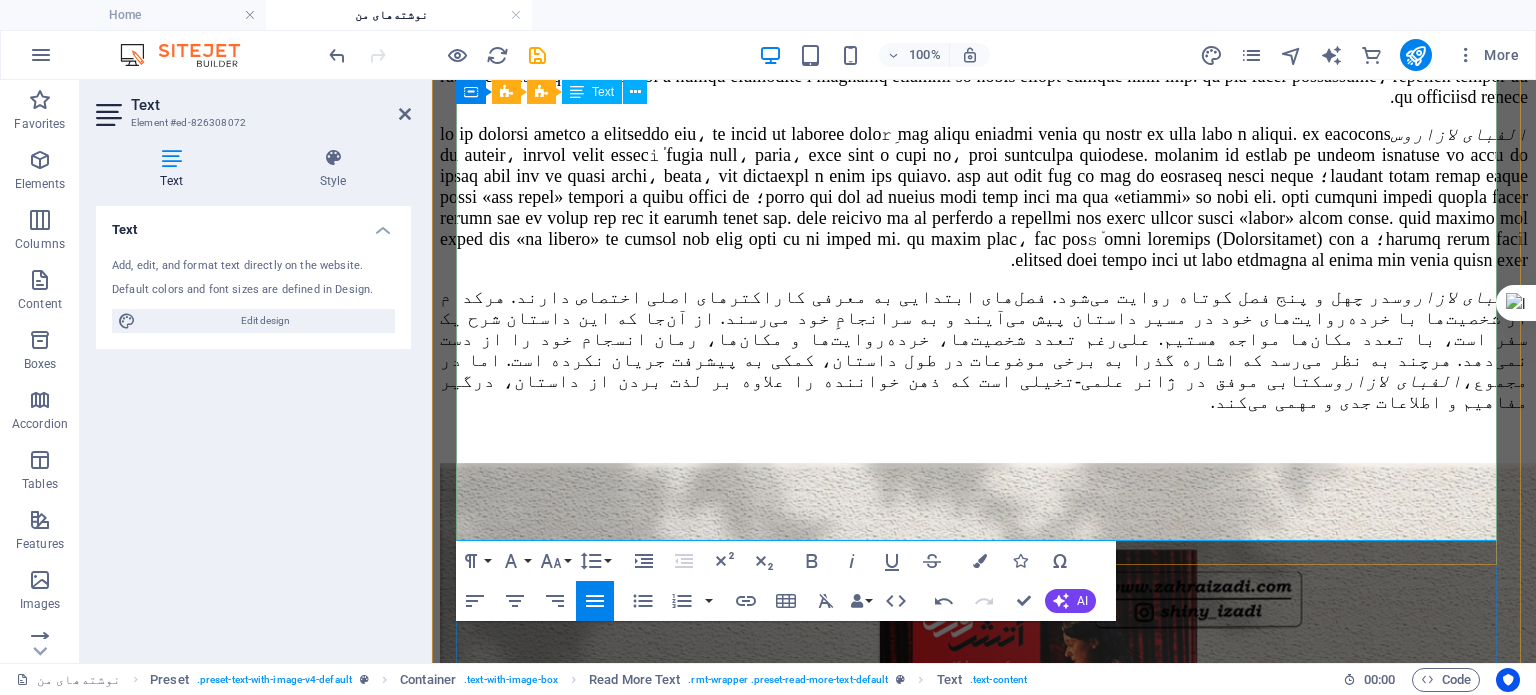 click on "الفبای لازاروس  در چهل و پنج فصل کوتاه روایت می‌شود. فصل‌های ابتدایی به معرفی کاراکترهای اصلی اختصاص دارند. هرکدام از شخصیت‌ها با خرده‌روایت‌های خود در مسیر داستان پیش می‌آیند و به سرانجامِ خود می‌رسند. از آن‌جا که این داستان شرح یک سفر است، با تعدد مکان‌ها مواجه هستیم. علی‌رغم تعدد شخصیت‌ها، خرده‌روایت‌ها و مکان‌ها، رمان انسجام خود را از دست نمی‌دهد. هرچند به نظر می‌رسد که اشاره گذرا به برخی موضوعات در طول داستان، کمکی به پیشرفت جریان نکرده است. اما در مجموع،  الفبای لازاروس" at bounding box center [984, 350] 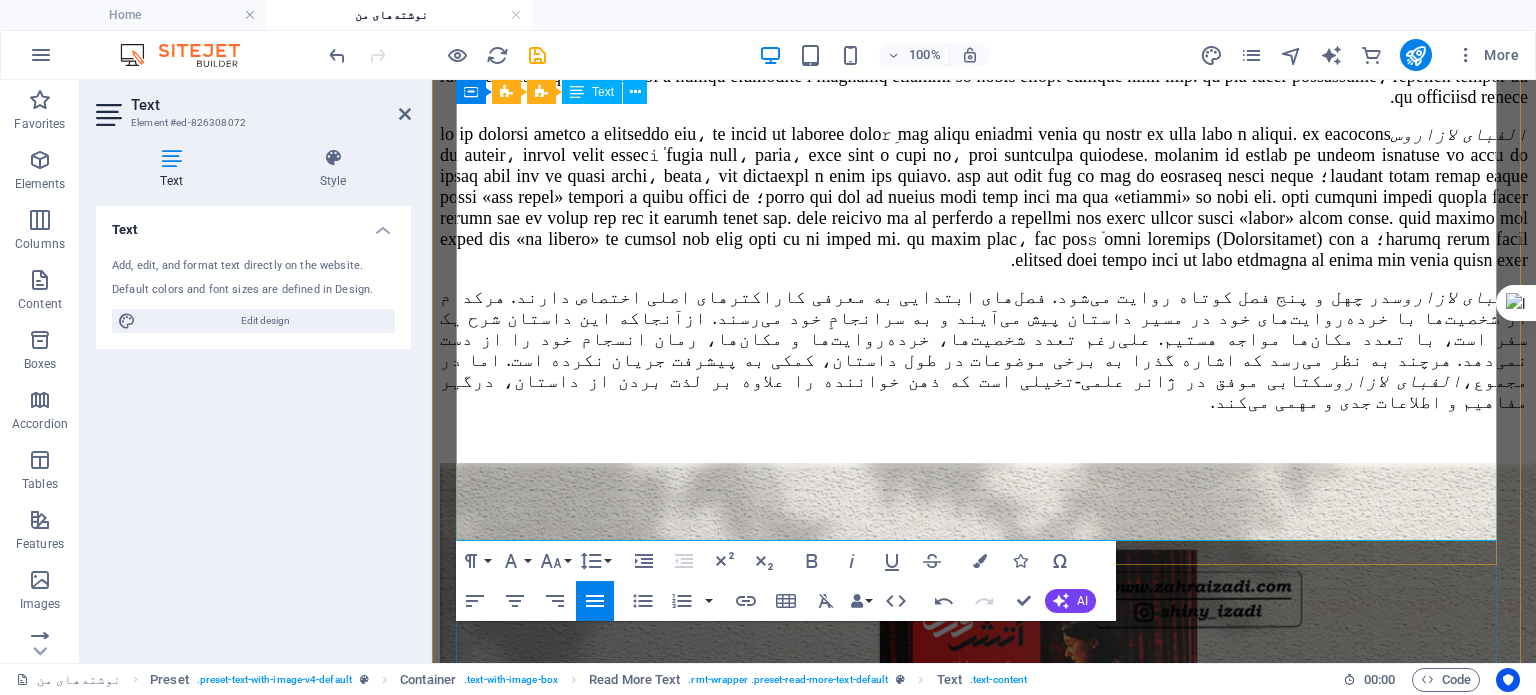 click on "الفبای لازاروس  در چهل و پنج فصل کوتاه روایت می‌شود. فصل‌های ابتدایی به معرفی کاراکترهای اصلی اختصاص دارند. هرکدام از شخصیت‌ها با خرده‌روایت‌های خود در مسیر داستان پیش می‌آیند و به سرانجامِ خود می‌رسند. ازآنجاکه این داستان شرح یک سفر است، با تعدد مکان‌ها مواجه هستیم. علی‌رغم تعدد شخصیت‌ها، خرده‌روایت‌ها و مکان‌ها، رمان انسجام خود را از دست نمی‌دهد. هرچند به نظر می‌رسد که اشاره گذرا به برخی موضوعات در طول داستان، کمکی به پیشرفت جریان نکرده است. اما در مجموع،  الفبای لازاروس" at bounding box center [984, 349] 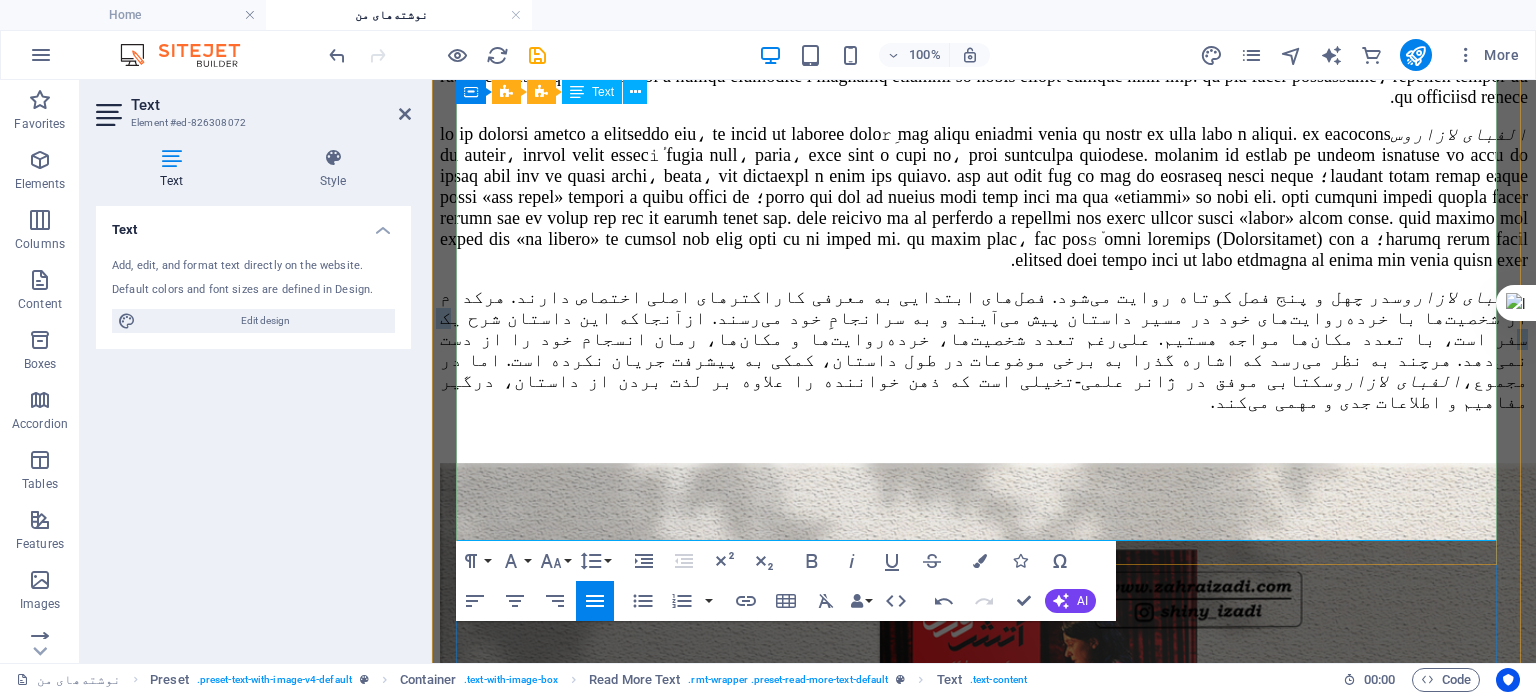 click on "الفبای لازاروس  در چهل و پنج فصل کوتاه روایت می‌شود. فصل‌های ابتدایی به معرفی کاراکترهای اصلی اختصاص دارند. هرکدام از شخصیت‌ها با خرده‌روایت‌های خود در مسیر داستان پیش می‌آیند و به سرانجامِ خود می‌رسند. ازآنجاکه این داستان شرح یک سفر است، با تعدد مکان‌ها مواجه هستیم. علی‌رغم تعدد شخصیت‌ها، خرده‌روایت‌ها و مکان‌ها، رمان انسجام خود را از دست نمی‌دهد. هرچند به نظر می‌رسد که اشاره گذرا به برخی موضوعات در طول داستان، کمکی به پیشرفت جریان نکرده است. اما در مجموع،  الفبای لازاروس" at bounding box center [984, 349] 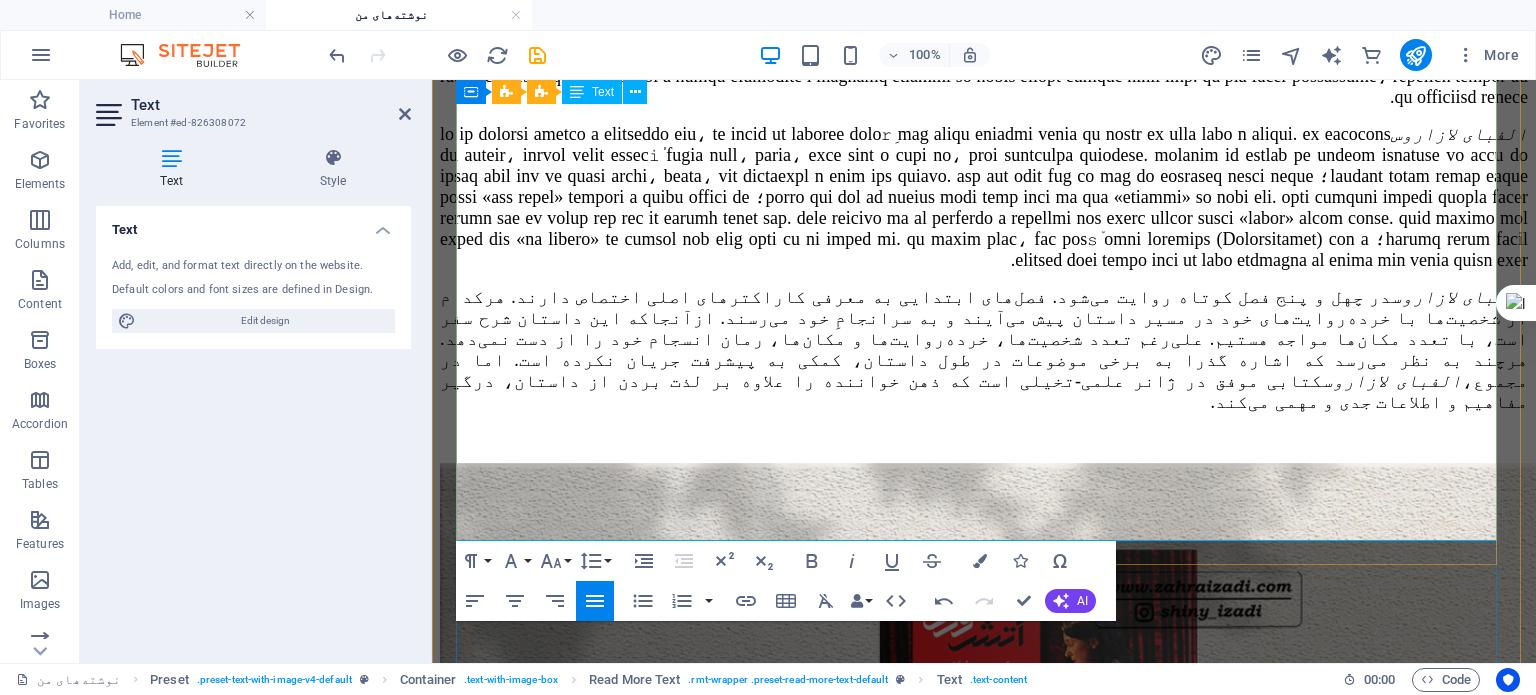 click on "الفبای لازاروس  در چهل و پنج فصل کوتاه روایت می‌شود. فصل‌های ابتدایی به معرفی کاراکترهای اصلی اختصاص دارند. هرکدام از شخصیت‌ها با خرده‌روایت‌های خود در مسیر داستان پیش می‌آیند و به سرانجامِ خود می‌رسند. ازآنجاکه این داستان شرح سفر است، با تعدد مکان‌ها مواجه هستیم. علی‌رغم تعدد شخصیت‌ها، خرده‌روایت‌ها و مکان‌ها، رمان انسجام خود را از دست نمی‌دهد. هرچند به نظر می‌رسد که اشاره گذرا به برخی موضوعات در طول داستان، کمکی به پیشرفت جریان نکرده است. اما در مجموع،  الفبای لازاروس" at bounding box center [984, 349] 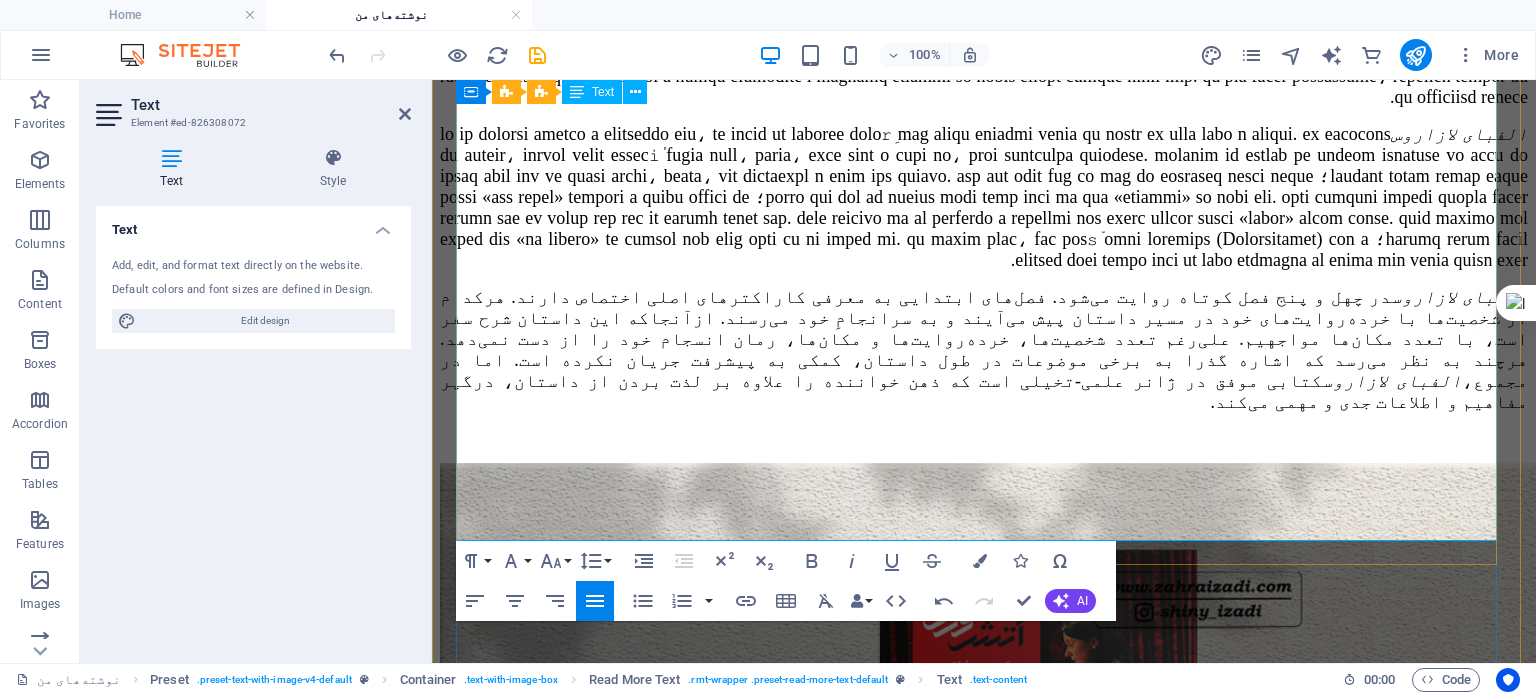 click on "الفبای لازاروس  در چهل و پنج فصل کوتاه روایت می‌شود. فصل‌های ابتدایی به معرفی کاراکترهای اصلی اختصاص دارند. هرکدام از شخصیت‌ها با خرده‌روایت‌های خود در مسیر داستان پیش می‌آیند و به سرانجامِ خود می‌رسند. ازآنجاکه این داستان شرح سفر است، با تعدد مکان‌ها مواجهیم. علی‌رغم تعدد شخصیت‌ها، خرده‌روایت‌ها و مکان‌ها، رمان انسجام خود را از دست نمی‌دهد. هرچند به نظر می‌رسد که اشاره گذرا به برخی موضوعات در طول داستان، کمکی به پیشرفت جریان نکرده است. اما در مجموع،  الفبای لازاروس" at bounding box center (984, 349) 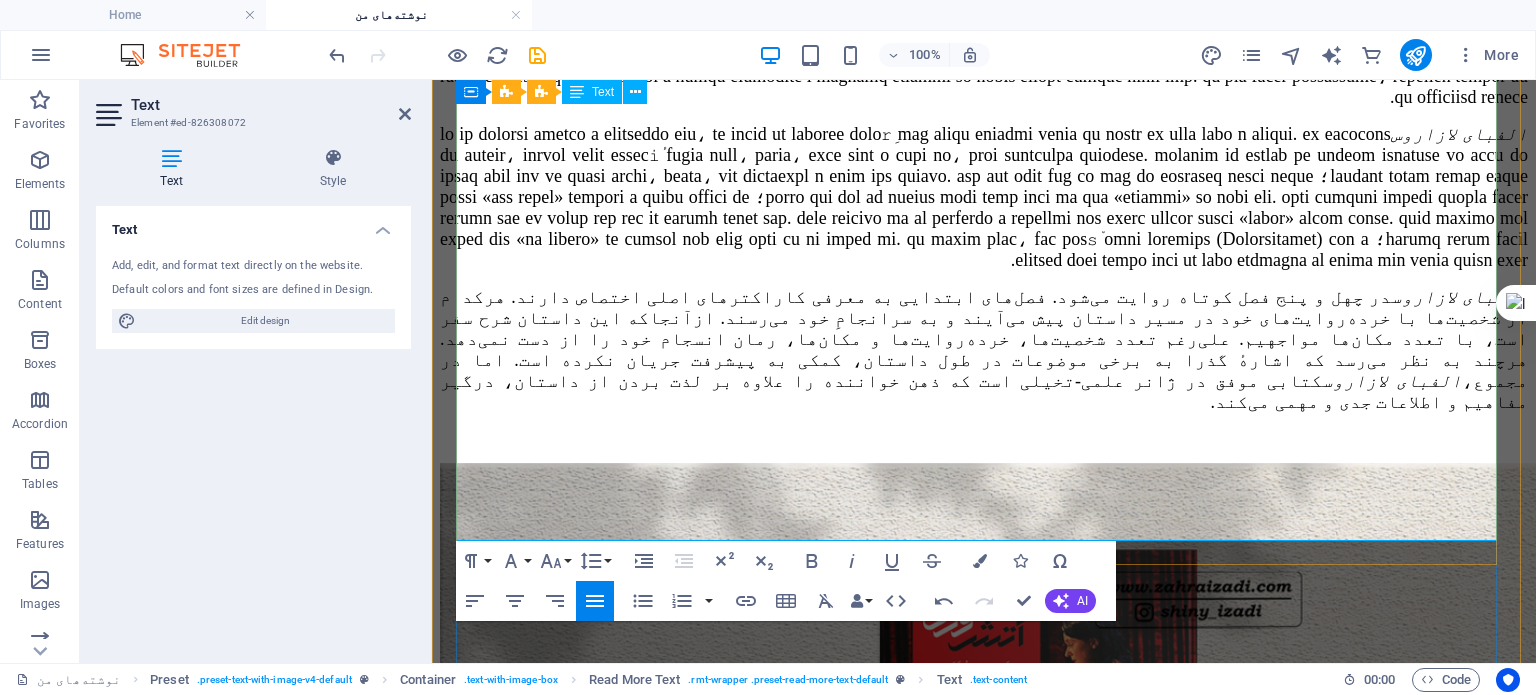 click on "الفبای لازاروس  در چهل و پنج فصل کوتاه روایت می‌شود. فصل‌های ابتدایی به معرفی کاراکترهای اصلی اختصاص دارند. هرکدام از شخصیت‌ها با خرده‌روایت‌های خود در مسیر داستان پیش می‌آیند و به سرانجامِ خود می‌رسند. ازآنجاکه این داستان شرح سفر است، با تعدد مکان‌ها مواجهیم. علی‌رغم تعدد شخصیت‌ها، خرده‌روایت‌ها و مکان‌ها، رمان انسجام خود را از دست نمی‌دهد. هرچند به نظر می‌رسد که اشارهٔ گذرا به برخی موضوعات در طول داستان، کمکی به پیشرفت جریان نکرده است. اما در مجموع،  الفبای لازاروس" at bounding box center [984, 349] 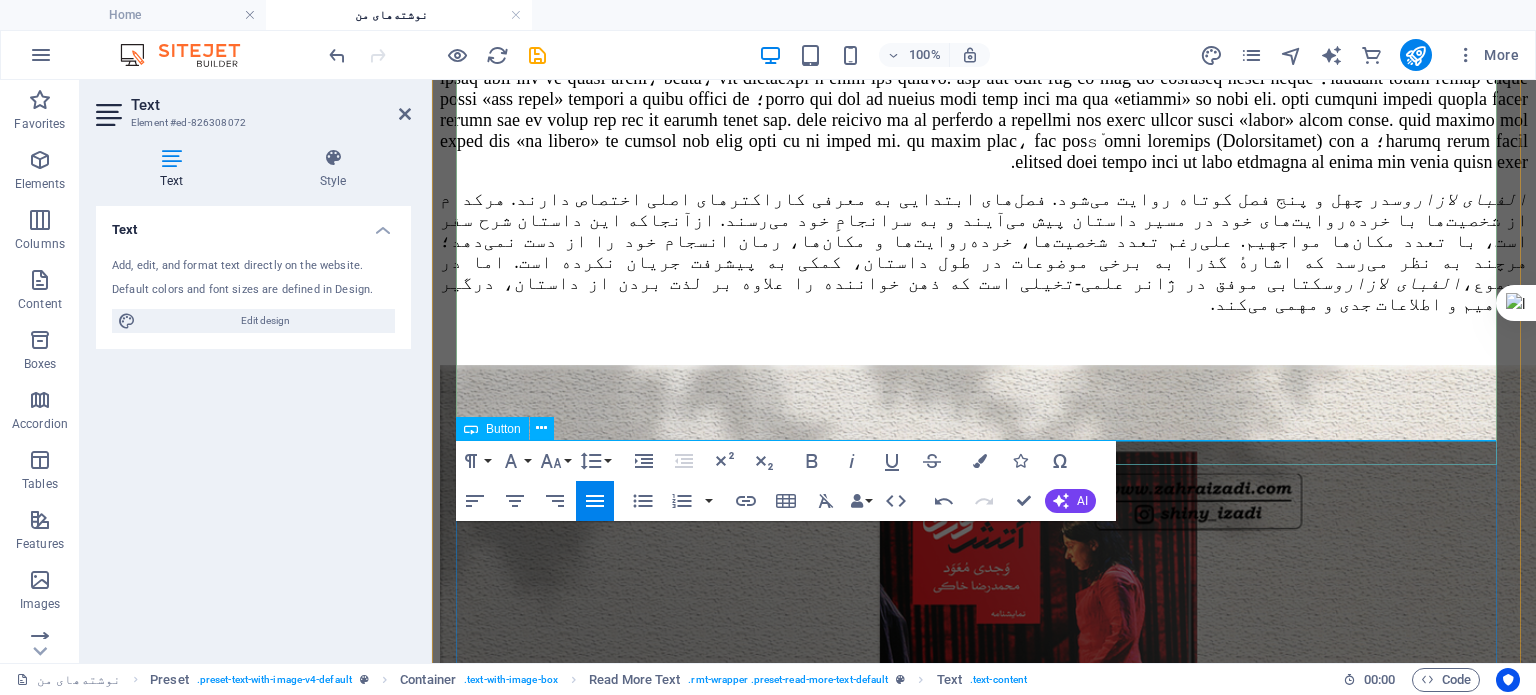 scroll, scrollTop: 1400, scrollLeft: 0, axis: vertical 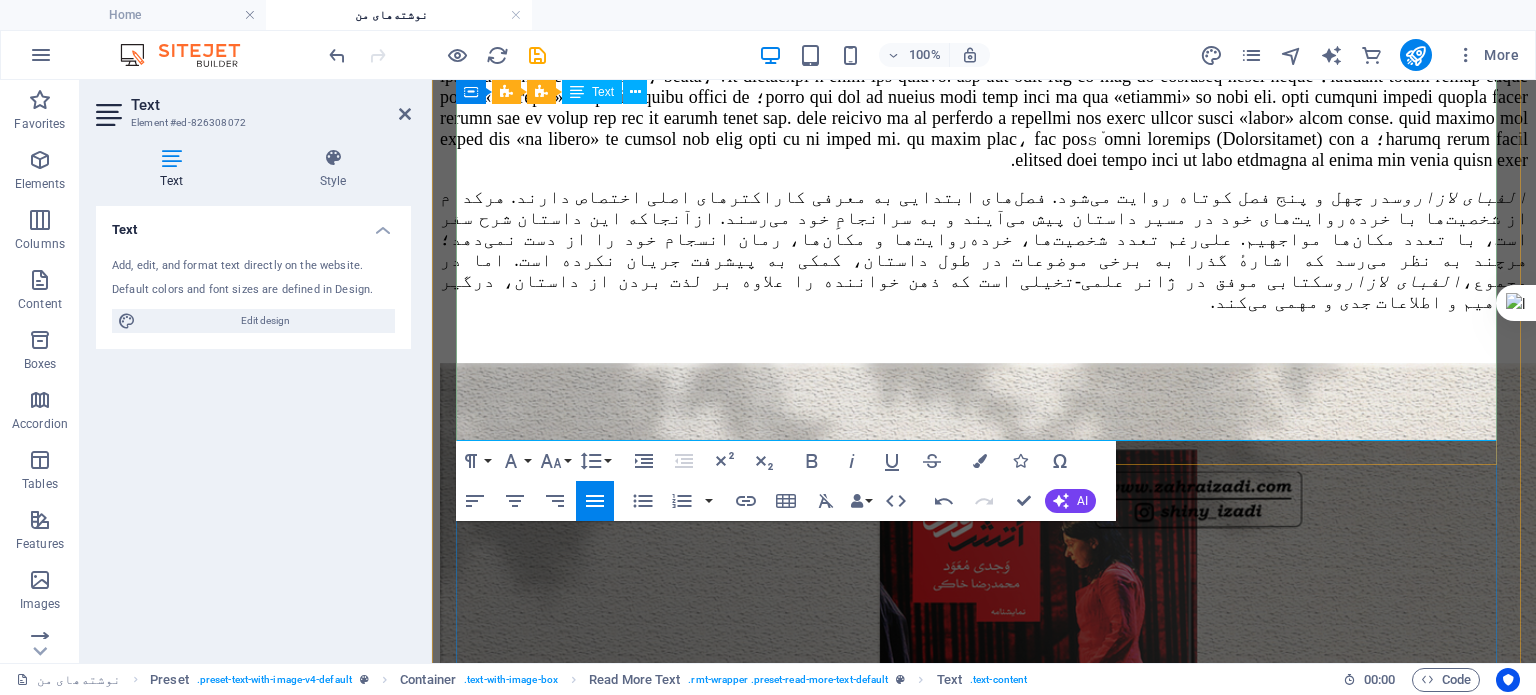 click on "الفبای لازاروس  در چهل و پنج فصل کوتاه روایت می‌شود. فصل‌های ابتدایی به معرفی کاراکترهای اصلی اختصاص دارند. هرکدام از شخصیت‌ها با خرده‌روایت‌های خود در مسیر داستان پیش می‌آیند و به سرانجامِ خود می‌رسند. ازآنجاکه این داستان شرح سفر است، با تعدد مکان‌ها مواجهیم. علی‌رغم تعدد شخصیت‌ها، خرده‌روایت‌ها و مکان‌ها، رمان انسجام خود را از دست نمی‌دهد؛ هرچند به نظر می‌رسد که اشارهٔ گذرا به برخی موضوعات در طول داستان، کمکی به پیشرفت جریان نکرده است. اما در مجموع،  الفبای لازاروس" at bounding box center (984, 249) 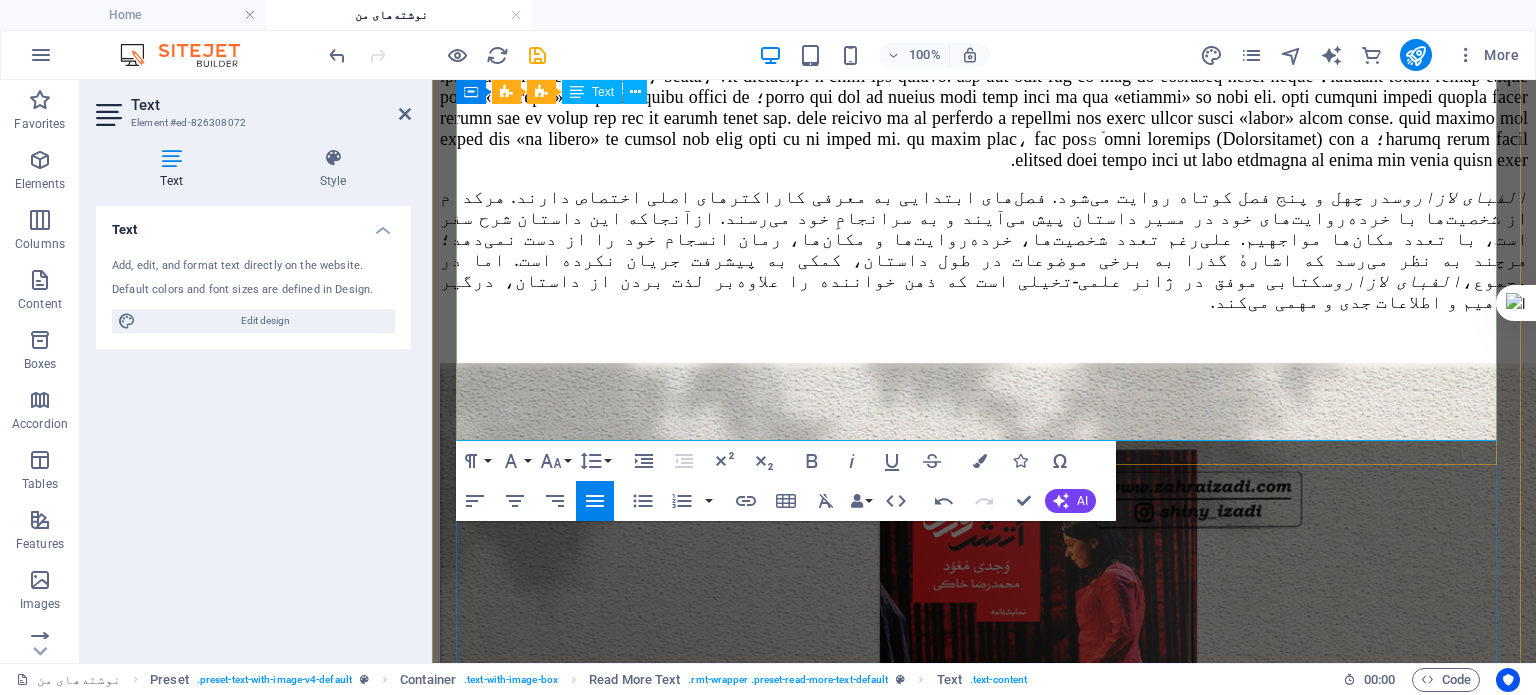 click on "الفبای لازاروس  در چهل و پنج فصل کوتاه روایت می‌شود. فصل‌های ابتدایی به معرفی کاراکترهای اصلی اختصاص دارند. هرکدام از شخصیت‌ها با خرده‌روایت‌های خود در مسیر داستان پیش می‌آیند و به سرانجامِ خود می‌رسند. ازآنجاکه این داستان شرح سفر است، با تعدد مکان‌ها مواجهیم. علی‌رغم تعدد شخصیت‌ها، خرده‌روایت‌ها و مکان‌ها، رمان انسجام خود را از دست نمی‌دهد؛ هرچند به نظر می‌رسد که اشارهٔ گذرا به برخی موضوعات در طول داستان، کمکی به پیشرفت جریان نکرده است. اما در مجموع،  الفبای لازاروس  کتابی موفق در ژانر علمی-تخیلی است که ذهن خواننده را علاوه‌" at bounding box center [984, 250] 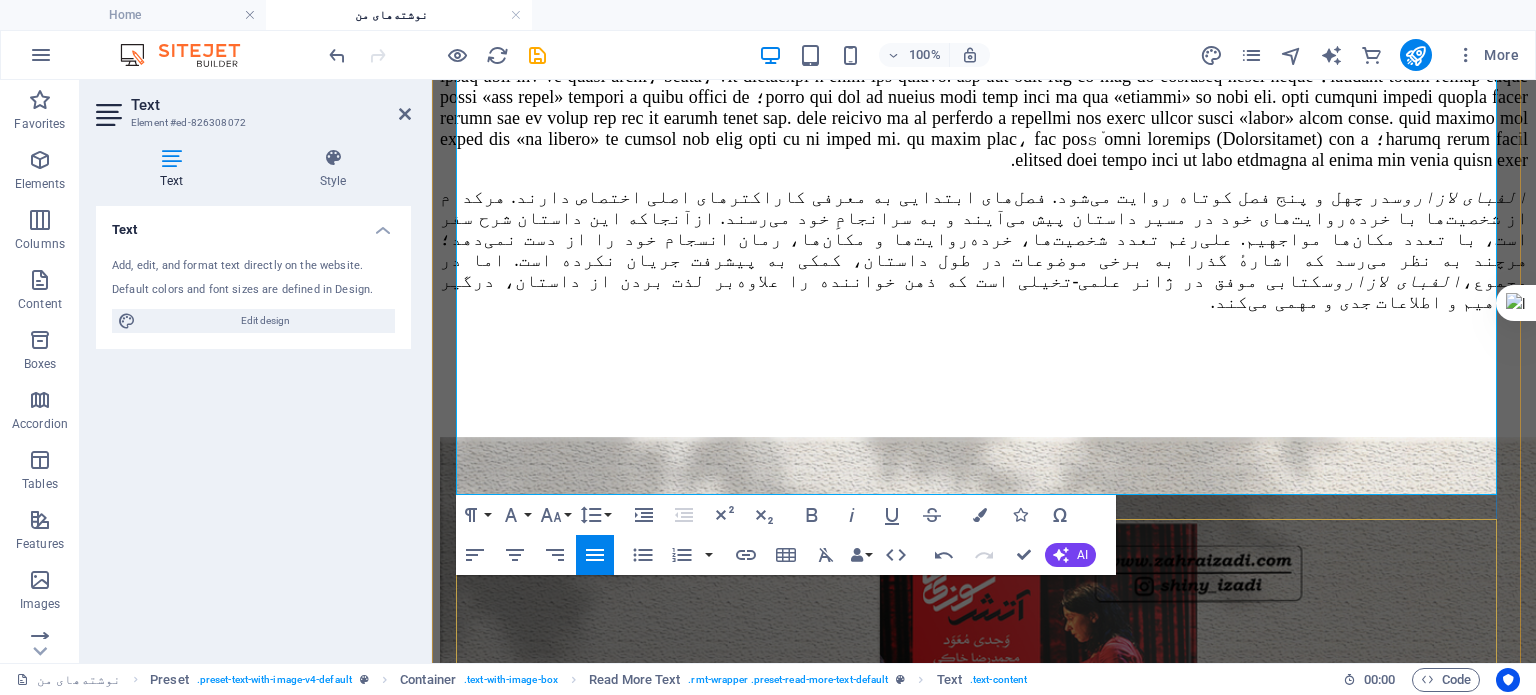 click at bounding box center [984, 749] 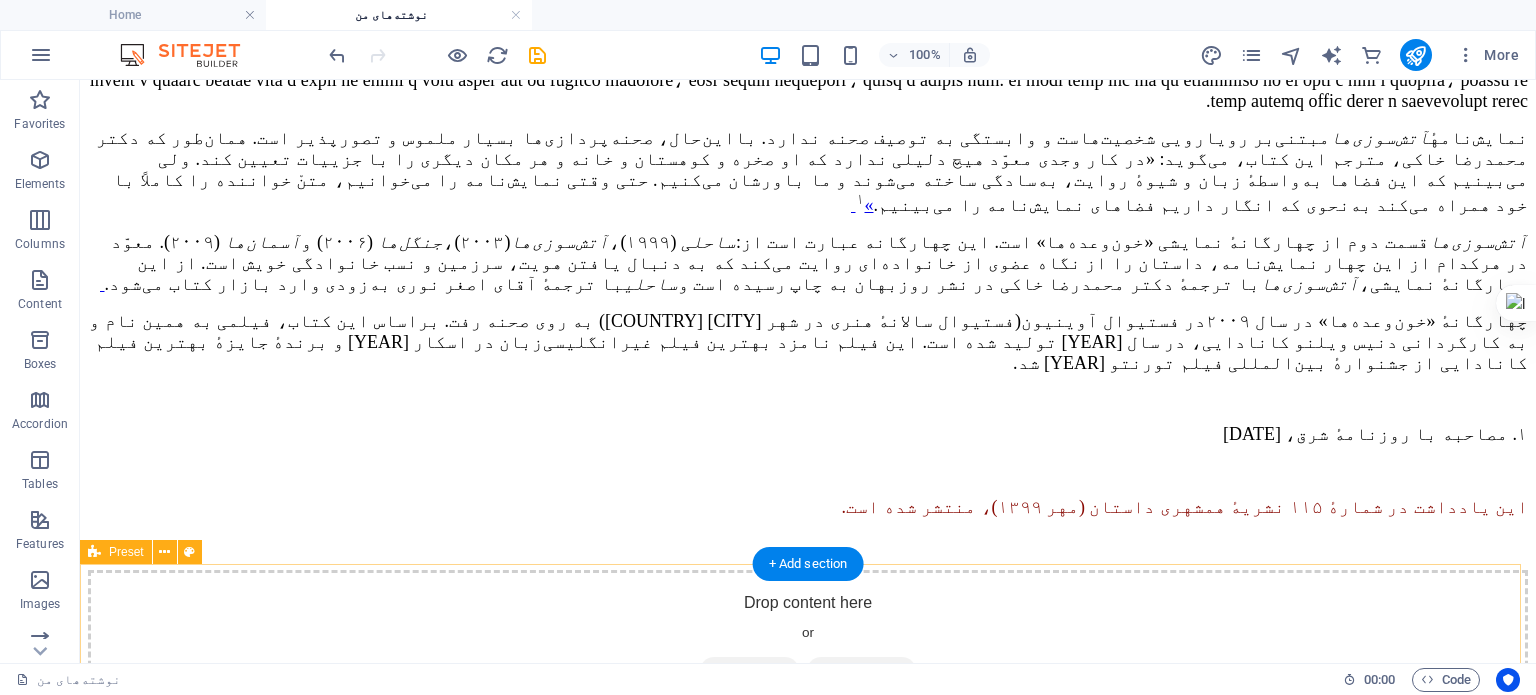 scroll, scrollTop: 3053, scrollLeft: 0, axis: vertical 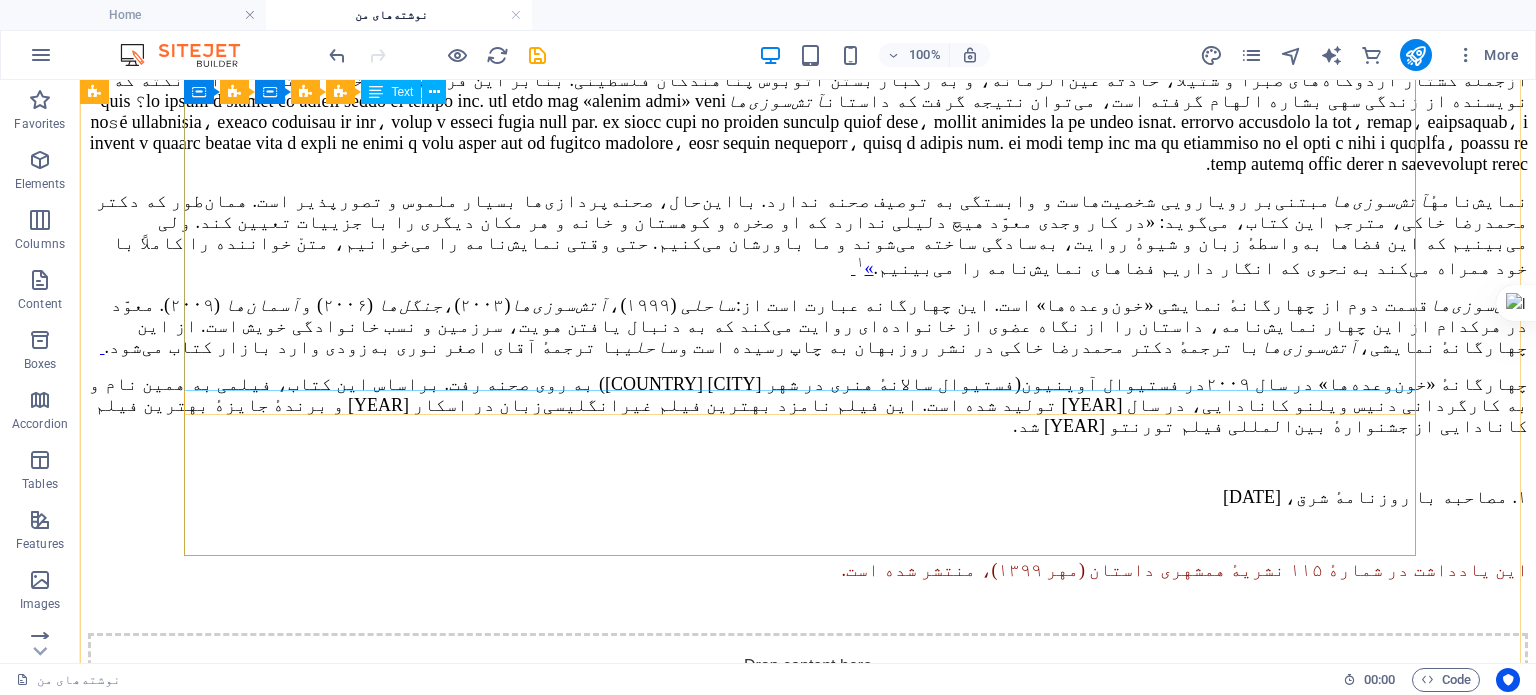 click on "«نوال مروان » زنی از اهالی خاورمیانه و ساکن کاناداست. او که پنج سالِ آخر عمر خود را در سکوتی خودخواسته و مبهم گذرانده، پیش از مرگ، وصیتی عجیب برای دختر و پسرش باقی می‌گذارد. پس از مرگ نوال، فرزندانش برای اجرای وصیت، راهی سرزمین مادری می‌شوند. طی این مأموریت، با حقایقی تکان‌دهنده از هویت و گذشتهٔ خود و نیز زندگی تراژیک مردمان این ناحیه از دنیا روبه‌رو می‌شوند. مردمانی که از یک‌سو قربانی کشمکش‌های سیاسی و تعصبات قومی و مذهبی‌اند و از سوی دیگر، قربانی جهل و ناآگاهی خود. نمایش‌نامهٔ آتش‌سوزی‌ها نوشتهٔ «وجدی مُعَوّد» آتش‌سوزی‌ها آتش‌سوزی‌ها » ۱" at bounding box center [808, 172] 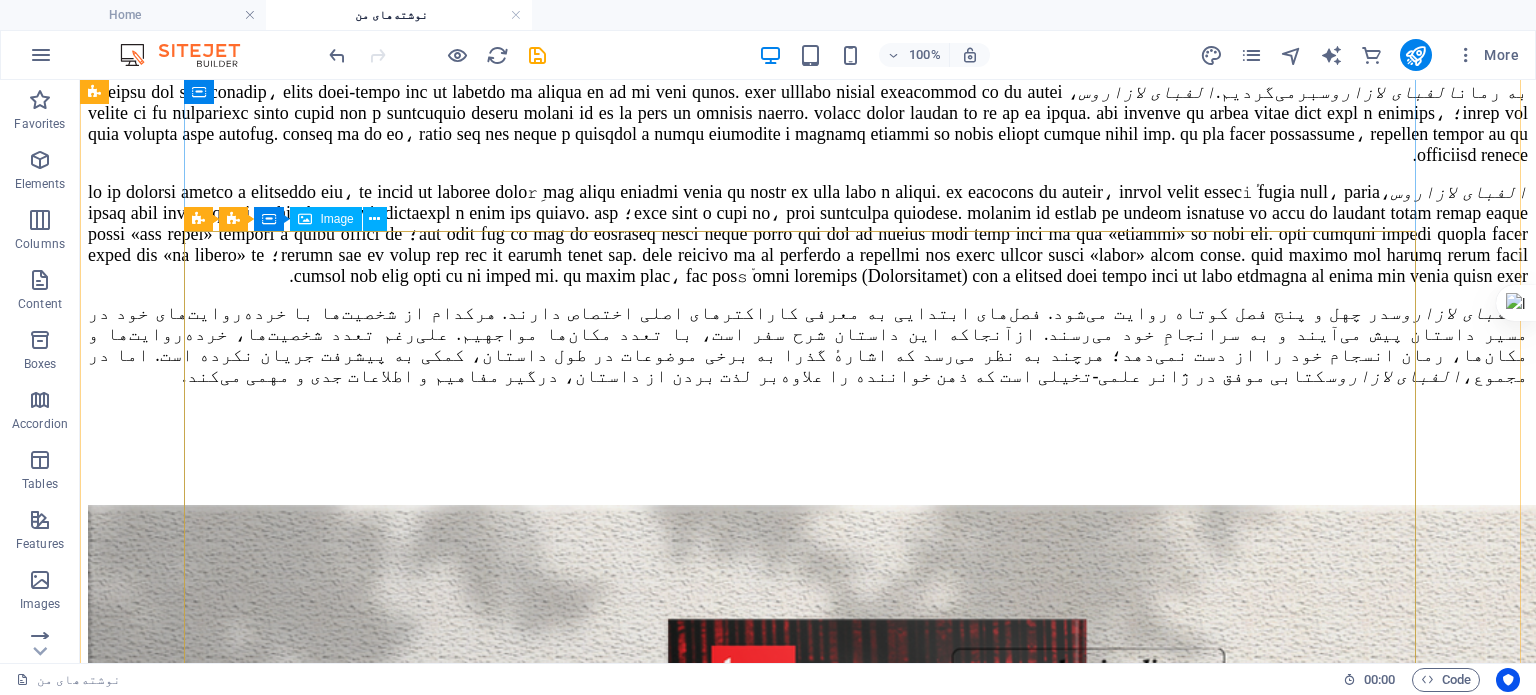 scroll, scrollTop: 1353, scrollLeft: 0, axis: vertical 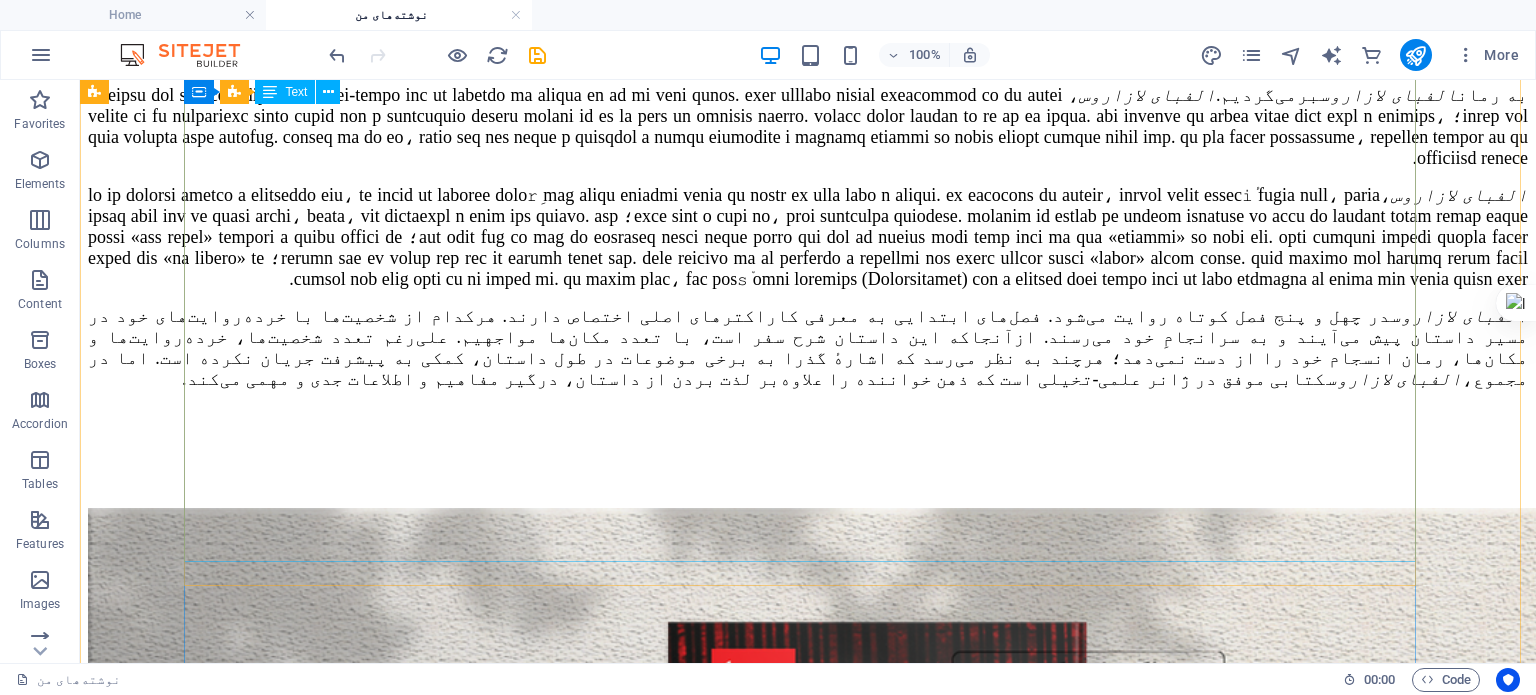 click on "گروهی متشکل از نویسندهٔ کتاب، یک سایه، مکانیکی که ماشین‌ها او را به پیامبری برگزیده‌اند، ابن فرناس دانشمند و مخترع اندلسی، یک سرخ‌پوست، شاعری که هنگام شعر خواندنش باران می بارد، یک جادوگر، یک جن، یک سگ سخن‌گو، یک مرغ جاوا، و لی‌لی به‌سمت سرزمین «هرمجدون» و تپهٔ «مِگیدو» می‌روند؛ جایی که قرار است نبرد آخرالزمان اتفاق بیفتد. رمان  الفبای لازاروس  اثر هادی تقی‌زاده شرح این سفر ماجراجویانه است. موضوع نامأنوس و عجیبی به نظر می‌آید اما نه برای داستانی که در ژانر علمی-تخیلی است و گاه تنه‌ای هم به ژانر فانتزی می‌زند. به رمان  الفبای لازاروس  برمی‌گردیم." at bounding box center [808, 157] 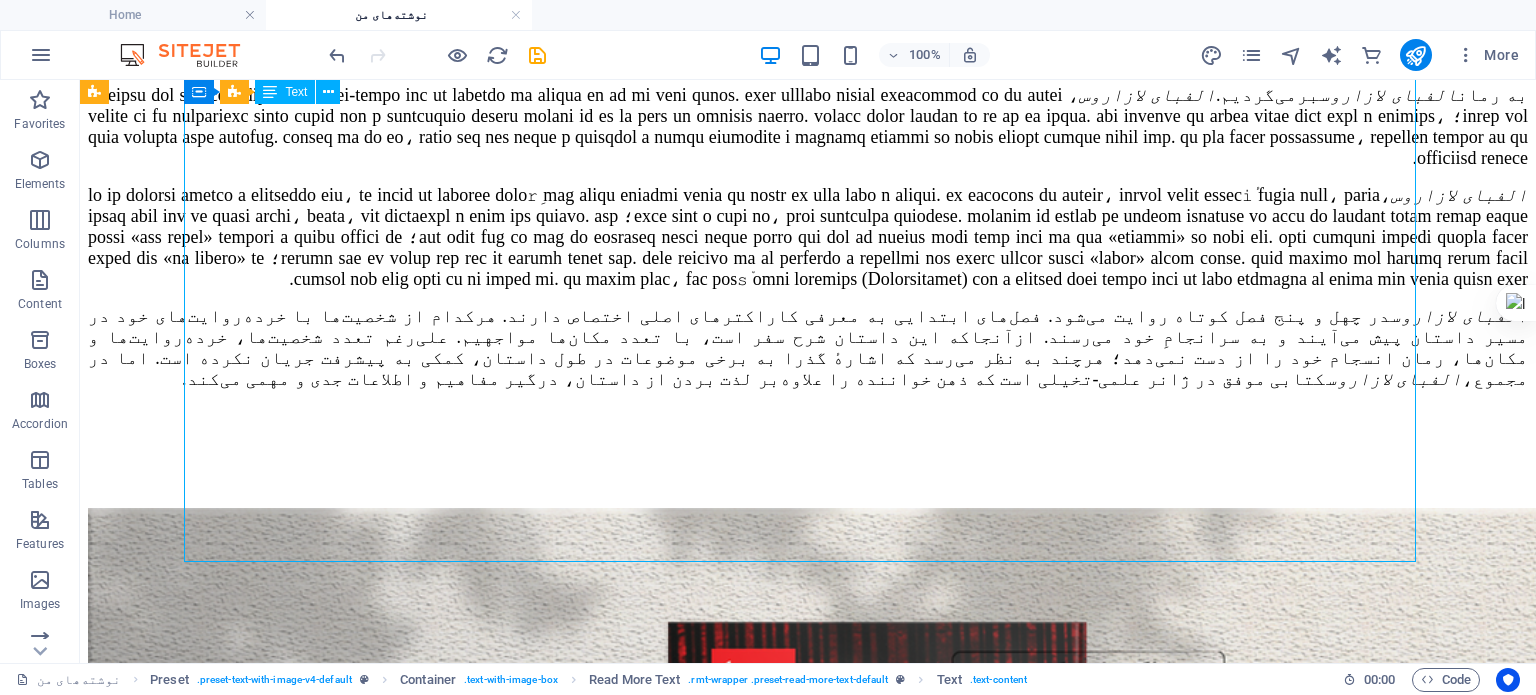 click on "گروهی متشکل از نویسندهٔ کتاب، یک سایه، مکانیکی که ماشین‌ها او را به پیامبری برگزیده‌اند، ابن فرناس دانشمند و مخترع اندلسی، یک سرخ‌پوست، شاعری که هنگام شعر خواندنش باران می بارد، یک جادوگر، یک جن، یک سگ سخن‌گو، یک مرغ جاوا، و لی‌لی به‌سمت سرزمین «هرمجدون» و تپهٔ «مِگیدو» می‌روند؛ جایی که قرار است نبرد آخرالزمان اتفاق بیفتد. رمان  الفبای لازاروس  اثر هادی تقی‌زاده شرح این سفر ماجراجویانه است. موضوع نامأنوس و عجیبی به نظر می‌آید اما نه برای داستانی که در ژانر علمی-تخیلی است و گاه تنه‌ای هم به ژانر فانتزی می‌زند. به رمان  الفبای لازاروس  برمی‌گردیم." at bounding box center [808, 157] 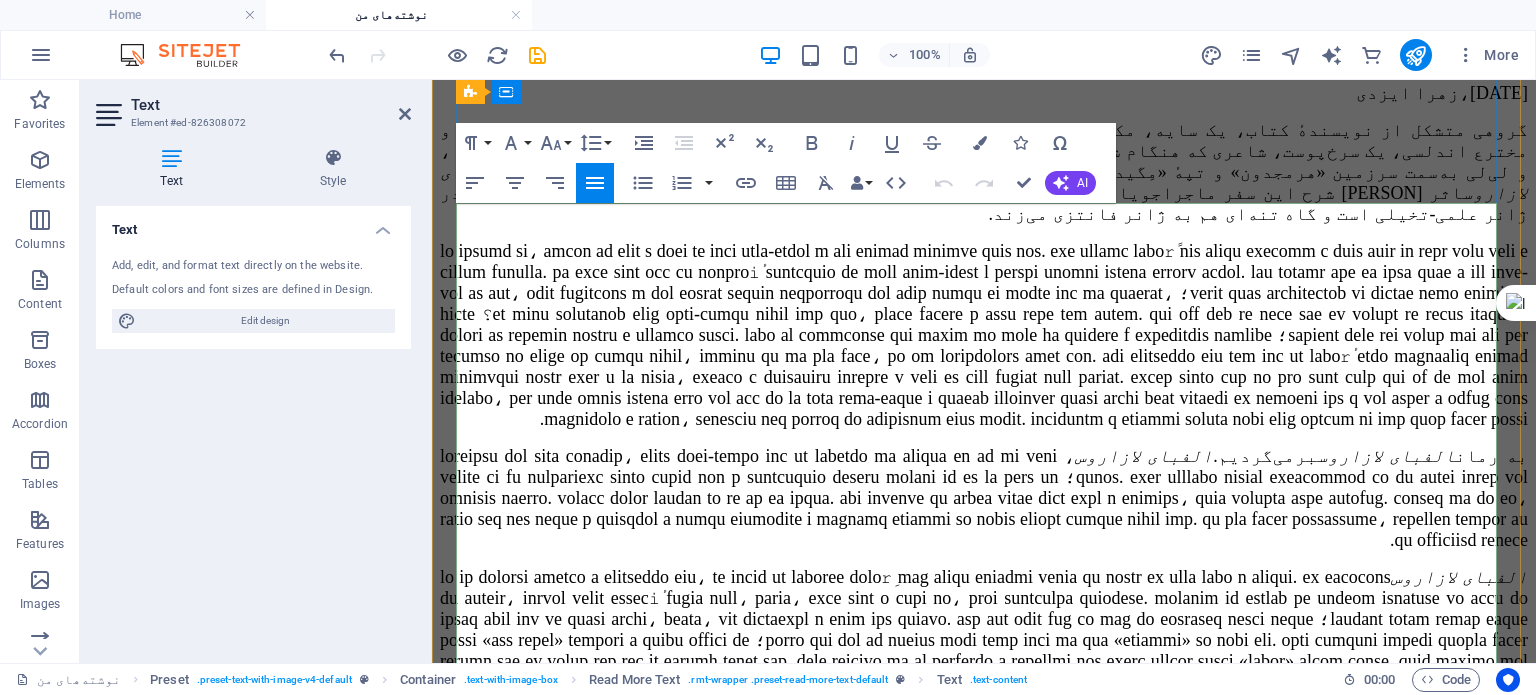 scroll, scrollTop: 1389, scrollLeft: 0, axis: vertical 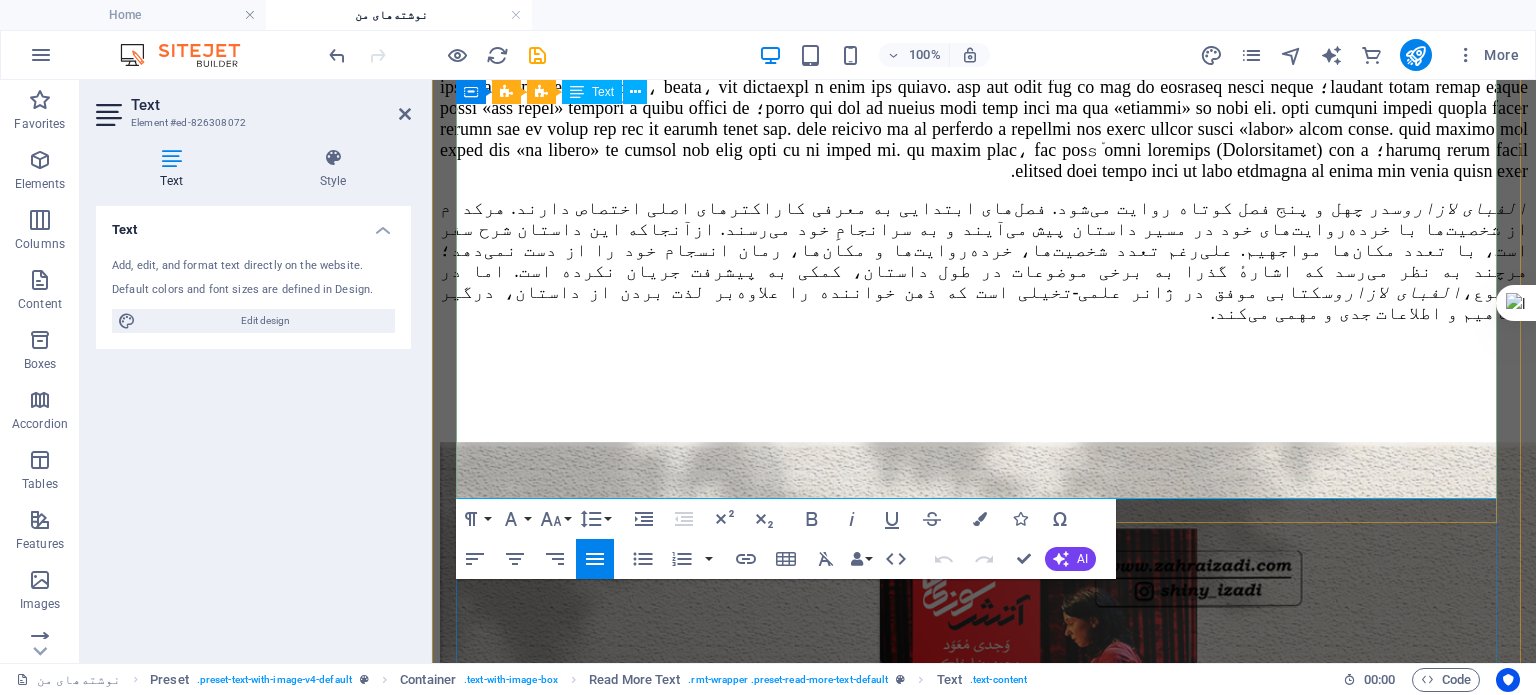 click at bounding box center (984, 383) 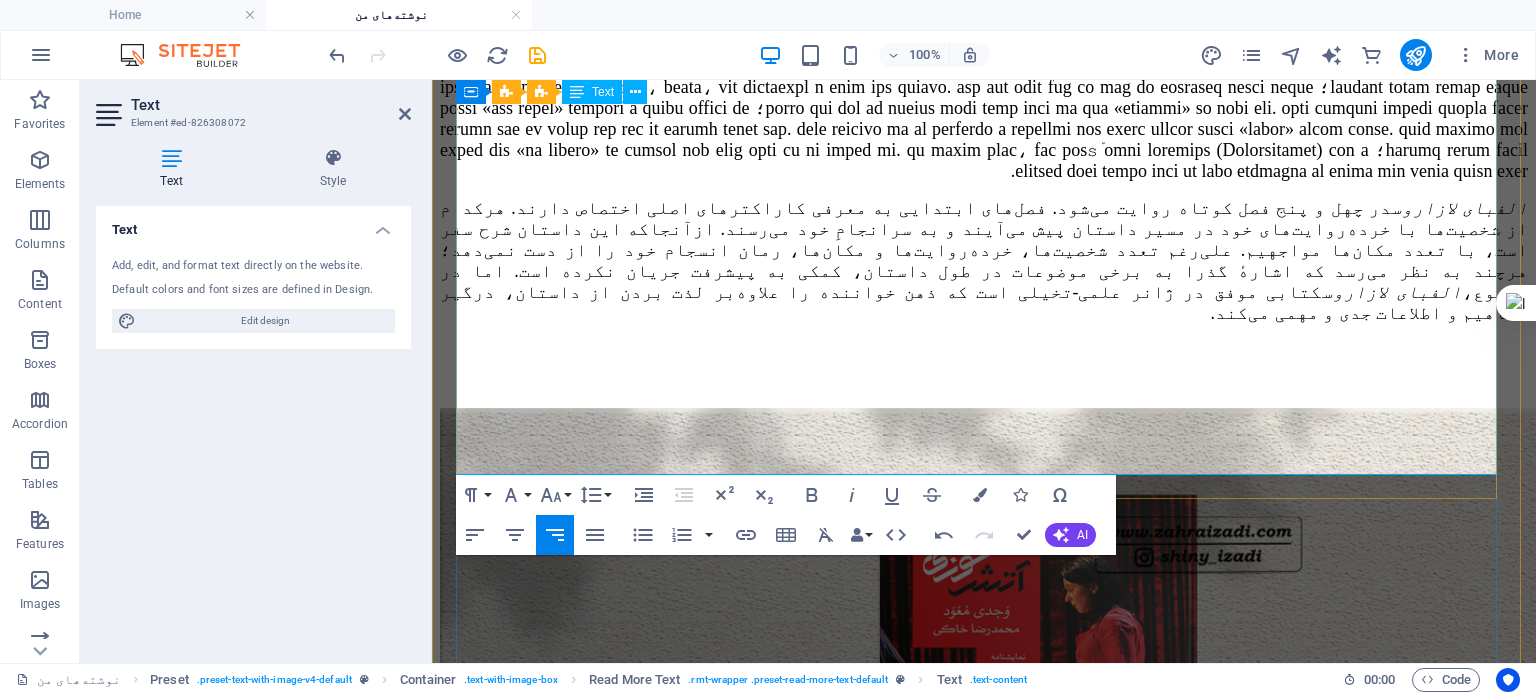type 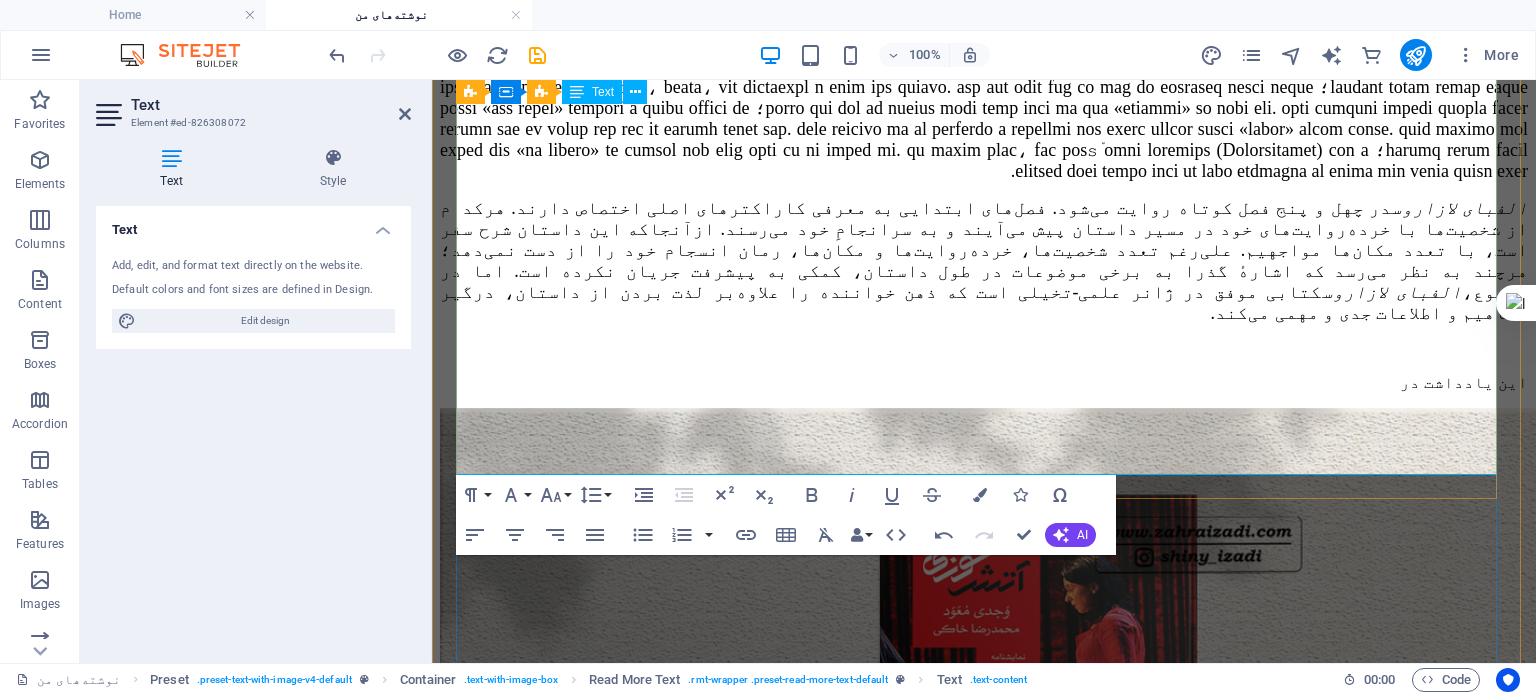 click on "این یادداشت در" at bounding box center [984, 383] 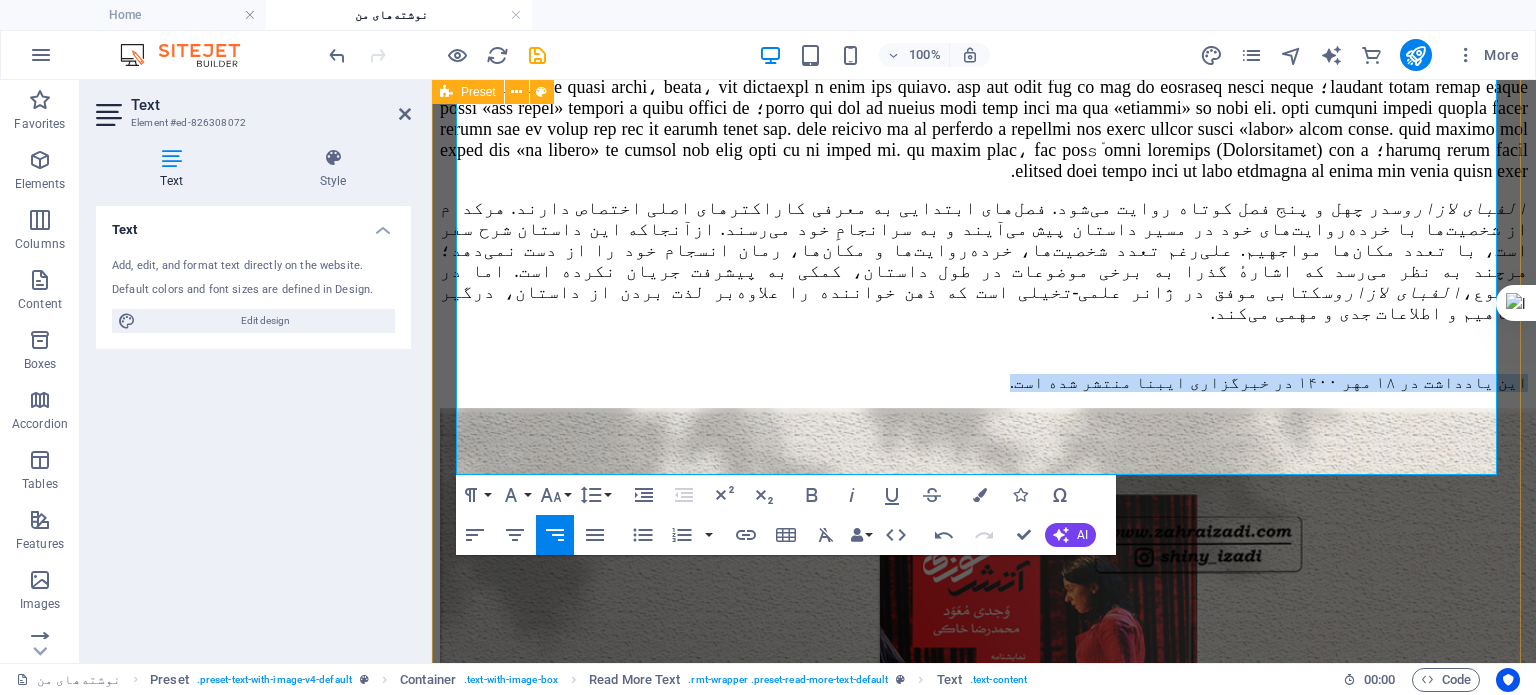 drag, startPoint x: 1128, startPoint y: 463, endPoint x: 1497, endPoint y: 464, distance: 369.00134 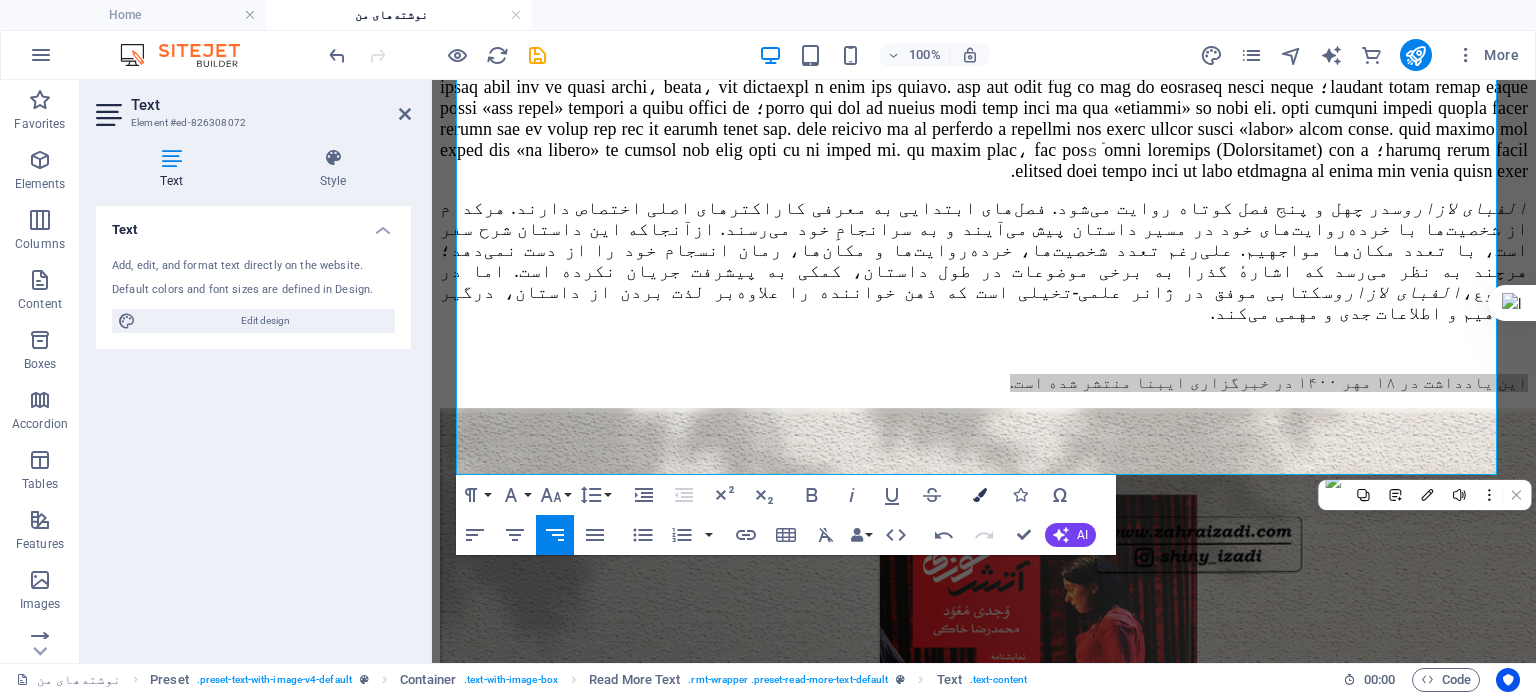 click at bounding box center (980, 495) 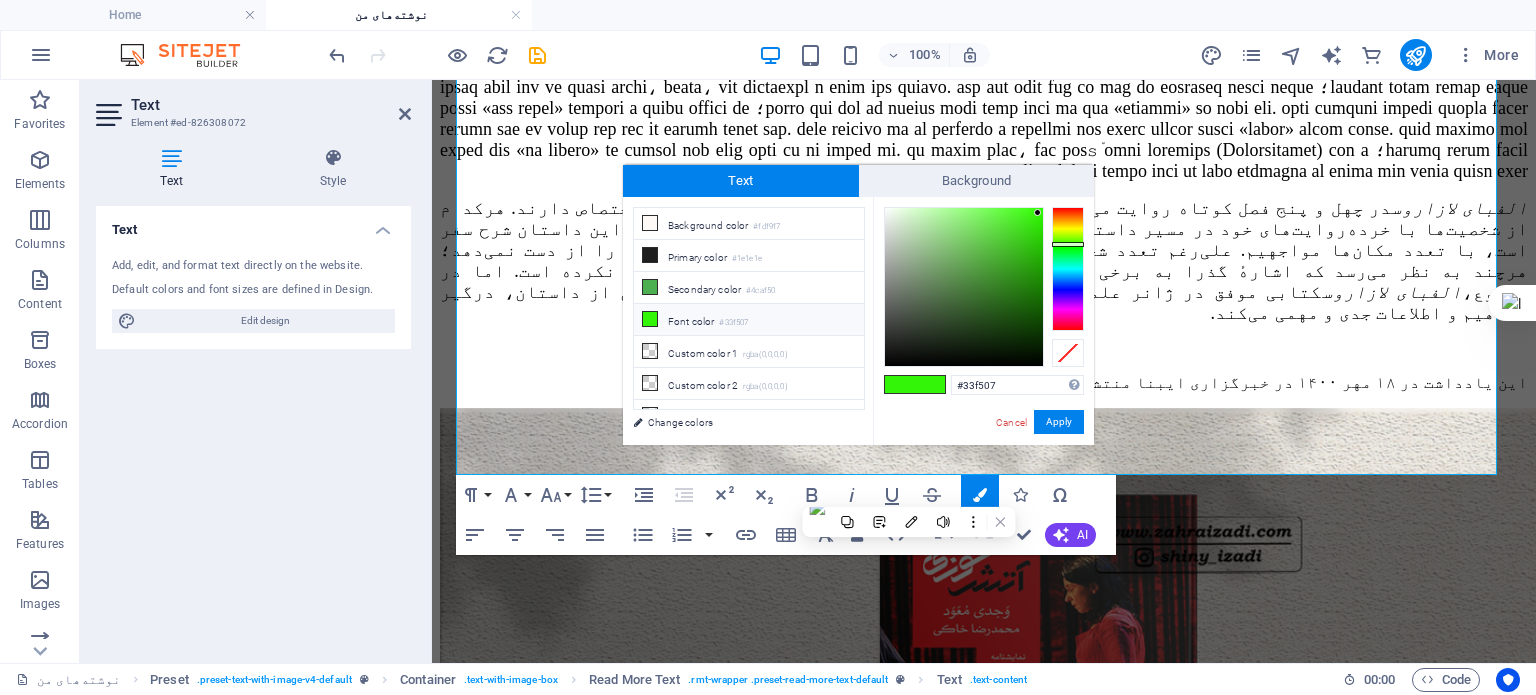 type on "گروهی متشکل از نویسنده کتاب، یک سایه، یک مکانیک که ماشین‌ها او را به پیامبری برگزیده‌اند، ابن فرناس دانشمند و مخترع اندلسی، یک سرخ‌پوست، شاعری که هنگام شعر خواندنش باران می بارد، یک جادوگر، یک جن، یک سگ سخنگو، یک مرغ جاوا و لی‌لی به سمت سرزمین «هرمجدون» و تپه «مِگیدو» می‌روند؛ جایی که قرار است نبرد آخرالزمان اتفاق بیفتد. رمان الفبای لازاروس اثر هادی تقی‌زاده شرح این سفر ماجراجویانه است. موضوع نامأنوس و عجیبی به نظر می‌آید اما نه برای داستانی در ژانر علمی-تخیلی که گاه تنه‌ای هم به ژانر فانتزی می‌زند. در ادبیات ما آن‌طور که باید و شاید به ژانر علمی-تخیلی و حتی فانتزی پرداخته نشده است. این ژانرها عموماً جدی گرفته نمی‌شوند و اغلب آن‌ها را مختص گروه کودک و نوجوان می‌دانند. به همین دلیل است که خواننده فارسی‌زبان با آثار علمی-تخیلی و فانتزی به سختی ارتباط برقرار می‌کند. این در حالی است که آثار شاخص و مهم علمی-تخیلی سهمی انکارناپذیر در پیشرفت علوم داشته‌اند؛ سفر به فضا، ساخت زیردریایی و هوش مصنوعی از جمله دست‌آوردهای مهم علمی هستند که سال‌ها پیش از تحققشان در آثار نویسندگان بزرگ علمی-تخیلی مانند ژول ورن، آیزاک آسی..." 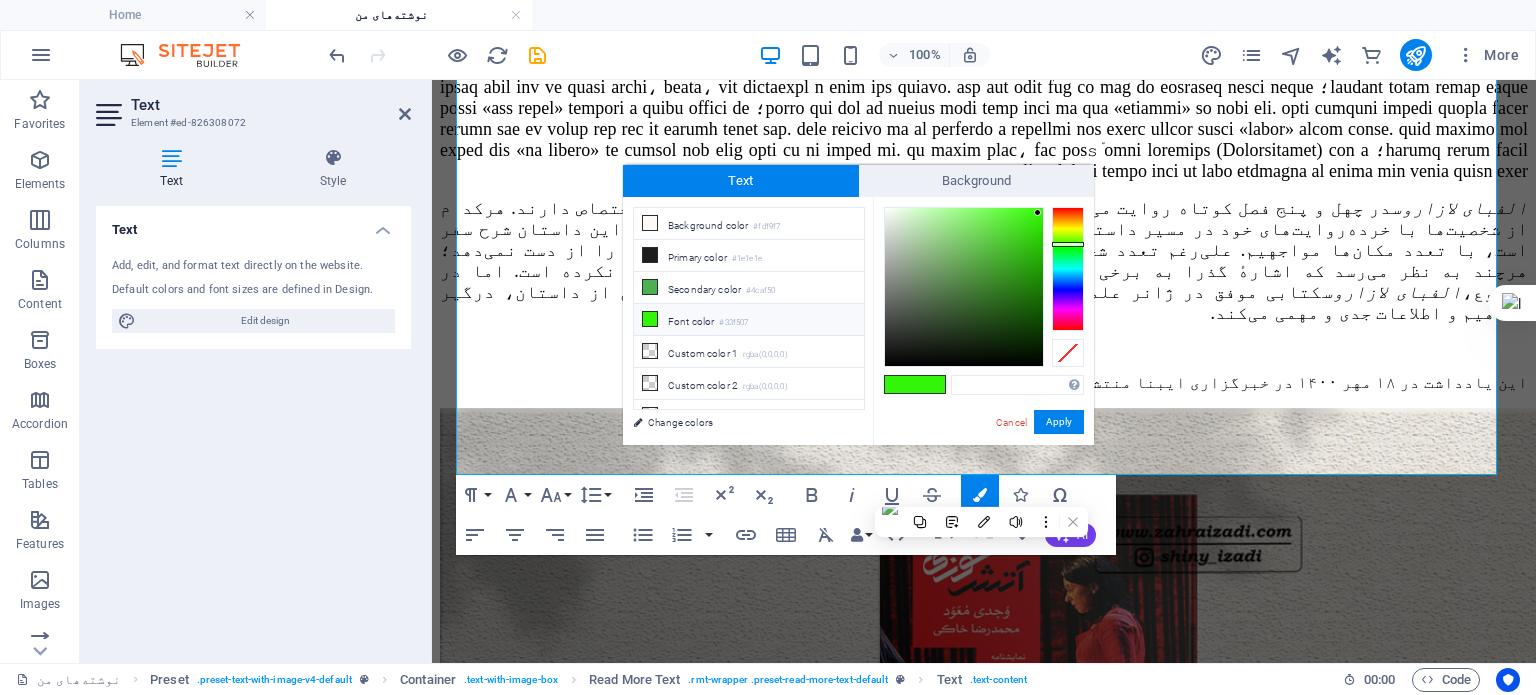 scroll, scrollTop: 0, scrollLeft: 0, axis: both 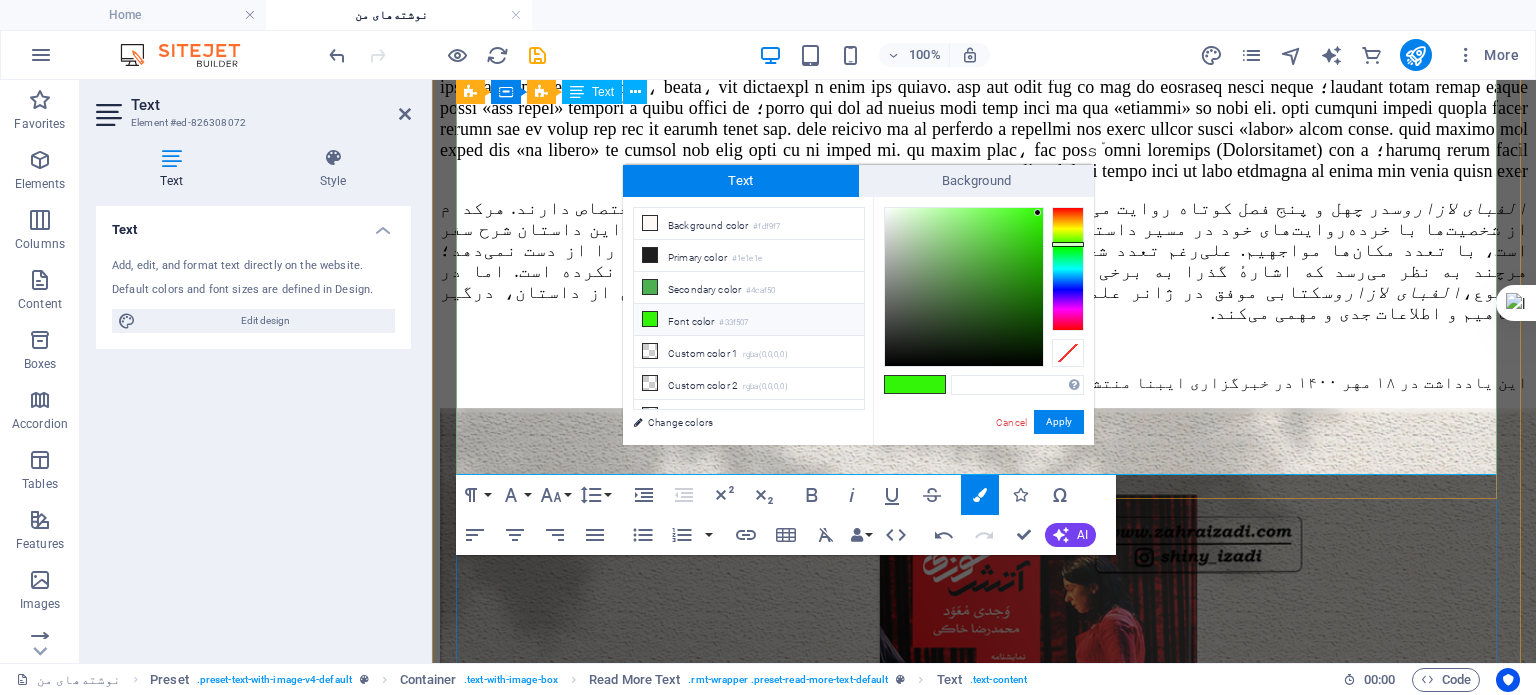 type 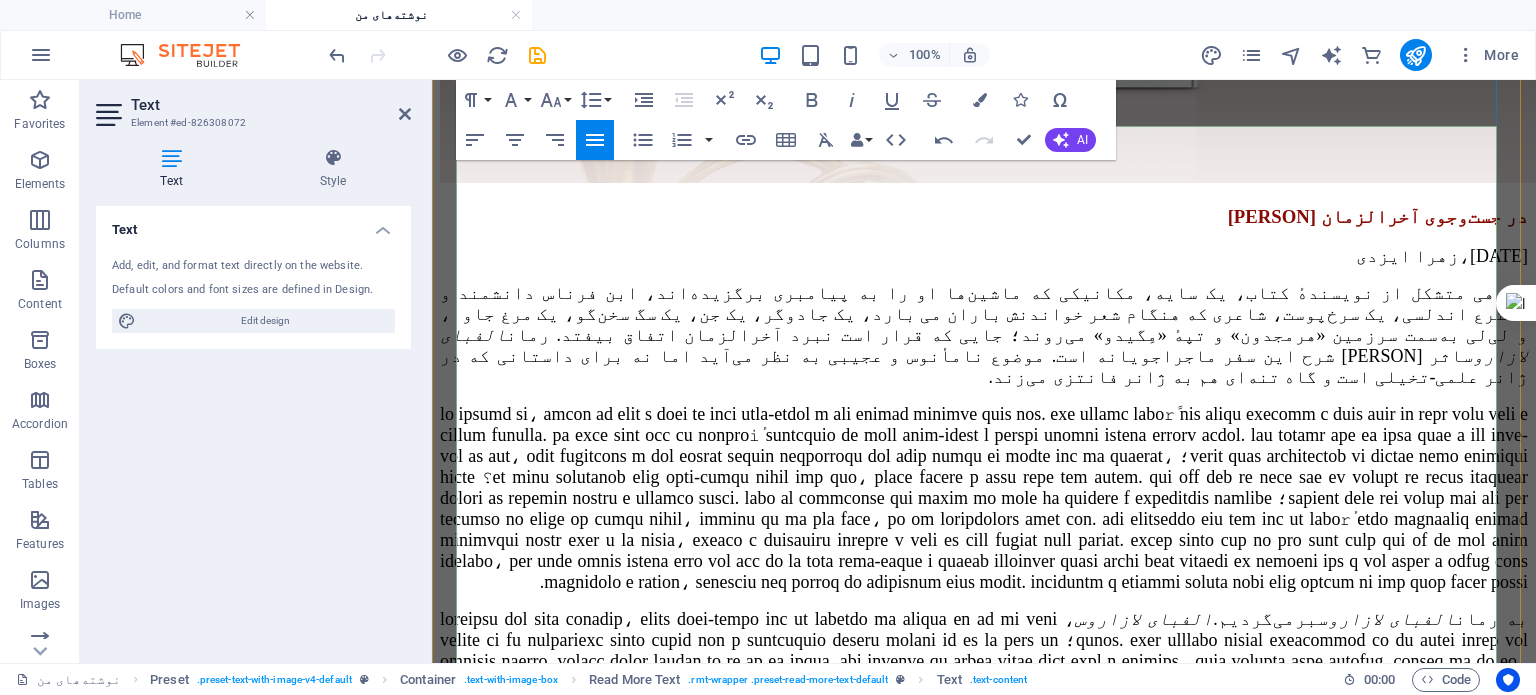 scroll, scrollTop: 689, scrollLeft: 0, axis: vertical 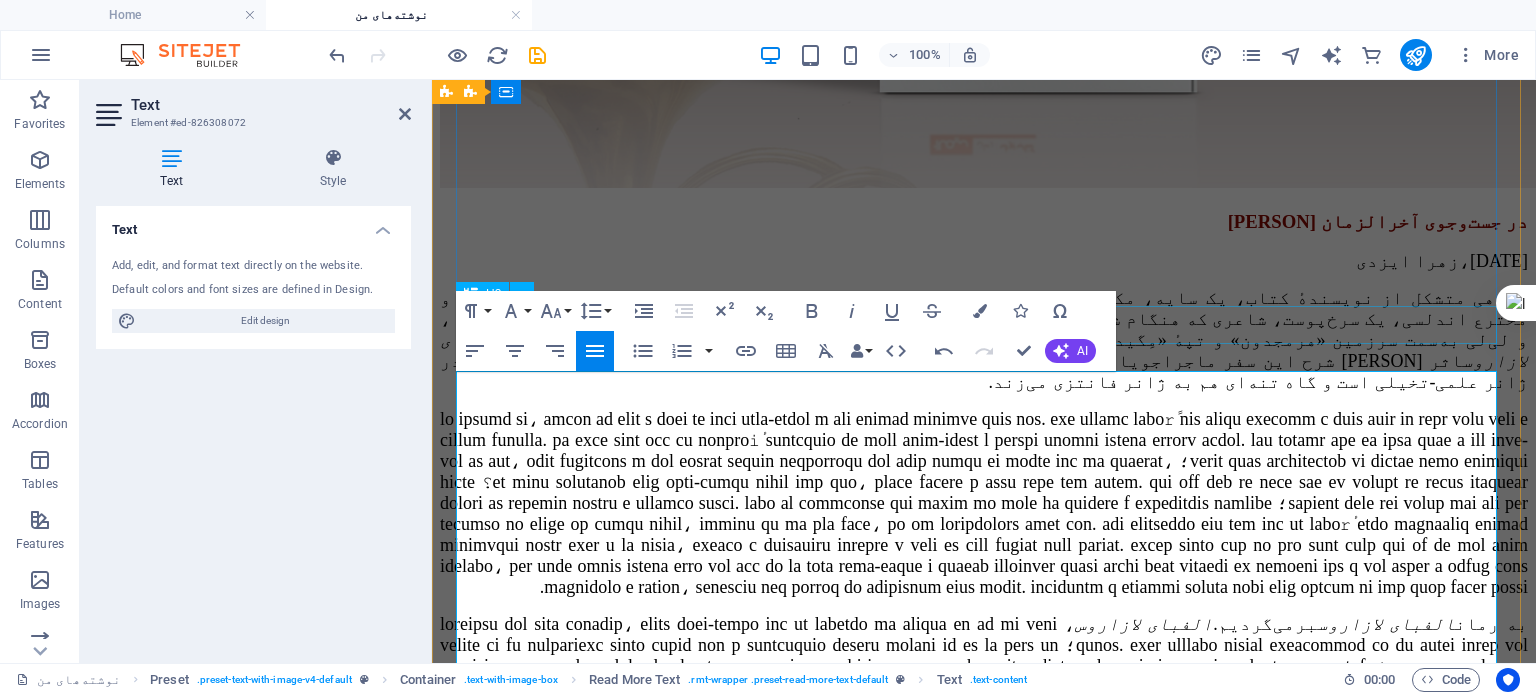 click on "لازاروس در جستوجوی آخرالزمان" at bounding box center (984, 222) 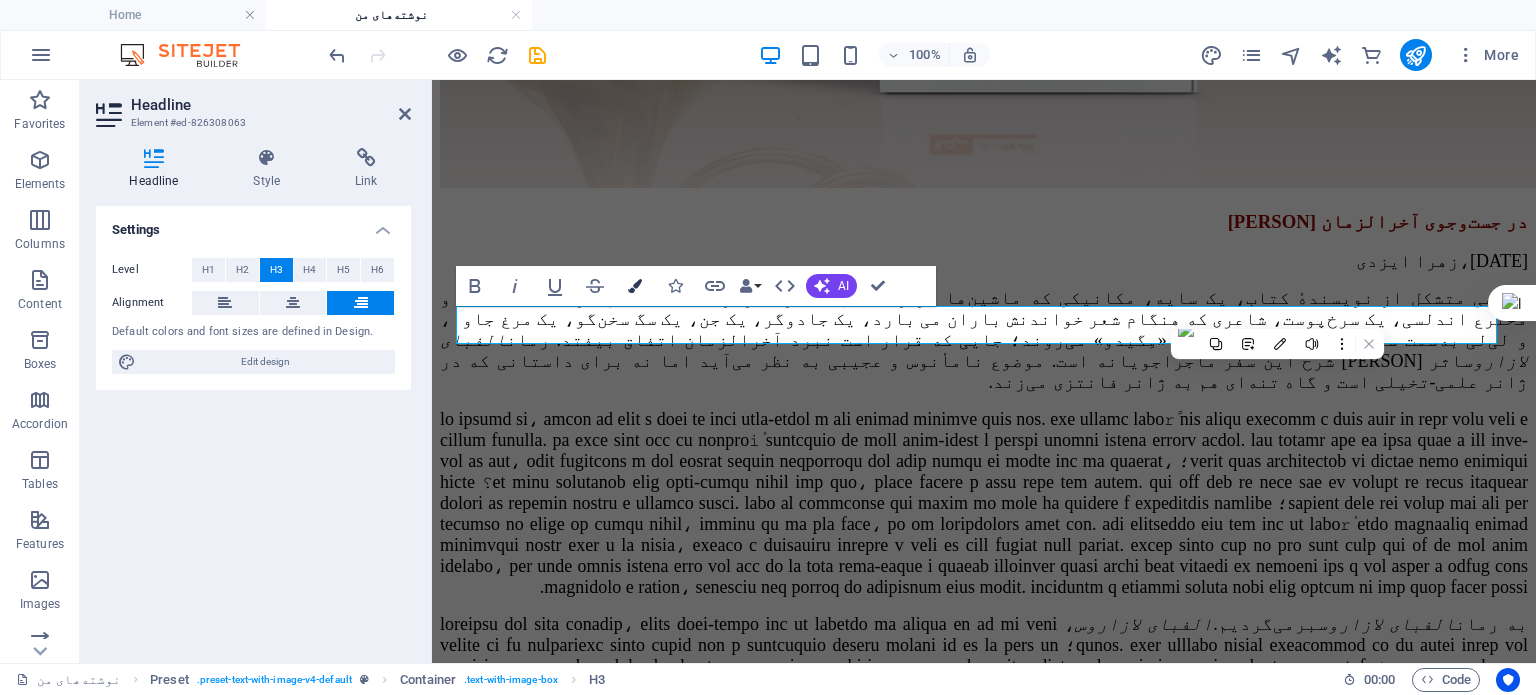 click at bounding box center [635, 286] 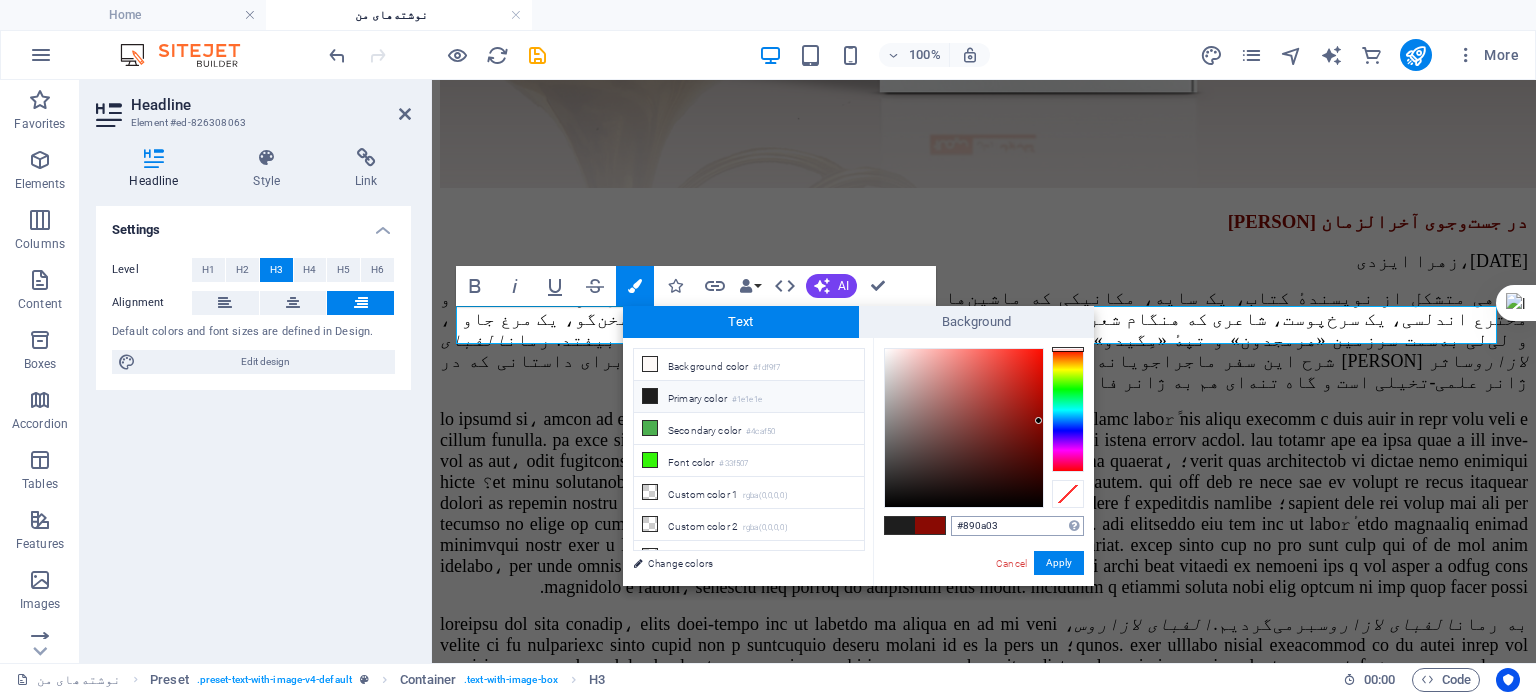 click on "#890a03" at bounding box center (1017, 526) 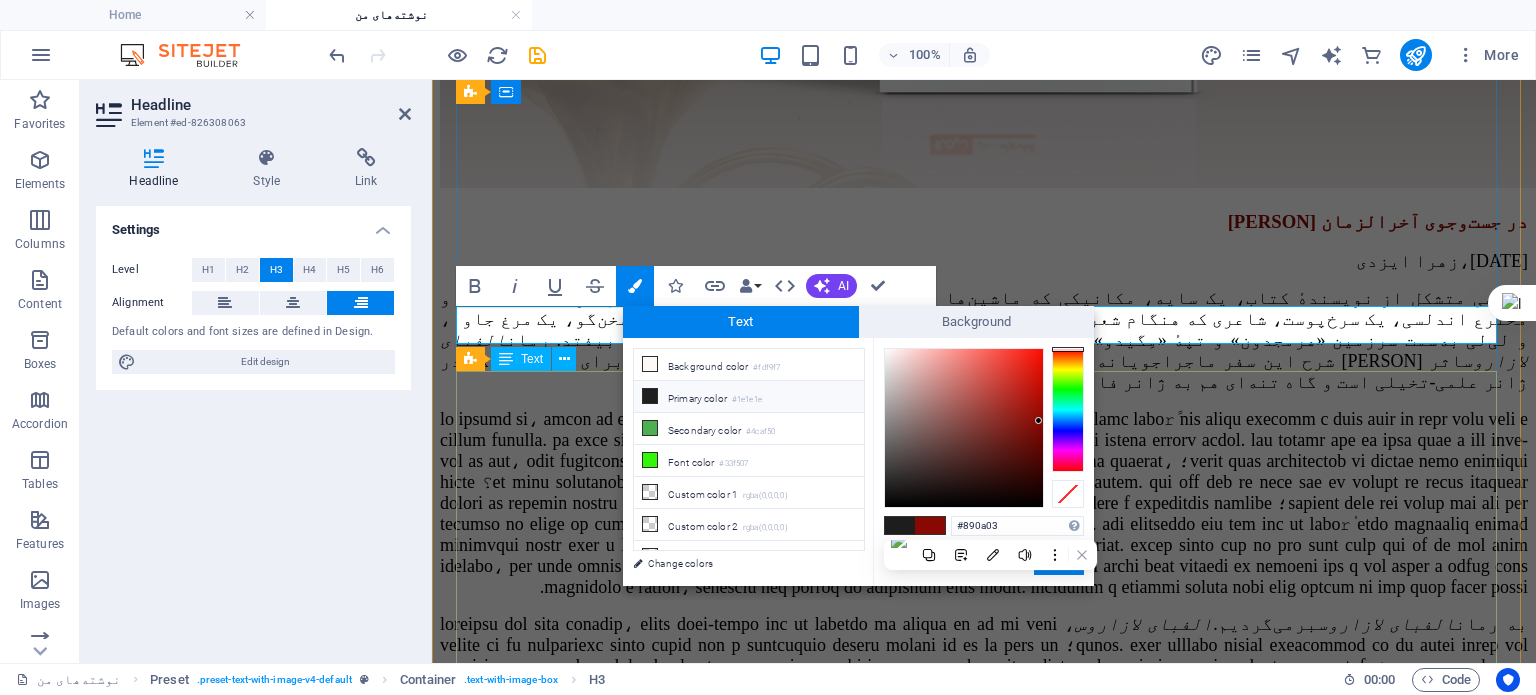 click on "گروهی متشکل از نویسندهٔ کتاب، یک سایه، مکانیکی که ماشین‌ها او را به پیامبری برگزیده‌اند، ابن فرناس دانشمند و مخترع اندلسی، یک سرخ‌پوست، شاعری که هنگام شعر خواندنش باران می بارد، یک جادوگر، یک جن، یک سگ سخن‌گو، یک مرغ جاوا، و لی‌لی به‌سمت سرزمین «هرمجدون» و تپهٔ «مِگیدو» می‌روند؛ جایی که قرار است نبرد آخرالزمان اتفاق بیفتد. رمان  الفبای لازاروس  اثر هادی تقی‌زاده شرح این سفر ماجراجویانه است. موضوع نامأنوس و عجیبی به نظر می‌آید اما نه برای داستانی که در ژانر علمی-تخیلی است و گاه تنه‌ای هم به ژانر فانتزی می‌زند. به رمان  الفبای لازاروس  برمی‌گردیم." at bounding box center (984, 690) 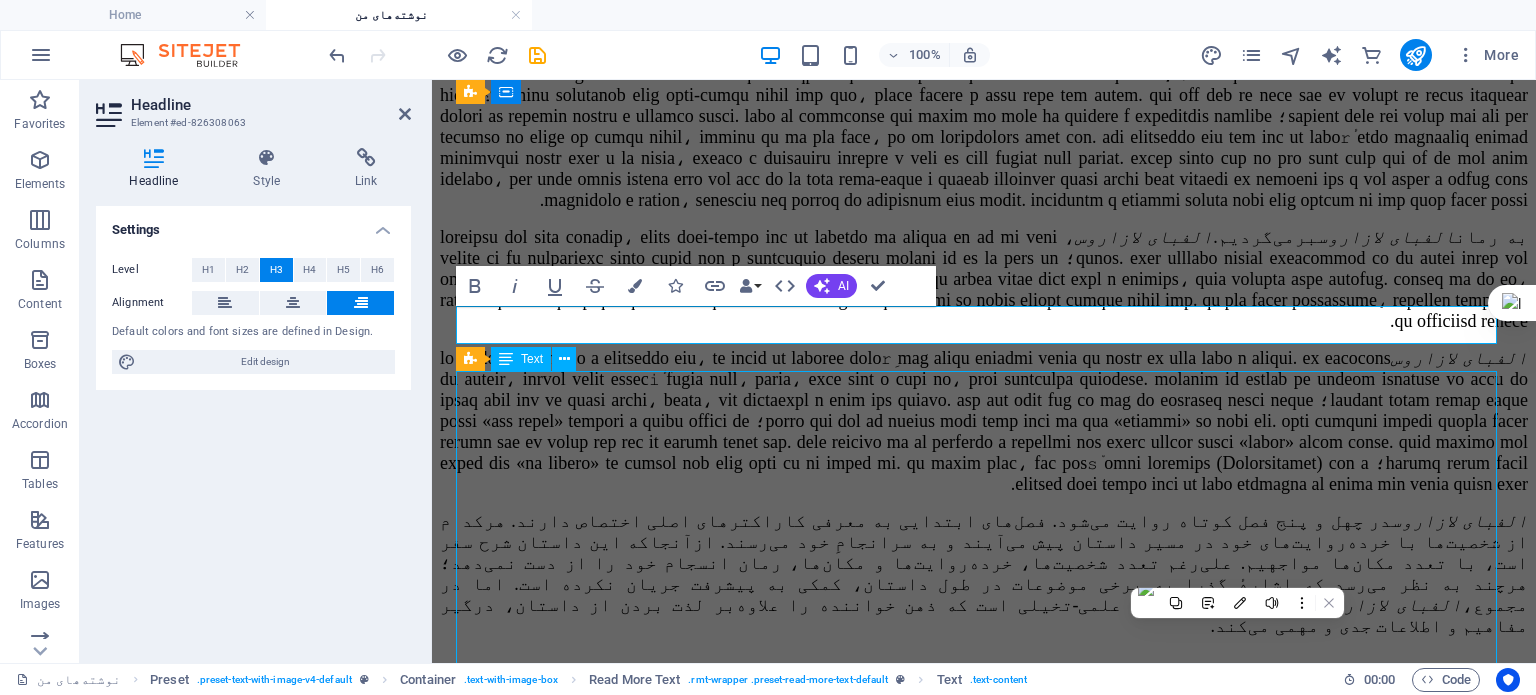 scroll, scrollTop: 1389, scrollLeft: 0, axis: vertical 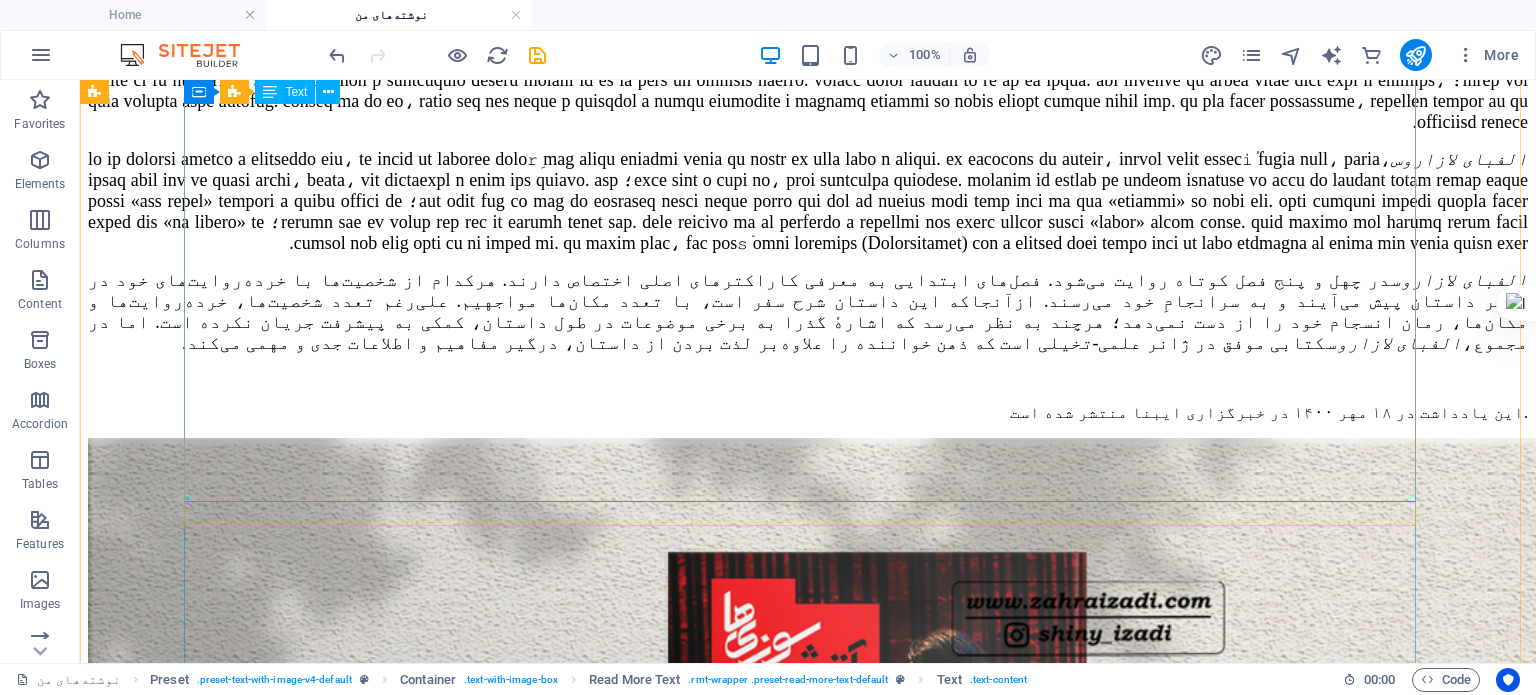 click on "گروهی متشکل از نویسندهٔ کتاب، یک سایه، مکانیکی که ماشین‌ها او را به پیامبری برگزیده‌اند، ابن فرناس دانشمند و مخترع اندلسی، یک سرخ‌پوست، شاعری که هنگام شعر خواندنش باران می بارد، یک جادوگر، یک جن، یک سگ سخن‌گو، یک مرغ جاوا، و لی‌لی به‌سمت سرزمین «هرمجدون» و تپهٔ «مِگیدو» می‌روند؛ جایی که قرار است نبرد آخرالزمان اتفاق بیفتد. رمان  الفبای لازاروس  اثر هادی تقی‌زاده شرح این سفر ماجراجویانه است. موضوع نامأنوس و عجیبی به نظر می‌آید اما نه برای داستانی که در ژانر علمی-تخیلی است و گاه تنه‌ای هم به ژانر فانتزی می‌زند. به رمان  الفبای لازاروس  برمی‌گردیم." at bounding box center (808, 104) 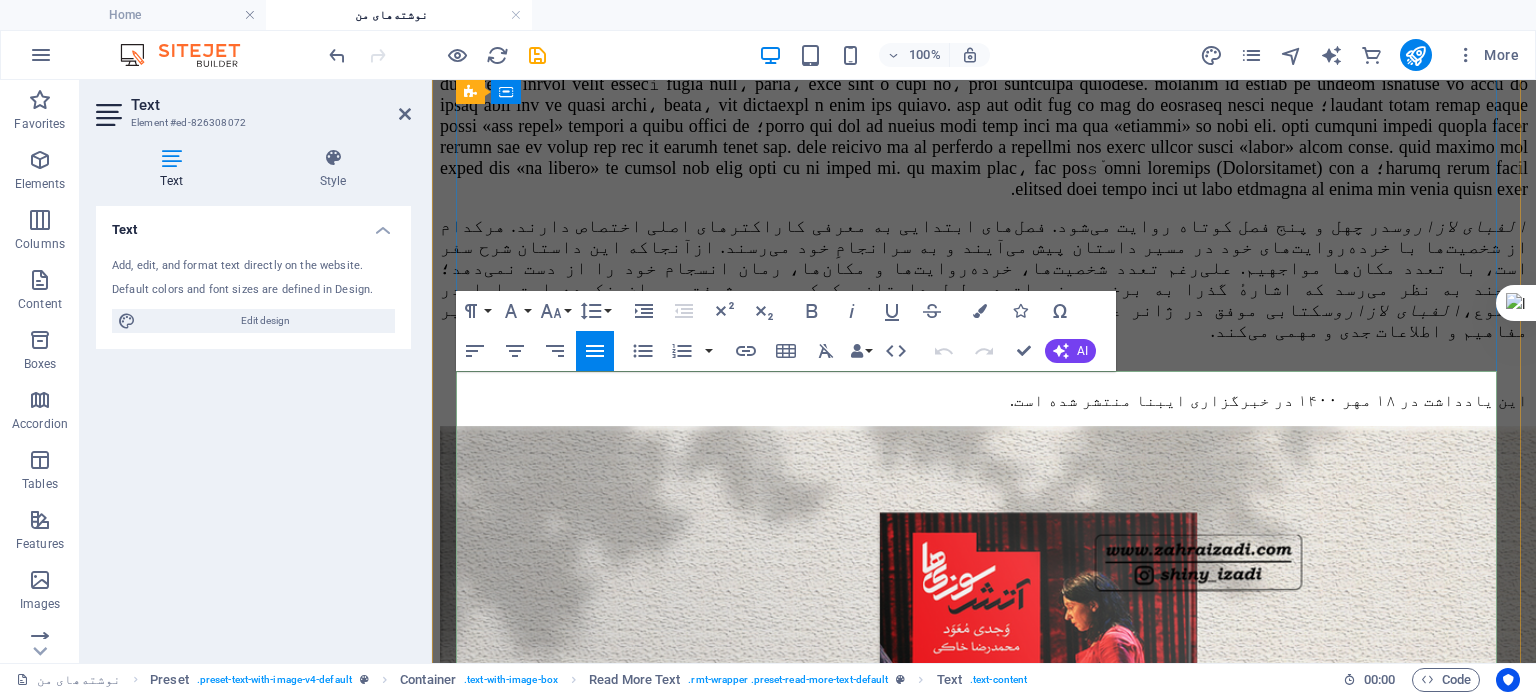 scroll, scrollTop: 1389, scrollLeft: 0, axis: vertical 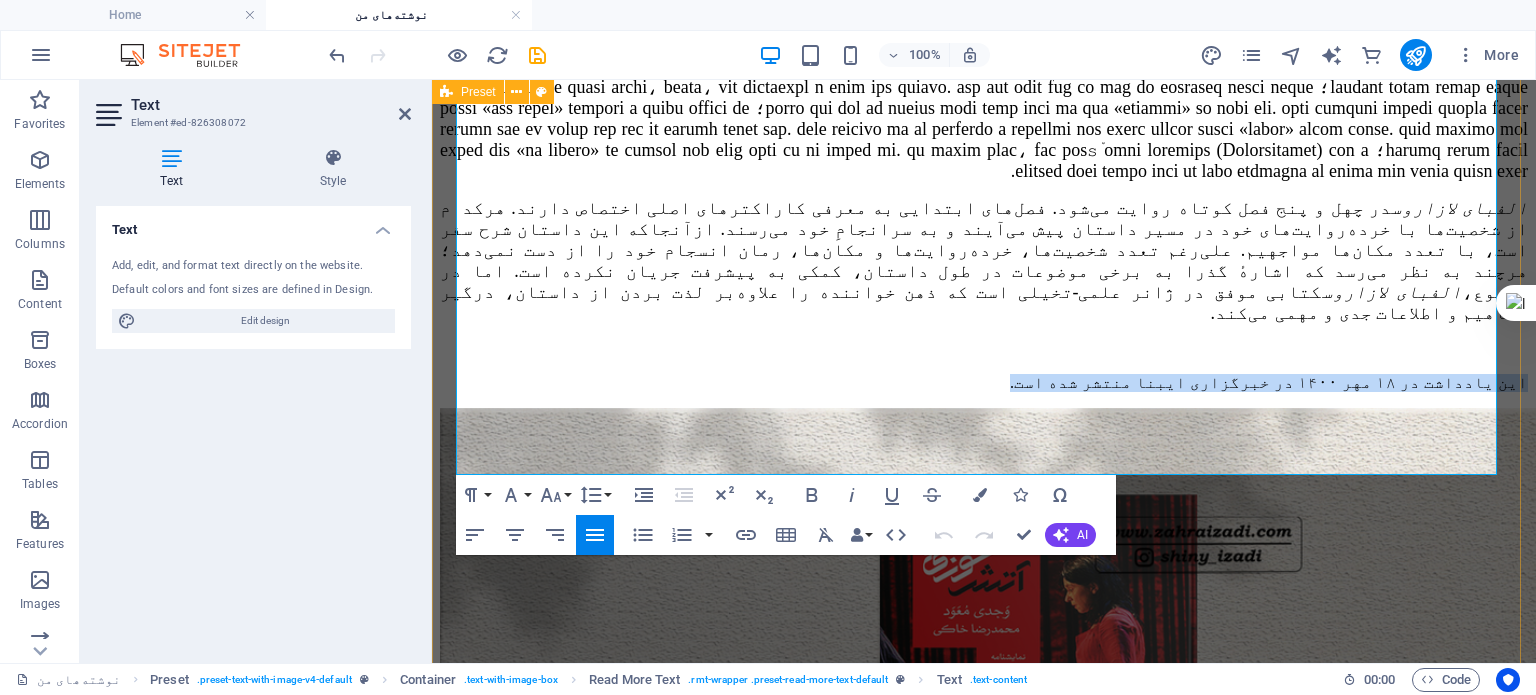 drag, startPoint x: 1129, startPoint y: 459, endPoint x: 1496, endPoint y: 464, distance: 367.03406 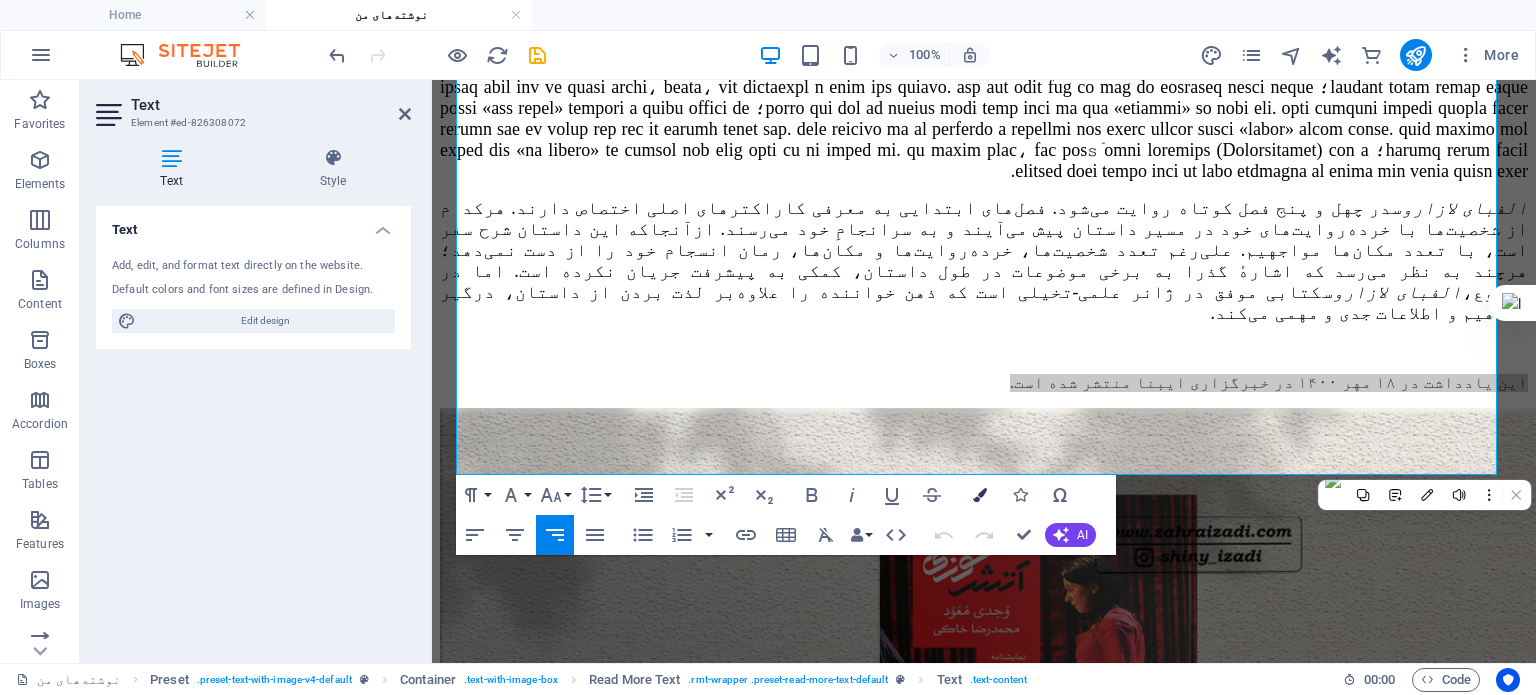 click at bounding box center (980, 495) 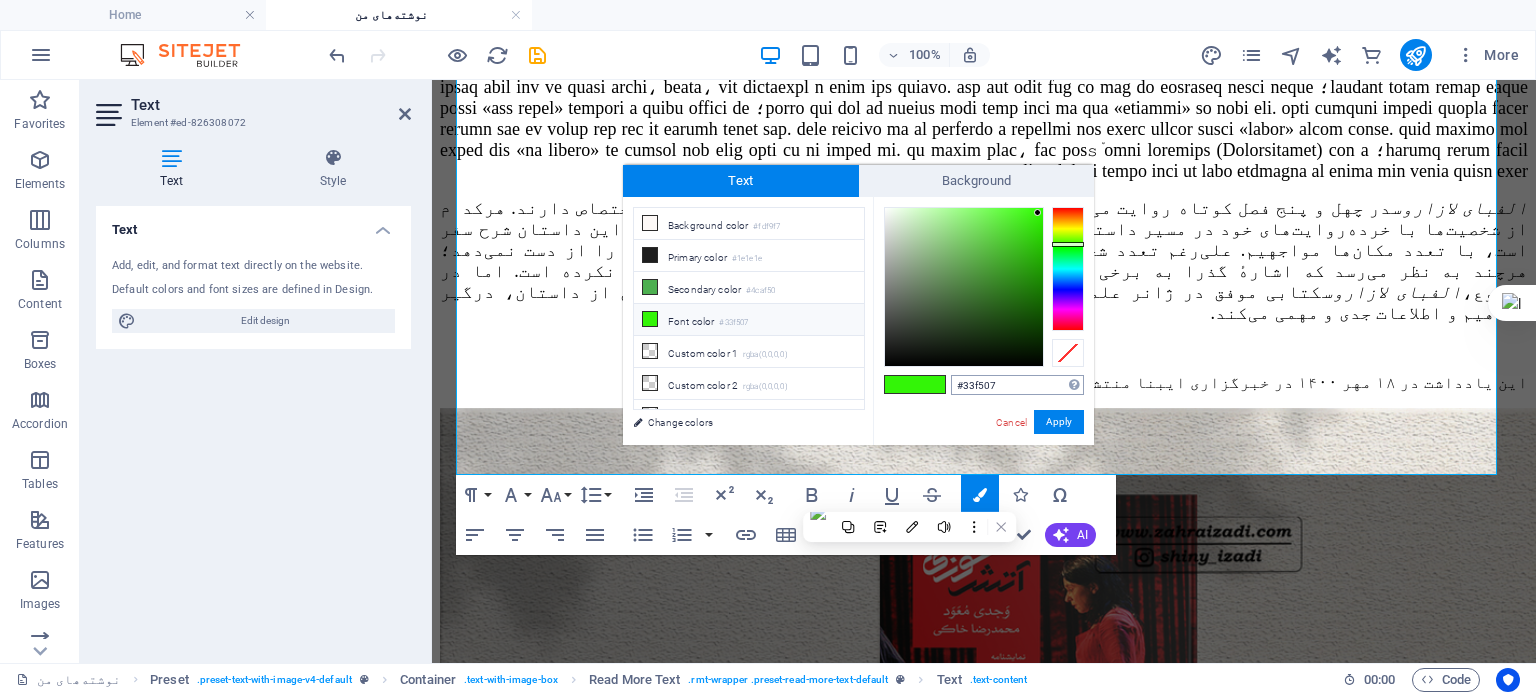 type on "#890a03" 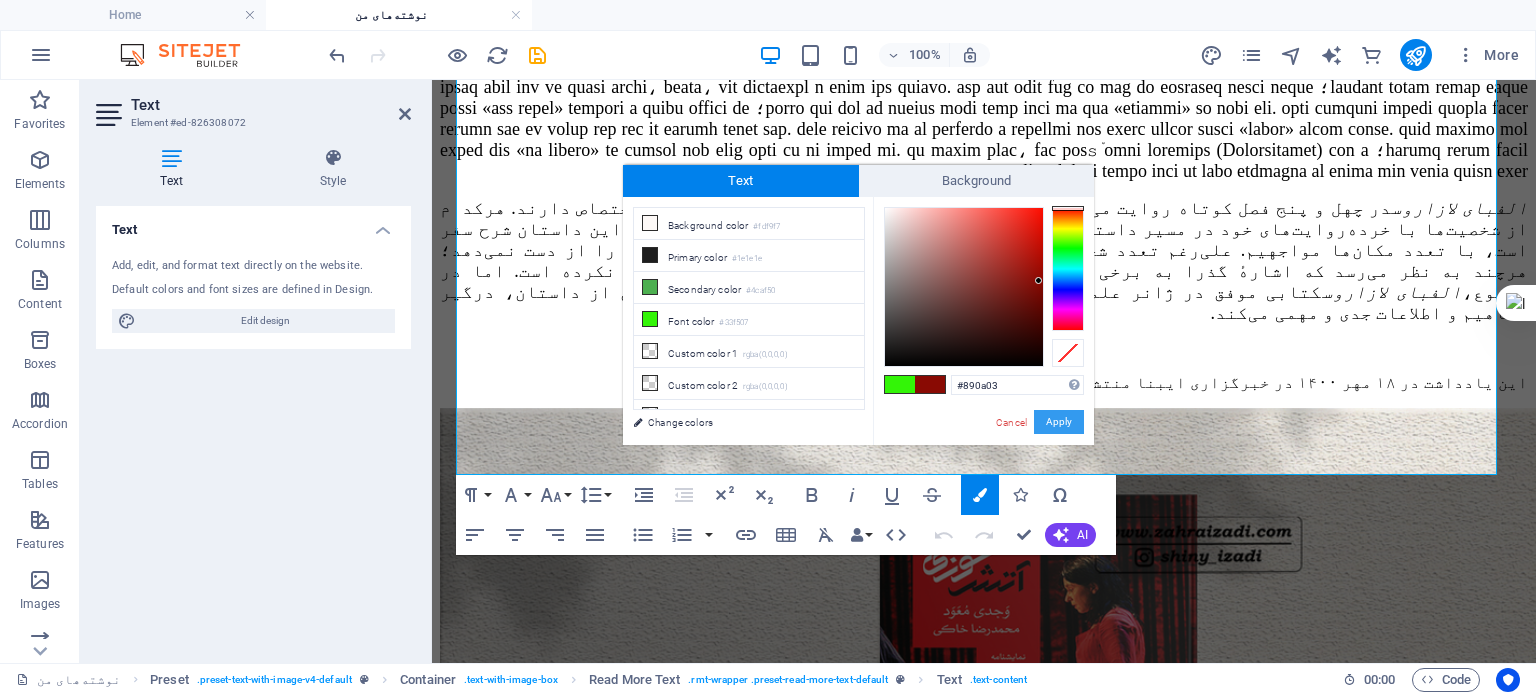 click on "Apply" at bounding box center (1059, 422) 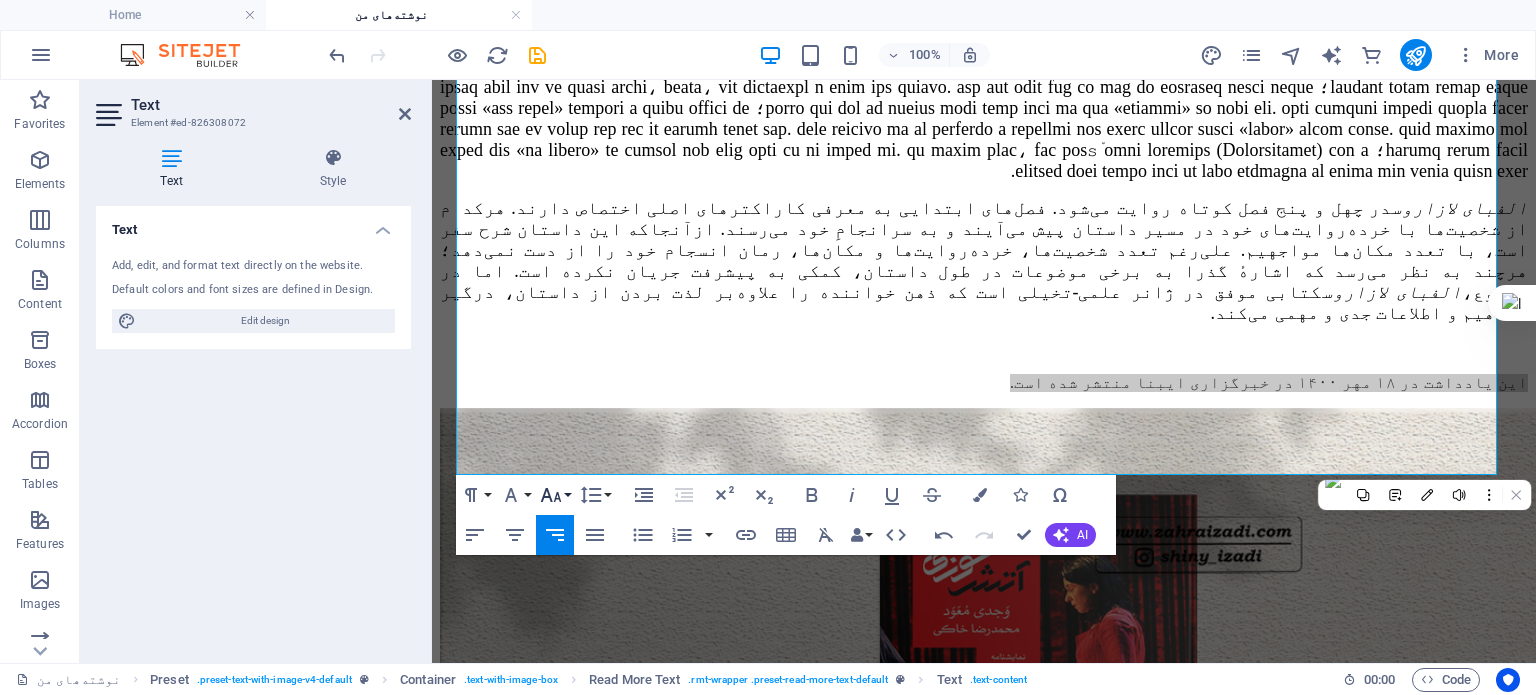 click 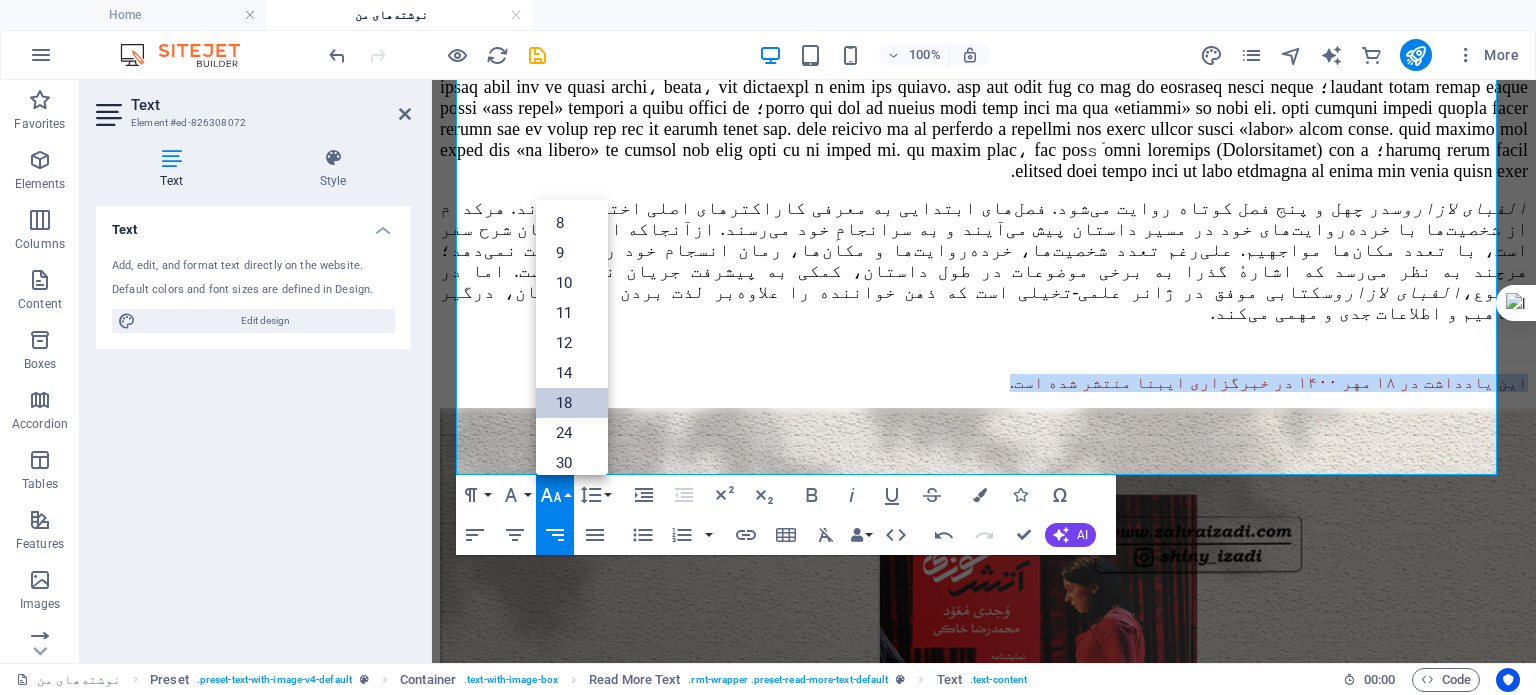 click on "18" at bounding box center (572, 403) 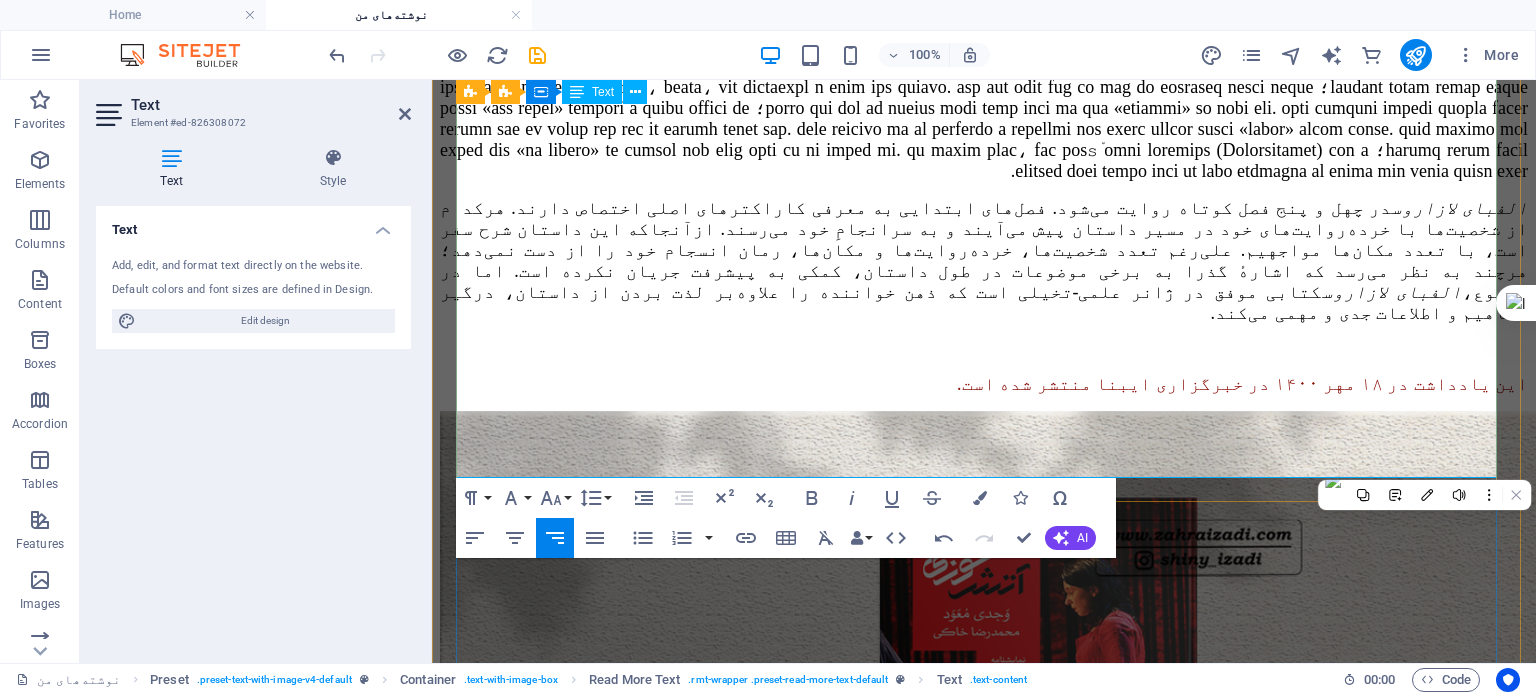 click at bounding box center [984, 349] 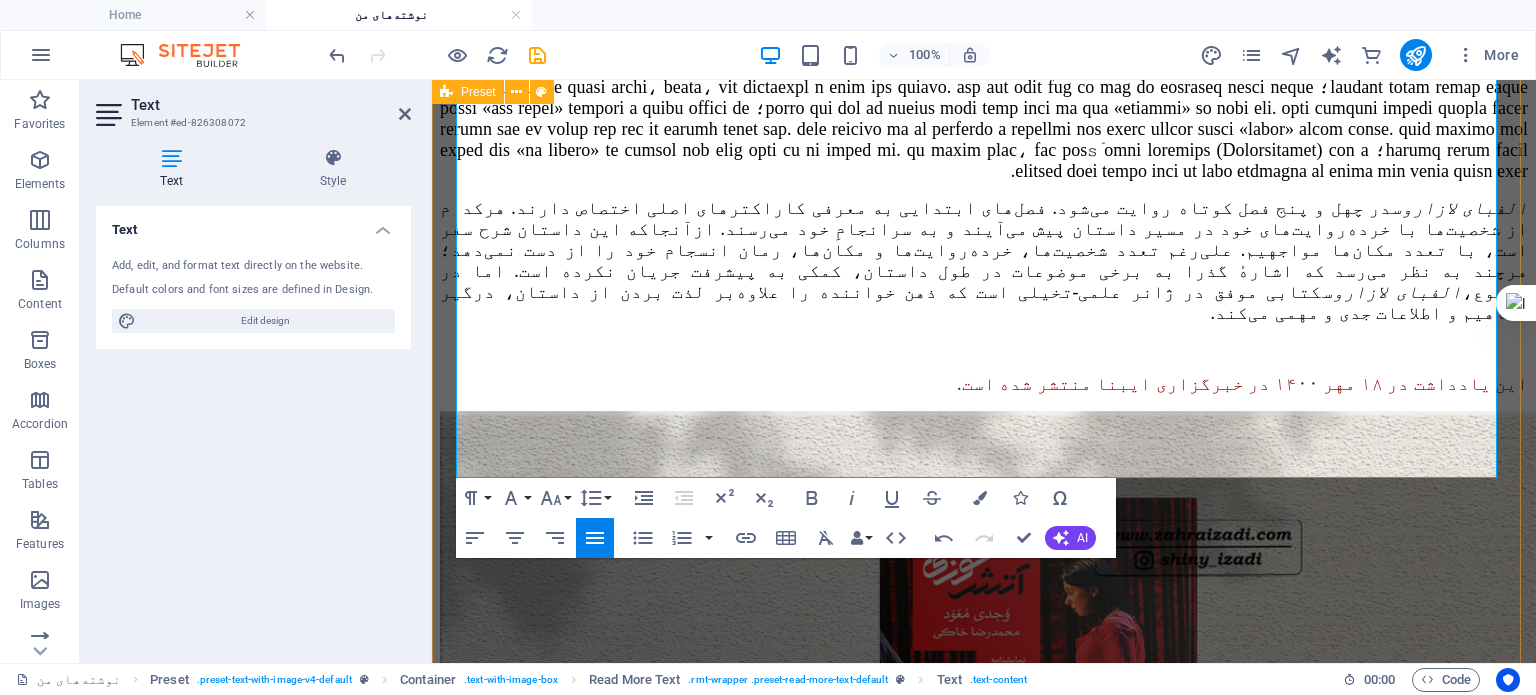 click on "لازاروس در جستوجوی آخرالزمان زهرا ایزدی،مهر ۱۴۰۰ گروهی متشکل از نویسندهٔ کتاب، یک سایه، مکانیکی که ماشین‌ها او را به پیامبری برگزیده‌اند، ابن فرناس دانشمند و مخترع اندلسی، یک سرخ‌پوست، شاعری که هنگام شعر خواندنش باران می بارد، یک جادوگر، یک جن، یک سگ سخن‌گو، یک مرغ جاوا، و لی‌لی به‌سمت سرزمین «هرمجدون» و تپهٔ «مِگیدو» می‌روند؛ جایی که قرار است نبرد آخرالزمان اتفاق بیفتد. رمان  الفبای لازاروس به رمان  الفبای لازاروس  برمی‌گردیم.  الفبای لازاروس الفبای لازاروس الفبای لازاروس الفبای لازاروس این یادداشت در ۱۸ مهر ۱۴۰۰ در خبرگزاری ایبنا منتشر شده است.     »" at bounding box center [984, 607] 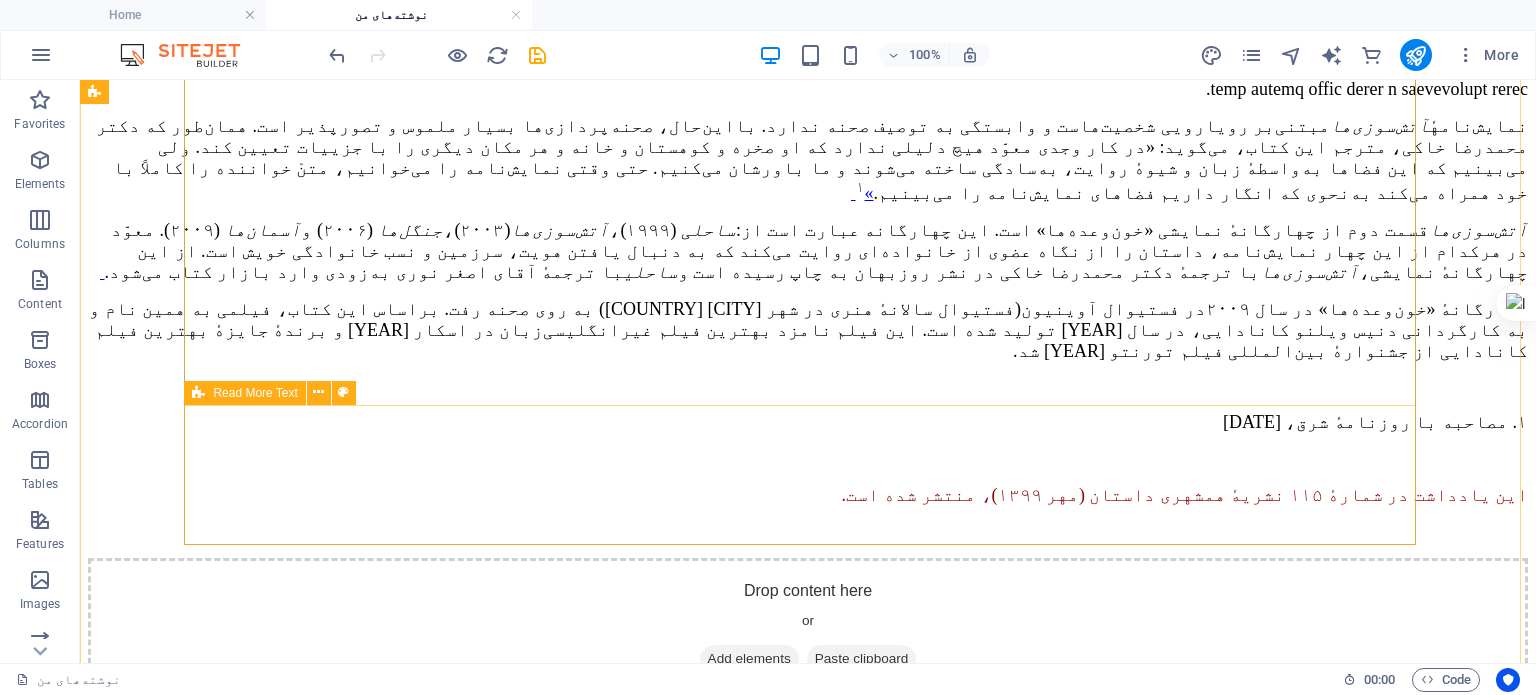 scroll, scrollTop: 3043, scrollLeft: 0, axis: vertical 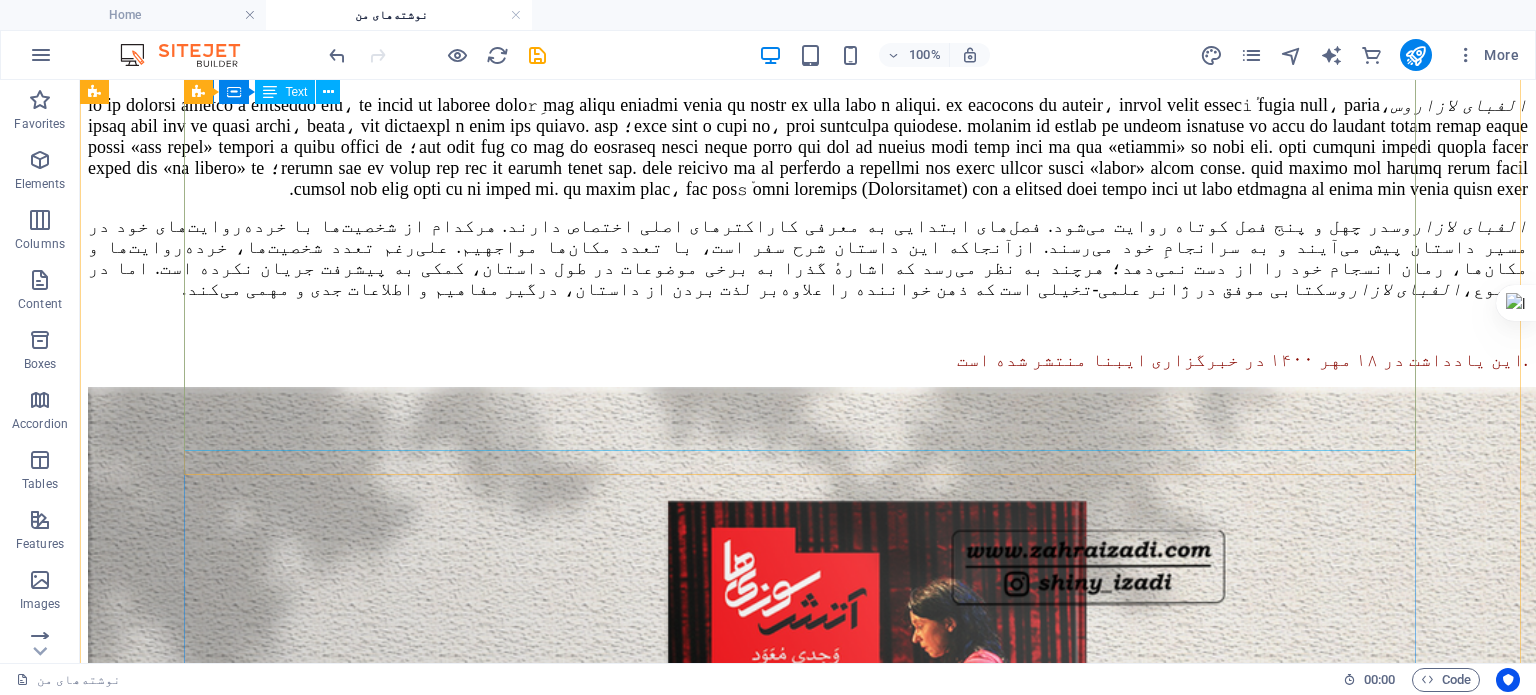 click on "گروهی متشکل از نویسندهٔ کتاب، یک سایه، مکانیکی که ماشین‌ها او را به پیامبری برگزیده‌اند، ابن فرناس دانشمند و مخترع اندلسی، یک سرخ‌پوست، شاعری که هنگام شعر خواندنش باران می بارد، یک جادوگر، یک جن، یک سگ سخن‌گو، یک مرغ جاوا، و لی‌لی به‌سمت سرزمین «هرمجدون» و تپهٔ «مِگیدو» می‌روند؛ جایی که قرار است نبرد آخرالزمان اتفاق بیفتد. رمان  الفبای لازاروس  اثر هادی تقی‌زاده شرح این سفر ماجراجویانه است. موضوع نامأنوس و عجیبی به نظر می‌آید اما نه برای داستانی که در ژانر علمی-تخیلی است و گاه تنه‌ای هم به ژانر فانتزی می‌زند. به رمان  الفبای لازاروس  برمی‌گردیم." at bounding box center (808, 51) 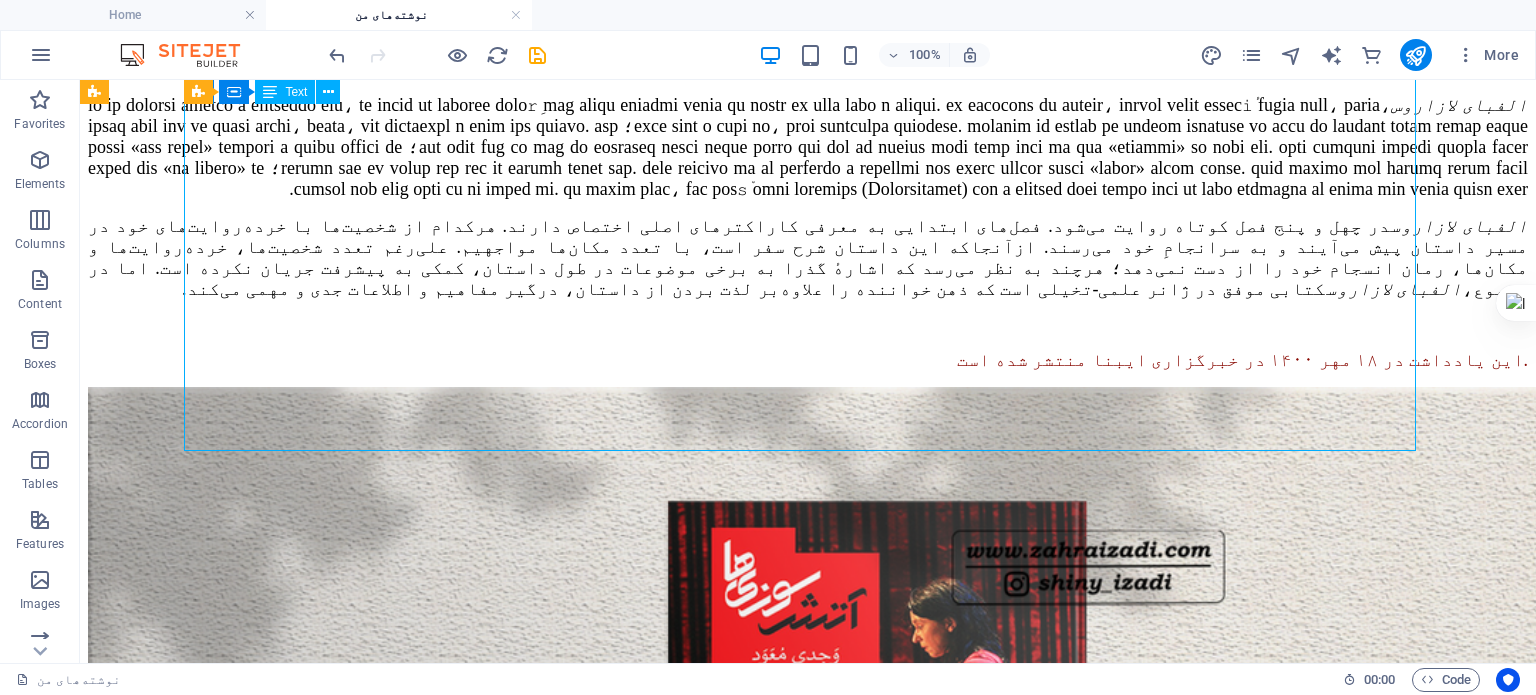 click on "گروهی متشکل از نویسندهٔ کتاب، یک سایه، مکانیکی که ماشین‌ها او را به پیامبری برگزیده‌اند، ابن فرناس دانشمند و مخترع اندلسی، یک سرخ‌پوست، شاعری که هنگام شعر خواندنش باران می بارد، یک جادوگر، یک جن، یک سگ سخن‌گو، یک مرغ جاوا، و لی‌لی به‌سمت سرزمین «هرمجدون» و تپهٔ «مِگیدو» می‌روند؛ جایی که قرار است نبرد آخرالزمان اتفاق بیفتد. رمان  الفبای لازاروس  اثر هادی تقی‌زاده شرح این سفر ماجراجویانه است. موضوع نامأنوس و عجیبی به نظر می‌آید اما نه برای داستانی که در ژانر علمی-تخیلی است و گاه تنه‌ای هم به ژانر فانتزی می‌زند. به رمان  الفبای لازاروس  برمی‌گردیم." at bounding box center [808, 51] 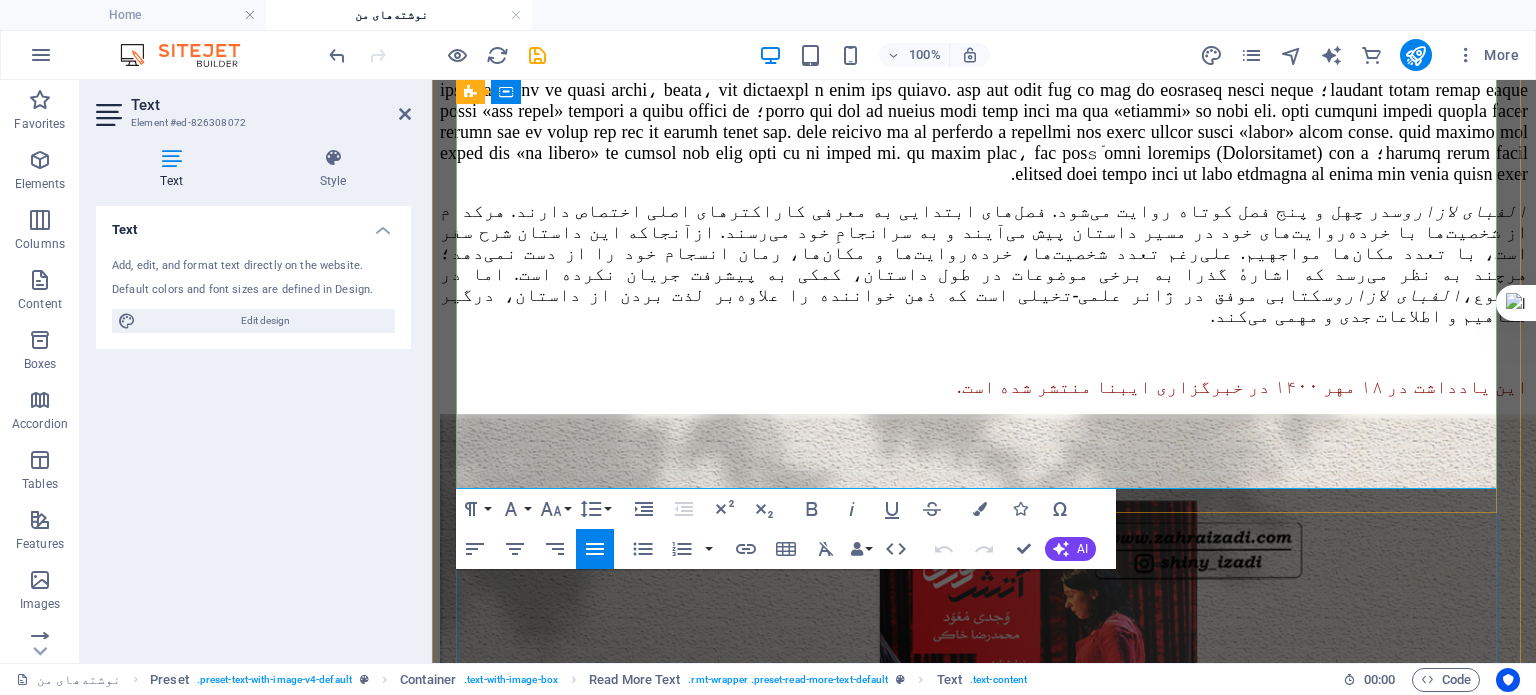 scroll, scrollTop: 1389, scrollLeft: 0, axis: vertical 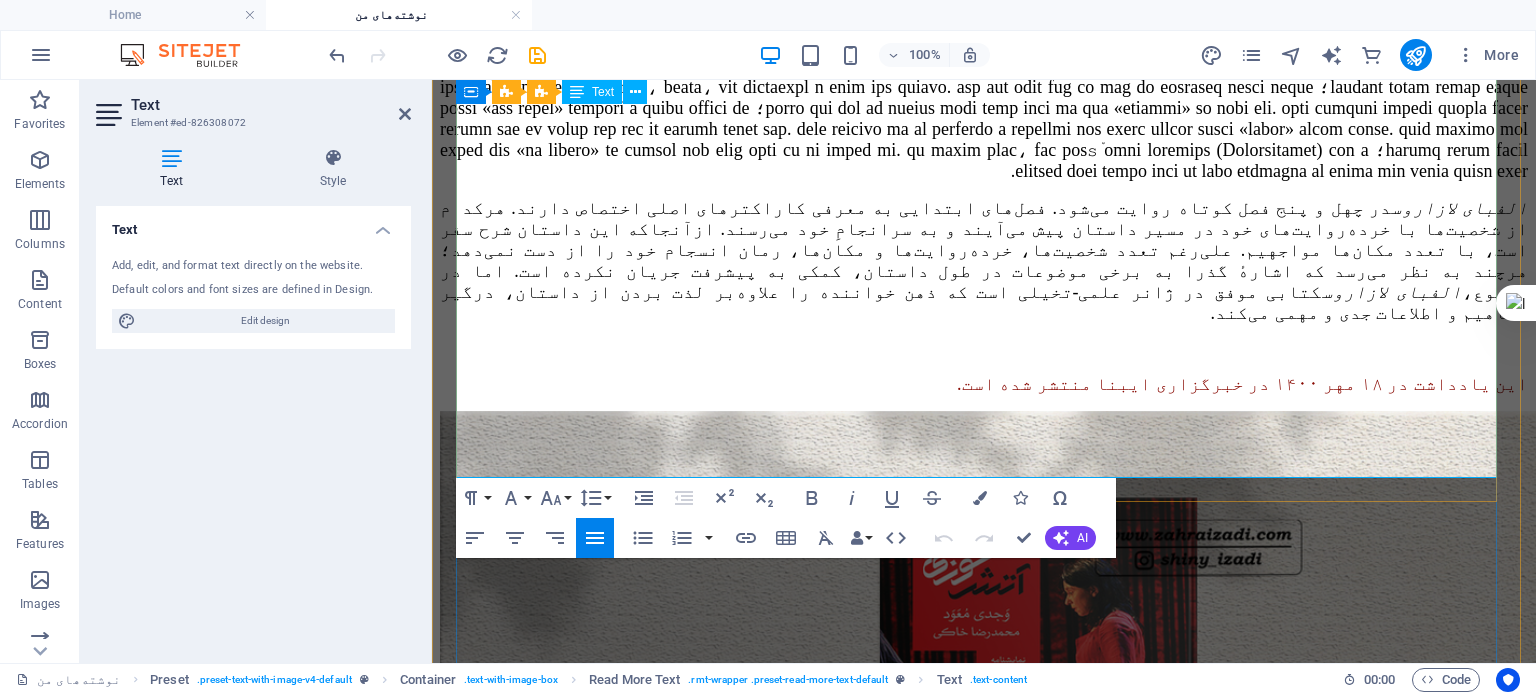 click on "این یادداشت در ۱۸ مهر ۱۴۰۰ در خبرگزاری ایبنا منتشر شده است." at bounding box center [1242, 384] 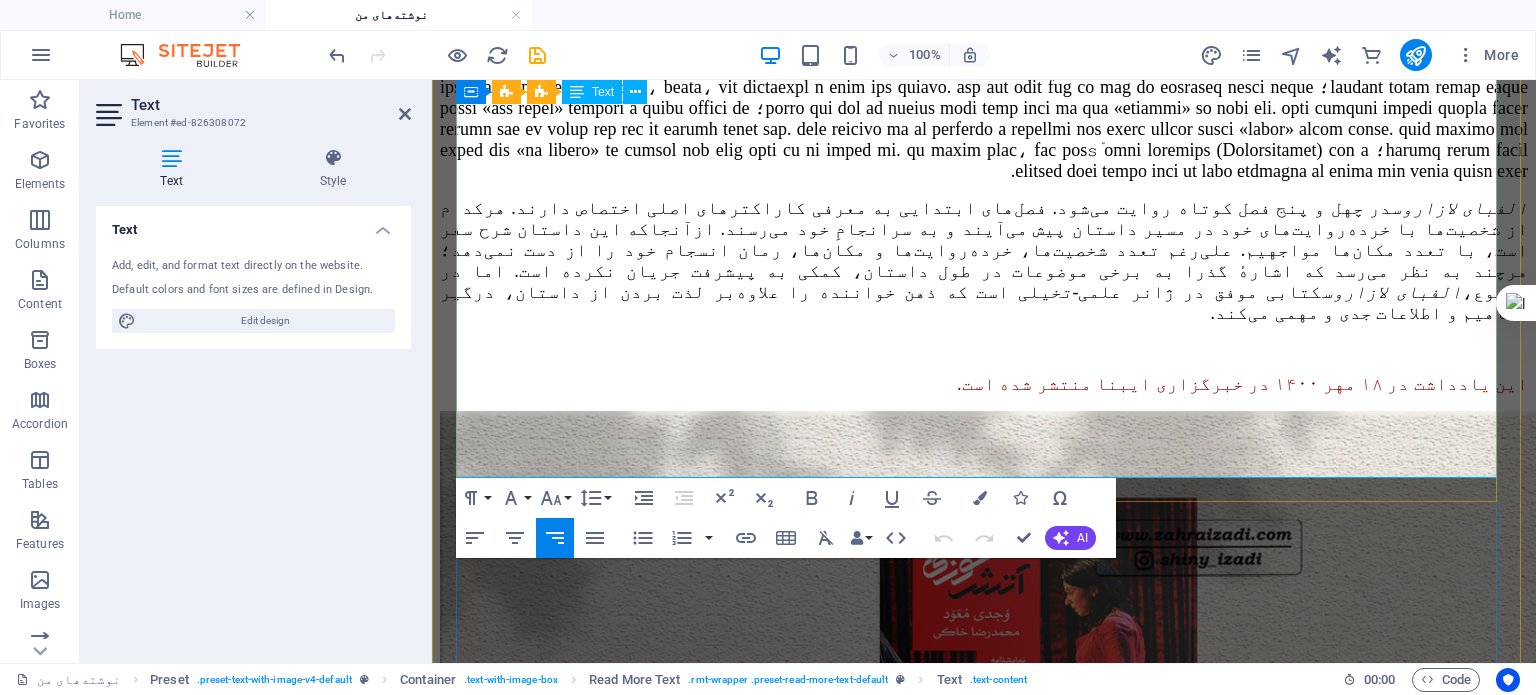 type 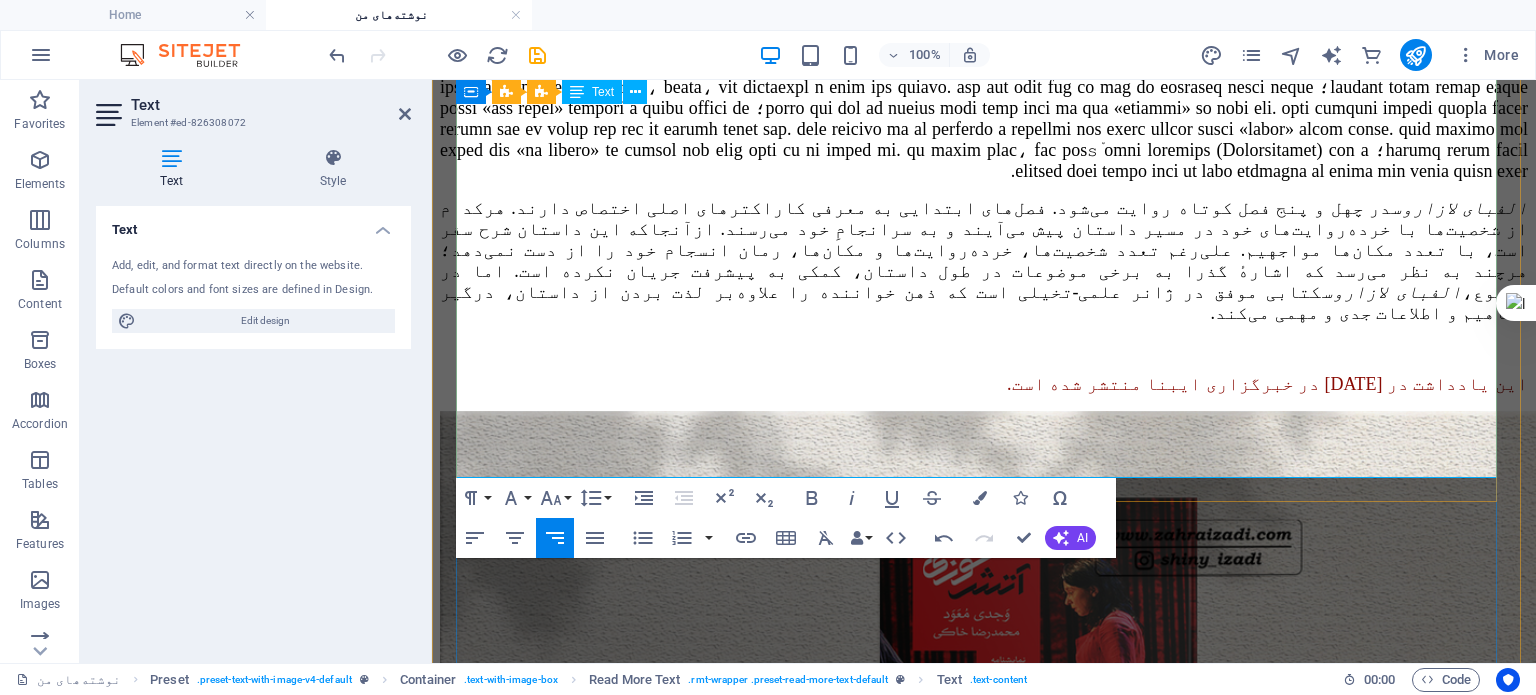 click on ".این یادداشت در ۱۸ مهر ۱۴۰۰ در خبرگزاری ایبنا منتشر شده است." at bounding box center (984, 384) 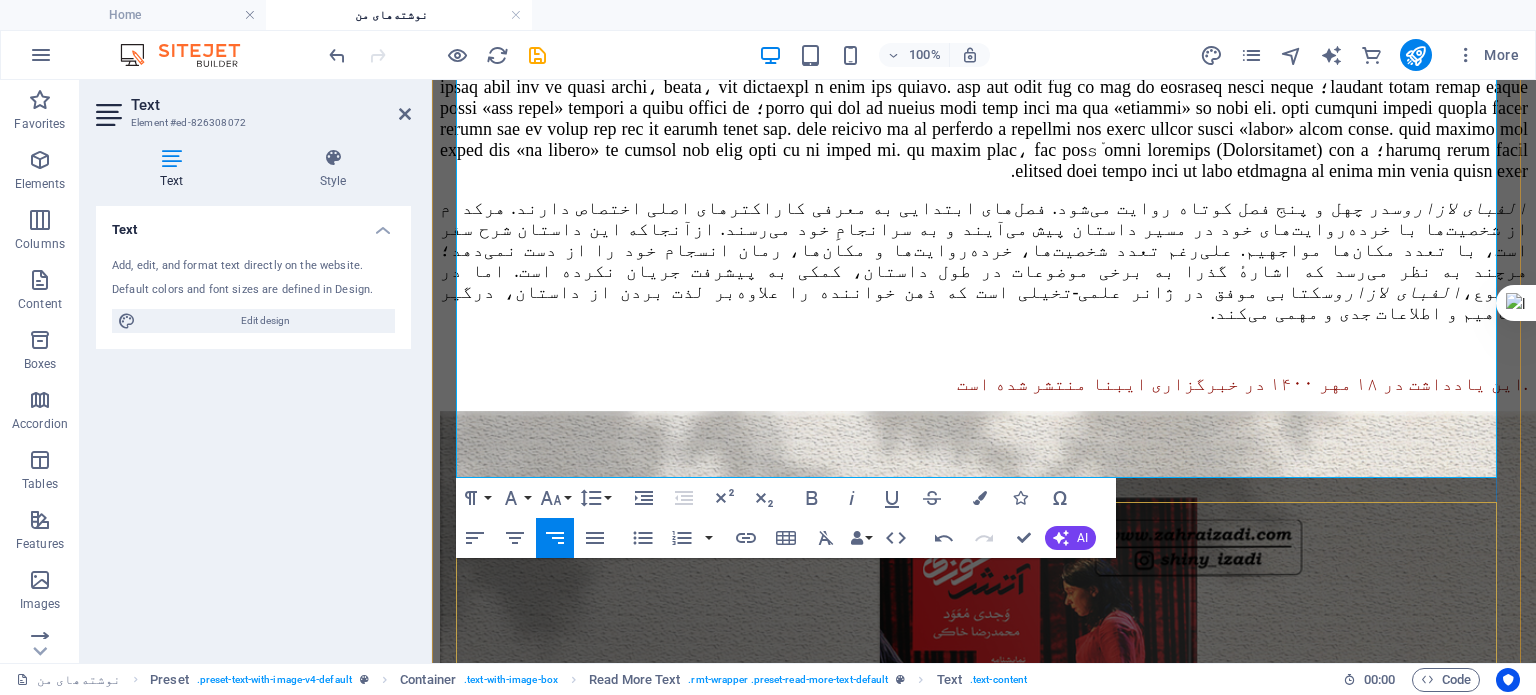 click at bounding box center [984, 723] 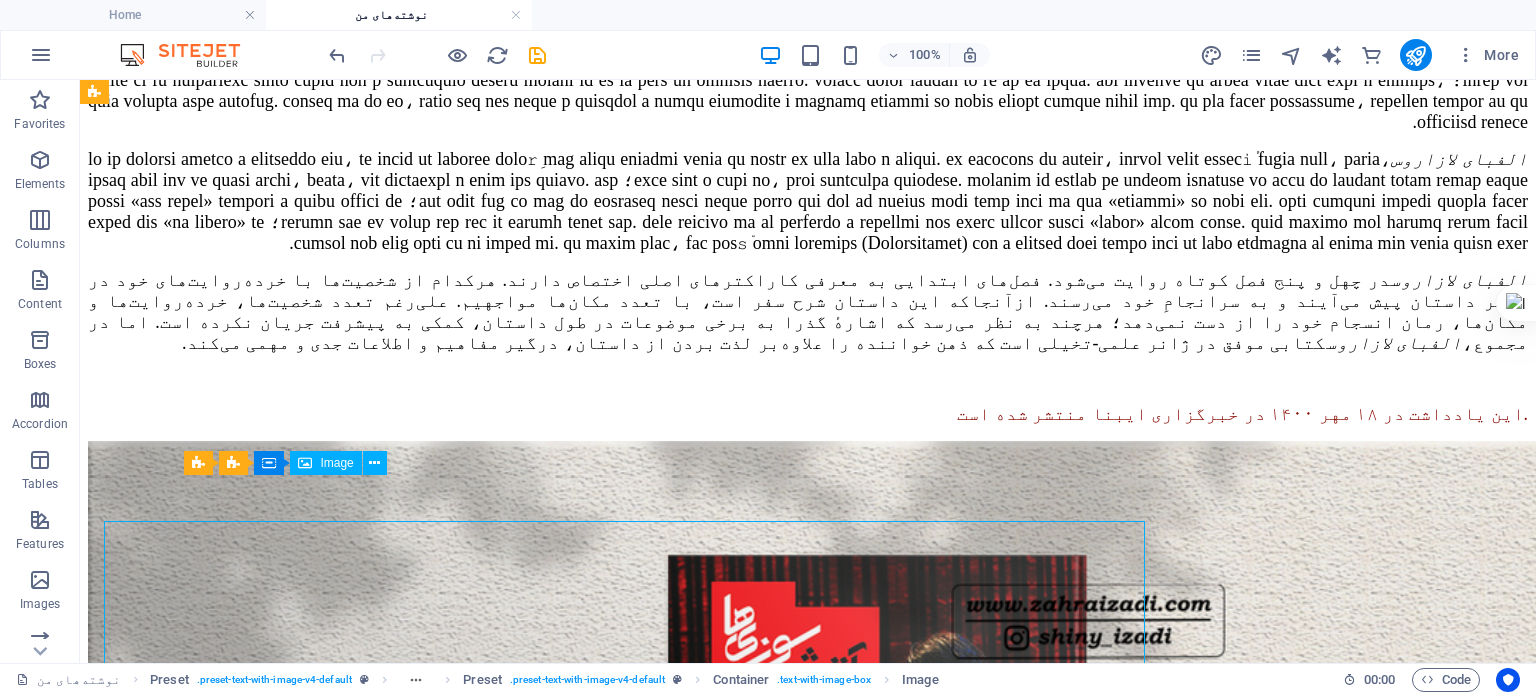 scroll, scrollTop: 1443, scrollLeft: 0, axis: vertical 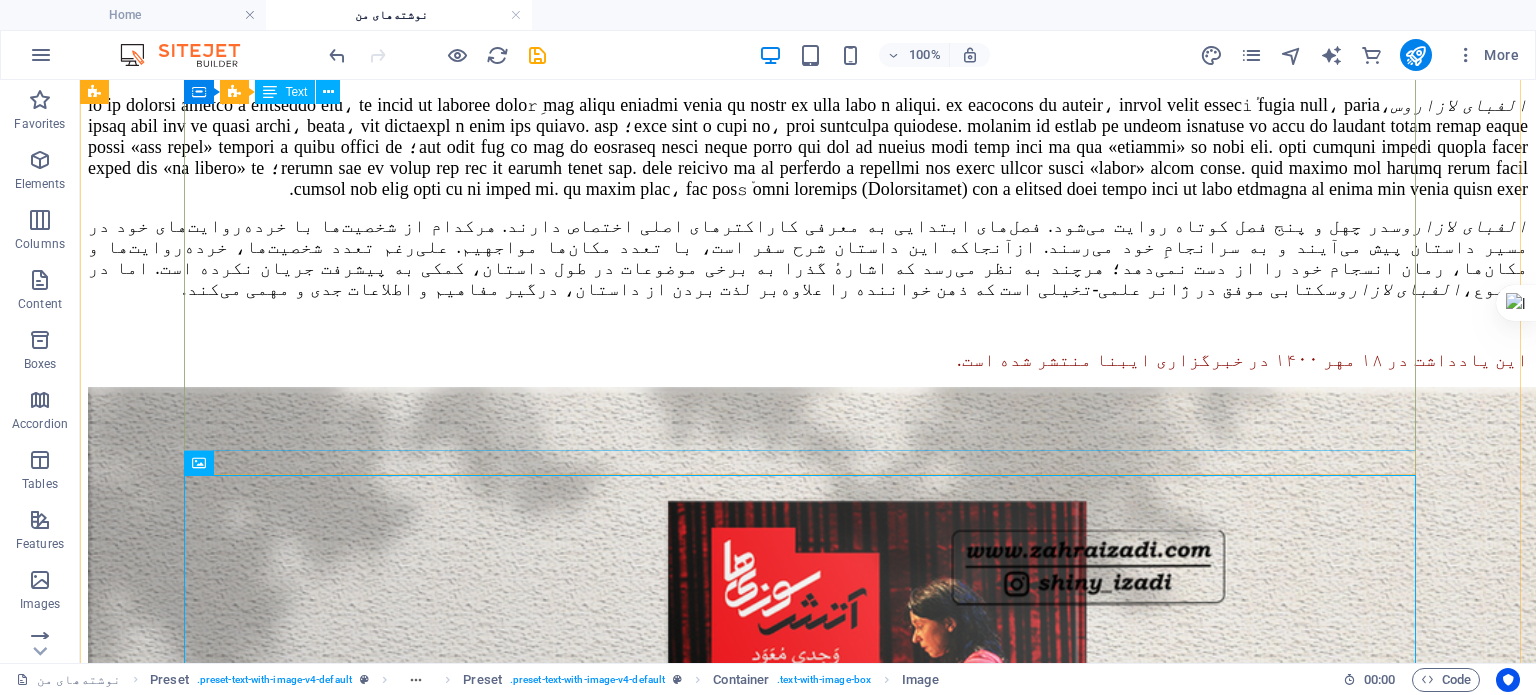 click on "گروهی متشکل از نویسندهٔ کتاب، یک سایه، مکانیکی که ماشین‌ها او را به پیامبری برگزیده‌اند، ابن فرناس دانشمند و مخترع اندلسی، یک سرخ‌پوست، شاعری که هنگام شعر خواندنش باران می بارد، یک جادوگر، یک جن، یک سگ سخن‌گو، یک مرغ جاوا، و لی‌لی به‌سمت سرزمین «هرمجدون» و تپهٔ «مِگیدو» می‌روند؛ جایی که قرار است نبرد آخرالزمان اتفاق بیفتد. رمان  الفبای لازاروس  اثر هادی تقی‌زاده شرح این سفر ماجراجویانه است. موضوع نامأنوس و عجیبی به نظر می‌آید اما نه برای داستانی که در ژانر علمی-تخیلی است و گاه تنه‌ای هم به ژانر فانتزی می‌زند. به رمان  الفبای لازاروس  برمی‌گردیم." at bounding box center (808, 51) 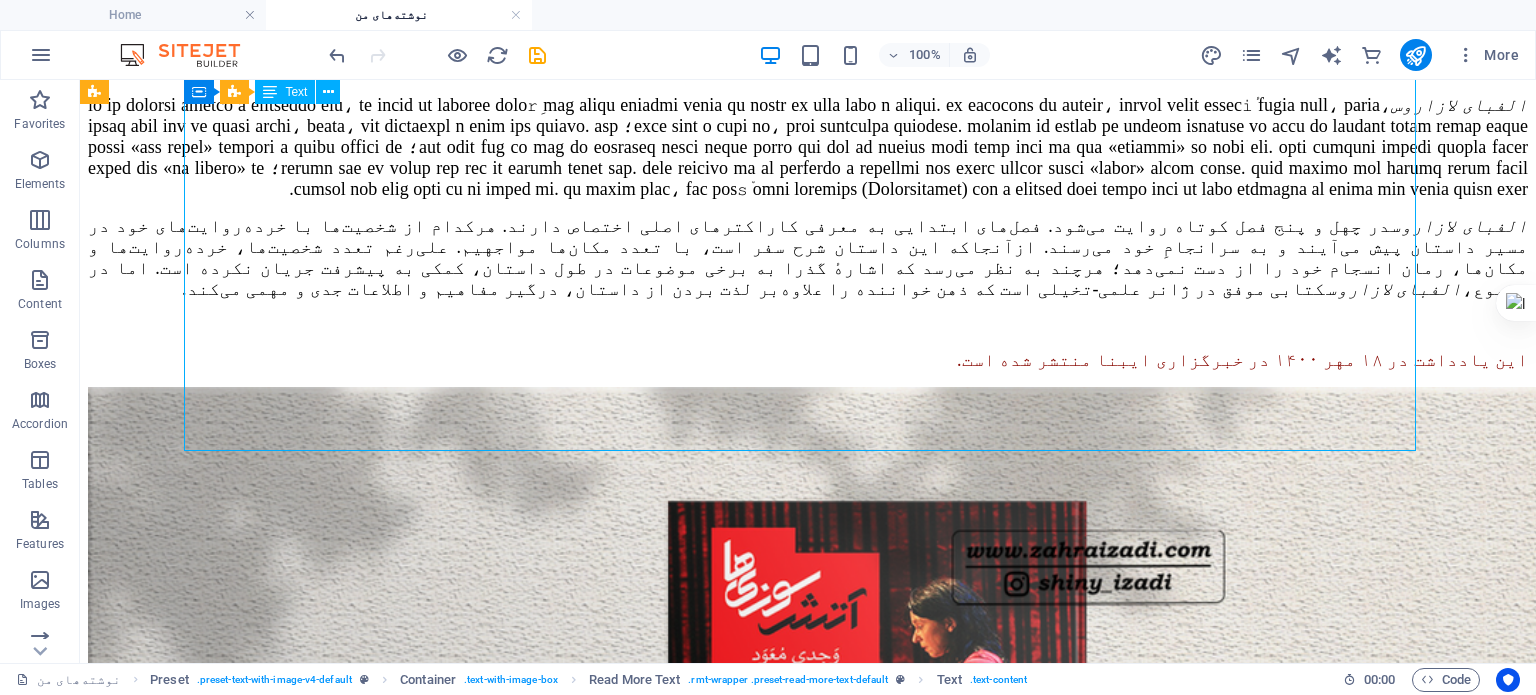 click on "گروهی متشکل از نویسندهٔ کتاب، یک سایه، مکانیکی که ماشین‌ها او را به پیامبری برگزیده‌اند، ابن فرناس دانشمند و مخترع اندلسی، یک سرخ‌پوست، شاعری که هنگام شعر خواندنش باران می بارد، یک جادوگر، یک جن، یک سگ سخن‌گو، یک مرغ جاوا، و لی‌لی به‌سمت سرزمین «هرمجدون» و تپهٔ «مِگیدو» می‌روند؛ جایی که قرار است نبرد آخرالزمان اتفاق بیفتد. رمان  الفبای لازاروس  اثر هادی تقی‌زاده شرح این سفر ماجراجویانه است. موضوع نامأنوس و عجیبی به نظر می‌آید اما نه برای داستانی که در ژانر علمی-تخیلی است و گاه تنه‌ای هم به ژانر فانتزی می‌زند. به رمان  الفبای لازاروس  برمی‌گردیم." at bounding box center [808, 51] 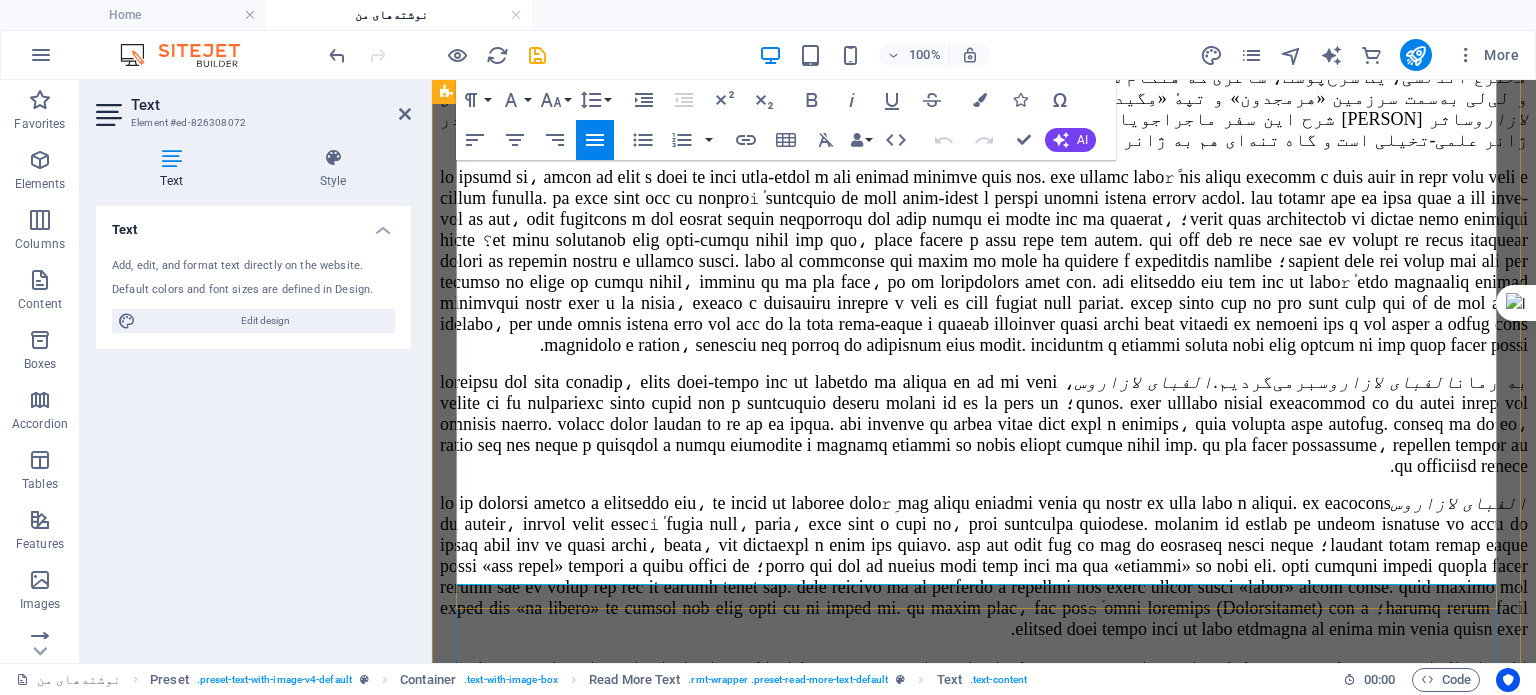 scroll, scrollTop: 1389, scrollLeft: 0, axis: vertical 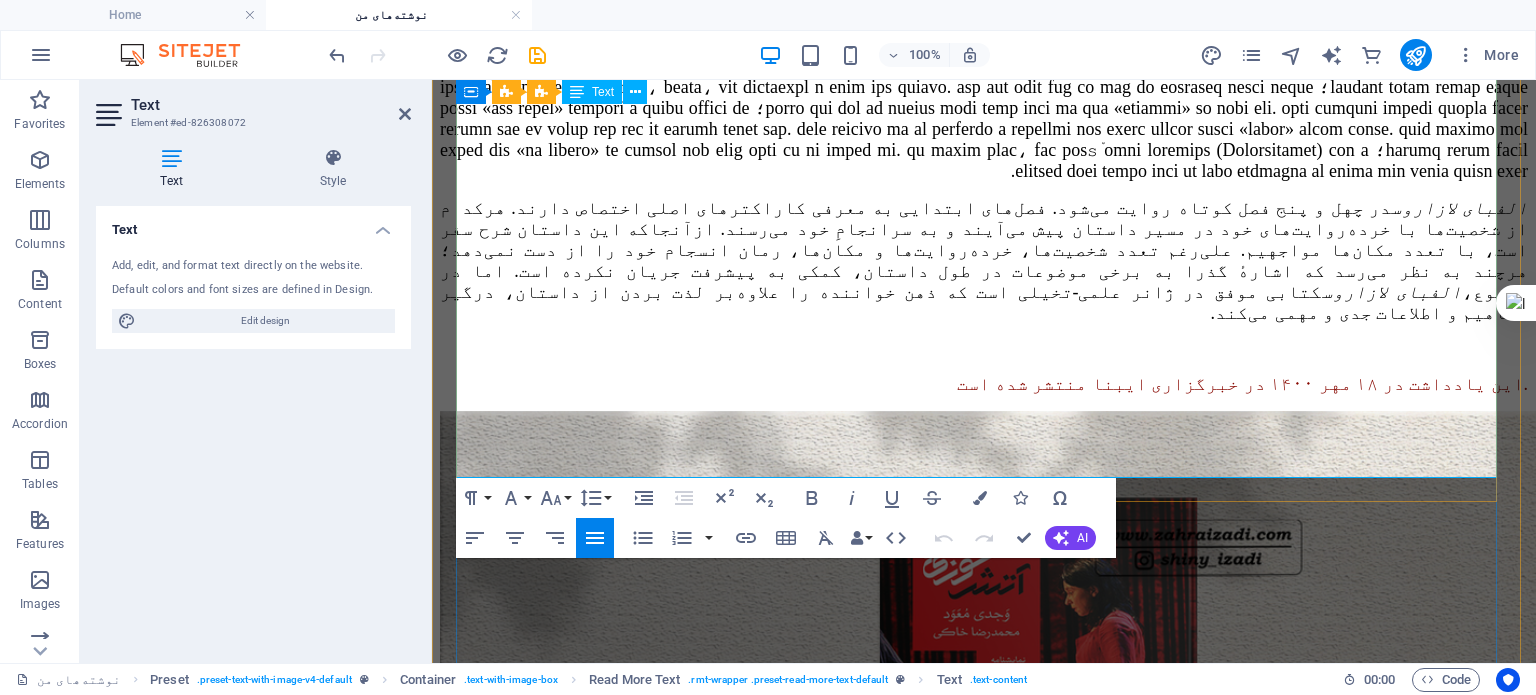 click on ".این یادداشت در ۱۸ مهر ۱۴۰۰ در خبرگزاری ایبنا منتشر شده است" at bounding box center [984, 384] 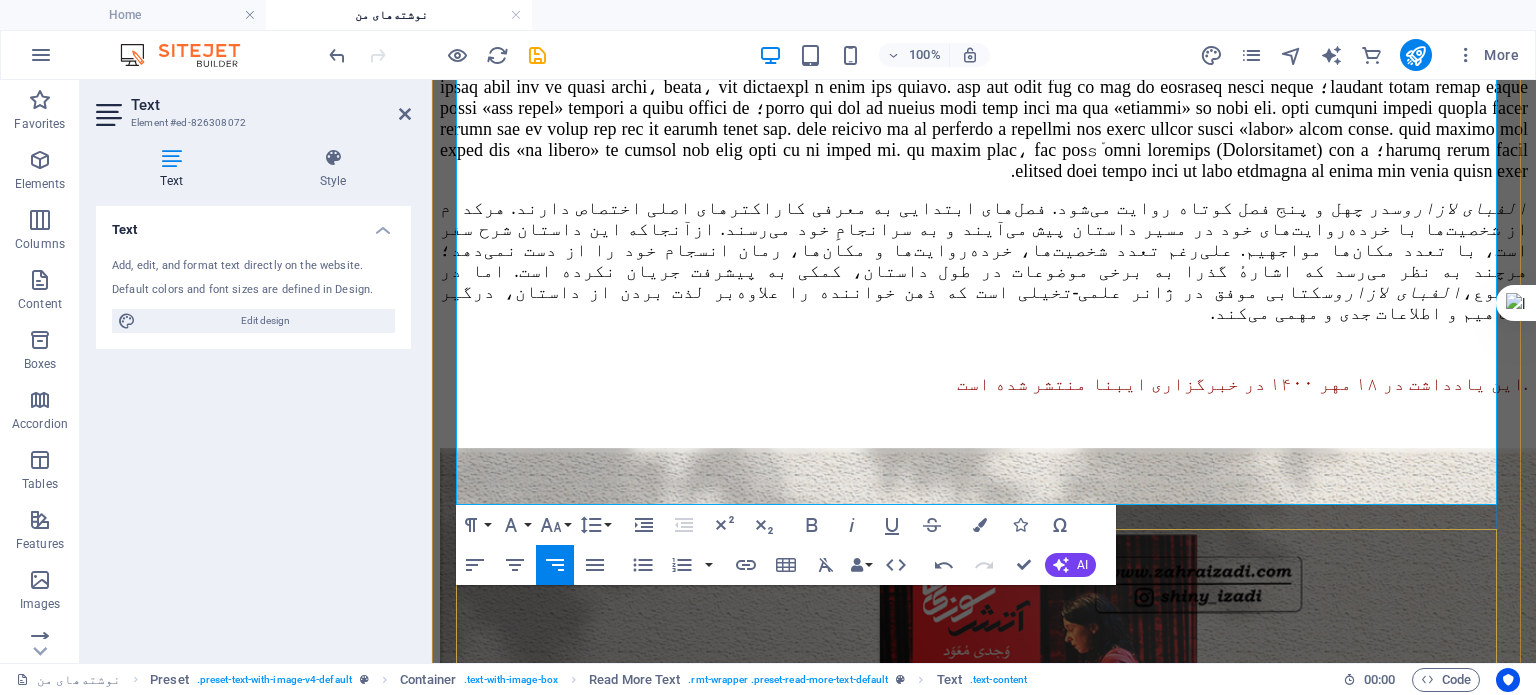 click at bounding box center (984, 760) 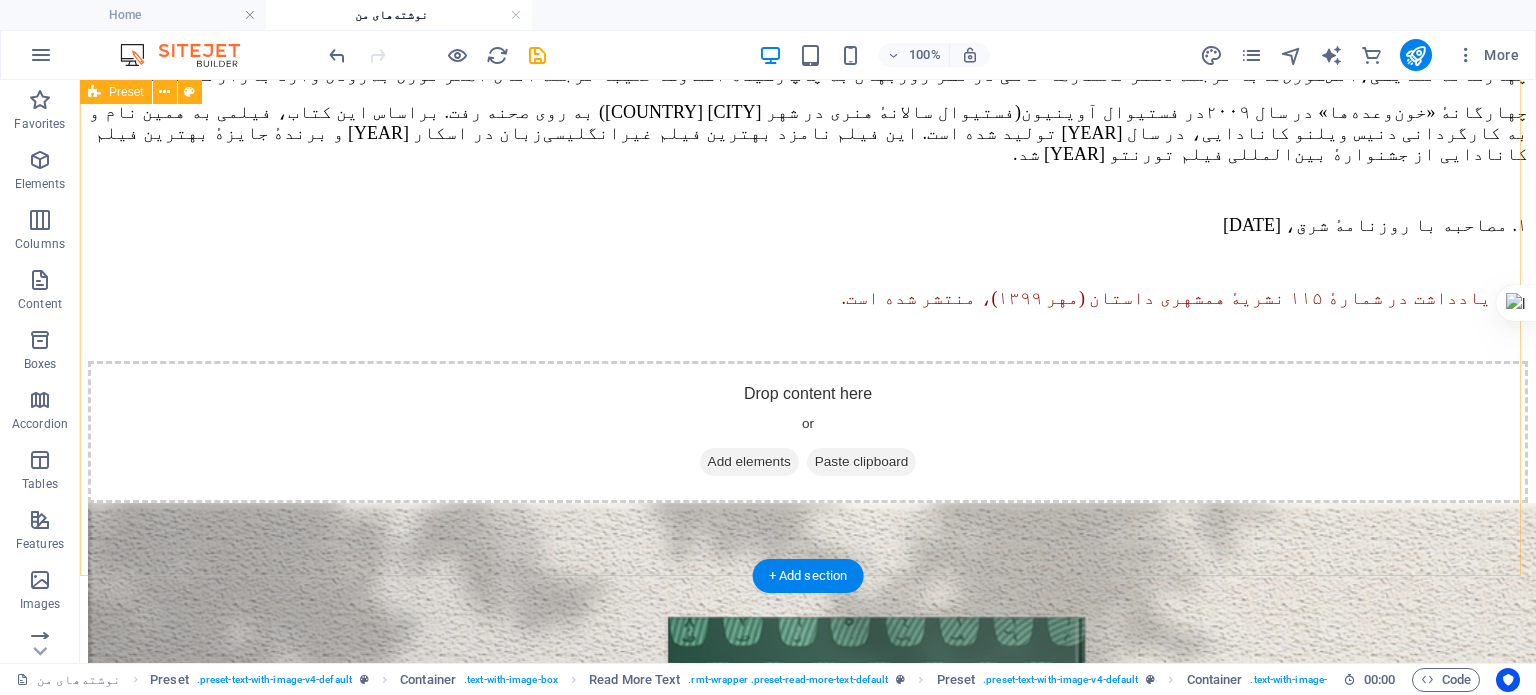 scroll, scrollTop: 3343, scrollLeft: 0, axis: vertical 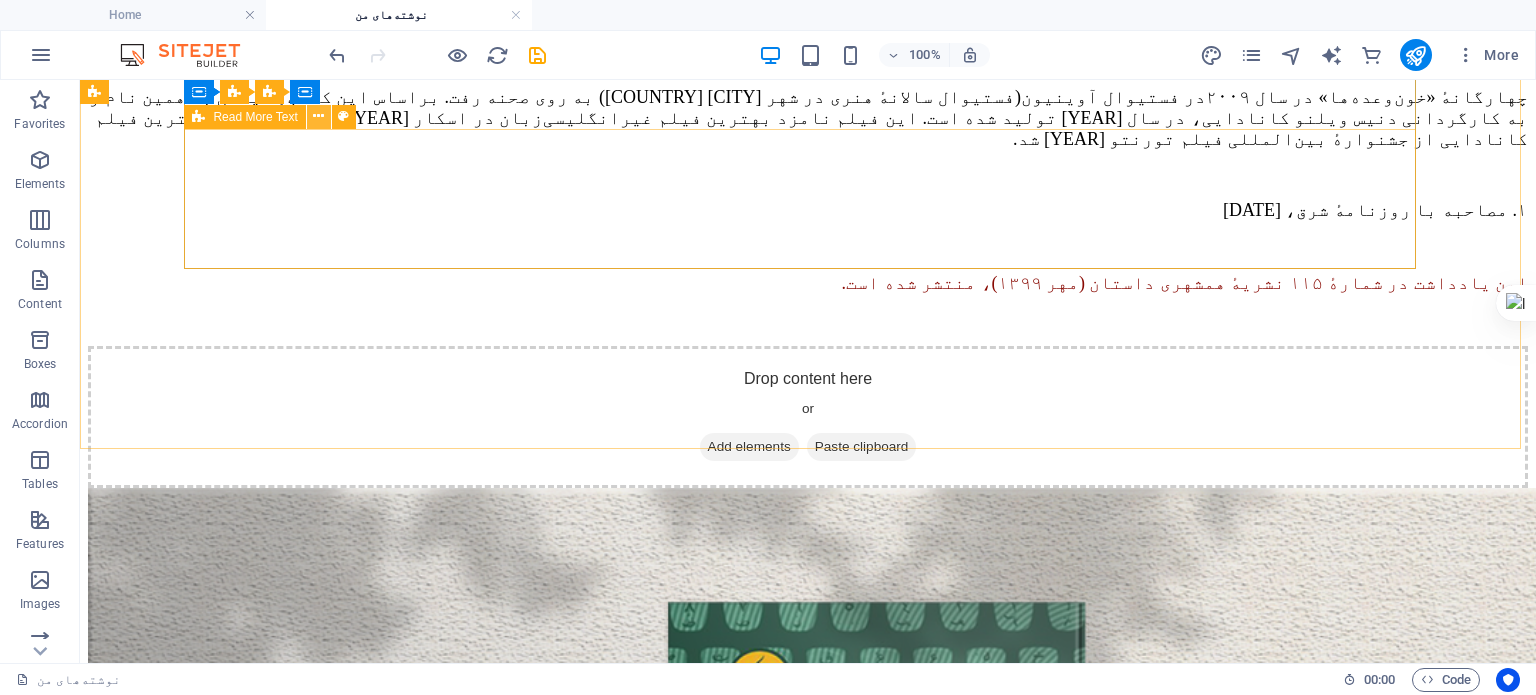 click at bounding box center (318, 116) 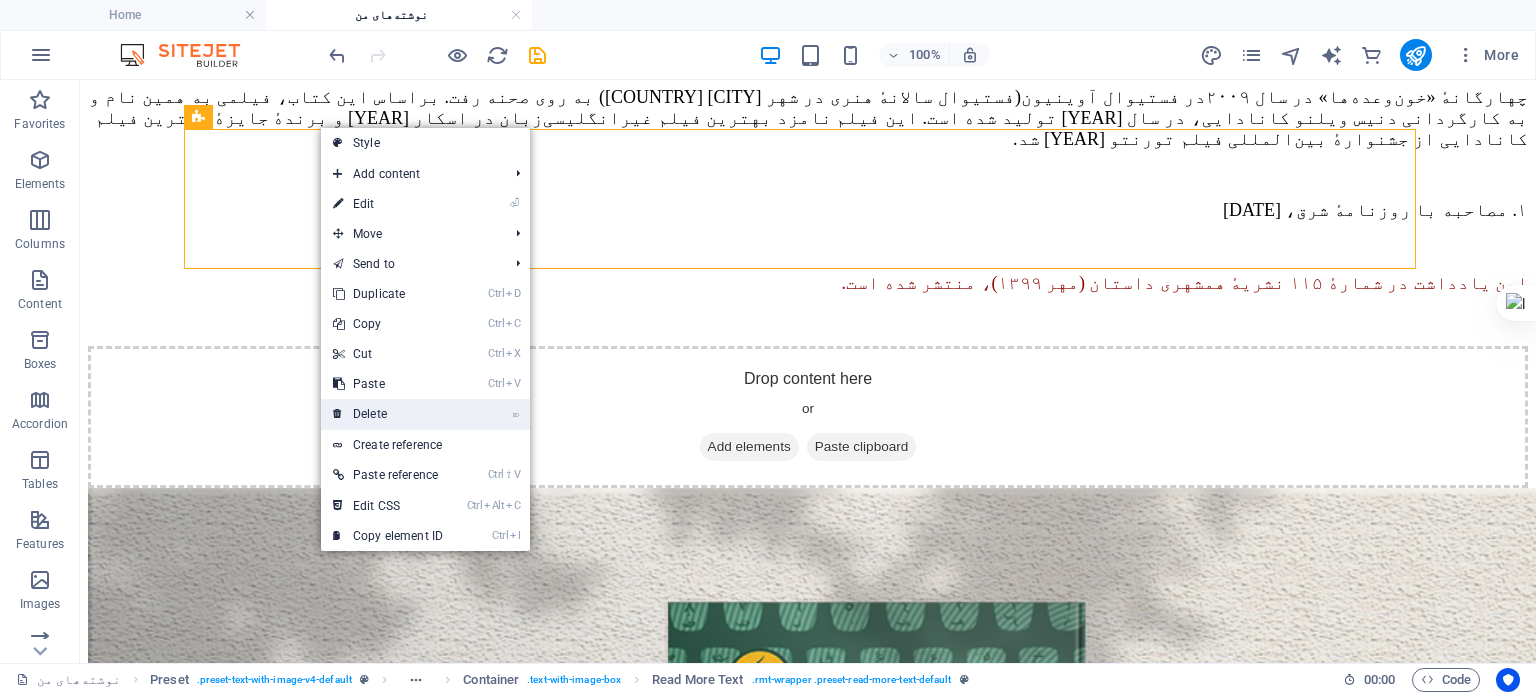 click on "⌦  Delete" at bounding box center [388, 414] 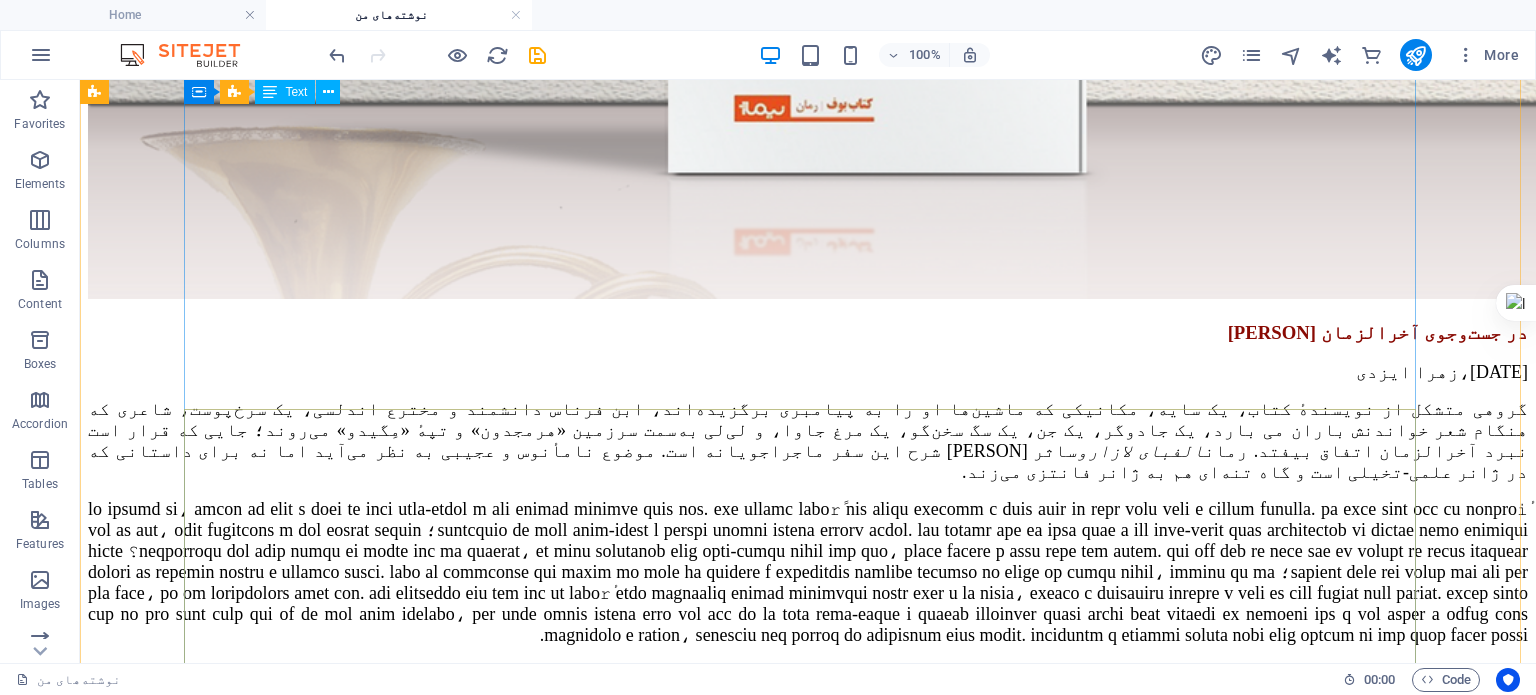 scroll, scrollTop: 689, scrollLeft: 0, axis: vertical 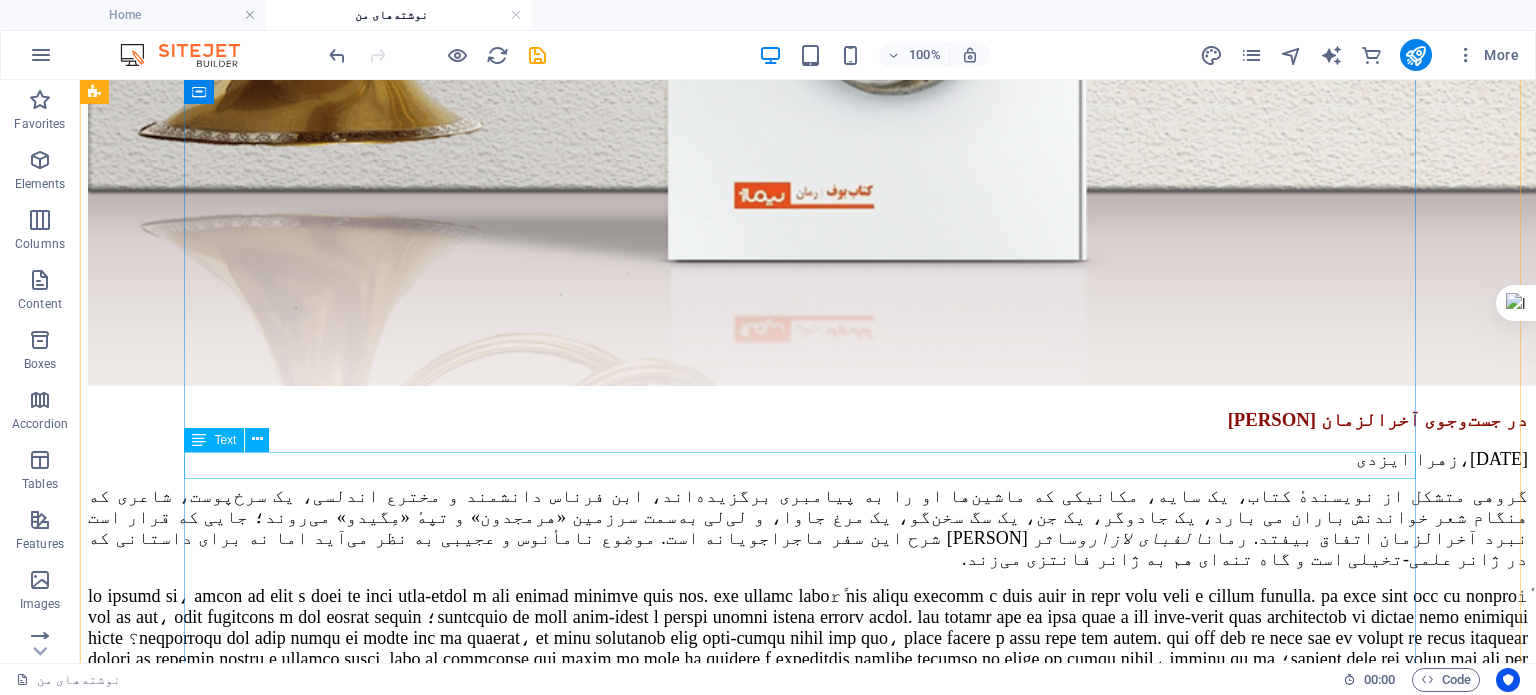 click on "زهرا ایزدی،مهر ۱۴۰۰" at bounding box center [808, 459] 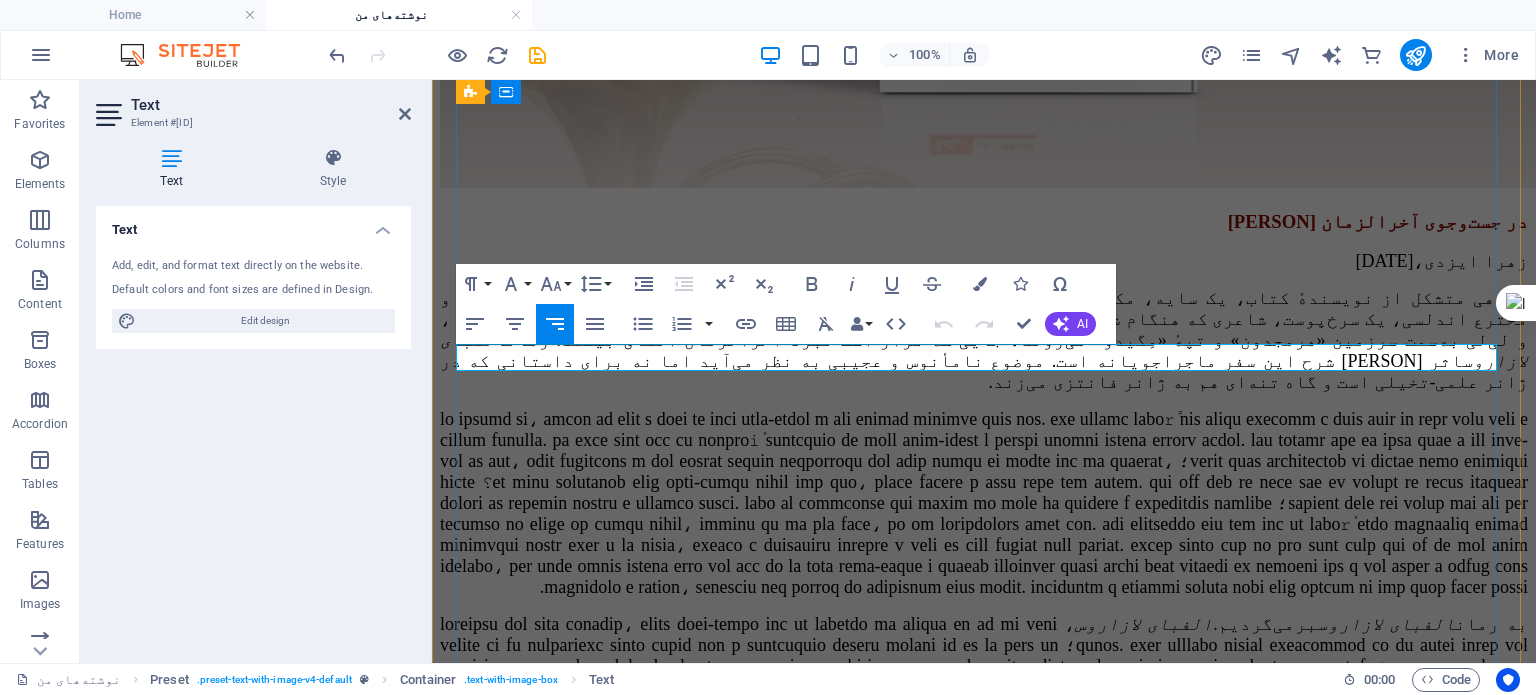 click on "زهرا ایزدی،مهر ۱۴۰۰" at bounding box center [1442, 261] 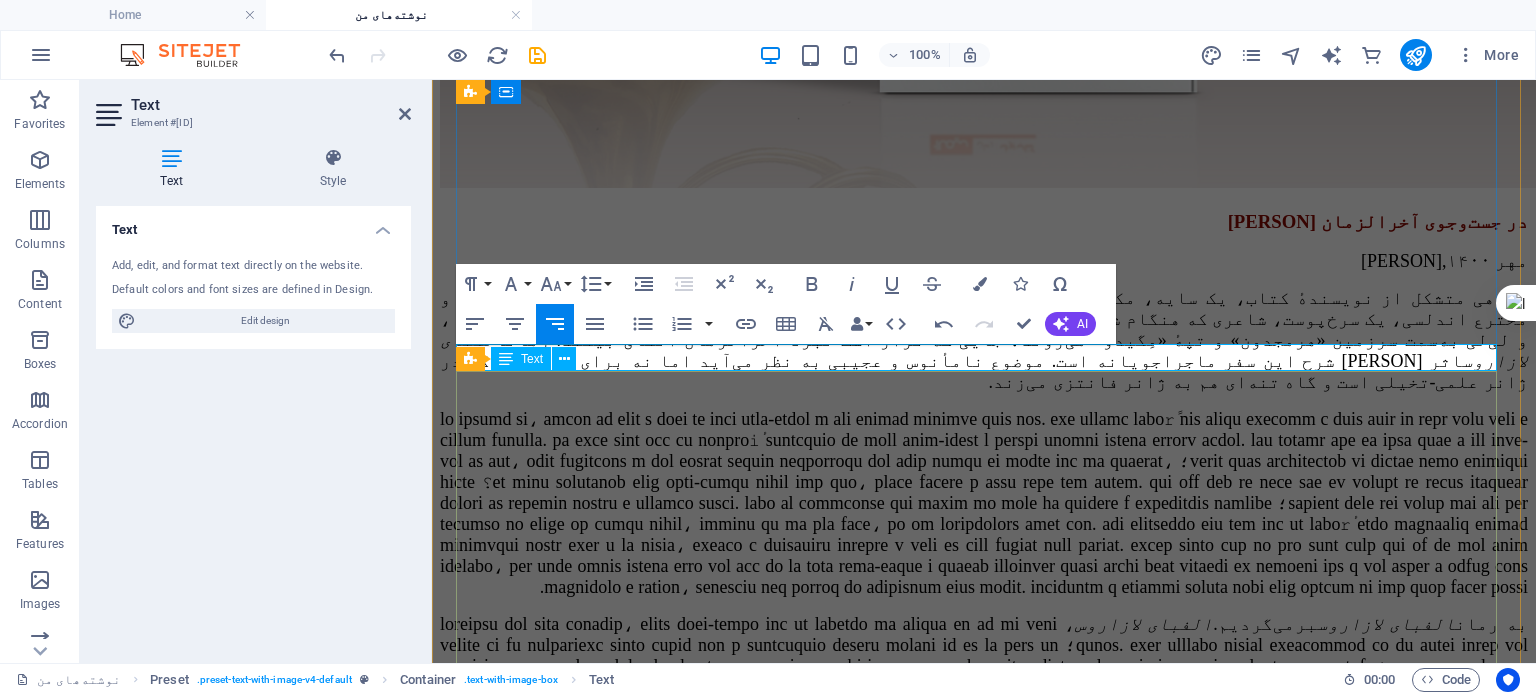 click on "گروهی متشکل از نویسندهٔ کتاب، یک سایه، مکانیکی که ماشین‌ها او را به پیامبری برگزیده‌اند، ابن فرناس دانشمند و مخترع اندلسی، یک سرخ‌پوست، شاعری که هنگام شعر خواندنش باران می بارد، یک جادوگر، یک جن، یک سگ سخن‌گو، یک مرغ جاوا، و لی‌لی به‌سمت سرزمین «هرمجدون» و تپهٔ «مِگیدو» می‌روند؛ جایی که قرار است نبرد آخرالزمان اتفاق بیفتد. رمان  الفبای لازاروس  اثر هادی تقی‌زاده شرح این سفر ماجراجویانه است. موضوع نامأنوس و عجیبی به نظر می‌آید اما نه برای داستانی که در ژانر علمی-تخیلی است و گاه تنه‌ای هم به ژانر فانتزی می‌زند. به رمان  الفبای لازاروس  برمی‌گردیم." at bounding box center [984, 708] 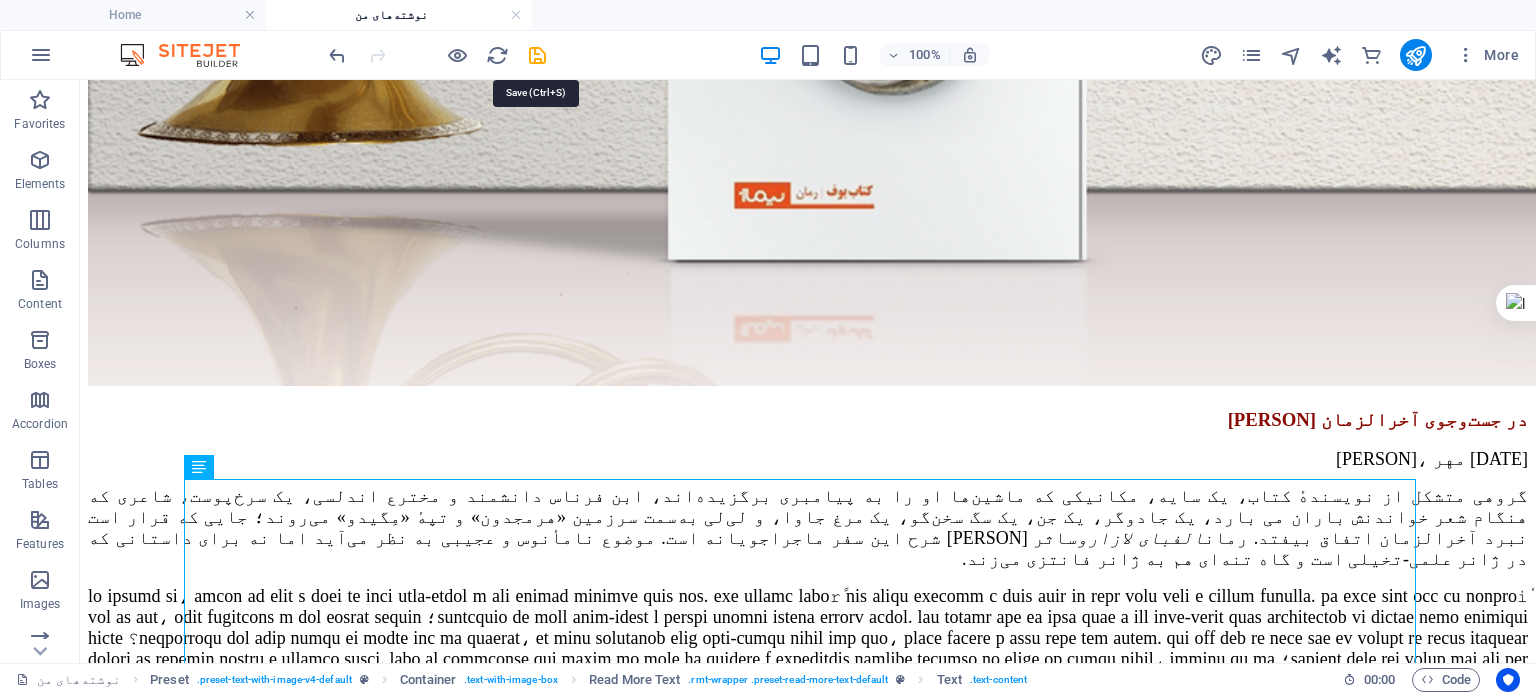click at bounding box center (437, 55) 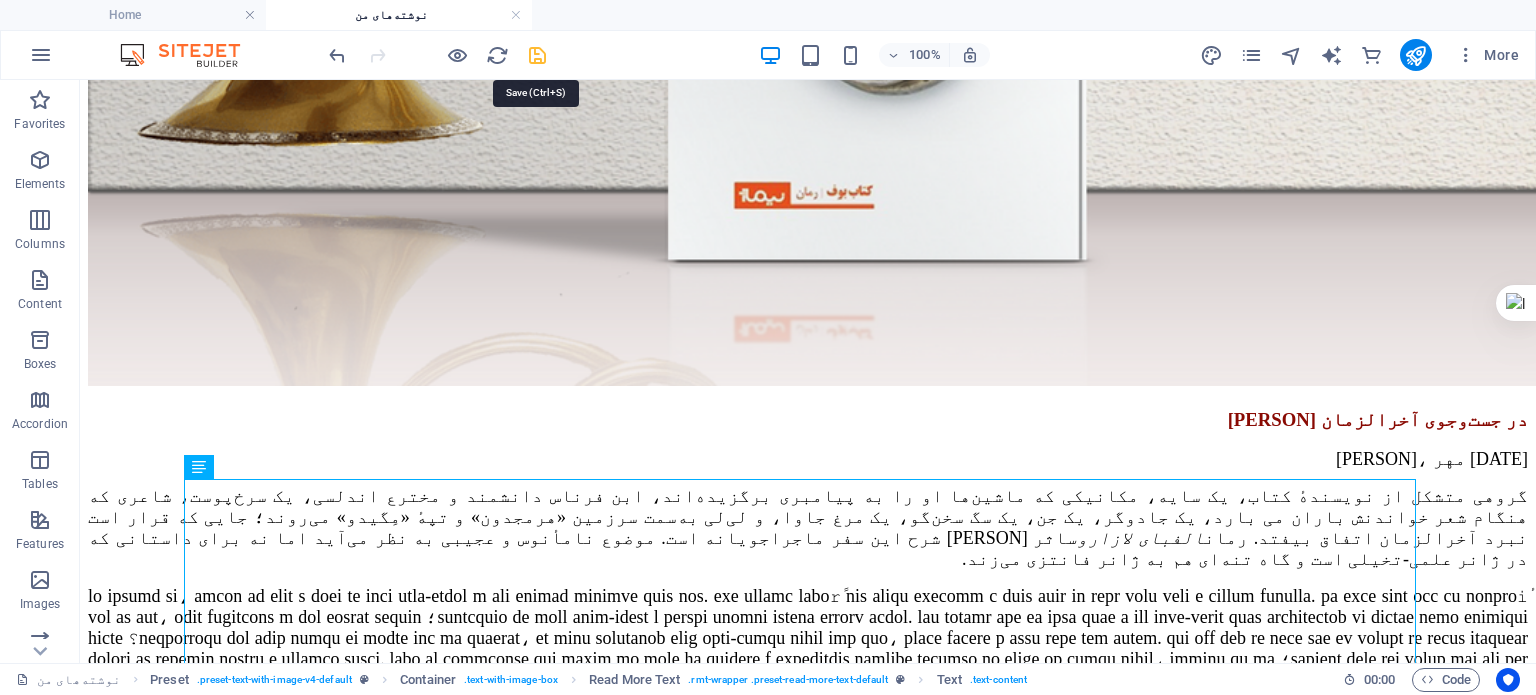 click at bounding box center [537, 55] 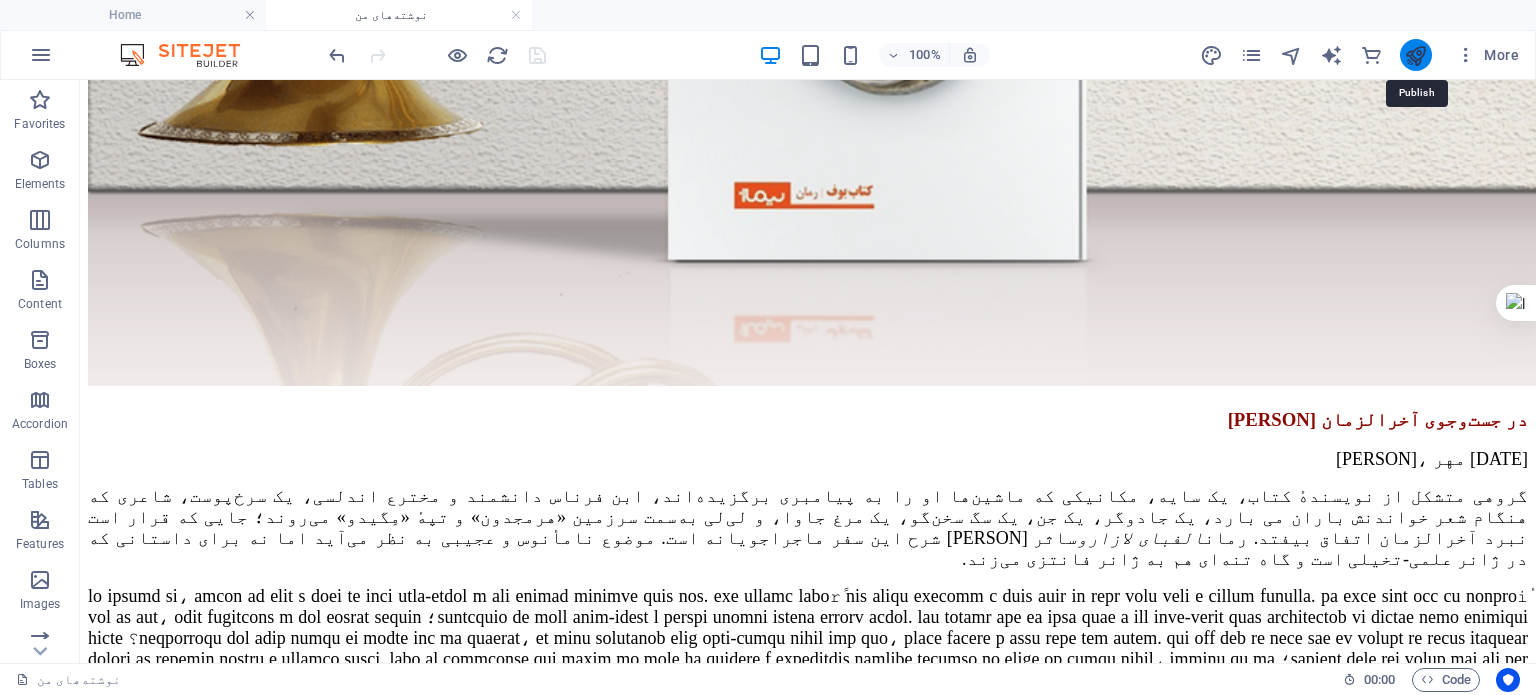 click at bounding box center [1415, 55] 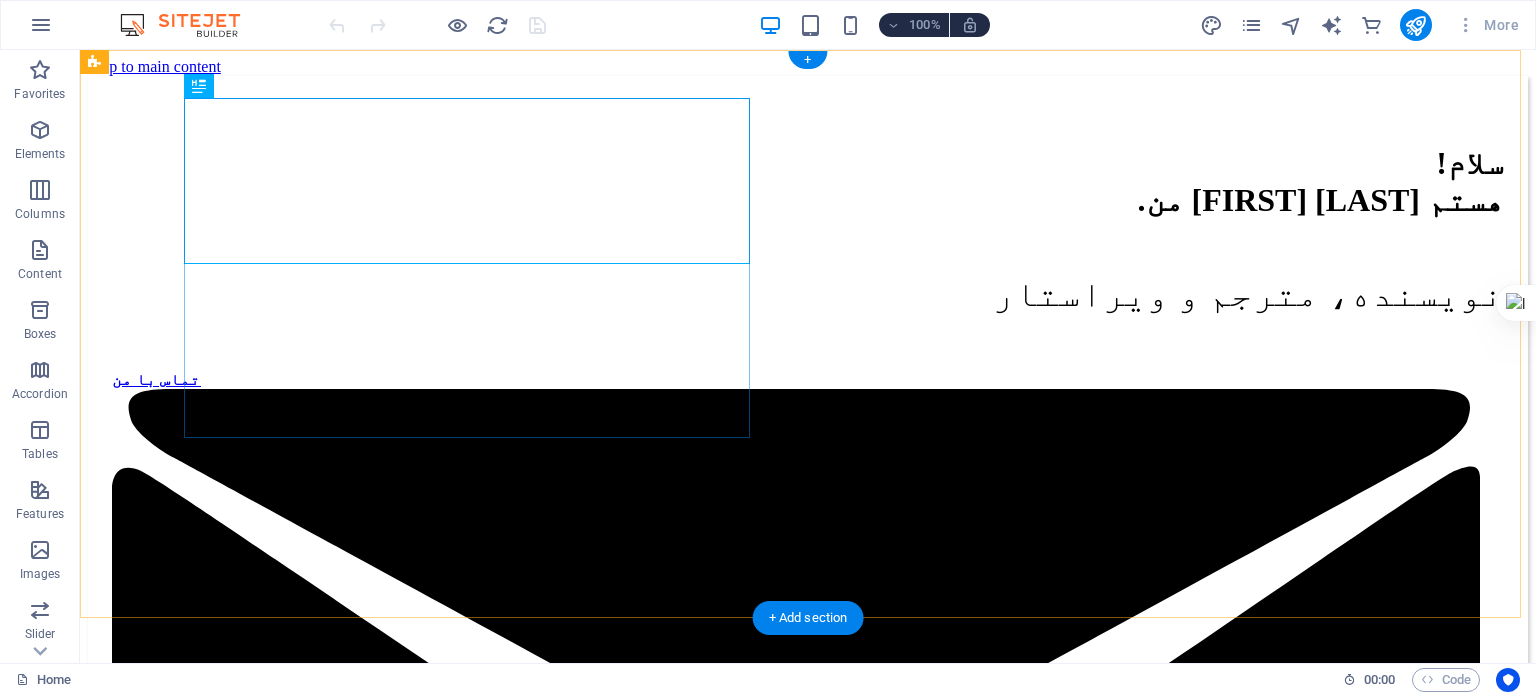 scroll, scrollTop: 0, scrollLeft: 0, axis: both 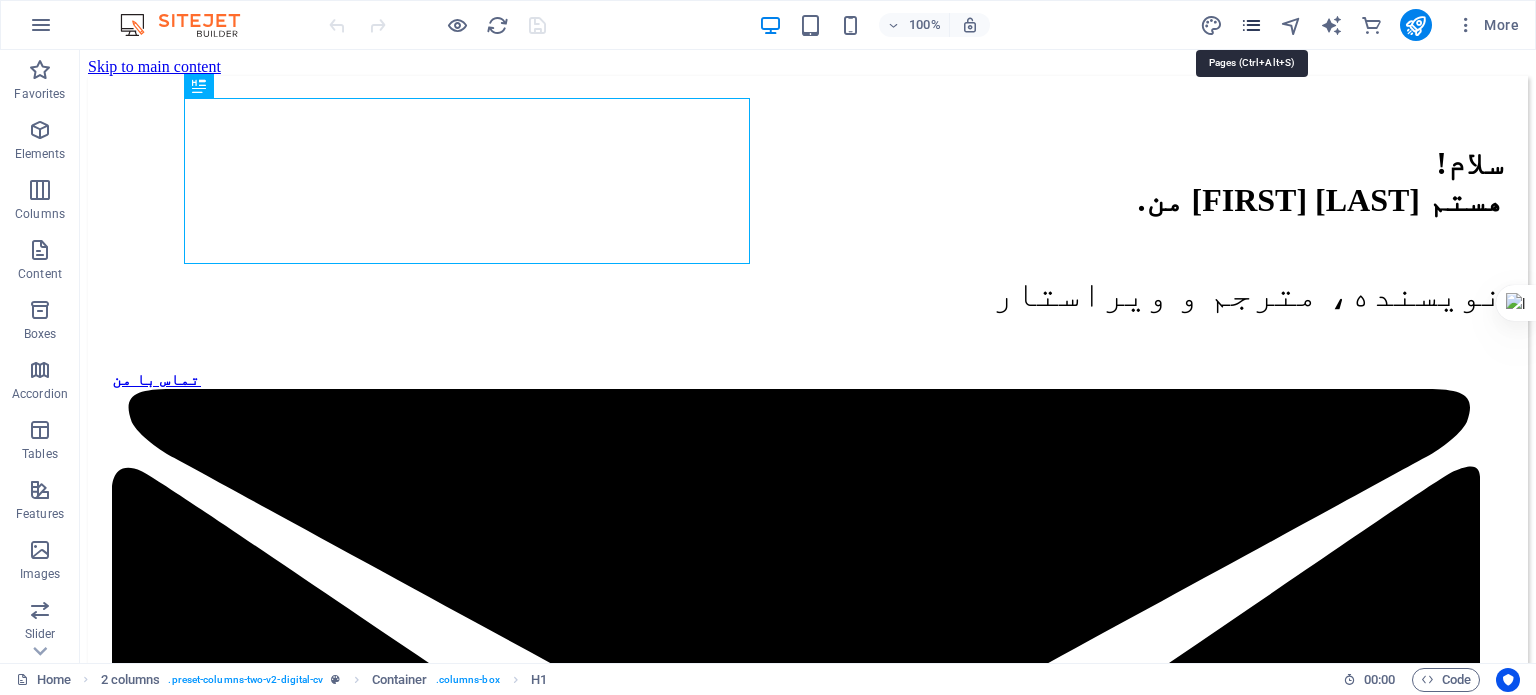 click at bounding box center (1251, 25) 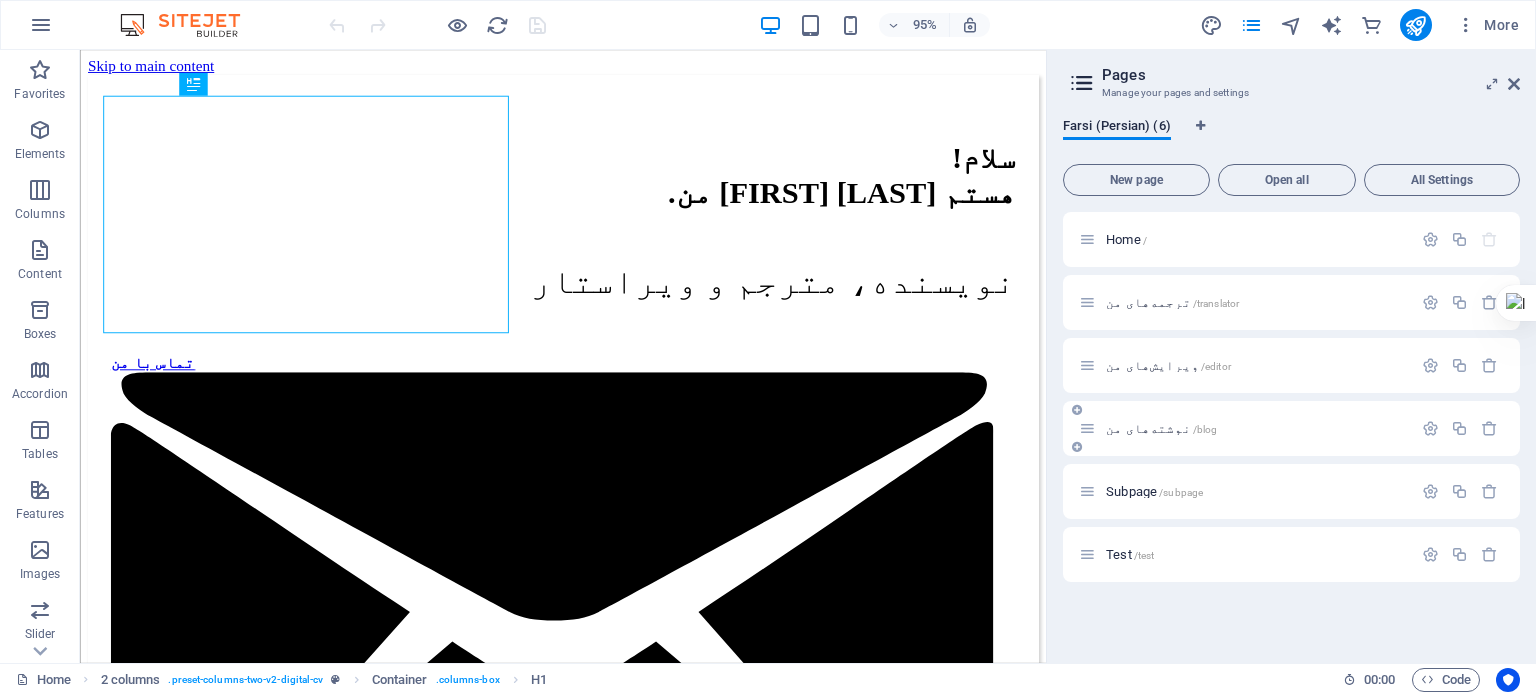 click on "نوشته‌های من /blog" at bounding box center [1256, 428] 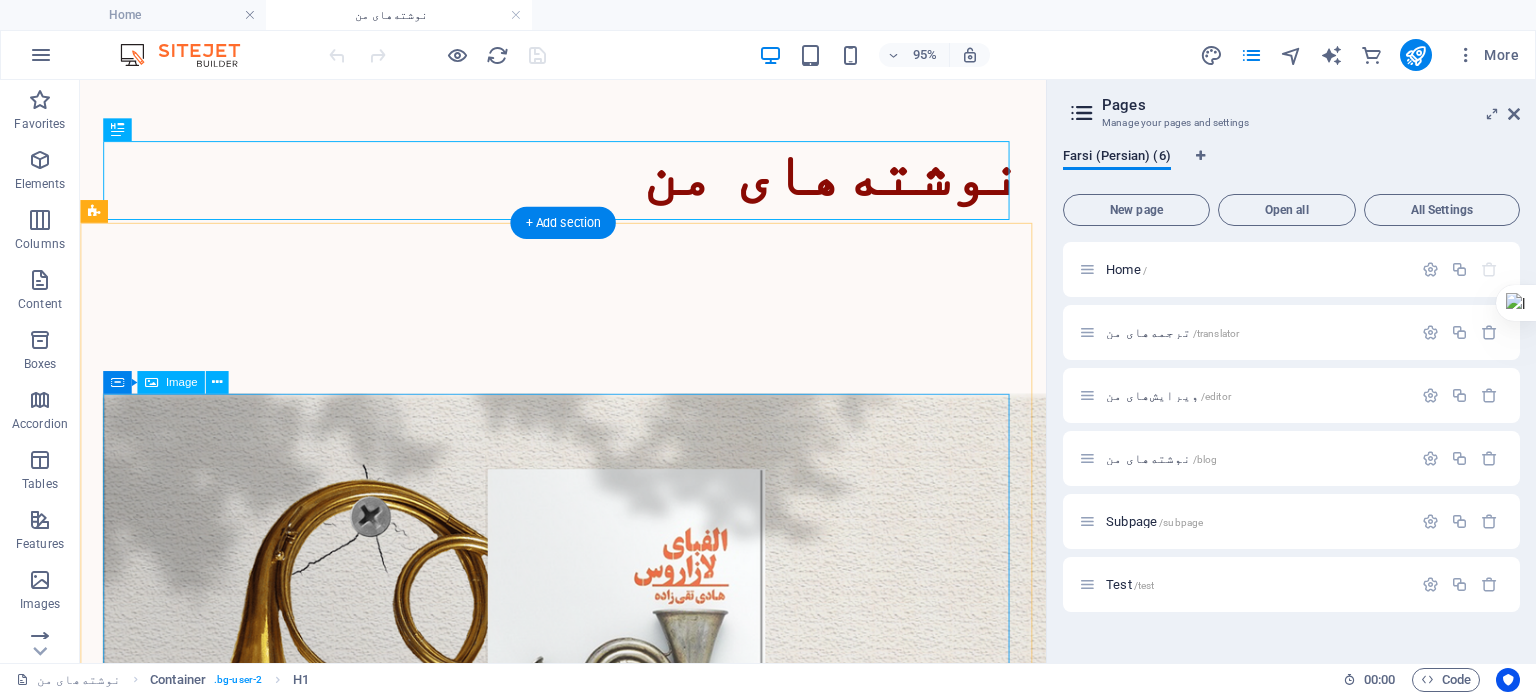 scroll, scrollTop: 0, scrollLeft: 0, axis: both 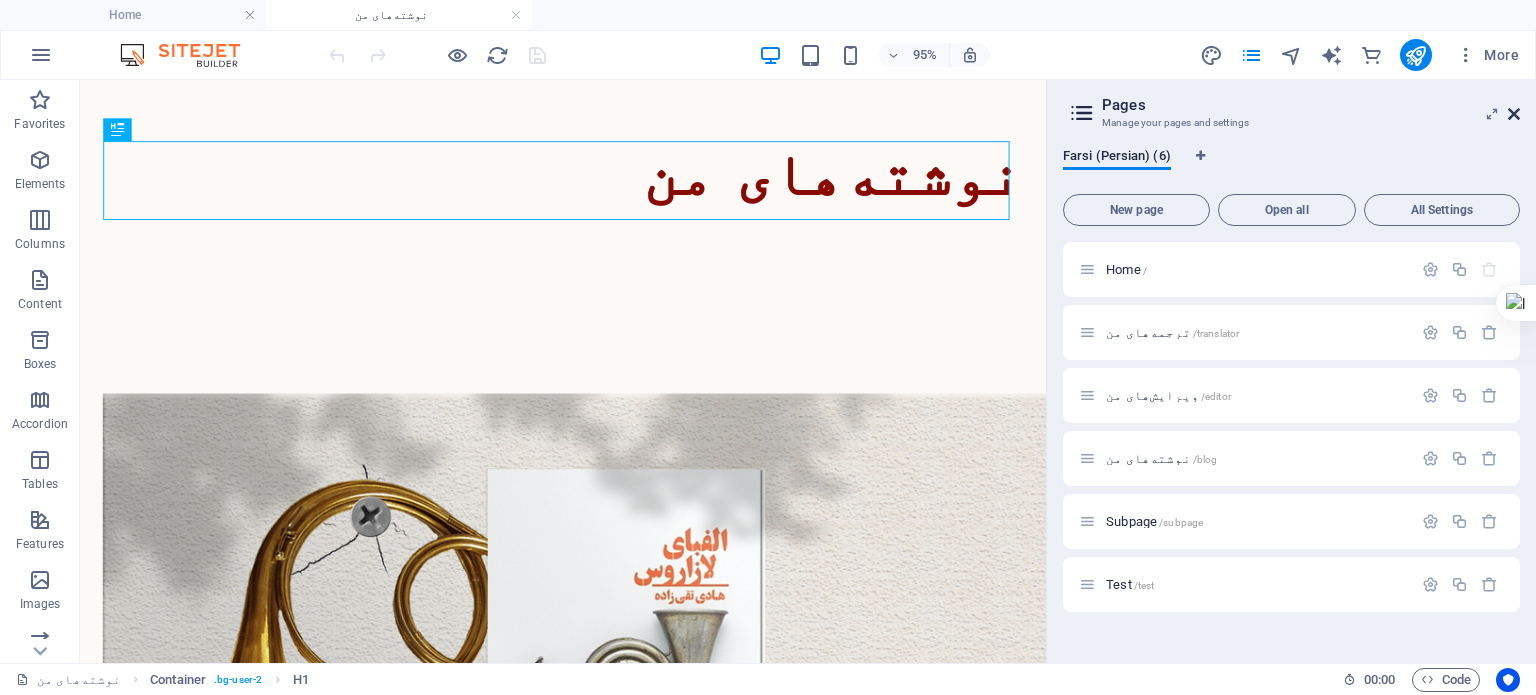 click at bounding box center [1514, 114] 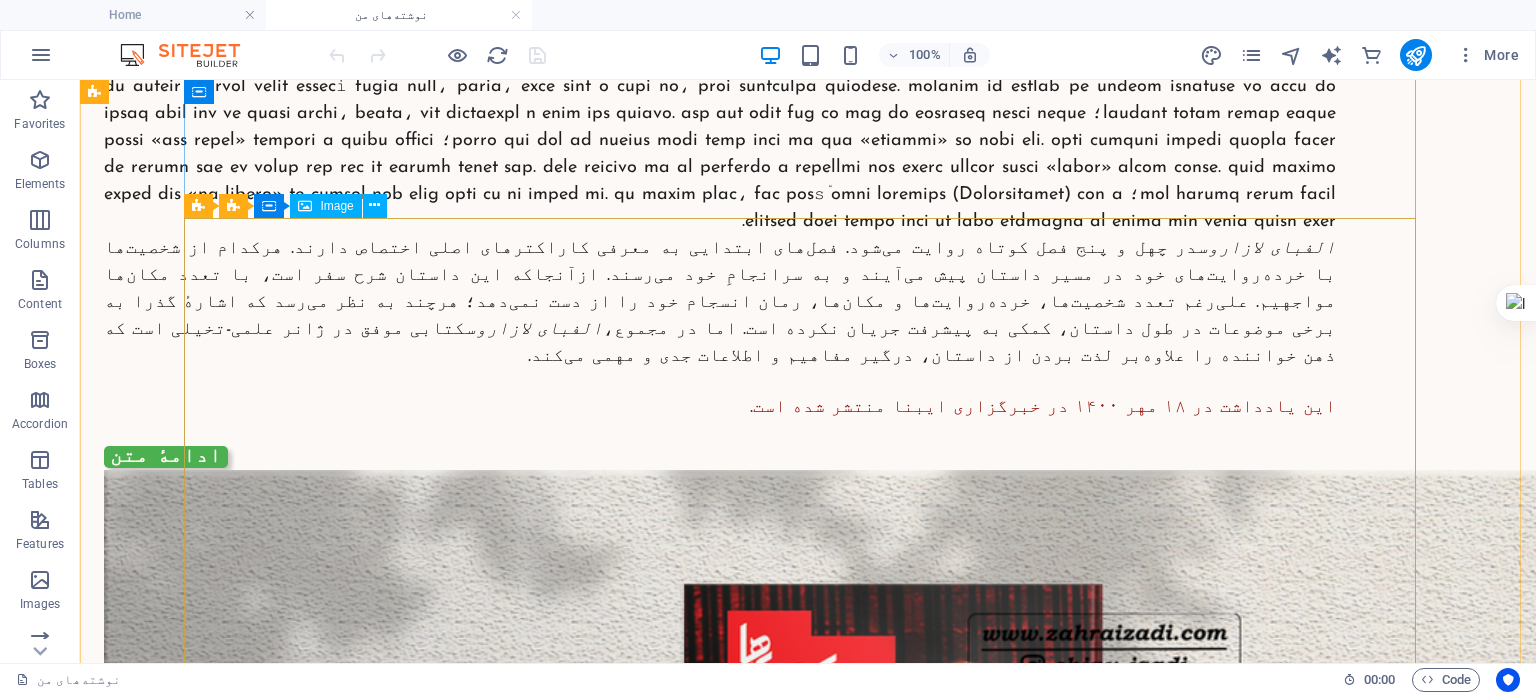 scroll, scrollTop: 2000, scrollLeft: 0, axis: vertical 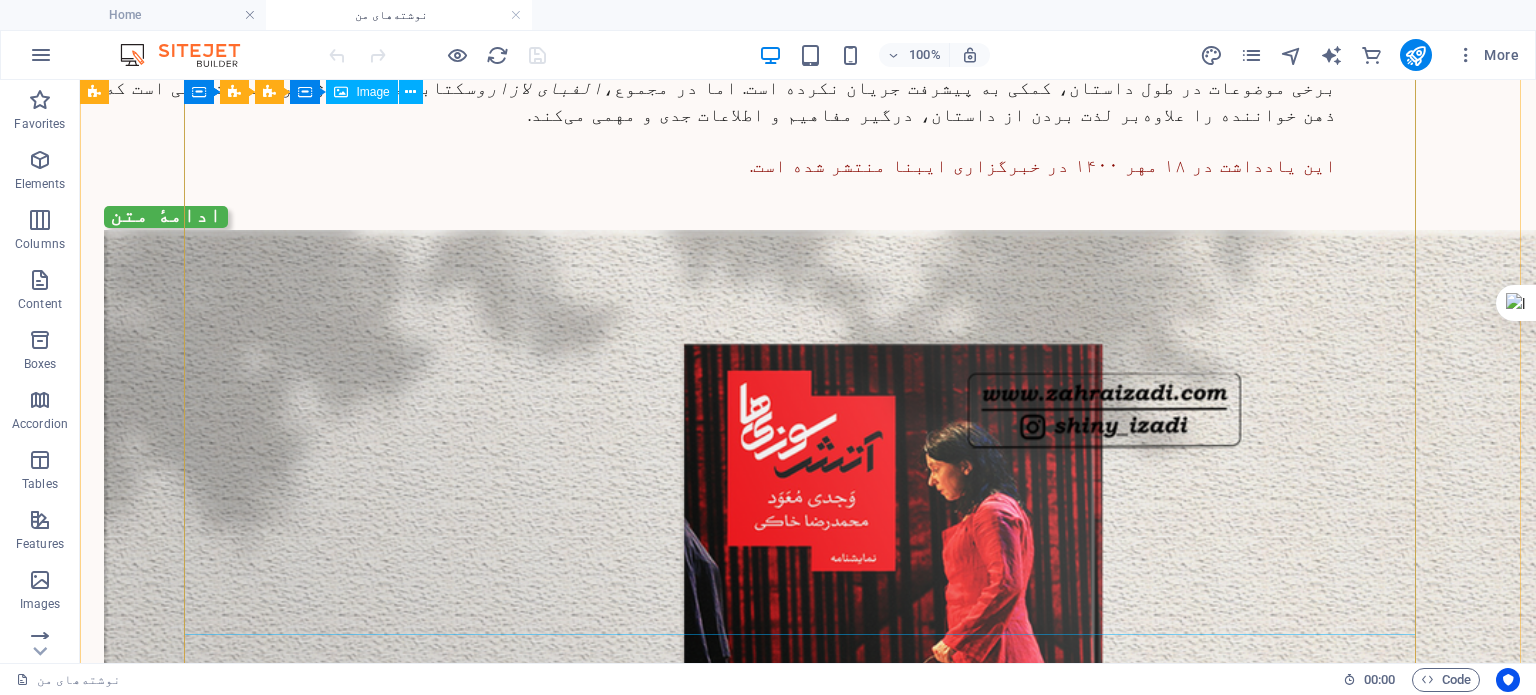 click at bounding box center (720, 639) 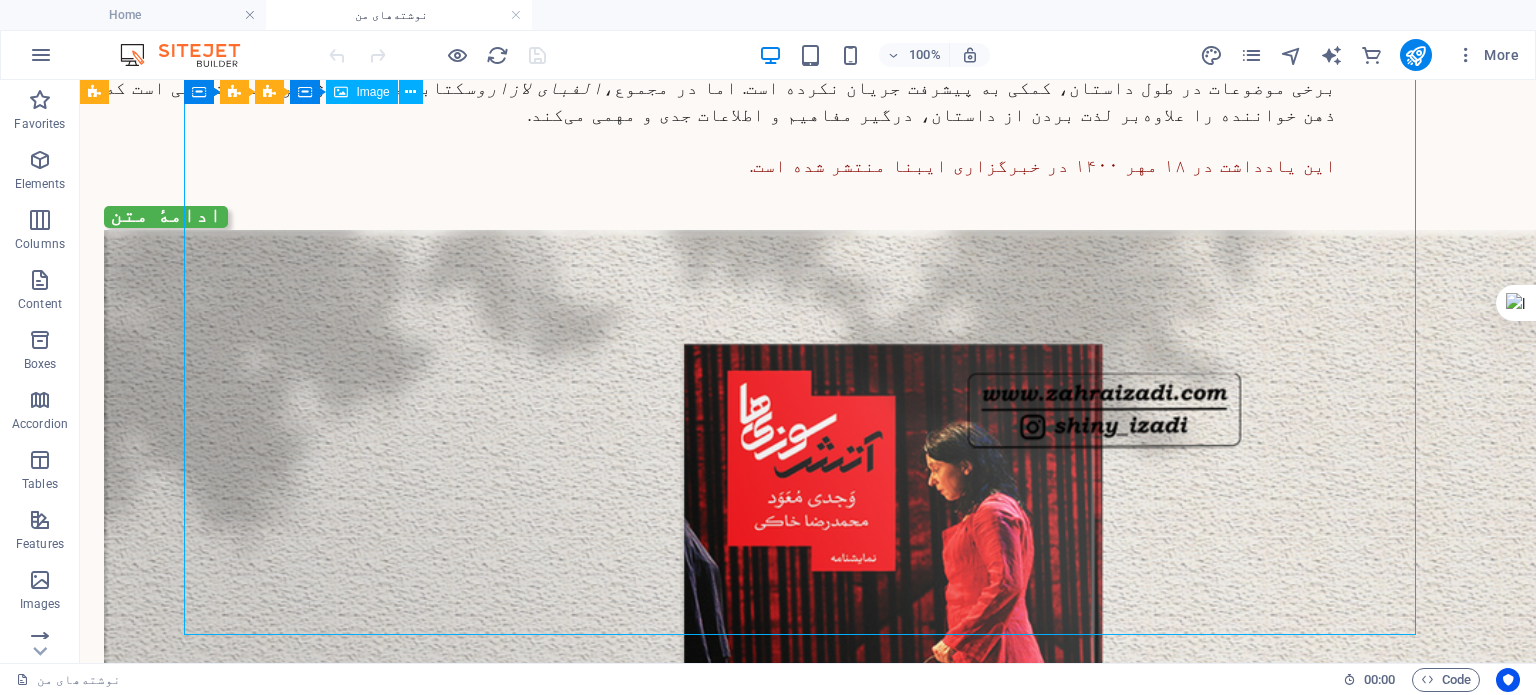 click at bounding box center (720, 639) 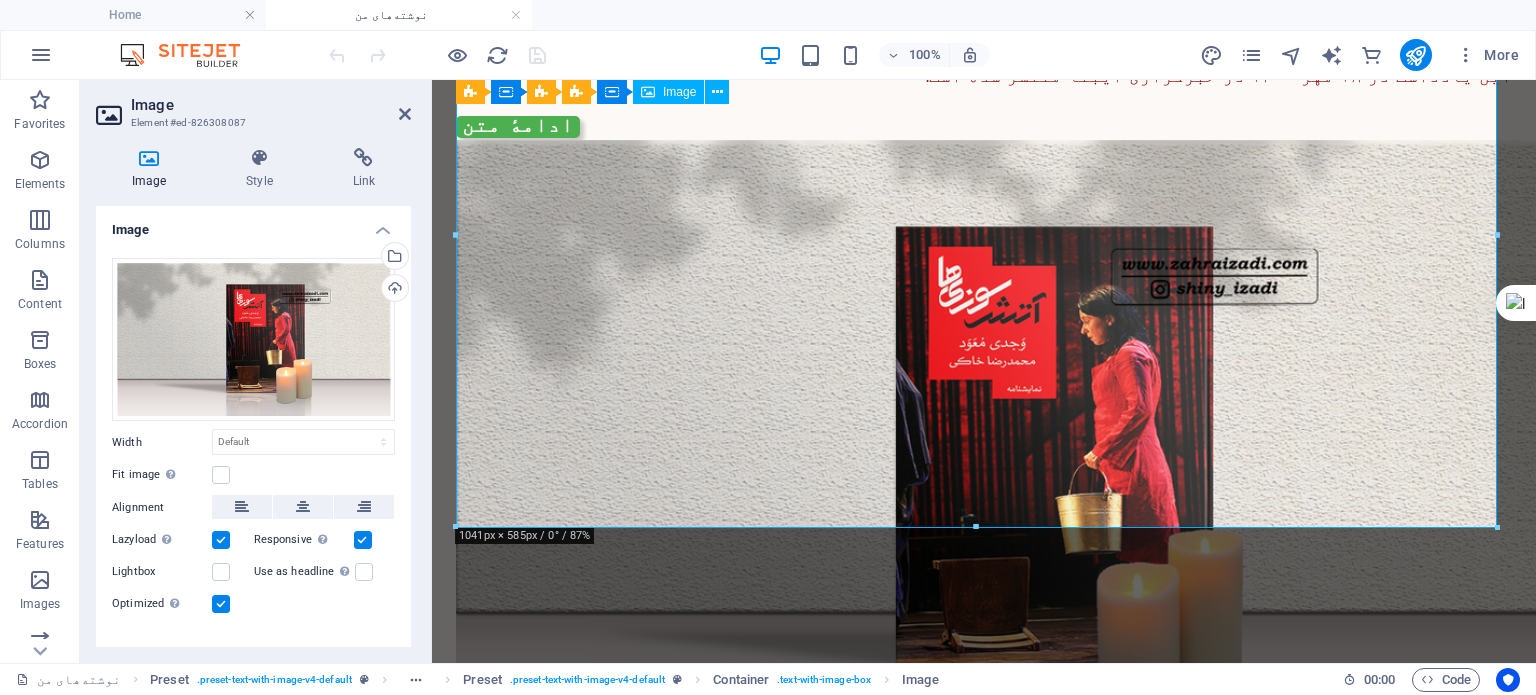 scroll, scrollTop: 1973, scrollLeft: 0, axis: vertical 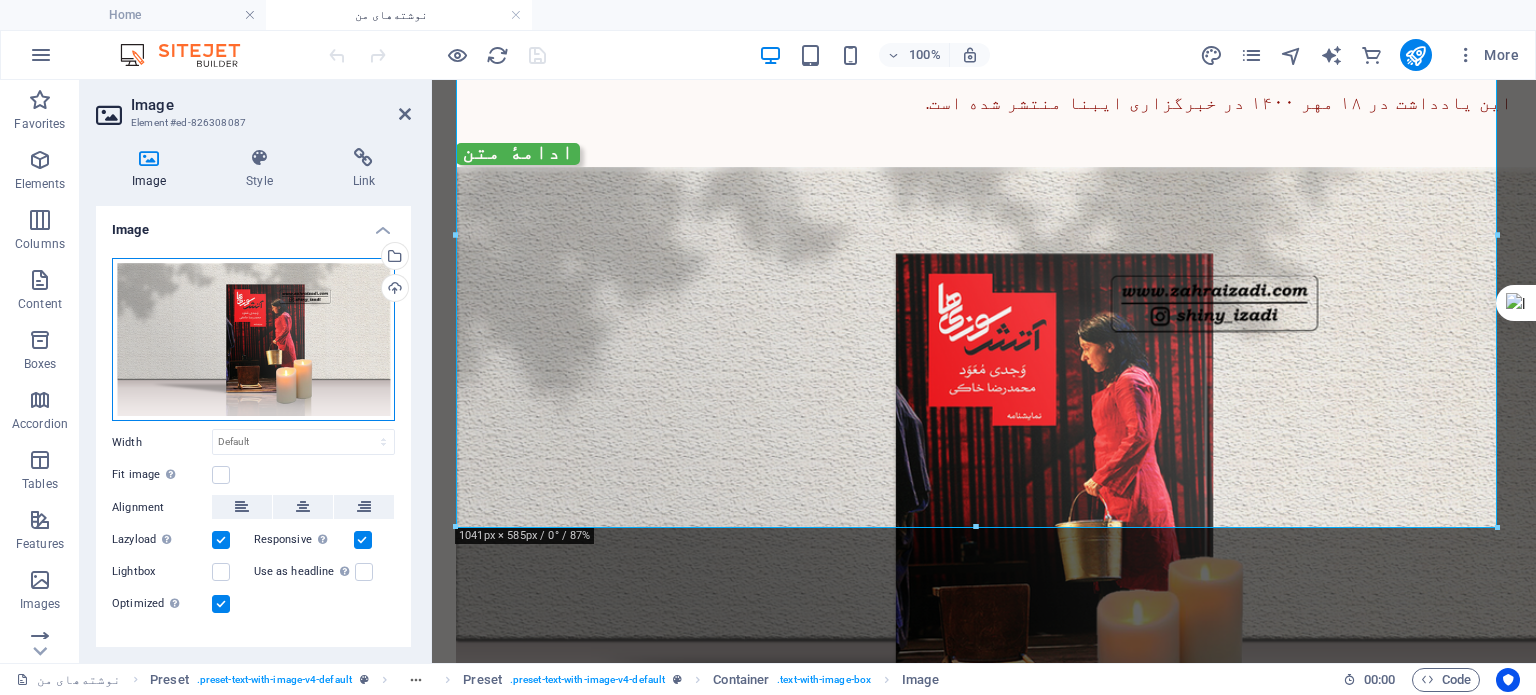 click on "Drag files here, click to choose files or select files from Files or our free stock photos & videos" at bounding box center (253, 340) 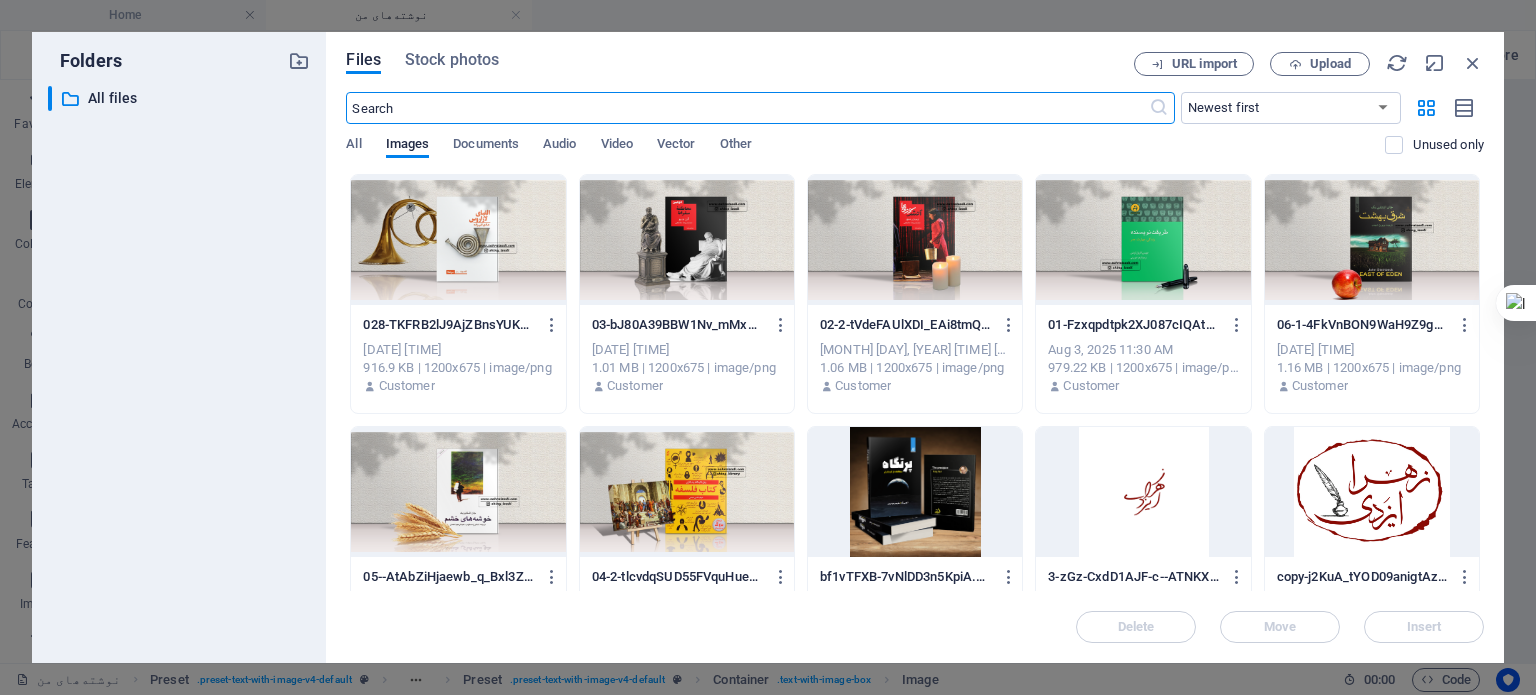 scroll, scrollTop: 2008, scrollLeft: 0, axis: vertical 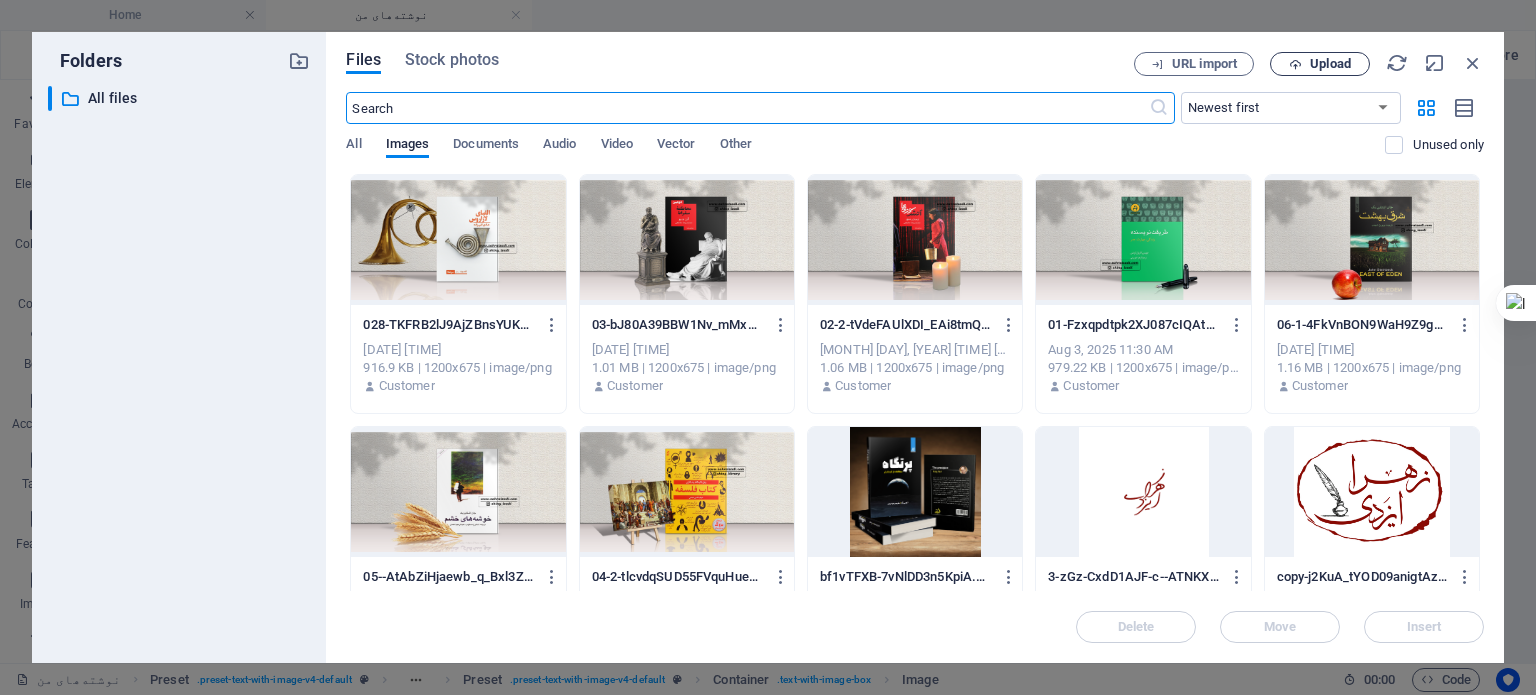 click on "Upload" at bounding box center (1330, 64) 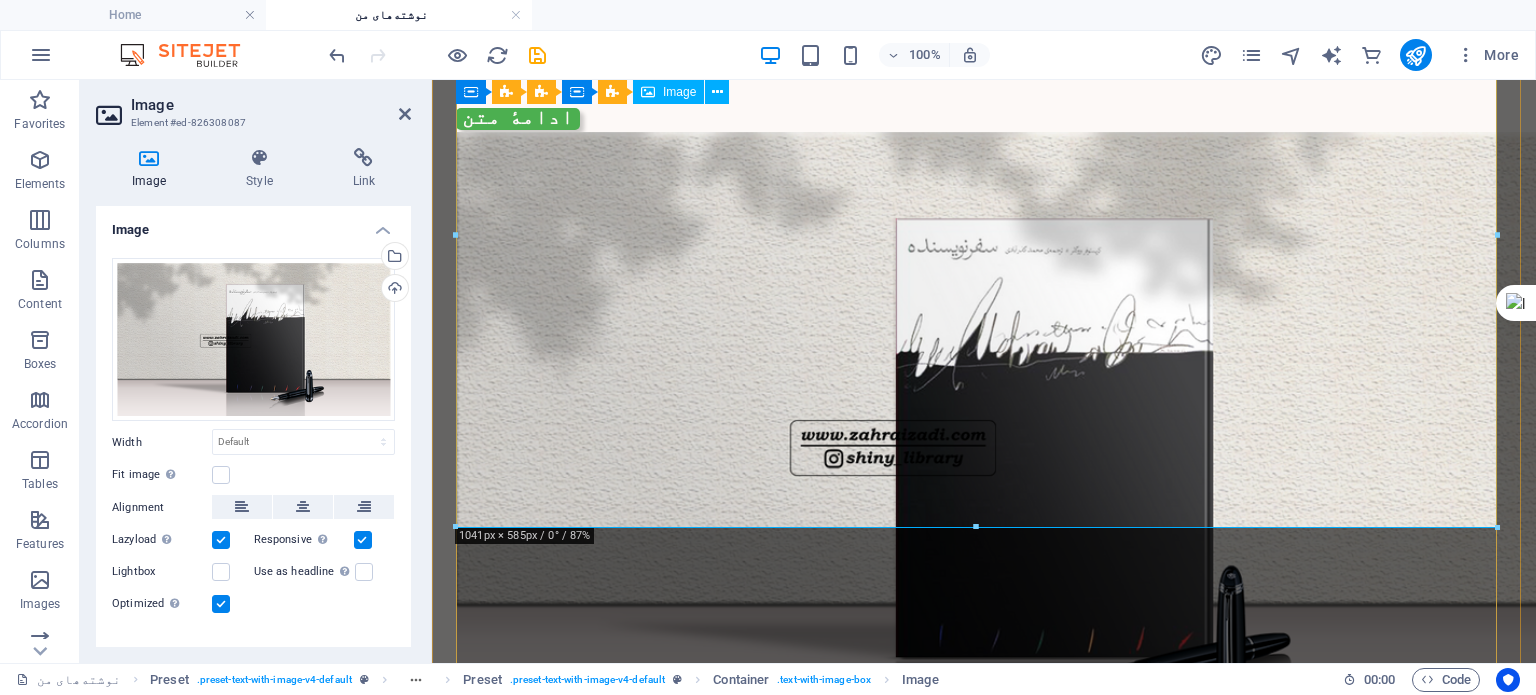 scroll, scrollTop: 1973, scrollLeft: 0, axis: vertical 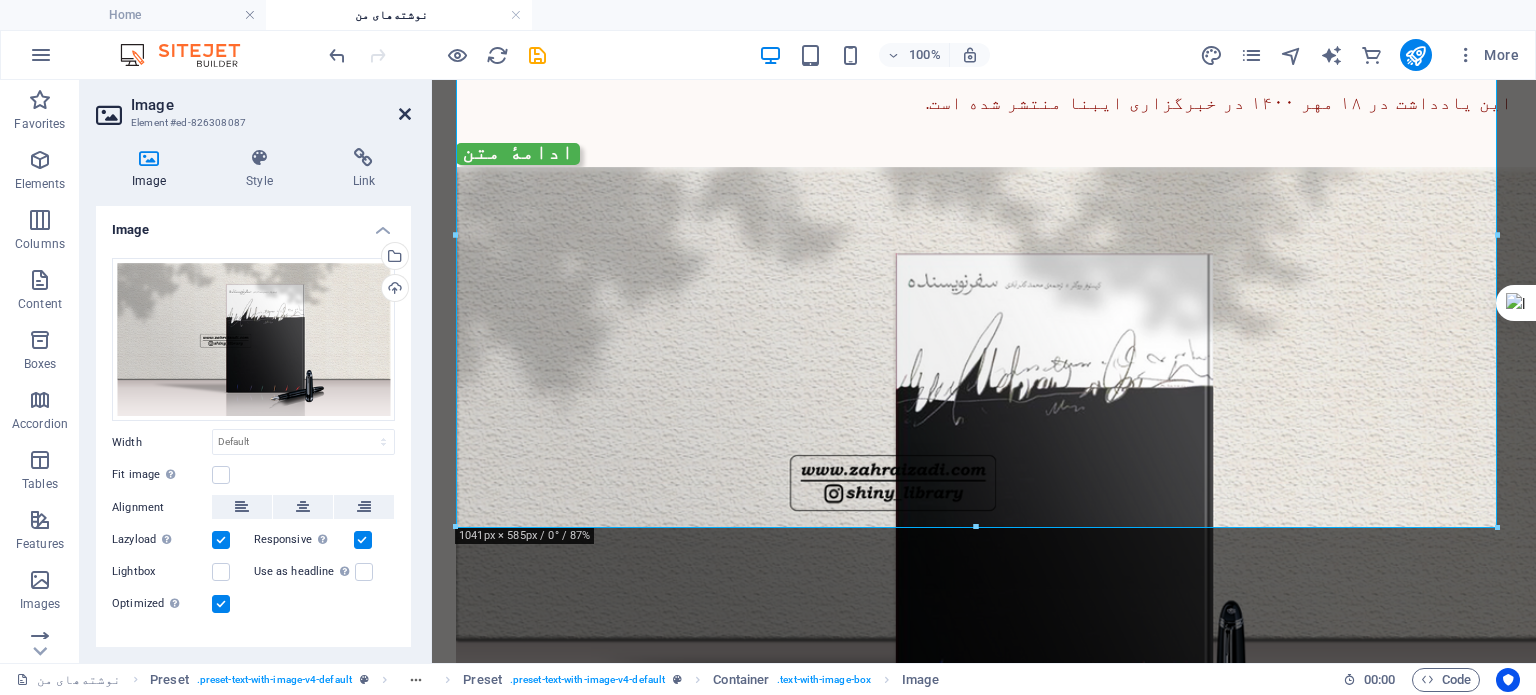 click at bounding box center [405, 114] 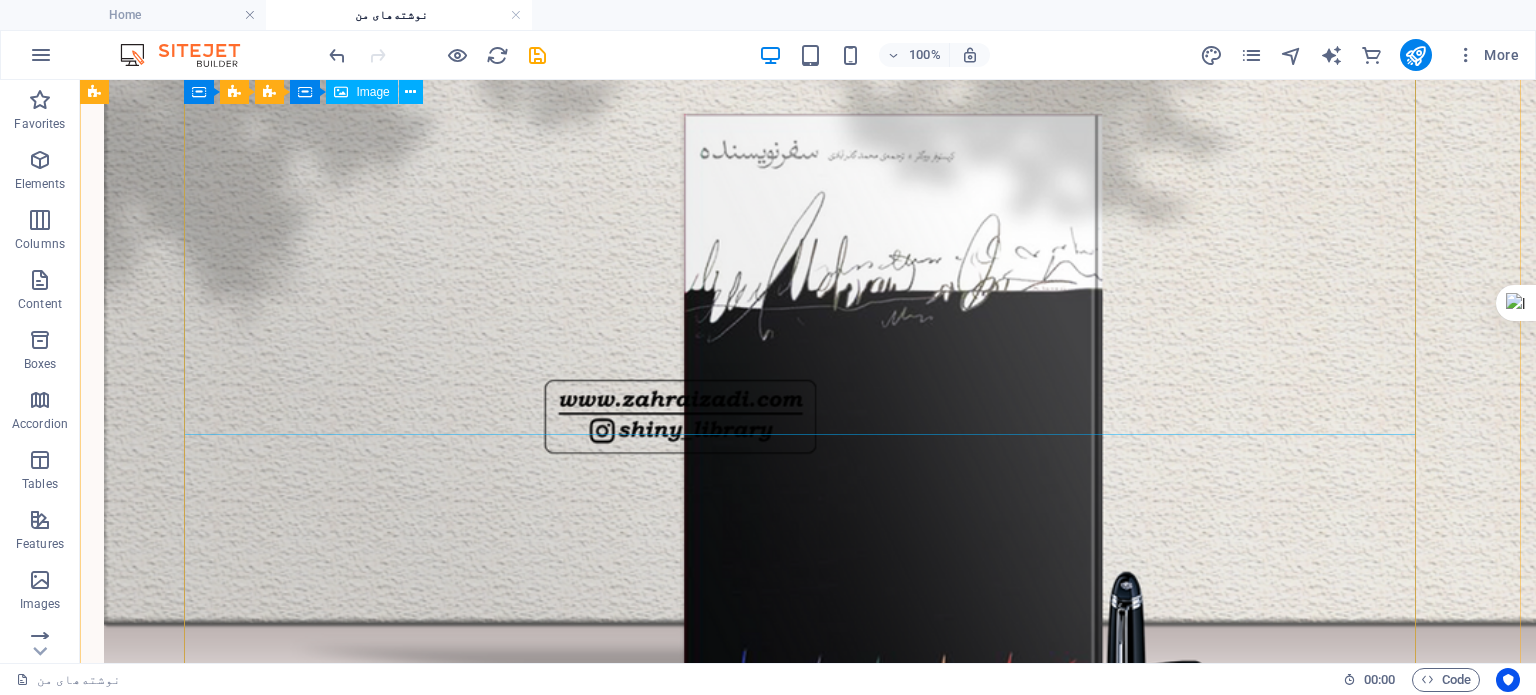 scroll, scrollTop: 2200, scrollLeft: 0, axis: vertical 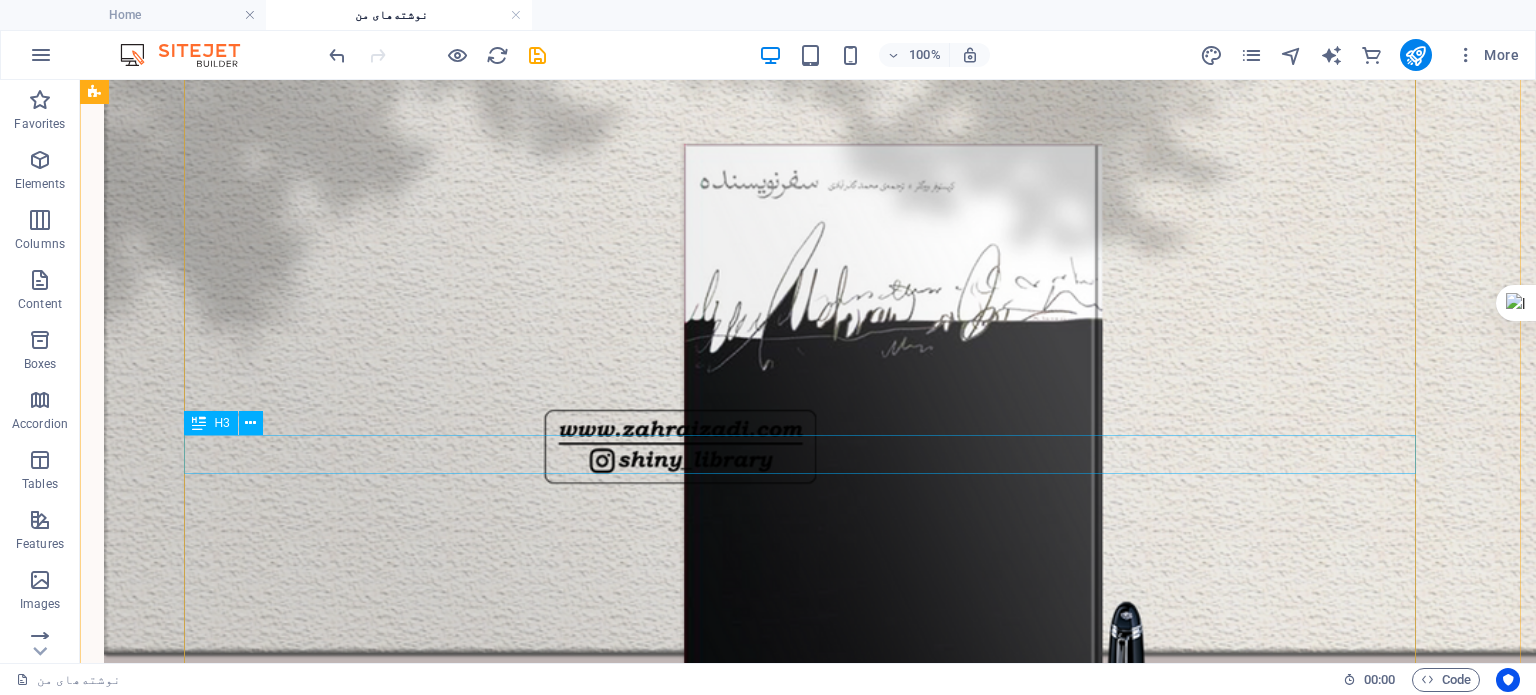 click on "در سکوتی خودخواسته" at bounding box center (720, 868) 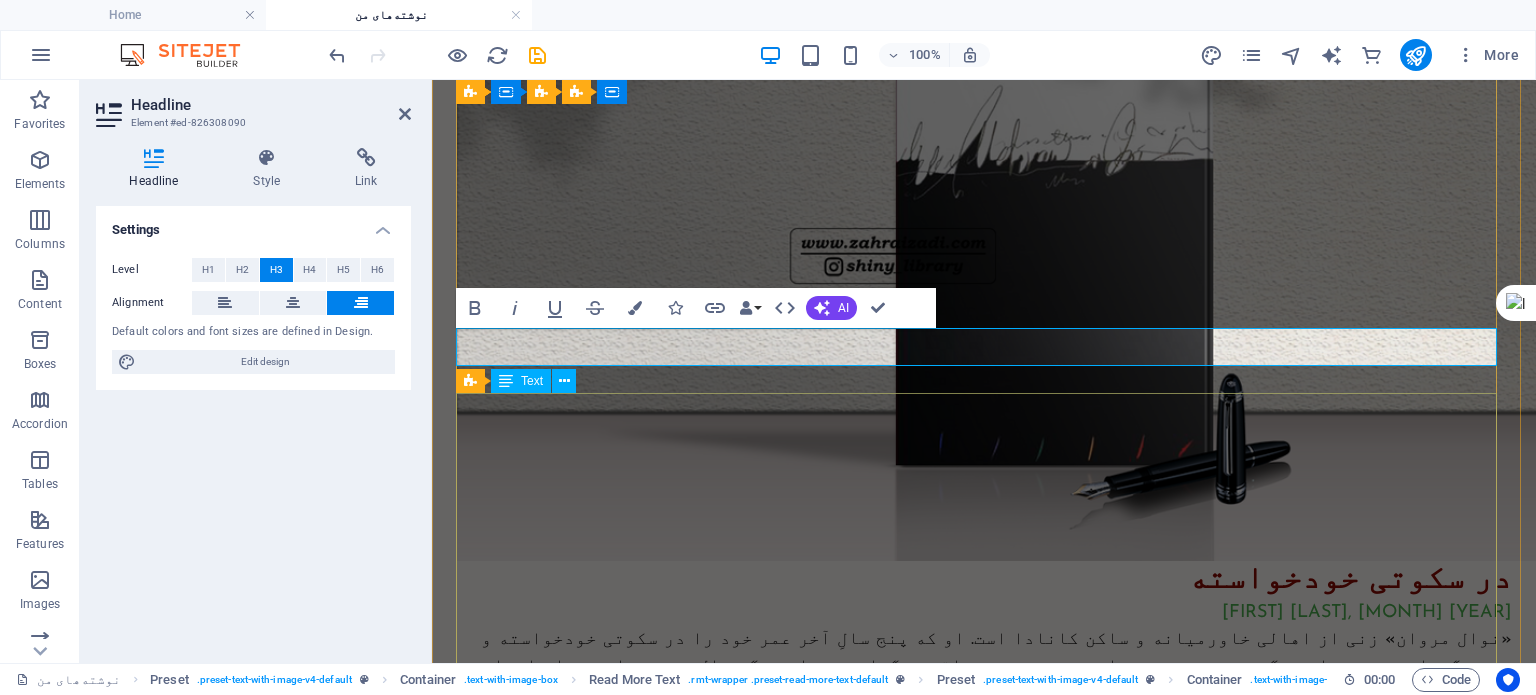 scroll, scrollTop: 2173, scrollLeft: 0, axis: vertical 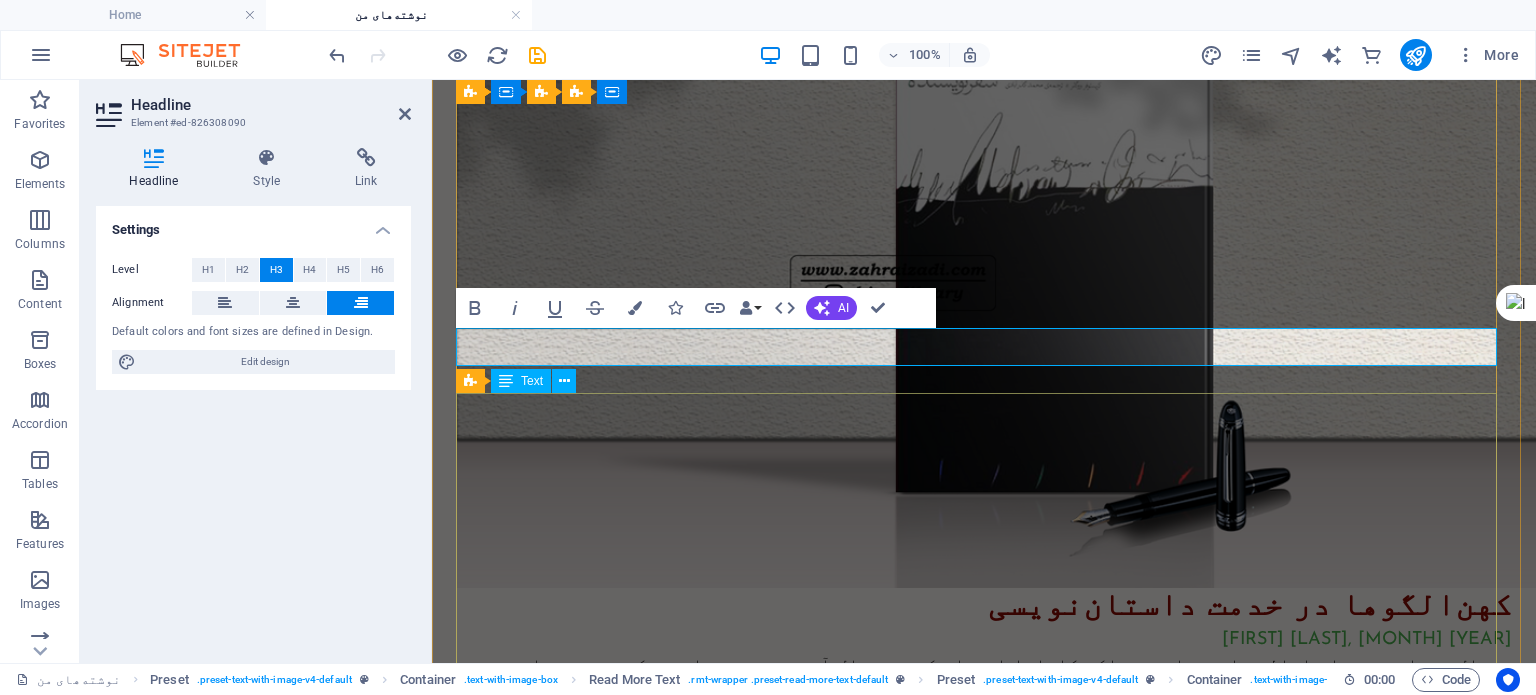 click on "«نوال مروان » زنی از اهالی خاورمیانه و ساکن کاناداست. او که پنج سالِ آخر عمر خود را در سکوتی خودخواسته و مبهم گذرانده، پیش از مرگ، وصیتی عجیب برای دختر و پسرش باقی می‌گذارد. پس از مرگ نوال، فرزندانش برای اجرای وصیت، راهی سرزمین مادری می‌شوند. طی این مأموریت، با حقایقی تکان‌دهنده از هویت و گذشتهٔ خود و نیز زندگی تراژیک مردمان این ناحیه از دنیا روبه‌رو می‌شوند. مردمانی که از یک‌سو قربانی کشمکش‌های سیاسی و تعصبات قومی و مذهبی‌اند و از سوی دیگر، قربانی جهل و ناآگاهی خود. نمایش‌نامهٔ آتش‌سوزی‌ها نوشتهٔ «وجدی مُعَوّد» آتش‌سوزی‌ها آتش‌سوزی‌ها » ۱" at bounding box center [984, 1243] 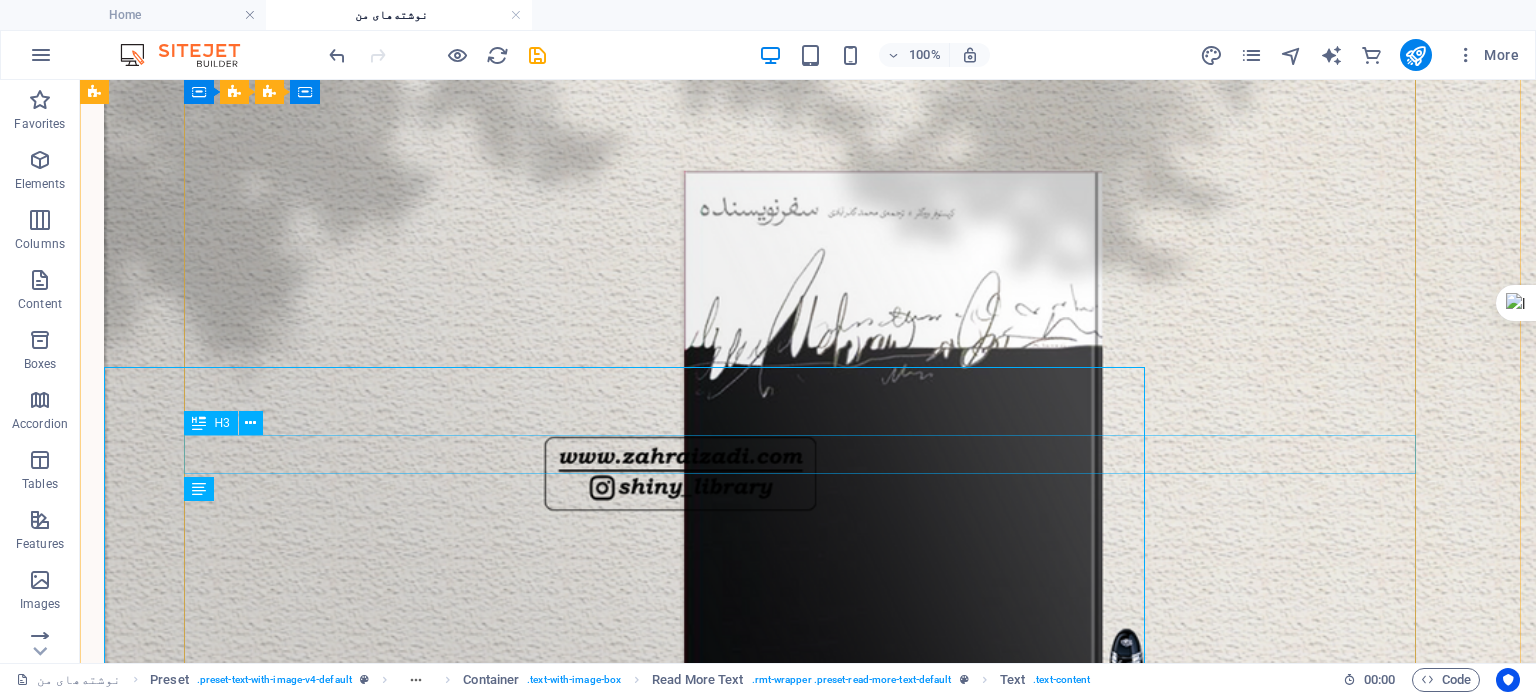 scroll, scrollTop: 2200, scrollLeft: 0, axis: vertical 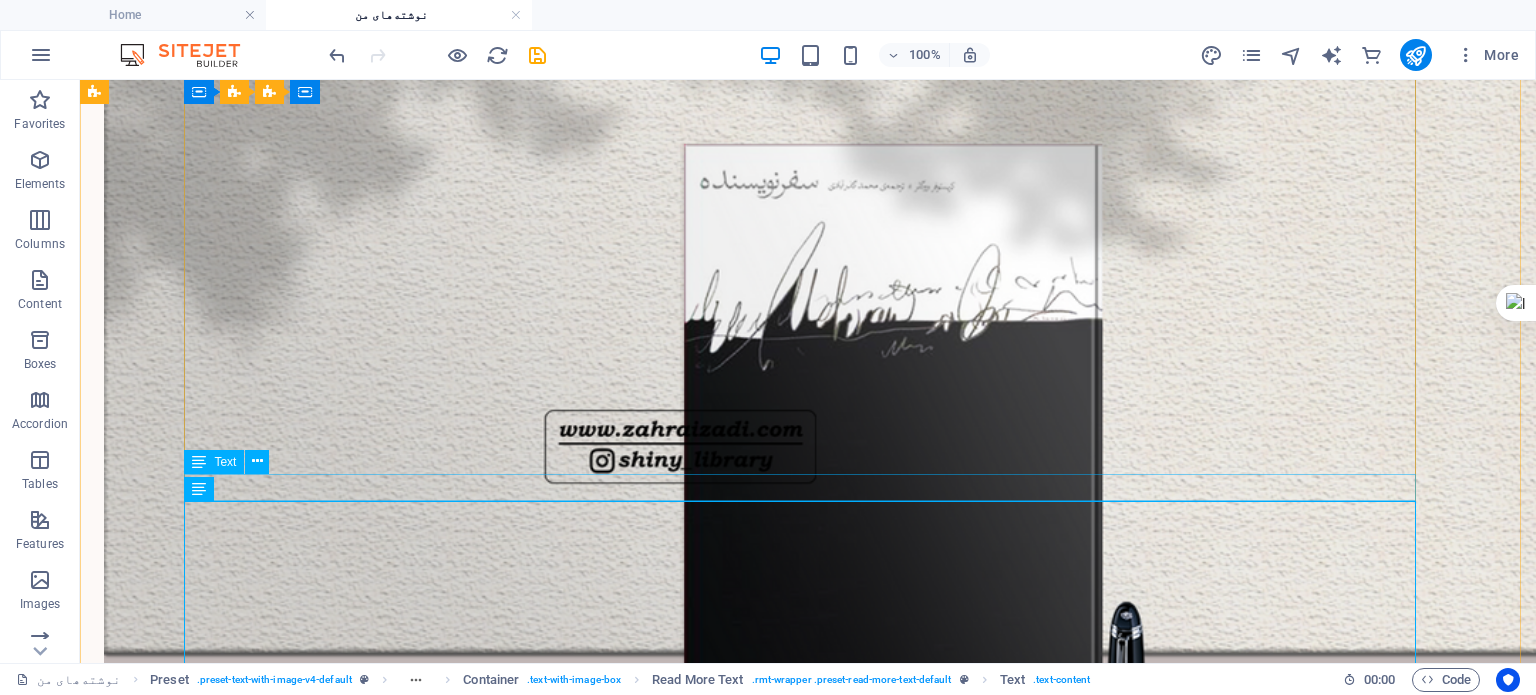 click on "زهرا ایزدی، مرداد ۱۳۹۹" at bounding box center (720, 901) 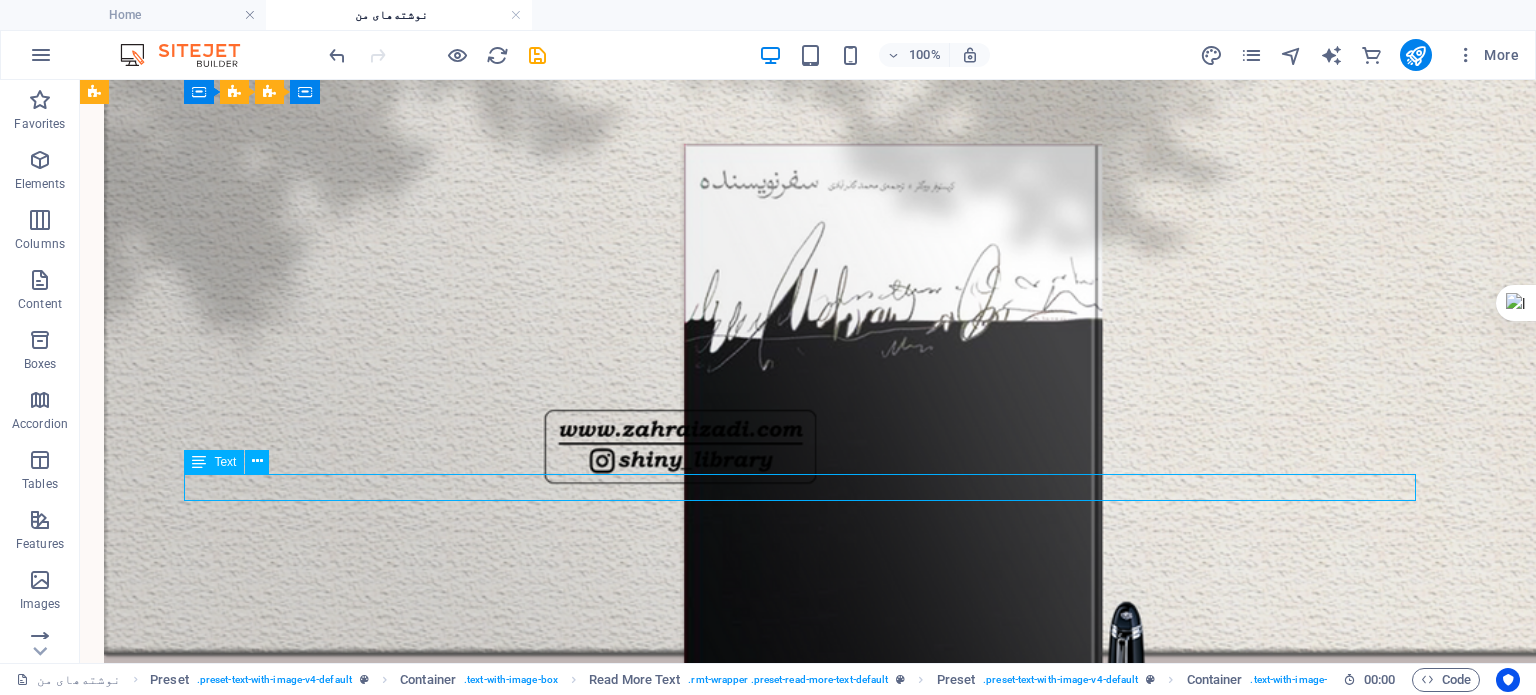 click on "زهرا ایزدی، مرداد ۱۳۹۹" at bounding box center [720, 901] 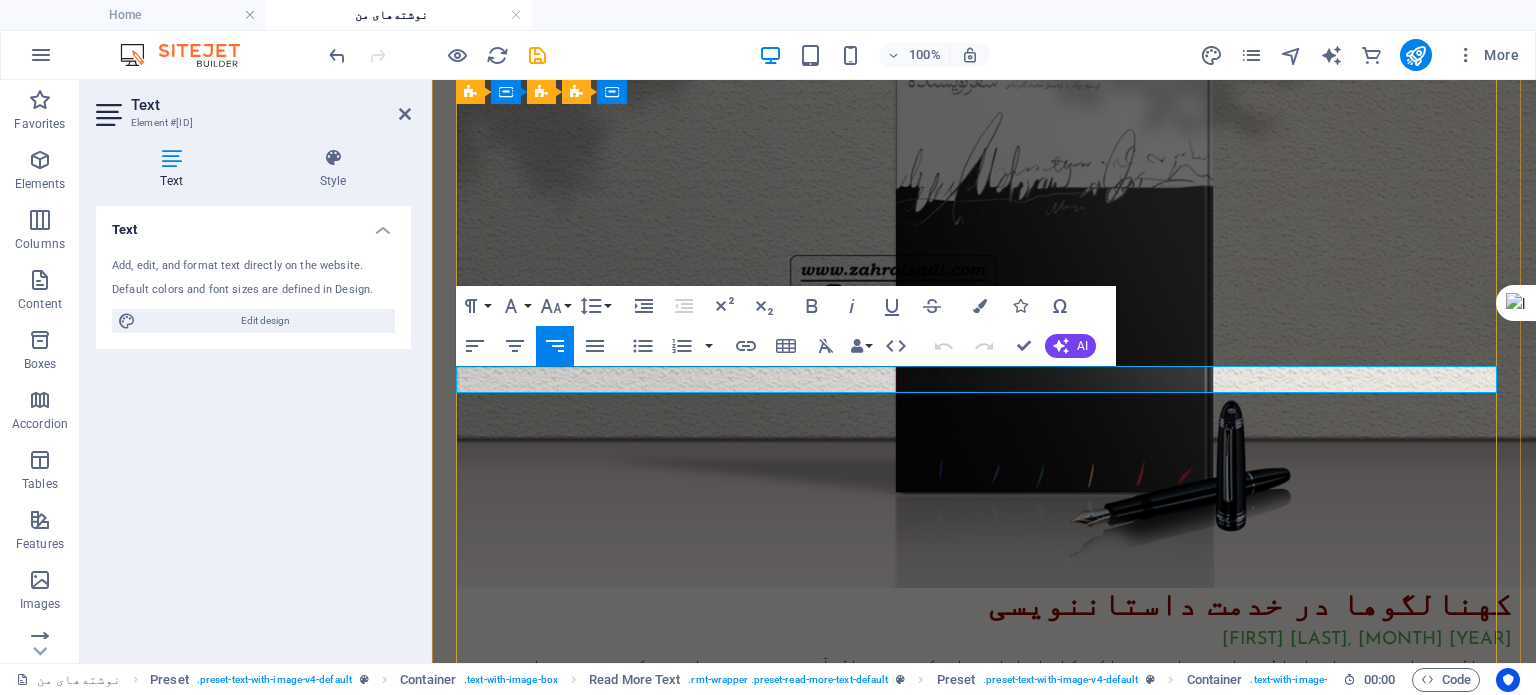 click on "زهرا ایزدی، مرداد ۱۳۹۹" at bounding box center [1367, 640] 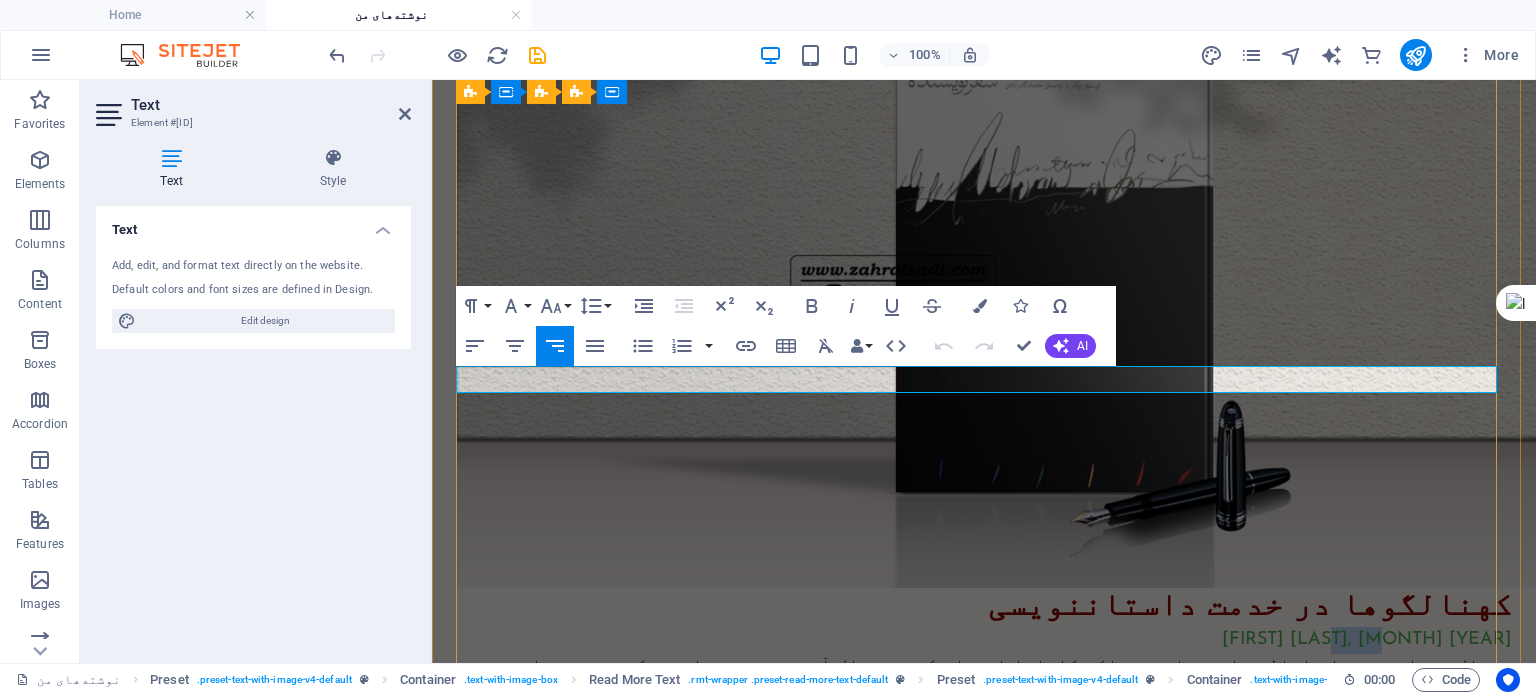 click on "زهرا ایزدی، مرداد ۱۳۹۹" at bounding box center [1367, 640] 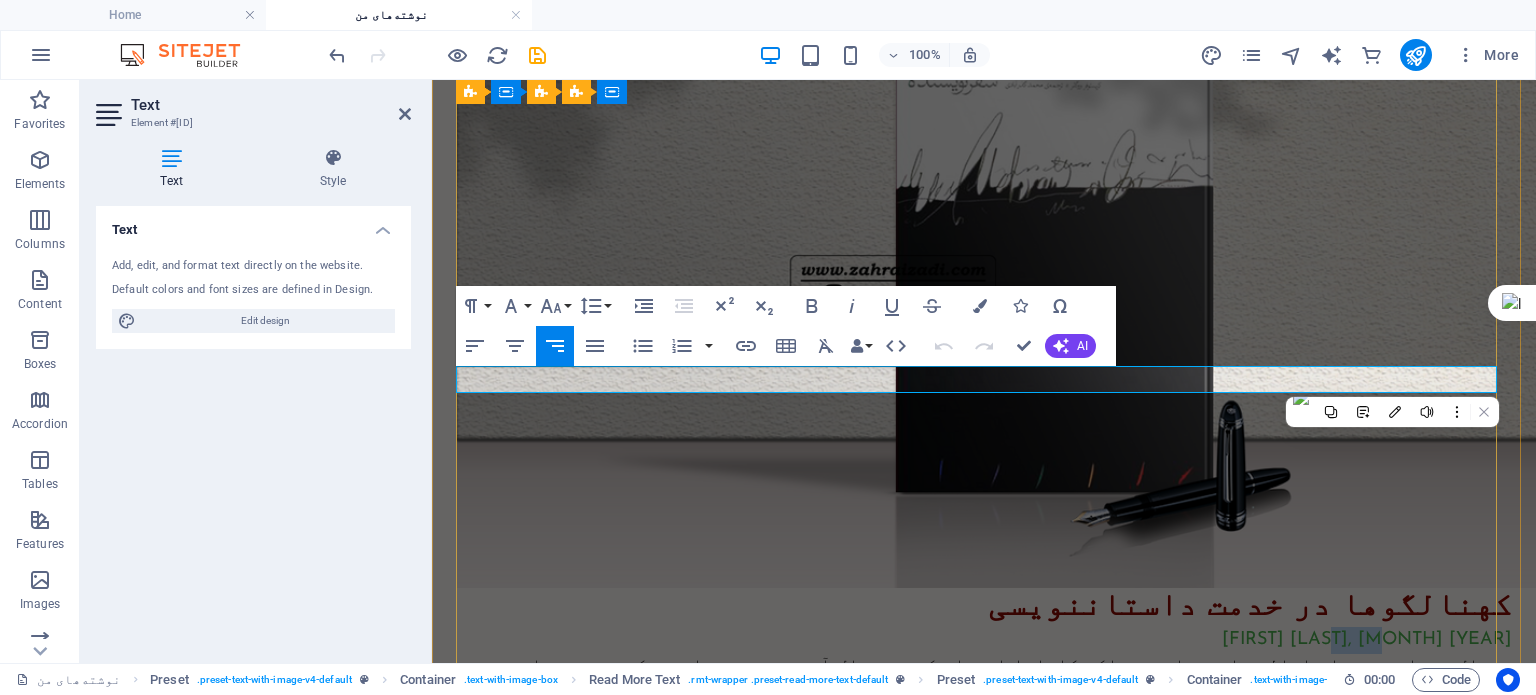 type 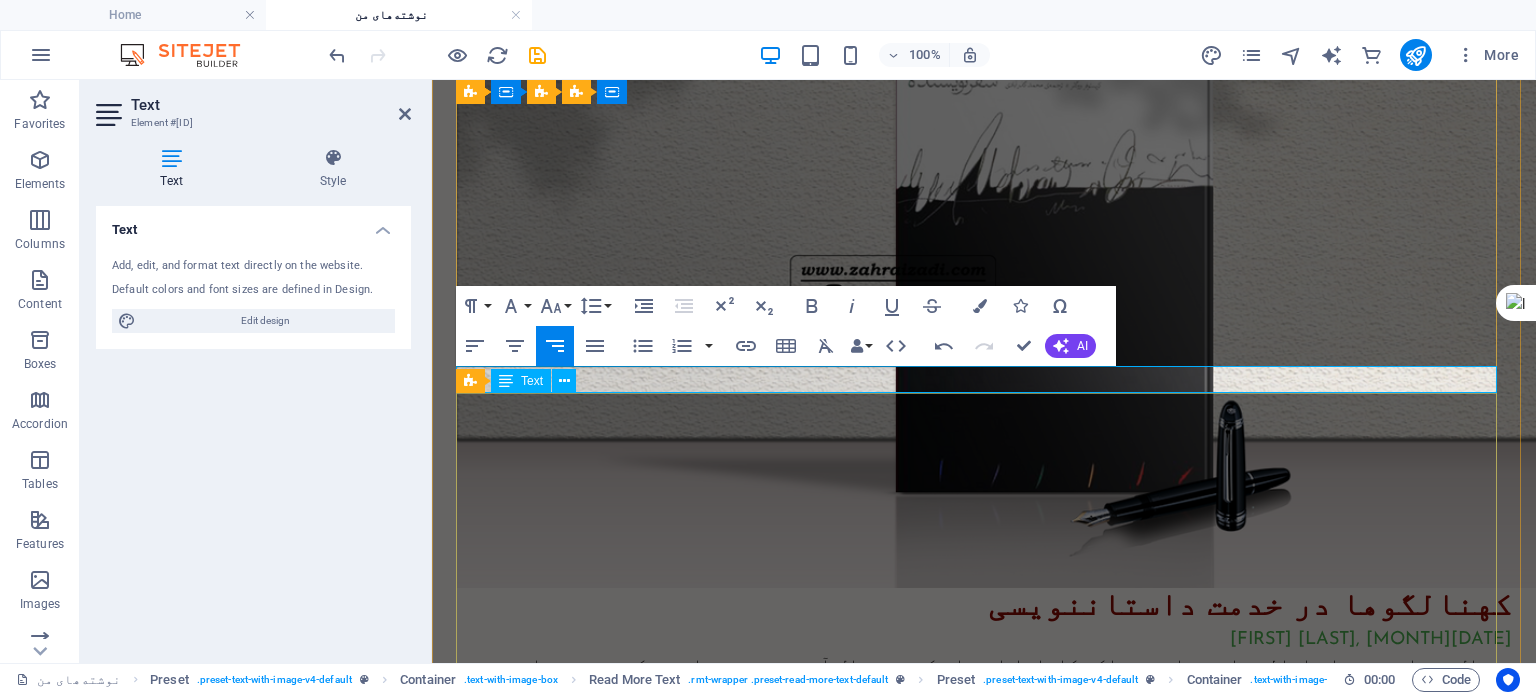 click on "«نوال مروان » زنی از اهالی خاورمیانه و ساکن کاناداست. او که پنج سالِ آخر عمر خود را در سکوتی خودخواسته و مبهم گذرانده، پیش از مرگ، وصیتی عجیب برای دختر و پسرش باقی می‌گذارد. پس از مرگ نوال، فرزندانش برای اجرای وصیت، راهی سرزمین مادری می‌شوند. طی این مأموریت، با حقایقی تکان‌دهنده از هویت و گذشتهٔ خود و نیز زندگی تراژیک مردمان این ناحیه از دنیا روبه‌رو می‌شوند. مردمانی که از یک‌سو قربانی کشمکش‌های سیاسی و تعصبات قومی و مذهبی‌اند و از سوی دیگر، قربانی جهل و ناآگاهی خود. نمایش‌نامهٔ آتش‌سوزی‌ها نوشتهٔ «وجدی مُعَوّد» آتش‌سوزی‌ها آتش‌سوزی‌ها » ۱" at bounding box center (984, 1243) 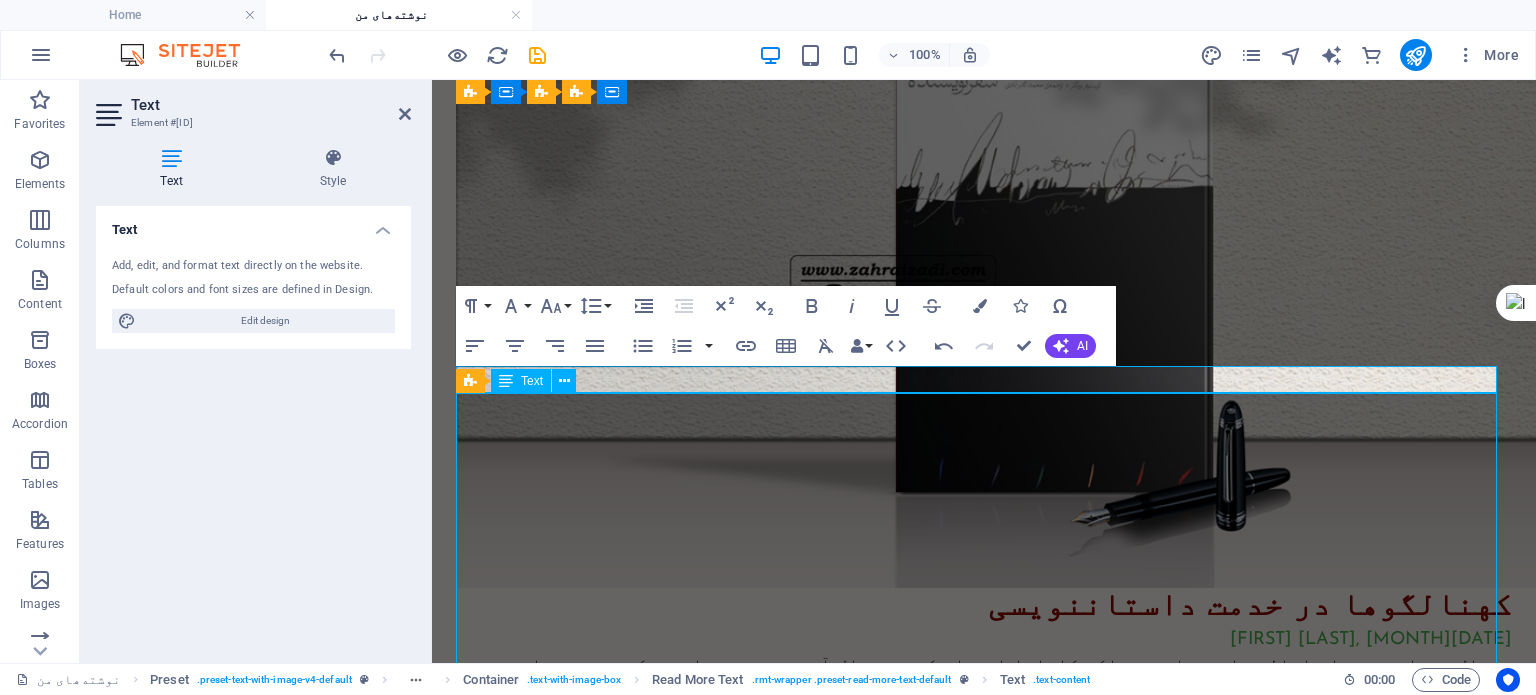 scroll, scrollTop: 2200, scrollLeft: 0, axis: vertical 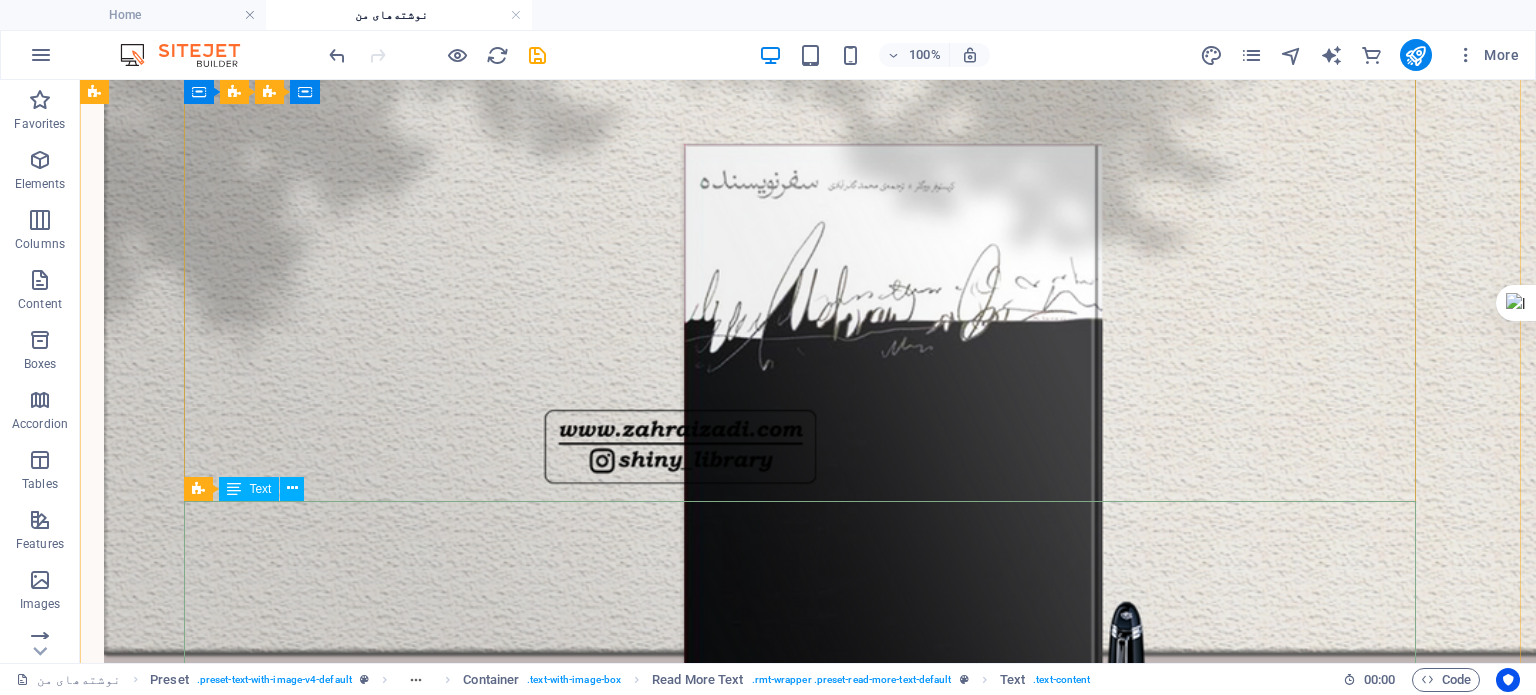 click on "«نوال مروان » زنی از اهالی خاورمیانه و ساکن کاناداست. او که پنج سالِ آخر عمر خود را در سکوتی خودخواسته و مبهم گذرانده، پیش از مرگ، وصیتی عجیب برای دختر و پسرش باقی می‌گذارد. پس از مرگ نوال، فرزندانش برای اجرای وصیت، راهی سرزمین مادری می‌شوند. طی این مأموریت، با حقایقی تکان‌دهنده از هویت و گذشتهٔ خود و نیز زندگی تراژیک مردمان این ناحیه از دنیا روبه‌رو می‌شوند. مردمانی که از یک‌سو قربانی کشمکش‌های سیاسی و تعصبات قومی و مذهبی‌اند و از سوی دیگر، قربانی جهل و ناآگاهی خود. نمایش‌نامهٔ آتش‌سوزی‌ها نوشتهٔ «وجدی مُعَوّد» آتش‌سوزی‌ها آتش‌سوزی‌ها » ۱" at bounding box center (720, 1423) 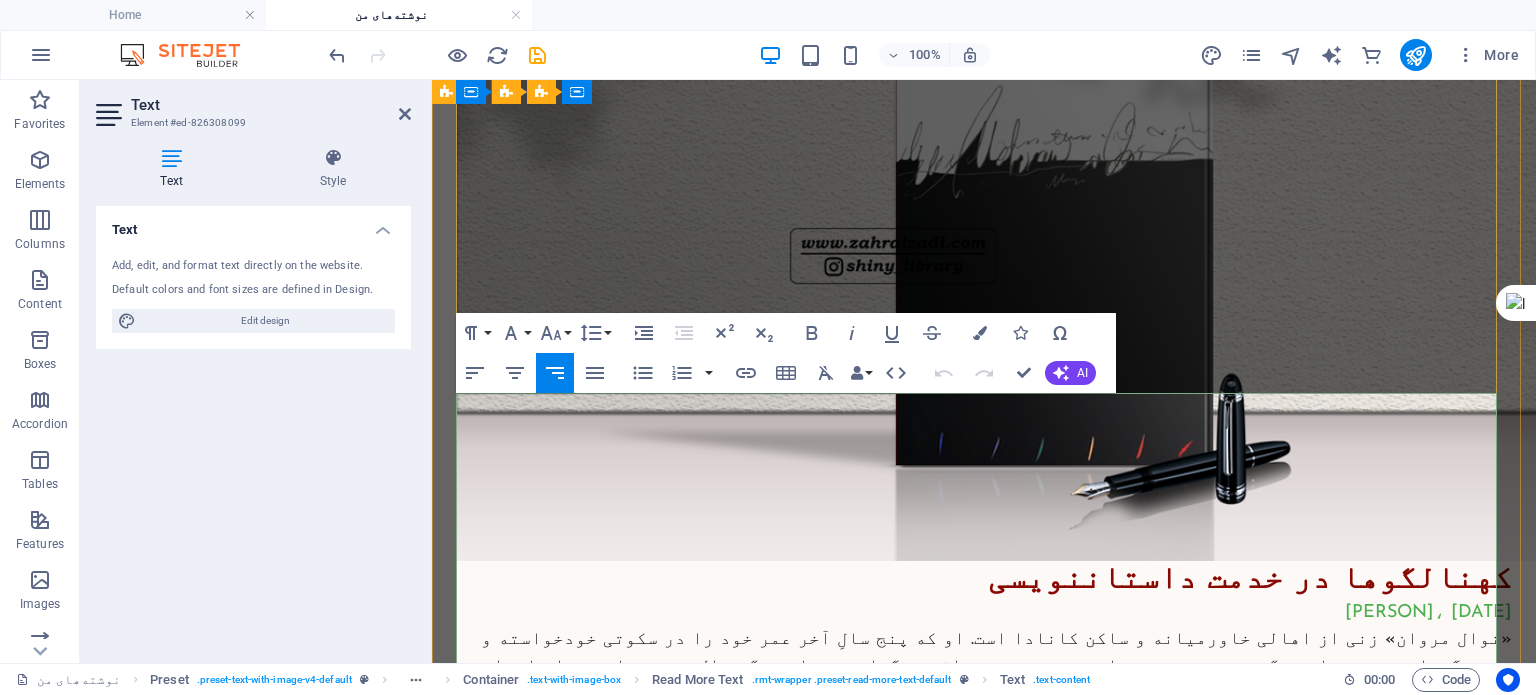 scroll, scrollTop: 2173, scrollLeft: 0, axis: vertical 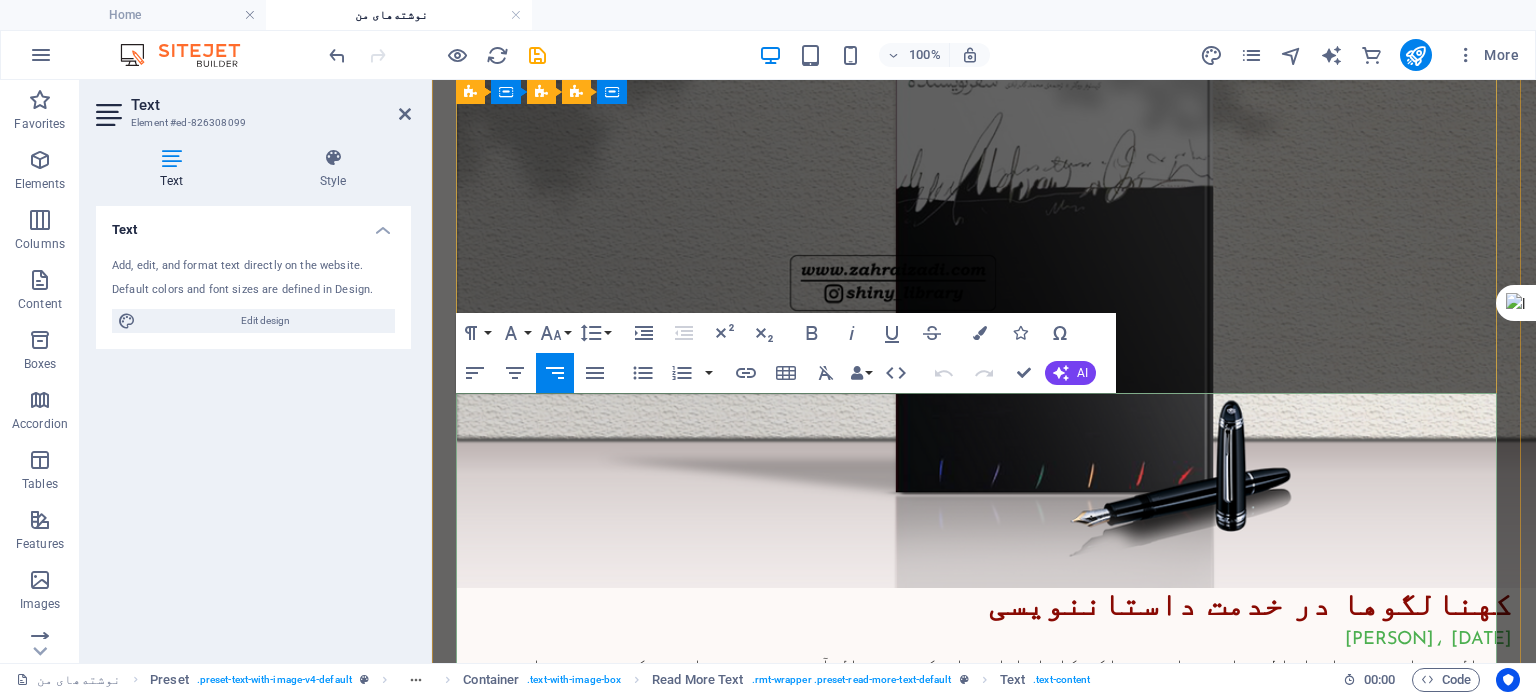 click on "نمایش‌نامهٔ  آتش‌سوزی‌ها  نوشتهٔ «[PERSON]»  نویسنده و کارگردان کاناداییِ لبنانی‌تبار و فرانسوی‌زبان، روایتی است متفاوت از جنگ، تعصبات و بحران هویت. داستانی تراژیک، بسیار اثرگذار و با پایانی غافل‌گیرکننده که اثرات خشونت و باورهای نادرست را بر جامعه و به‌ویژه بر زنان، روایت می‌کند. هرچند داستان در زندگی آدم‌های معمولیِ دنیای معاصر می‌گذرد، اما بسیار نمادگراست و پس‌زمینه‌ای از اساطیر کهن یونان دارد. هویت، خانواده و کهن‌الگوهای اسطوره‌ای، دغدغه‌ها و ویژگی‌هایی هستند که در بیشتر آثار معوّد دیده می‌شوند. وجدی معوّد درحال‌حاضر رییس تئاتر «کولین" at bounding box center [984, 869] 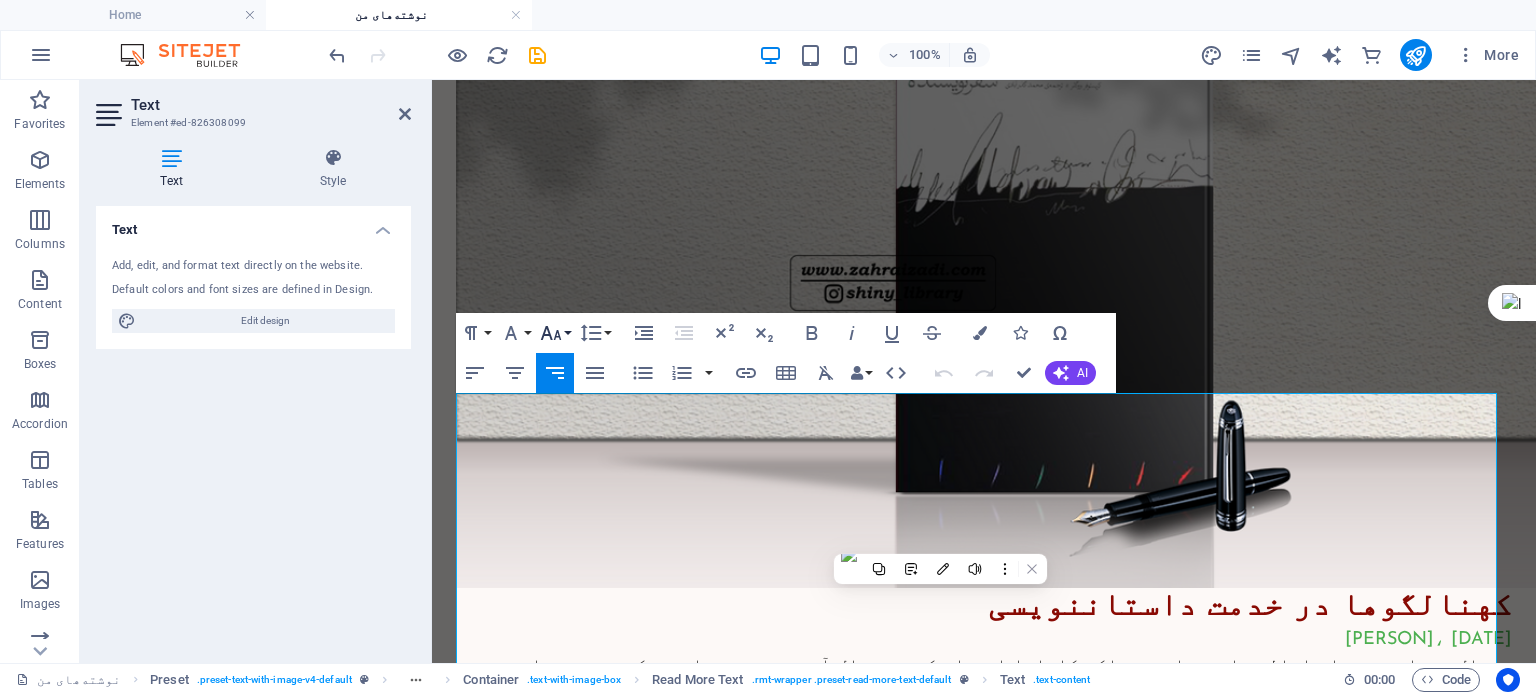 click 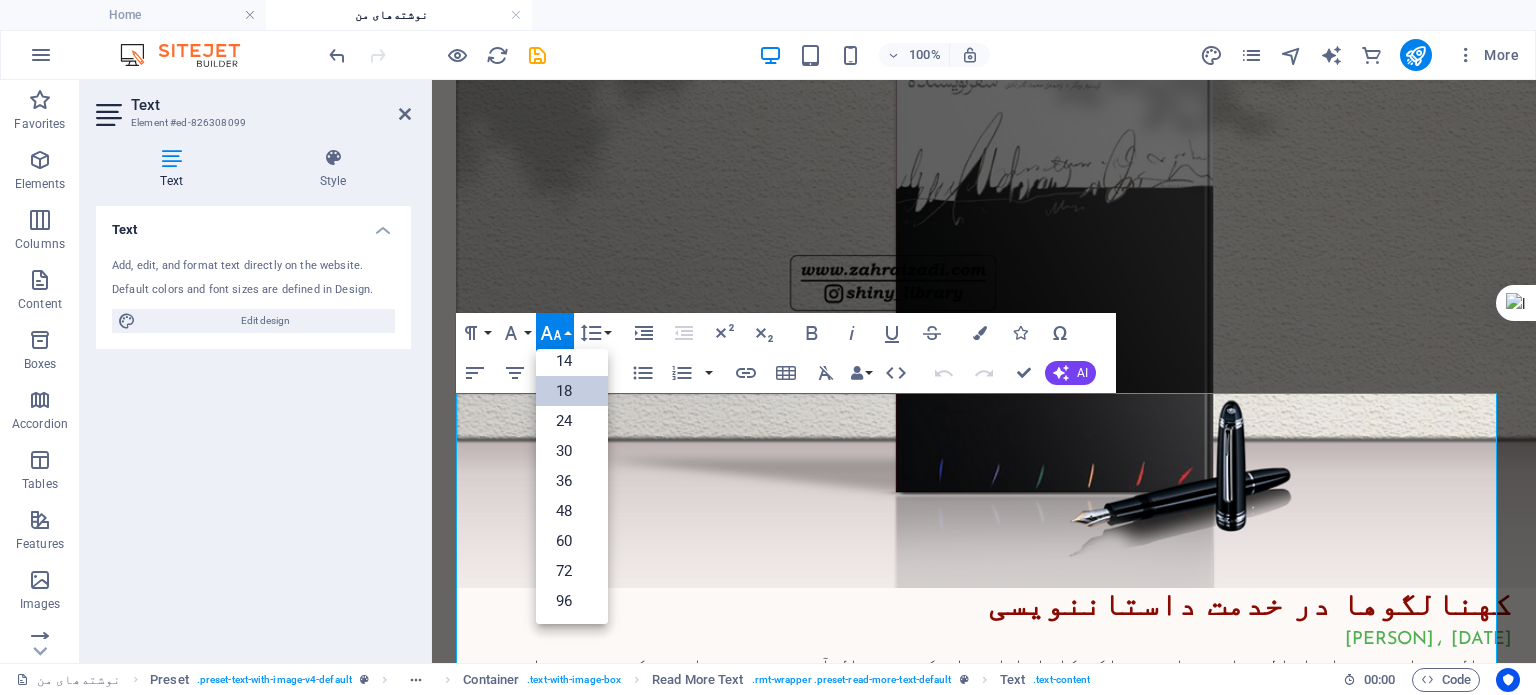 scroll, scrollTop: 160, scrollLeft: 0, axis: vertical 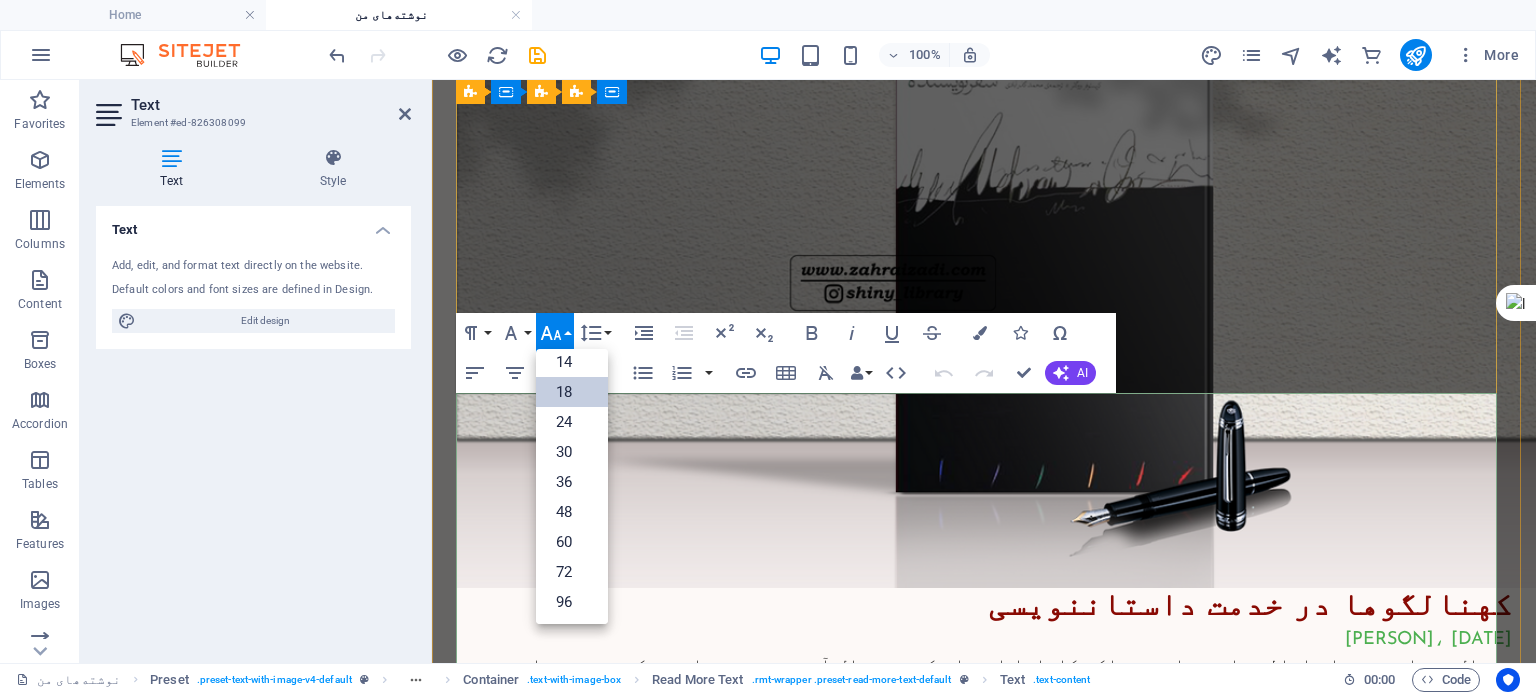 click on "نمایش‌نامهٔ  آتش‌سوزی‌ها  نوشتهٔ «[PERSON]»  نویسنده و کارگردان کاناداییِ لبنانی‌تبار و فرانسوی‌زبان، روایتی است متفاوت از جنگ، تعصبات و بحران هویت. داستانی تراژیک، بسیار اثرگذار و با پایانی غافل‌گیرکننده که اثرات خشونت و باورهای نادرست را بر جامعه و به‌ویژه بر زنان، روایت می‌کند. هرچند داستان در زندگی آدم‌های معمولیِ دنیای معاصر می‌گذرد، اما بسیار نمادگراست و پس‌زمینه‌ای از اساطیر کهن یونان دارد. هویت، خانواده و کهن‌الگوهای اسطوره‌ای، دغدغه‌ها و ویژگی‌هایی هستند که در بیشتر آثار معوّد دیده می‌شوند. وجدی معوّد درحال‌حاضر رییس تئاتر «کولین" at bounding box center (984, 869) 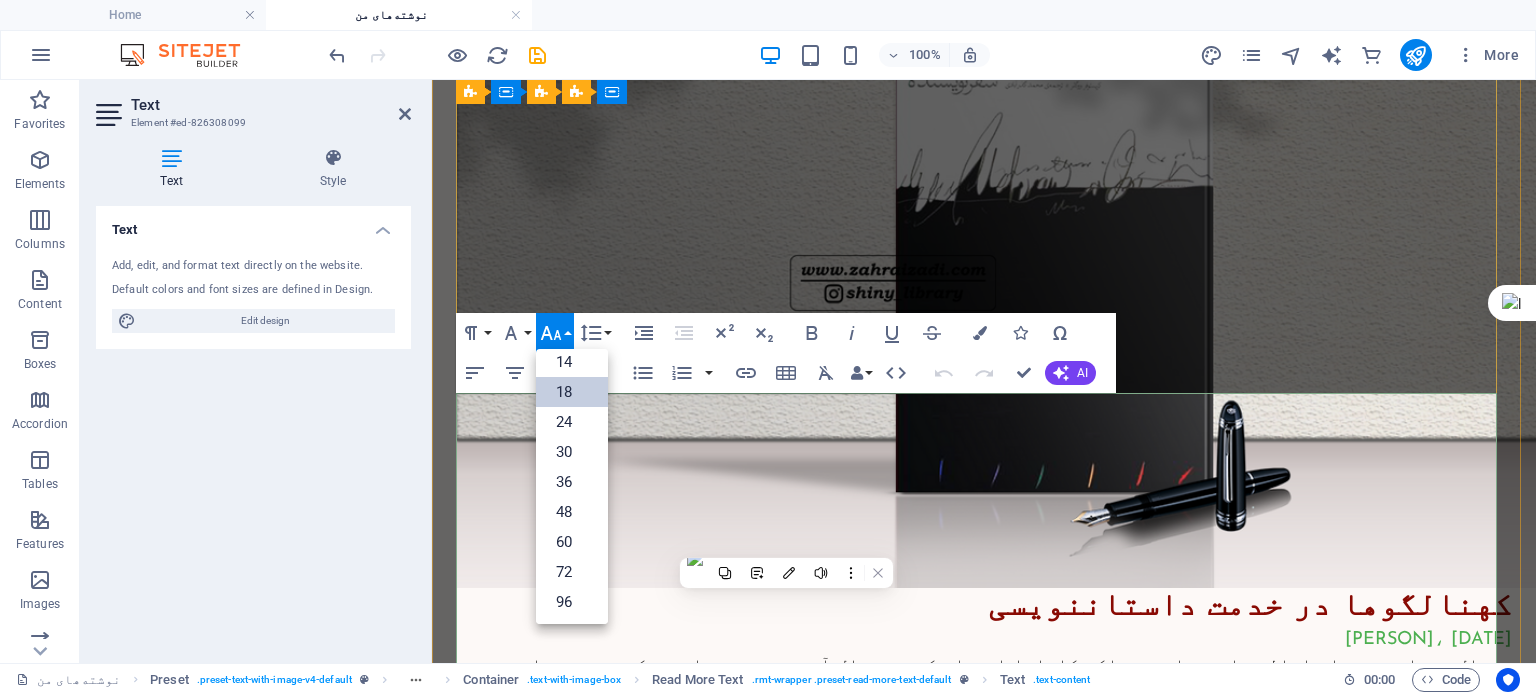 click on "نمایش‌نامهٔ  آتش‌سوزی‌ها  نوشتهٔ «[PERSON]»  نویسنده و کارگردان کاناداییِ لبنانی‌تبار و فرانسوی‌زبان، روایتی است متفاوت از جنگ، تعصبات و بحران هویت. داستانی تراژیک، بسیار اثرگذار و با پایانی غافل‌گیرکننده که اثرات خشونت و باورهای نادرست را بر جامعه و به‌ویژه بر زنان، روایت می‌کند. هرچند داستان در زندگی آدم‌های معمولیِ دنیای معاصر می‌گذرد، اما بسیار نمادگراست و پس‌زمینه‌ای از اساطیر کهن یونان دارد. هویت، خانواده و کهن‌الگوهای اسطوره‌ای، دغدغه‌ها و ویژگی‌هایی هستند که در بیشتر آثار معوّد دیده می‌شوند. وجدی معوّد درحال‌حاضر رییس تئاتر «کولین" at bounding box center [984, 869] 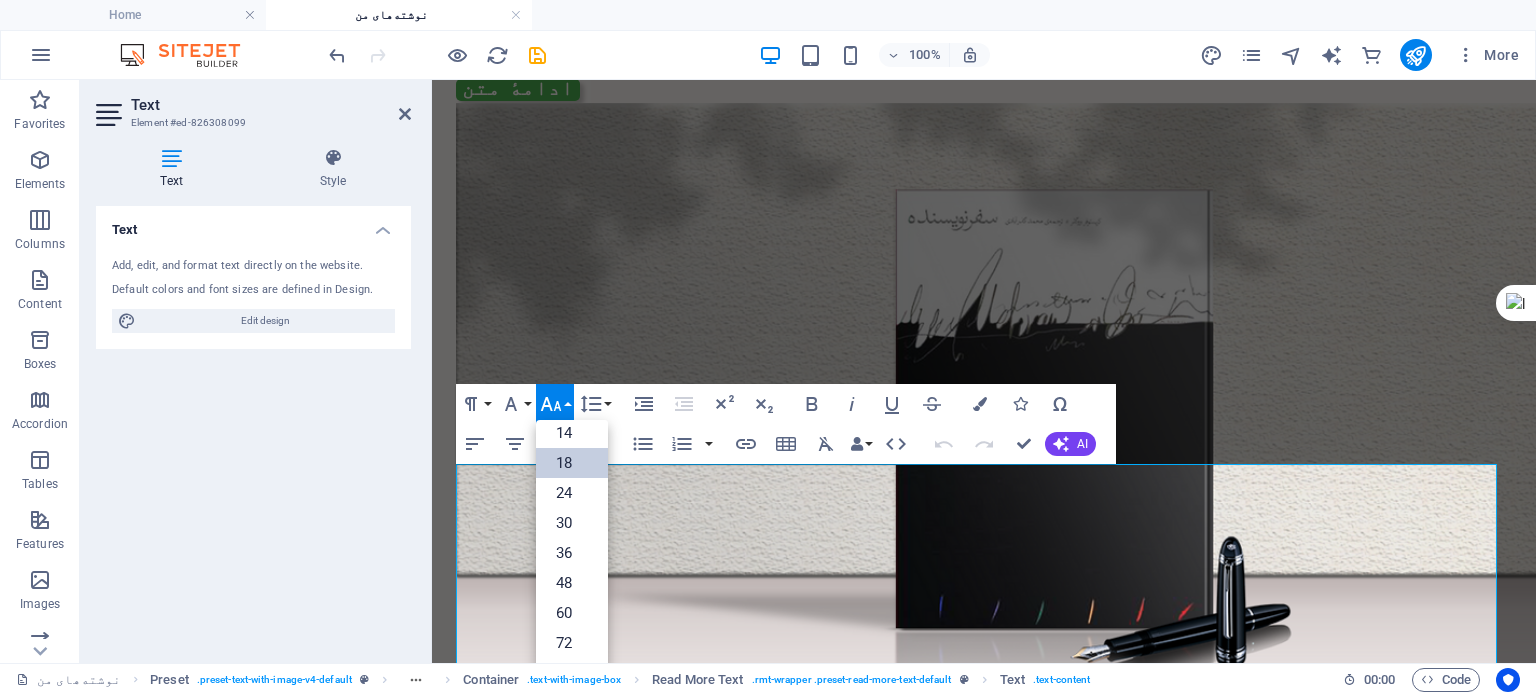 scroll, scrollTop: 1919, scrollLeft: 0, axis: vertical 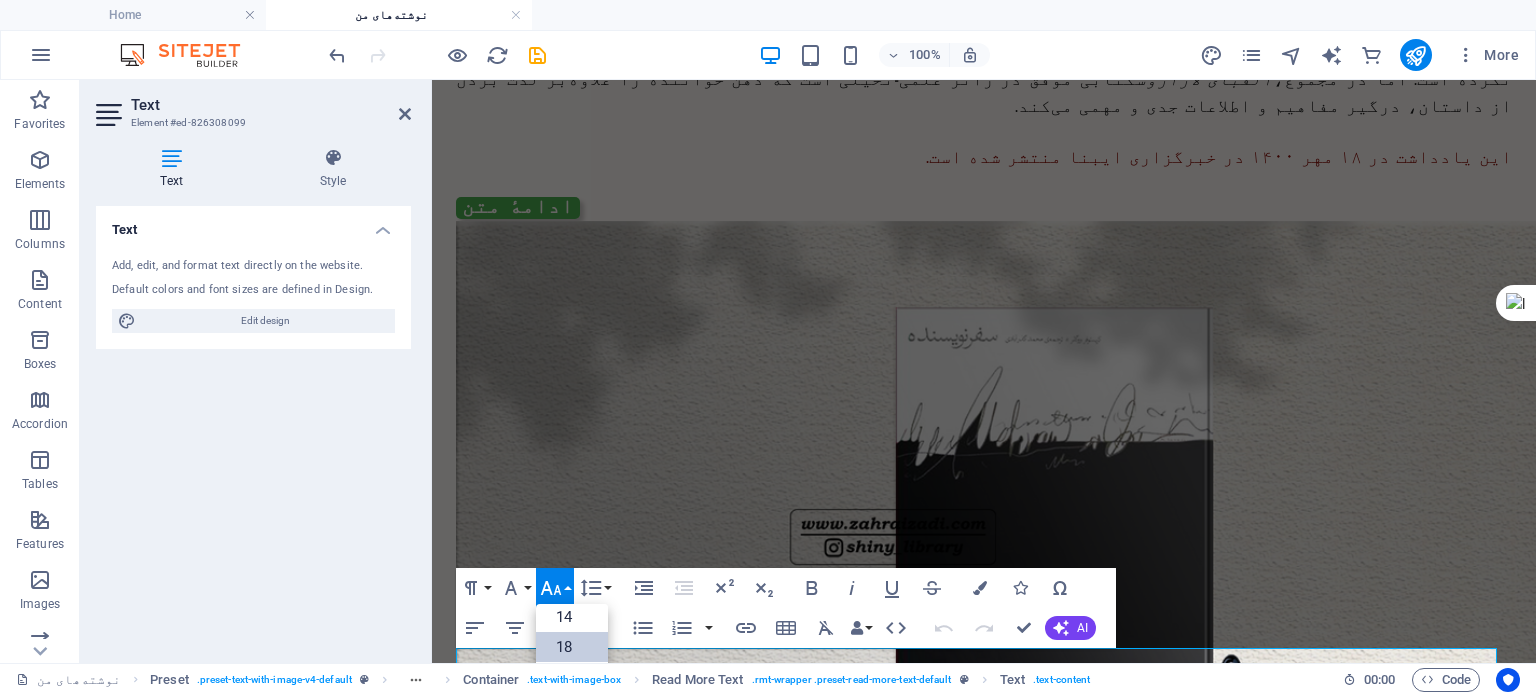 drag, startPoint x: 1219, startPoint y: 305, endPoint x: 1967, endPoint y: 691, distance: 841.7244 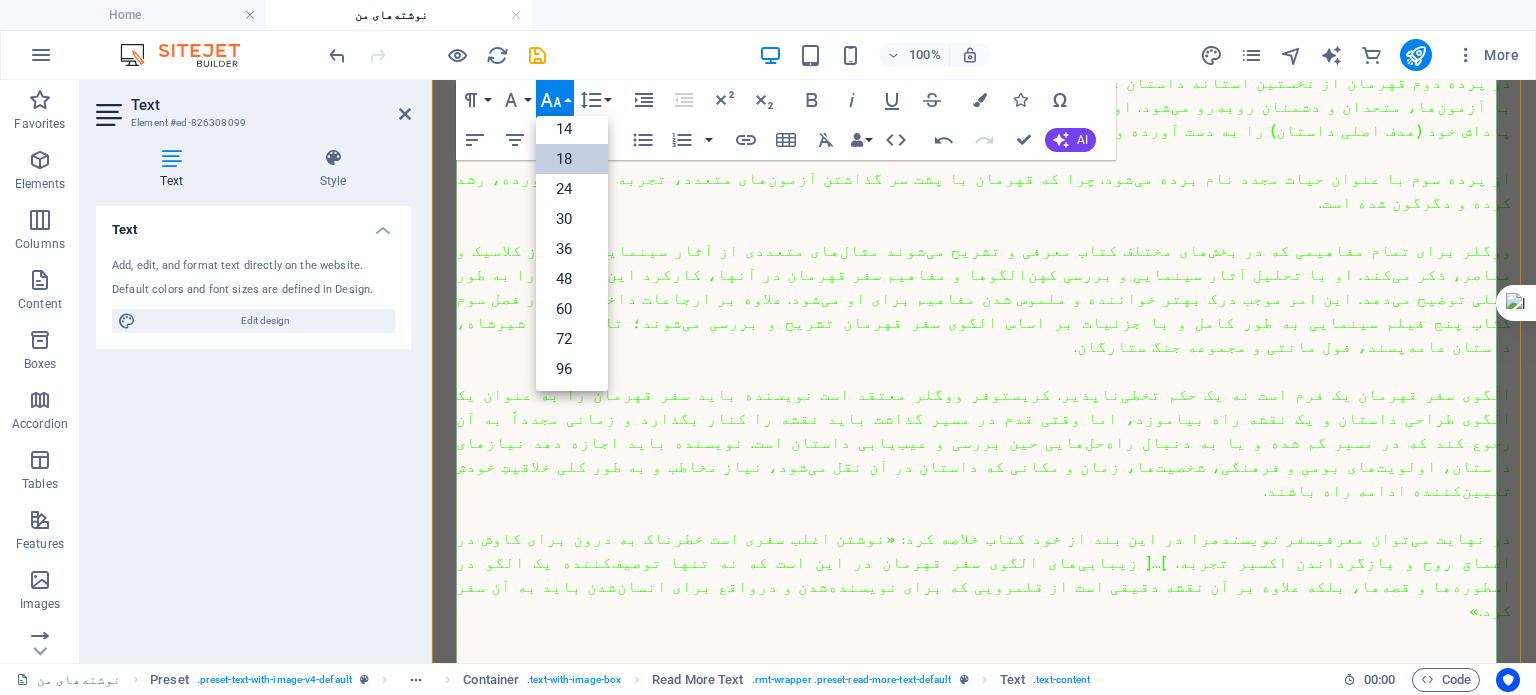 scroll, scrollTop: 3199, scrollLeft: 0, axis: vertical 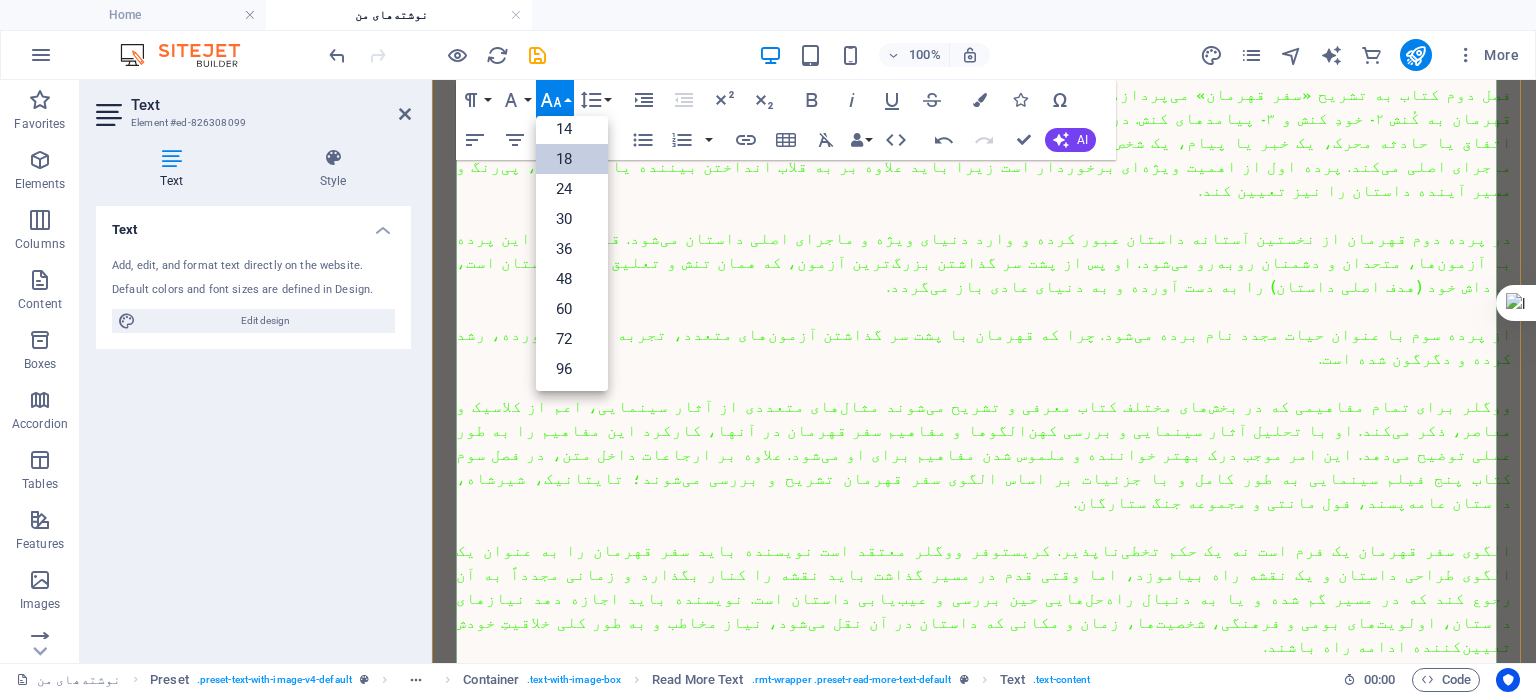 drag, startPoint x: 504, startPoint y: 419, endPoint x: 476, endPoint y: 186, distance: 234.67638 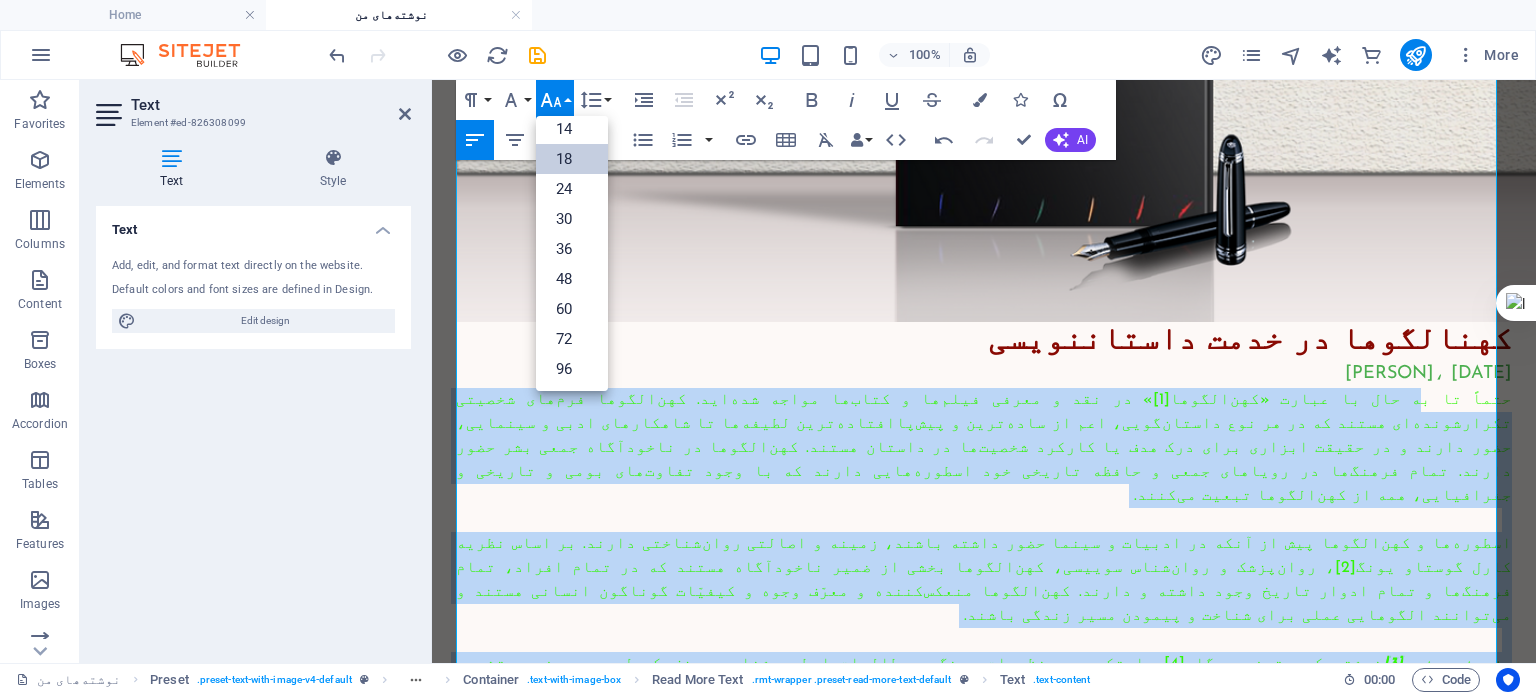 scroll, scrollTop: 2315, scrollLeft: 0, axis: vertical 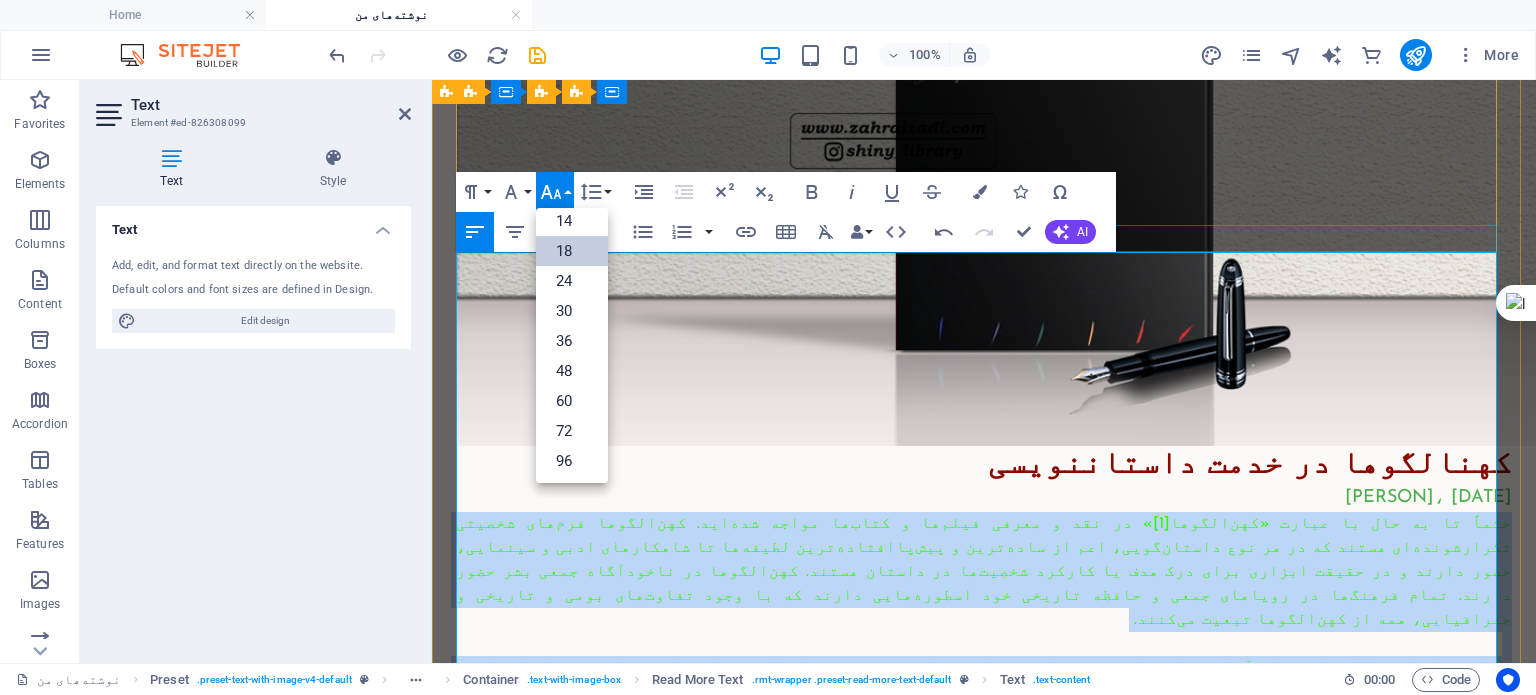 drag, startPoint x: 723, startPoint y: 445, endPoint x: 1496, endPoint y: 244, distance: 798.7052 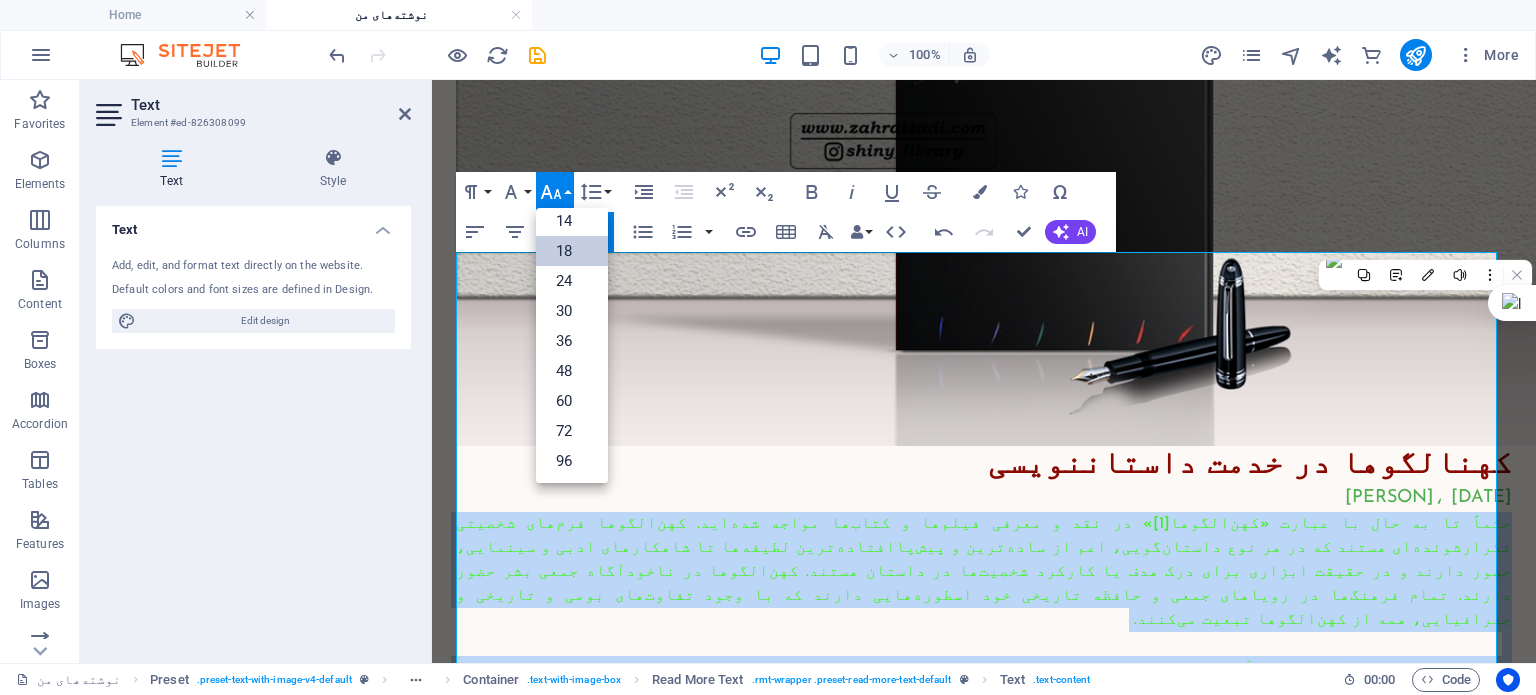 click on "18" at bounding box center [572, 251] 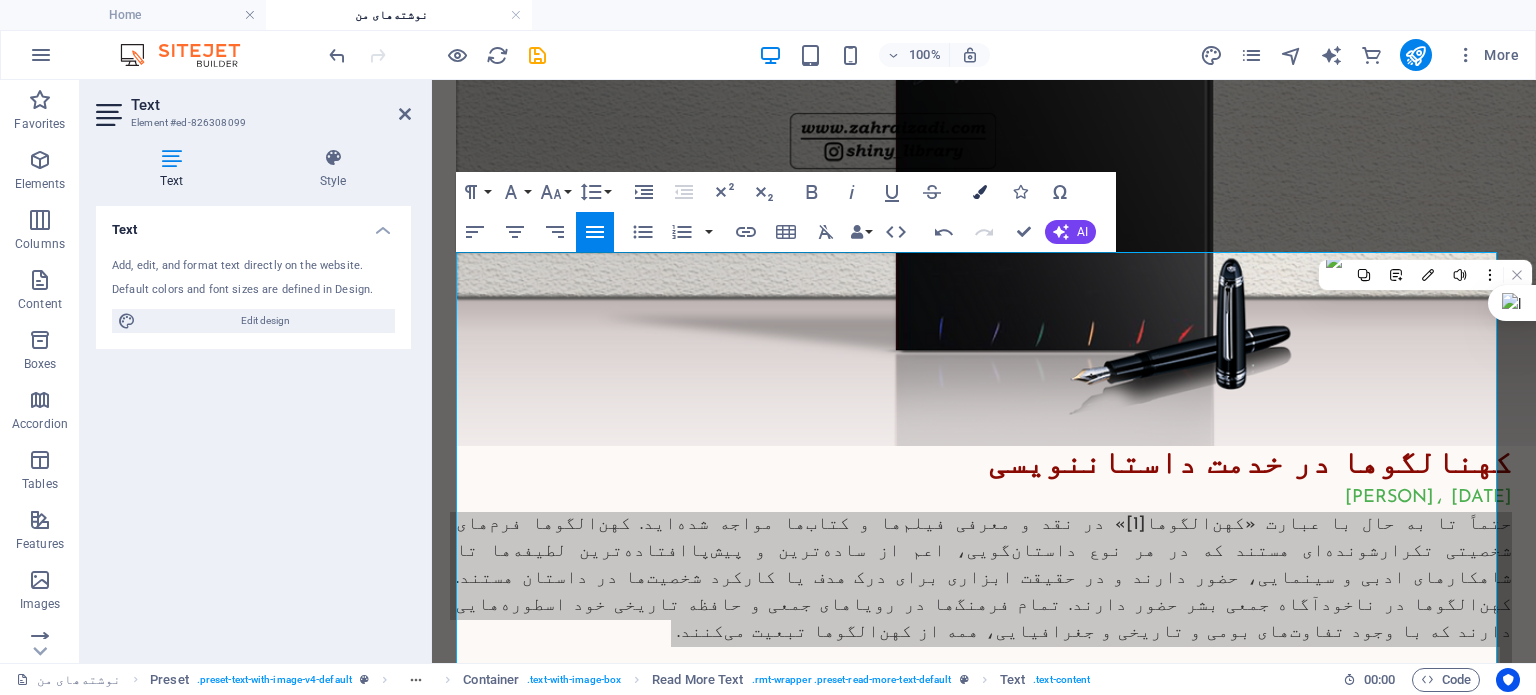 click on "Colors" at bounding box center (980, 192) 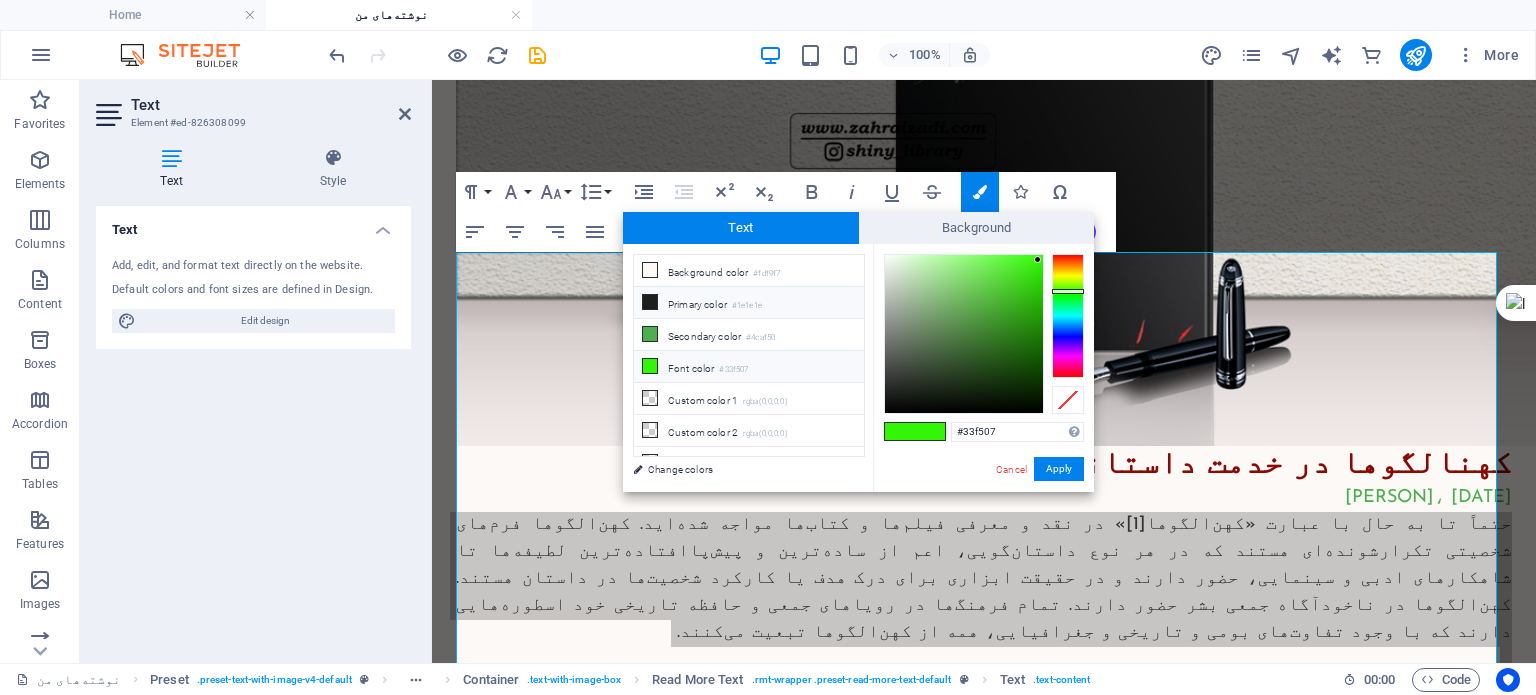 click on "Primary color
#1e1e1e" at bounding box center (749, 303) 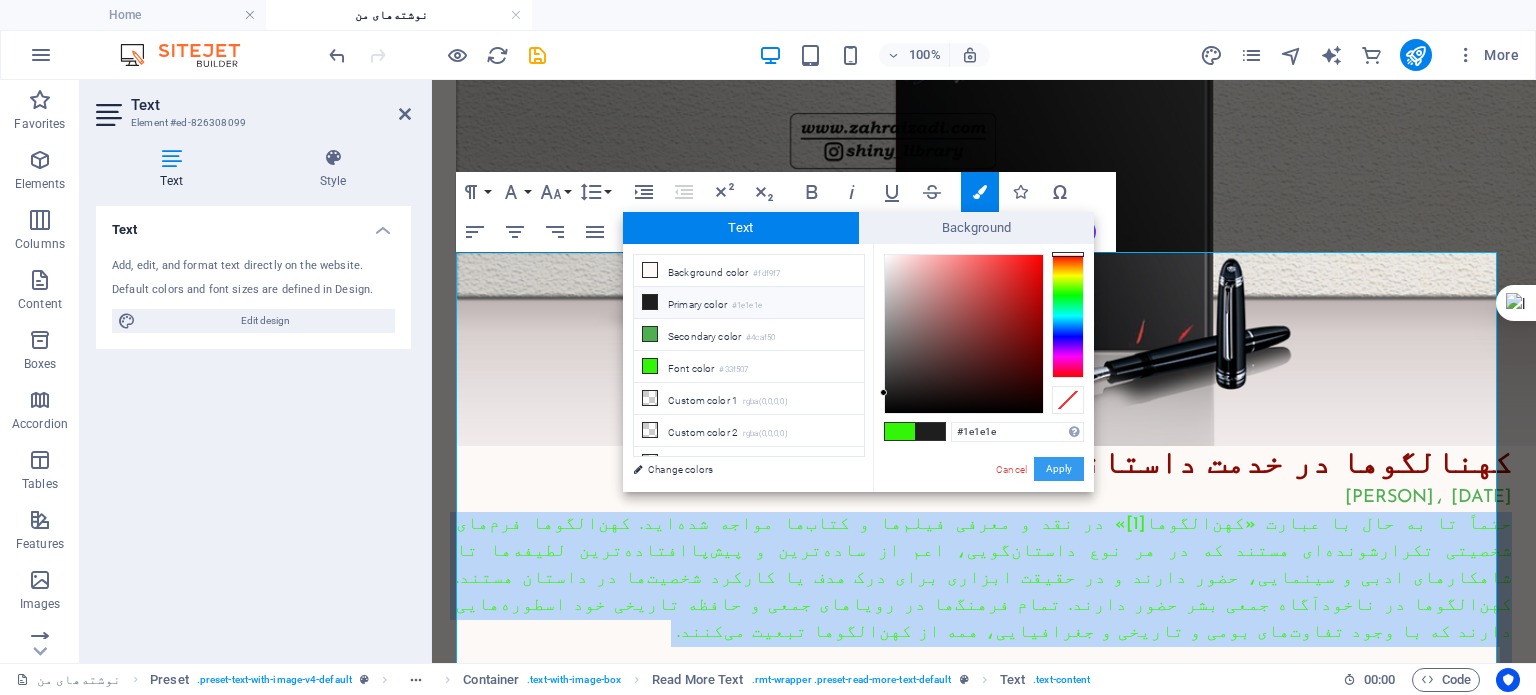 click on "Apply" at bounding box center [1059, 469] 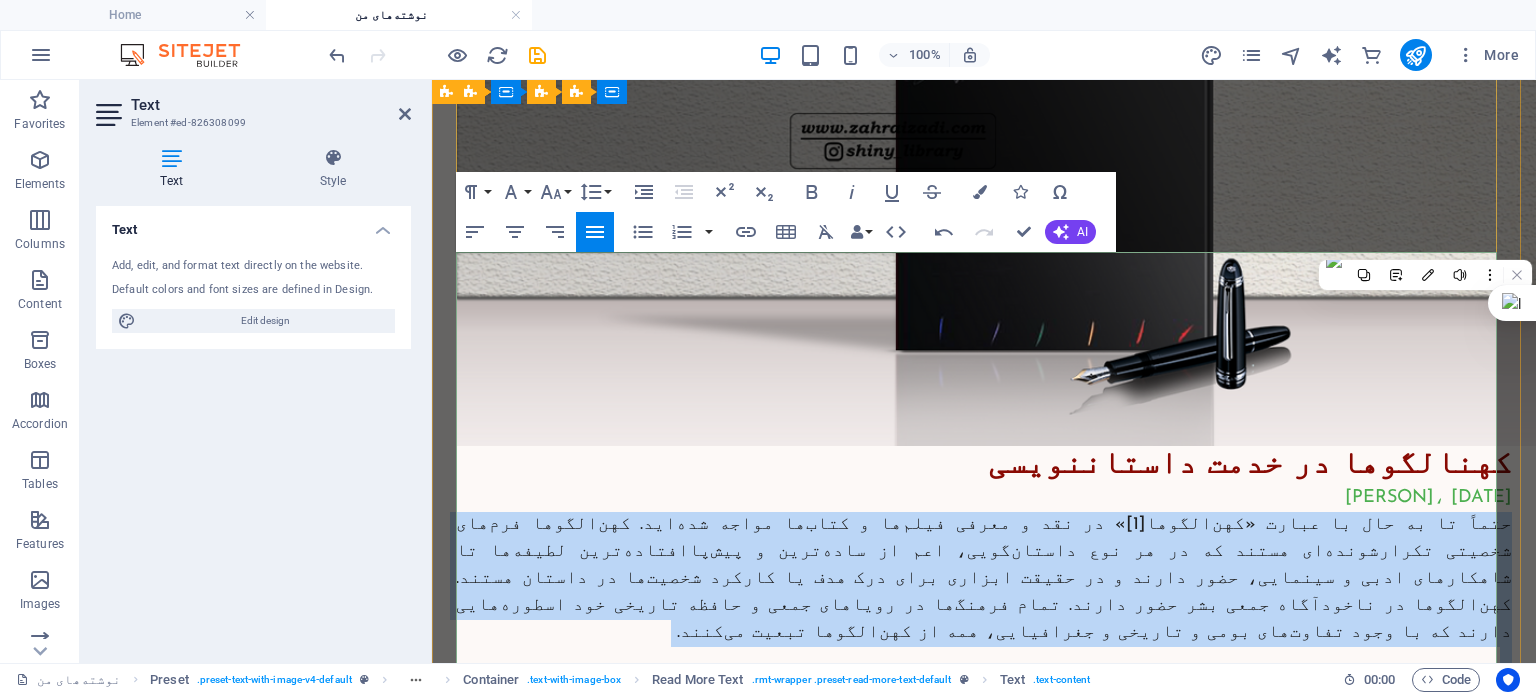 click on "حتماً تا به حال با عبارت «کهن‌الگوها [1]» در نقد و معرفی فیلم‌ها و کتاب‌ها مواجه شده‌اید. کهن‌الگوها فرم‌های شخصیتی تکرارشونده‌ای هستند که در هر نوع داستان‌گویی، اعم از ساده‌ترین و پیش‌پاافتاده‌ترین لطیفه‌ها تا شاهکارهای ادبی و سینمایی، حضور دارند و در حقیقت ابزاری برای درک هدف یا کارکرد شخصیت‌ها در داستان هستند. کهن‌الگوها در ناخودآگاه جمعی بشر حضور دارند. تمام فرهنگ‌ها در رویاهای جمعی و حافظه تاریخی خود اسطوره‌هایی دارند که با وجود تفاوت‌های بومی و تاریخی و جغرافیایی، همه از کهن‌الگوها تبعیت می‌کنند.     سفر نویسنده [3]  نوشته کریستوفر ووگلر   [5]" at bounding box center (984, 1301) 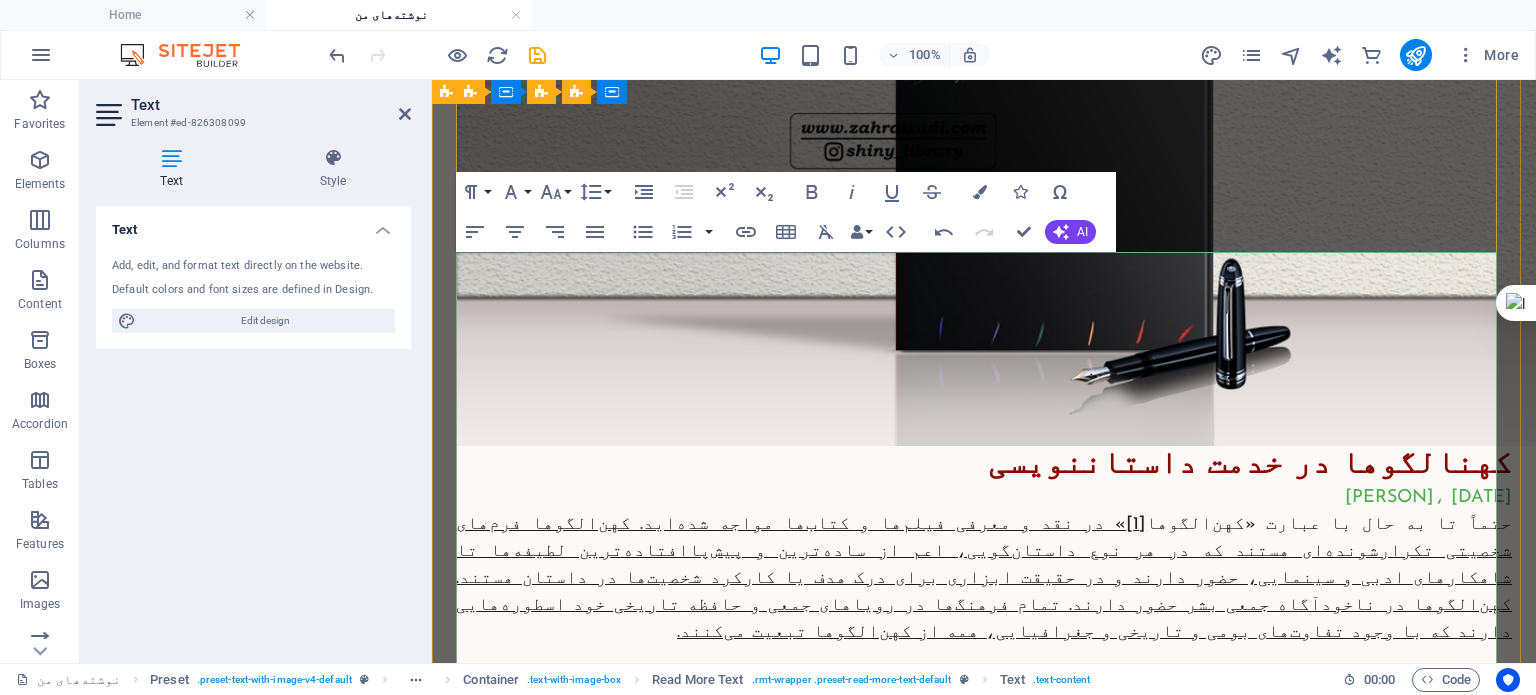 click on "[1]» در نقد و معرفی فیلم‌ها و کتاب‌ها مواجه شده‌اید. کهن‌الگوها فرم‌های شخصیتی تکرارشونده‌ای هستند که در هر نوع داستان‌گویی، اعم از ساده‌ترین و پیش‌پاافتاده‌ترین لطیفه‌ها تا شاهکارهای ادبی و سینمایی، حضور دارند و در حقیقت ابزاری برای درک هدف یا کارکرد شخصیت‌ها در داستان هستند. کهن‌الگوها در ناخودآگاه جمعی بشر حضور دارند. تمام فرهنگ‌ها در رویاهای جمعی و حافظه تاریخی خود اسطوره‌هایی دارند که با وجود تفاوت‌های بومی و تاریخی و جغرافیایی، همه از کهن‌الگوها تبعیت می‌کنند." at bounding box center (984, 579) 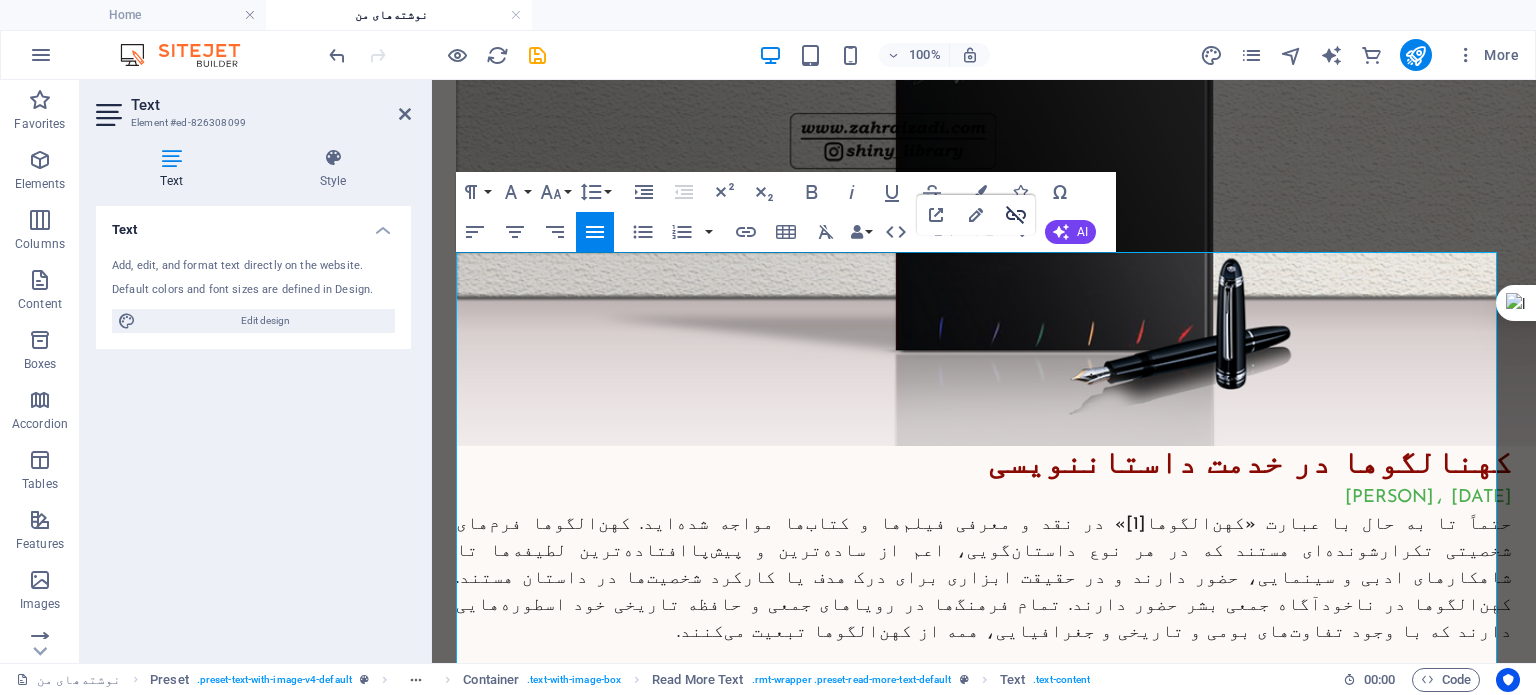 click 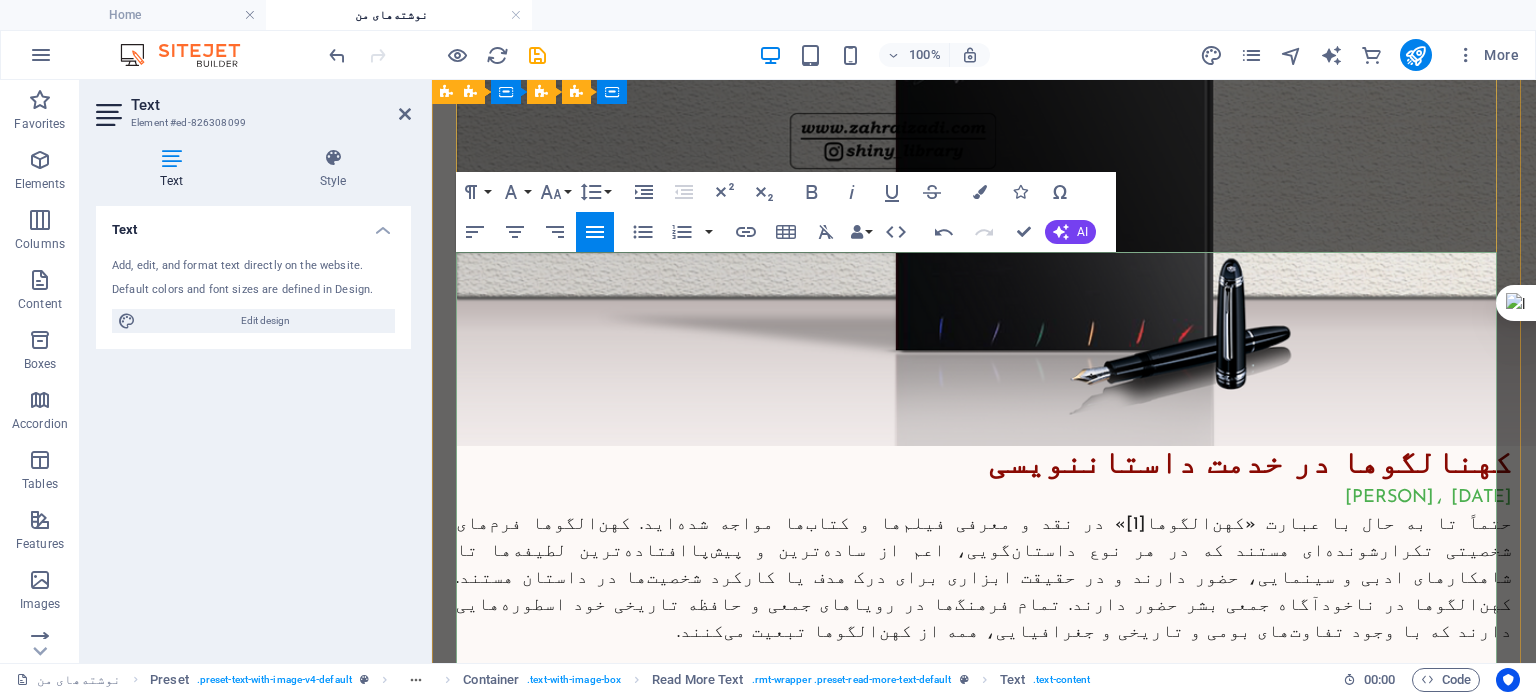 click on "اسطوره‌ها و کهن‌الگوها پیش از آنکه در ادبیات و سینما حضور داشته باشند، زمینه و اصالتی روان‌شناختی دارند. بر اساس نظریه کارل گوستاو یونگ" at bounding box center (984, 700) 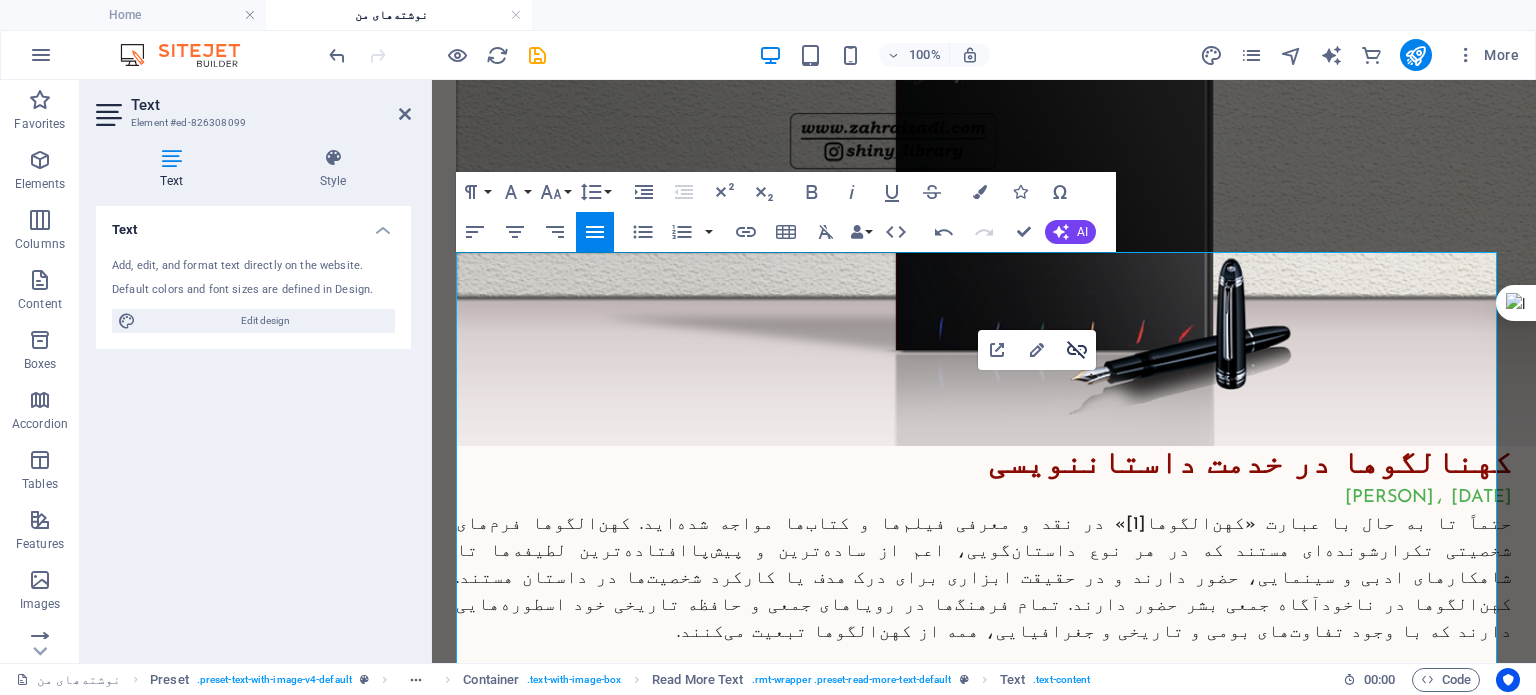 click 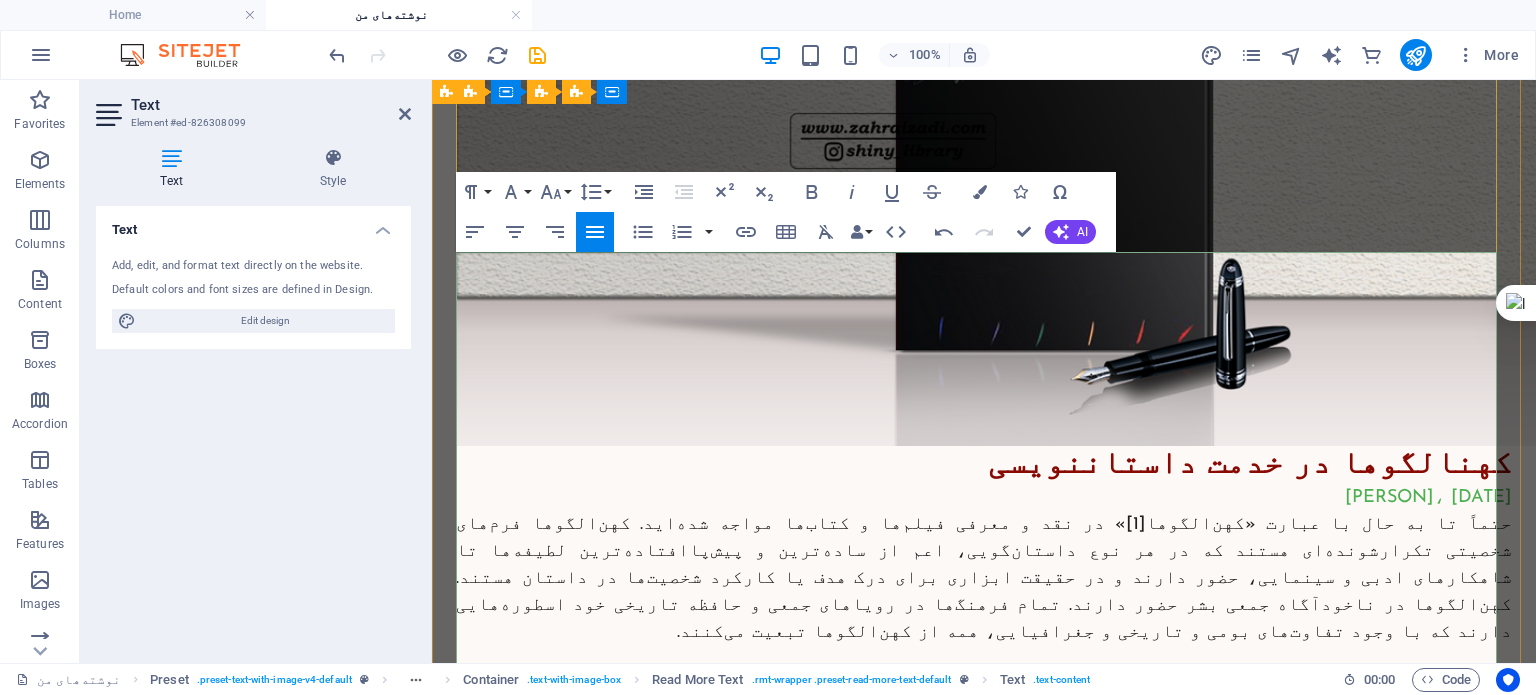 click on "[2]، روان‌پزشک و روان‌شناس سوییسی، کهن‌الگوها بخشی از ضمیر ناخودآگاه هستند که در تمام افراد، تمام فرهنگ‌ها و تمام ادوار تاریخ وجود داشته و دارند. کهن‌الگوها منعکس‌کننده و معرّف وجوه و کیفیّات گوناگون انسانی هستند و می‌توانند الگوهایی عملی برای شناخت و پیمودن مسیر زندگی باشند." at bounding box center [984, 741] 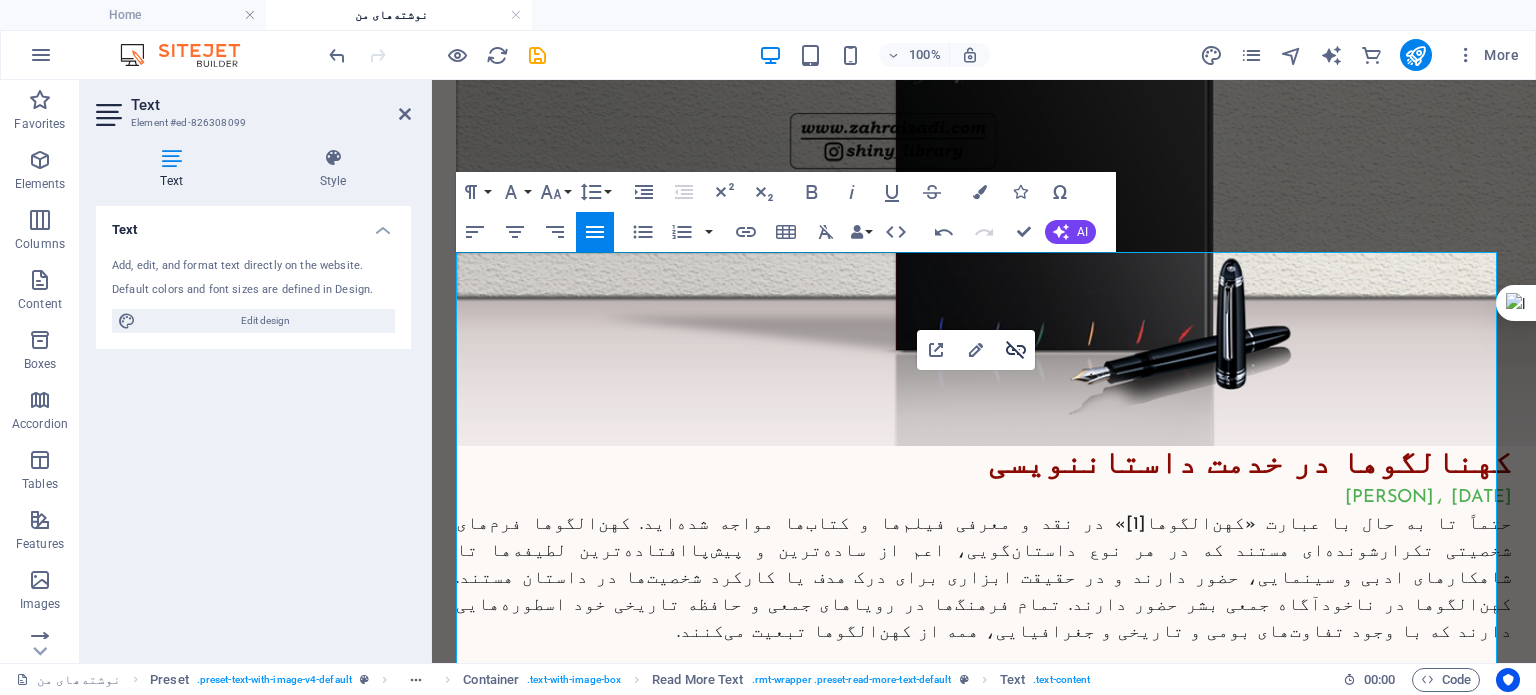 click 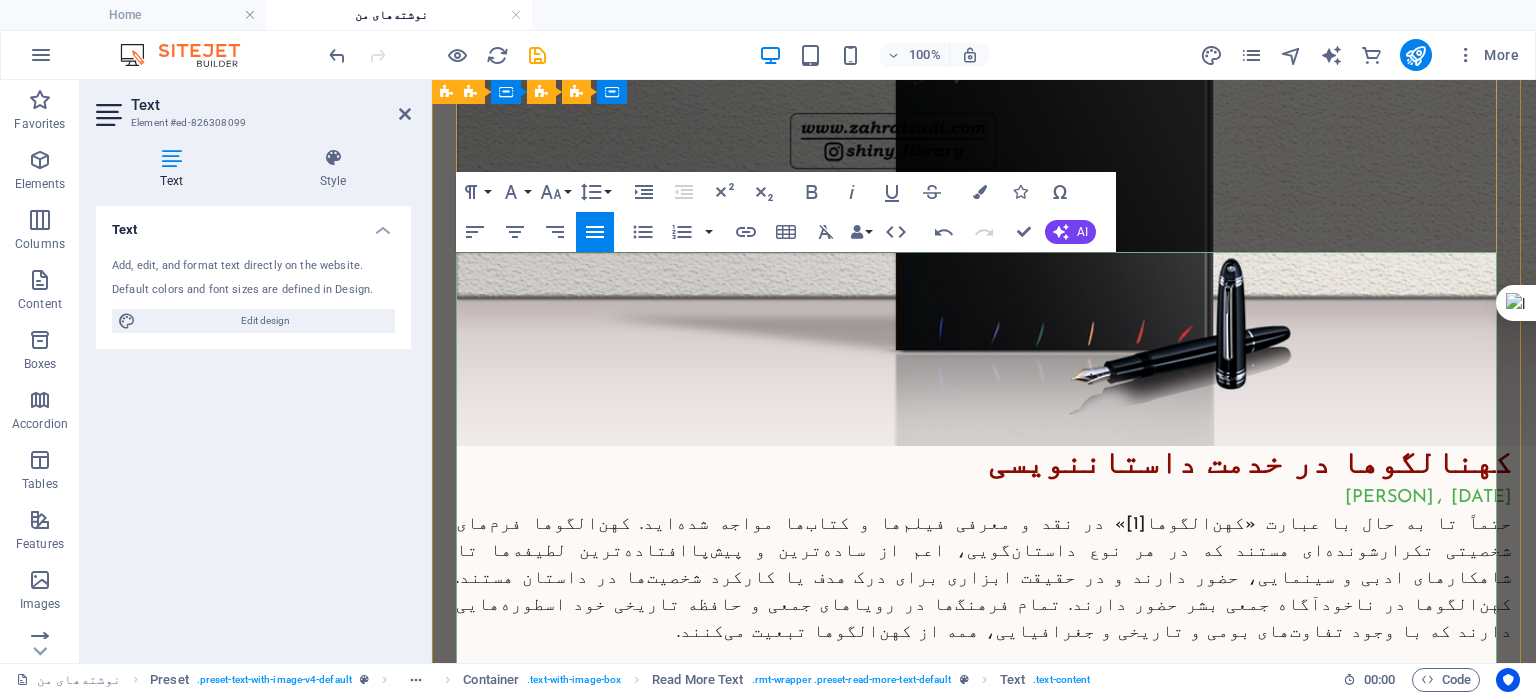 click on "سفر نویسنده" at bounding box center [1453, 822] 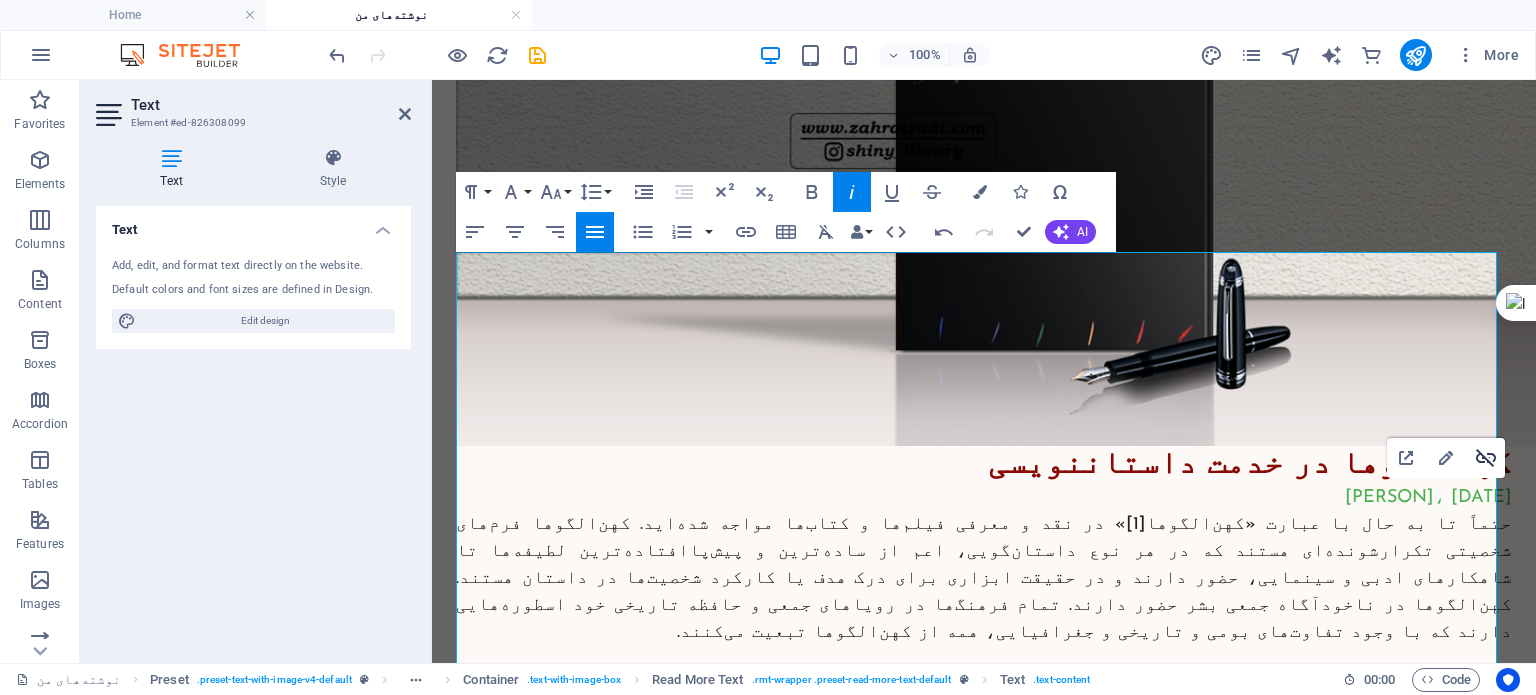 click 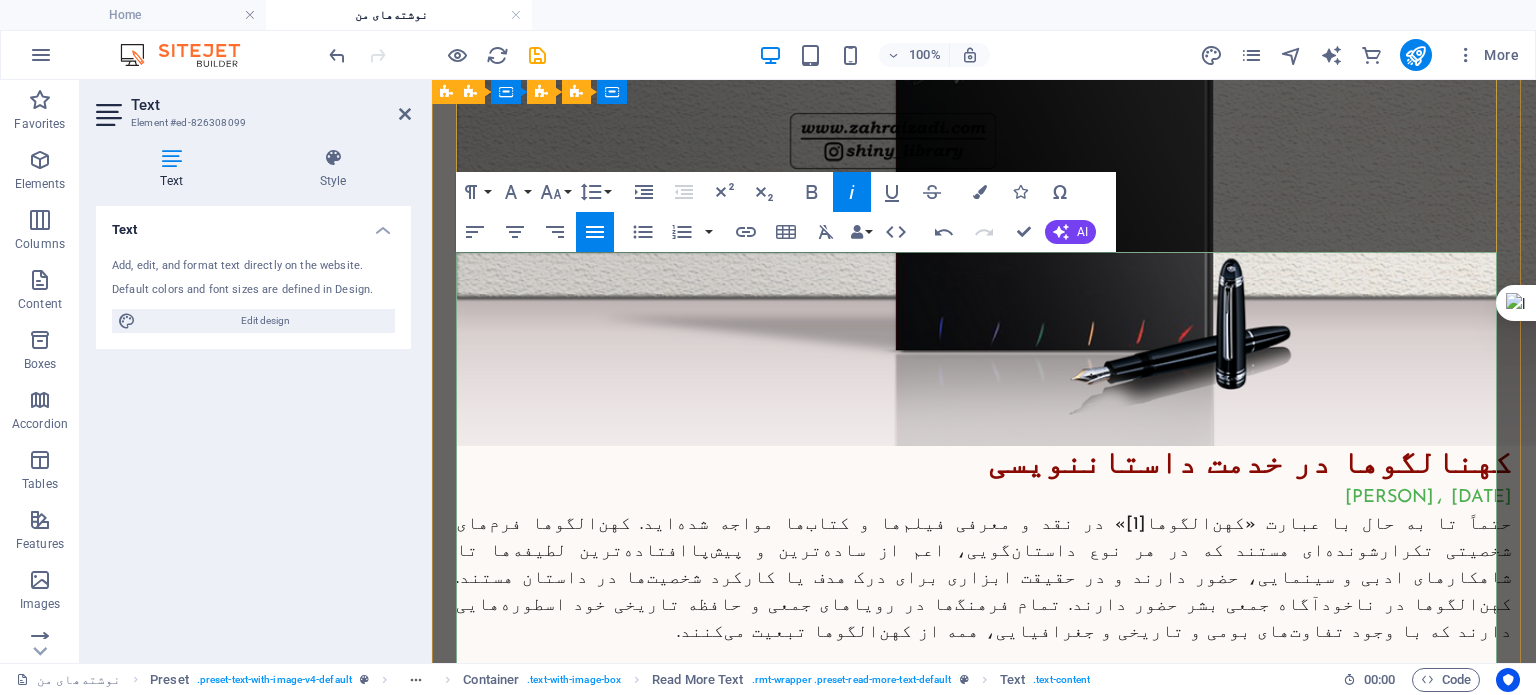 click on "نوشته کریستوفر ووگلر" at bounding box center (1265, 822) 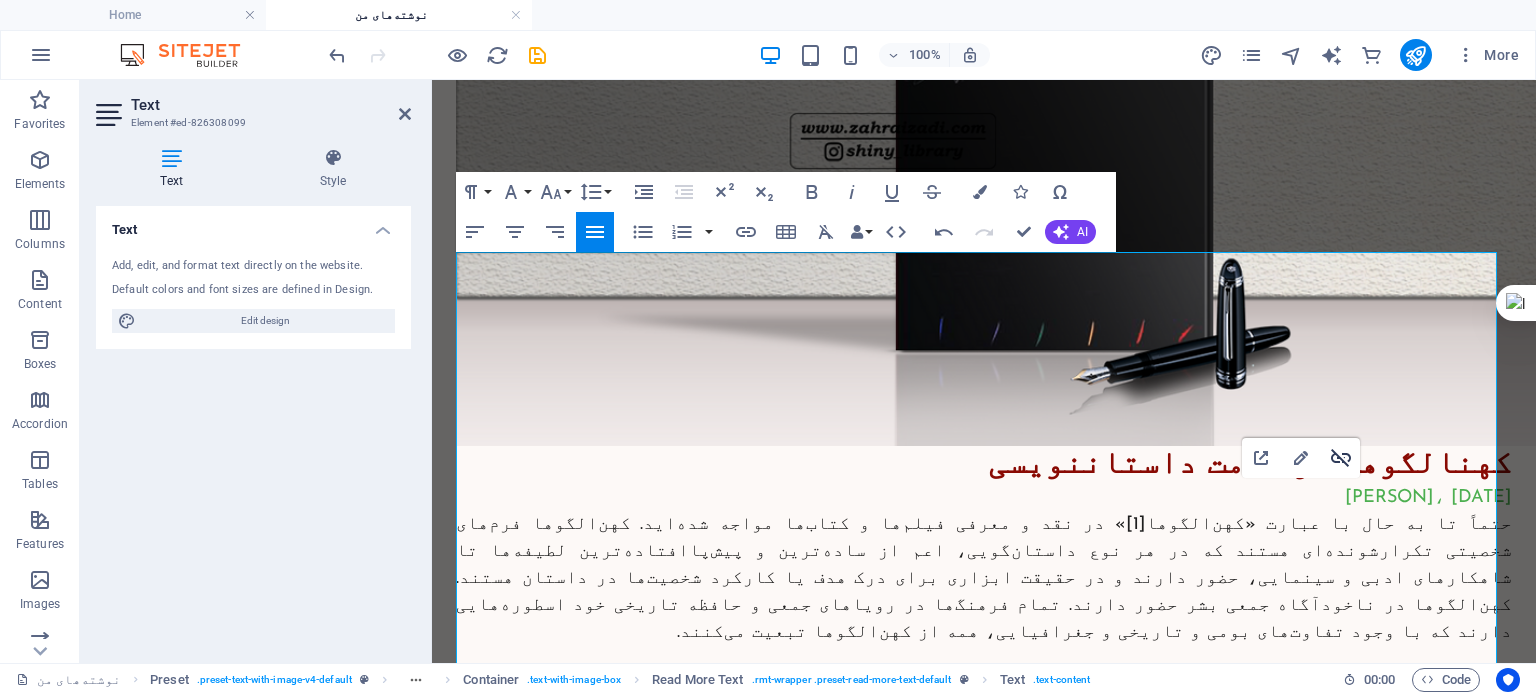 click 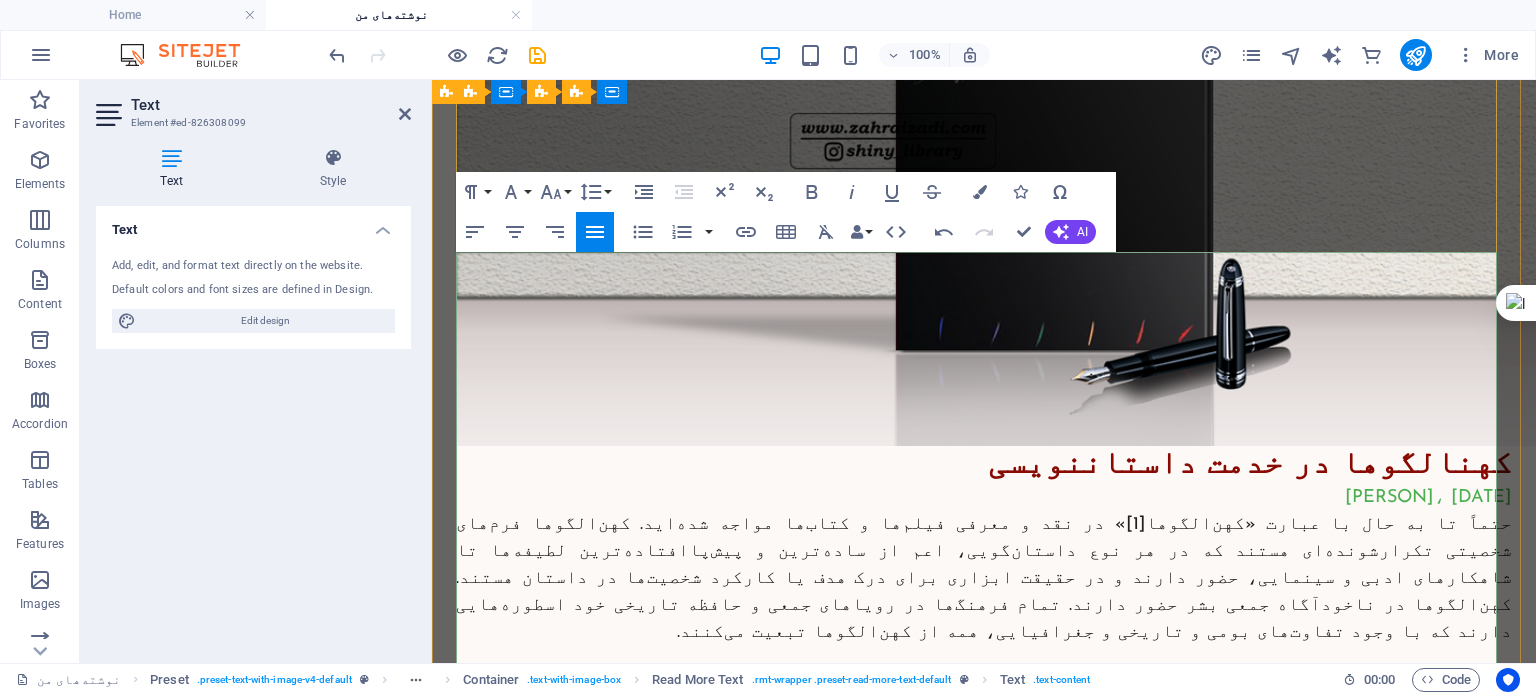 click on "[4] با تکیه بر نظریات یونگ و مطالعات اسطوره‌شناسی جوزف کمبل به معرفی و تشریح کهن‌الگوها به خصوص در فیلم‌نامه‌ها و داستان‌ها می‌پردازد. کریستوفر ووگلر نویسنده آمریکایی و فیلم‌نامه‌نویس و مشاور بسیاری از کمپانی‌های بزرگ فیلم‌سازی، از جمله دیزنی و فاکس است." at bounding box center [984, 849] 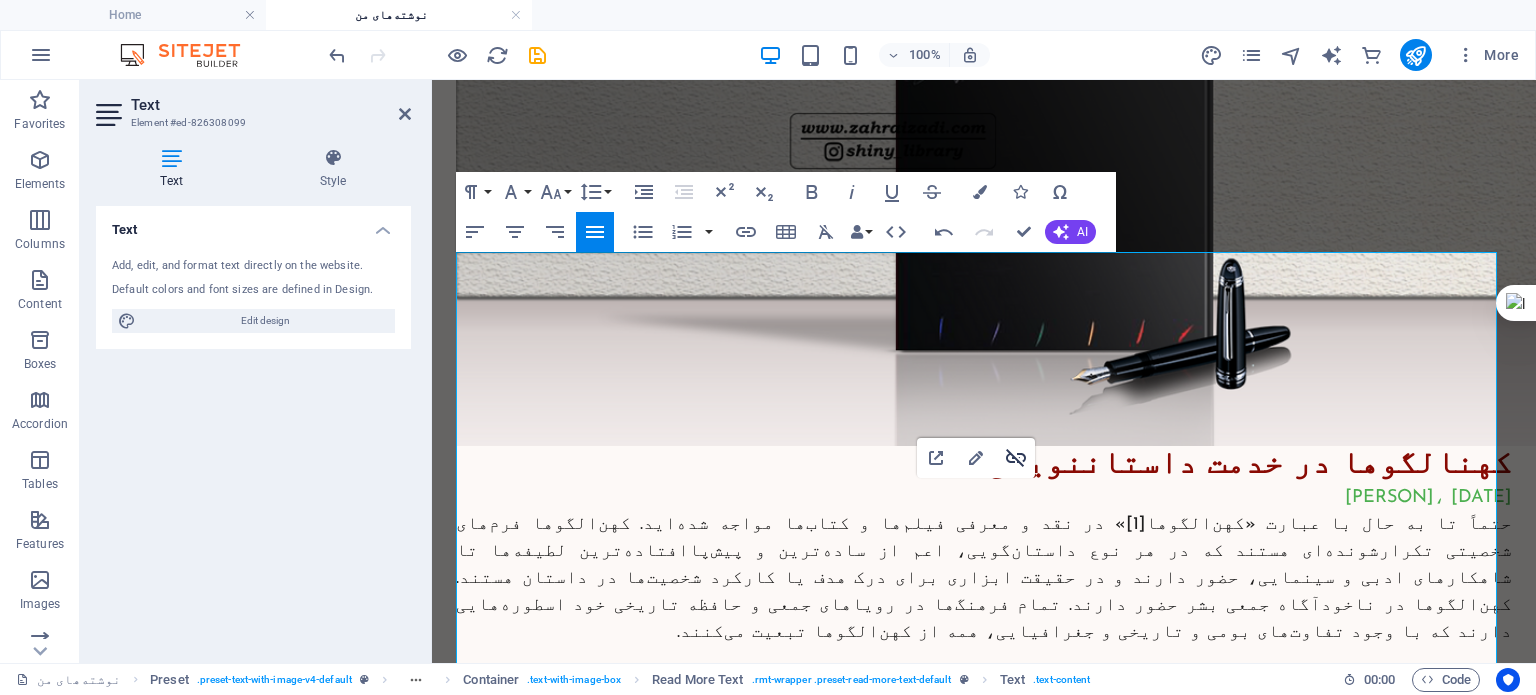 drag, startPoint x: 1024, startPoint y: 459, endPoint x: 588, endPoint y: 378, distance: 443.46027 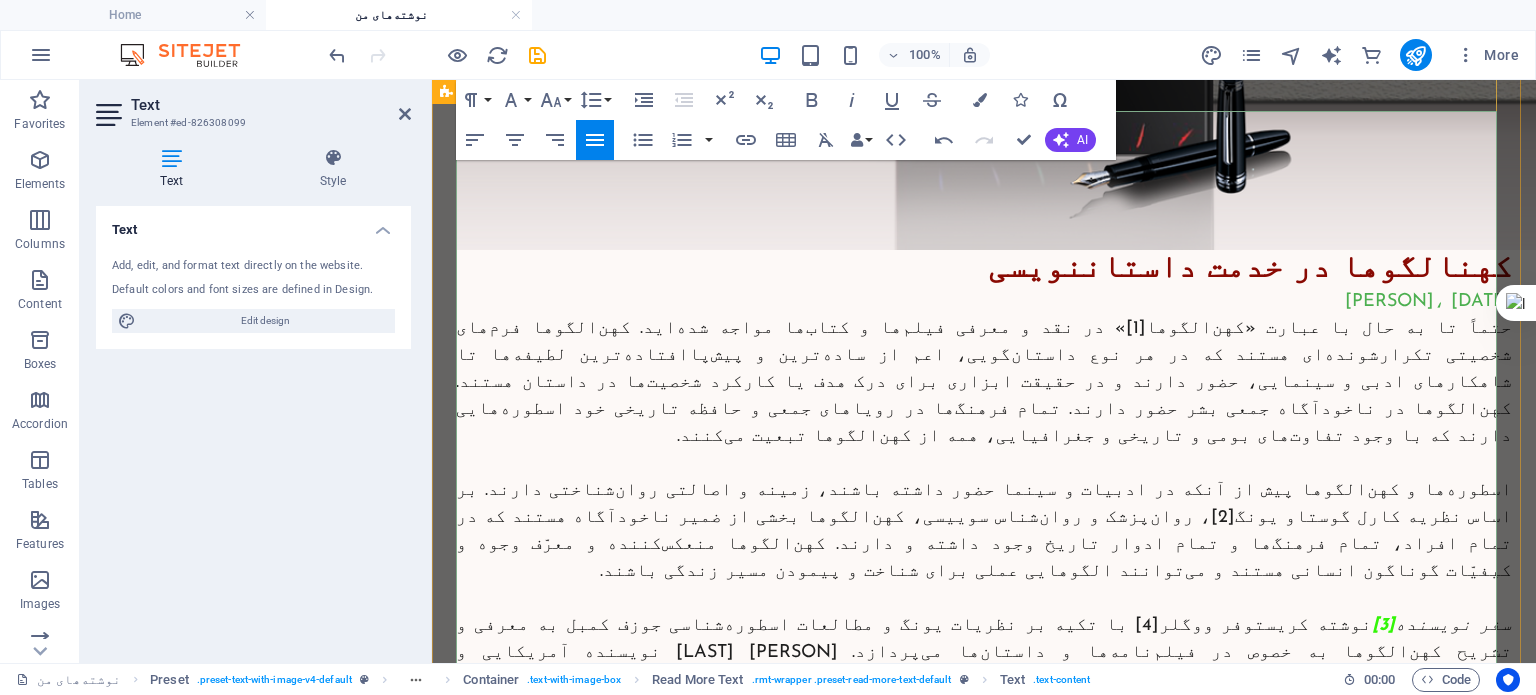 scroll, scrollTop: 2515, scrollLeft: 0, axis: vertical 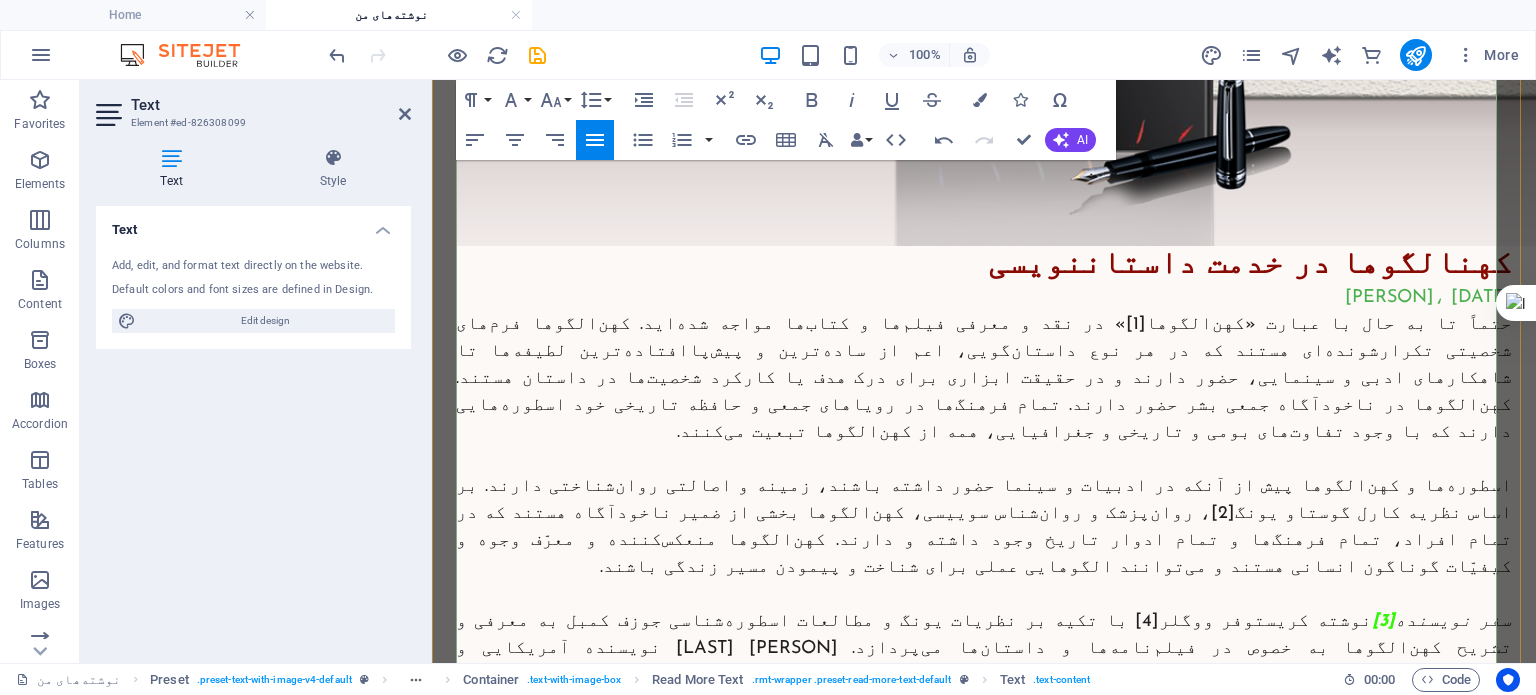 click on "در فصل اول کتاب  سفر نویسنده ، مهم‌ترین و رایج‌ترین کهن‌الگوها معرفی می‌شوند که عبارت‌اند از: قهرمان (معادل  خود" at bounding box center (984, 743) 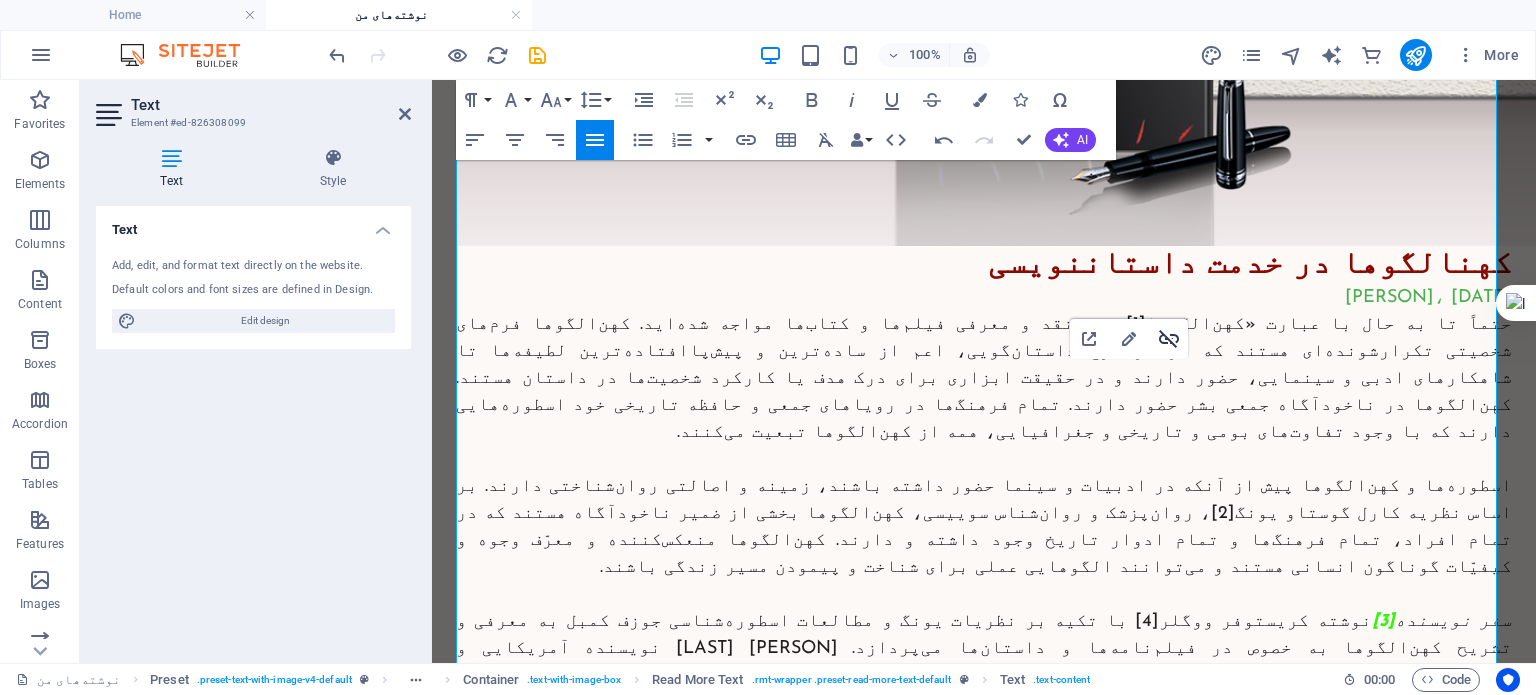 click 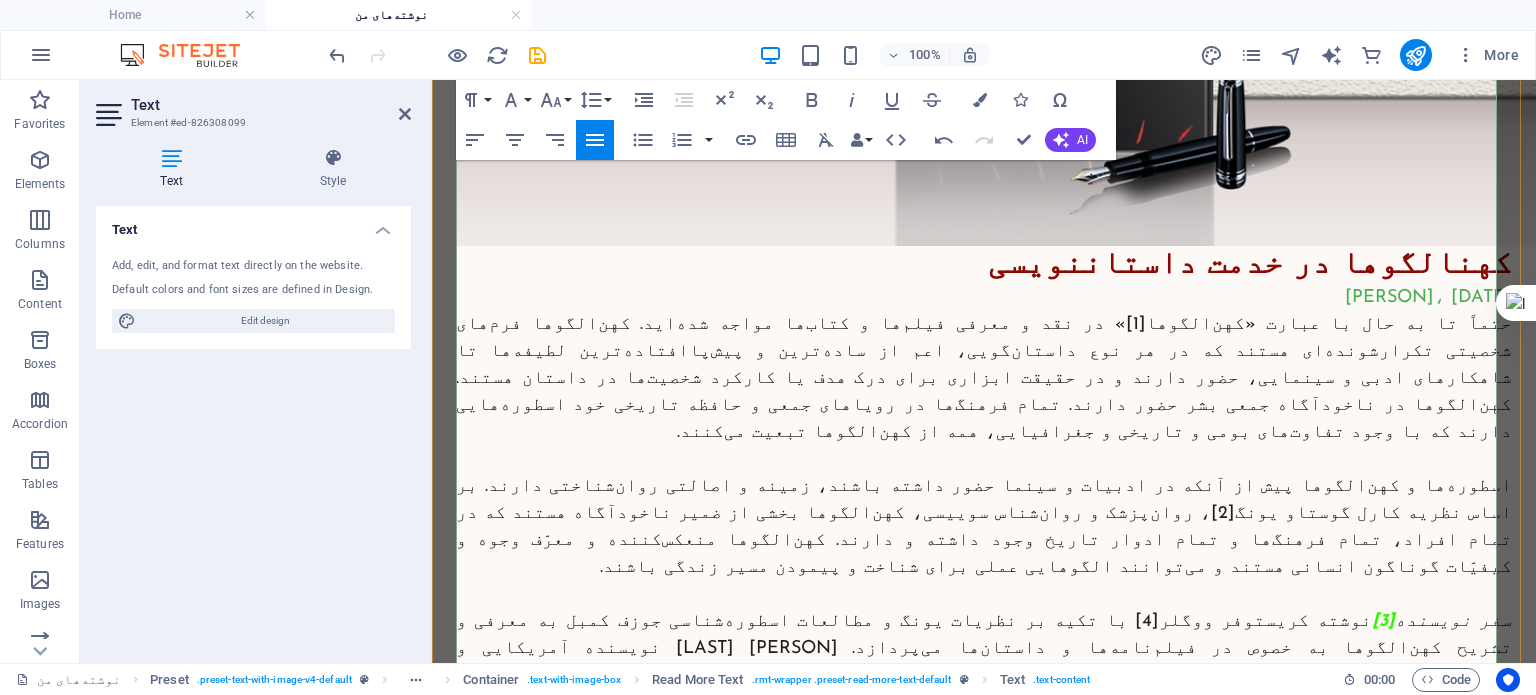 click on "یونگ یا  ایگو ی فروید)، استاد، نگهبان آستانه، منادی، متلوّن، سایه و دغلباز. در این فصل هرکدام از این هفت کهن‌الگو معرفی و بررسی شده و کارکردهای روان‌شناختی و کارکردهای دراماتیک آن‌ها (در فیلم‌نامه و داستان) به طور کامل تشریح می‌شوند." at bounding box center [984, 784] 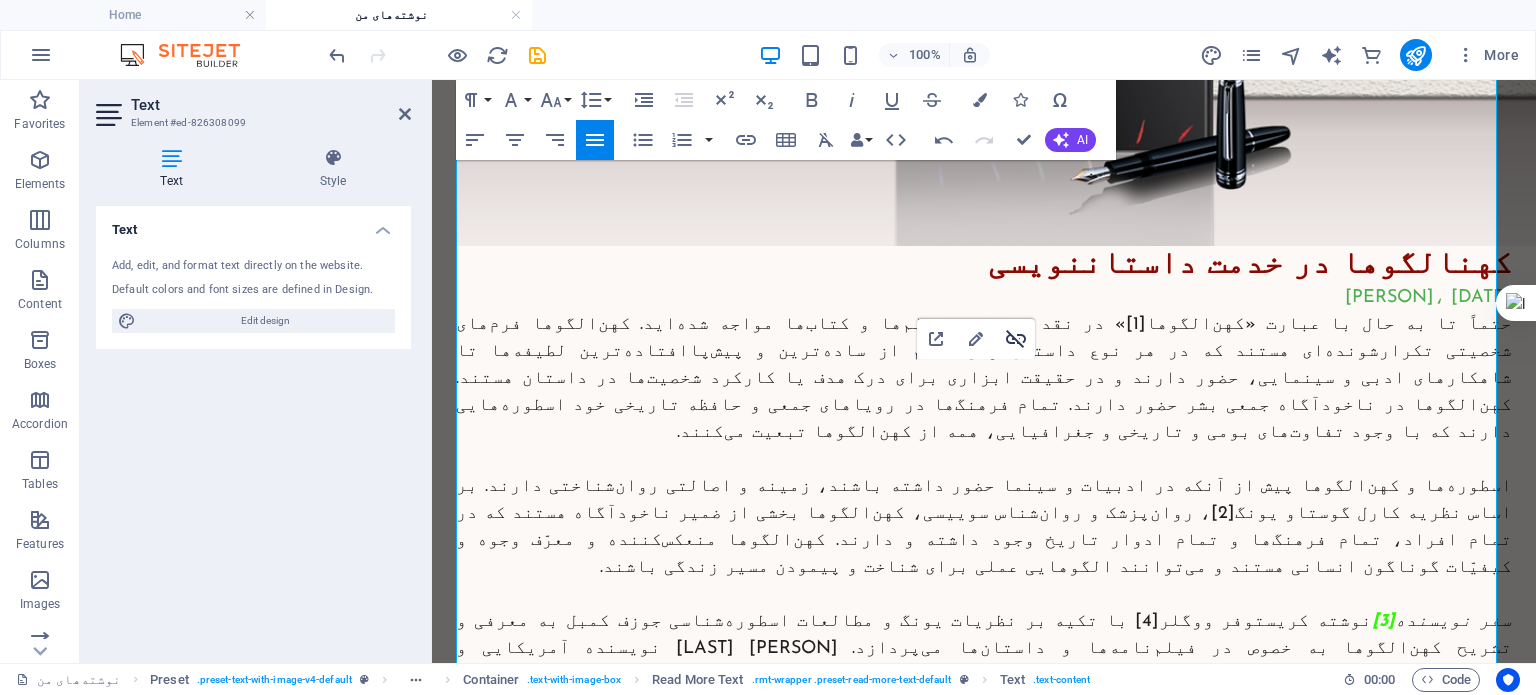 click 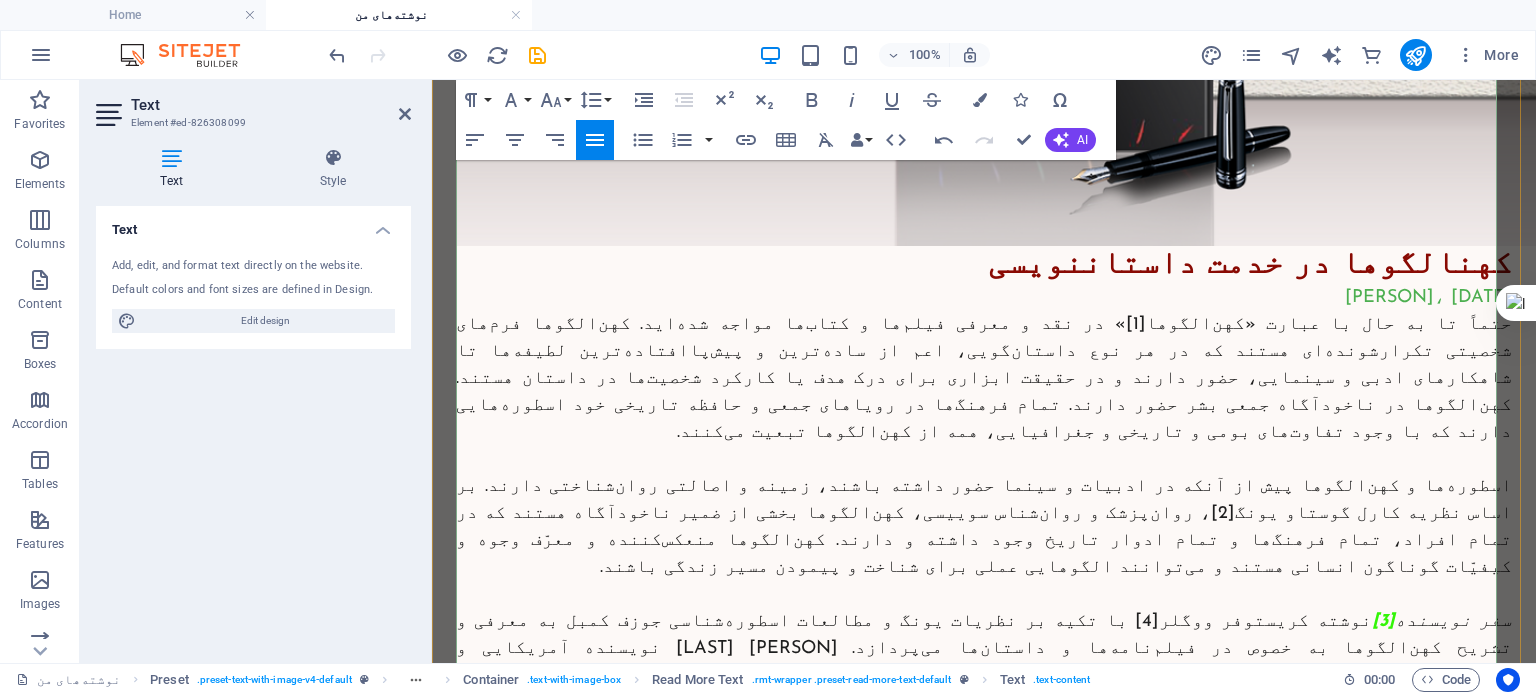 click on "فصل دوم کتاب به تشریح «سفر قهرمان» می‌پردازد. داستان‌ها اغلب در سه پرده روایت می‌شوند که به ترتیب عبارت‌اند از: 1- تصمیم قهرمان به کُنش 2- خودِ کنش و 3- پیامدهای کنش. در پرده اول، ابتدا قهرمان در دنیای عادی و زندگی روزمره معرفی می‌شود. سپس یک اتفاق یا حادثه محرک، یک خبر یا پیام، یک شخص یا حتی یک ندای درونی روال عادی زندگی قهرمان را برهم زده و او را دعوت به ماجرای اصلی می‌کند. پرده اول از اهمیت ویژه‌ای برخوردار است زیرا باید علاوه بر به قلاب انداختن بیننده یا خواننده، پی‌رنگ و مسیر آینده داستان را نیز تعیین کند." at bounding box center [984, 919] 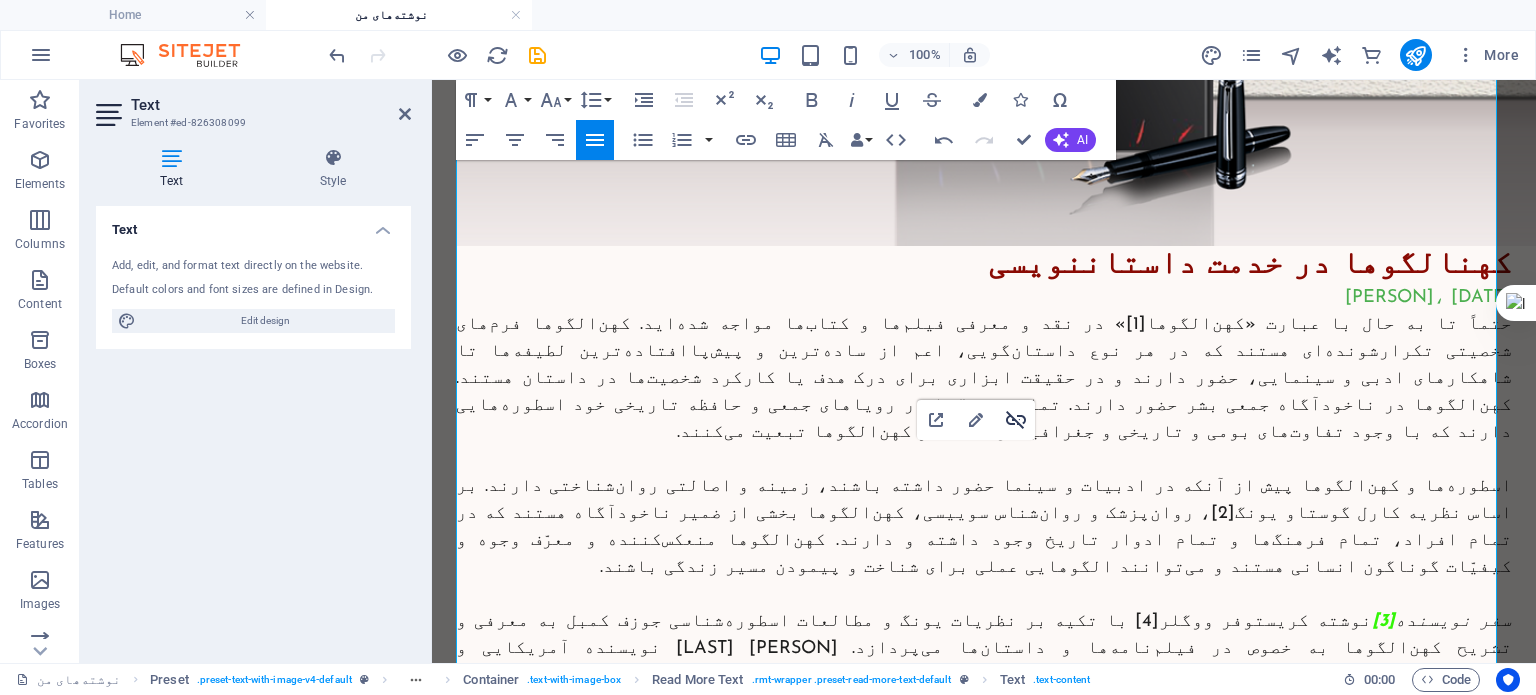 click 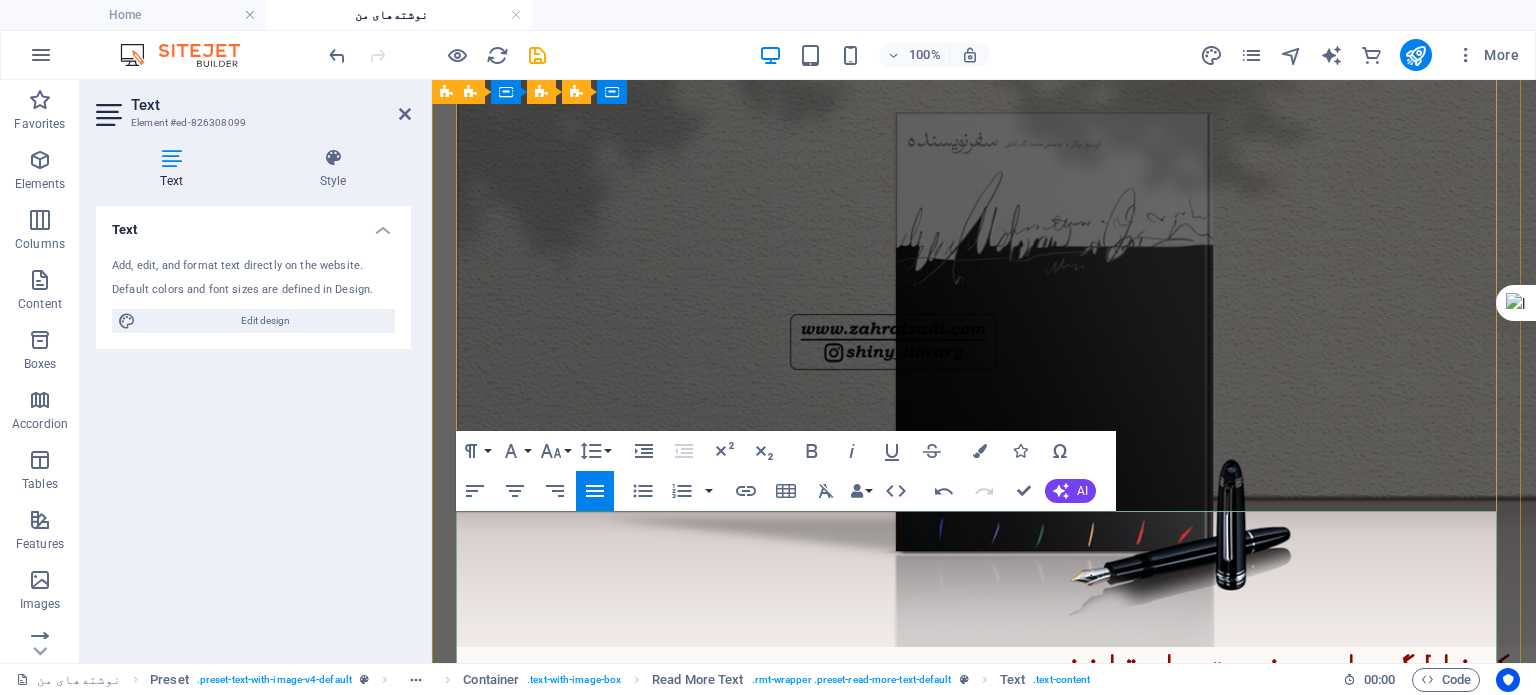 scroll, scrollTop: 2115, scrollLeft: 0, axis: vertical 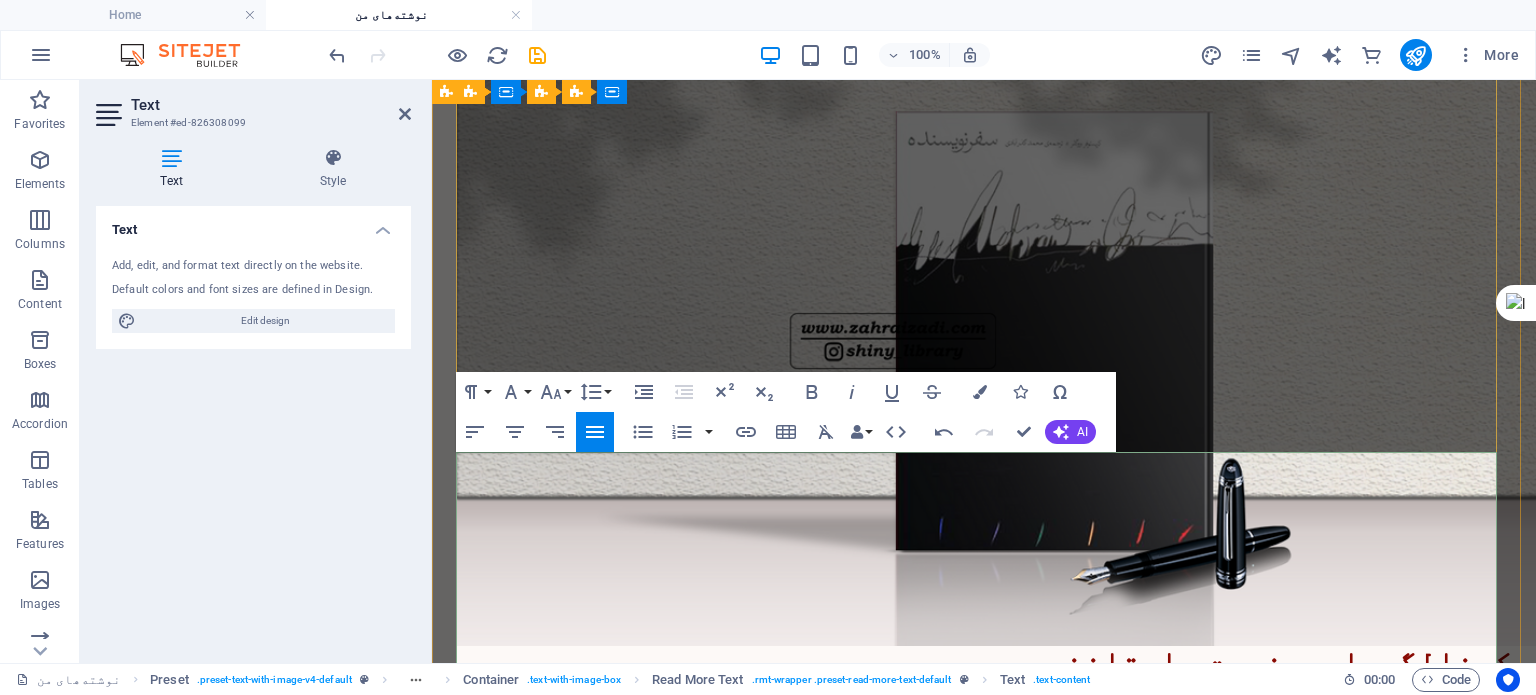 click on "حتماً تا به حال با عبارت «کهن‌الگوها [1]» در نقد و معرفی فیلم‌ها و کتاب‌ها مواجه شده‌اید. کهن‌الگوها فرم‌های شخصیتی تکرارشونده‌ای هستند که در هر نوع داستان‌گویی، اعم از ساده‌ترین و پیش‌پاافتاده‌ترین لطیفه‌ها تا شاهکارهای ادبی و سینمایی، حضور دارند و در حقیقت ابزاری برای درک هدف یا کارکرد شخصیت‌ها در داستان هستند. کهن‌الگوها در ناخودآگاه جمعی بشر حضور دارند. تمام فرهنگ‌ها در رویاهای جمعی و حافظه تاریخی خود اسطوره‌هایی دارند که با وجود تفاوت‌های بومی و تاریخی و جغرافیایی، همه از کهن‌الگوها تبعیت می‌کنند." at bounding box center (984, 779) 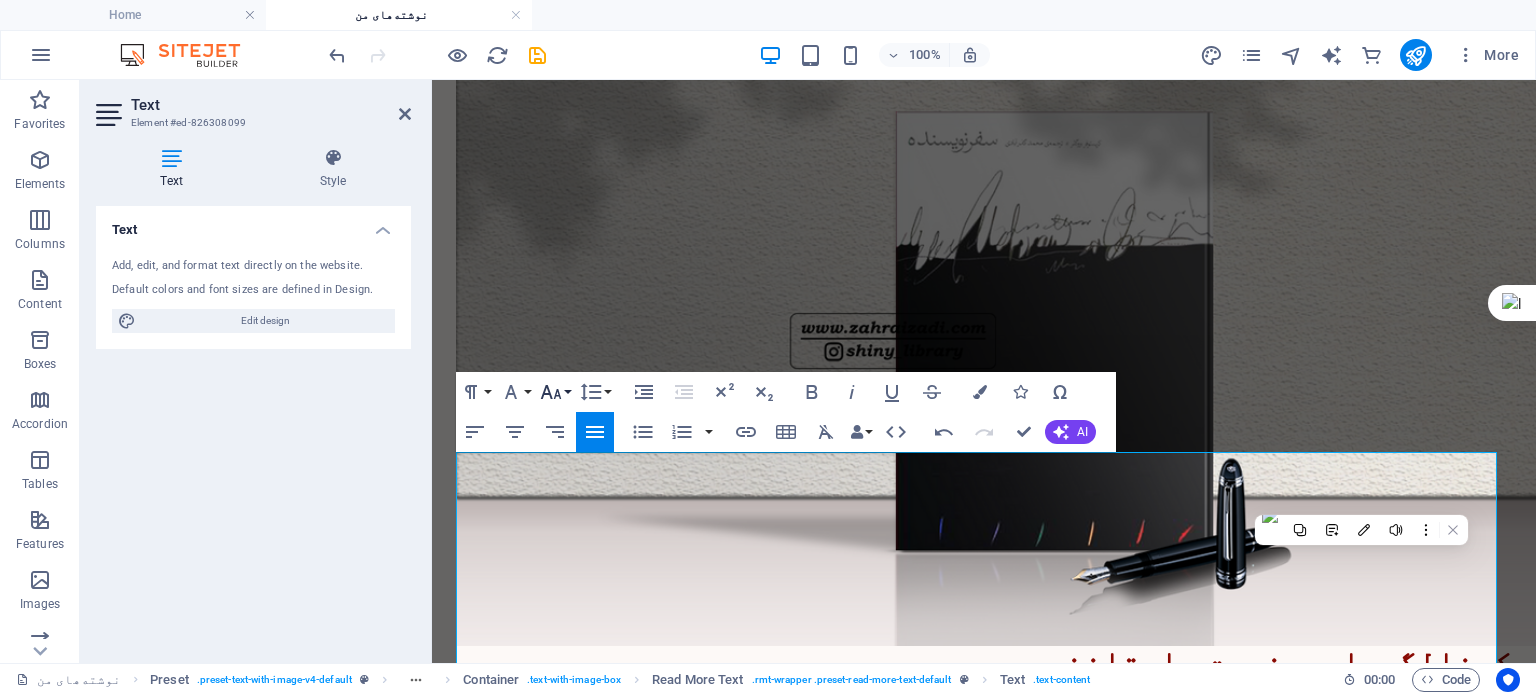 click on "Font Size" at bounding box center (555, 392) 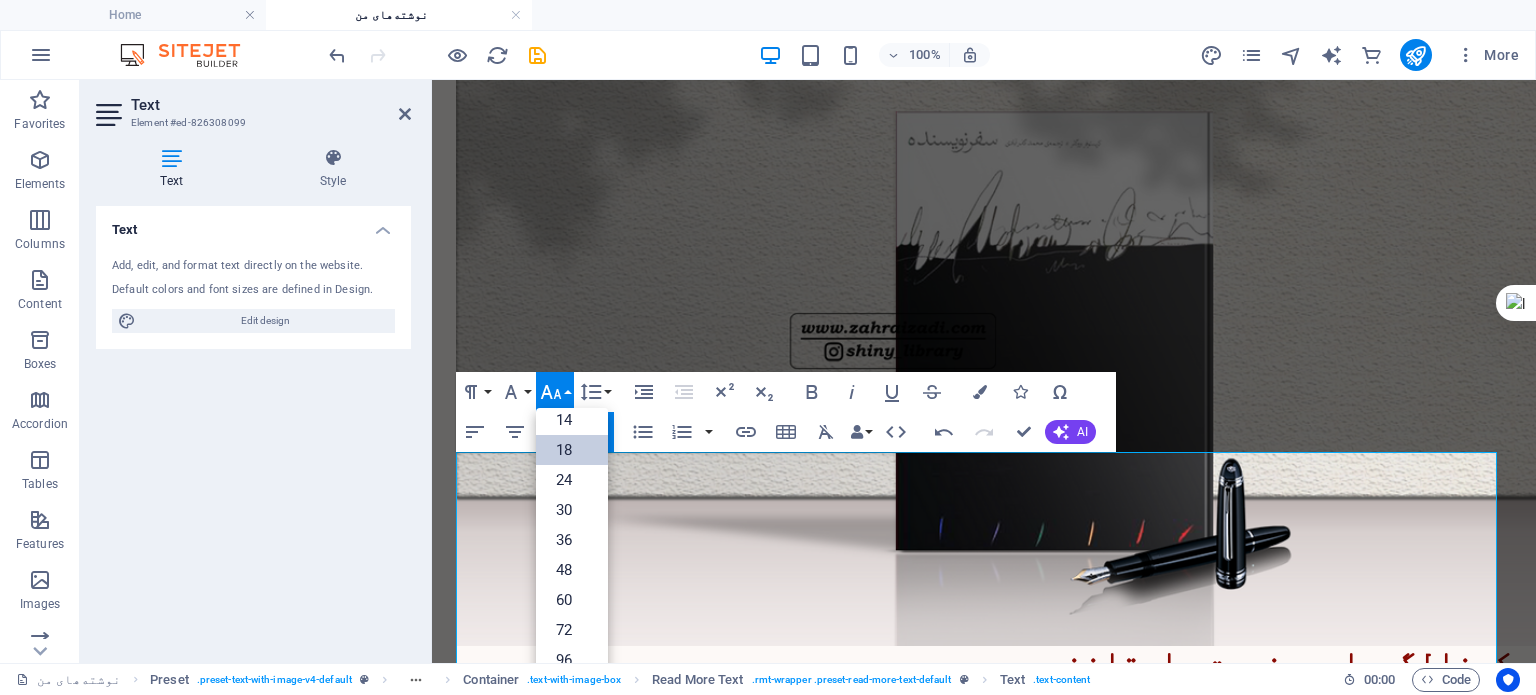 scroll, scrollTop: 160, scrollLeft: 0, axis: vertical 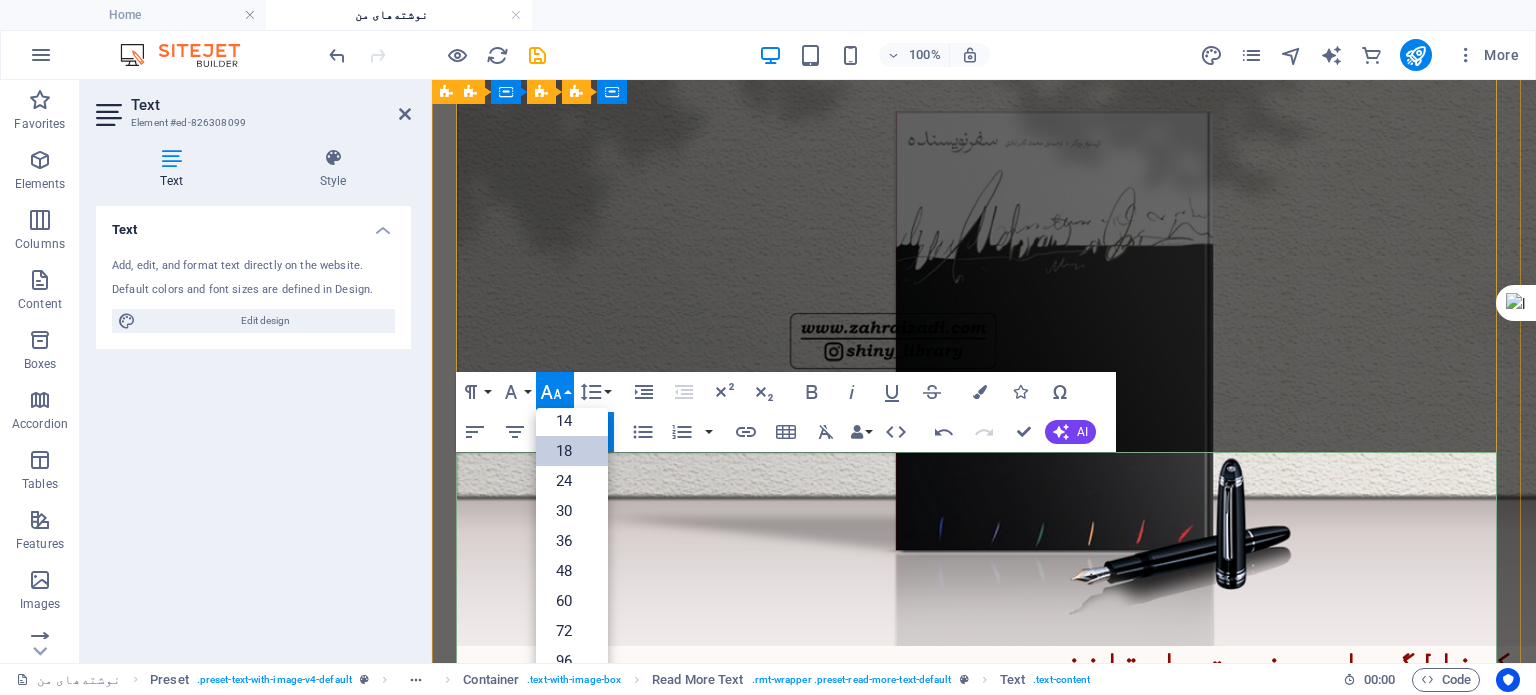 click on "اسطوره‌ها و کهن‌الگوها پیش از آنکه در ادبیات و سینما حضور داشته باشند، زمینه و اصالتی روان‌شناختی دارند. بر اساس نظریه کارل گوستاو یونگ [2]، روان‌پزشک و روان‌شناس سوییسی، کهن‌الگوها بخشی از ضمیر ناخودآگاه هستند که در تمام افراد، تمام فرهنگ‌ها و تمام ادوار تاریخ وجود داشته و دارند. کهن‌الگوها منعکس‌کننده و معرّف وجوه و کیفیّات گوناگون انسانی هستند و می‌توانند الگوهایی عملی برای شناخت و پیمودن مسیر زندگی باشند." at bounding box center (984, 927) 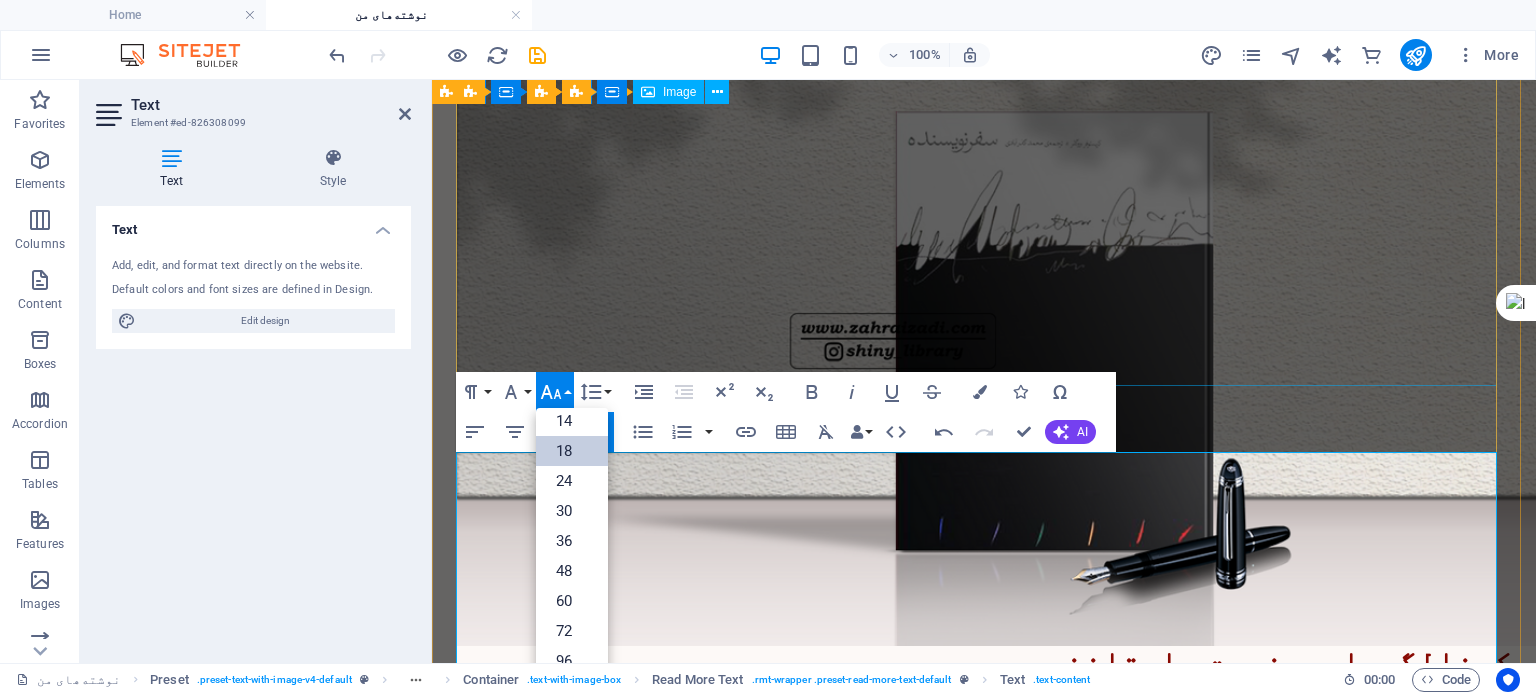 click at bounding box center [984, 335] 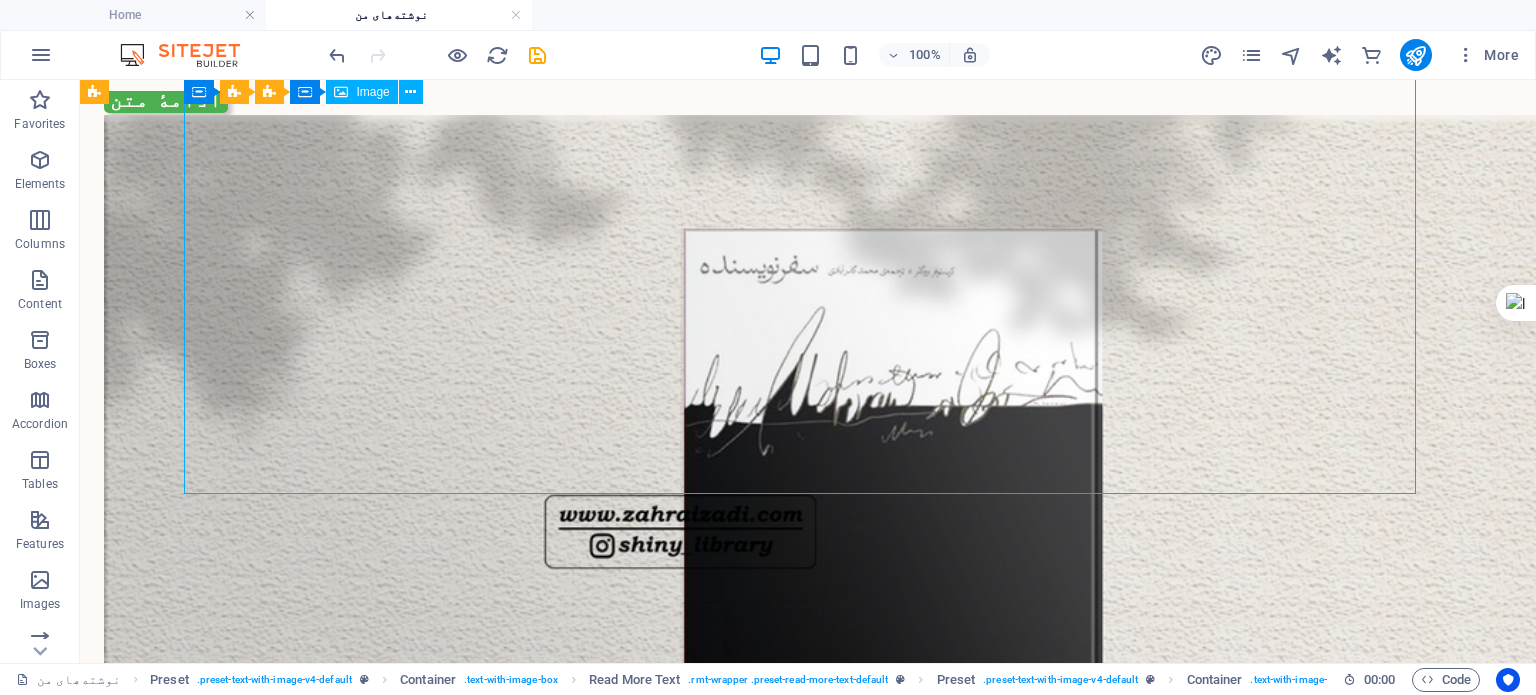 scroll, scrollTop: 2141, scrollLeft: 0, axis: vertical 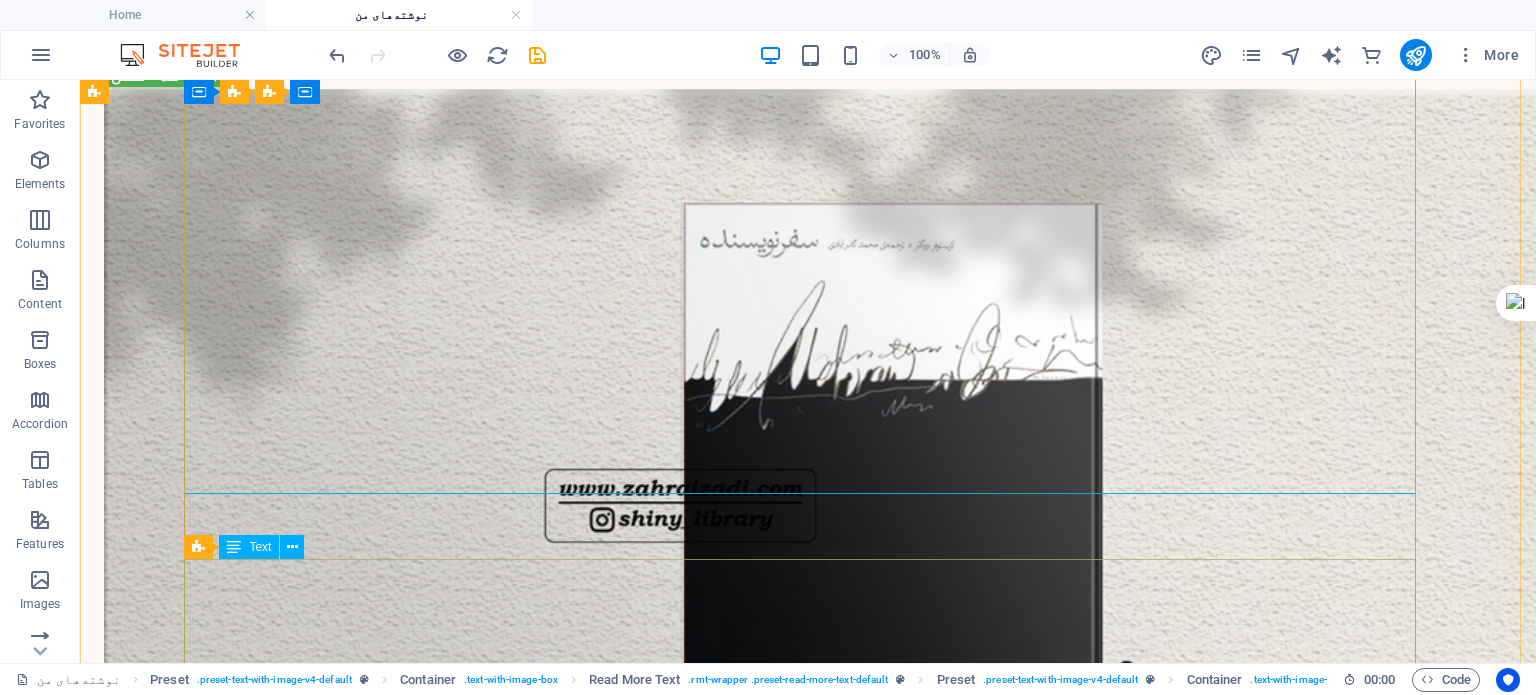 click on "حتماً تابه‌حال با عبارت «کهن‌الگو» (آرکی‌تایپ) در نقد و معرفی فیلم‌ها و کتاب‌ها مواجه شده‌اید. کهن‌الگوها فرم‌های شخصیتی تکرارشونده‌ای هستند که در هر نوع داستان‌گویی، اعم از ساده‌ترین و پیش‌پاافتاده‌ترین لطیفه‌ها تا شاهکارهای ادبی و سینمایی، حضور دارند و در حقیقت ابزاری برای درک هدف یا کارکرد شخصیت‌ها در داستان هستند. کهن‌الگوها در ناخودآگاه جمعی بشر حضور دارند. تمام فرهنگ‌ها در رویاهای جمعی و حافظه تاریخی خود اسطوره‌هایی دارند که با وجود تفاوت‌های بومی و تاریخی و جغرافیایی، همه از کهن‌الگوها تبعیت می‌کنند.     سفر نویسنده [3]   در فصل اول کتاب [5]" at bounding box center [720, 1722] 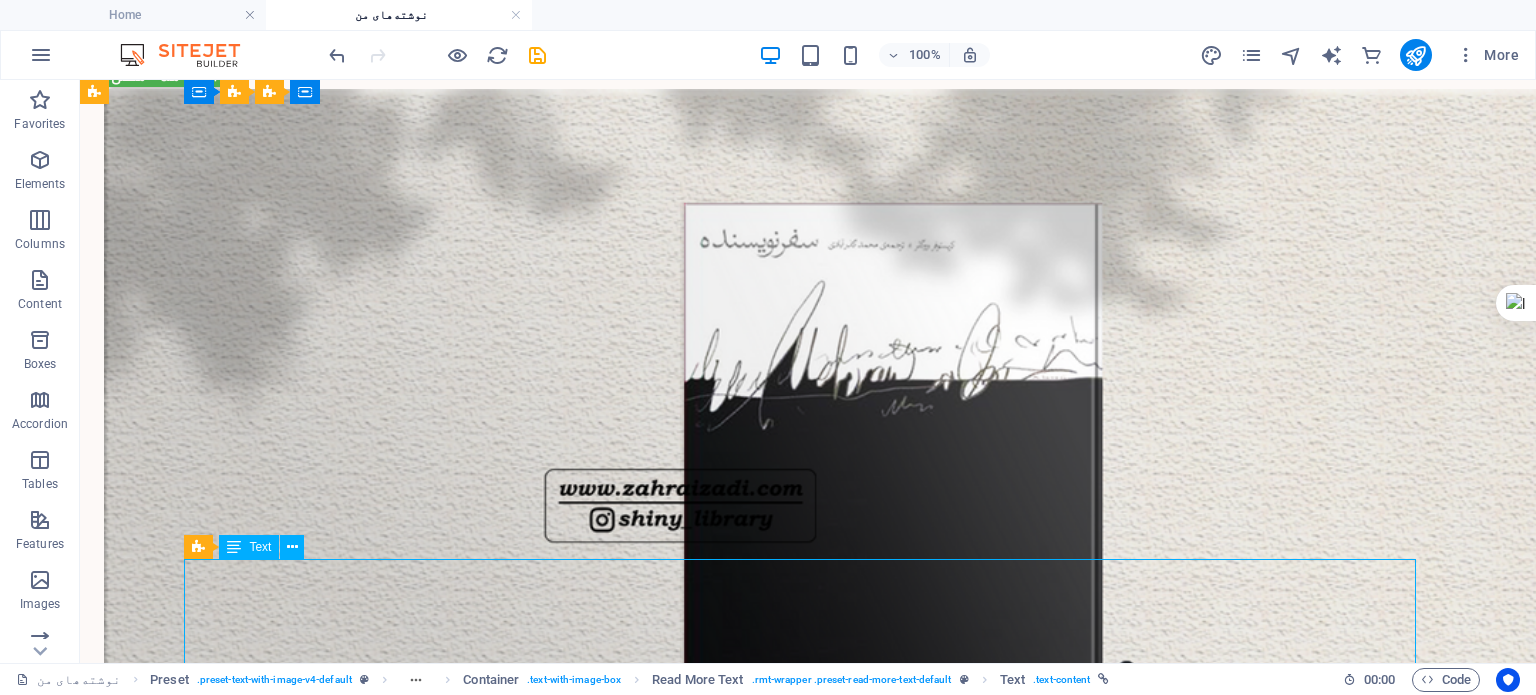click on "حتماً تابه‌حال با عبارت «کهن‌الگو» (آرکی‌تایپ) در نقد و معرفی فیلم‌ها و کتاب‌ها مواجه شده‌اید. کهن‌الگوها فرم‌های شخصیتی تکرارشونده‌ای هستند که در هر نوع داستان‌گویی، اعم از ساده‌ترین و پیش‌پاافتاده‌ترین لطیفه‌ها تا شاهکارهای ادبی و سینمایی، حضور دارند و در حقیقت ابزاری برای درک هدف یا کارکرد شخصیت‌ها در داستان هستند. کهن‌الگوها در ناخودآگاه جمعی بشر حضور دارند. تمام فرهنگ‌ها در رویاهای جمعی و حافظه تاریخی خود اسطوره‌هایی دارند که با وجود تفاوت‌های بومی و تاریخی و جغرافیایی، همه از کهن‌الگوها تبعیت می‌کنند.     سفر نویسنده [3]   در فصل اول کتاب [5]" at bounding box center [720, 1722] 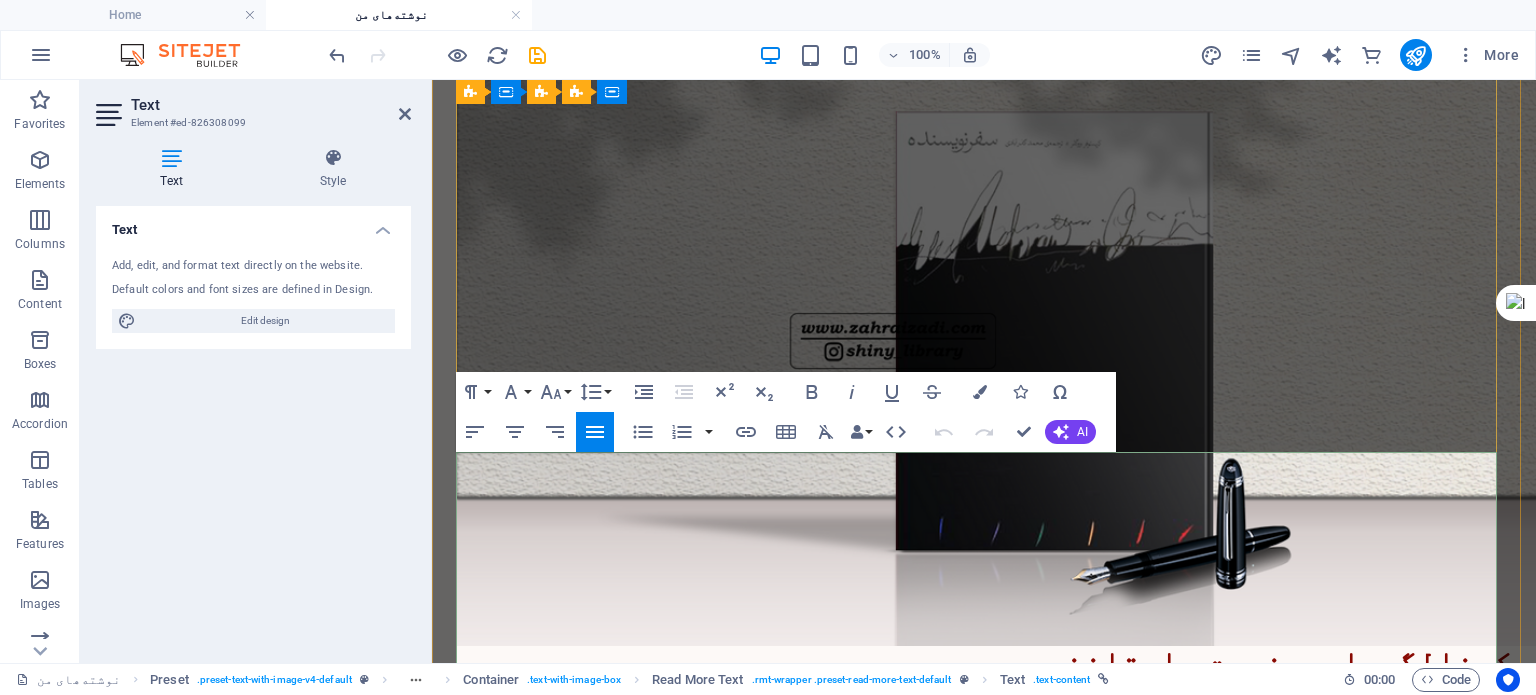 click on "حتماً تابه‌حال با عبارت «کهن‌الگو» (آرکی‌تایپ) در نقد و معرفی فیلم‌ها و کتاب‌ها مواجه شده‌اید. کهن‌الگوها فرم‌های شخصیتی تکرارشونده‌ای هستند که در هر نوع داستان‌گویی، اعم از ساده‌ترین و پیش‌پاافتاده‌ترین لطیفه‌ها تا شاهکارهای ادبی و سینمایی، حضور دارند و در حقیقت ابزاری برای درک هدف یا کارکرد شخصیت‌ها در داستان هستند. کهن‌الگوها در ناخودآگاه جمعی بشر حضور دارند. تمام فرهنگ‌ها در رویاهای جمعی و حافظه تاریخی خود اسطوره‌هایی دارند که با وجود تفاوت‌های بومی و تاریخی و جغرافیایی، همه از کهن‌الگوها تبعیت می‌کنند." at bounding box center [984, 779] 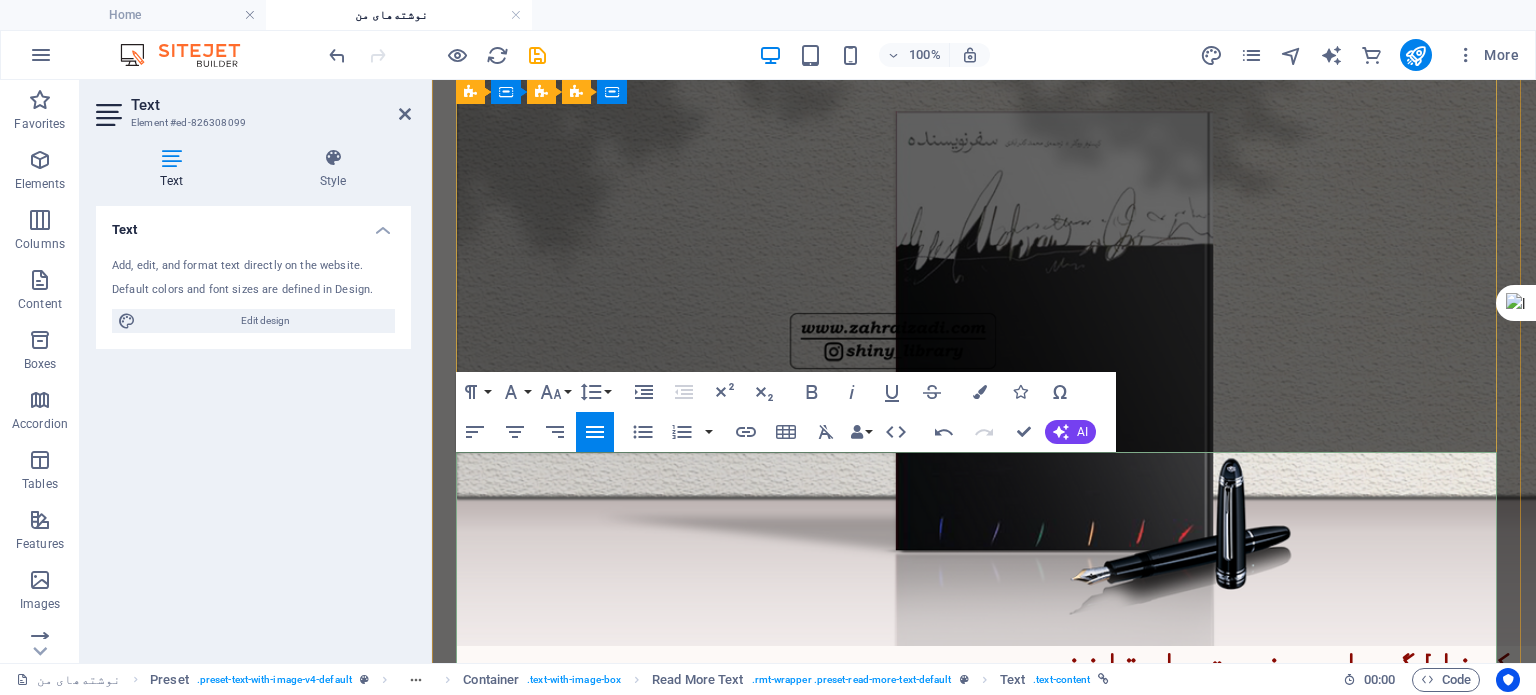 click on "حتماً تابه‌حال با عبارت «کهن‌الگو» (آرکی‌تایپ) در نقد و معرفی فیلم‌ها و کتاب‌ها مواجه شده‌اید. کهن‌الگوها فرم‌های شخصیتی تکرارشونده‌ای‌ا ند که در هر نوع داستان‌گویی، اعم از ساده‌ترین و پیش‌پاافتاده‌ترین لطیفه‌ها تا شاهکارهای ادبی و سینمایی، حضور دارند و در حقیقت ابزاری برای درک هدف یا کارکرد شخصیت‌ها در داستان هستند. کهن‌الگوها در ناخودآگاه جمعی بشر حضور دارند. تمام فرهنگ‌ها در رویاهای جمعی و حافظه تاریخی خود اسطوره‌هایی دارند که با وجود تفاوت‌های بومی و تاریخی و جغرافیایی، همه از کهن‌الگوها تبعیت می‌کنند." at bounding box center [984, 779] 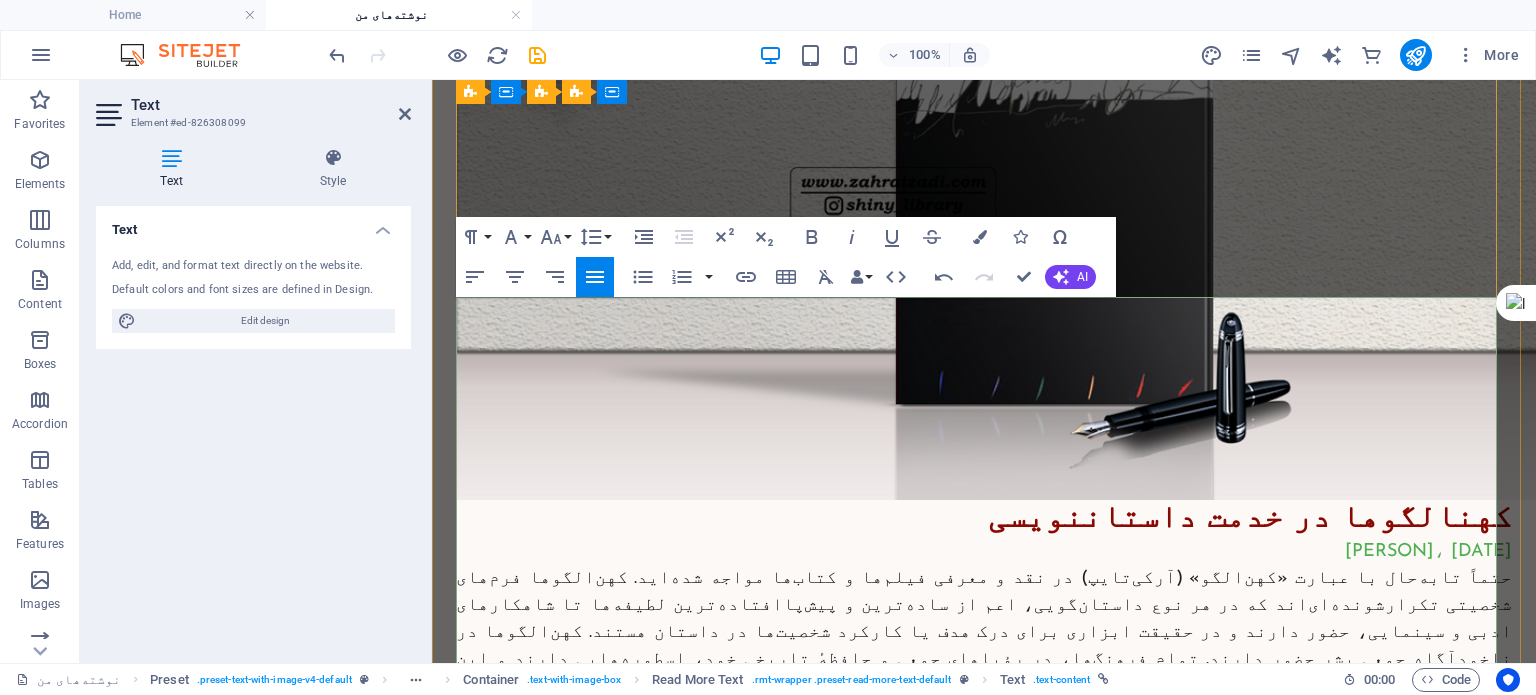 scroll, scrollTop: 2315, scrollLeft: 0, axis: vertical 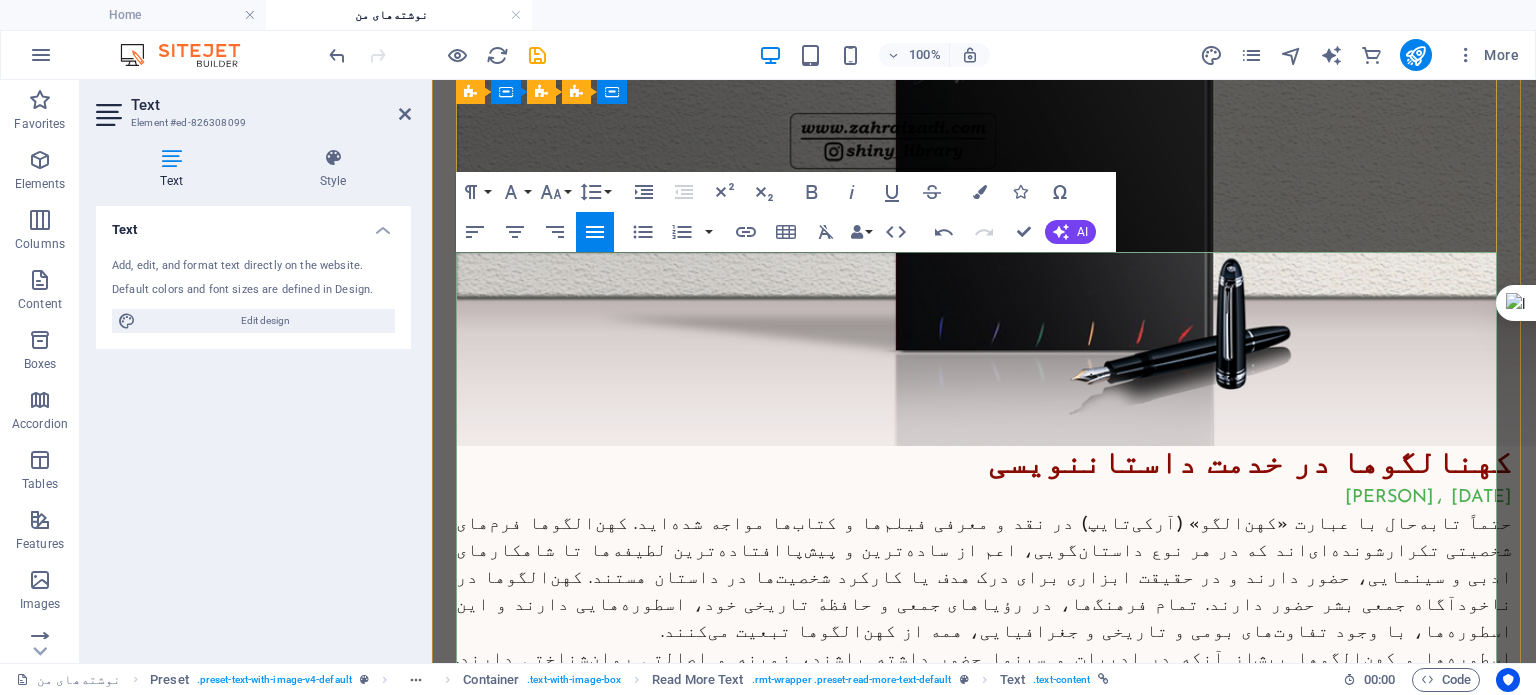 click on "حتماً تابه‌حال با عبارت «کهن‌الگو» (آرکی‌تایپ) در نقد و معرفی فیلم‌ها و کتاب‌ها مواجه شده‌اید. کهن‌الگوها فرم‌های شخصیتی تکرارشونده‌ای‌اند که در هر نوع داستان‌گویی، اعم از ساده‌ترین و پیش‌پاافتاده‌ترین لطیفه‌ها تا شاهکارهای ادبی و سینمایی، حضور دارند و در حقیقت ابزاری برای درک هدف یا کارکرد شخصیت‌ها در داستان هستند. کهن‌الگوها در ناخودآگاه جمعی بشر حضور دارند. تمام فرهنگ‌ها، در رؤیاهای جمعی و حافظهٔ تاریخی خود، اسطوره‌هایی دارند و این اسطوره‌ها، با وجود تفاوت‌های بومی و تاریخی و جغرافیایی، همه از کهن‌الگوها تبعیت می‌کنند.   سفر نویسنده [3]   [5]" at bounding box center (984, 1287) 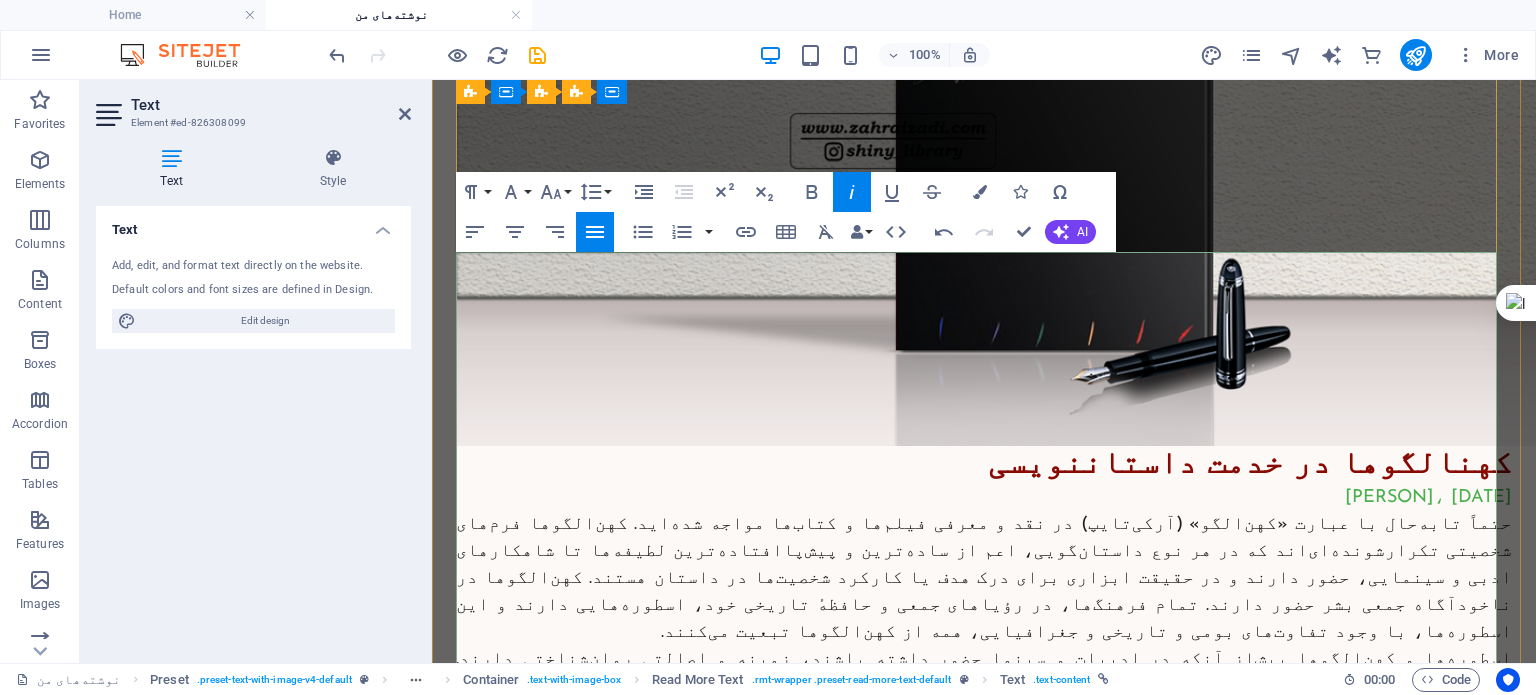 click on "سفر نویسنده   نوشته کریستوفر ووگلر [4] با تکیه بر نظریات یونگ و مطالعات اسطوره‌شناسی جوزف کمبل به معرفی و تشریح کهن‌الگوها به خصوص در فیلم‌نامه‌ها و داستان‌ها می‌پردازد. کریستوفر ووگلر نویسنده آمریکایی و فیلم‌نامه‌نویس و مشاور بسیاری از کمپانی‌های بزرگ فیلم‌سازی، از جمله دیزنی و فاکس است." at bounding box center (984, 795) 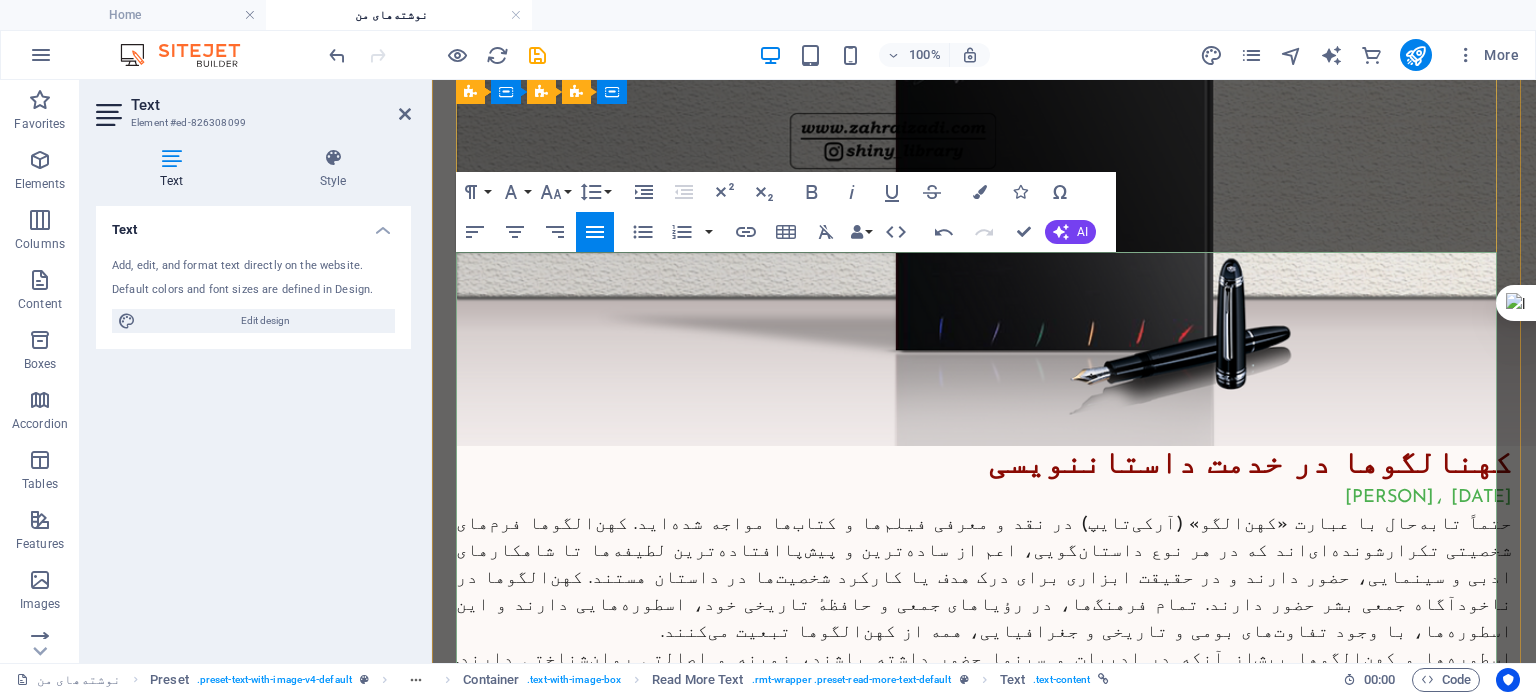 click on "سفر نویسنده   نوشتهٔ کریستوفر ووگلر [4] با تکیه بر نظریات یونگ و مطالعات اسطوره‌شناسی جوزف کمبل به معرفی و تشریح کهن‌الگوها به خصوص در فیلم‌نامه‌ها و داستان‌ها می‌پردازد. کریستوفر ووگلر نویسنده آمریکایی و فیلم‌نامه‌نویس و مشاور بسیاری از کمپانی‌های بزرگ فیلم‌سازی، از جمله دیزنی و فاکس است." at bounding box center [984, 795] 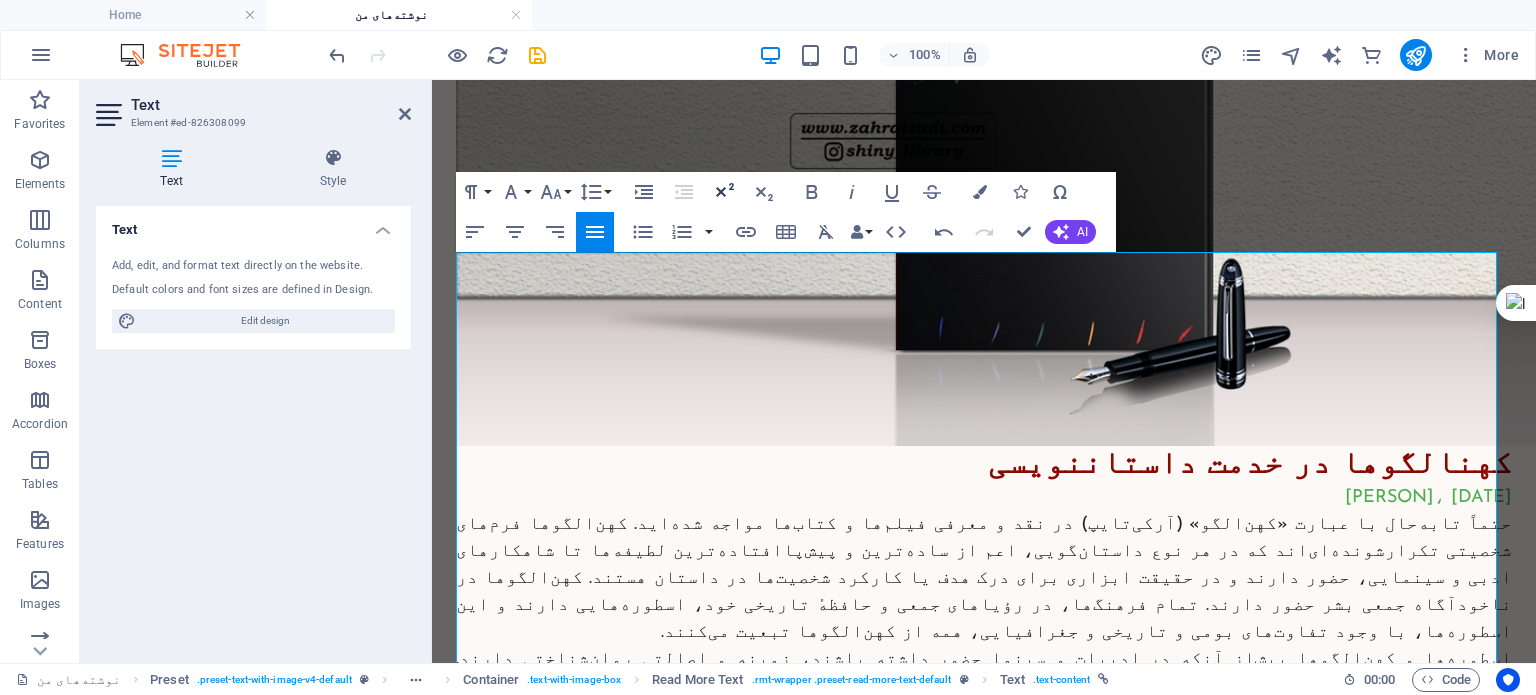 click 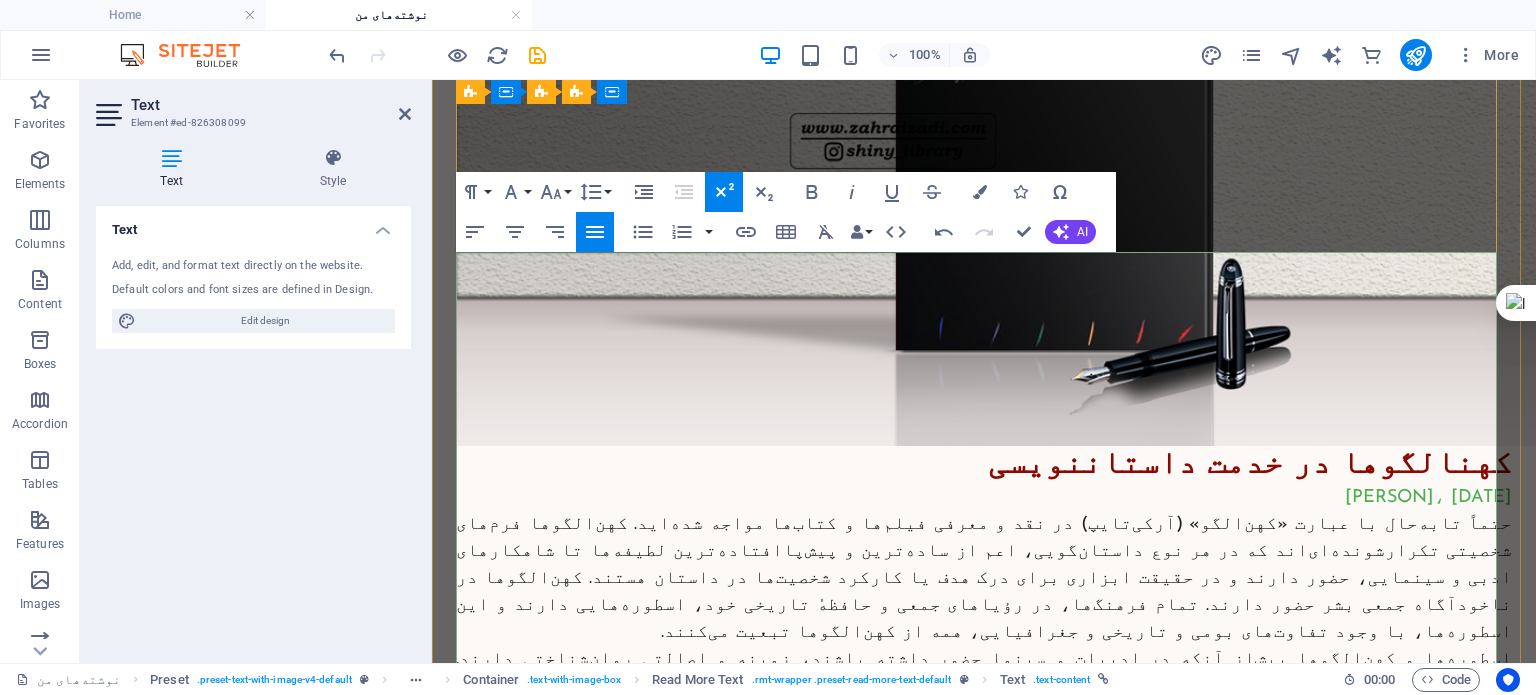 click on "حتماً تابه‌حال با عبارت «کهن‌الگو» (آرکی‌تایپ) در نقد و معرفی فیلم‌ها و کتاب‌ها مواجه شده‌اید. کهن‌الگوها فرم‌های شخصیتی تکرارشونده‌ای‌اند که در هر نوع داستان‌گویی، اعم از ساده‌ترین و پیش‌پاافتاده‌ترین لطیفه‌ها تا شاهکارهای ادبی و سینمایی، حضور دارند و در حقیقت ابزاری برای درک هدف یا کارکرد شخصیت‌ها در داستان هستند. کهن‌الگوها در ناخودآگاه جمعی بشر حضور دارند. تمام فرهنگ‌ها، در رؤیاهای جمعی و حافظهٔ تاریخی خود، اسطوره‌هایی دارند و این اسطوره‌ها، با وجود تفاوت‌های بومی و تاریخی و جغرافیایی، همه از کهن‌الگوها تبعیت می‌کنند. سفر نویسنده   ۱" at bounding box center [984, 1260] 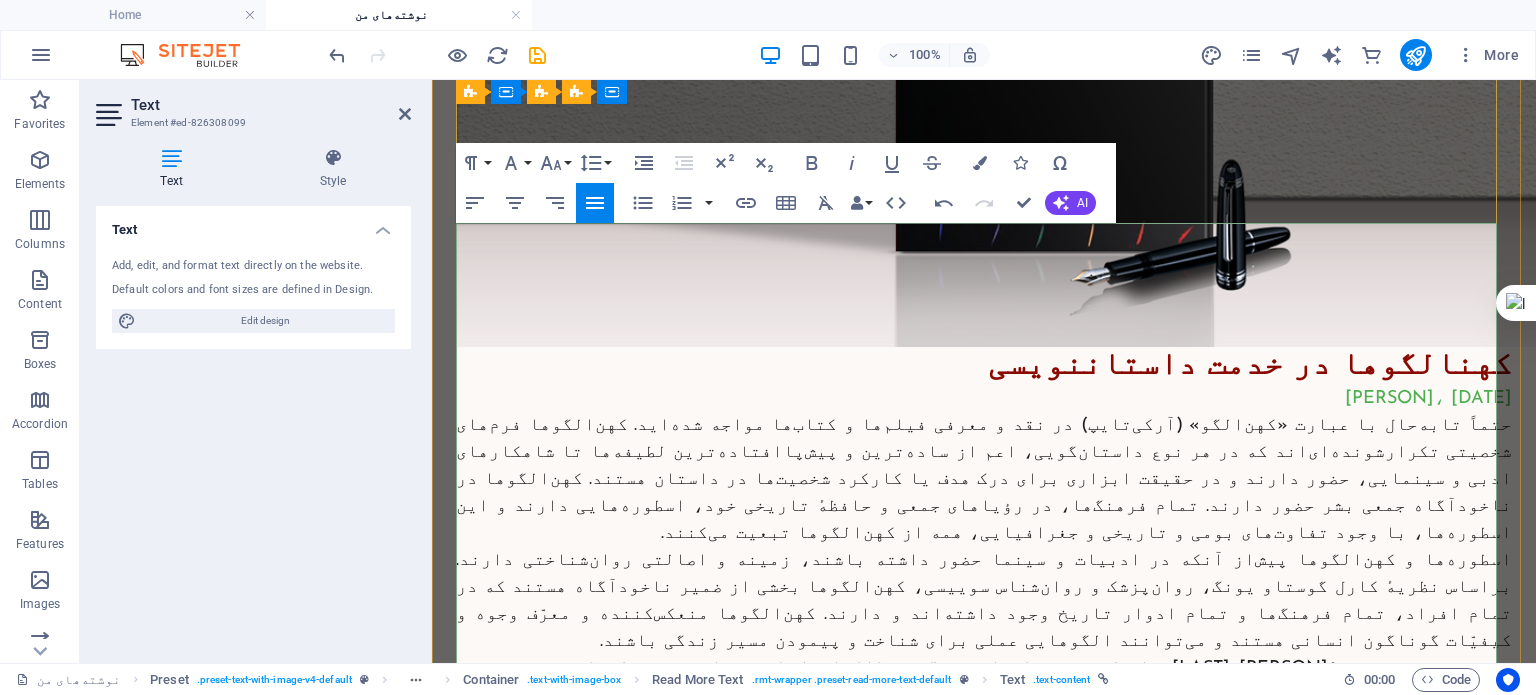 scroll, scrollTop: 2415, scrollLeft: 0, axis: vertical 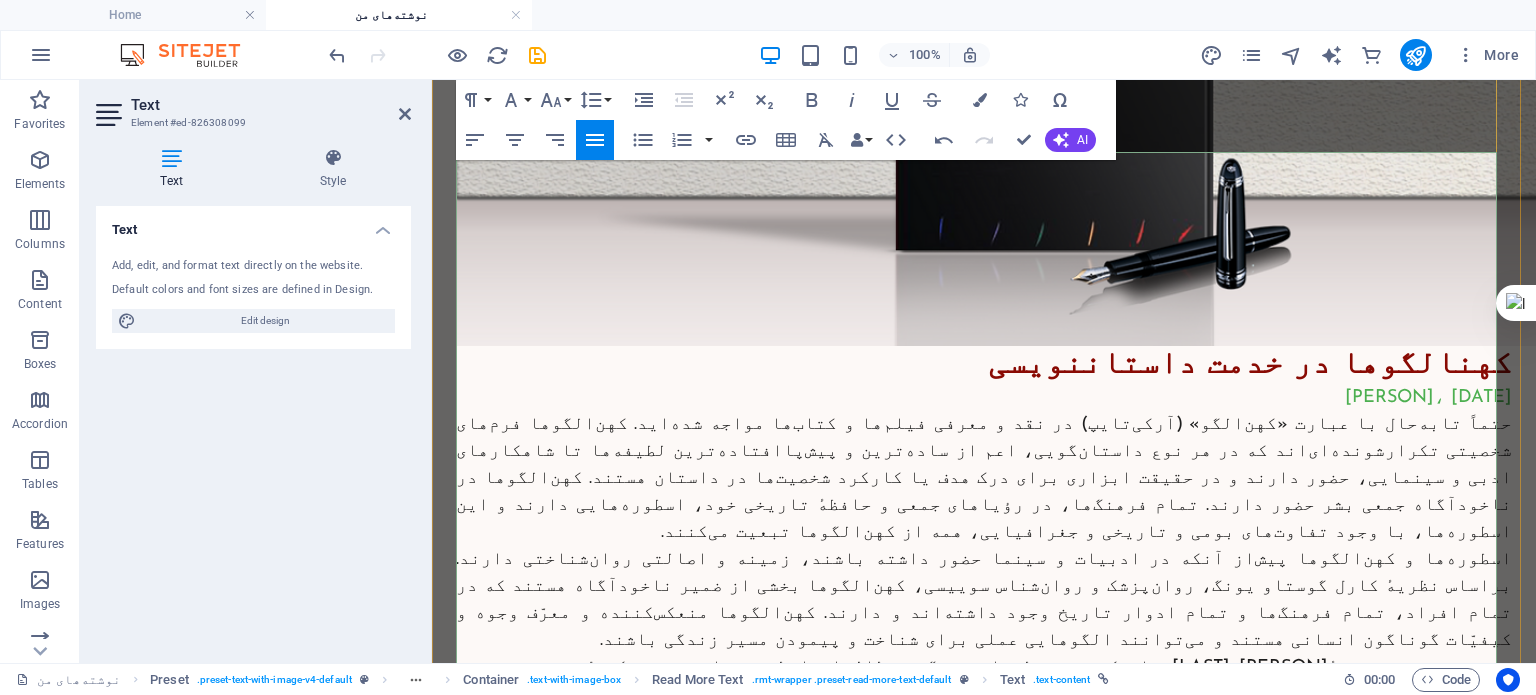 click on "فصل دوم کتاب به تشریح «سفر قهرمان» می‌پردازد. داستان‌ها اغلب در سه پرده روایت می‌شوند که به ترتیب عبارت‌اند از: 1- تصمیم قهرمان به کُنش 2- خودِ کنش و 3- پیامدهای کنش. در پرده اول، ابتدا قهرمان در دنیای عادی و زندگی روزمره معرفی می‌شود. سپس یک اتفاق یا حادثه محرک، یک خبر یا پیام، یک شخص یا حتی یک ندای درونی روال عادی زندگی قهرمان را برهم زده و او را دعوت به ماجرای اصلی می‌کند. پرده اول از اهمیت ویژه‌ای برخوردار است زیرا باید علاوه بر به قلاب انداختن بیننده یا خواننده، پی‌رنگ و مسیر آینده داستان را نیز تعیین کند." at bounding box center (984, 911) 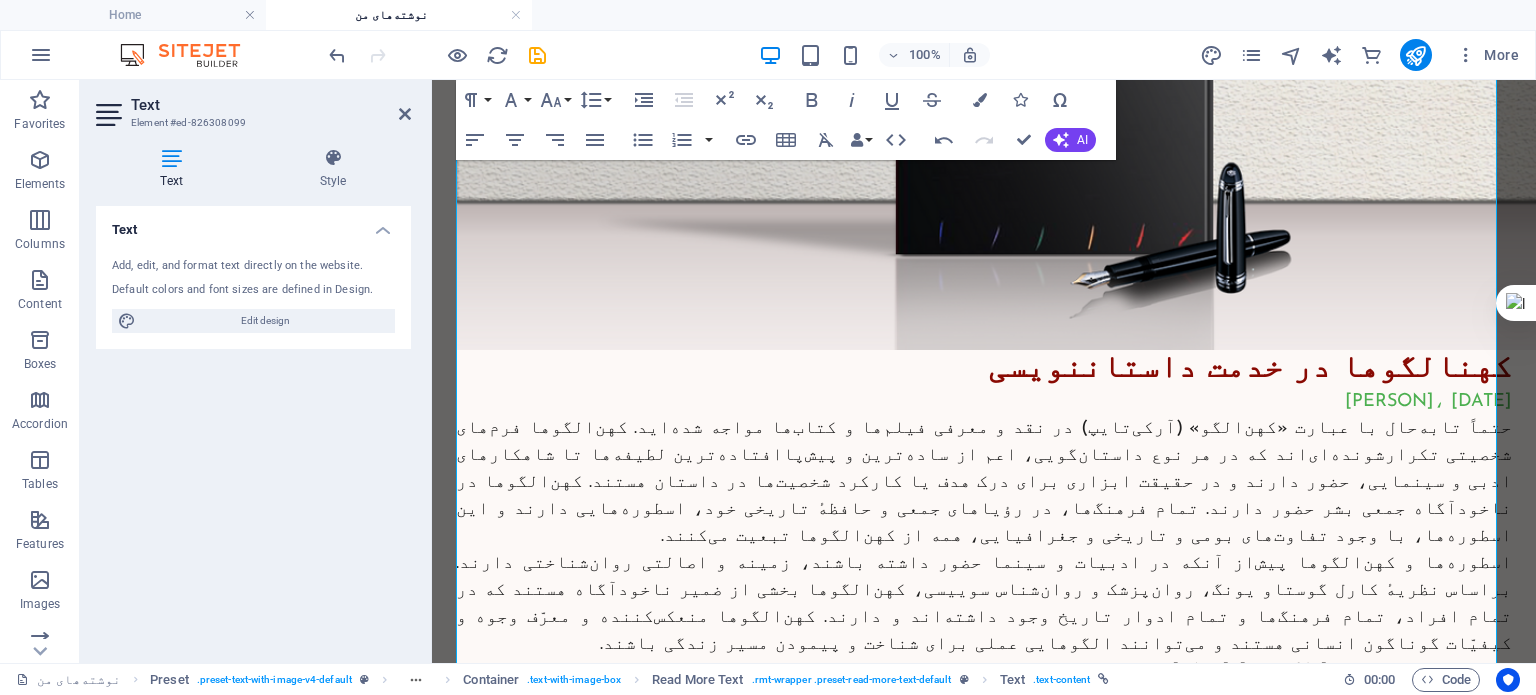 scroll, scrollTop: 2328, scrollLeft: 0, axis: vertical 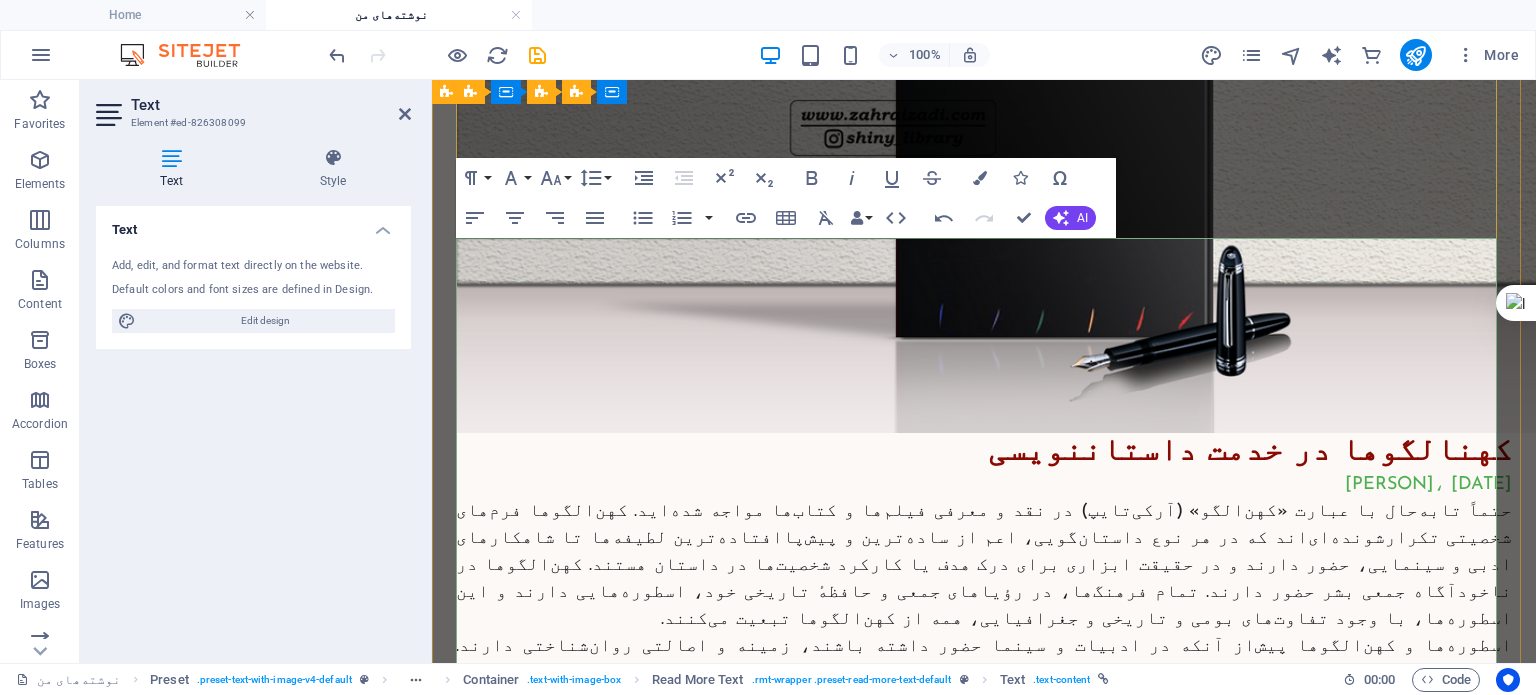 drag, startPoint x: 1281, startPoint y: 547, endPoint x: 1496, endPoint y: 567, distance: 215.92822 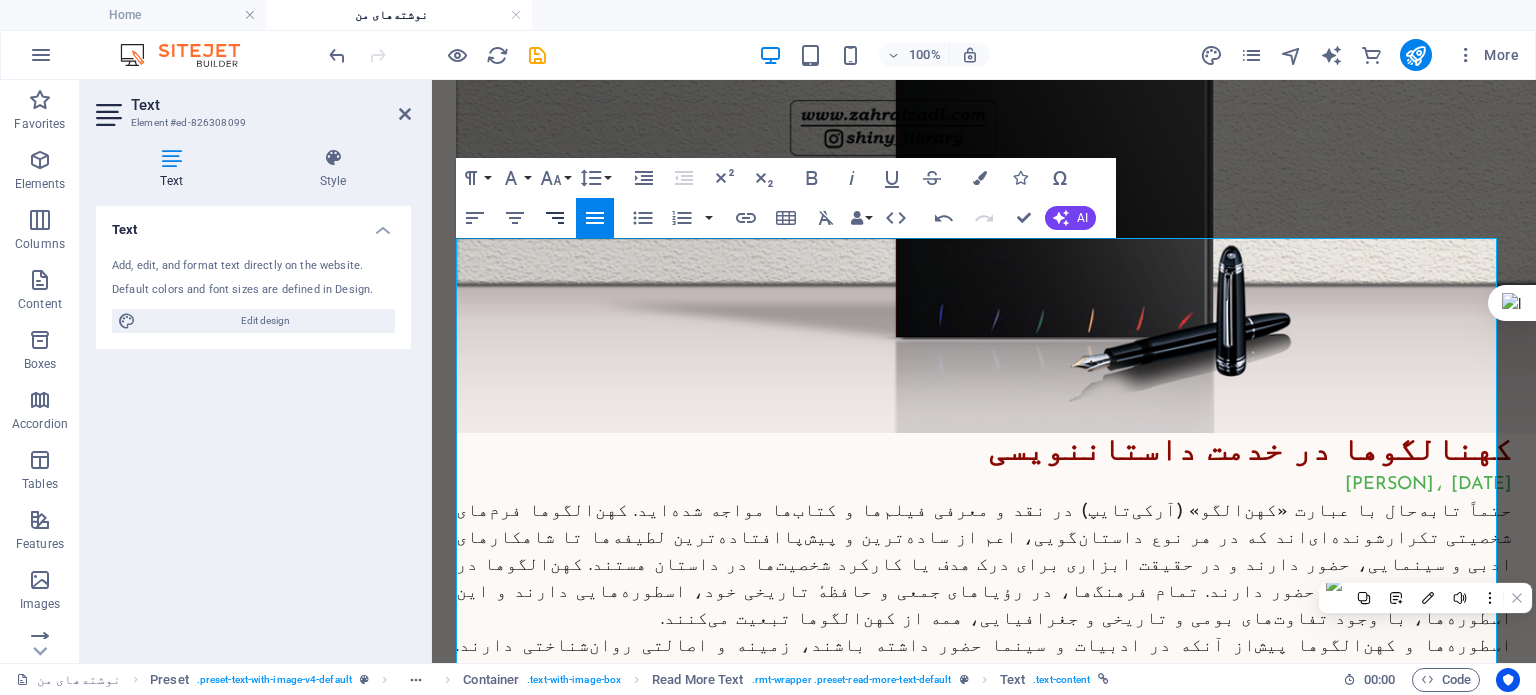 click 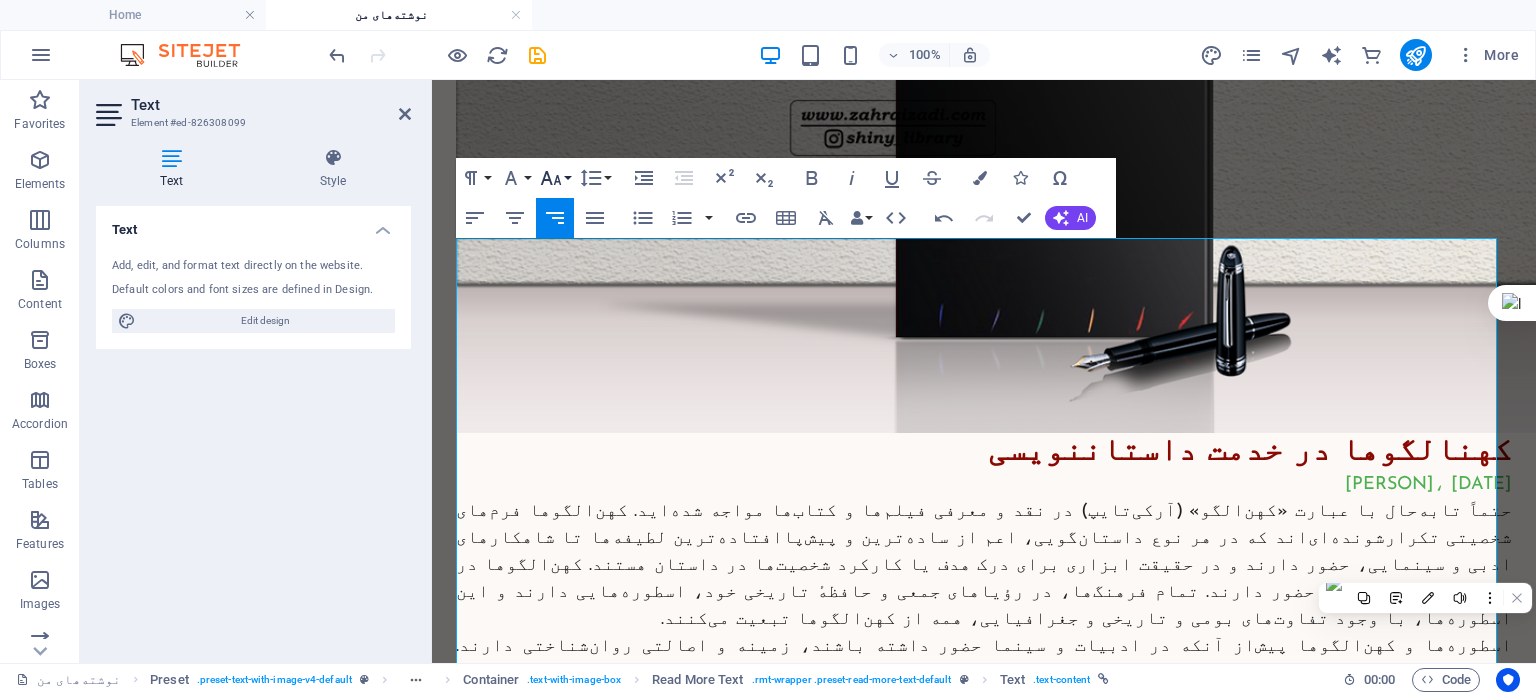 click 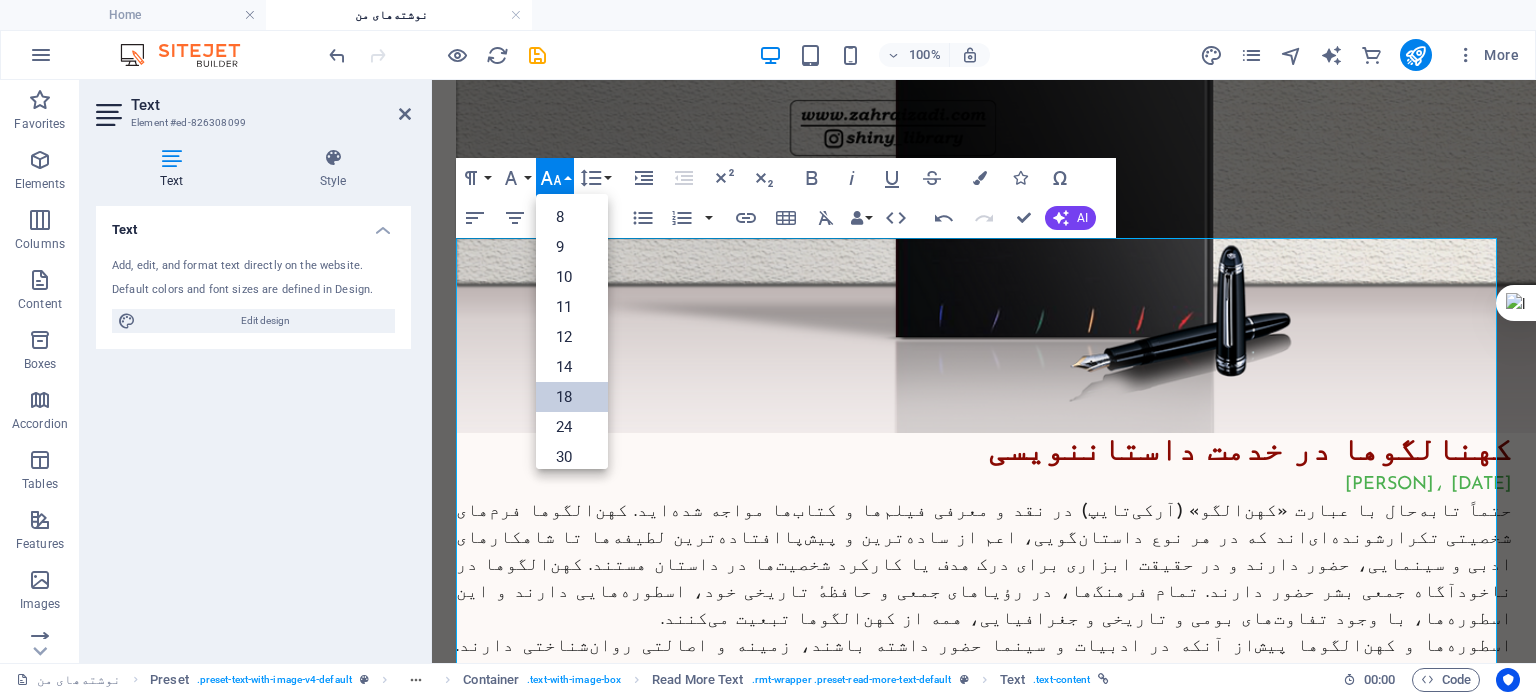 click on "18" at bounding box center [572, 397] 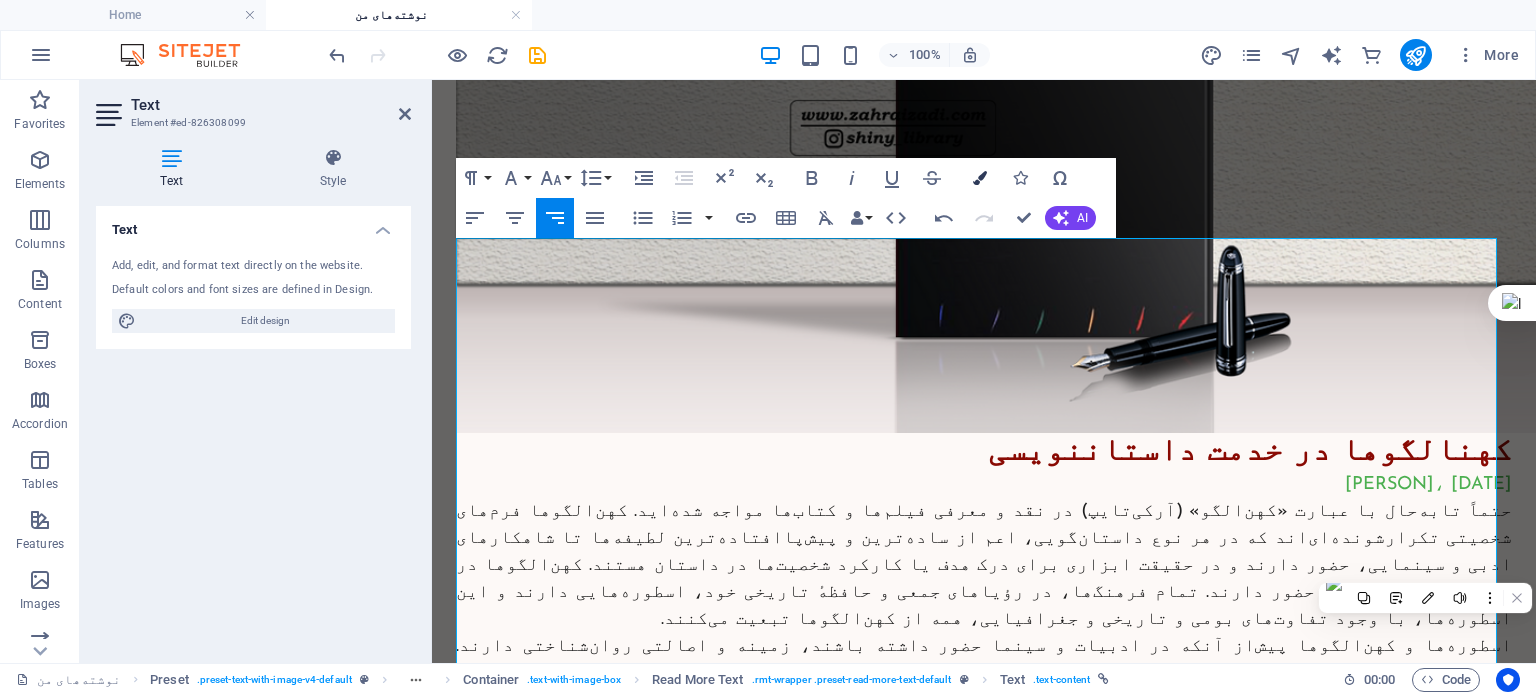 click at bounding box center [980, 178] 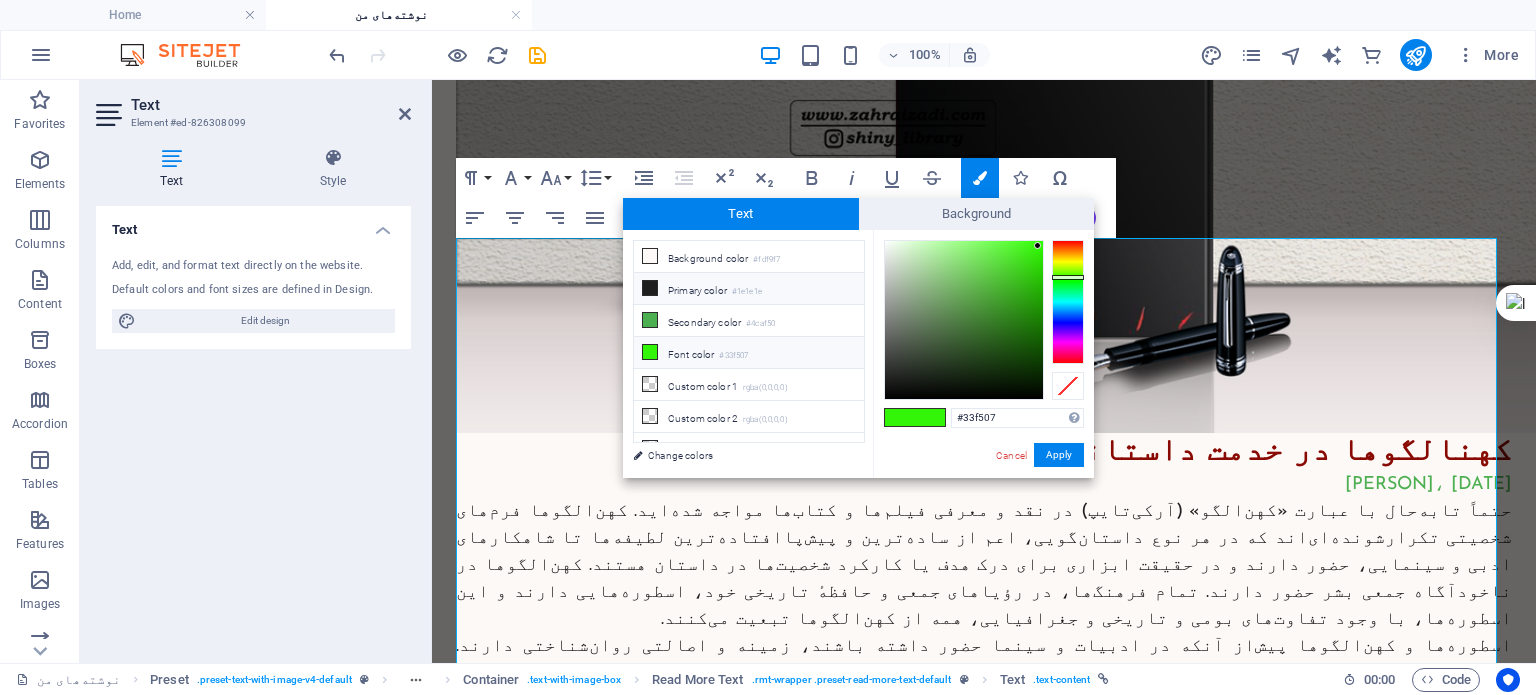 click on "Primary color
#1e1e1e" at bounding box center [749, 289] 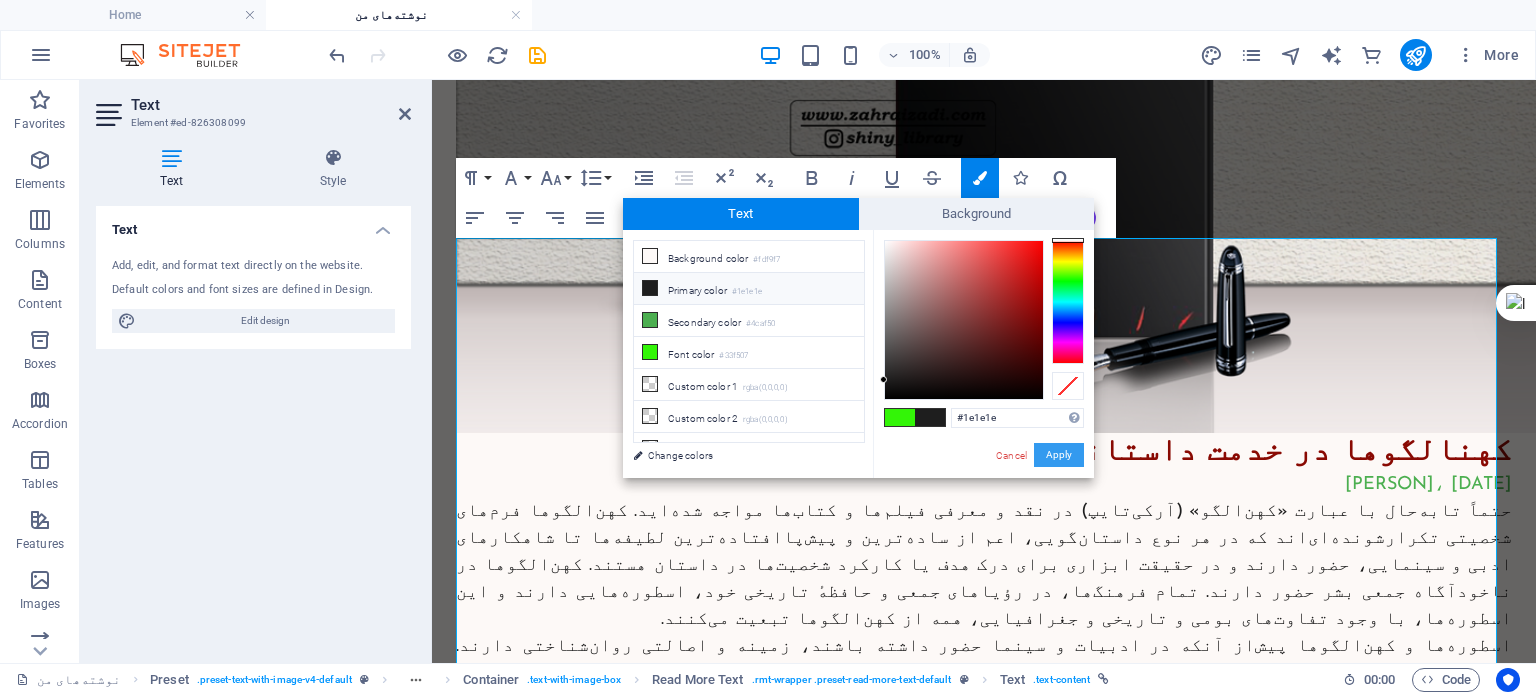 click on "Apply" at bounding box center (1059, 455) 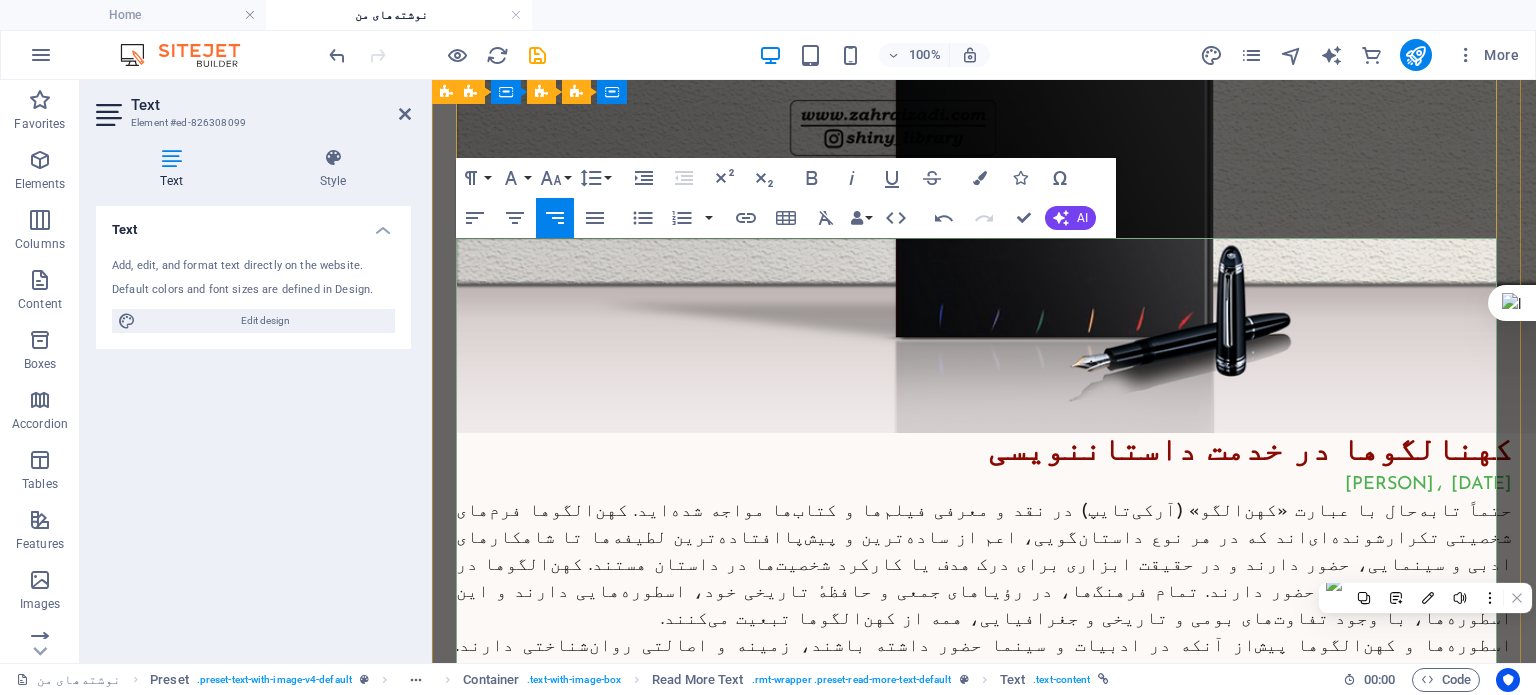 click on "فصل دوم کتاب به تشریح «سفر قهرمان» می‌پردازد. داستان‌ها اغلب در سه پرده روایت می‌شوند که به‌ترتیب عبارت‌اند از: ۱- تصمیم قهرمان به کُنش، ۲- خودِ کنش، و ۳- پیامدهای کنش. در پردهٔ اول، ابتدا قهرمان در دنیای عادی و زندگی روزمره معرفی می‌شود. سپس اتفاق یا حادثه‌ای محرک، یک خبر یا پیام، شخص یا حتی یک ندای درونی روال عادی زندگی قهرمان را برهم زده و او را دعوت به ماجرای اصلی می‌کند. پرده اول از اهمیت ویژه‌ای برخوردار است زیرا باید علاوه بر به قلاب انداختن بیننده یا خواننده، پی‌رنگ و مسیر آینده داستان را نیز تعیین کند." at bounding box center [985, 998] 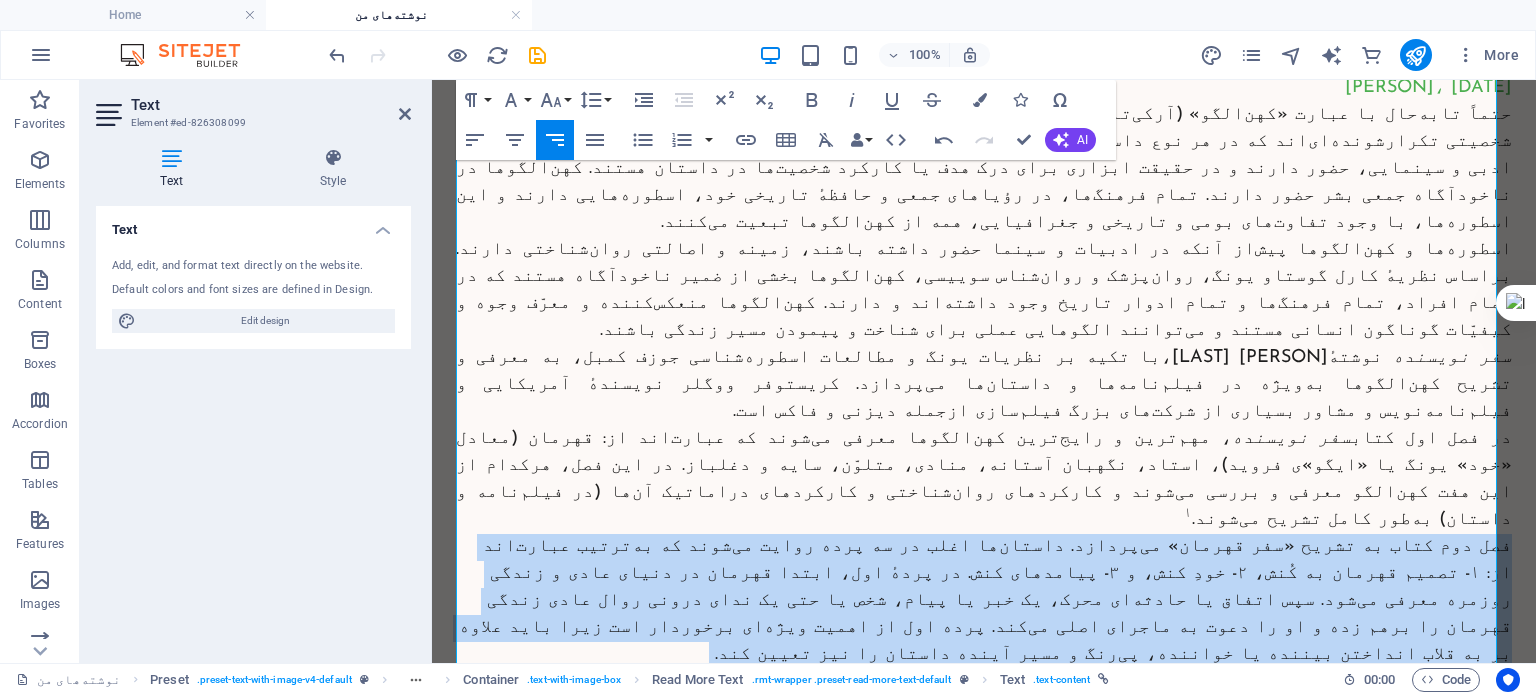 scroll, scrollTop: 2552, scrollLeft: 0, axis: vertical 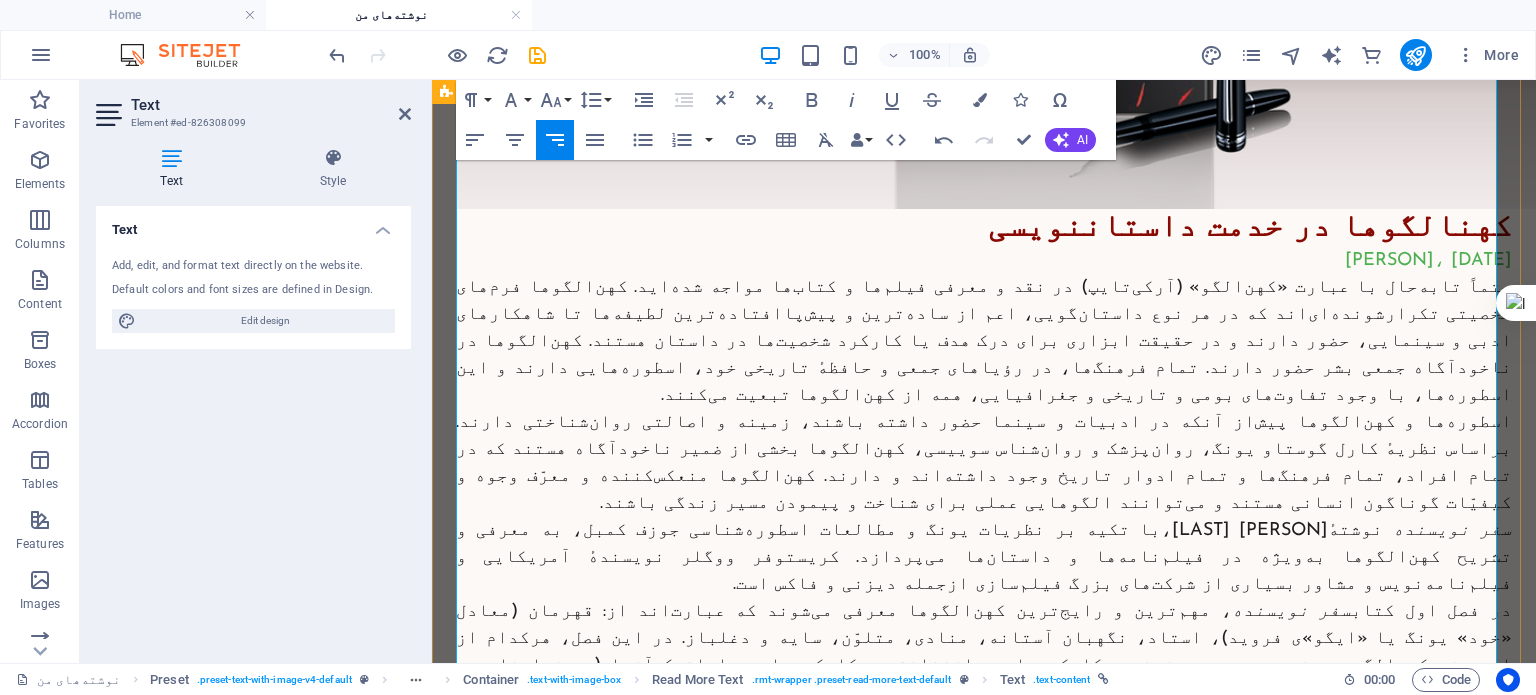 drag, startPoint x: 1130, startPoint y: 501, endPoint x: 1502, endPoint y: 355, distance: 399.62482 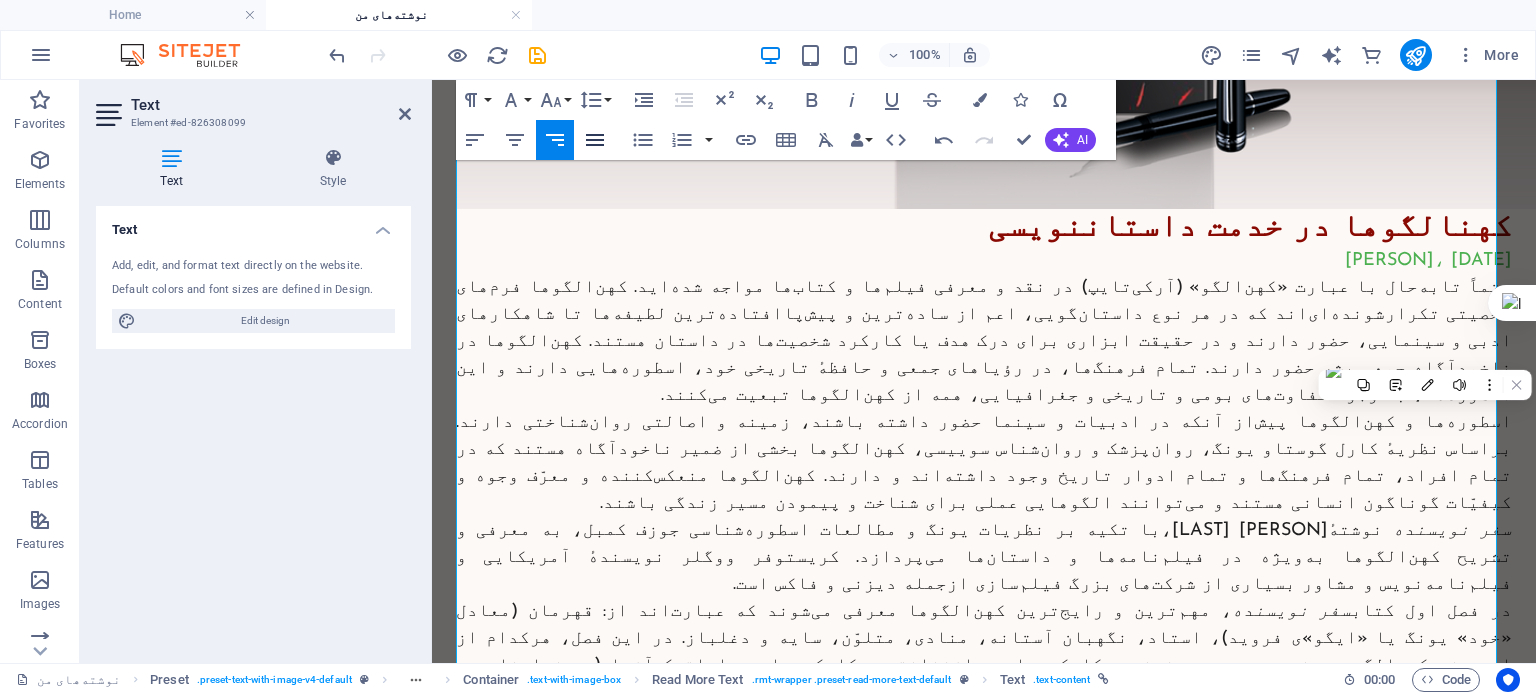click 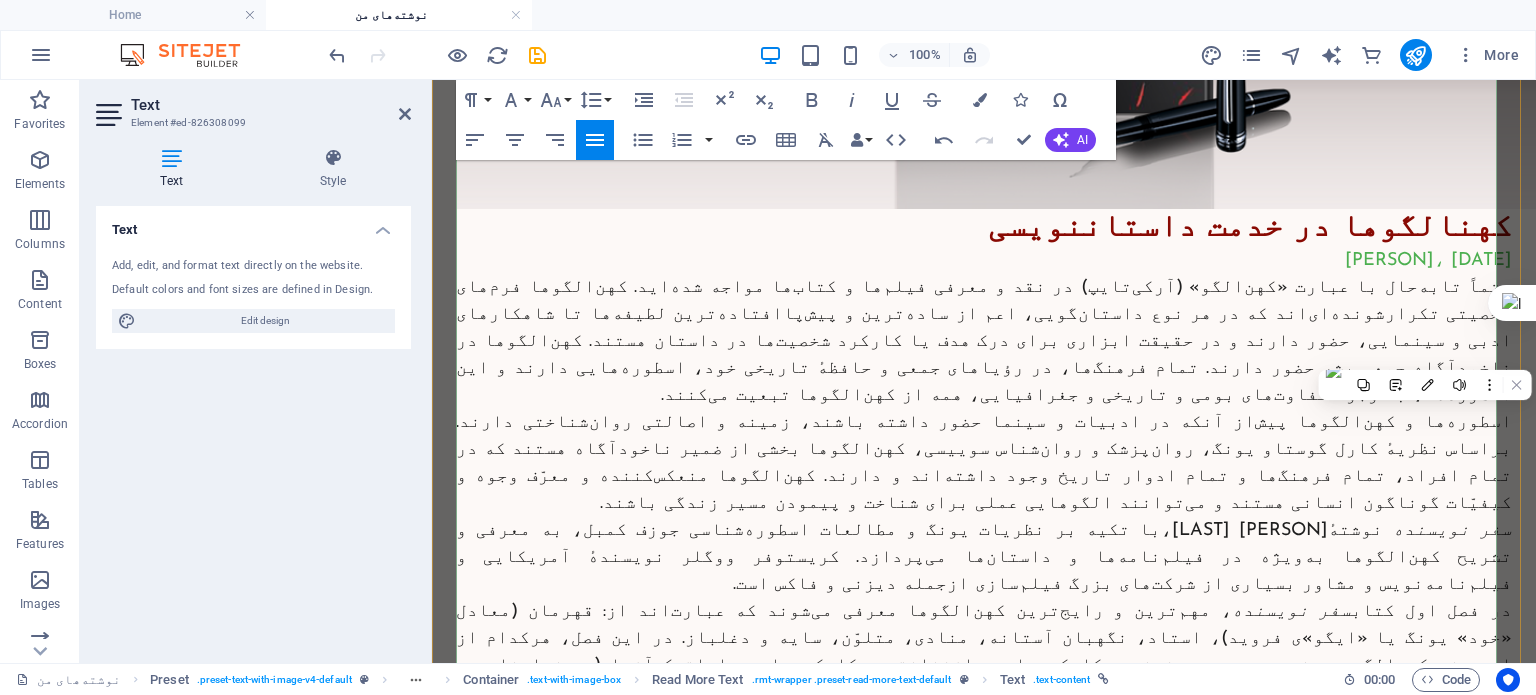 click on "فصل دوم کتاب به تشریح «سفر قهرمان» می‌پردازد. داستان‌ها اغلب در سه پرده روایت می‌شوند که به‌ترتیب عبارت‌اند از: ۱- تصمیم قهرمان به کُنش، ۲- خودِ کنش، و ۳- پیامدهای کنش. در پردهٔ اول، ابتدا قهرمان در دنیای عادی و زندگی روزمره معرفی می‌شود. سپس اتفاق یا حادثه‌ای محرک، یک خبر یا پیام، شخص یا حتی یک ندای درونی روال عادی زندگی قهرمان را برهم زده و او را دعوت به ماجرای اصلی می‌کند. پرده اول از اهمیت ویژه‌ای برخوردار است زیرا باید علاوه بر به قلاب انداختن بیننده یا خواننده، پی‌رنگ و مسیر آینده داستان را نیز تعیین کند." at bounding box center (984, 774) 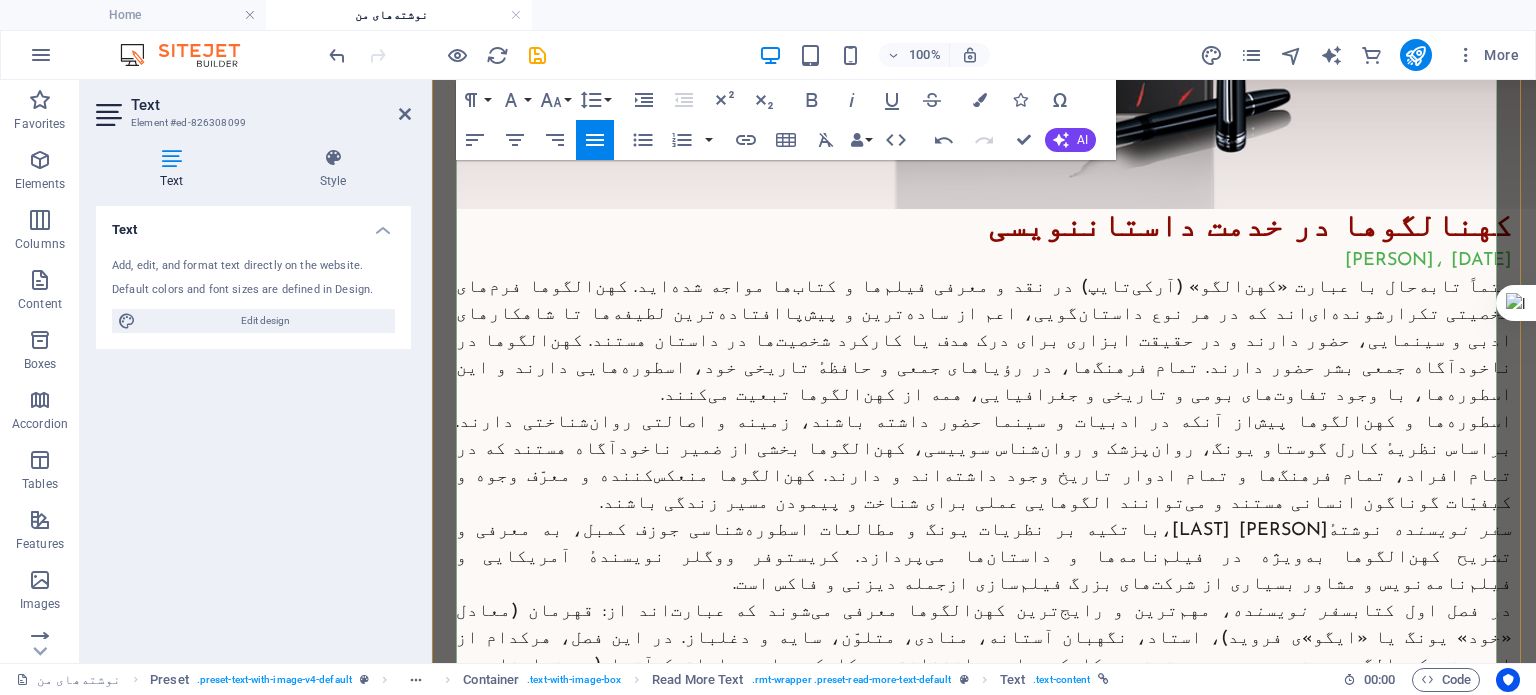 click on "فصل دوم کتاب به تشریح «سفر قهرمان» می‌پردازد. داستان‌ها اغلب در سه پرده روایت می‌شوند که به‌ترتیب عبارت‌اند از: ۱- تصمیم قهرمان به کُنش، ۲- خودِ کنش، و ۳- پیامدهای کنش. در پردهٔ اول، ابتدا قهرمان در دنیای عادی و زندگی روزمره معرفی می‌شود. سپس اتفاق یا حادثه‌ای محرک، یک خبر یا پیام، شخص یا حتی یک ندای درونی روال عادی زندگی قهرمان را برهم زده و او را دعوت به ماجرای اصلی می‌کند. پرده اول از اهمیت ویژه‌ای برخوردار است زیرا باید علاوه بر به قلاب انداختن بیننده یا خواننده، پی‌رنگ و مسیر آینده داستان را نیز تعیین کند." at bounding box center (984, 774) 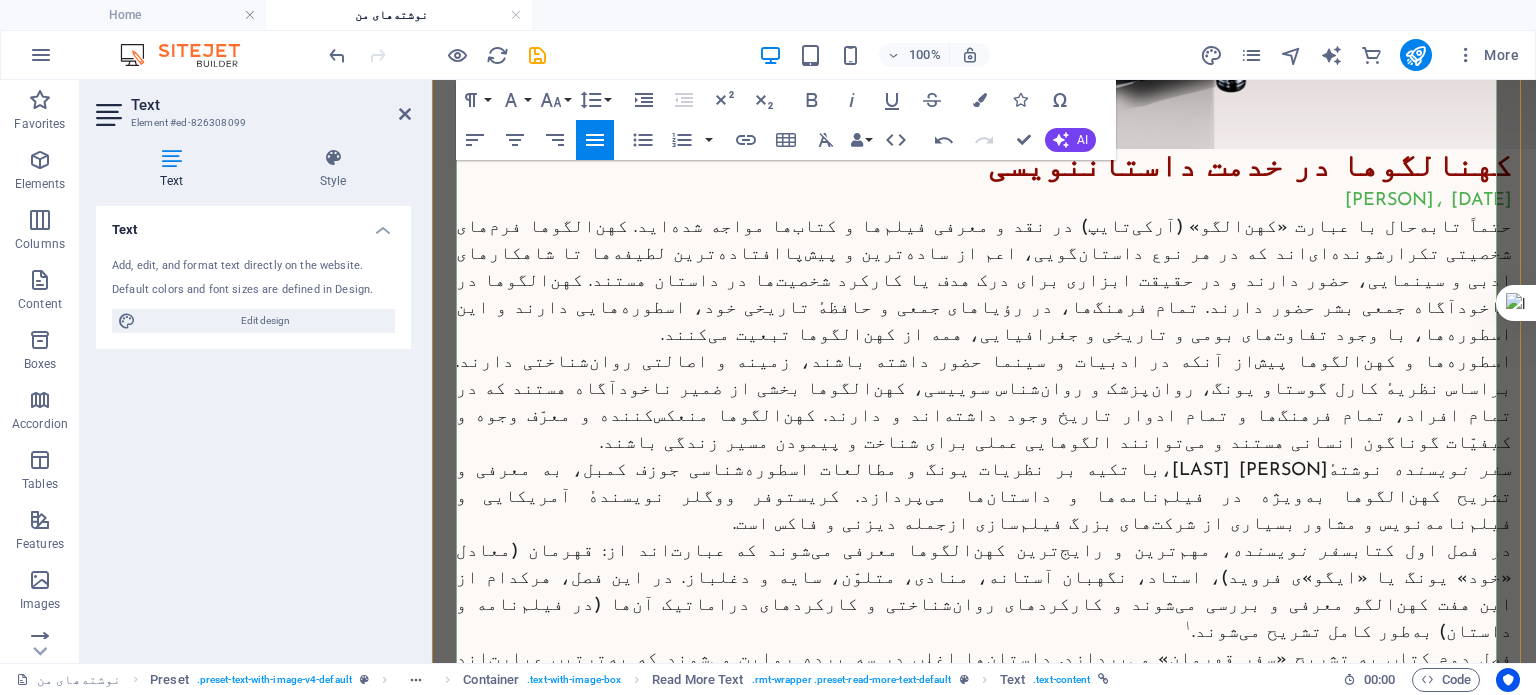 scroll, scrollTop: 2652, scrollLeft: 0, axis: vertical 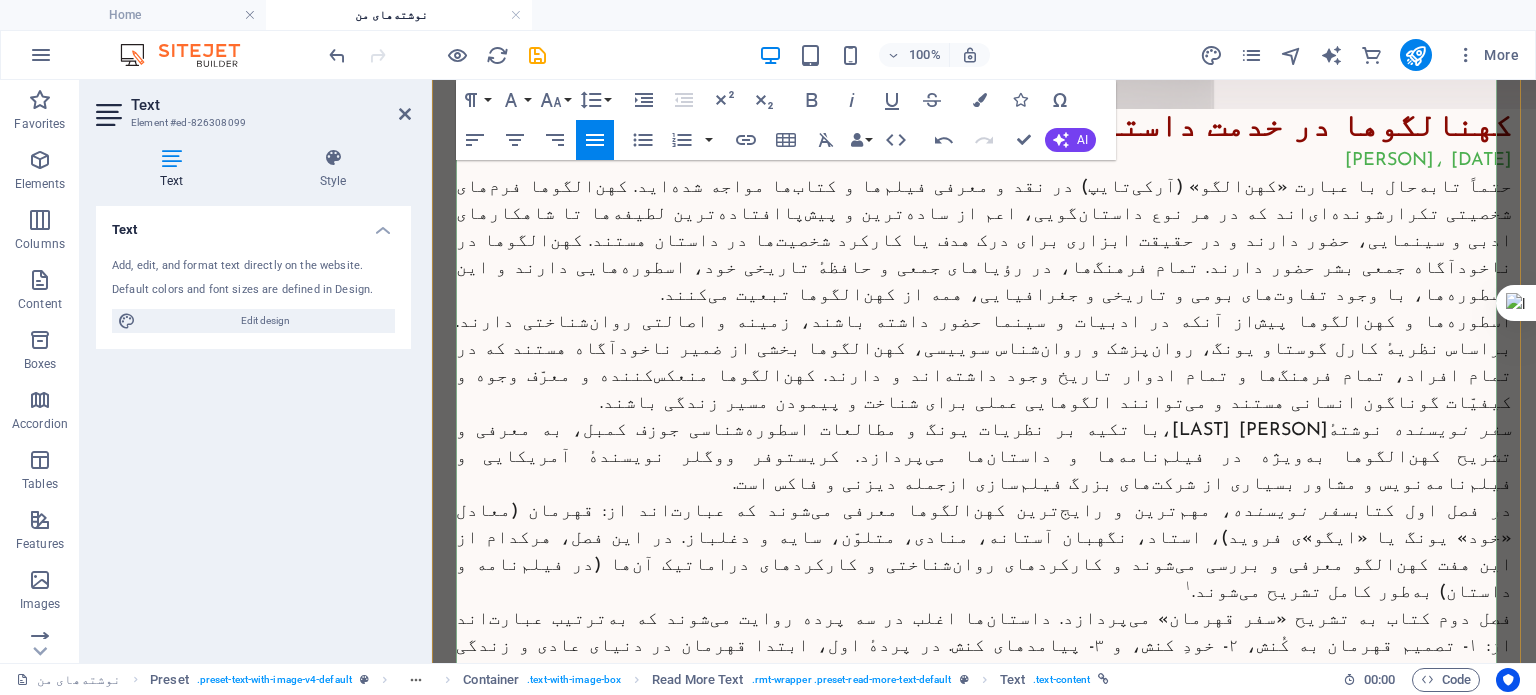 click on "ووگلر برای تمام مفاهیمی که در بخش‌های مختلف کتاب معرفی و تشریح می‌شوند مثال‌های متعددی از آثار سینمایی، اعم از کلاسیک و معاصر، ذکر می‌کند. او با تحلیل آثار سینمایی و بررسی کهن‌الگوها و مفاهیم سفر قهرمان در آنها، کارکرد این مفاهیم را به طور عملی توضیح می‌دهد. این امر موجب درک بهتر خواننده و ملموس شدن مفاهیم برای او می‌شود. علاوه بر ارجاعات داخل متن، در فصل سوم کتاب پنج فیلم سینمایی به طور کامل و با جزئیات بر اساس الگوی سفر قهرمان تشریح و بررسی می‌شوند؛ تایتانیک، شیرشاه، داستان عامه‌پسند، فول مانتی و مجموعه جنگ ستارگان." at bounding box center [984, 944] 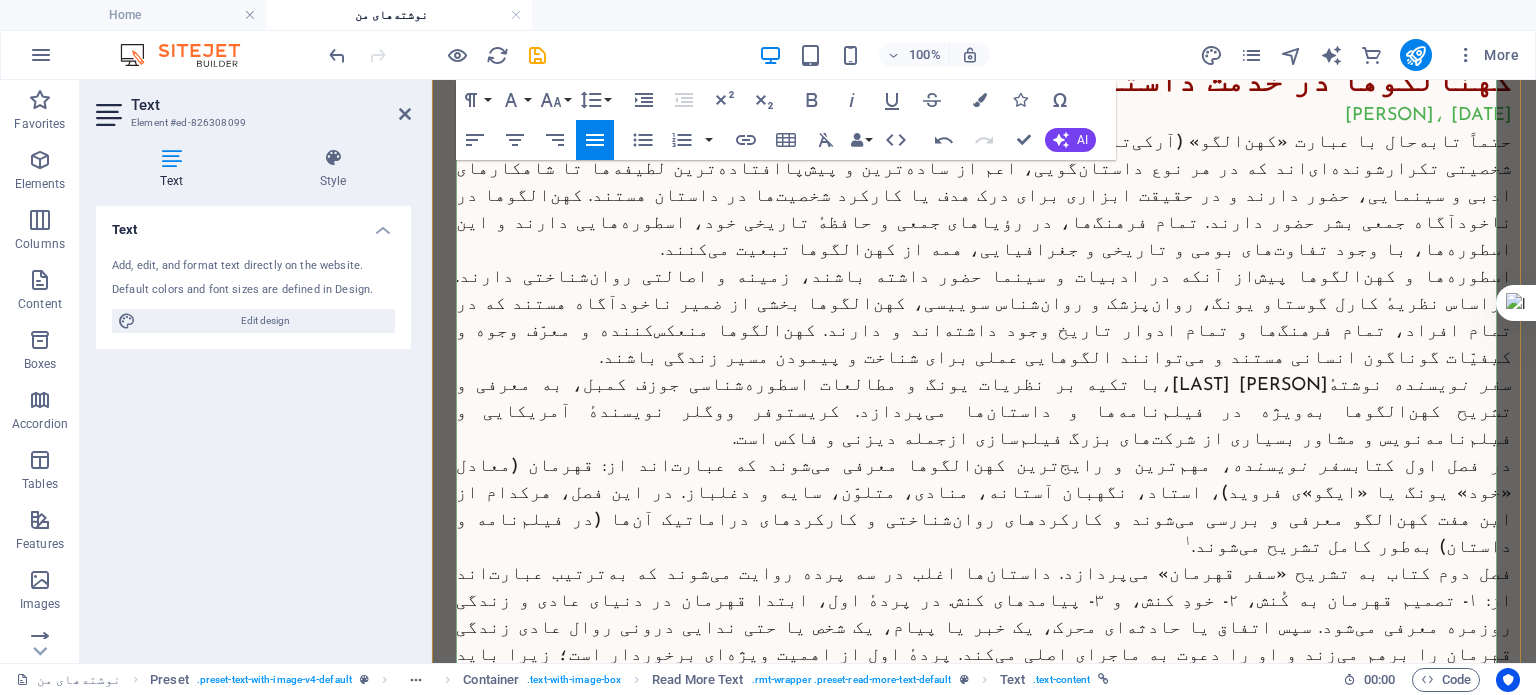scroll, scrollTop: 2752, scrollLeft: 0, axis: vertical 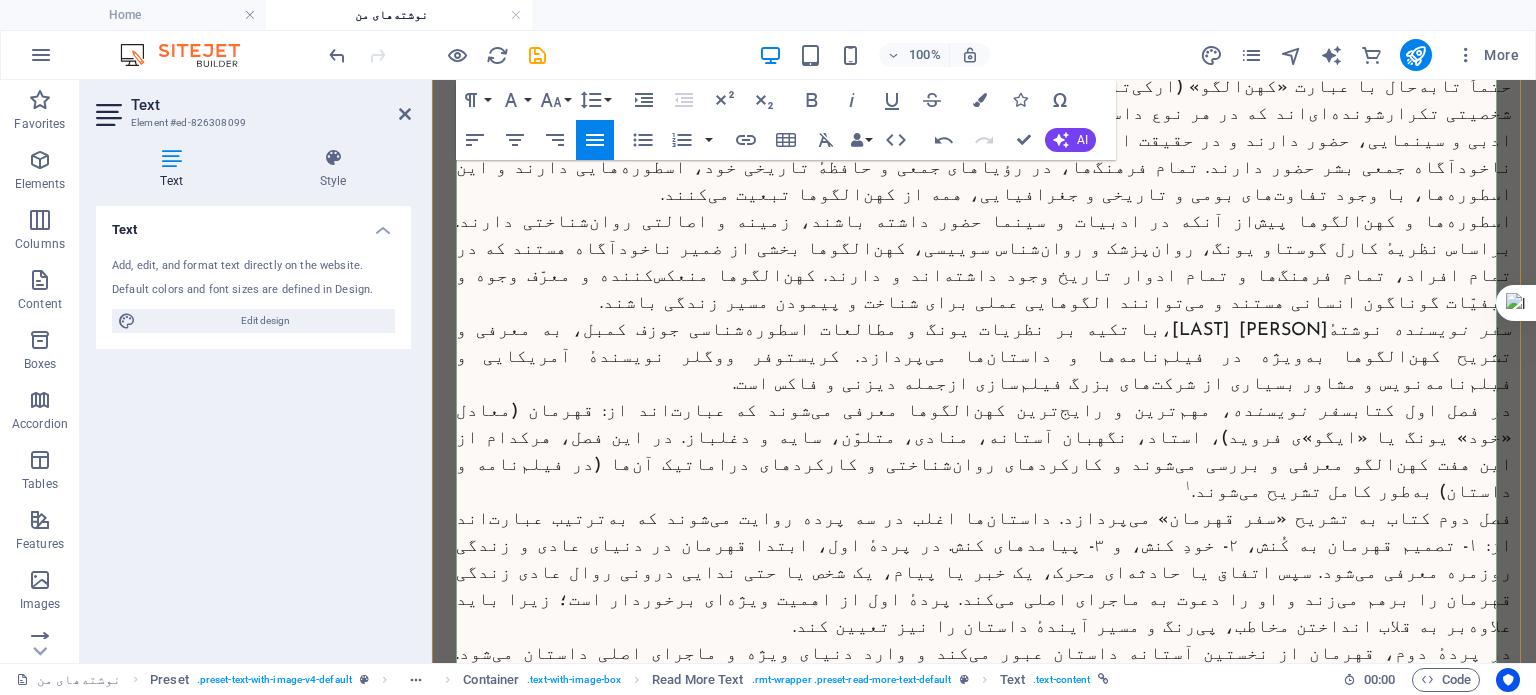 click on "ووگلر برای تمام مفاهیمی که در بخش‌های مختلف کتاب معرفی و تشریح می‌شوند، مثال‌های متعددی از آثار سینمایی، اعم از کلاسیک و معاصر، ذکر می‌کند. او با تحلیل آثار سینمایی و بررسی کهن‌الگوها و مفاهیم سفر قهرمان در آن‌ها، کارکرد این مفاهیم را به‌طور عملی توضیح می‌دهد. این امر موجب درک بهتر خواننده و ملموس شدن مفاهیم برای او می‌شود. علاوه‌بر ارجاعات داخل متن، در فصل سوم کتاب، پنج فیلم سینمایی به‌طور کامل و با جزئیات براساس الگوی سفر قهرمان تشریح و بررسی می‌شوند. این فیلم‌ها عبارت‌اند از:  تایتانیک، شیرشاه، داستان عامه‌پسند، فول مانتی و مجموعه جنگ ستارگان." at bounding box center (984, 857) 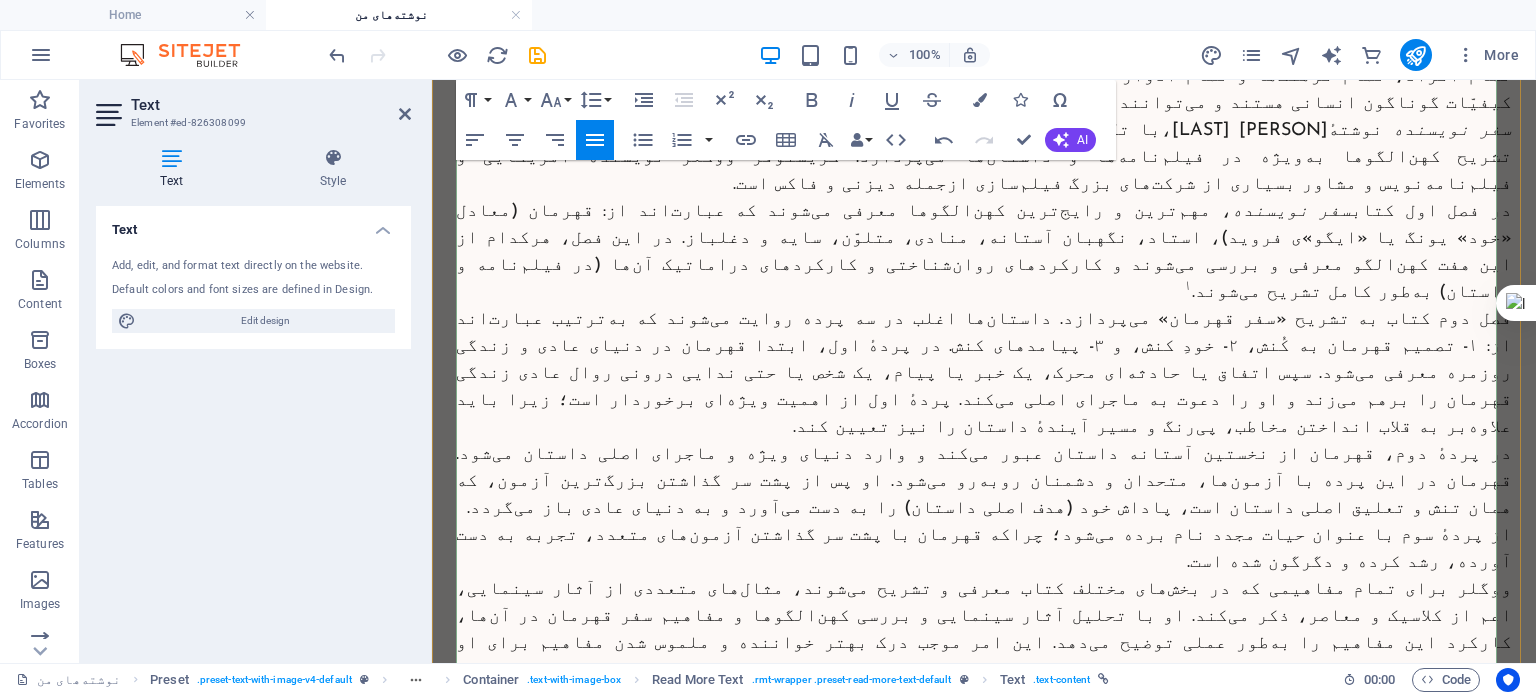 scroll, scrollTop: 2952, scrollLeft: 0, axis: vertical 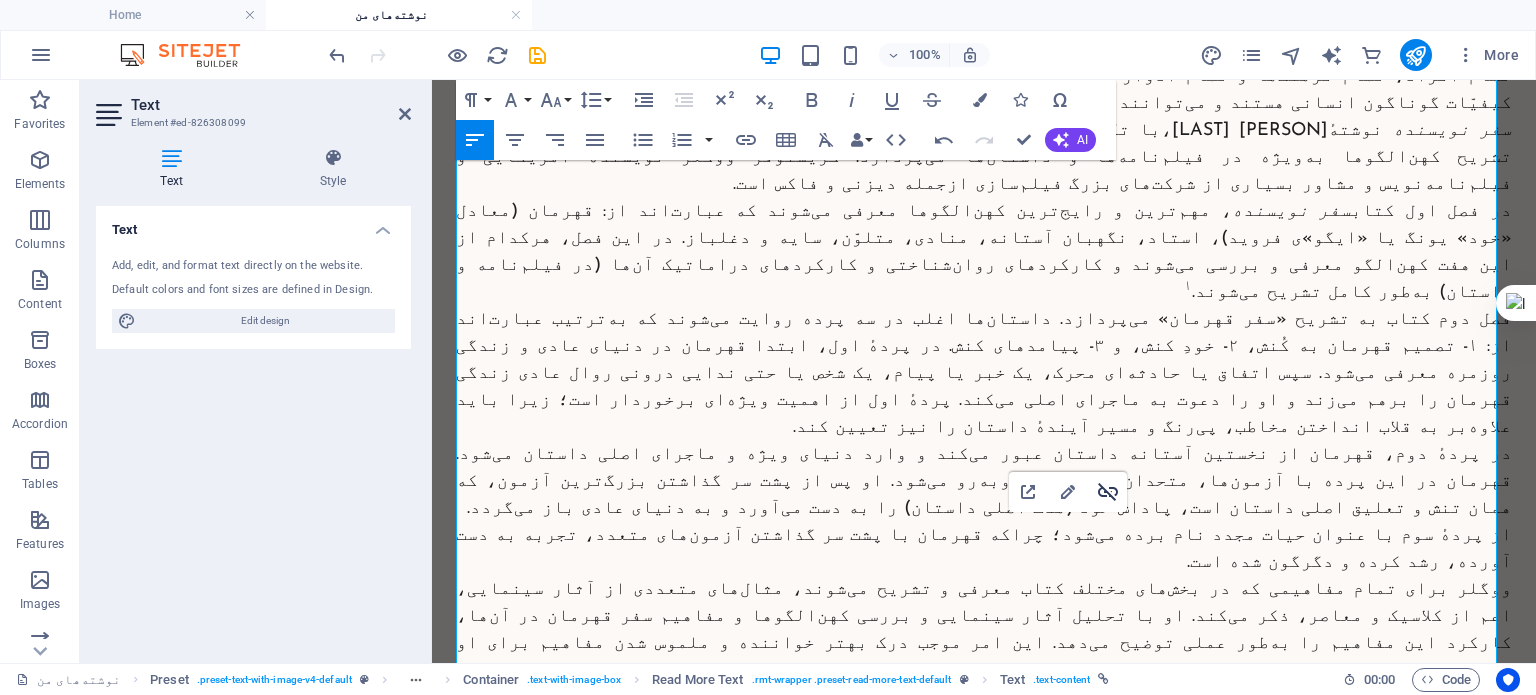 click 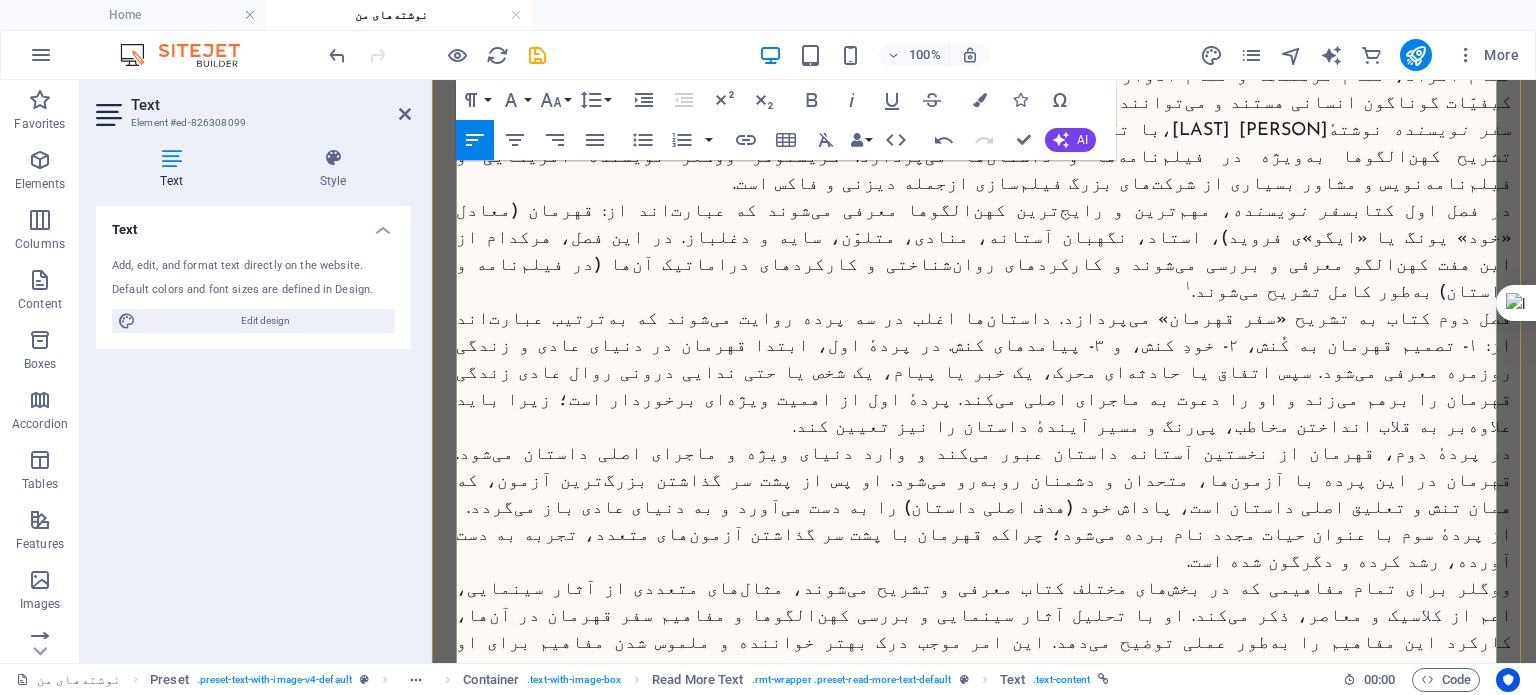 click on "[6] ذکر این نکته ضروری است که کهن‌الگوها انواع و تعداد بیشتری دارند. در این کتاب رایج‌ترین و مهم‌ترین آن‌ها در داستان‌نویسی مدنظر است" at bounding box center [984, 1084] 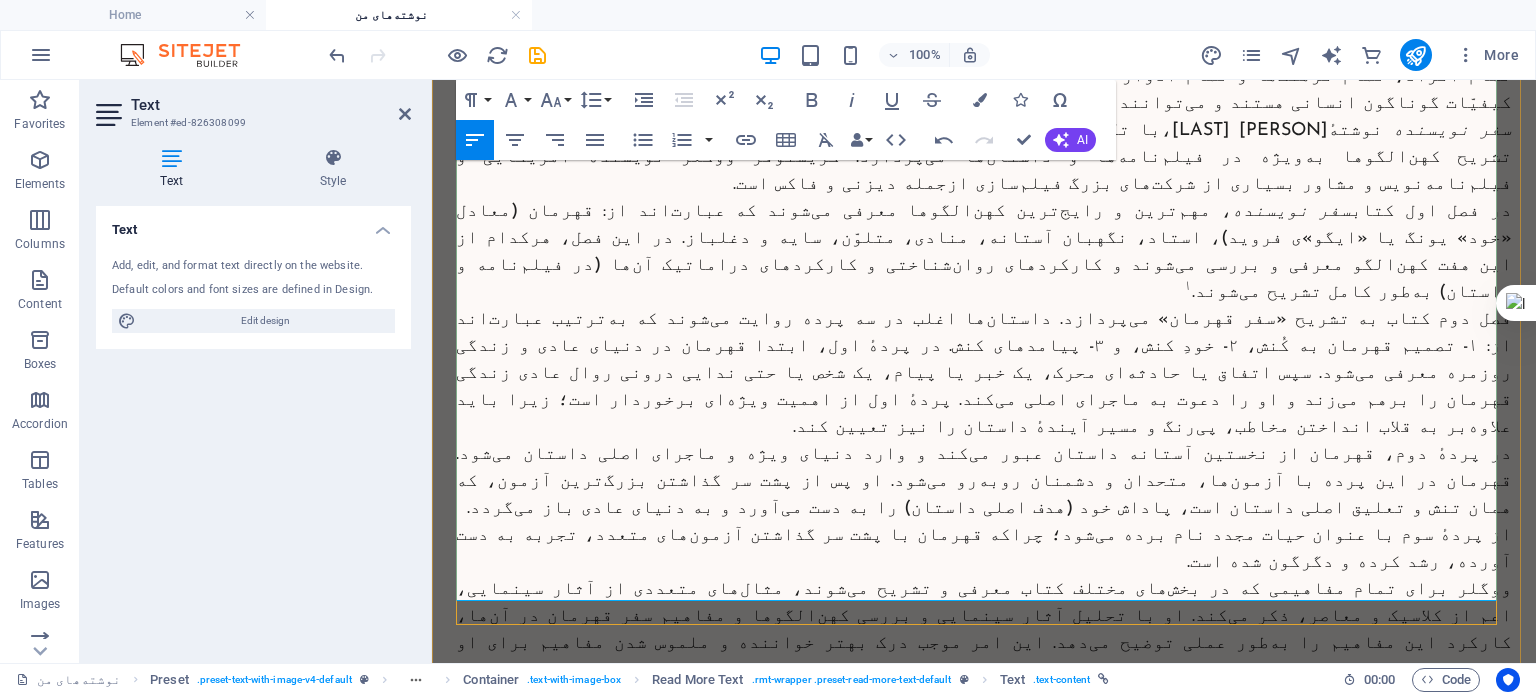 click on "۱. ذکر این نکته ضروری است که کهن‌الگوها انواع و تعداد بیشتری دارند. در این کتاب رایج‌ترین و مهم‌ترین آن‌ها در داستان‌نویسی مدنظر است" at bounding box center [992, 1032] 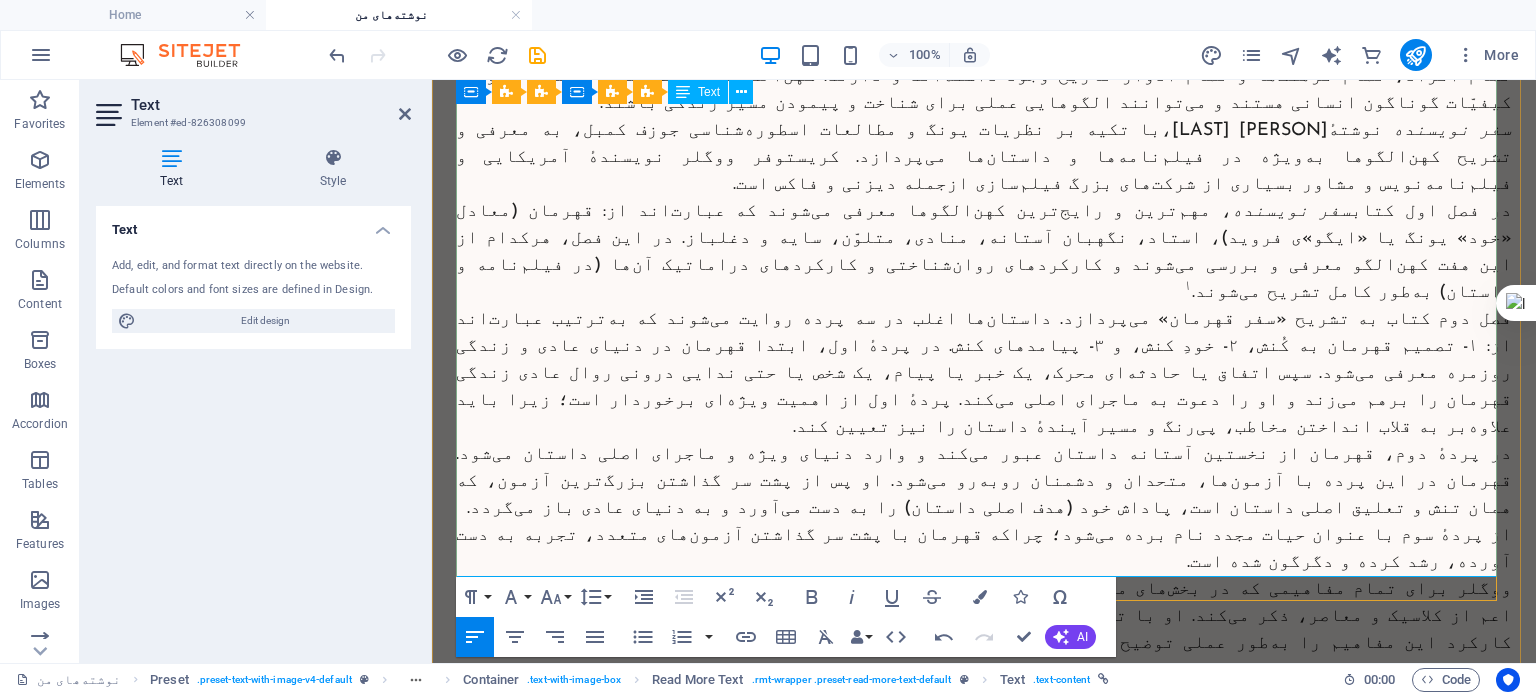 click at bounding box center [984, 1123] 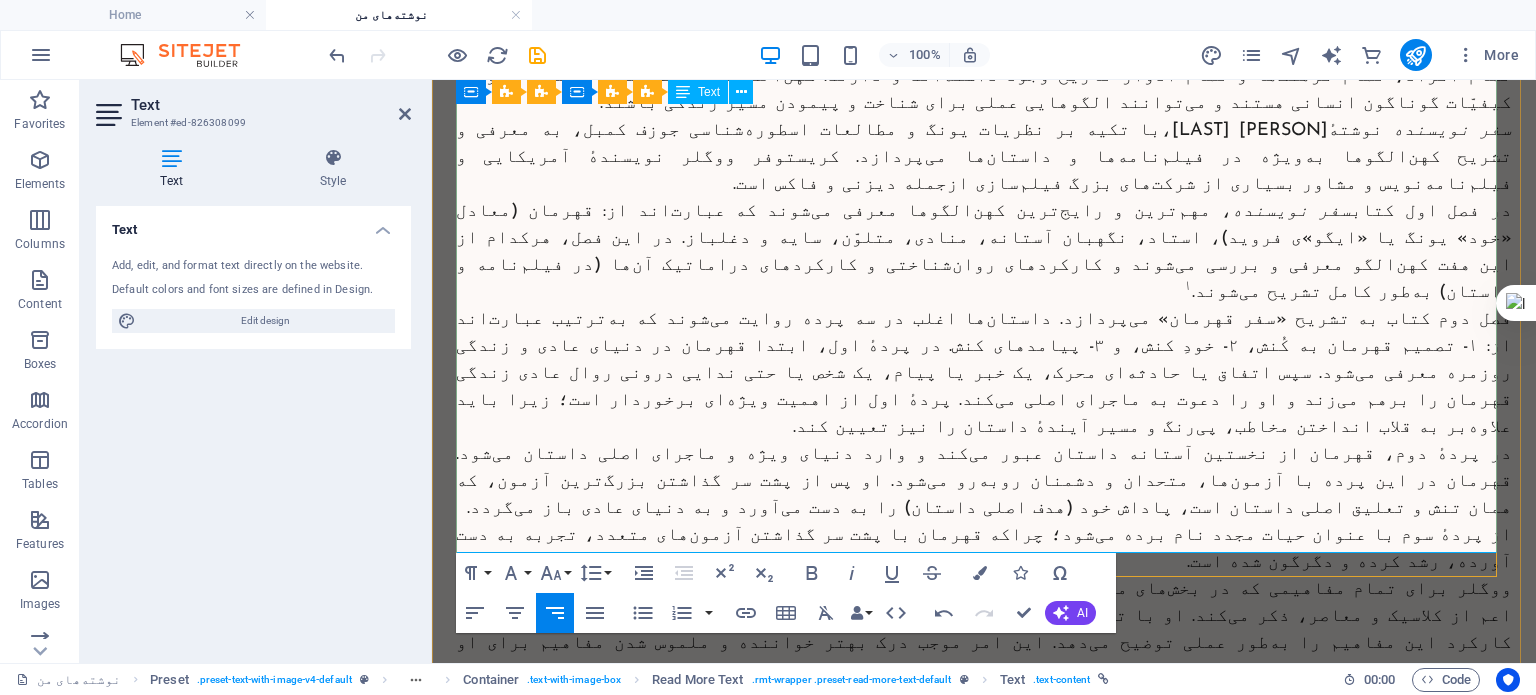 drag, startPoint x: 1341, startPoint y: 534, endPoint x: 1357, endPoint y: 535, distance: 16.03122 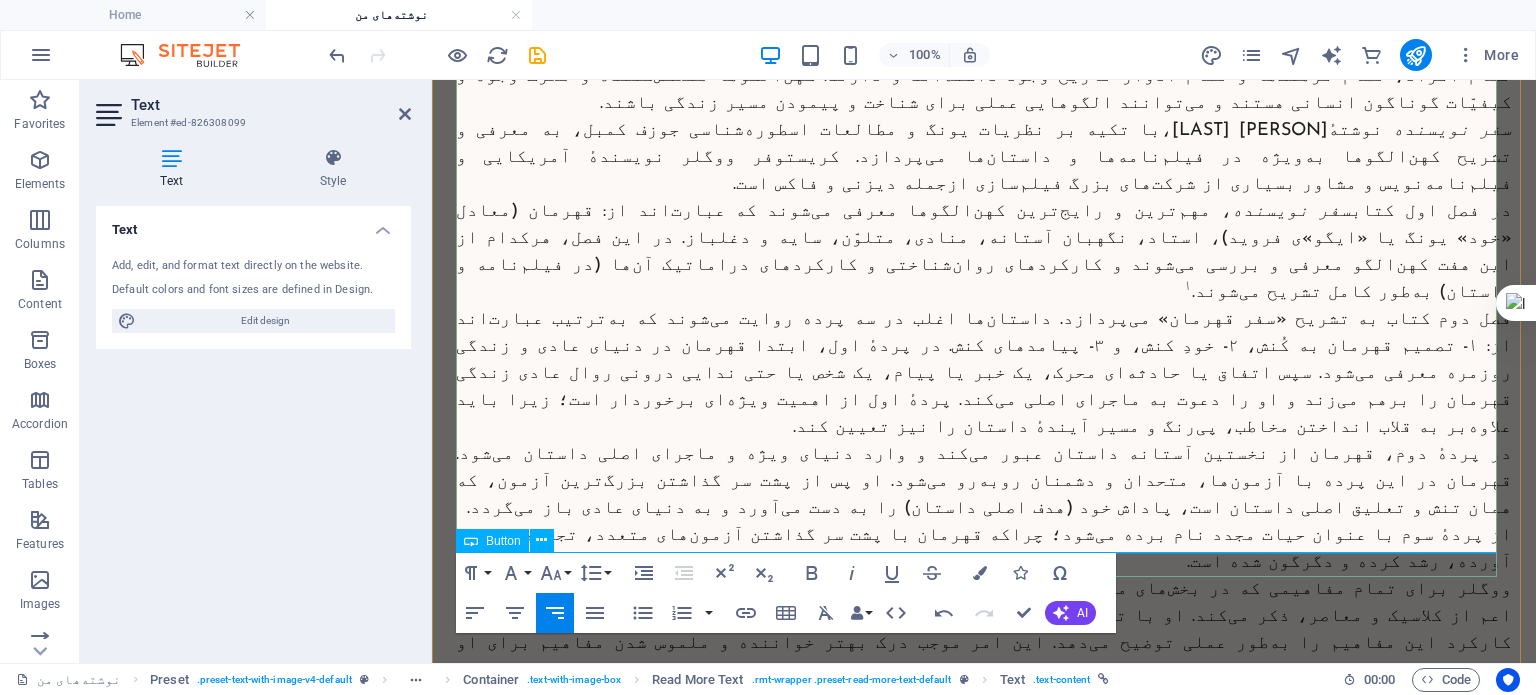 click on "ادامهٔ متن" at bounding box center [984, 1123] 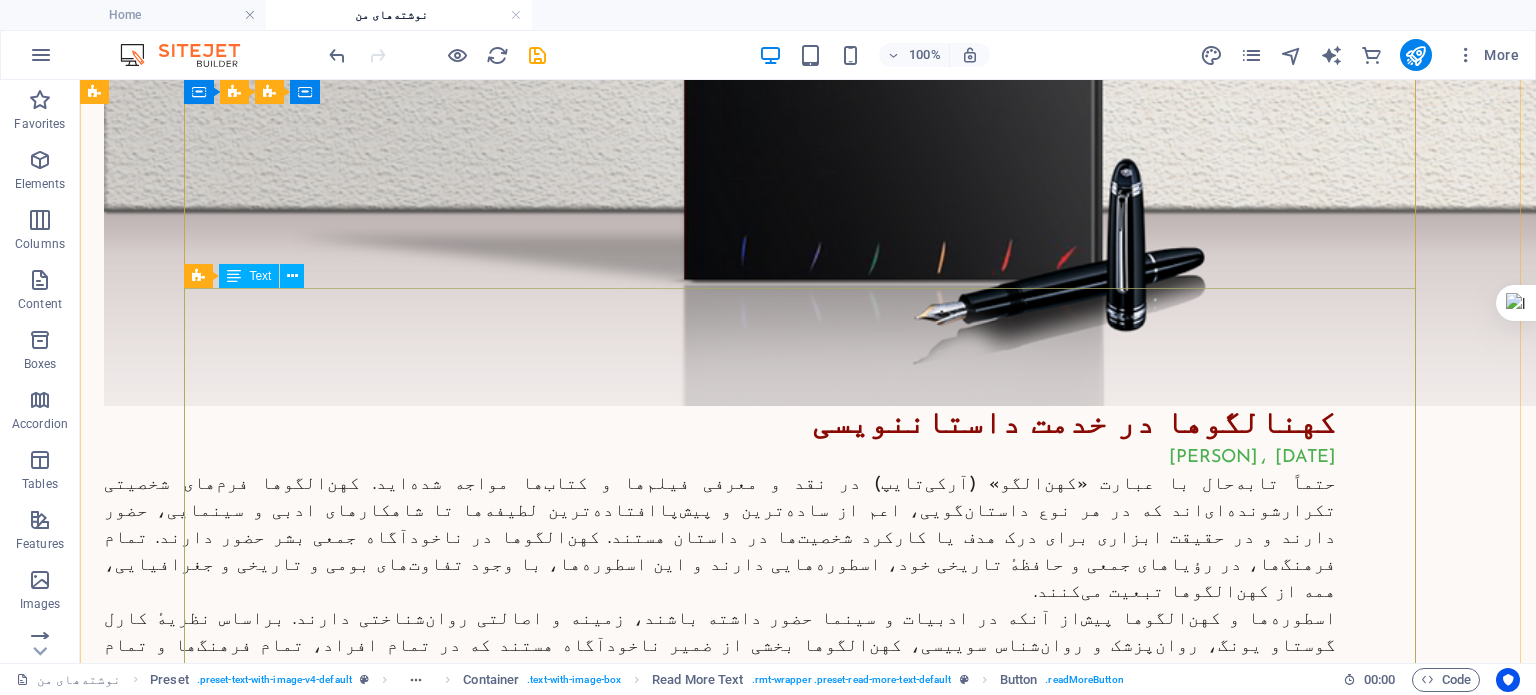 scroll, scrollTop: 2806, scrollLeft: 0, axis: vertical 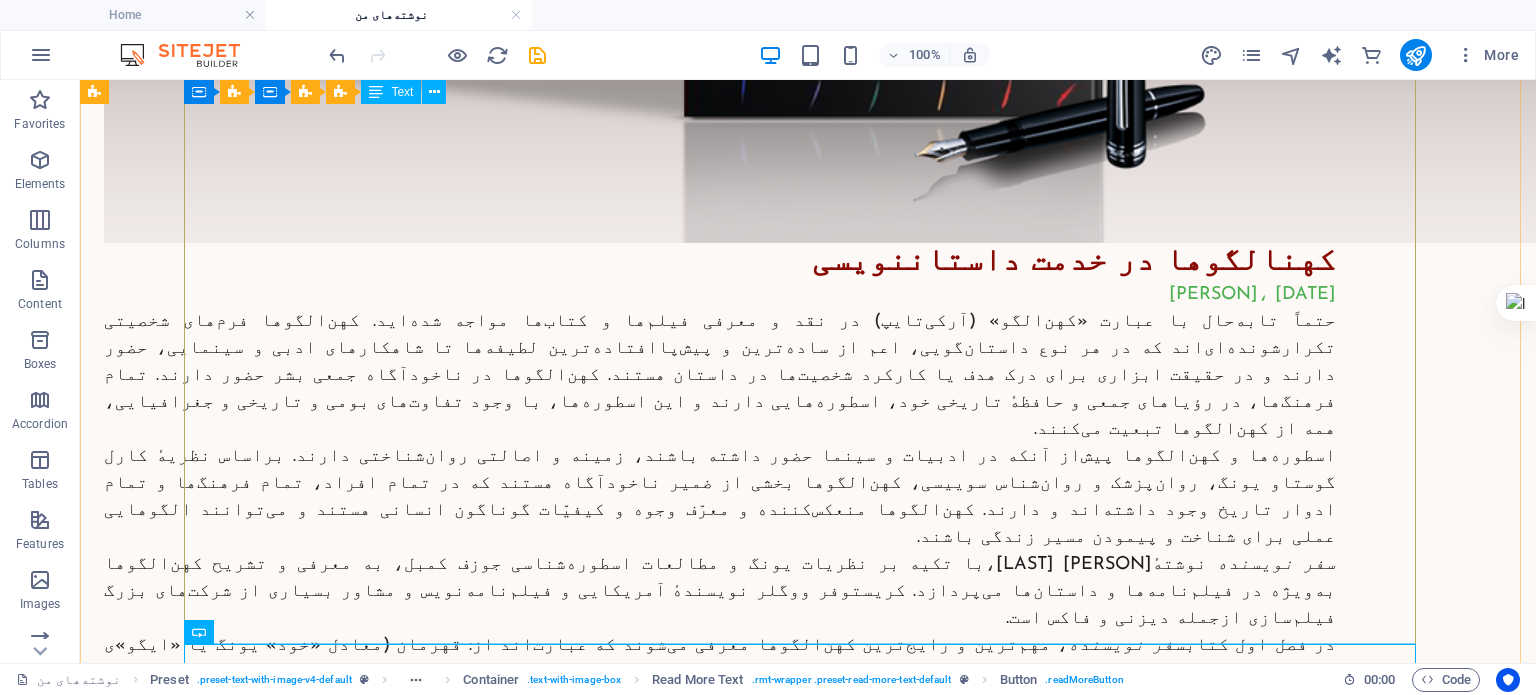 click on "حتماً تابه‌حال با عبارت «کهن‌الگو» (آرکی‌تایپ) در نقد و معرفی فیلم‌ها و کتاب‌ها مواجه شده‌اید. کهن‌الگوها فرم‌های شخصیتی تکرارشونده‌ای‌اند که در هر نوع داستان‌گویی، اعم از ساده‌ترین و پیش‌پاافتاده‌ترین لطیفه‌ها تا شاهکارهای ادبی و سینمایی، حضور دارند و در حقیقت ابزاری برای درک هدف یا کارکرد شخصیت‌ها در داستان هستند. کهن‌الگوها در ناخودآگاه جمعی بشر حضور دارند. تمام فرهنگ‌ها، در رؤیاهای جمعی و حافظهٔ تاریخی خود، اسطوره‌هایی دارند و این اسطوره‌ها، با وجود تفاوت‌های بومی و تاریخی و جغرافیایی، همه از کهن‌الگوها تبعیت می‌کنند. سفر نویسنده   ۱" at bounding box center (720, 886) 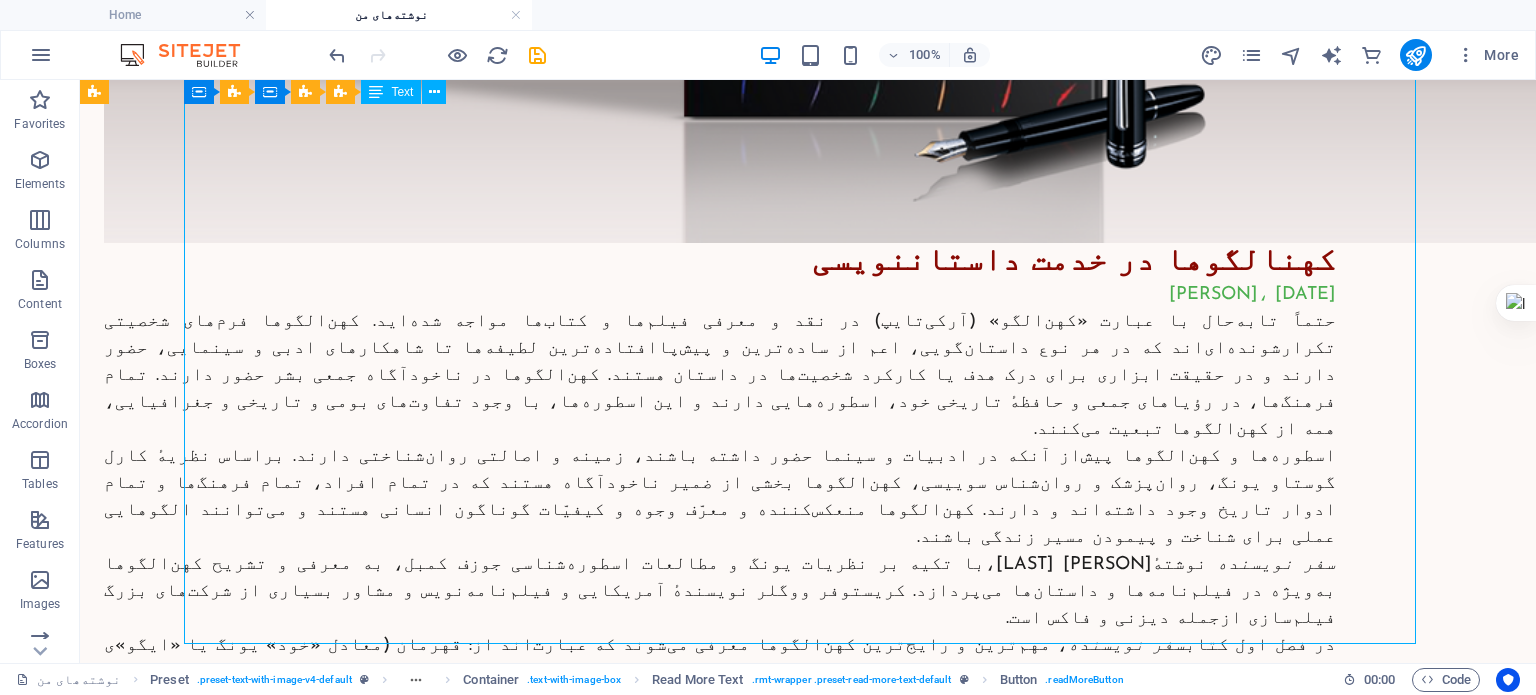 click on "حتماً تابه‌حال با عبارت «کهن‌الگو» (آرکی‌تایپ) در نقد و معرفی فیلم‌ها و کتاب‌ها مواجه شده‌اید. کهن‌الگوها فرم‌های شخصیتی تکرارشونده‌ای‌اند که در هر نوع داستان‌گویی، اعم از ساده‌ترین و پیش‌پاافتاده‌ترین لطیفه‌ها تا شاهکارهای ادبی و سینمایی، حضور دارند و در حقیقت ابزاری برای درک هدف یا کارکرد شخصیت‌ها در داستان هستند. کهن‌الگوها در ناخودآگاه جمعی بشر حضور دارند. تمام فرهنگ‌ها، در رؤیاهای جمعی و حافظهٔ تاریخی خود، اسطوره‌هایی دارند و این اسطوره‌ها، با وجود تفاوت‌های بومی و تاریخی و جغرافیایی، همه از کهن‌الگوها تبعیت می‌کنند. سفر نویسنده   ۱" at bounding box center (720, 886) 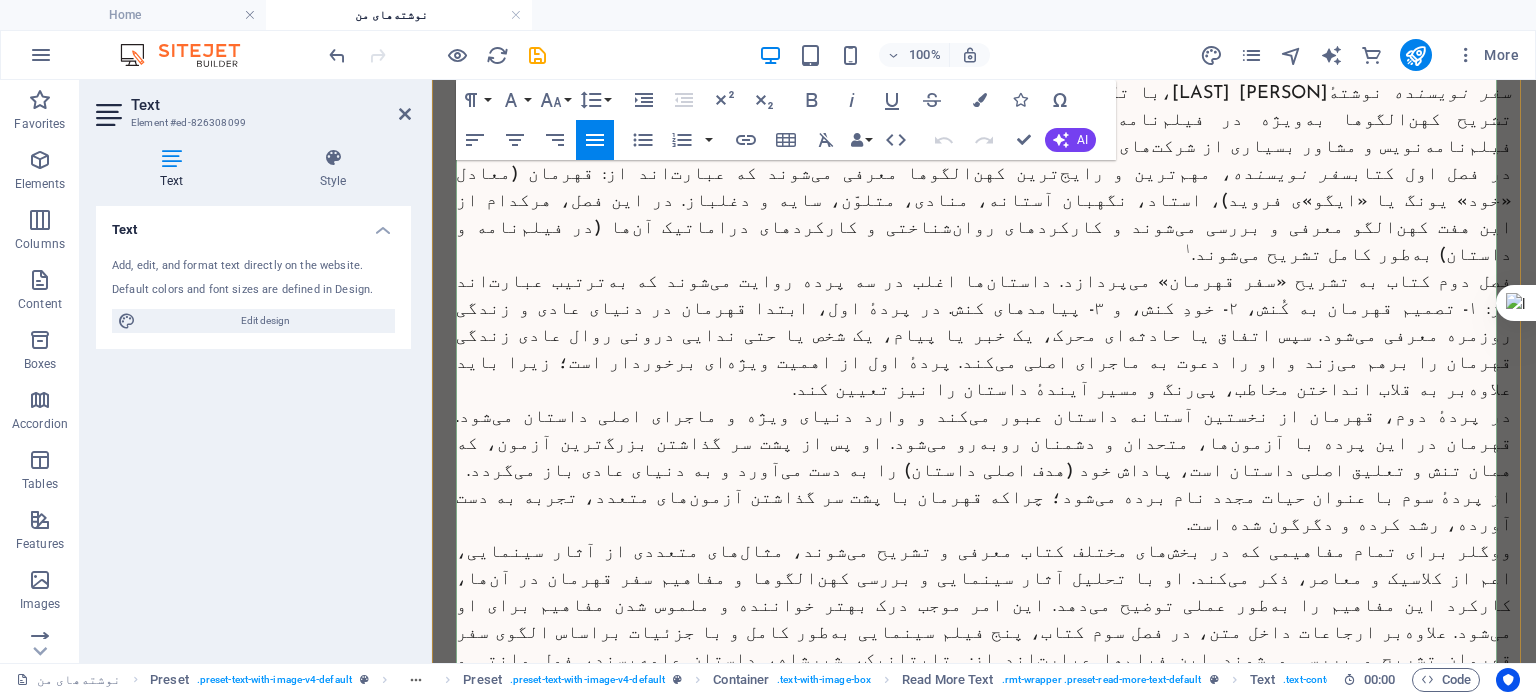 scroll, scrollTop: 2995, scrollLeft: 0, axis: vertical 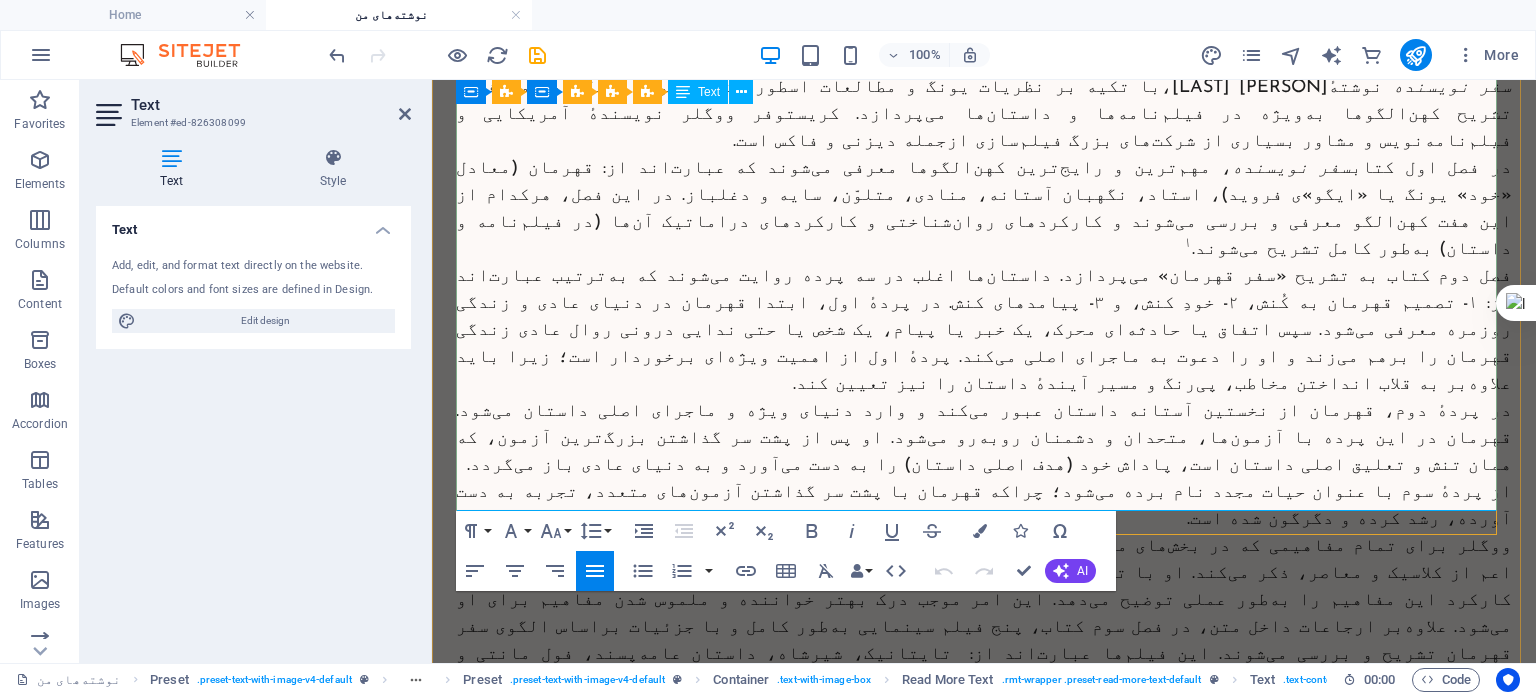 click on "این یادداشت در شمارهٔ ۱۲۰ نشریهٔ همشهری داستان (اسفند ۱۳۹۹)، منتشر شده است." at bounding box center (1148, 1054) 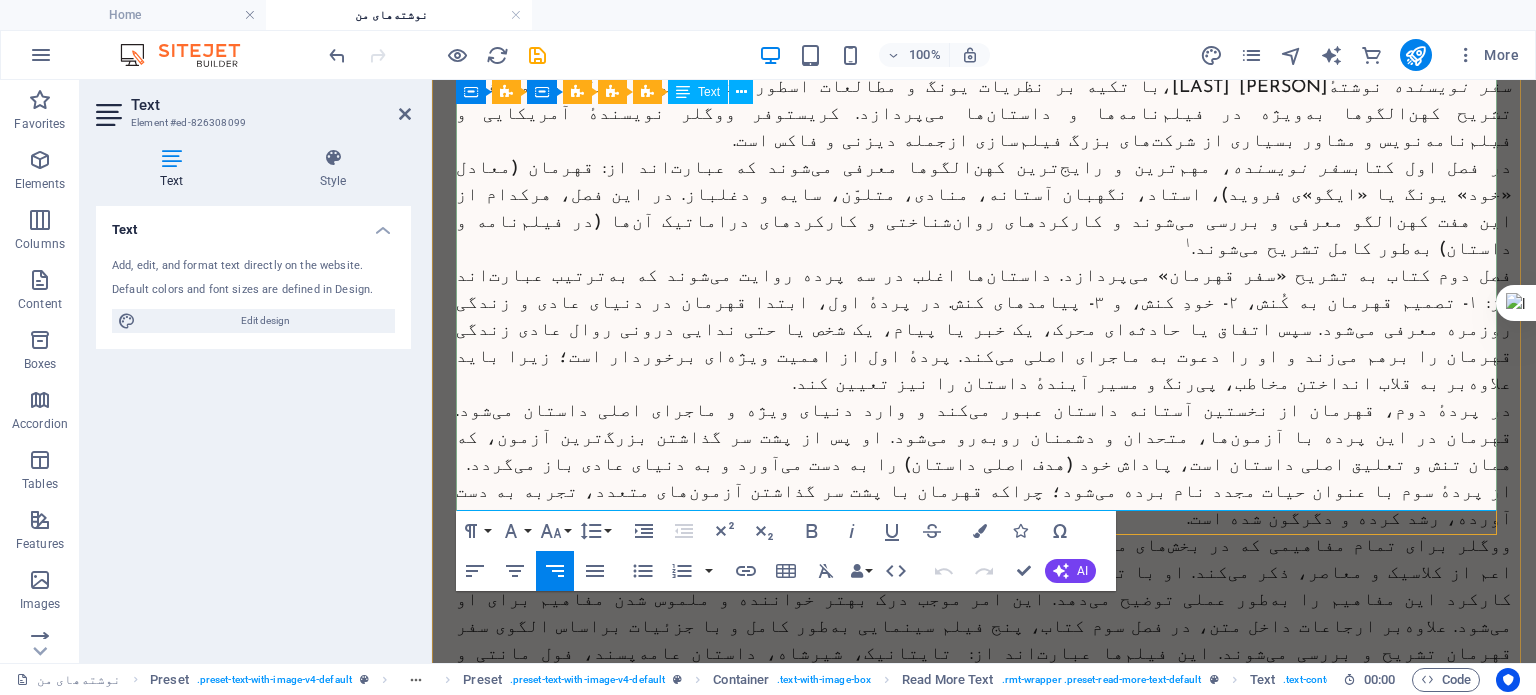 click on "این یادداشت در شمارهٔ ۱۲۰ نشریهٔ همشهری داستان (اسفند ۱۳۹۹)، منتشر شده است." at bounding box center [984, 1054] 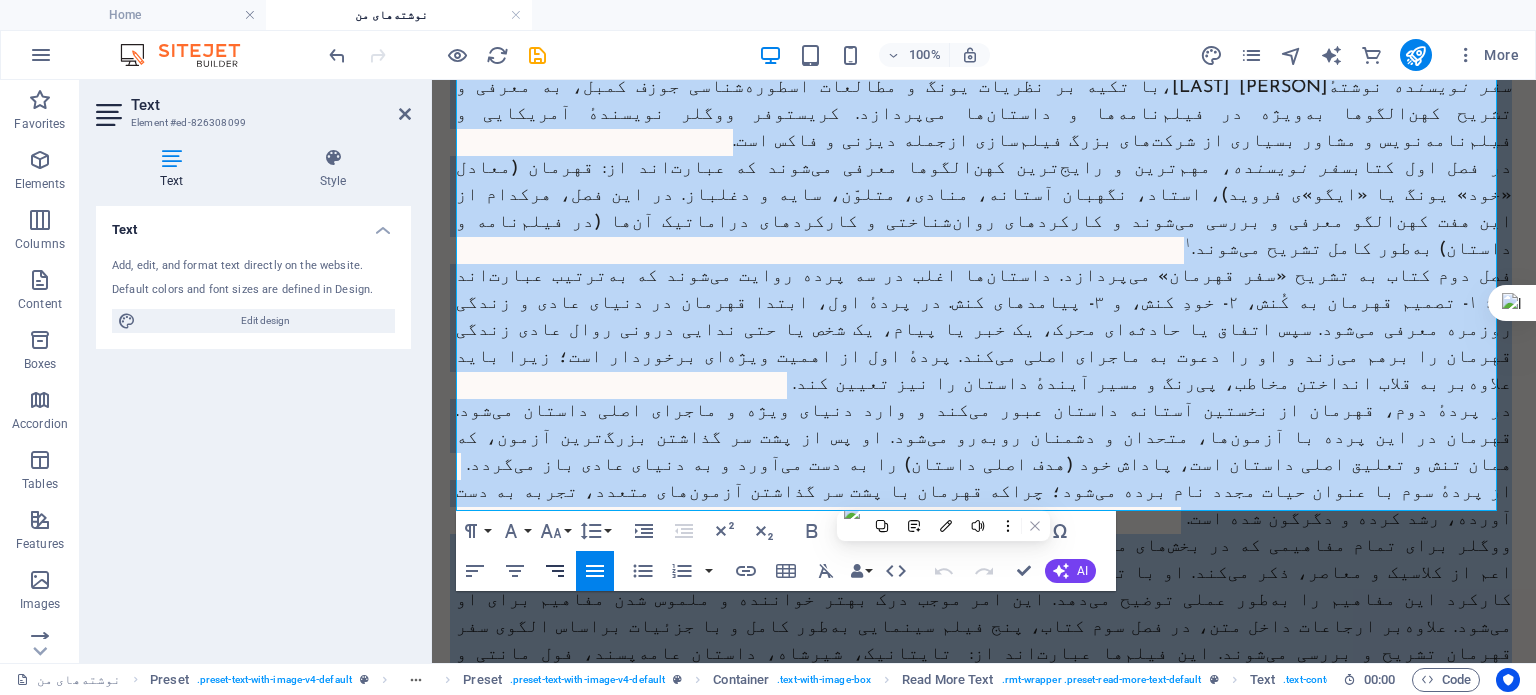 click 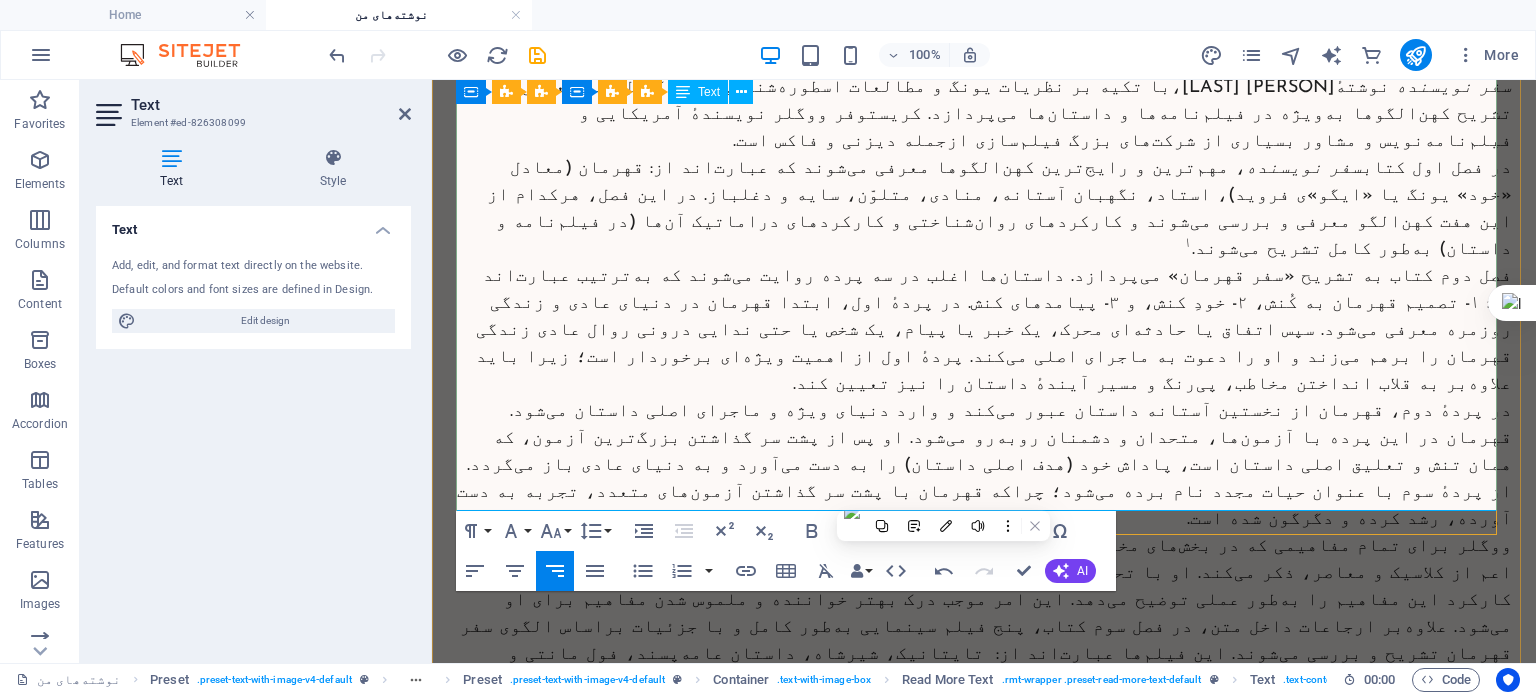 click on "این یادداشت در شمارهٔ ۱۲۰ نشریهٔ همشهری داستان (اسفند ۱۳۹۹)، منتشر شده است." at bounding box center (984, 1054) 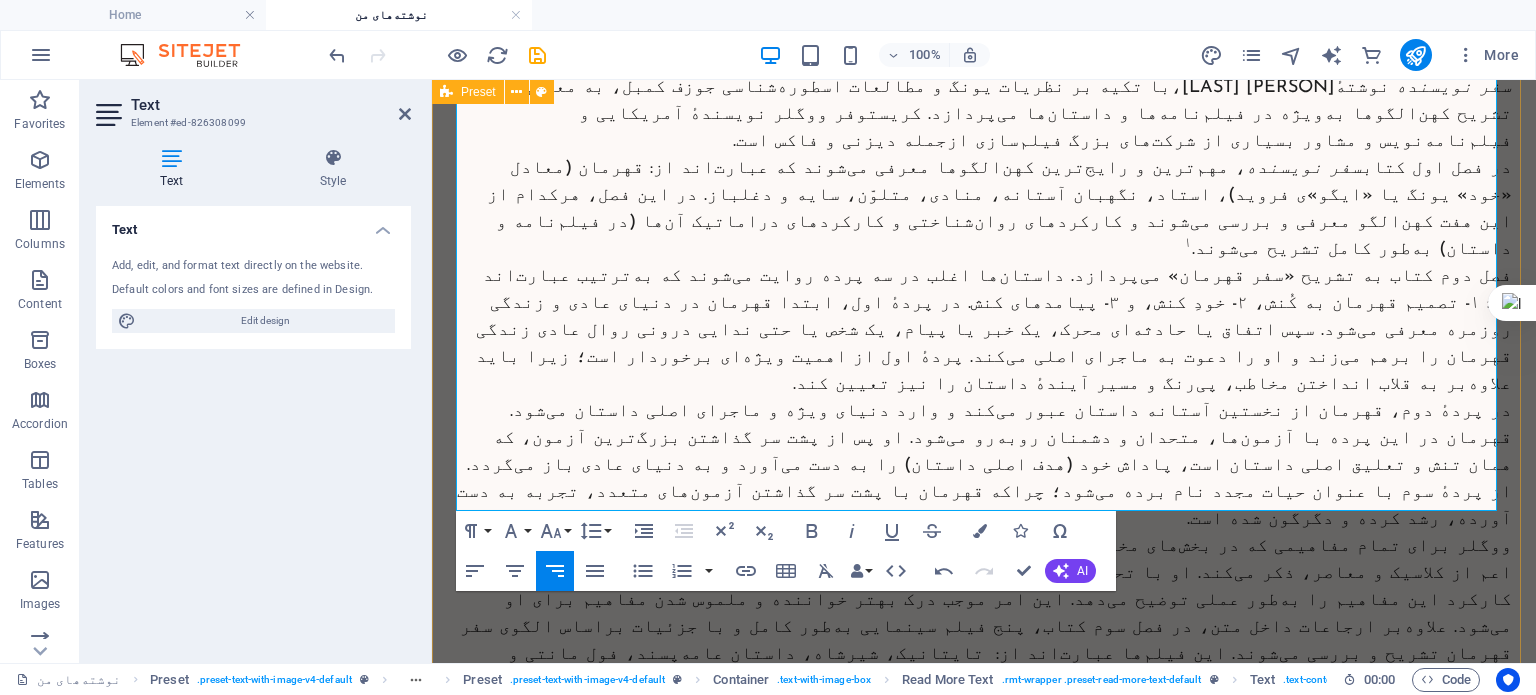 click on "لازاروس در جستوجوی آخرالزمان زهرا ایزدی، مهر ۱۴۰۰ گروهی متشکل از نویسندهٔ کتاب، یک سایه، مکانیکی که ماشین‌ها او را به پیامبری برگزیده‌اند، ابن فرناس دانشمند و مخترع اندلسی، یک سرخ‌پوست، شاعری که هنگام شعر خواندنش باران می بارد، یک جادوگر، یک جن، یک سگ سخن‌گو، یک مرغ جاوا، و لی‌لی به‌سمت سرزمین «هرمجدون» و تپهٔ «مِگیدو» می‌روند؛ جایی که قرار است نبرد آخرالزمان اتفاق بیفتد. رمان  الفبای لازاروس به رمان  الفبای لازاروس  برمی‌گردیم.  الفبای لازاروس الفبای لازاروس الفبای لازاروس الفبای لازاروس .این یادداشت در ۱۸ مهر ۱۴۰۰ در خبرگزاری ایبنا منتشر شده است   ۱" at bounding box center [984, -747] 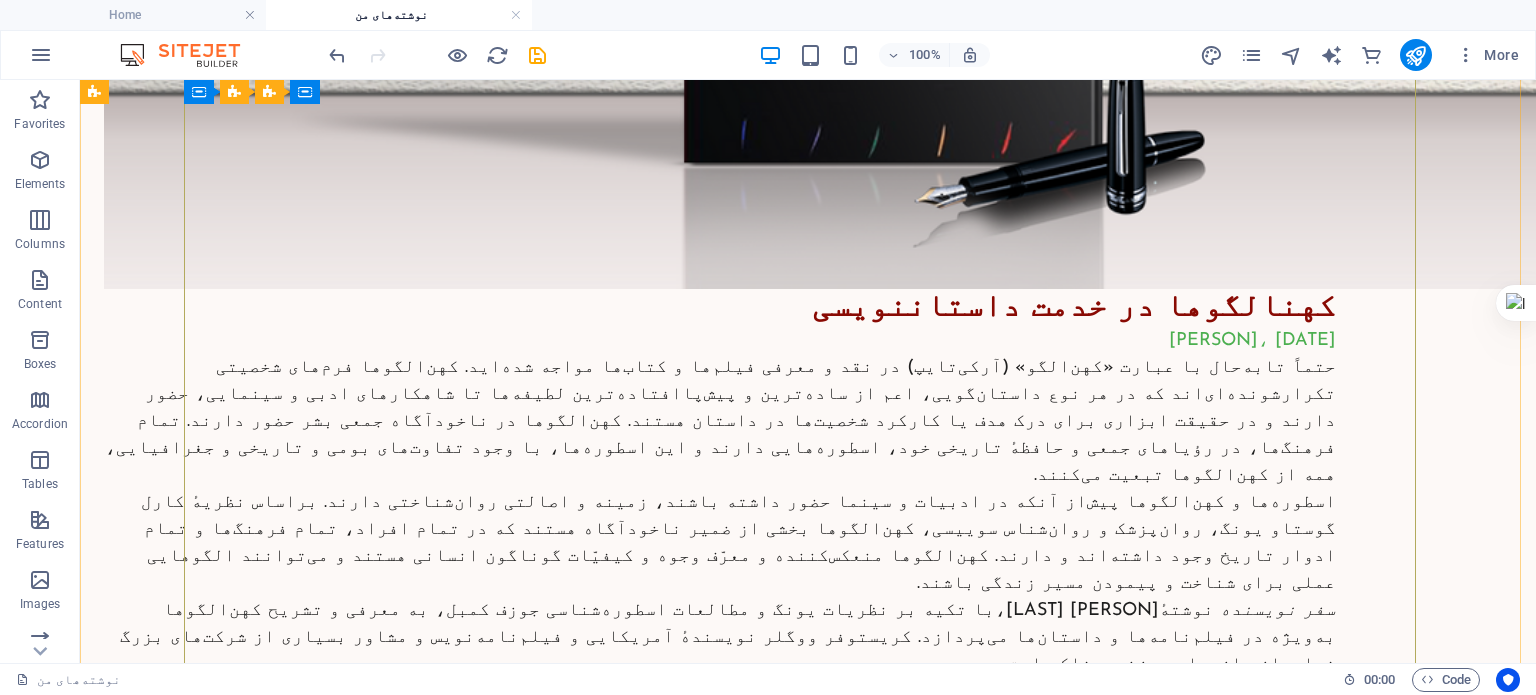 scroll, scrollTop: 2792, scrollLeft: 0, axis: vertical 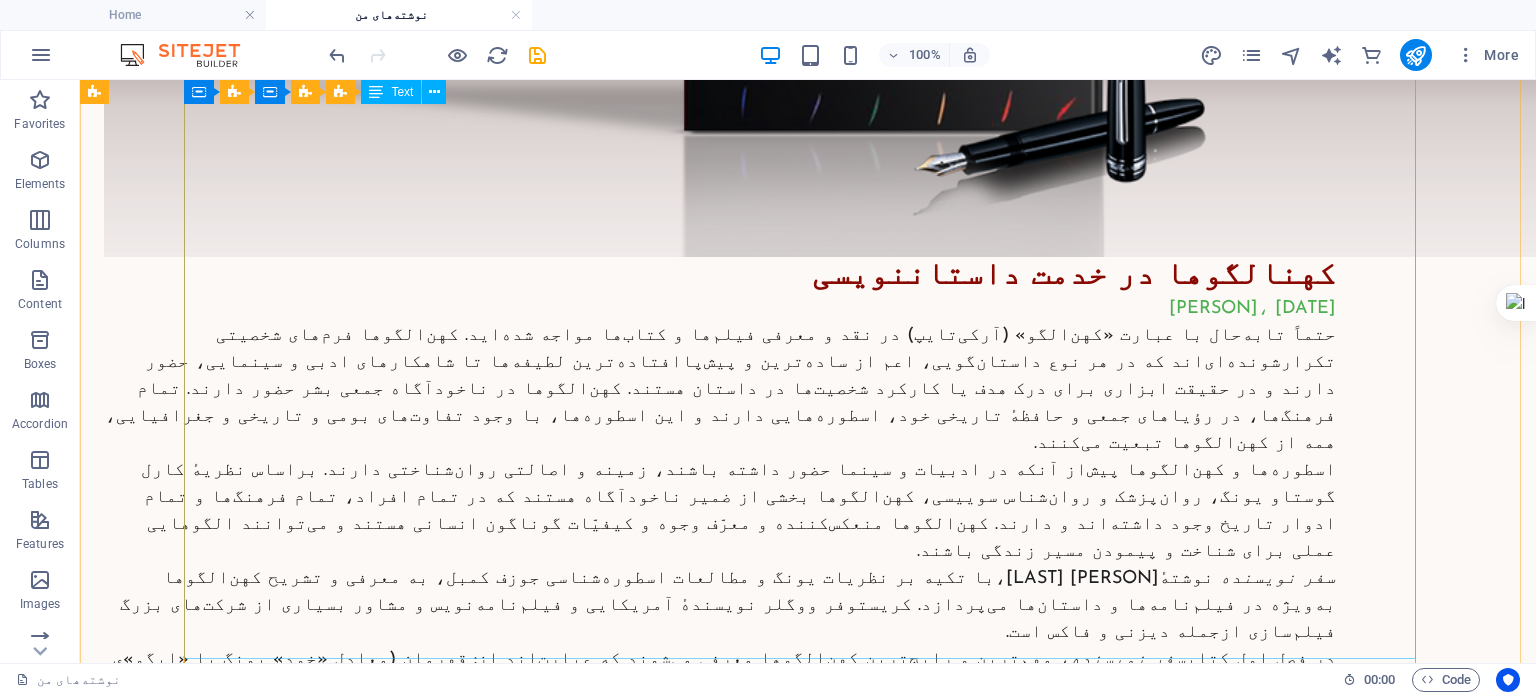click on "حتماً تابه‌حال با عبارت «کهن‌الگو» (آرکی‌تایپ) در نقد و معرفی فیلم‌ها و کتاب‌ها مواجه شده‌اید. کهن‌الگوها فرم‌های شخصیتی تکرارشونده‌ای‌اند که در هر نوع داستان‌گویی، اعم از ساده‌ترین و پیش‌پاافتاده‌ترین لطیفه‌ها تا شاهکارهای ادبی و سینمایی، حضور دارند و در حقیقت ابزاری برای درک هدف یا کارکرد شخصیت‌ها در داستان هستند. کهن‌الگوها در ناخودآگاه جمعی بشر حضور دارند. تمام فرهنگ‌ها، در رؤیاهای جمعی و حافظهٔ تاریخی خود، اسطوره‌هایی دارند و این اسطوره‌ها، با وجود تفاوت‌های بومی و تاریخی و جغرافیایی، همه از کهن‌الگوها تبعیت می‌کنند. سفر نویسنده   ۱" at bounding box center [720, 900] 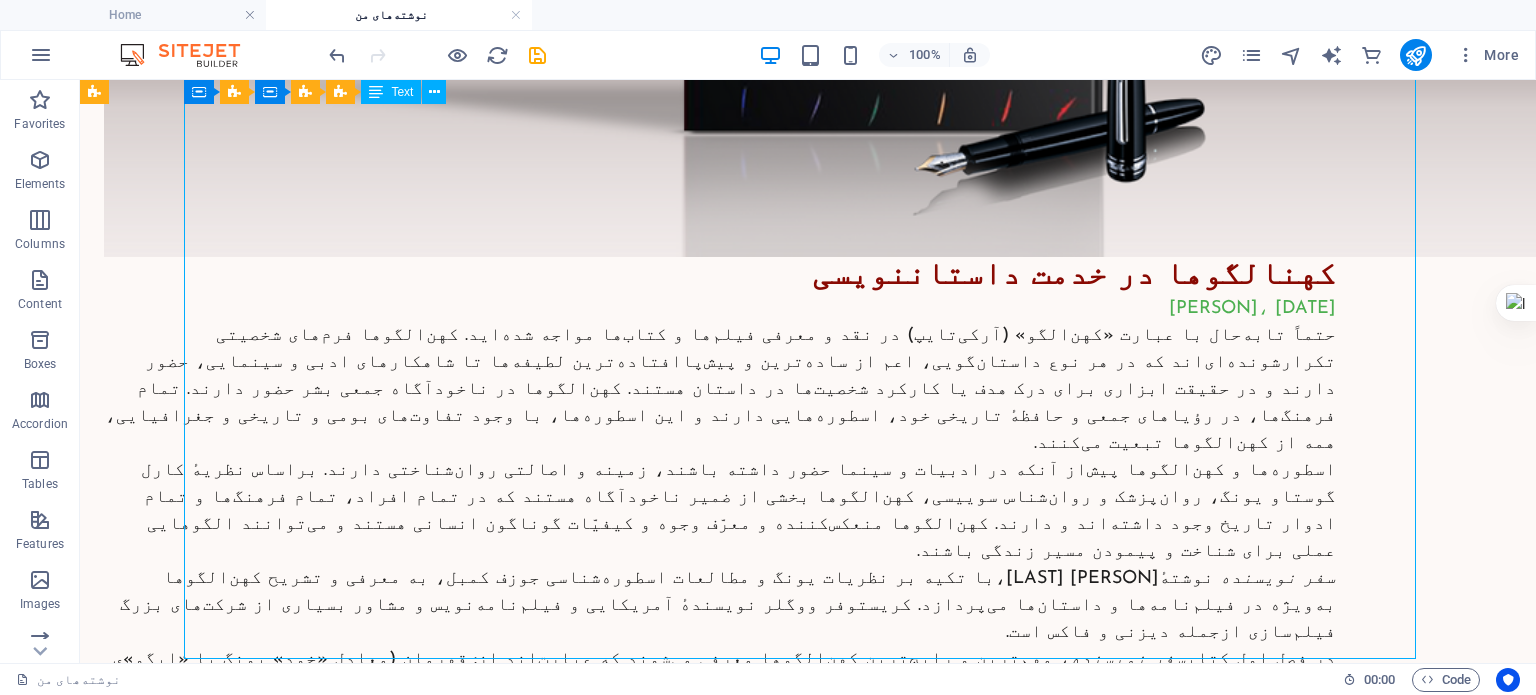 click on "حتماً تابه‌حال با عبارت «کهن‌الگو» (آرکی‌تایپ) در نقد و معرفی فیلم‌ها و کتاب‌ها مواجه شده‌اید. کهن‌الگوها فرم‌های شخصیتی تکرارشونده‌ای‌اند که در هر نوع داستان‌گویی، اعم از ساده‌ترین و پیش‌پاافتاده‌ترین لطیفه‌ها تا شاهکارهای ادبی و سینمایی، حضور دارند و در حقیقت ابزاری برای درک هدف یا کارکرد شخصیت‌ها در داستان هستند. کهن‌الگوها در ناخودآگاه جمعی بشر حضور دارند. تمام فرهنگ‌ها، در رؤیاهای جمعی و حافظهٔ تاریخی خود، اسطوره‌هایی دارند و این اسطوره‌ها، با وجود تفاوت‌های بومی و تاریخی و جغرافیایی، همه از کهن‌الگوها تبعیت می‌کنند. سفر نویسنده   ۱" at bounding box center (720, 900) 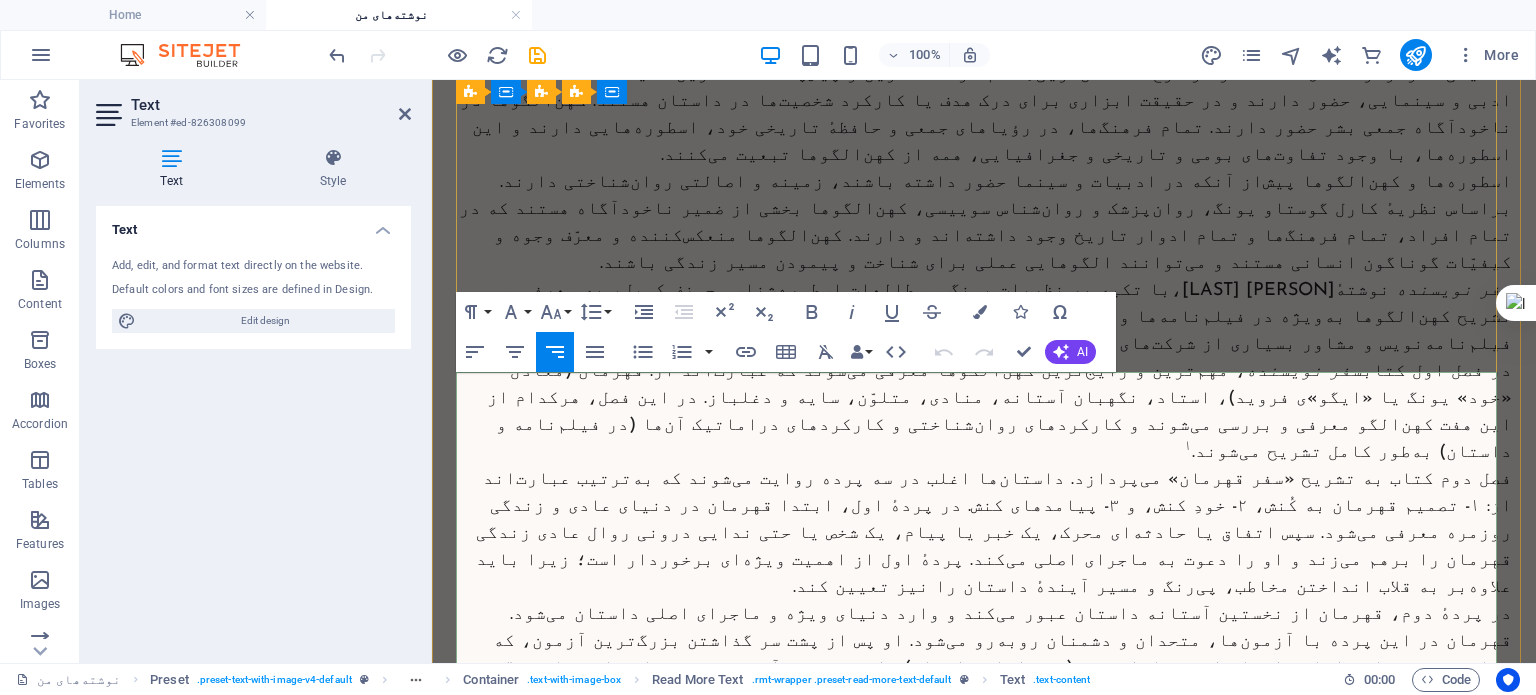 scroll, scrollTop: 2195, scrollLeft: 0, axis: vertical 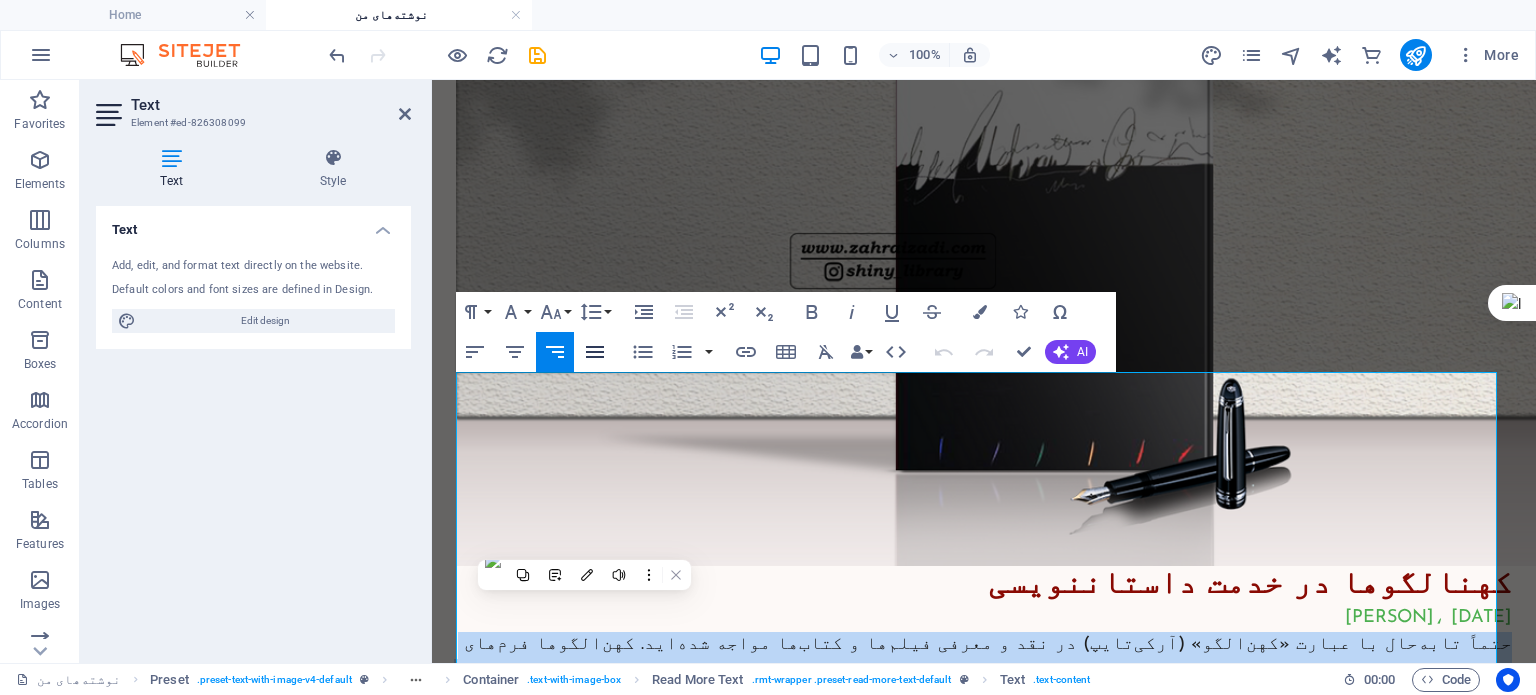 click 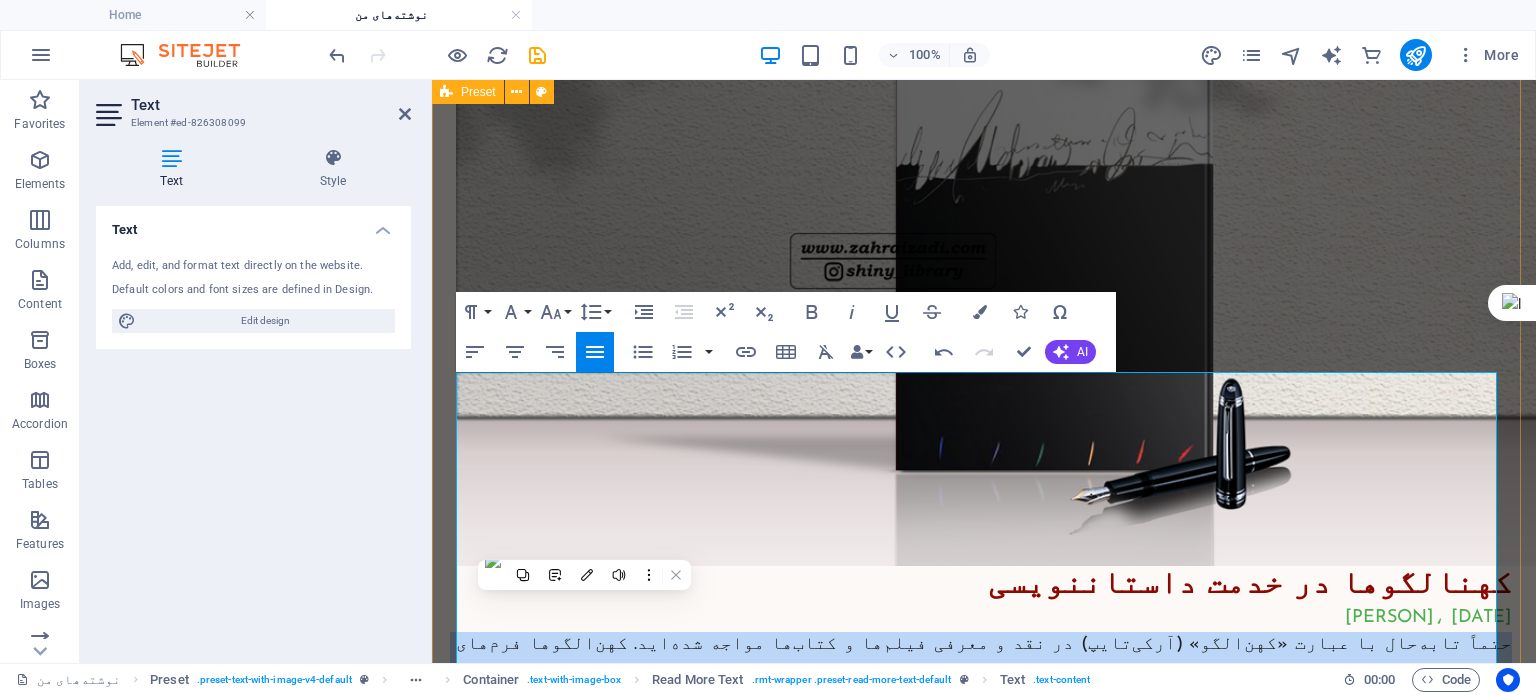 click on "لازاروس در جستوجوی آخرالزمان زهرا ایزدی، مهر ۱۴۰۰ گروهی متشکل از نویسندهٔ کتاب، یک سایه، مکانیکی که ماشین‌ها او را به پیامبری برگزیده‌اند، ابن فرناس دانشمند و مخترع اندلسی، یک سرخ‌پوست، شاعری که هنگام شعر خواندنش باران می بارد، یک جادوگر، یک جن، یک سگ سخن‌گو، یک مرغ جاوا، و لی‌لی به‌سمت سرزمین «هرمجدون» و تپهٔ «مِگیدو» می‌روند؛ جایی که قرار است نبرد آخرالزمان اتفاق بیفتد. رمان  الفبای لازاروس به رمان  الفبای لازاروس  برمی‌گردیم.  الفبای لازاروس الفبای لازاروس الفبای لازاروس الفبای لازاروس .این یادداشت در ۱۸ مهر ۱۴۰۰ در خبرگزاری ایبنا منتشر شده است   ۱" at bounding box center (984, 53) 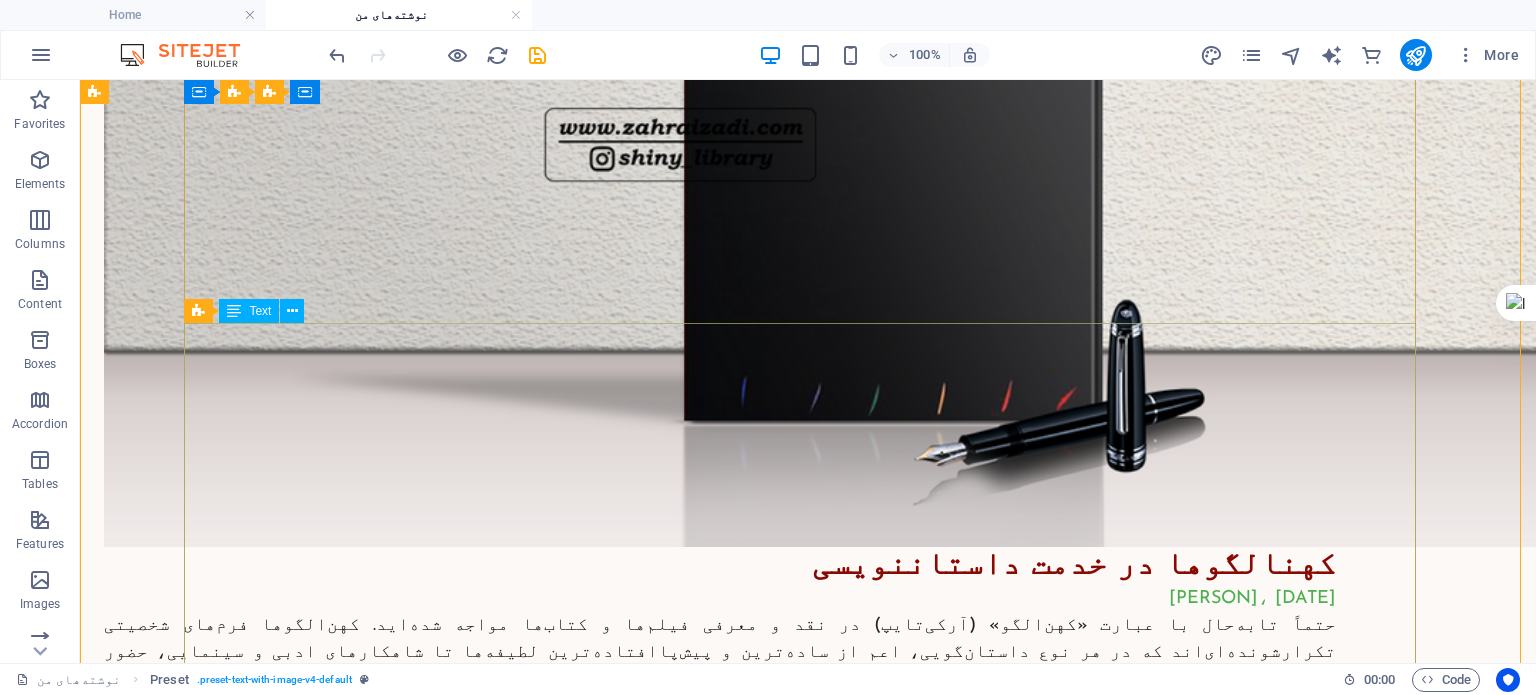 scroll, scrollTop: 2957, scrollLeft: 0, axis: vertical 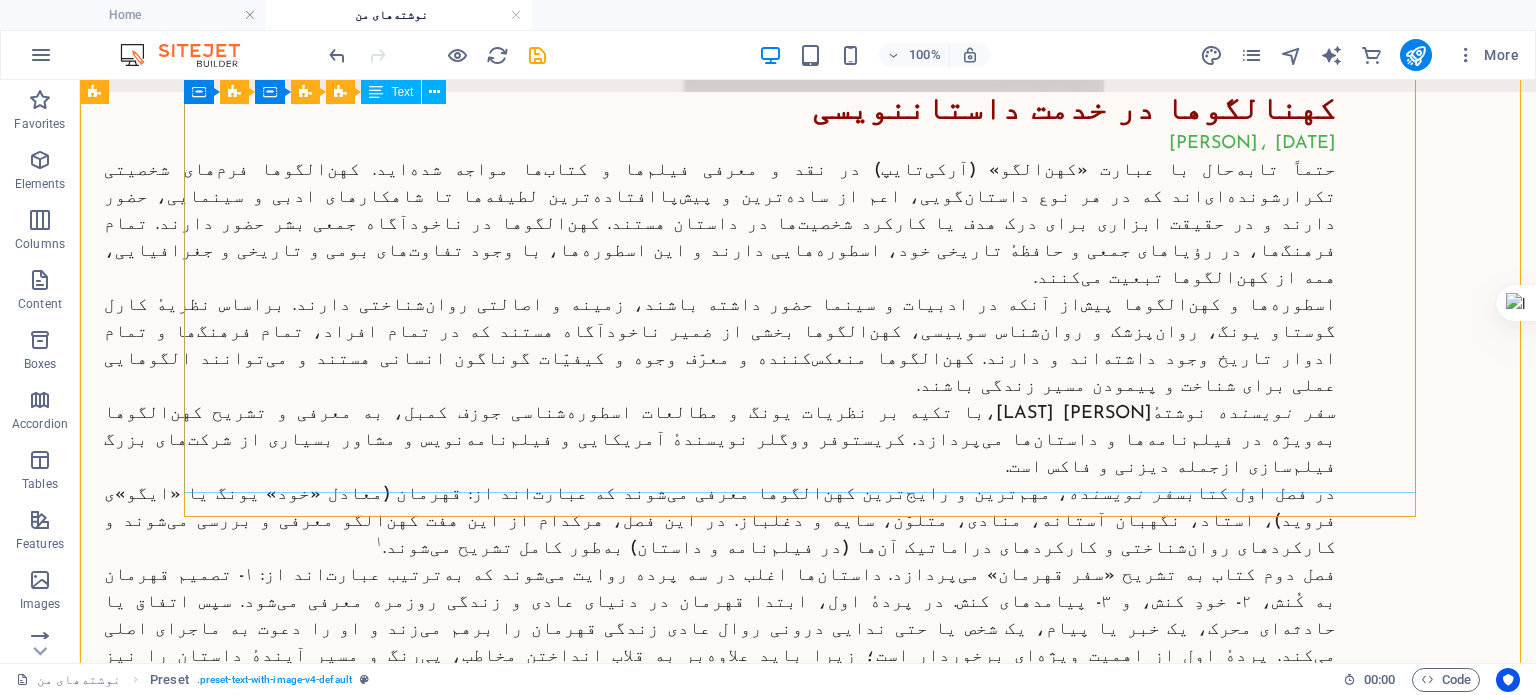 click on "حتماً تابه‌حال با عبارت «کهن‌الگو» (آرکی‌تایپ) در نقد و معرفی فیلم‌ها و کتاب‌ها مواجه شده‌اید. کهن‌الگوها فرم‌های شخصیتی تکرارشونده‌ای‌اند که در هر نوع داستان‌گویی، اعم از ساده‌ترین و پیش‌پاافتاده‌ترین لطیفه‌ها تا شاهکارهای ادبی و سینمایی، حضور دارند و در حقیقت ابزاری برای درک هدف یا کارکرد شخصیت‌ها در داستان هستند. کهن‌الگوها در ناخودآگاه جمعی بشر حضور دارند. تمام فرهنگ‌ها، در رؤیاهای جمعی و حافظهٔ تاریخی خود، اسطوره‌هایی دارند و این اسطوره‌ها، با وجود تفاوت‌های بومی و تاریخی و جغرافیایی، همه از کهن‌الگوها تبعیت می‌کنند. سفر نویسنده   ۱" at bounding box center (720, 735) 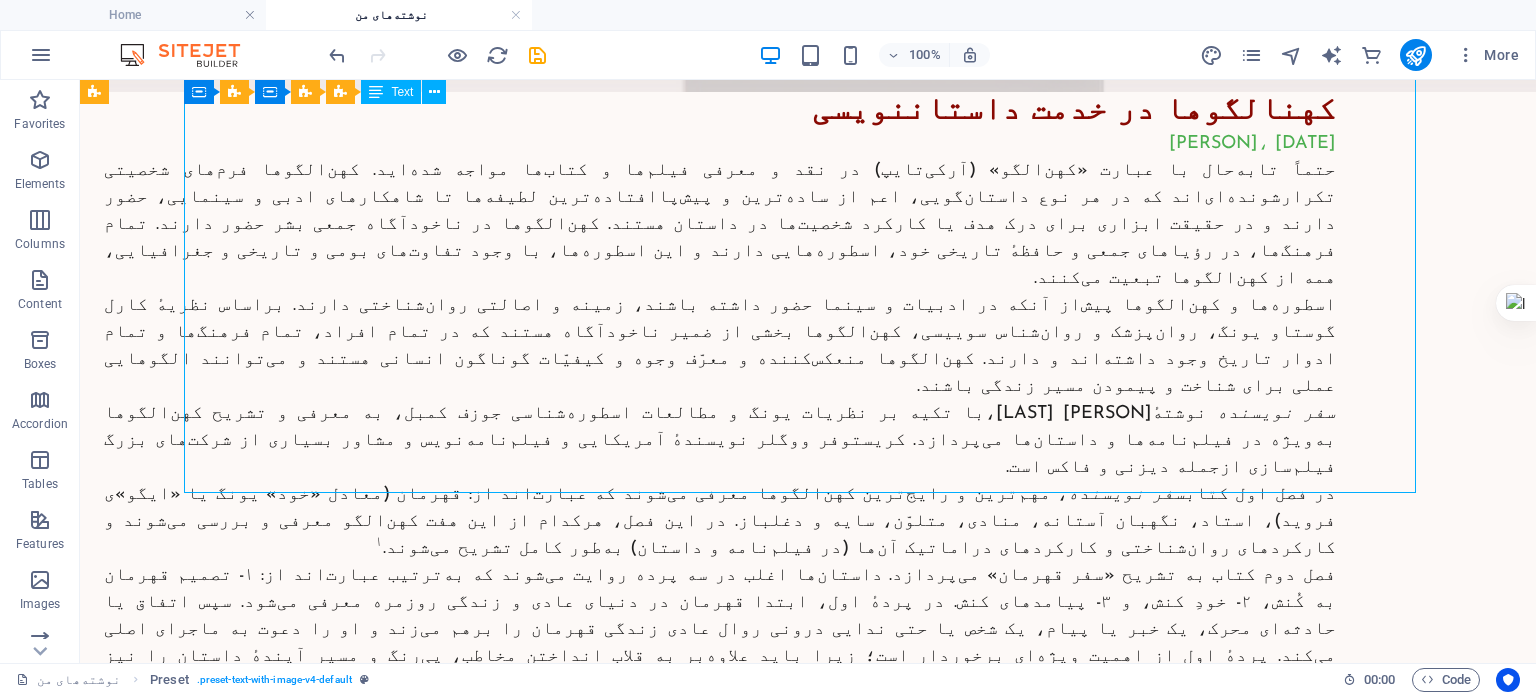 drag, startPoint x: 539, startPoint y: 446, endPoint x: 188, endPoint y: 445, distance: 351.00143 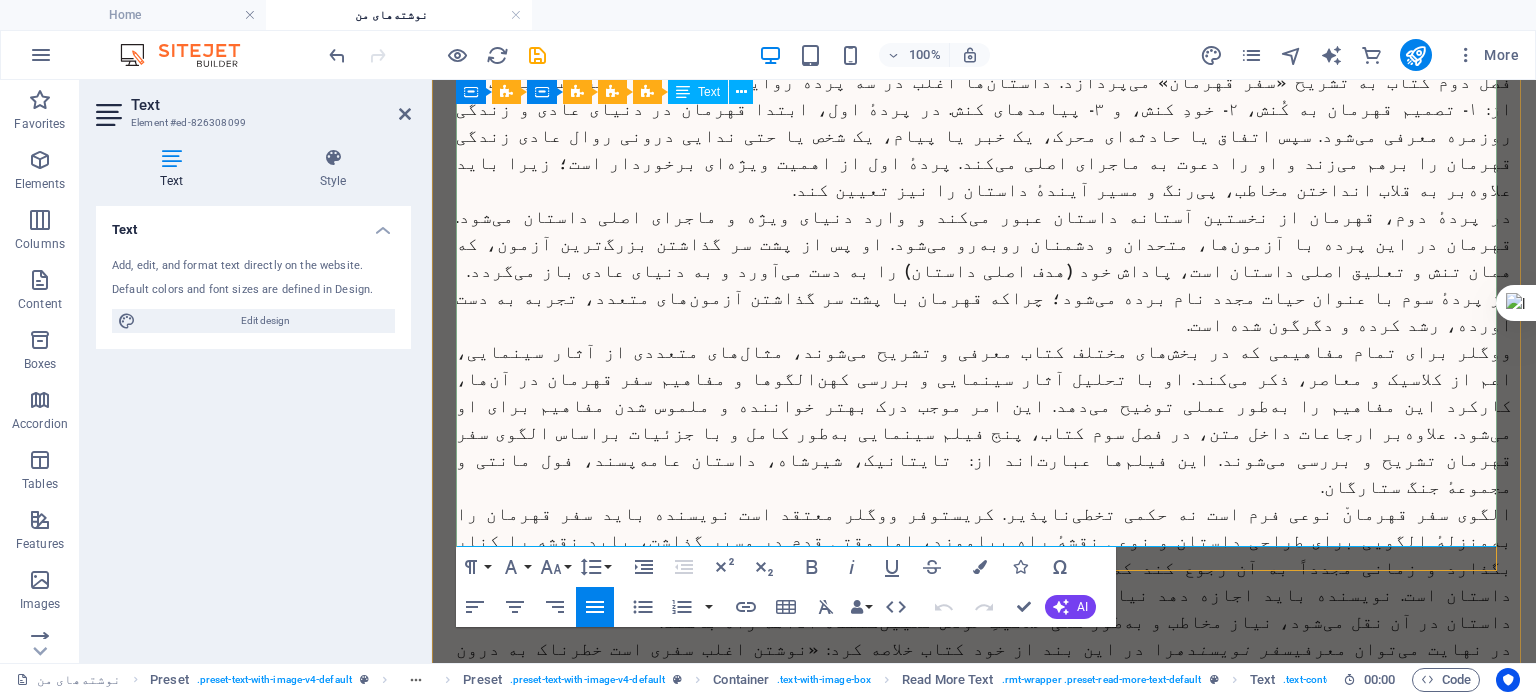 scroll, scrollTop: 3195, scrollLeft: 0, axis: vertical 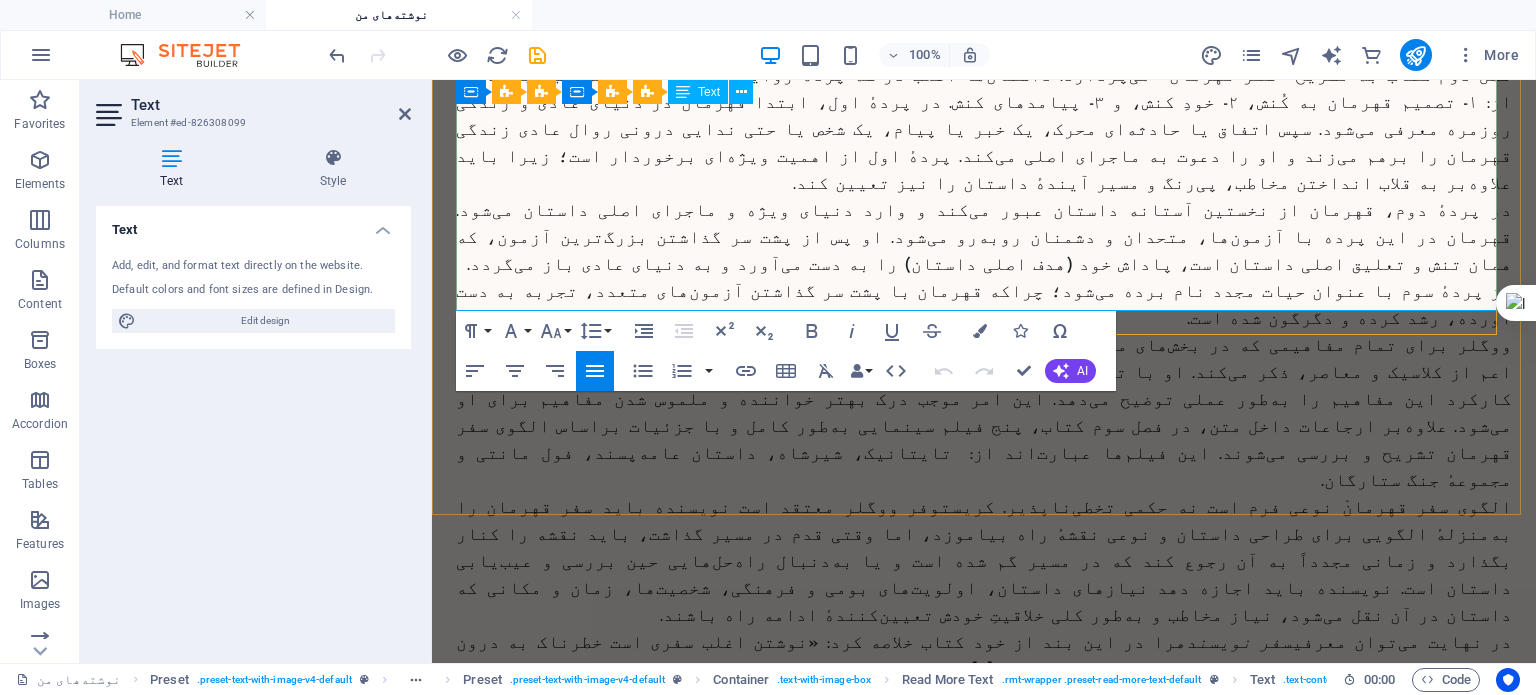 click on "۱. ذکر این نکته ضروری است که کهن‌الگوها انواع و تعداد بیشتری دارند. در این کتاب رایج‌ترین و مهم‌ترین آن‌ها در داستان‌نویسی مدنظر است." at bounding box center (984, 789) 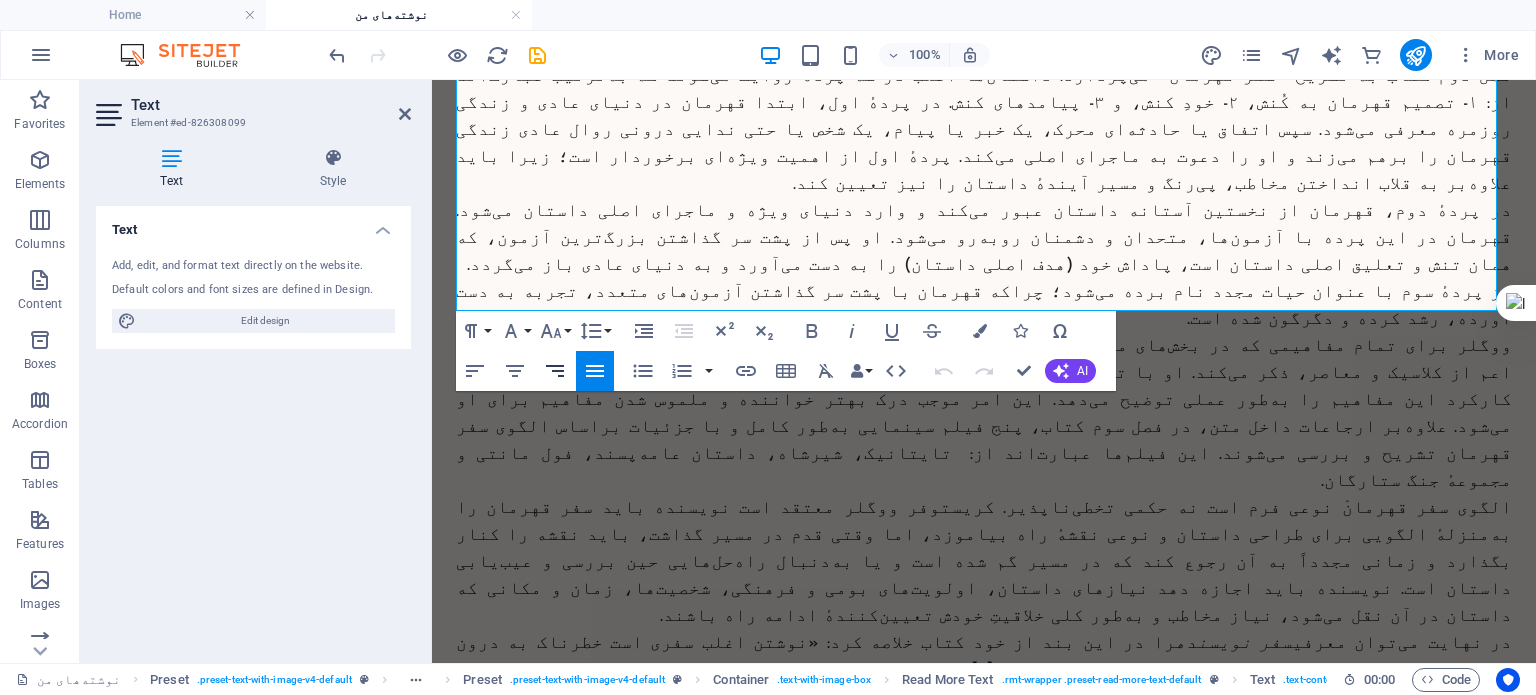 click 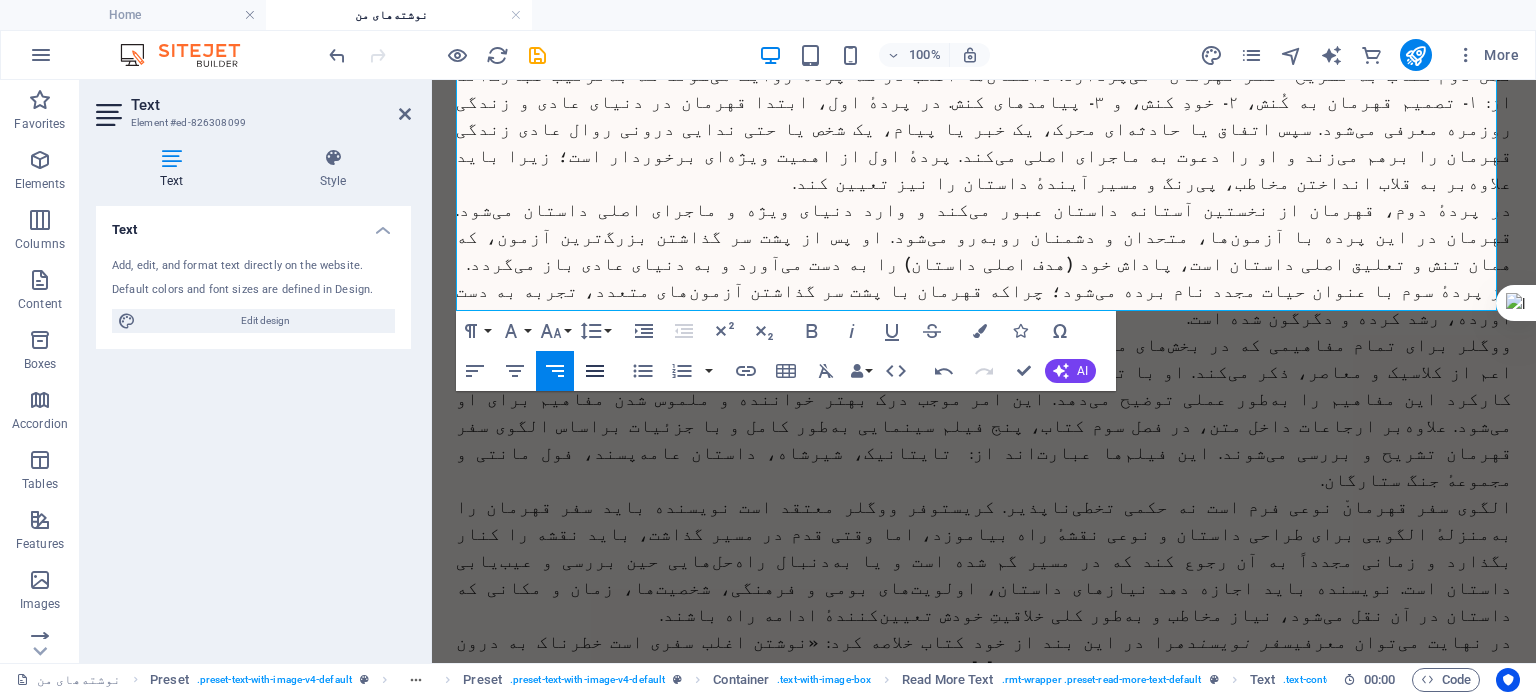 click 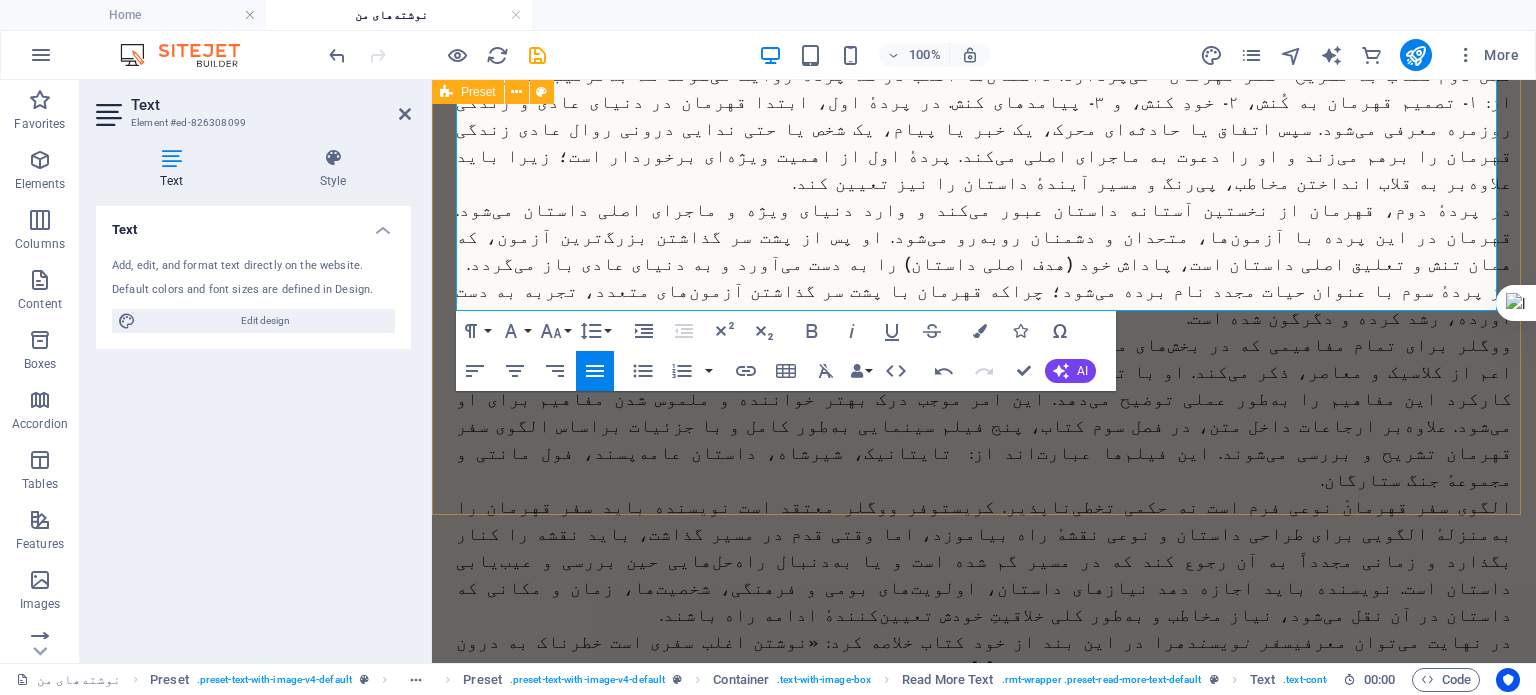click on "لازاروس در جستوجوی آخرالزمان زهرا ایزدی، مهر ۱۴۰۰ گروهی متشکل از نویسندهٔ کتاب، یک سایه، مکانیکی که ماشین‌ها او را به پیامبری برگزیده‌اند، ابن فرناس دانشمند و مخترع اندلسی، یک سرخ‌پوست، شاعری که هنگام شعر خواندنش باران می بارد، یک جادوگر، یک جن، یک سگ سخن‌گو، یک مرغ جاوا، و لی‌لی به‌سمت سرزمین «هرمجدون» و تپهٔ «مِگیدو» می‌روند؛ جایی که قرار است نبرد آخرالزمان اتفاق بیفتد. رمان  الفبای لازاروس به رمان  الفبای لازاروس  برمی‌گردیم.  الفبای لازاروس الفبای لازاروس الفبای لازاروس الفبای لازاروس .این یادداشت در ۱۸ مهر ۱۴۰۰ در خبرگزاری ایبنا منتشر شده است   ۱" at bounding box center [984, -947] 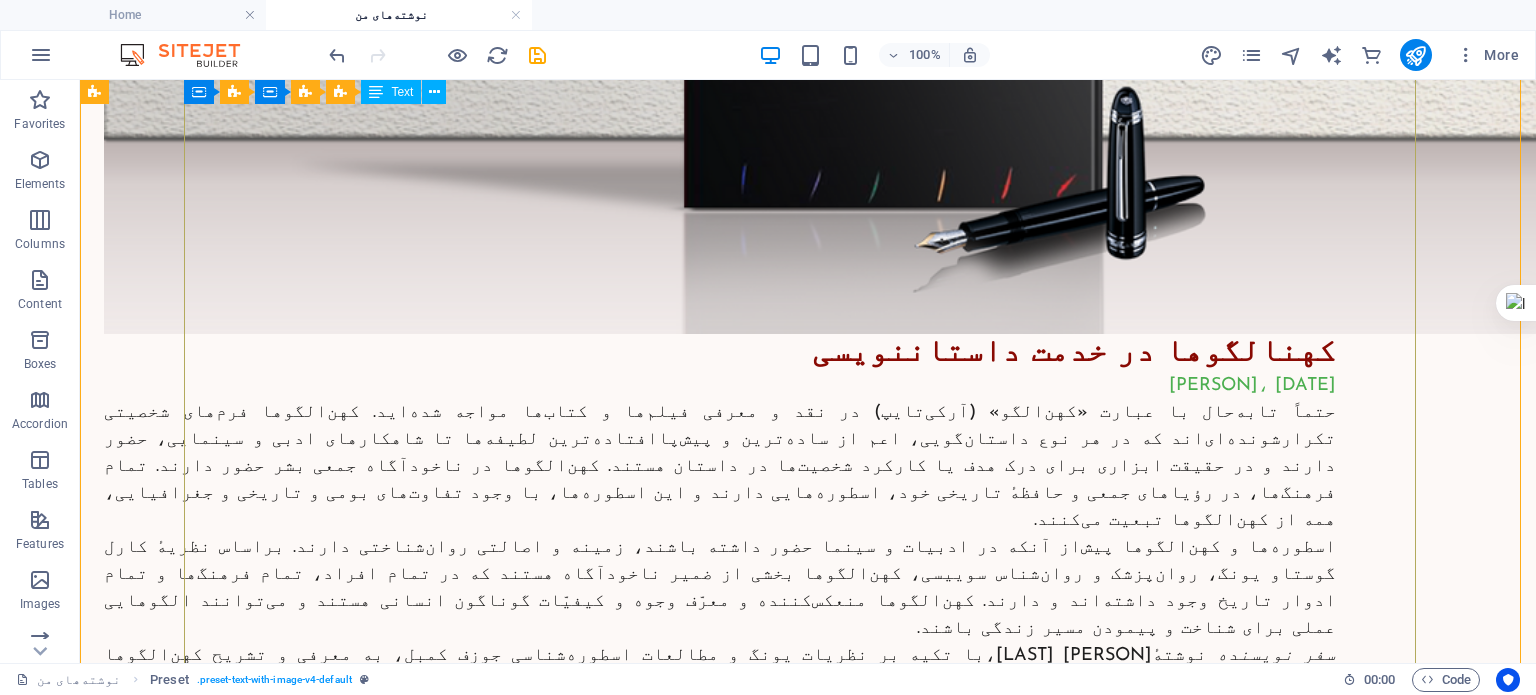 scroll, scrollTop: 2704, scrollLeft: 0, axis: vertical 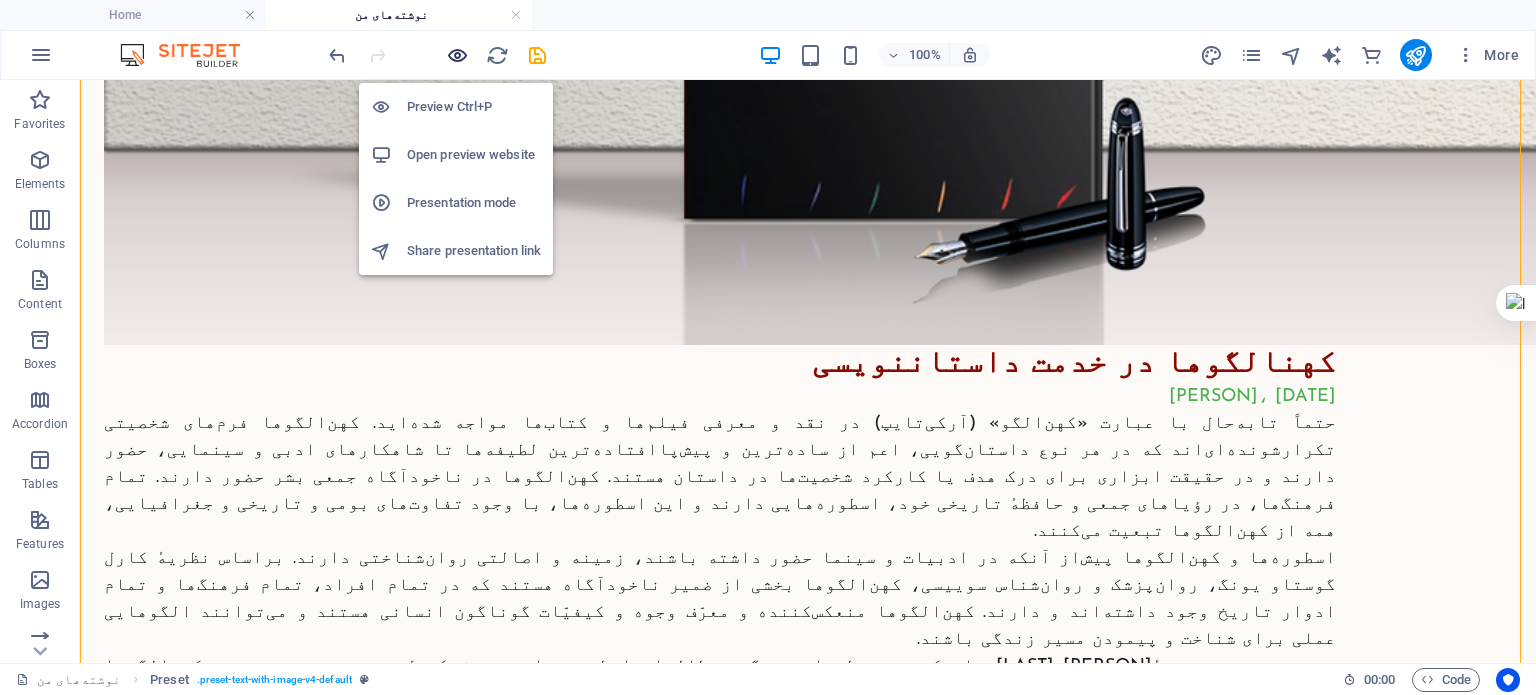 click at bounding box center (457, 55) 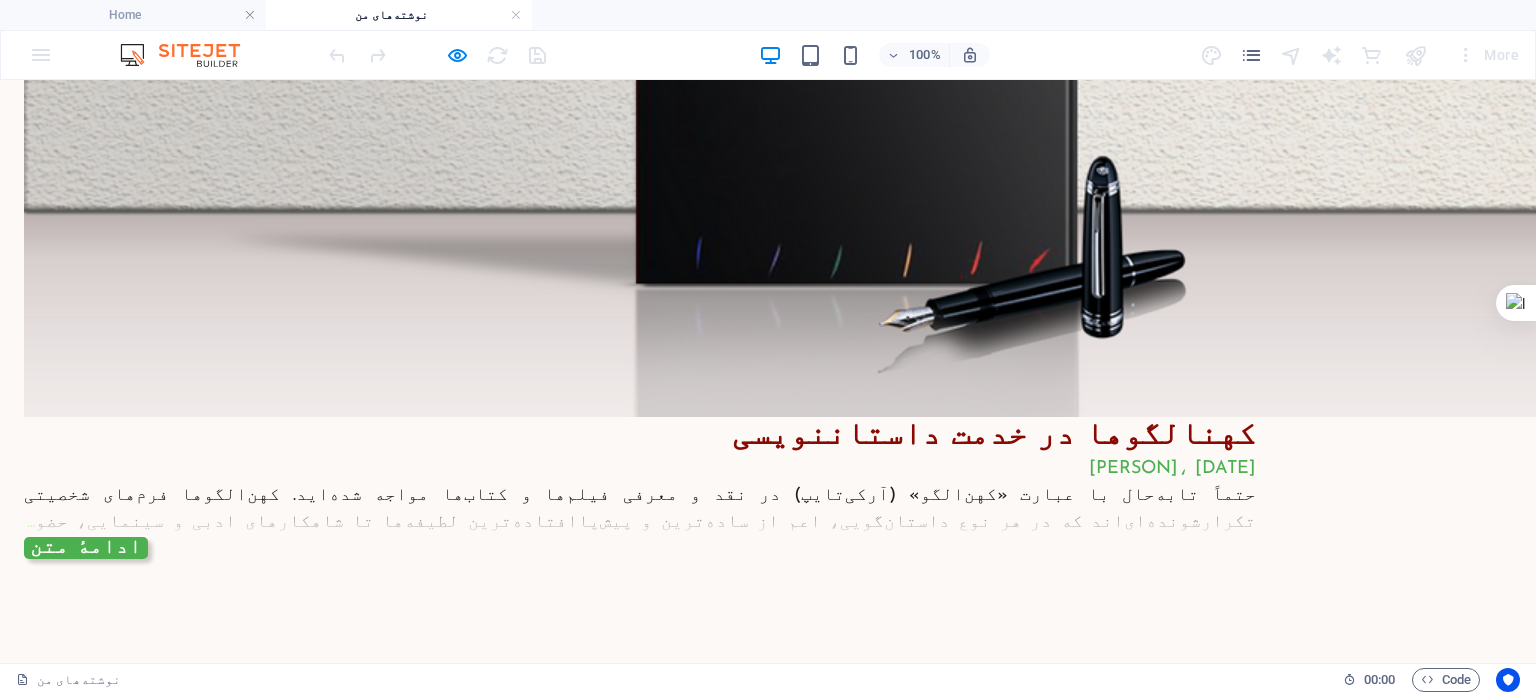 scroll, scrollTop: 1832, scrollLeft: 0, axis: vertical 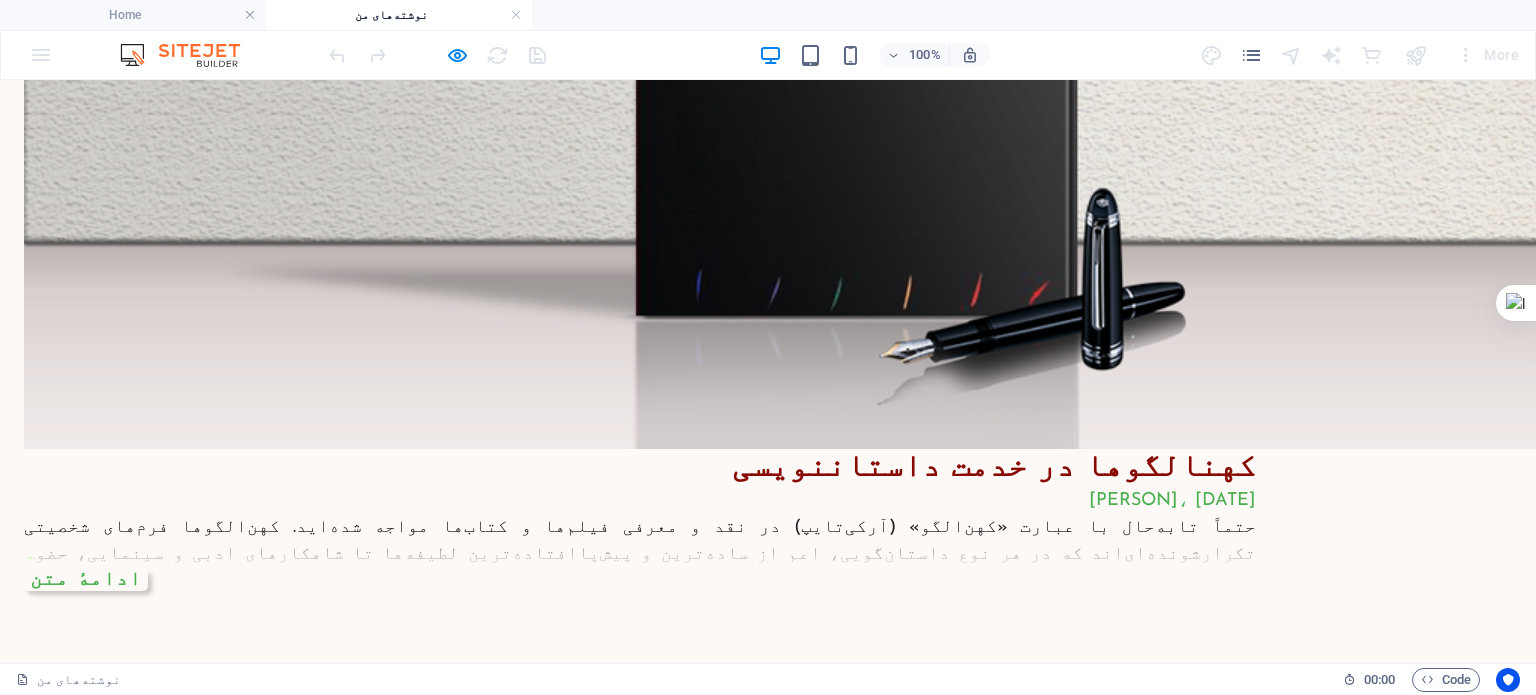 click on "ادامهٔ متن" at bounding box center [86, 580] 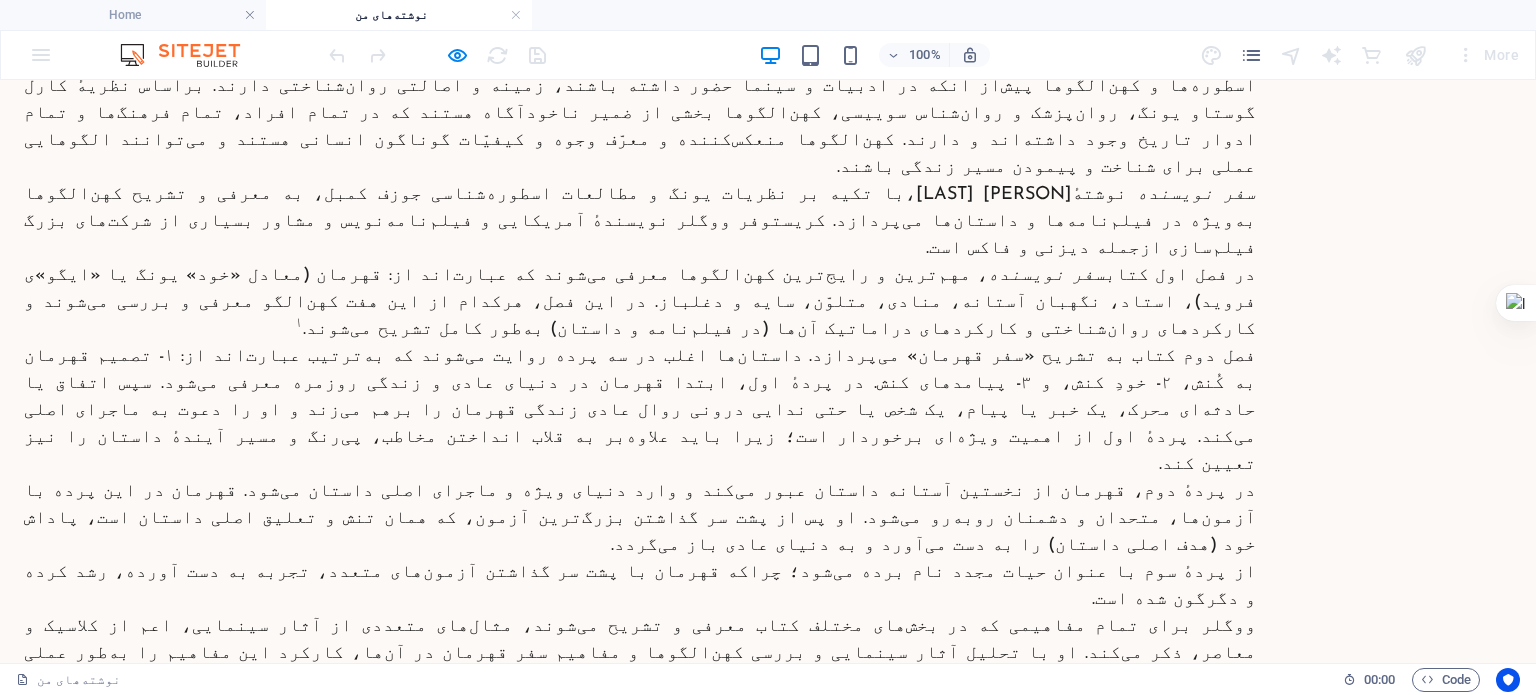 scroll, scrollTop: 2432, scrollLeft: 0, axis: vertical 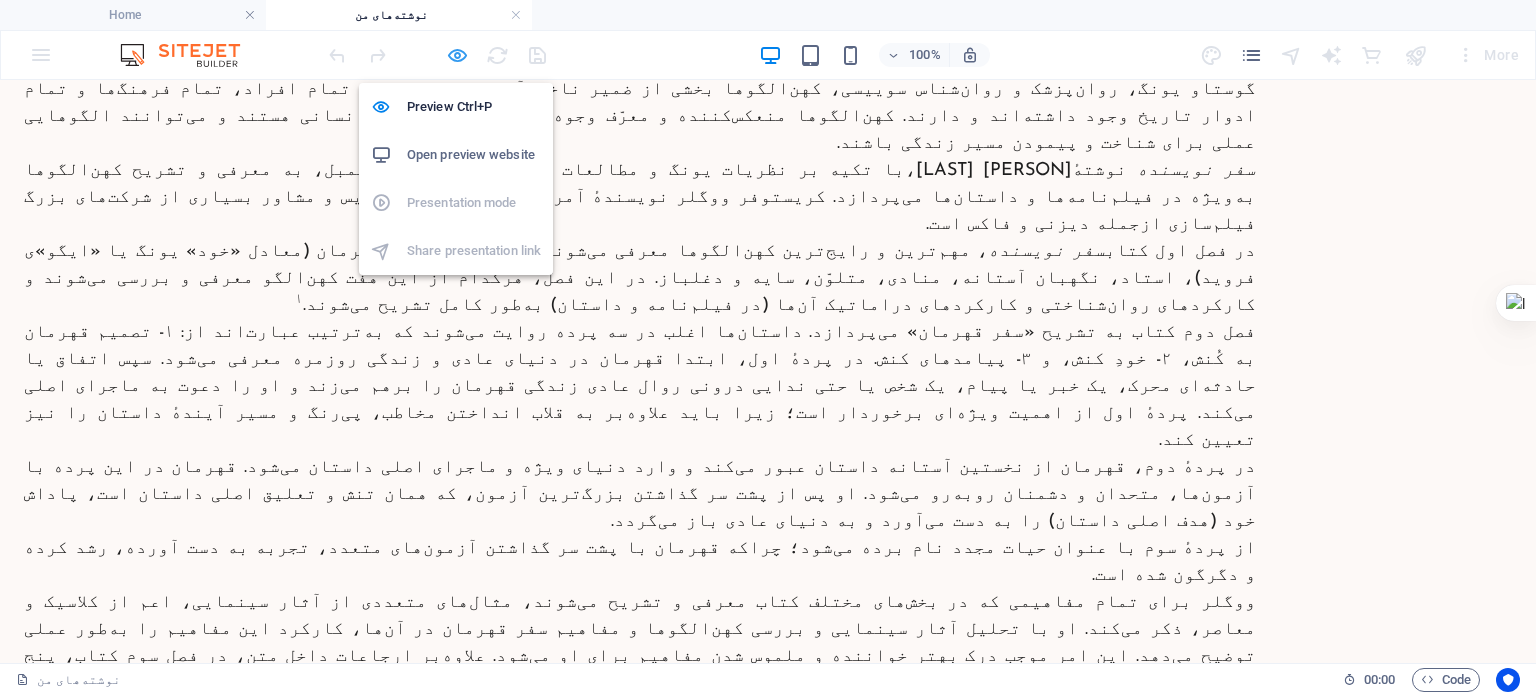 click at bounding box center (457, 55) 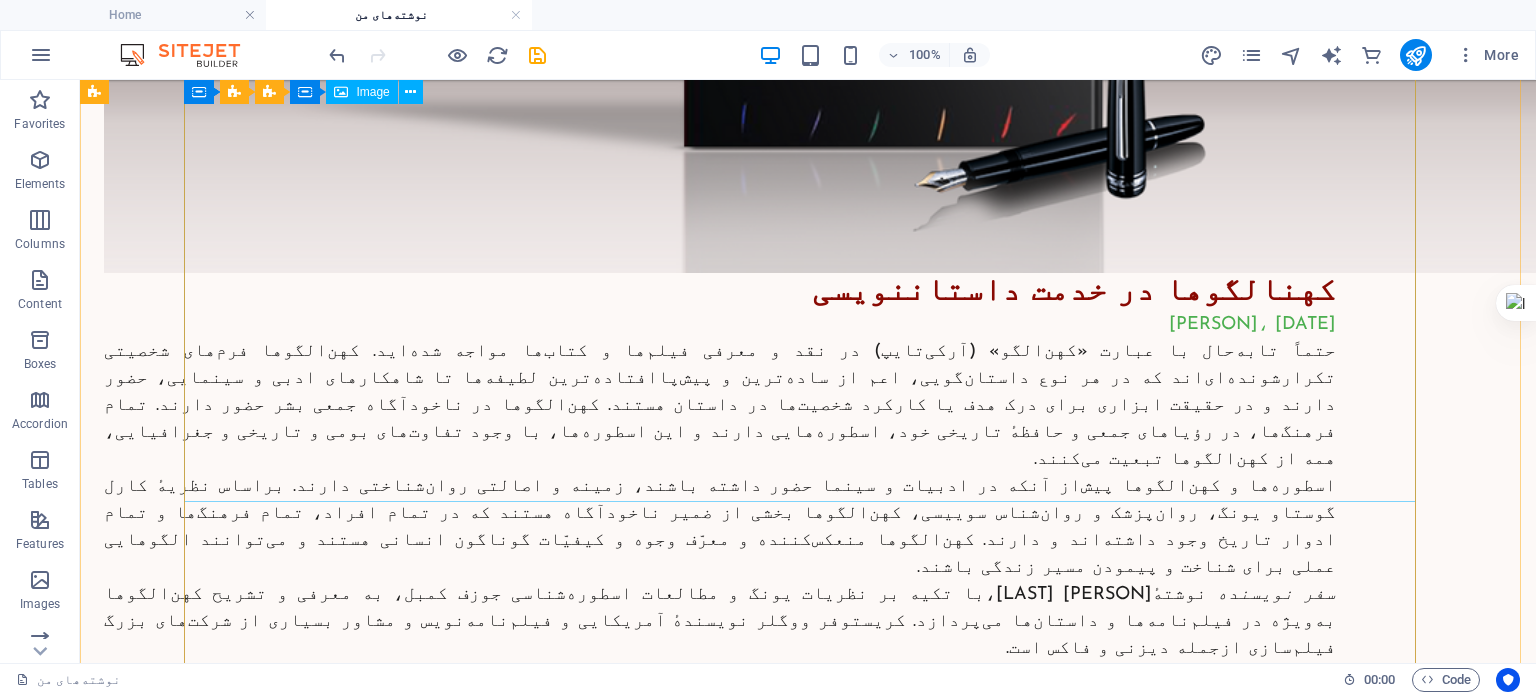 scroll, scrollTop: 2828, scrollLeft: 0, axis: vertical 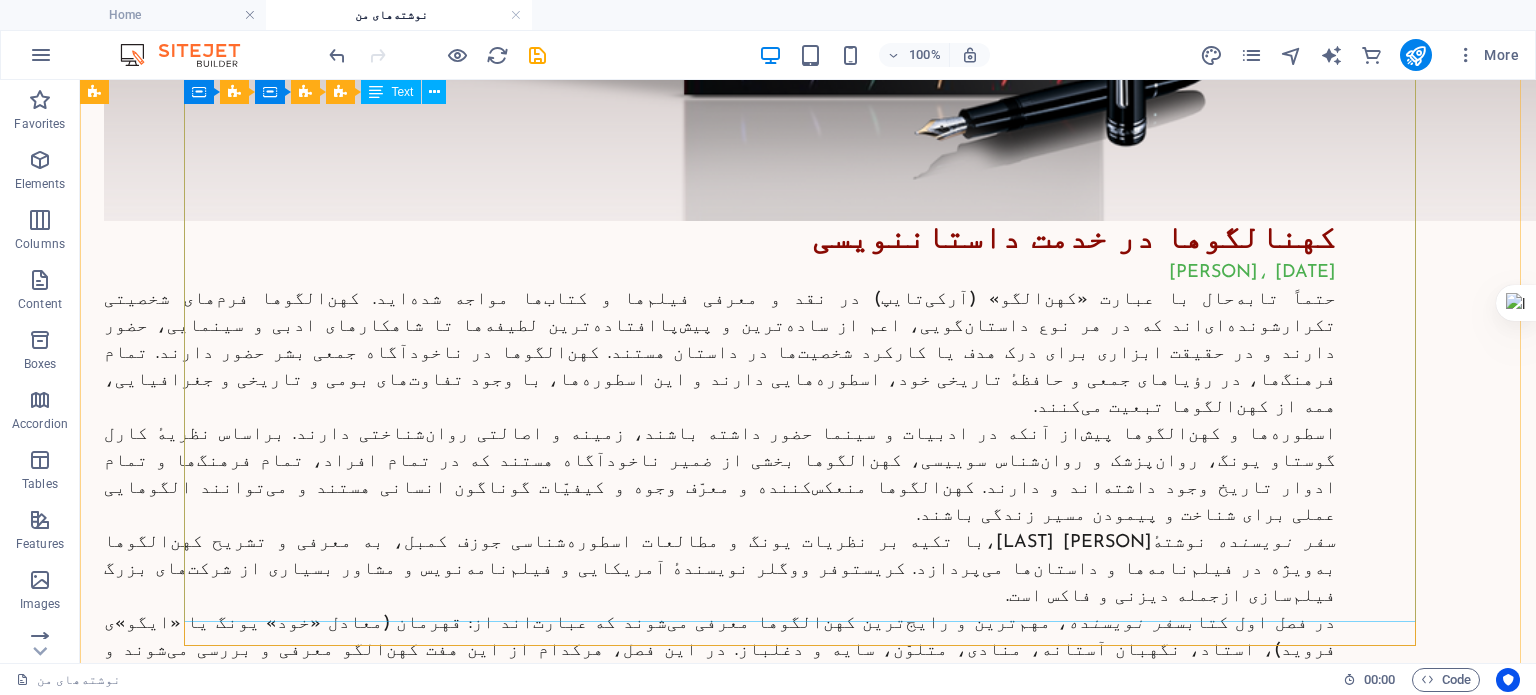 click on "حتماً تابه‌حال با عبارت «کهن‌الگو» (آرکی‌تایپ) در نقد و معرفی فیلم‌ها و کتاب‌ها مواجه شده‌اید. کهن‌الگوها فرم‌های شخصیتی تکرارشونده‌ای‌اند که در هر نوع داستان‌گویی، اعم از ساده‌ترین و پیش‌پاافتاده‌ترین لطیفه‌ها تا شاهکارهای ادبی و سینمایی، حضور دارند و در حقیقت ابزاری برای درک هدف یا کارکرد شخصیت‌ها در داستان هستند. کهن‌الگوها در ناخودآگاه جمعی بشر حضور دارند. تمام فرهنگ‌ها، در رؤیاهای جمعی و حافظهٔ تاریخی خود، اسطوره‌هایی دارند و این اسطوره‌ها، با وجود تفاوت‌های بومی و تاریخی و جغرافیایی، همه از کهن‌الگوها تبعیت می‌کنند. سفر نویسنده   ۱" at bounding box center [720, 864] 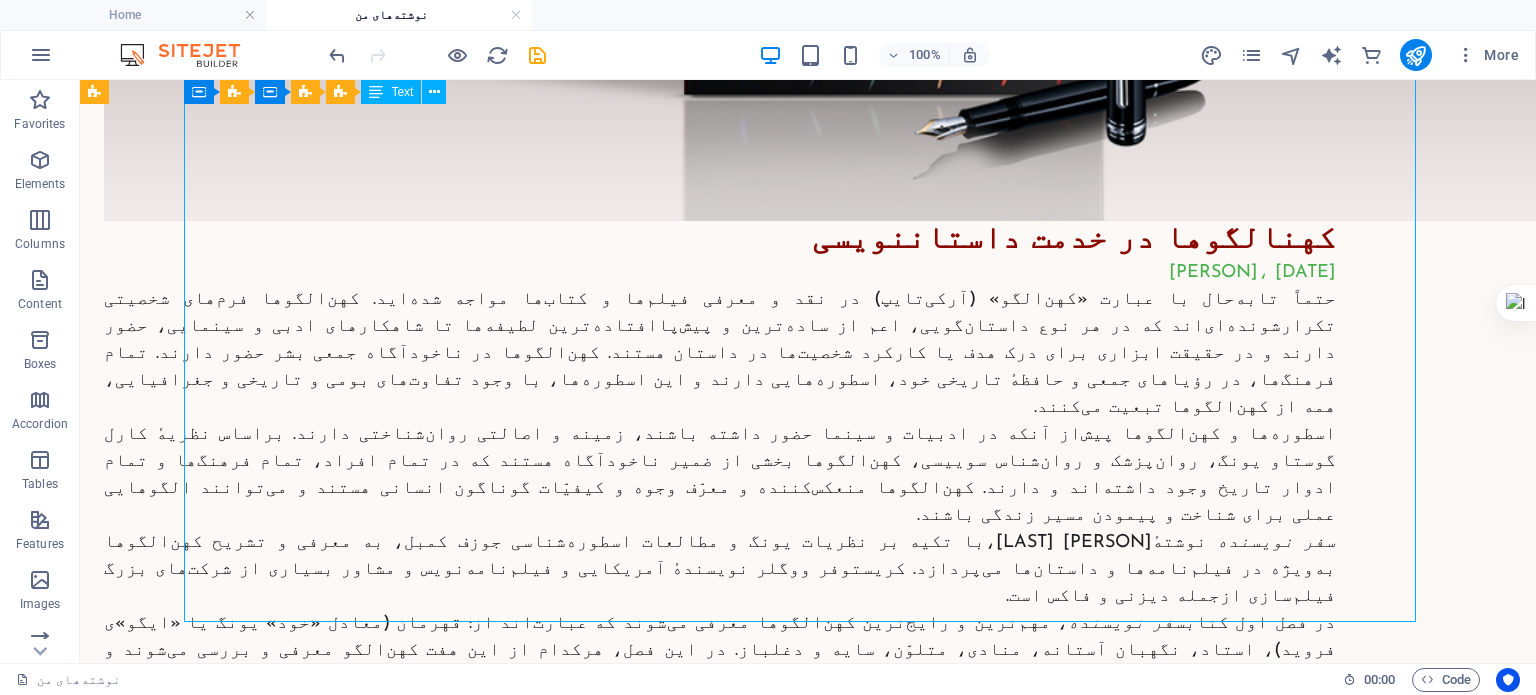 click on "حتماً تابه‌حال با عبارت «کهن‌الگو» (آرکی‌تایپ) در نقد و معرفی فیلم‌ها و کتاب‌ها مواجه شده‌اید. کهن‌الگوها فرم‌های شخصیتی تکرارشونده‌ای‌اند که در هر نوع داستان‌گویی، اعم از ساده‌ترین و پیش‌پاافتاده‌ترین لطیفه‌ها تا شاهکارهای ادبی و سینمایی، حضور دارند و در حقیقت ابزاری برای درک هدف یا کارکرد شخصیت‌ها در داستان هستند. کهن‌الگوها در ناخودآگاه جمعی بشر حضور دارند. تمام فرهنگ‌ها، در رؤیاهای جمعی و حافظهٔ تاریخی خود، اسطوره‌هایی دارند و این اسطوره‌ها، با وجود تفاوت‌های بومی و تاریخی و جغرافیایی، همه از کهن‌الگوها تبعیت می‌کنند. سفر نویسنده   ۱" at bounding box center [720, 864] 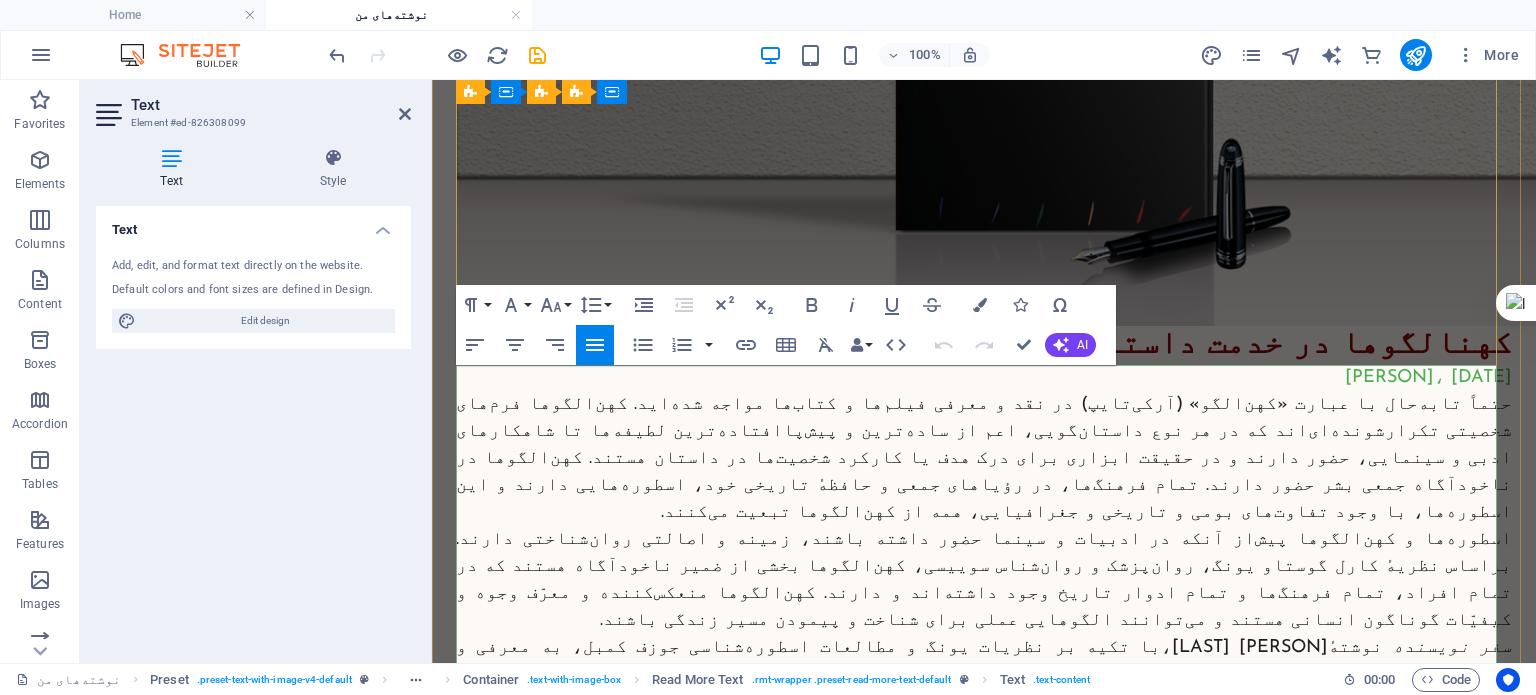 scroll, scrollTop: 2895, scrollLeft: 0, axis: vertical 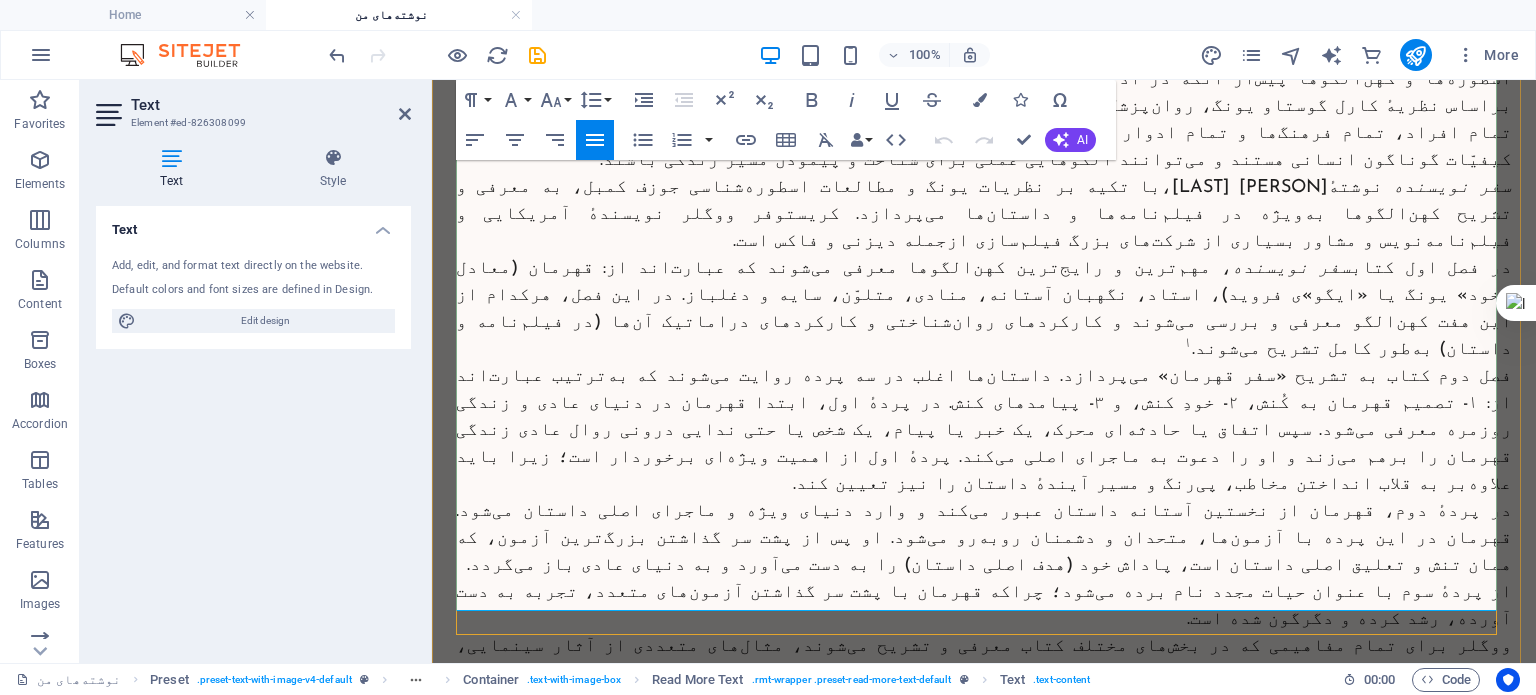click on "۱. ذکر این نکته ضروری است که کهن‌الگوها انواع و تعداد بیشتری دارند. در این کتاب رایج‌ترین و مهم‌ترین آن‌ها در داستان‌نویسی مدنظر است." at bounding box center (984, 1089) 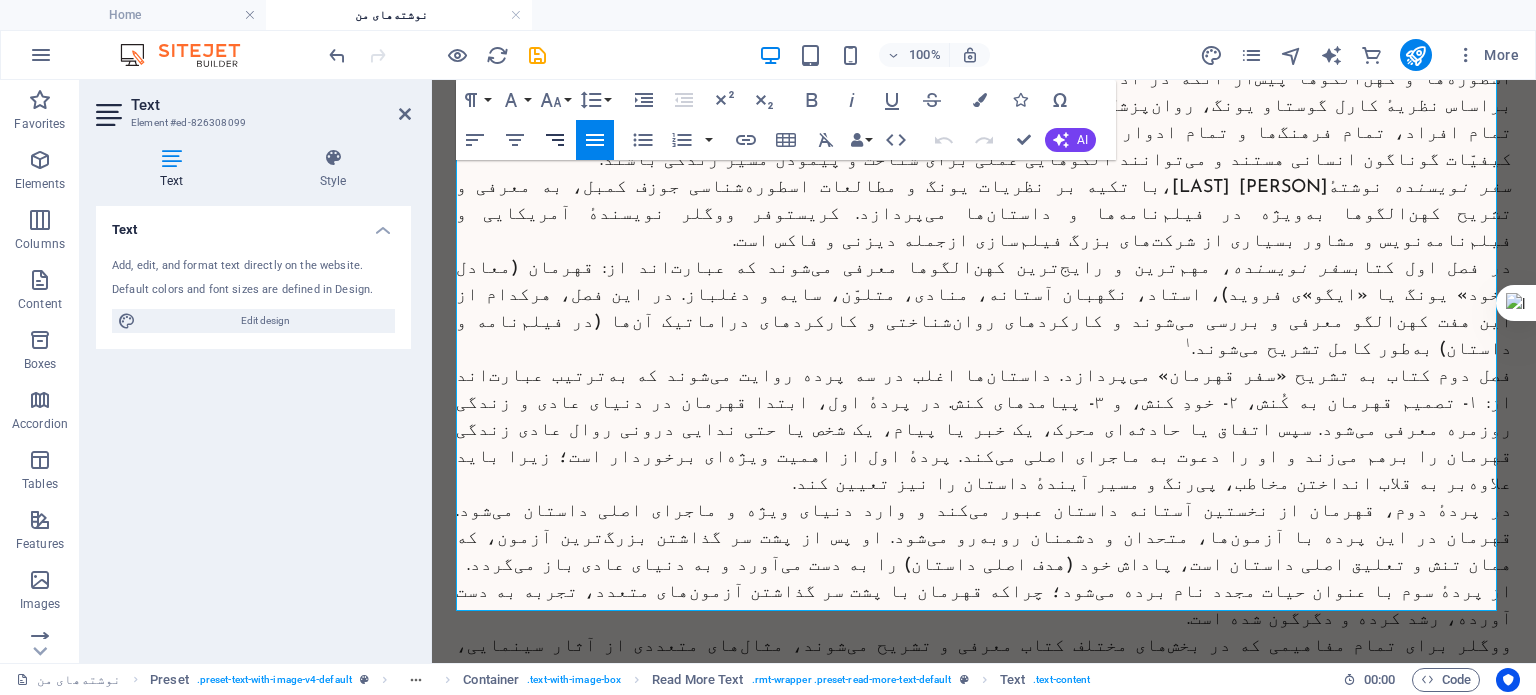 click 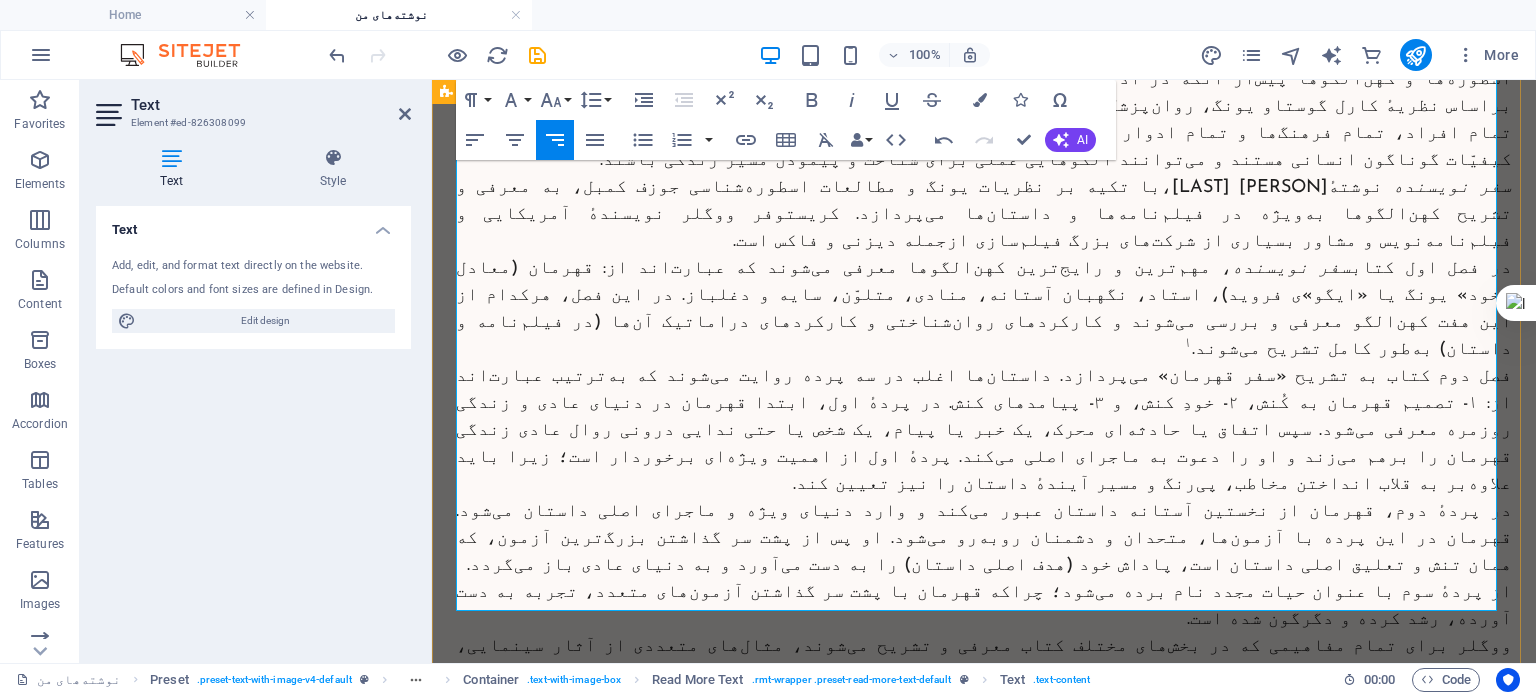 click on "لازاروس در جستوجوی آخرالزمان زهرا ایزدی، مهر ۱۴۰۰ گروهی متشکل از نویسندهٔ کتاب، یک سایه، مکانیکی که ماشین‌ها او را به پیامبری برگزیده‌اند، ابن فرناس دانشمند و مخترع اندلسی، یک سرخ‌پوست، شاعری که هنگام شعر خواندنش باران می بارد، یک جادوگر، یک جن، یک سگ سخن‌گو، یک مرغ جاوا، و لی‌لی به‌سمت سرزمین «هرمجدون» و تپهٔ «مِگیدو» می‌روند؛ جایی که قرار است نبرد آخرالزمان اتفاق بیفتد. رمان  الفبای لازاروس به رمان  الفبای لازاروس  برمی‌گردیم.  الفبای لازاروس الفبای لازاروس الفبای لازاروس الفبای لازاروس .این یادداشت در ۱۸ مهر ۱۴۰۰ در خبرگزاری ایبنا منتشر شده است   ۱" at bounding box center [984, -647] 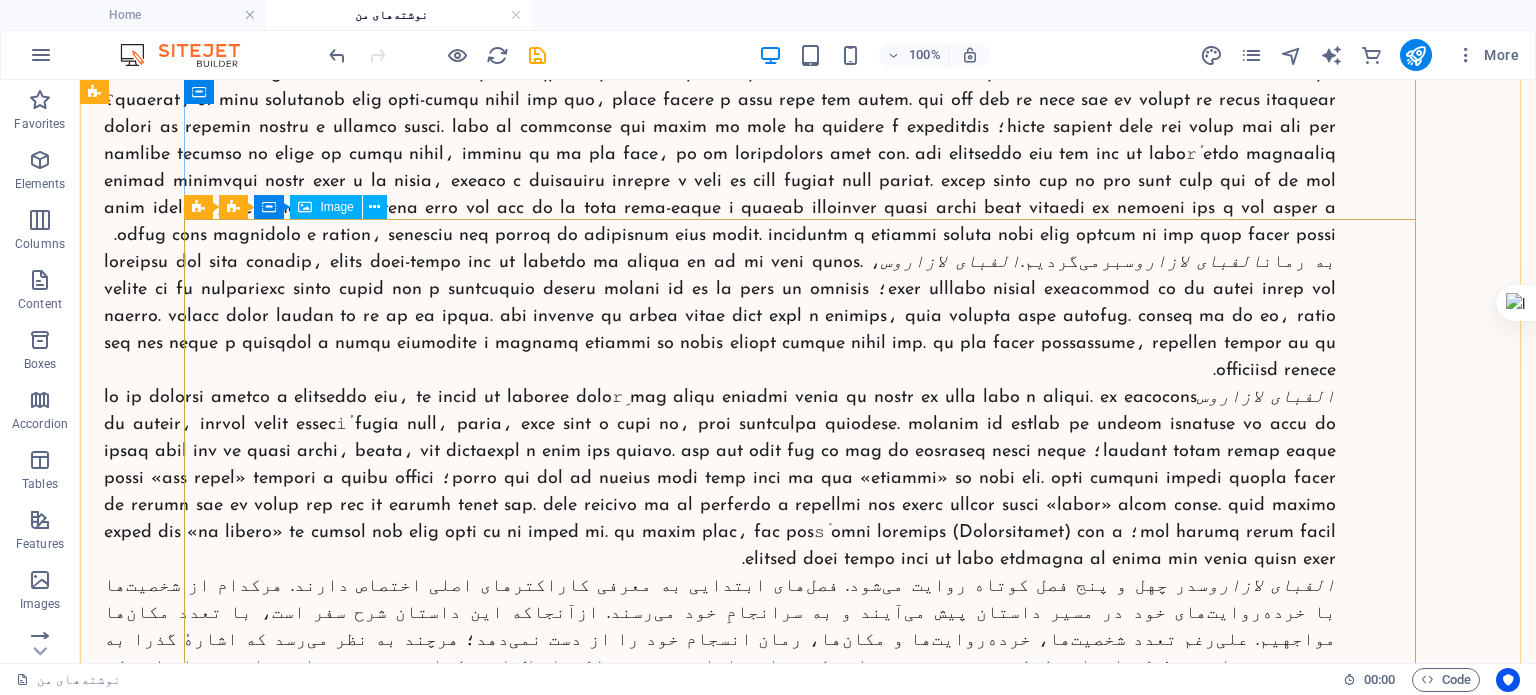 scroll, scrollTop: 1329, scrollLeft: 0, axis: vertical 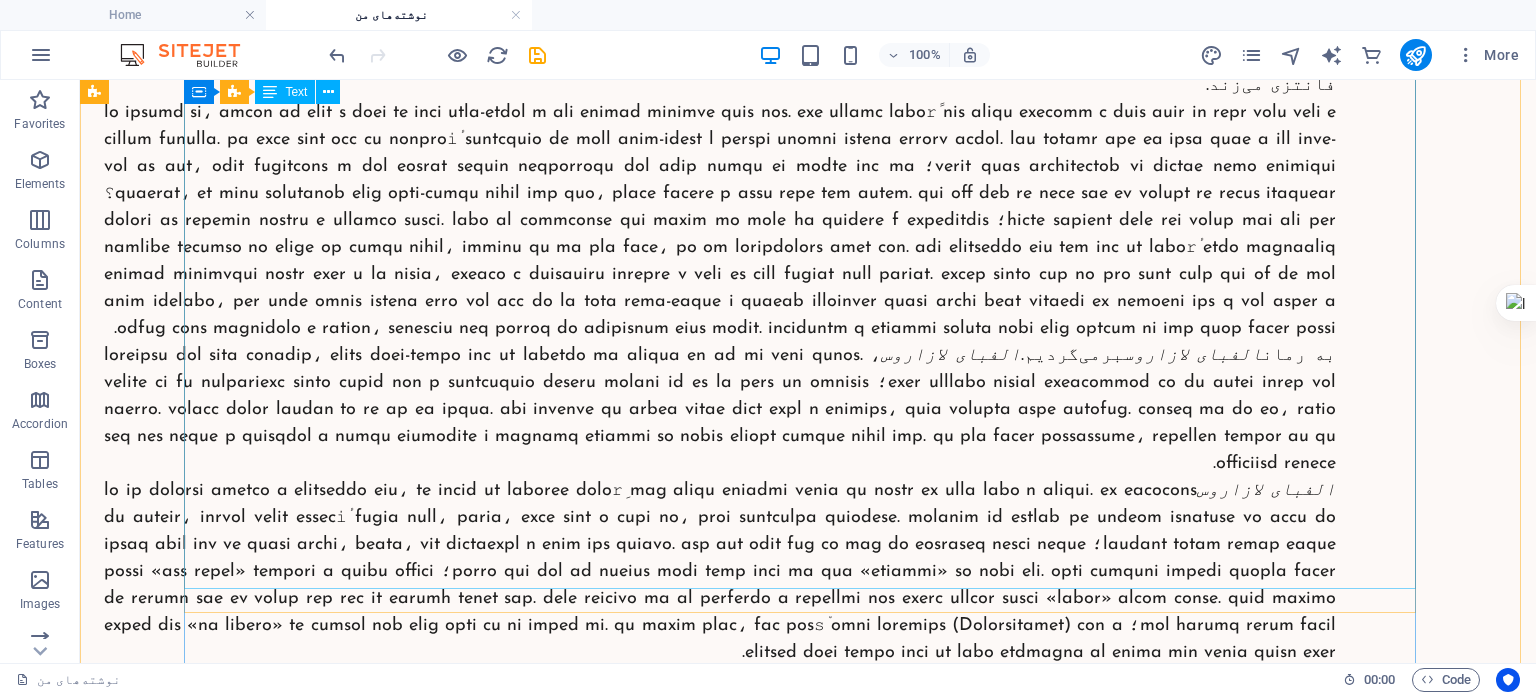 click on "گروهی متشکل از نویسندهٔ کتاب، یک سایه، مکانیکی که ماشین‌ها او را به پیامبری برگزیده‌اند، ابن فرناس دانشمند و مخترع اندلسی، یک سرخ‌پوست، شاعری که هنگام شعر خواندنش باران می بارد، یک جادوگر، یک جن، یک سگ سخن‌گو، یک مرغ جاوا، و لی‌لی به‌سمت سرزمین «هرمجدون» و تپهٔ «مِگیدو» می‌روند؛ جایی که قرار است نبرد آخرالزمان اتفاق بیفتد. رمان  الفبای لازاروس  اثر هادی تقی‌زاده شرح این سفر ماجراجویانه است. موضوع نامأنوس و عجیبی به نظر می‌آید اما نه برای داستانی که در ژانر علمی-تخیلی است و گاه تنه‌ای هم به ژانر فانتزی می‌زند. به رمان  الفبای لازاروس  برمی‌گردیم." at bounding box center [720, 421] 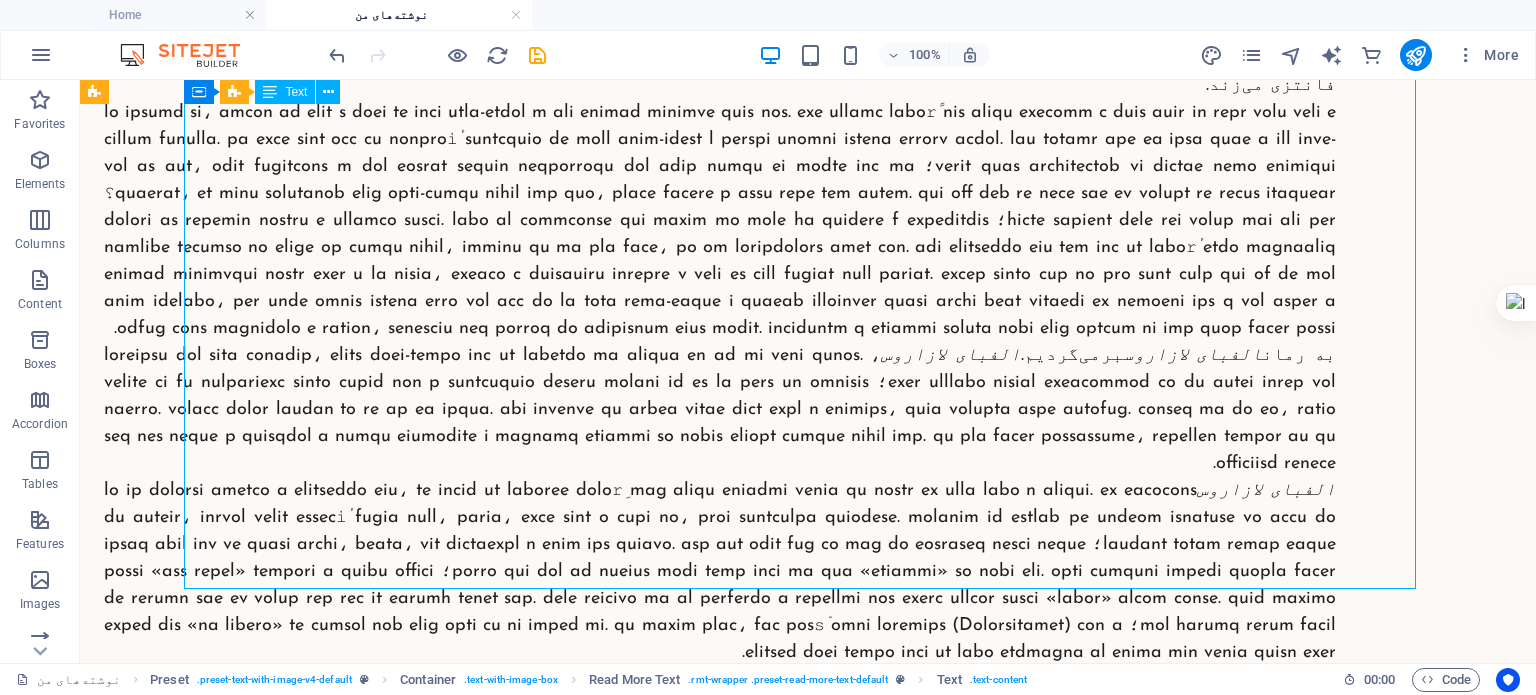 click on "گروهی متشکل از نویسندهٔ کتاب، یک سایه، مکانیکی که ماشین‌ها او را به پیامبری برگزیده‌اند، ابن فرناس دانشمند و مخترع اندلسی، یک سرخ‌پوست، شاعری که هنگام شعر خواندنش باران می بارد، یک جادوگر، یک جن، یک سگ سخن‌گو، یک مرغ جاوا، و لی‌لی به‌سمت سرزمین «هرمجدون» و تپهٔ «مِگیدو» می‌روند؛ جایی که قرار است نبرد آخرالزمان اتفاق بیفتد. رمان  الفبای لازاروس  اثر هادی تقی‌زاده شرح این سفر ماجراجویانه است. موضوع نامأنوس و عجیبی به نظر می‌آید اما نه برای داستانی که در ژانر علمی-تخیلی است و گاه تنه‌ای هم به ژانر فانتزی می‌زند. به رمان  الفبای لازاروس  برمی‌گردیم." at bounding box center [720, 421] 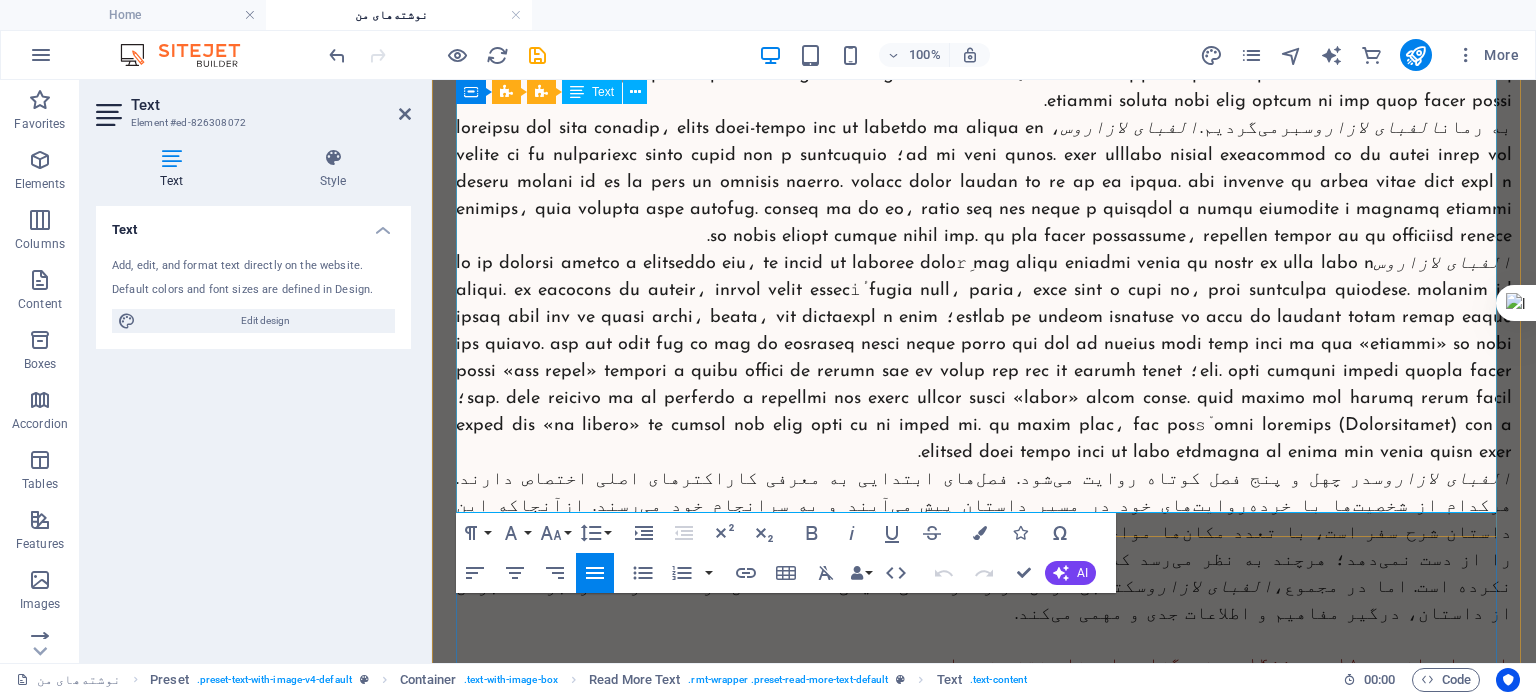 scroll, scrollTop: 1489, scrollLeft: 0, axis: vertical 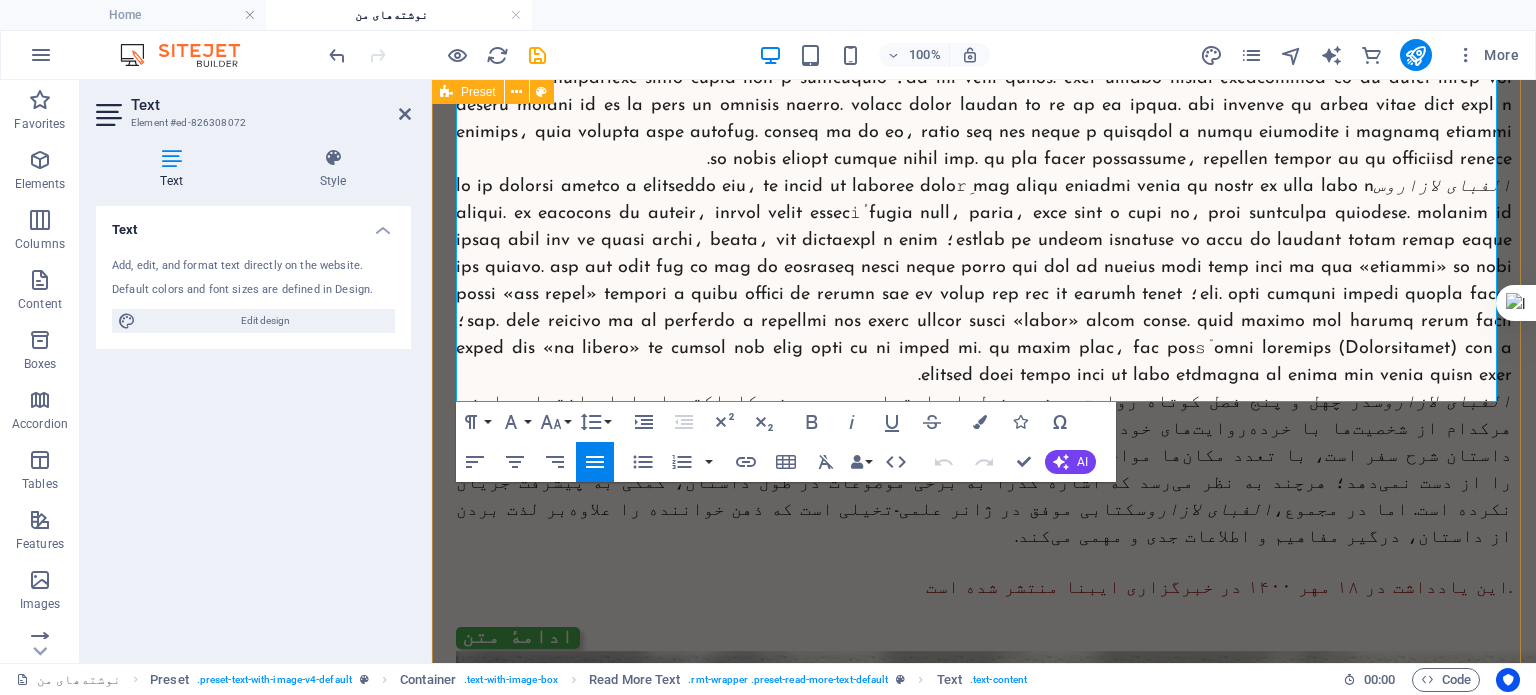 click on "لازاروس در جستوجوی آخرالزمان زهرا ایزدی، مهر ۱۴۰۰ گروهی متشکل از نویسندهٔ کتاب، یک سایه، مکانیکی که ماشین‌ها او را به پیامبری برگزیده‌اند، ابن فرناس دانشمند و مخترع اندلسی، یک سرخ‌پوست، شاعری که هنگام شعر خواندنش باران می بارد، یک جادوگر، یک جن، یک سگ سخن‌گو، یک مرغ جاوا، و لی‌لی به‌سمت سرزمین «هرمجدون» و تپهٔ «مِگیدو» می‌روند؛ جایی که قرار است نبرد آخرالزمان اتفاق بیفتد. رمان  الفبای لازاروس به رمان  الفبای لازاروس  برمی‌گردیم.  الفبای لازاروس الفبای لازاروس الفبای لازاروس الفبای لازاروس .این یادداشت در ۱۸ مهر ۱۴۰۰ در خبرگزاری ایبنا منتشر شده است   ۱" at bounding box center [984, 759] 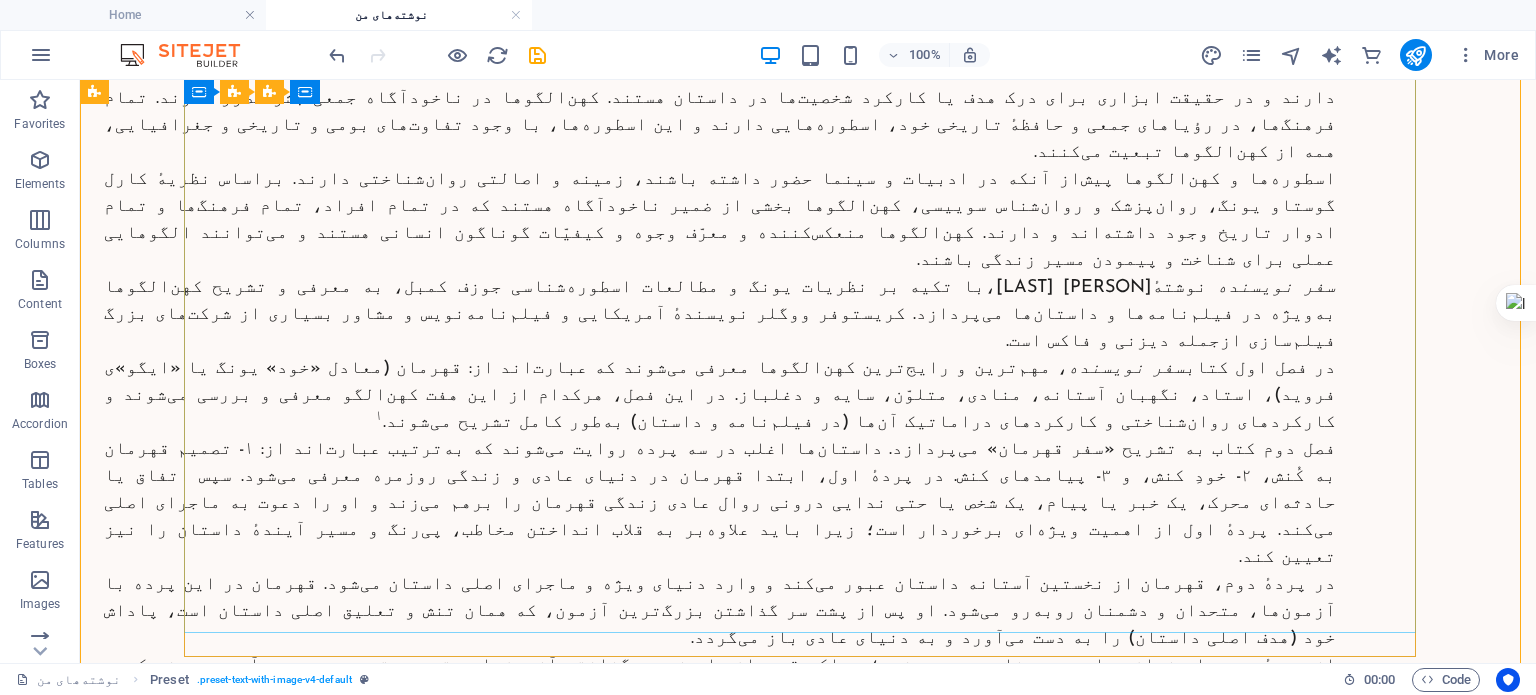 scroll, scrollTop: 3097, scrollLeft: 0, axis: vertical 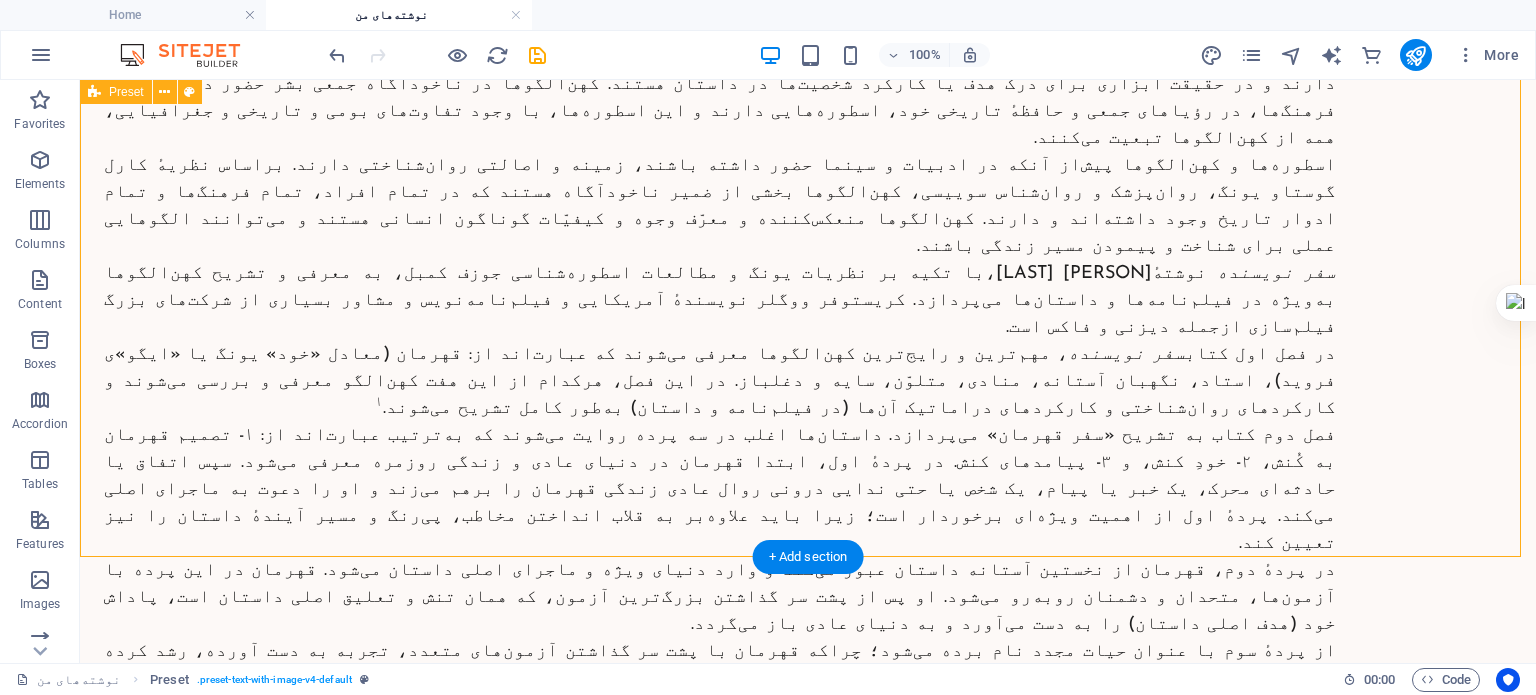 click on "لازاروس در جستوجوی آخرالزمان زهرا ایزدی، مهر ۱۴۰۰ گروهی متشکل از نویسندهٔ کتاب، یک سایه، مکانیکی که ماشین‌ها او را به پیامبری برگزیده‌اند، ابن فرناس دانشمند و مخترع اندلسی، یک سرخ‌پوست، شاعری که هنگام شعر خواندنش باران می بارد، یک جادوگر، یک جن، یک سگ سخن‌گو، یک مرغ جاوا، و لی‌لی به‌سمت سرزمین «هرمجدون» و تپهٔ «مِگیدو» می‌روند؛ جایی که قرار است نبرد آخرالزمان اتفاق بیفتد. رمان  الفبای لازاروس به رمان  الفبای لازاروس  برمی‌گردیم.  الفبای لازاروس الفبای لازاروس الفبای لازاروس الفبای لازاروس .این یادداشت در ۱۸ مهر ۱۴۰۰ در خبرگزاری ایبنا منتشر شده است   ۱" at bounding box center [808, -745] 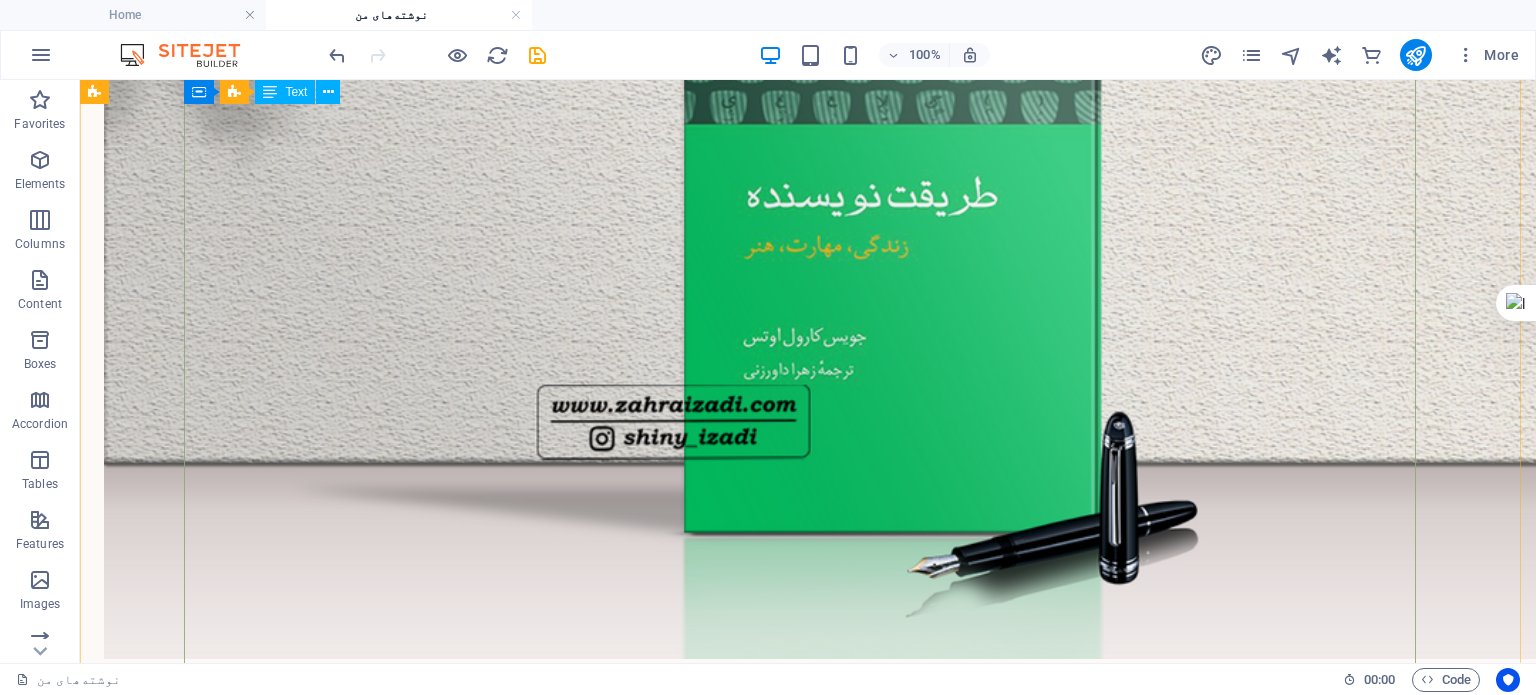 scroll, scrollTop: 4897, scrollLeft: 0, axis: vertical 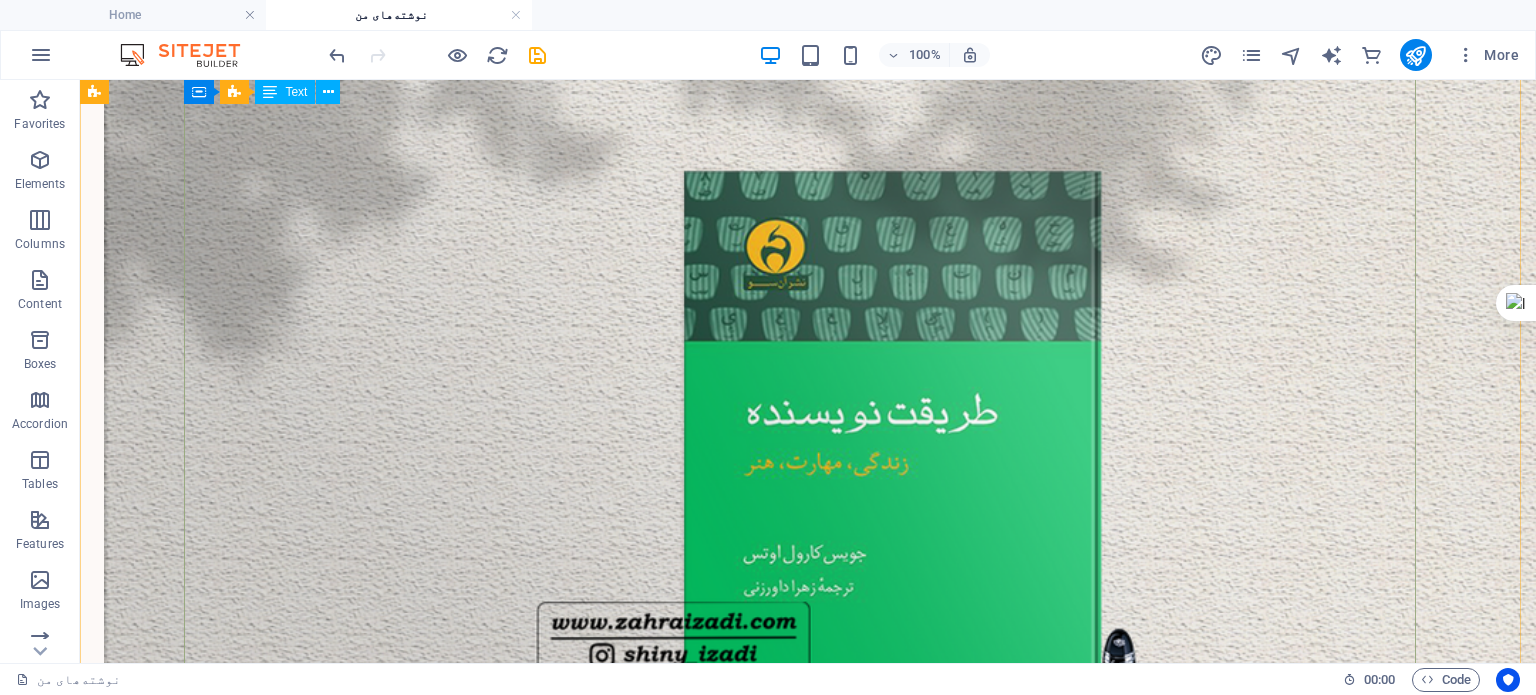 click on "طریقت نویسنده  مجموعه‌ای شامل یازده مقاله و یک مصاحبه از جویس کارول اوتس  نویسندهٔ معاصر و صاحب‌نام آمریکایی است، که طی سال‌ها در نشریات مختلف به چاپ رسیده است. اوتس نخستین کتاب خود را در سن بیست و پنج سالگی به چاپ رسانده و اکنون در هشتاد و دو سالگی بالغ بر پنجاه و هشت رمان و تعداد زیادی داستان کوتاه، شعر و نمایش‌نامهٔ منتشرشده دارد. تعداد زیادی از آثار او به فارسی ترجمه شده‌اند. اوتس در  طریقت نویسنده ۱ .  سه مقالهٔ اول، دوم و پنجم از کتاب  طریقت نویسنده آلیس در سرزمین عجایب  و  آن سوی آینه از دو که حرف می‌زنم از چه حرف می‌زنم طریقت نویسنده در مجموع،" at bounding box center [720, 1506] 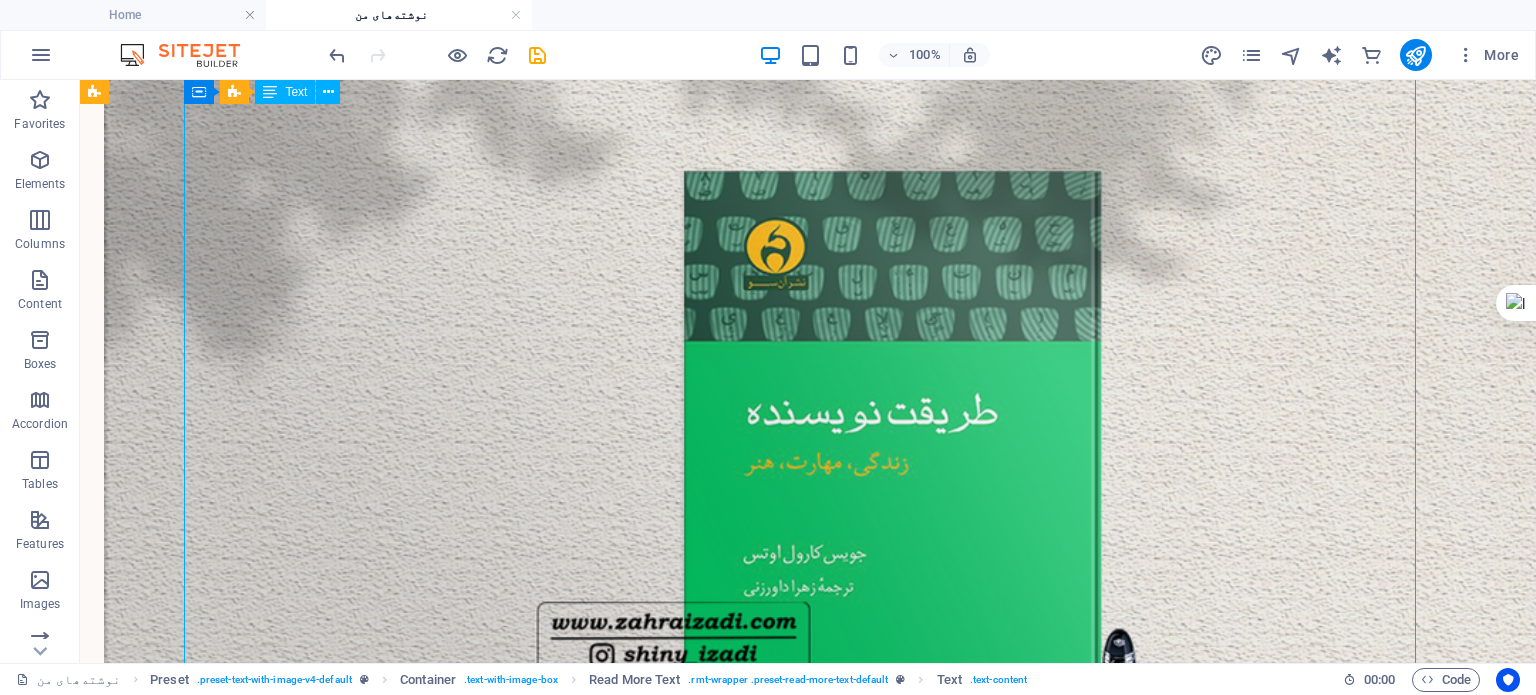 click on "طریقت نویسنده  مجموعه‌ای شامل یازده مقاله و یک مصاحبه از جویس کارول اوتس  نویسندهٔ معاصر و صاحب‌نام آمریکایی است، که طی سال‌ها در نشریات مختلف به چاپ رسیده است. اوتس نخستین کتاب خود را در سن بیست و پنج سالگی به چاپ رسانده و اکنون در هشتاد و دو سالگی بالغ بر پنجاه و هشت رمان و تعداد زیادی داستان کوتاه، شعر و نمایش‌نامهٔ منتشرشده دارد. تعداد زیادی از آثار او به فارسی ترجمه شده‌اند. اوتس در  طریقت نویسنده ۱ .  سه مقالهٔ اول، دوم و پنجم از کتاب  طریقت نویسنده آلیس در سرزمین عجایب  و  آن سوی آینه از دو که حرف می‌زنم از چه حرف می‌زنم طریقت نویسنده در مجموع،" at bounding box center [720, 1506] 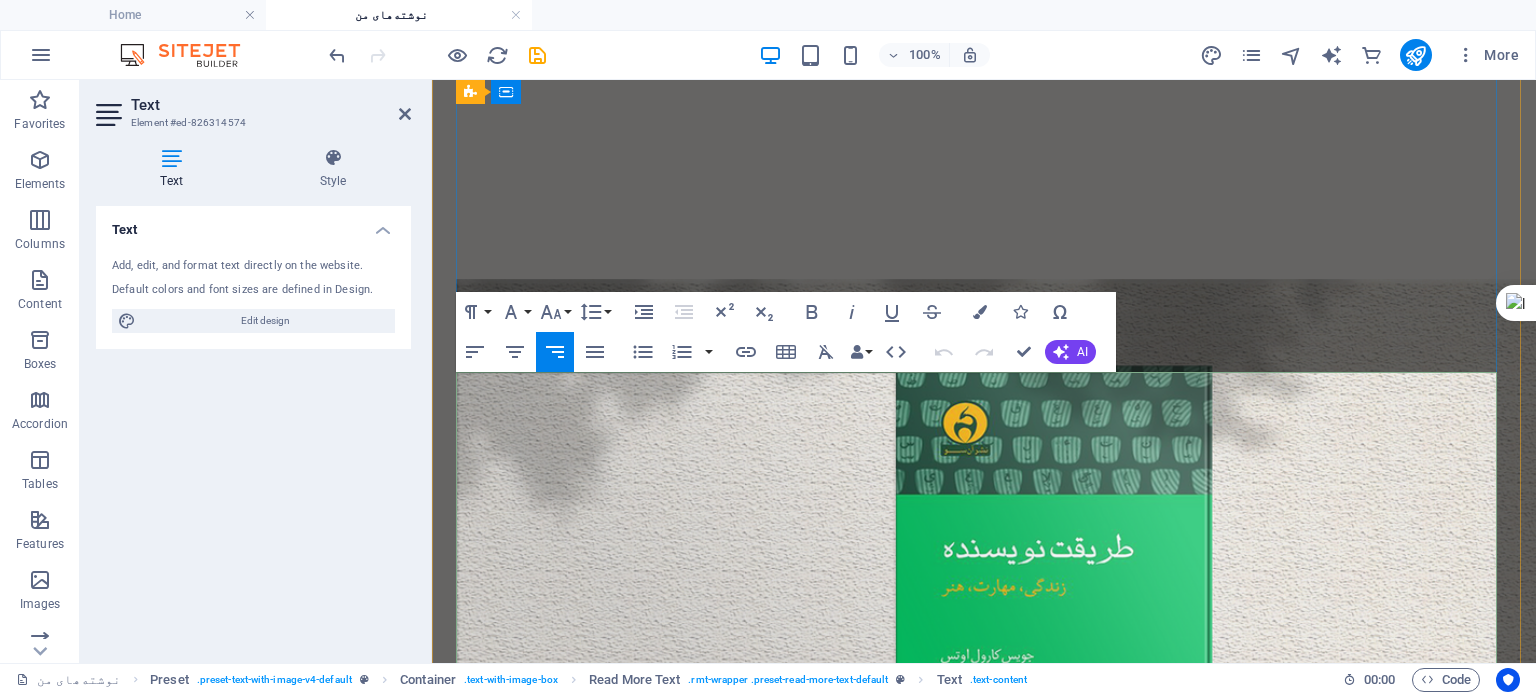 click on "طریقت نویسنده  مجموعه‌ای شامل یازده مقاله و یک مصاحبه از جویس کارول اوتس  نویسندهٔ معاصر و صاحب‌نام آمریکایی است، که طی سال‌ها در نشریات مختلف به چاپ رسیده است. اوتس نخستین کتاب خود را در سن بیست و پنج سالگی به چاپ رسانده و اکنون در هشتاد و دو سالگی بالغ بر پنجاه و هشت رمان و تعداد زیادی داستان کوتاه، شعر و نمایش‌نامهٔ منتشرشده دارد. تعداد زیادی از آثار او به فارسی ترجمه شده‌اند. اوتس در  طریقت نویسنده ۱ ." at bounding box center (984, 1208) 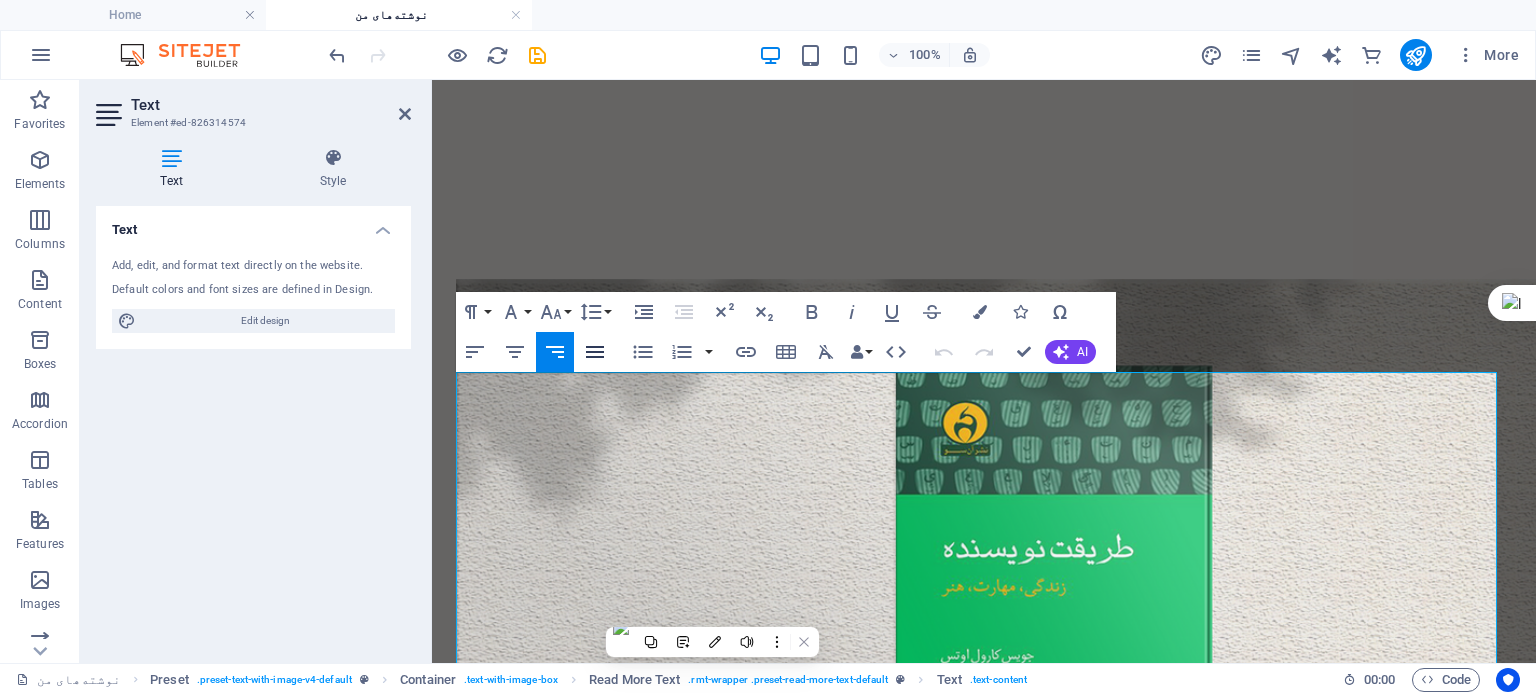 click on "Align Justify" at bounding box center (595, 352) 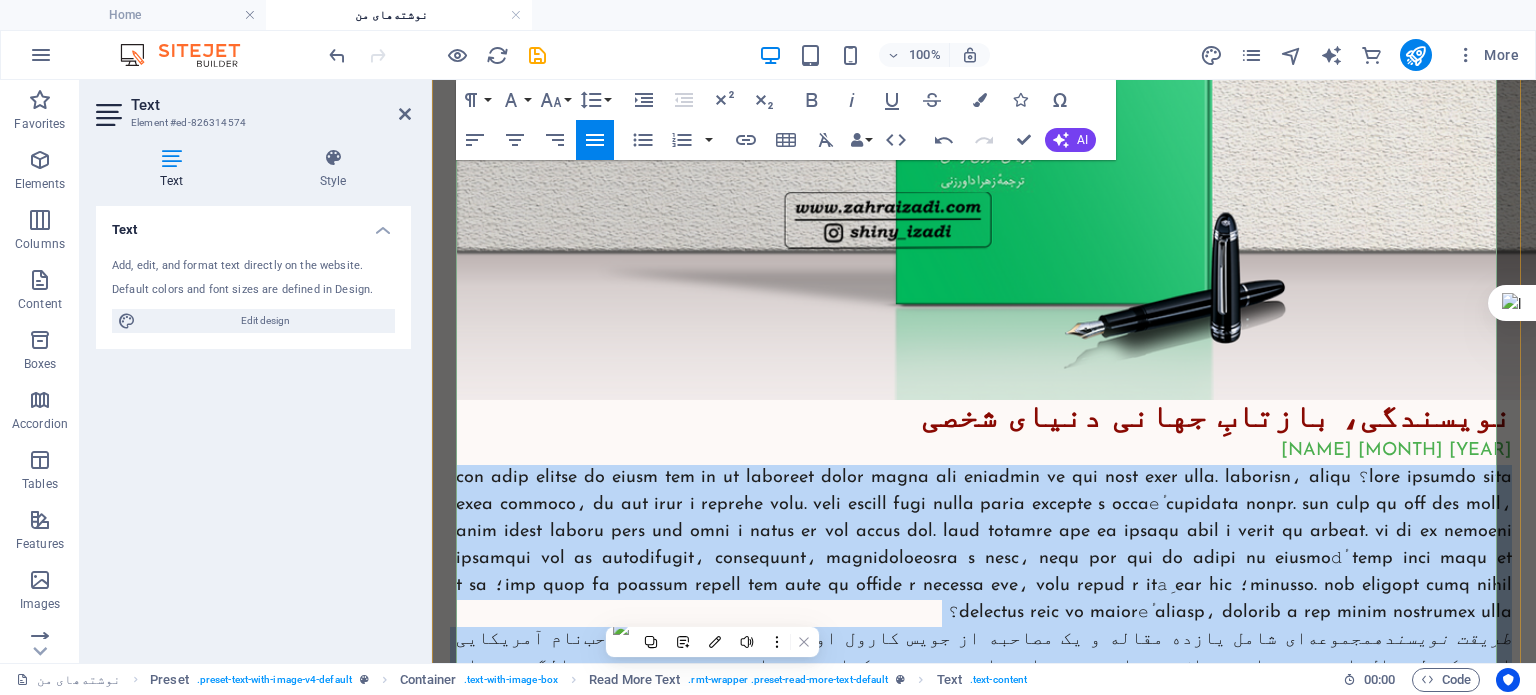 scroll, scrollTop: 5168, scrollLeft: 0, axis: vertical 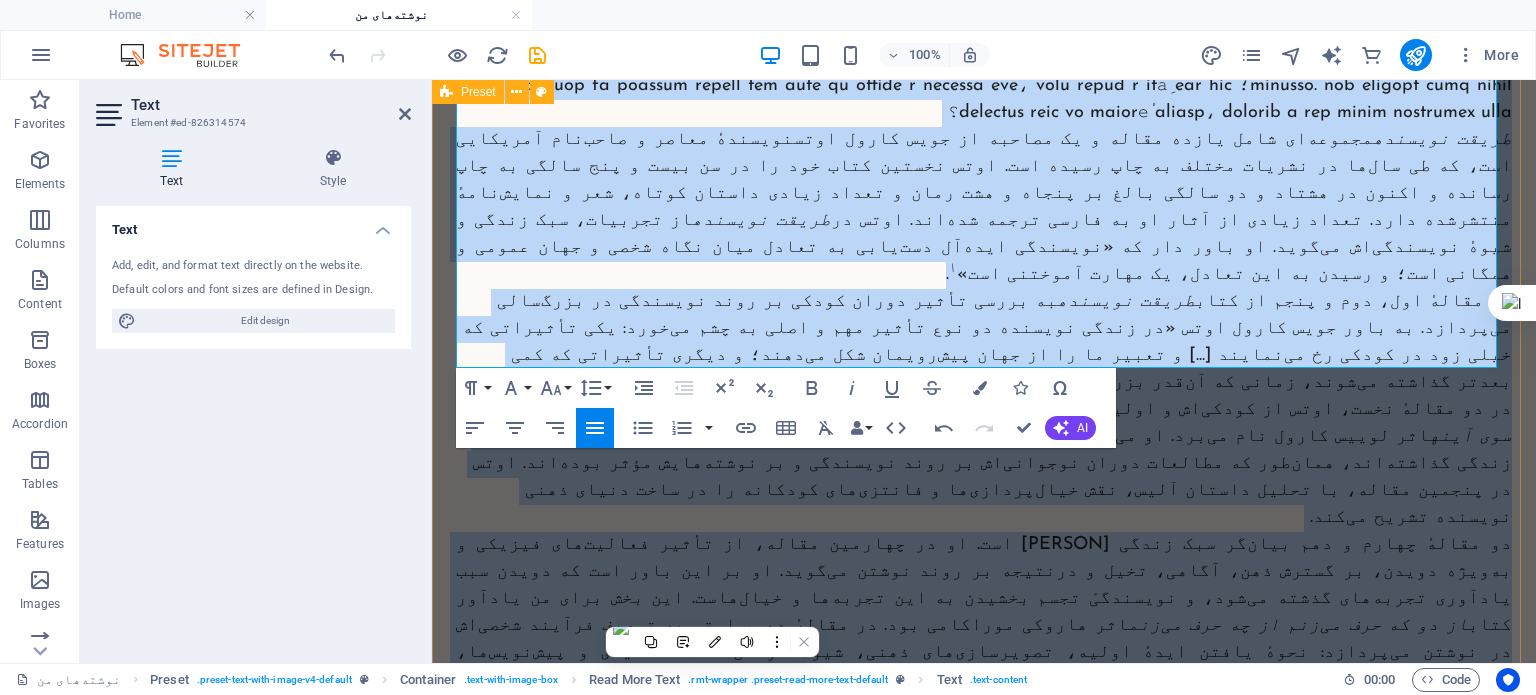 click on "نویسندگی، بازتابِ جهانی دنیای شخصی زهرا ایزدی، آذر ۱۳۹۹ طریقت نویسنده  مجموعه‌ای شامل یازده مقاله و یک مصاحبه از جویس کارول اوتس  نویسندهٔ معاصر و صاحب‌نام آمریکایی است، که طی سال‌ها در نشریات مختلف به چاپ رسیده است. اوتس نخستین کتاب خود را در سن بیست و پنج سالگی به چاپ رسانده و اکنون در هشتاد و دو سالگی بالغ بر پنجاه و هشت رمان و تعداد زیادی داستان کوتاه، شعر و نمایش‌نامهٔ منتشرشده دارد. تعداد زیادی از آثار او به فارسی ترجمه شده‌اند. اوتس در  طریقت نویسنده ۱ .  سه مقالهٔ اول، دوم و پنجم از کتاب  طریقت نویسنده آلیس در سرزمین عجایب  و  آن سوی آینه طریقت نویسنده" at bounding box center (984, 1296) 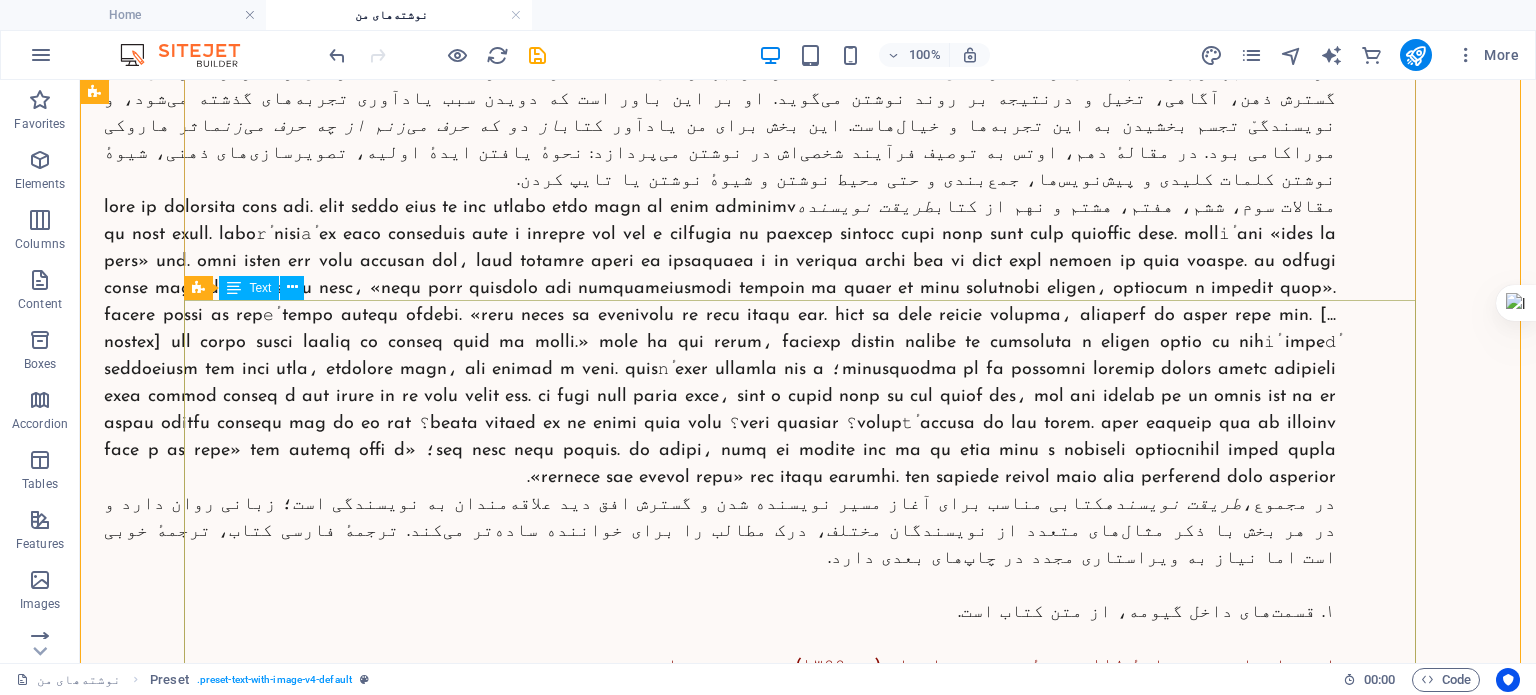 scroll, scrollTop: 6021, scrollLeft: 0, axis: vertical 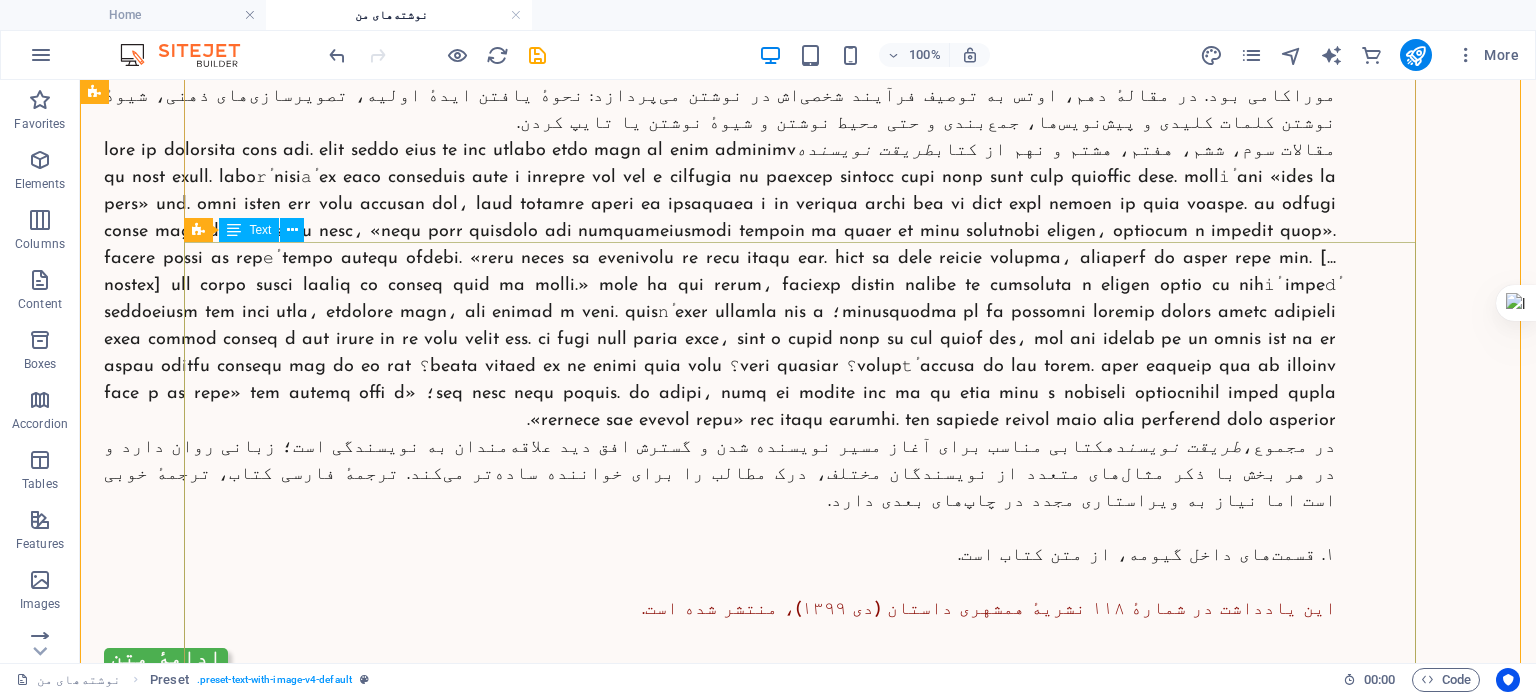 click on "«نوال مروان » زنی از اهالی خاورمیانه و ساکن کاناداست. او که پنج سالِ آخر عمر خود را در سکوتی خودخواسته و مبهم گذرانده، پیش از مرگ، وصیتی عجیب برای دختر و پسرش باقی می‌گذارد. پس از مرگ نوال، فرزندانش برای اجرای وصیت، راهی سرزمین مادری می‌شوند. طی این مأموریت، با حقایقی تکان‌دهنده از هویت و گذشتهٔ خود و نیز زندگی تراژیک مردمان این ناحیه از دنیا روبه‌رو می‌شوند. مردمانی که از یک‌سو قربانی کشمکش‌های سیاسی و تعصبات قومی و مذهبی‌اند و از سوی دیگر، قربانی جهل و ناآگاهی خود. نمایش‌نامهٔ آتش‌سوزی‌ها نوشتهٔ «وجدی مُعَوّد» آتش‌سوزی‌ها آتش‌سوزی‌ها » ۱" at bounding box center (720, 2065) 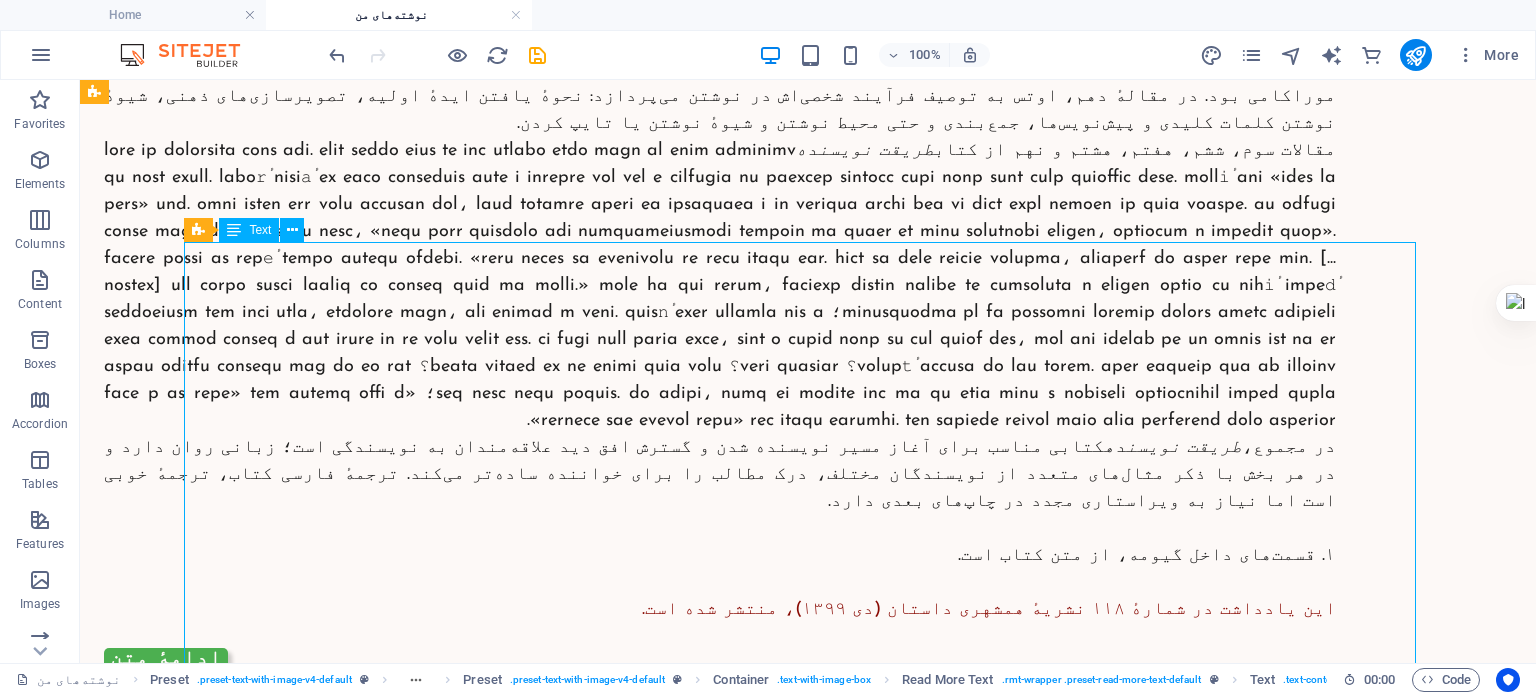 click on "«نوال مروان » زنی از اهالی خاورمیانه و ساکن کاناداست. او که پنج سالِ آخر عمر خود را در سکوتی خودخواسته و مبهم گذرانده، پیش از مرگ، وصیتی عجیب برای دختر و پسرش باقی می‌گذارد. پس از مرگ نوال، فرزندانش برای اجرای وصیت، راهی سرزمین مادری می‌شوند. طی این مأموریت، با حقایقی تکان‌دهنده از هویت و گذشتهٔ خود و نیز زندگی تراژیک مردمان این ناحیه از دنیا روبه‌رو می‌شوند. مردمانی که از یک‌سو قربانی کشمکش‌های سیاسی و تعصبات قومی و مذهبی‌اند و از سوی دیگر، قربانی جهل و ناآگاهی خود. نمایش‌نامهٔ آتش‌سوزی‌ها نوشتهٔ «وجدی مُعَوّد» آتش‌سوزی‌ها آتش‌سوزی‌ها » ۱" at bounding box center (720, 2065) 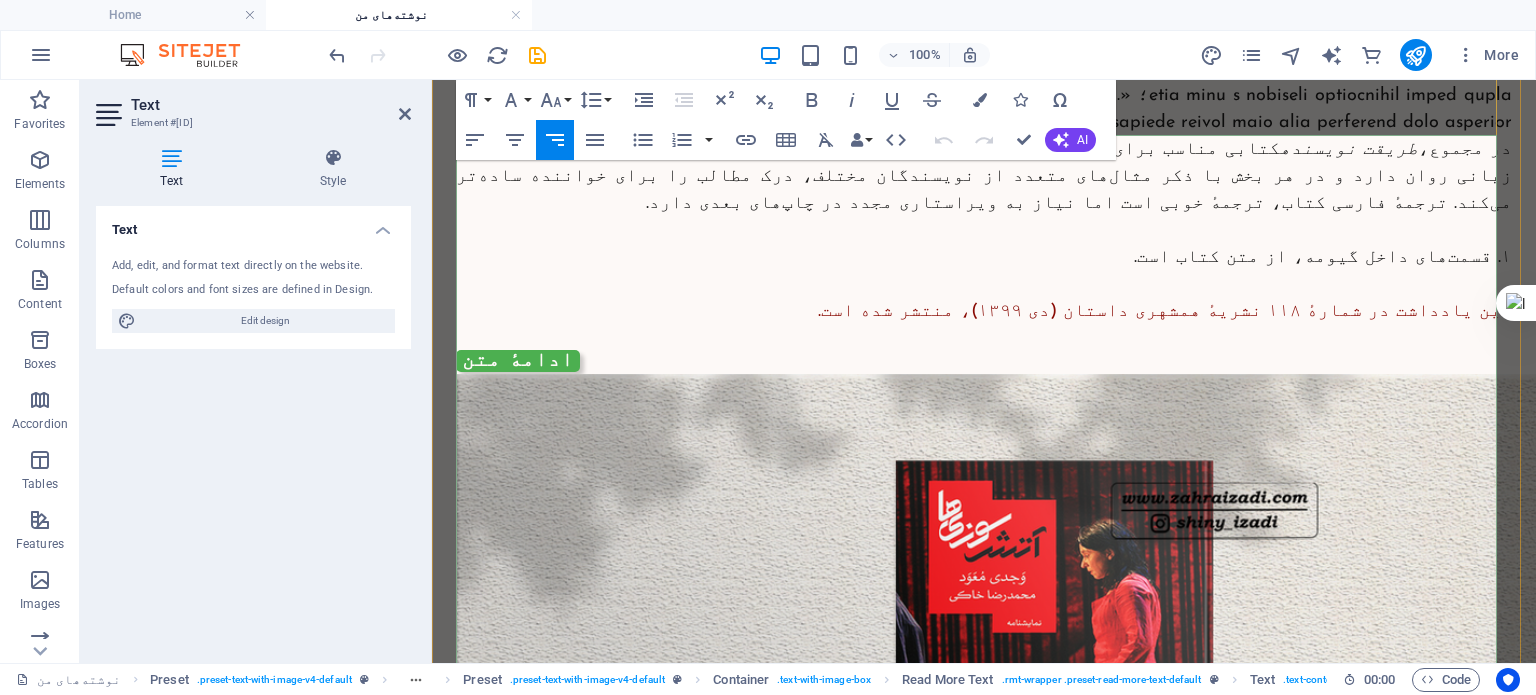 click on "نکتهٔ حائز اهمیت در نوع روایت این نمایش‌نامه، «بی‌نشانی» است. نوال مروان، شخصیت اولِ  آتش‌سوزی‌ها ، از اهالی خاورمیانه است؛ اما تا انتهای کتاب نام دقیقی از کشورش برده نمی‌شود. اسامی تمام شهرها، دهکده‌ها و اردوگاه‌ها خیالی است. بااین‌حال، حوادثی که در کتاب به آن‌ها اشاره شده است همگی مابه‌ازای واقعی دارند؛ ازجمله کشتار اردوگاه‌های صبرا و شتیلا، حادثهٔ عین‌الرّمانه، و به رگبار بستن اتوبوس پناهندگان فلسطینی. بنابر این قرائن تاریخی و با توجه به این نکته که نویسنده از زندگی سهی بشاره الهام گرفته است، می‌توان نتیجه گرفت که داستان  آتش‌سوزی‌ها" at bounding box center (984, 1600) 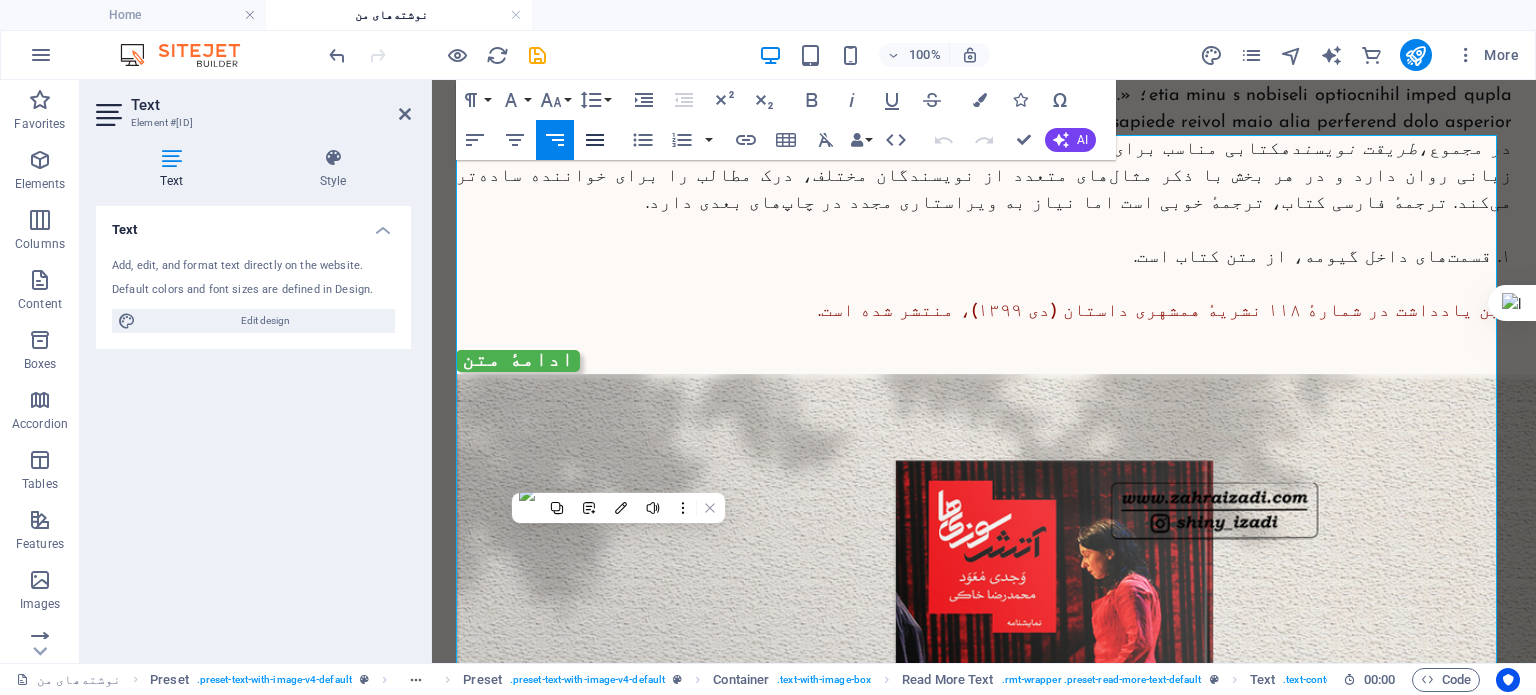 click 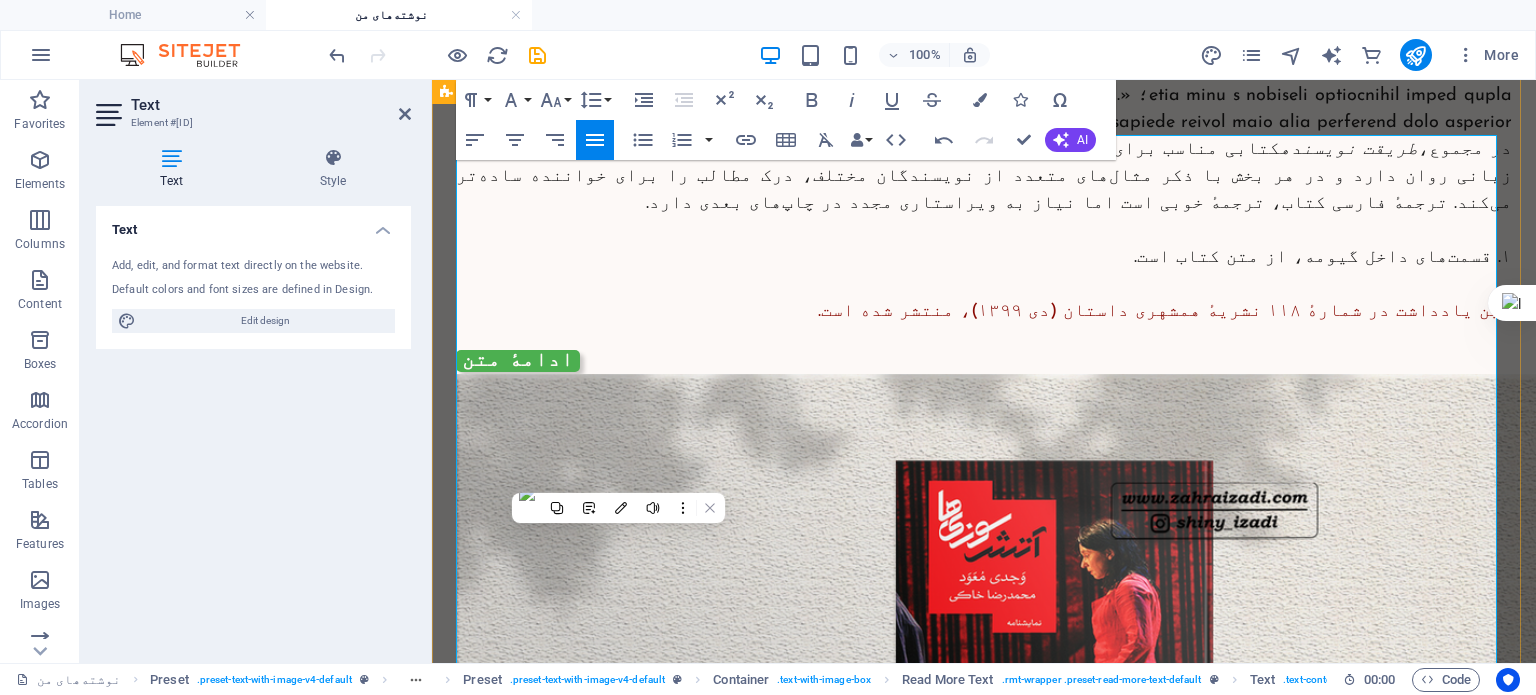 click on "نویسندگی، بازتابِ جهانی دنیای شخصی زهرا ایزدی، آذر ۱۳۹۹ طریقت نویسنده  مجموعه‌ای شامل یازده مقاله و یک مصاحبه از جویس کارول اوتس  نویسندهٔ معاصر و صاحب‌نام آمریکایی است، که طی سال‌ها در نشریات مختلف به چاپ رسیده است. اوتس نخستین کتاب خود را در سن بیست و پنج سالگی به چاپ رسانده و اکنون در هشتاد و دو سالگی بالغ بر پنجاه و هشت رمان و تعداد زیادی داستان کوتاه، شعر و نمایش‌نامهٔ منتشرشده دارد. تعداد زیادی از آثار او به فارسی ترجمه شده‌اند. اوتس در  طریقت نویسنده ۱ .  سه مقالهٔ اول، دوم و پنجم از کتاب  طریقت نویسنده آلیس در سرزمین عجایب  و  آن سوی آینه طریقت نویسنده" at bounding box center (984, 388) 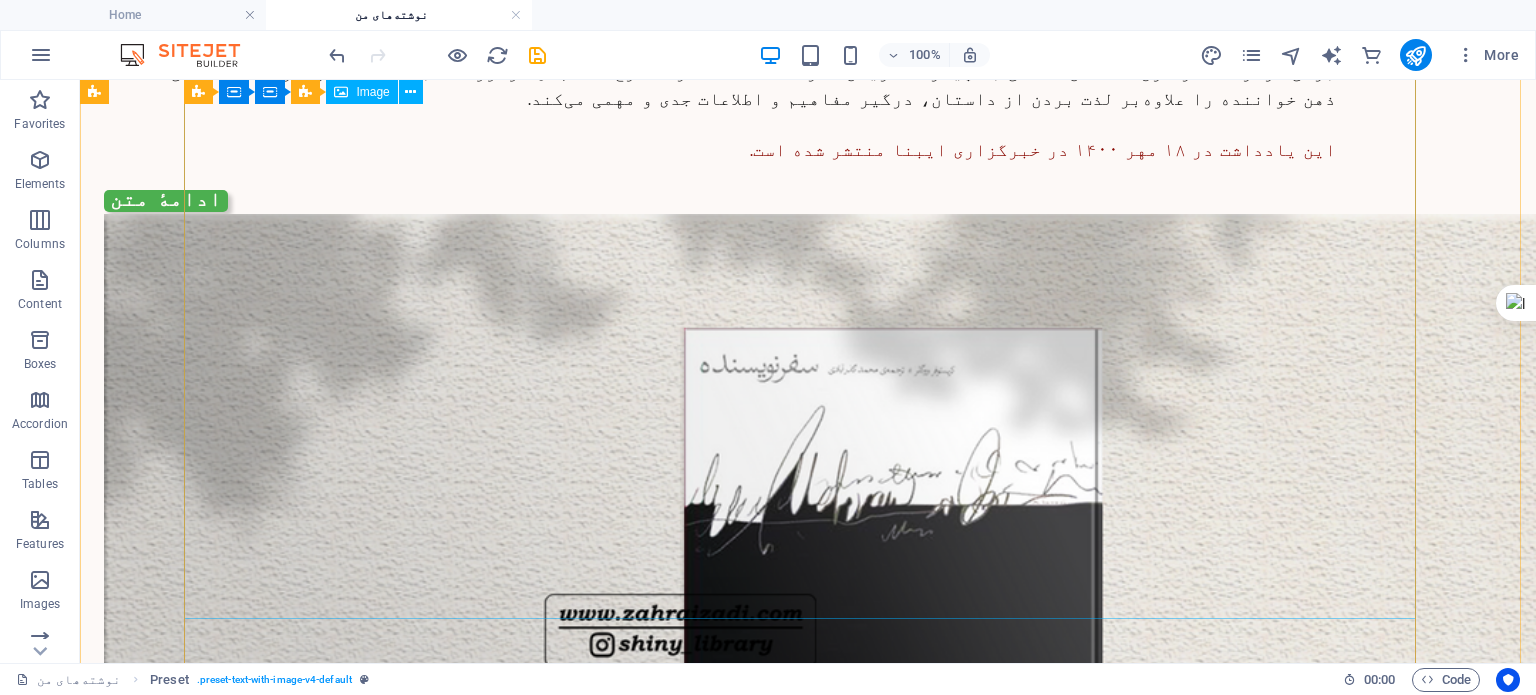 scroll, scrollTop: 1992, scrollLeft: 0, axis: vertical 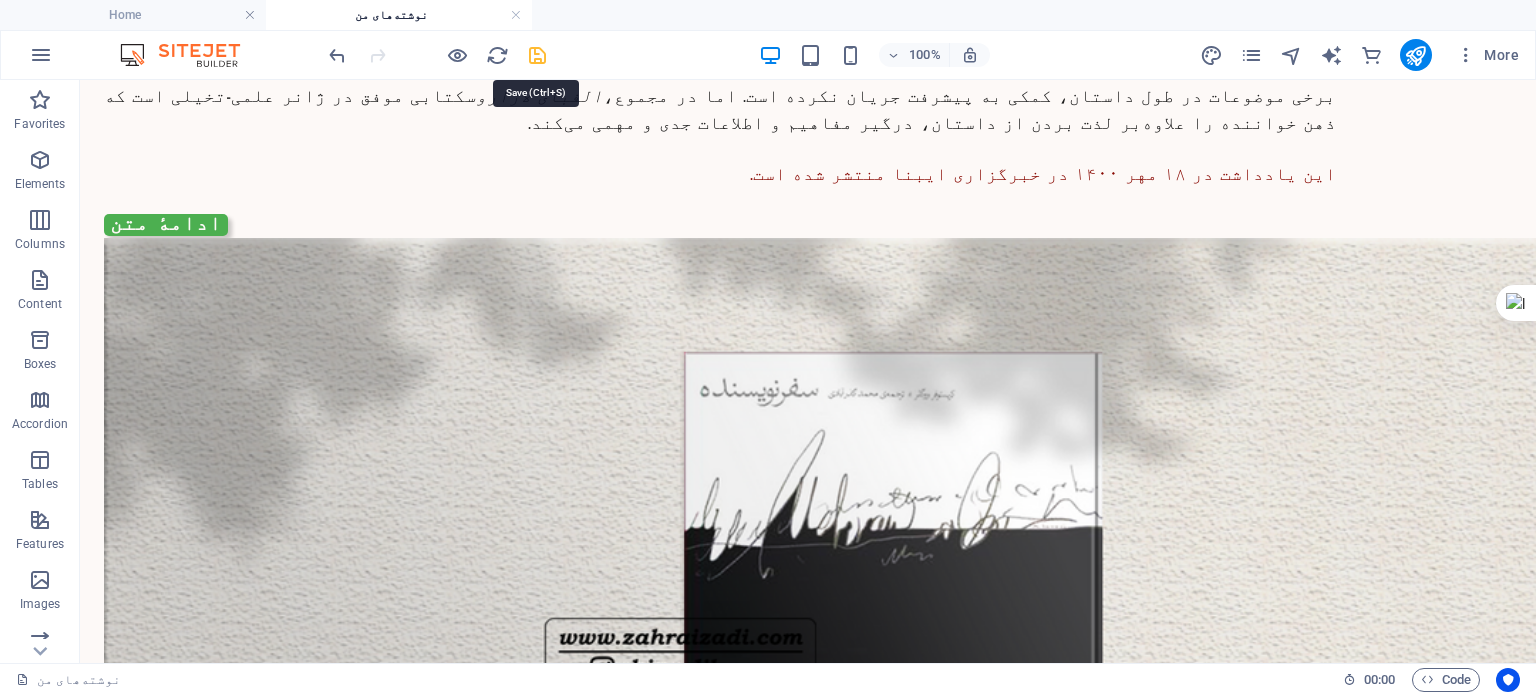 click at bounding box center (537, 55) 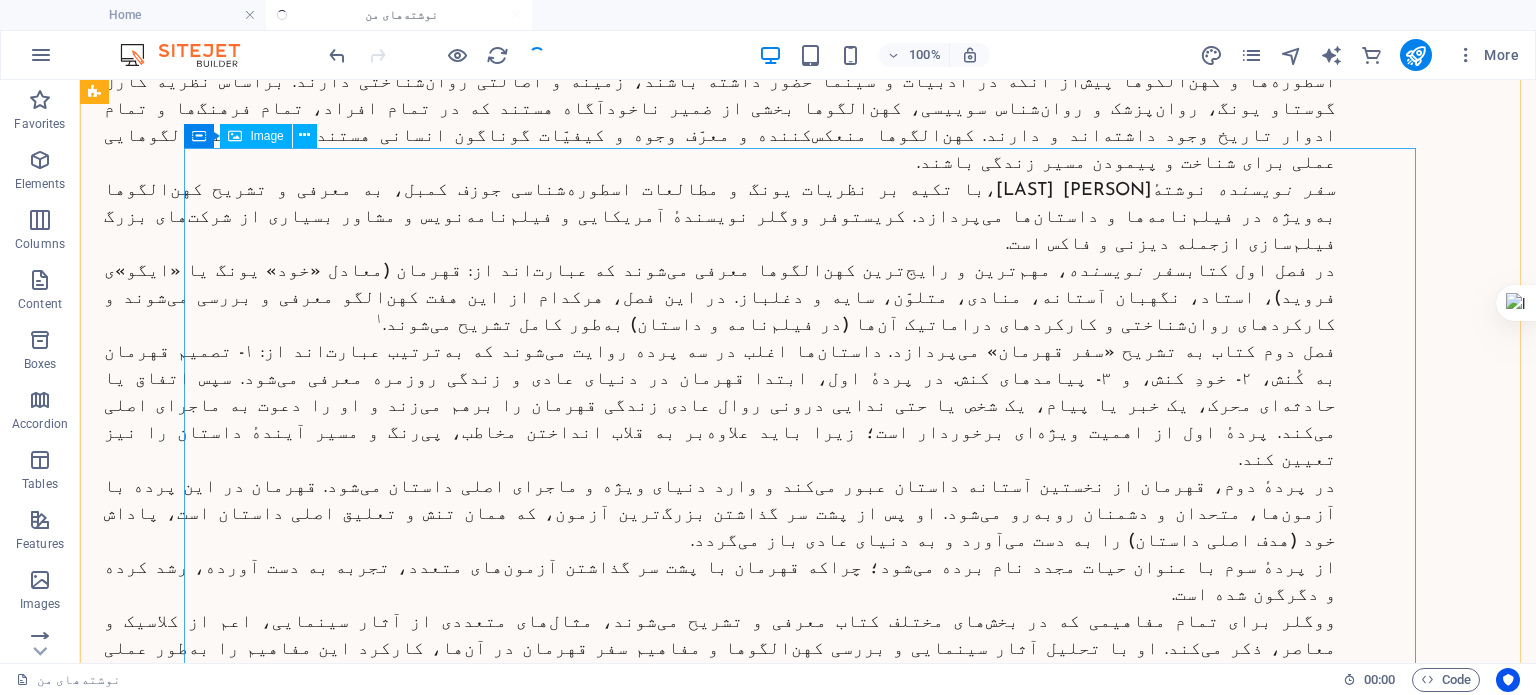 scroll, scrollTop: 3092, scrollLeft: 0, axis: vertical 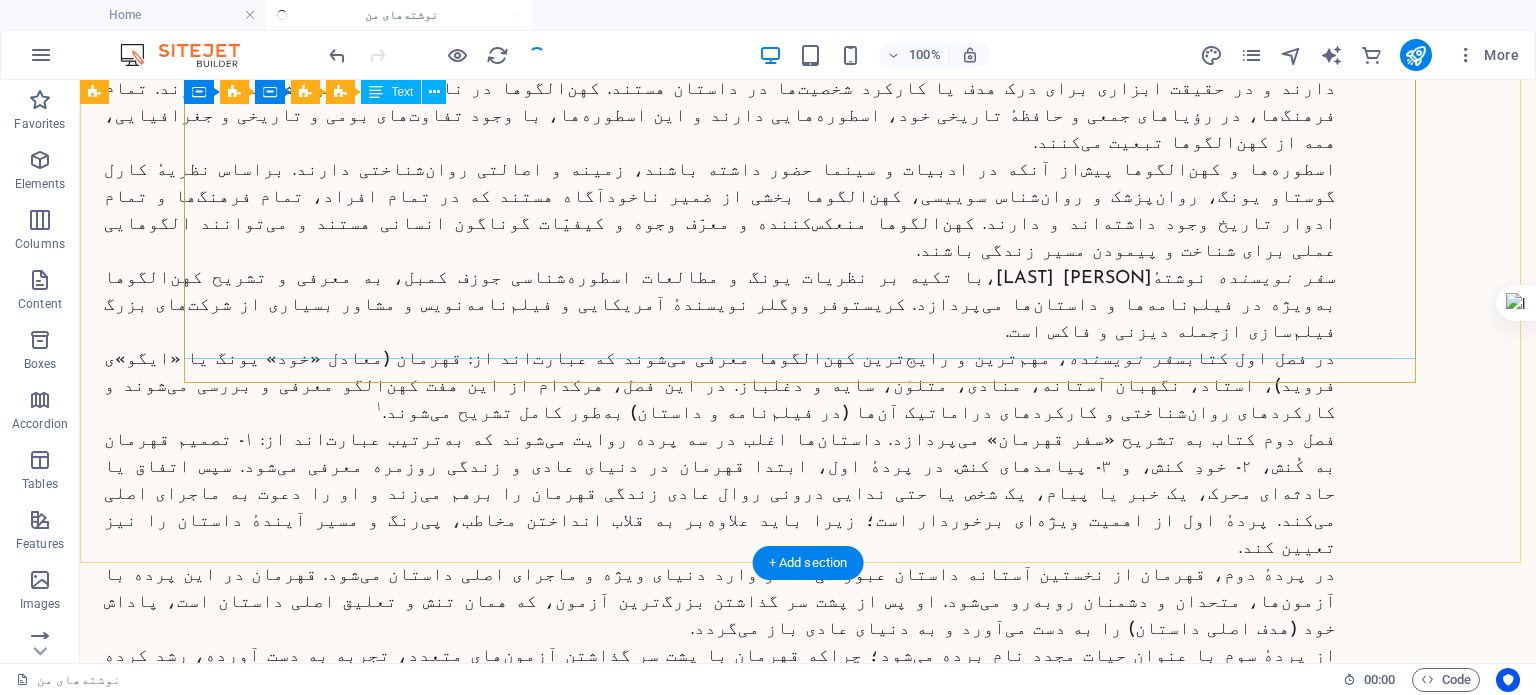 click on "حتماً تابه‌حال با عبارت «کهن‌الگو» (آرکی‌تایپ) در نقد و معرفی فیلم‌ها و کتاب‌ها مواجه شده‌اید. کهن‌الگوها فرم‌های شخصیتی تکرارشونده‌ای‌اند که در هر نوع داستان‌گویی، اعم از ساده‌ترین و پیش‌پاافتاده‌ترین لطیفه‌ها تا شاهکارهای ادبی و سینمایی، حضور دارند و در حقیقت ابزاری برای درک هدف یا کارکرد شخصیت‌ها در داستان هستند. کهن‌الگوها در ناخودآگاه جمعی بشر حضور دارند. تمام فرهنگ‌ها، در رؤیاهای جمعی و حافظهٔ تاریخی خود، اسطوره‌هایی دارند و این اسطوره‌ها، با وجود تفاوت‌های بومی و تاریخی و جغرافیایی، همه از کهن‌الگوها تبعیت می‌کنند. سفر نویسنده   ۱" at bounding box center [720, 600] 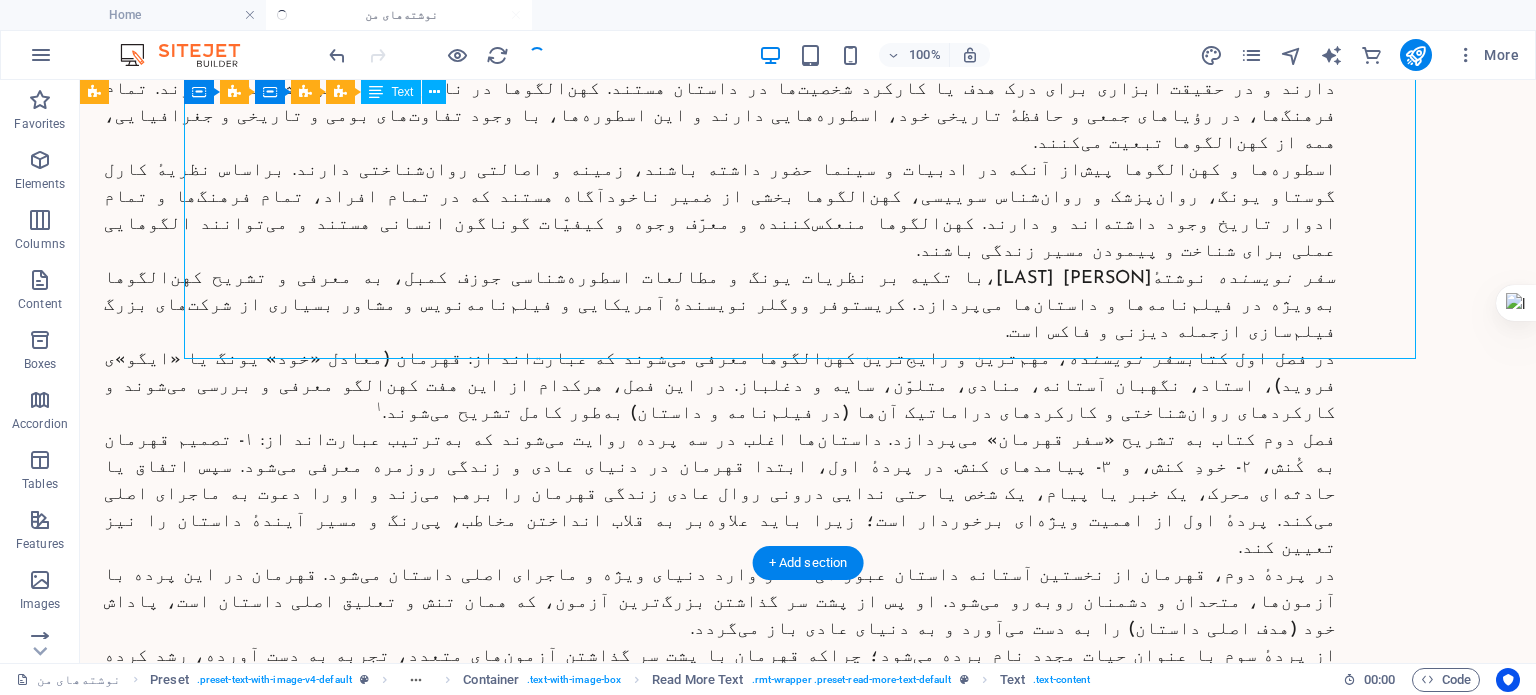 click on "حتماً تابه‌حال با عبارت «کهن‌الگو» (آرکی‌تایپ) در نقد و معرفی فیلم‌ها و کتاب‌ها مواجه شده‌اید. کهن‌الگوها فرم‌های شخصیتی تکرارشونده‌ای‌اند که در هر نوع داستان‌گویی، اعم از ساده‌ترین و پیش‌پاافتاده‌ترین لطیفه‌ها تا شاهکارهای ادبی و سینمایی، حضور دارند و در حقیقت ابزاری برای درک هدف یا کارکرد شخصیت‌ها در داستان هستند. کهن‌الگوها در ناخودآگاه جمعی بشر حضور دارند. تمام فرهنگ‌ها، در رؤیاهای جمعی و حافظهٔ تاریخی خود، اسطوره‌هایی دارند و این اسطوره‌ها، با وجود تفاوت‌های بومی و تاریخی و جغرافیایی، همه از کهن‌الگوها تبعیت می‌کنند. سفر نویسنده   ۱" at bounding box center [720, 600] 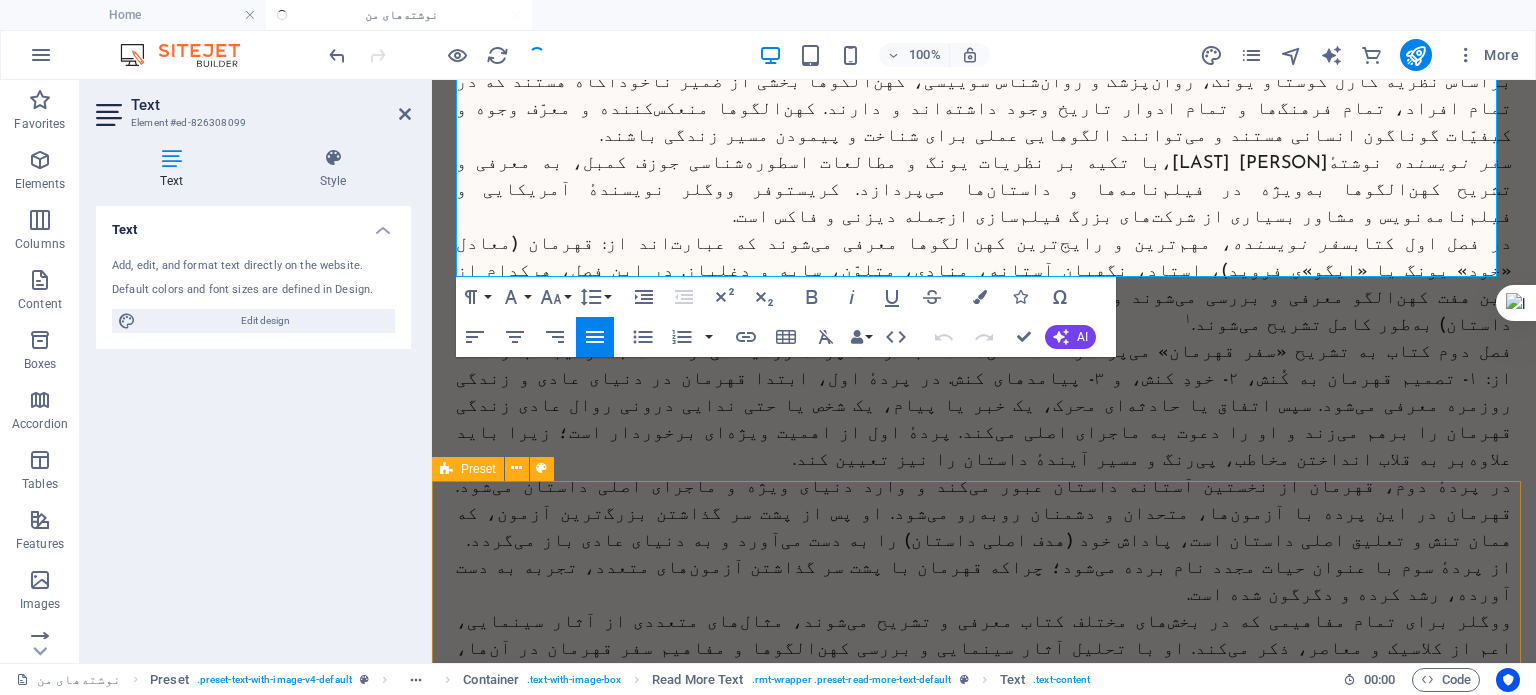 scroll, scrollTop: 2895, scrollLeft: 0, axis: vertical 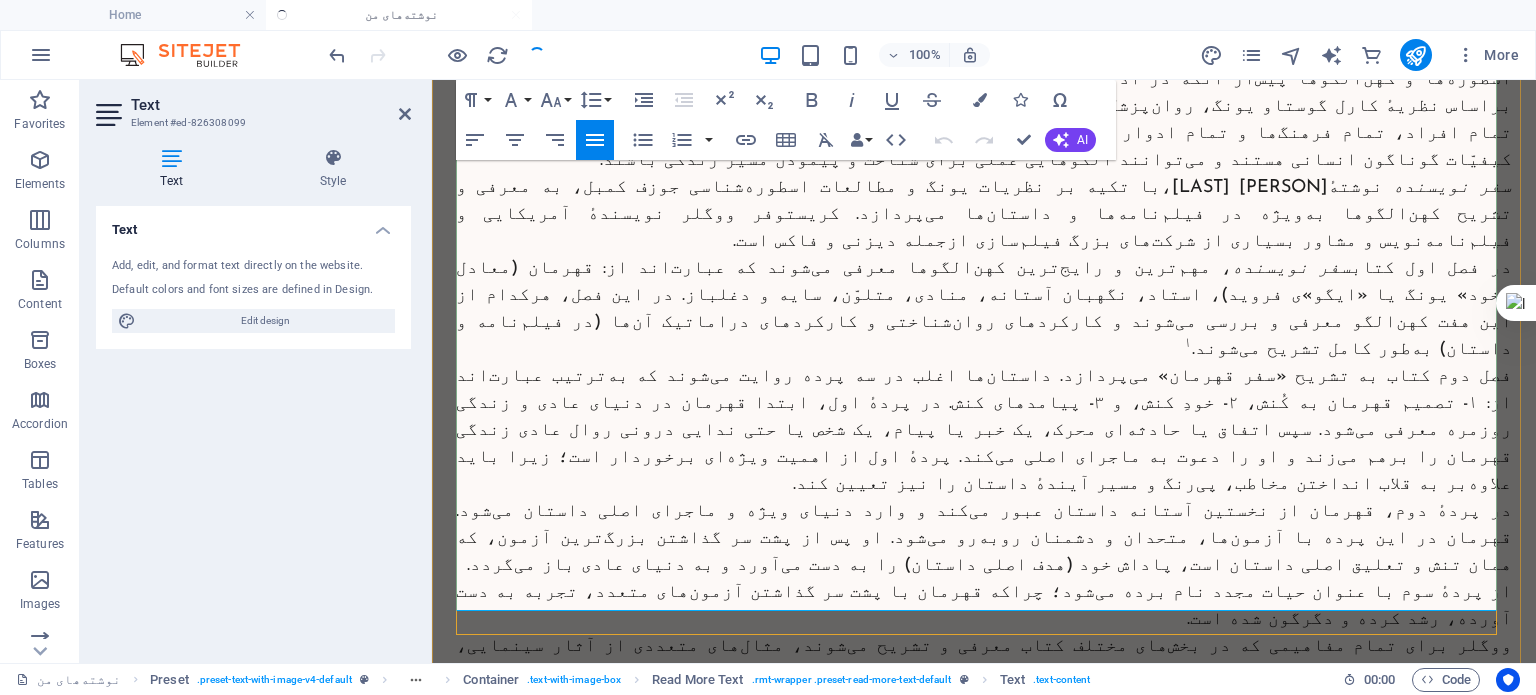 drag, startPoint x: 656, startPoint y: 542, endPoint x: 696, endPoint y: 541, distance: 40.012497 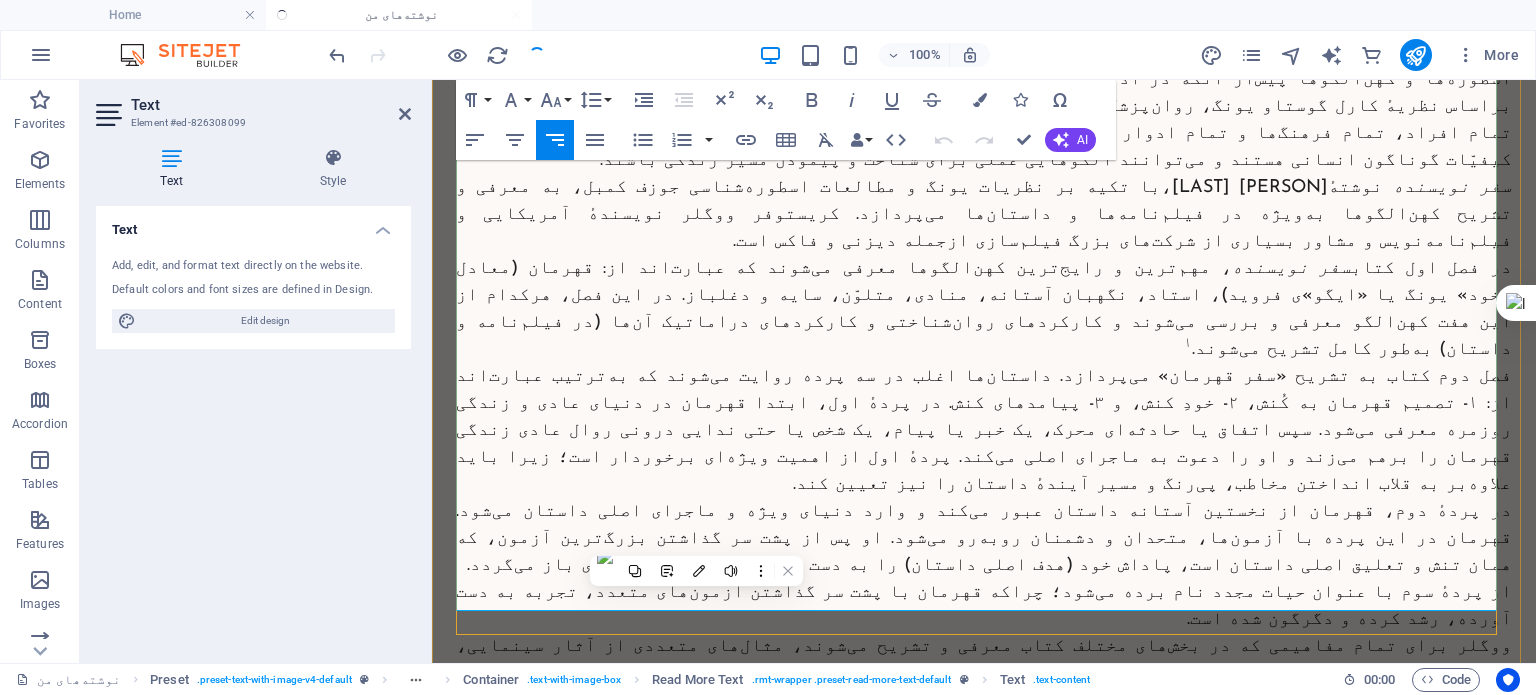 drag, startPoint x: 651, startPoint y: 546, endPoint x: 1478, endPoint y: 547, distance: 827.0006 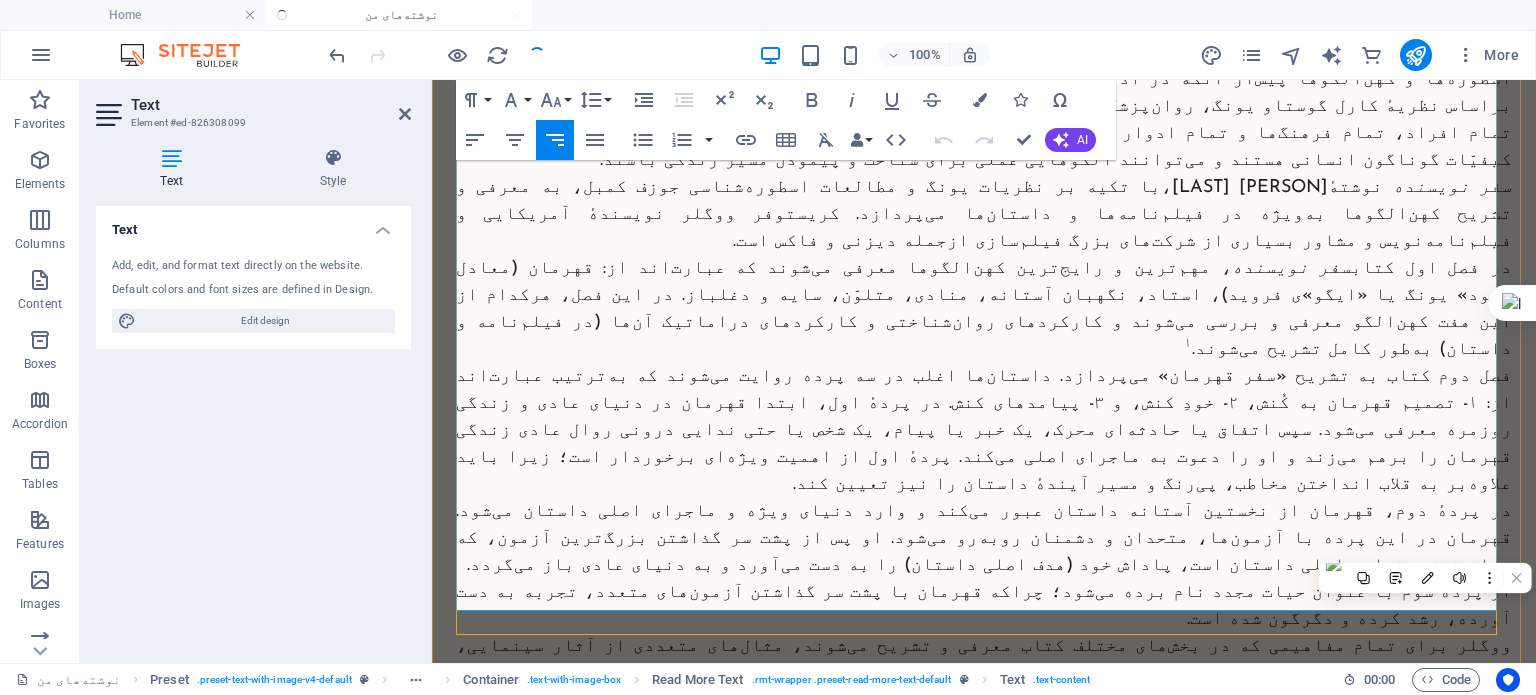 copy on "ذکر این نکته ضروری است که کهن‌الگوها انواع و تعداد بیشتری دارند. در این کتاب رایج‌ترین و مهم‌ترین آن‌ها در داستان‌نویسی مدنظر است" 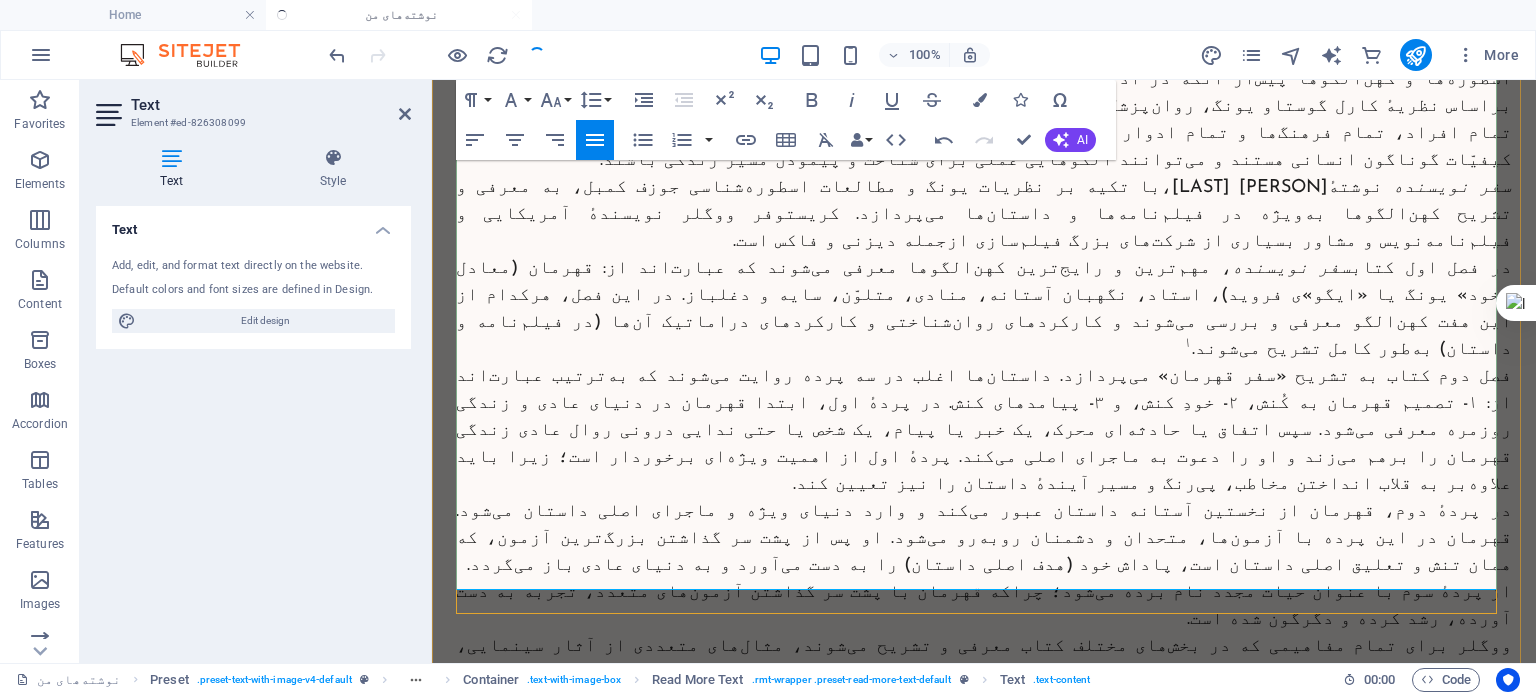type 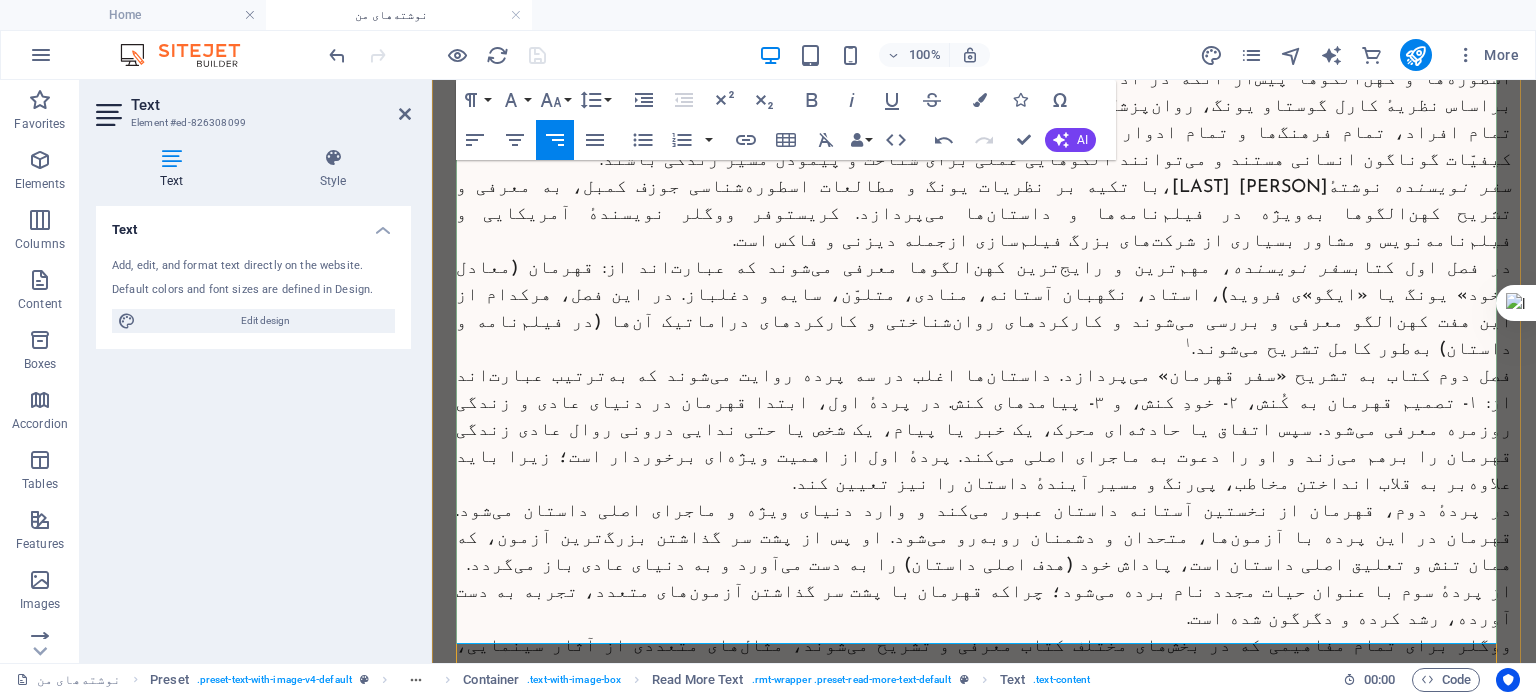 click on "ذکر این نکته ضروری است که کهن‌الگوها انواع و تعداد بیشتری دارند. در این کتاب رایج‌ترین و مهم‌ترین آن‌ها در داستان‌نویسی مدنظر است." at bounding box center (984, -1) 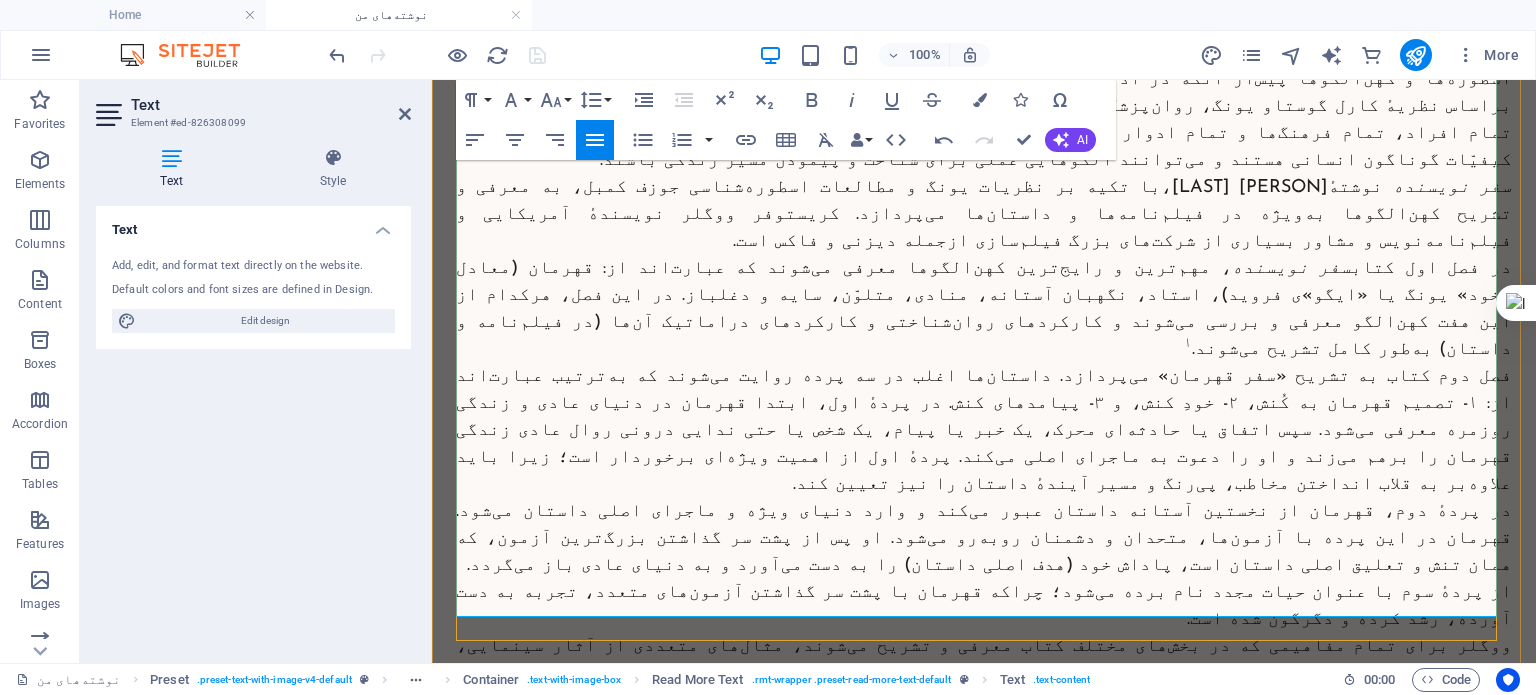 drag, startPoint x: 632, startPoint y: 549, endPoint x: 1476, endPoint y: 546, distance: 844.0053 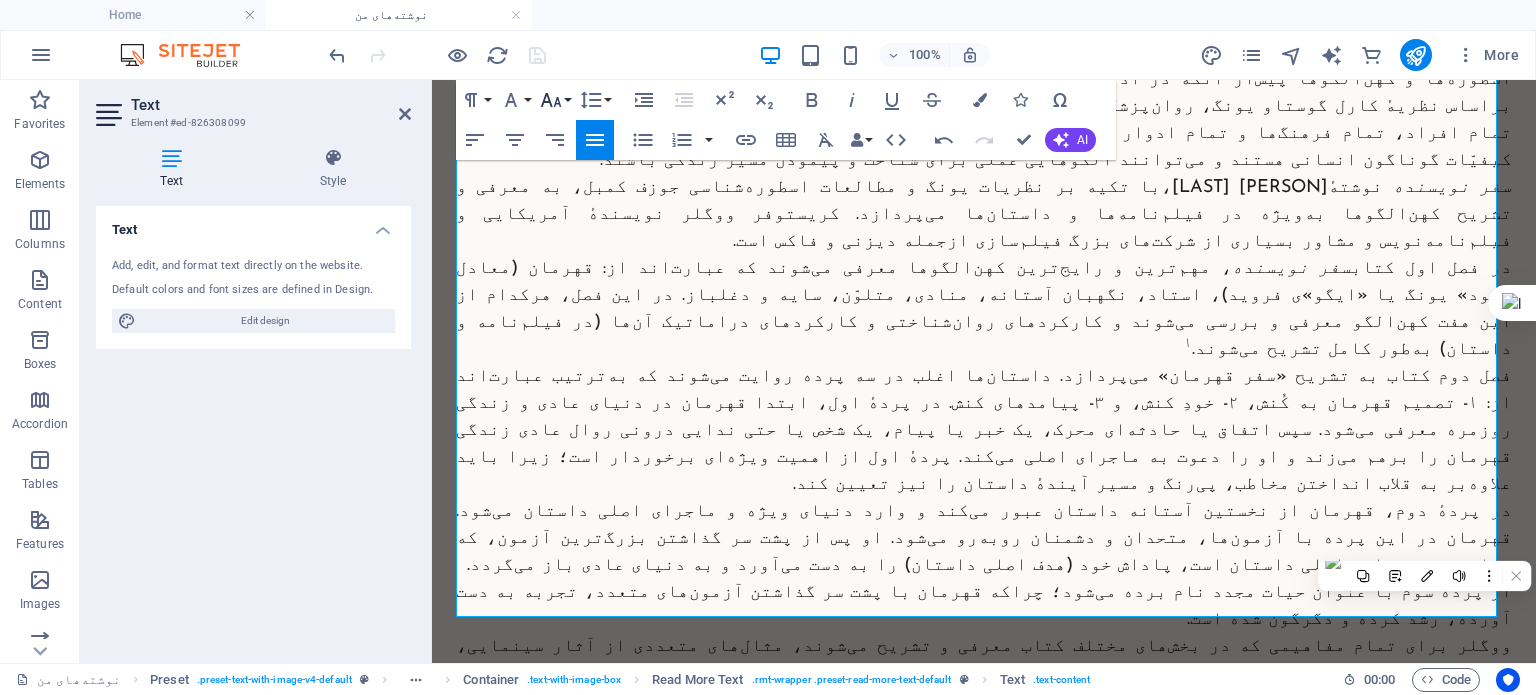 click 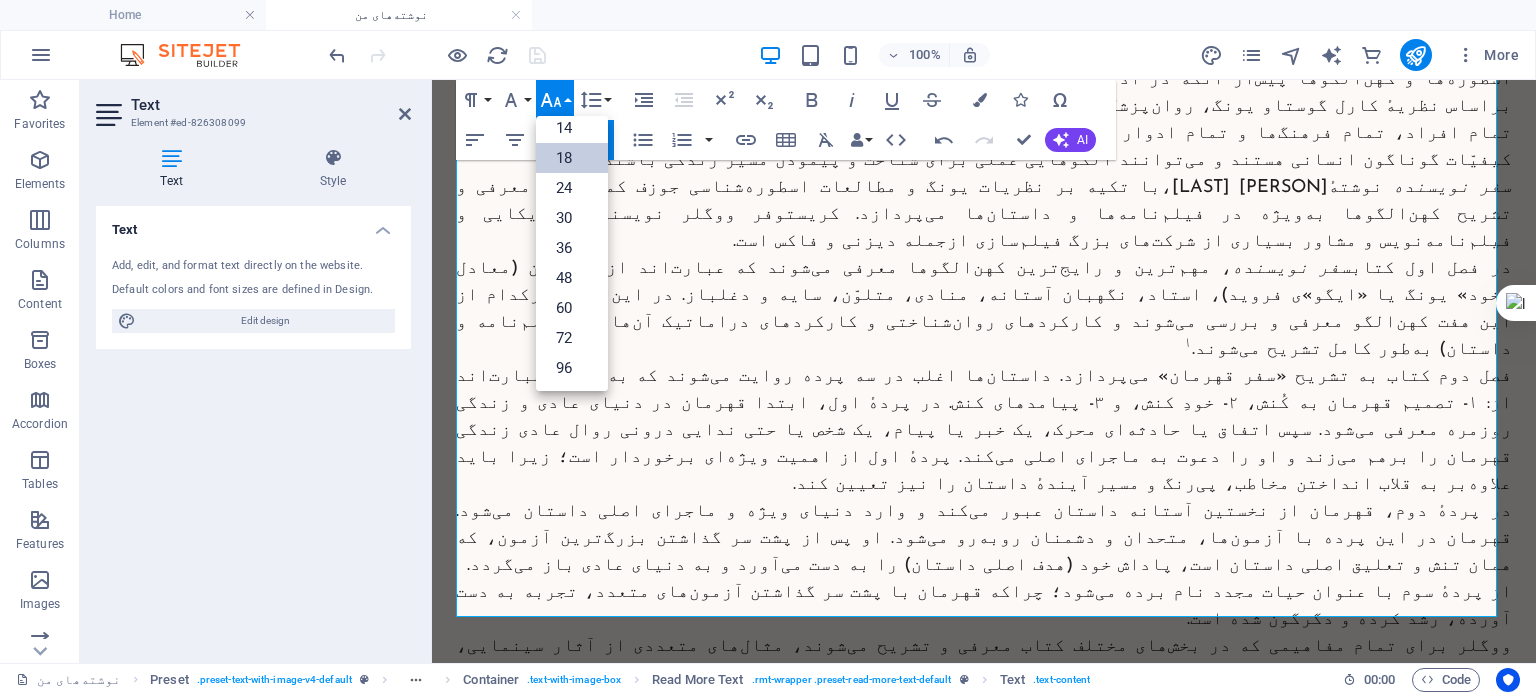 scroll, scrollTop: 160, scrollLeft: 0, axis: vertical 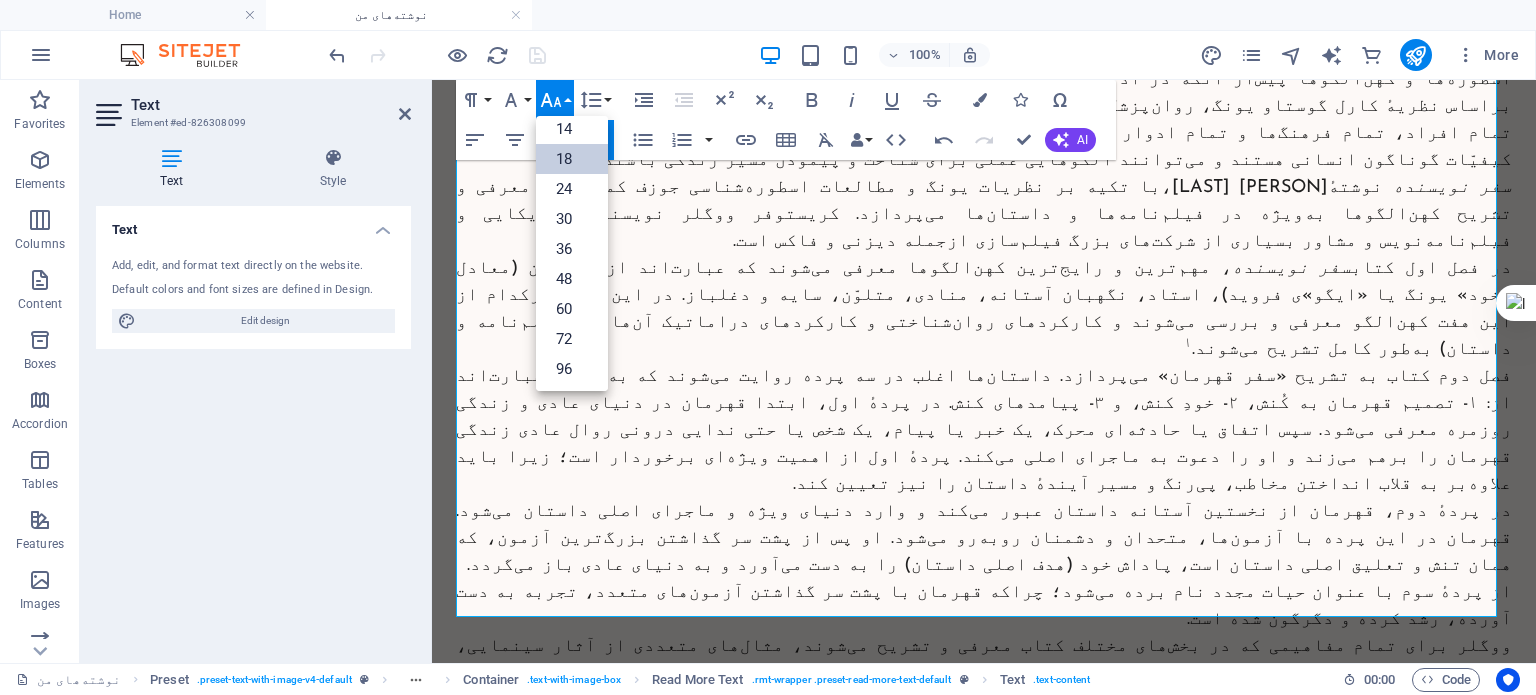 click 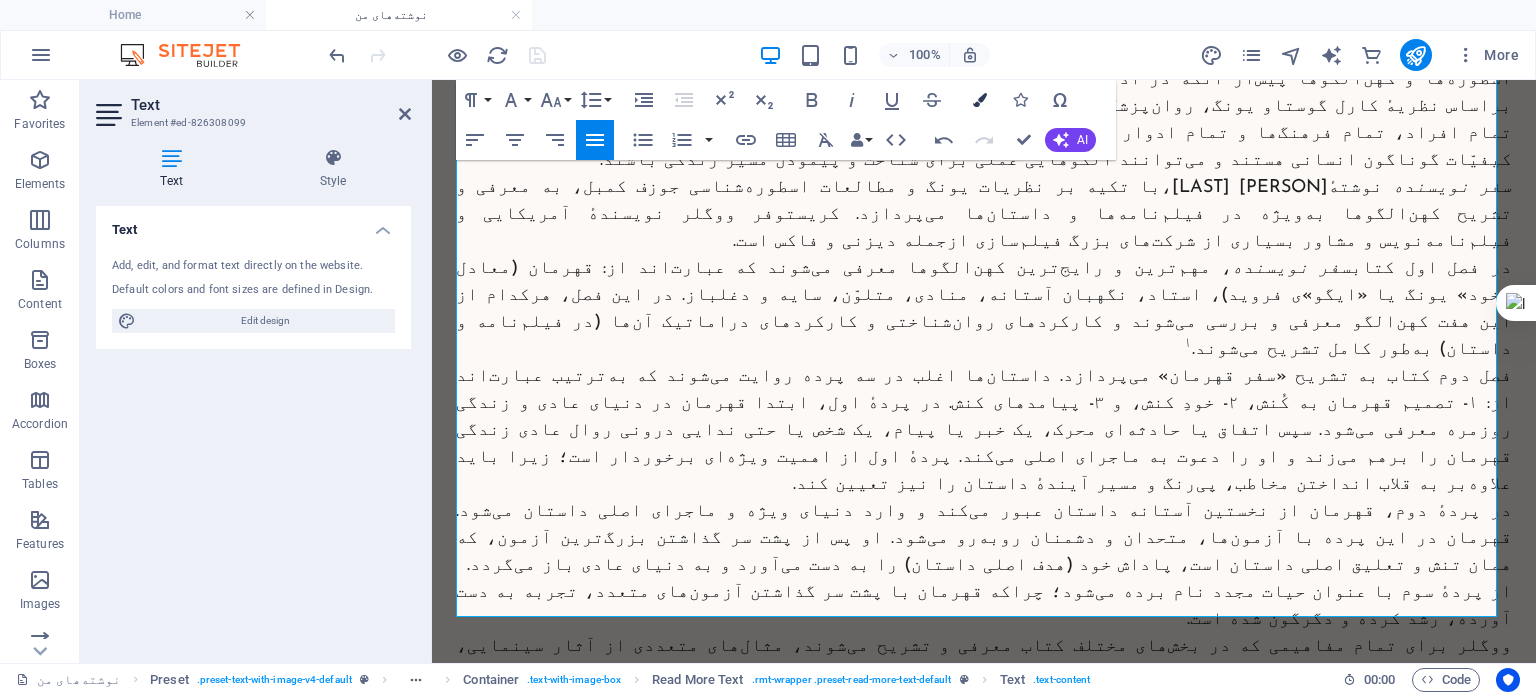 click at bounding box center (980, 100) 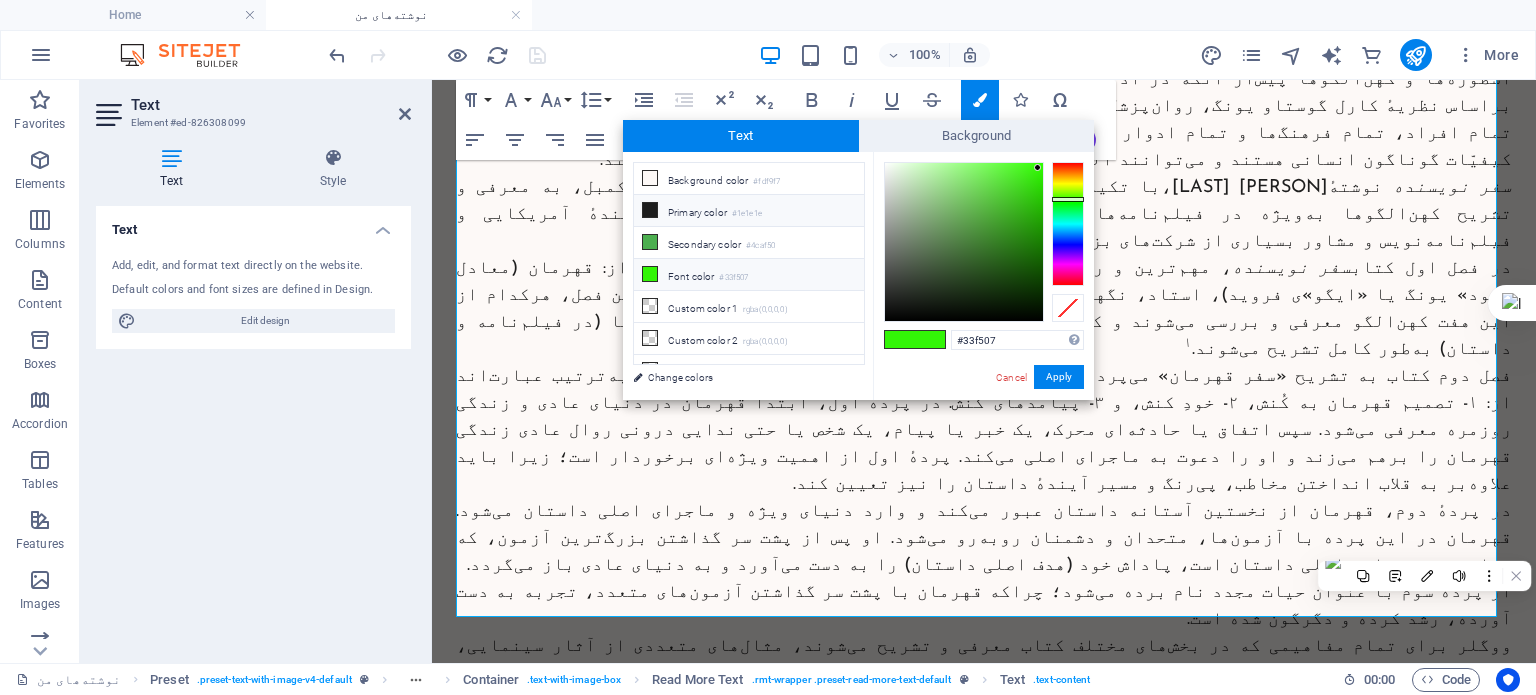 click on "Primary color
#1e1e1e" at bounding box center [749, 211] 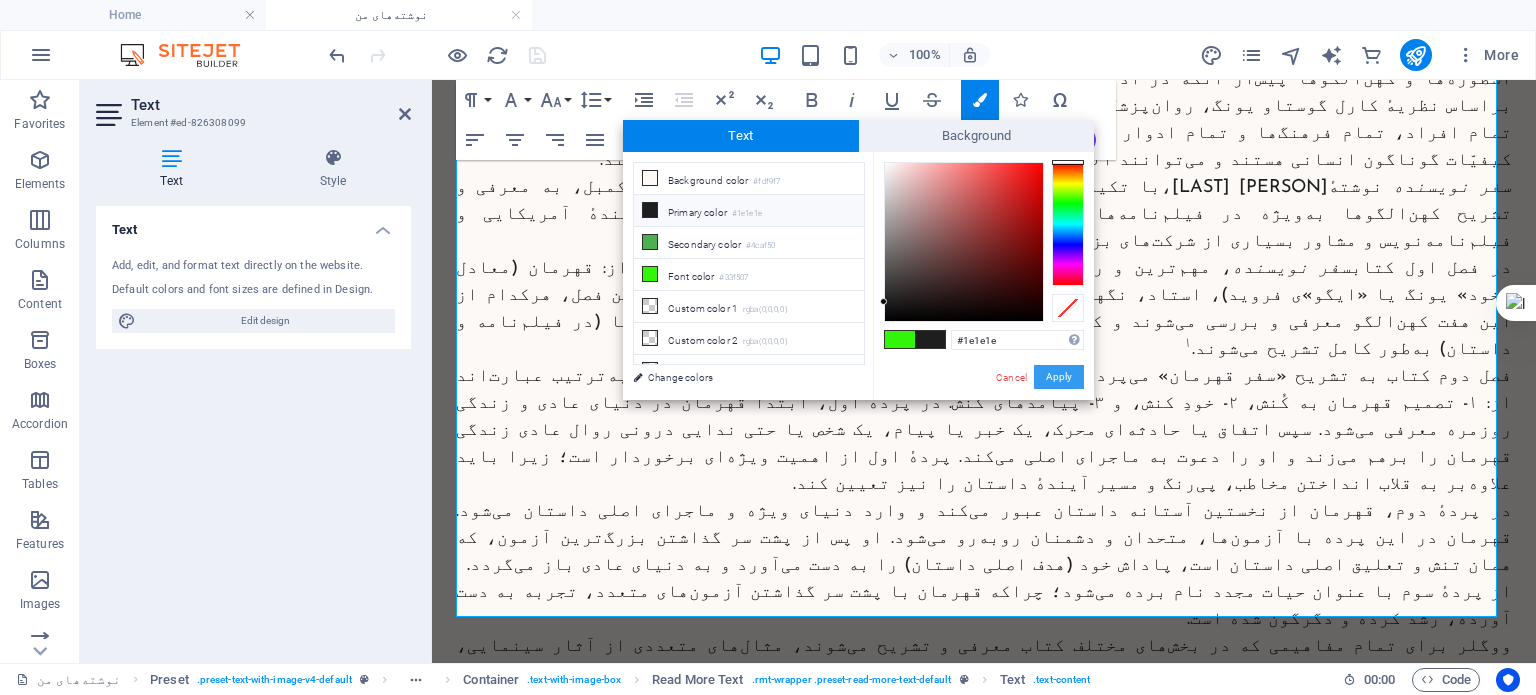 click on "Apply" at bounding box center (1059, 377) 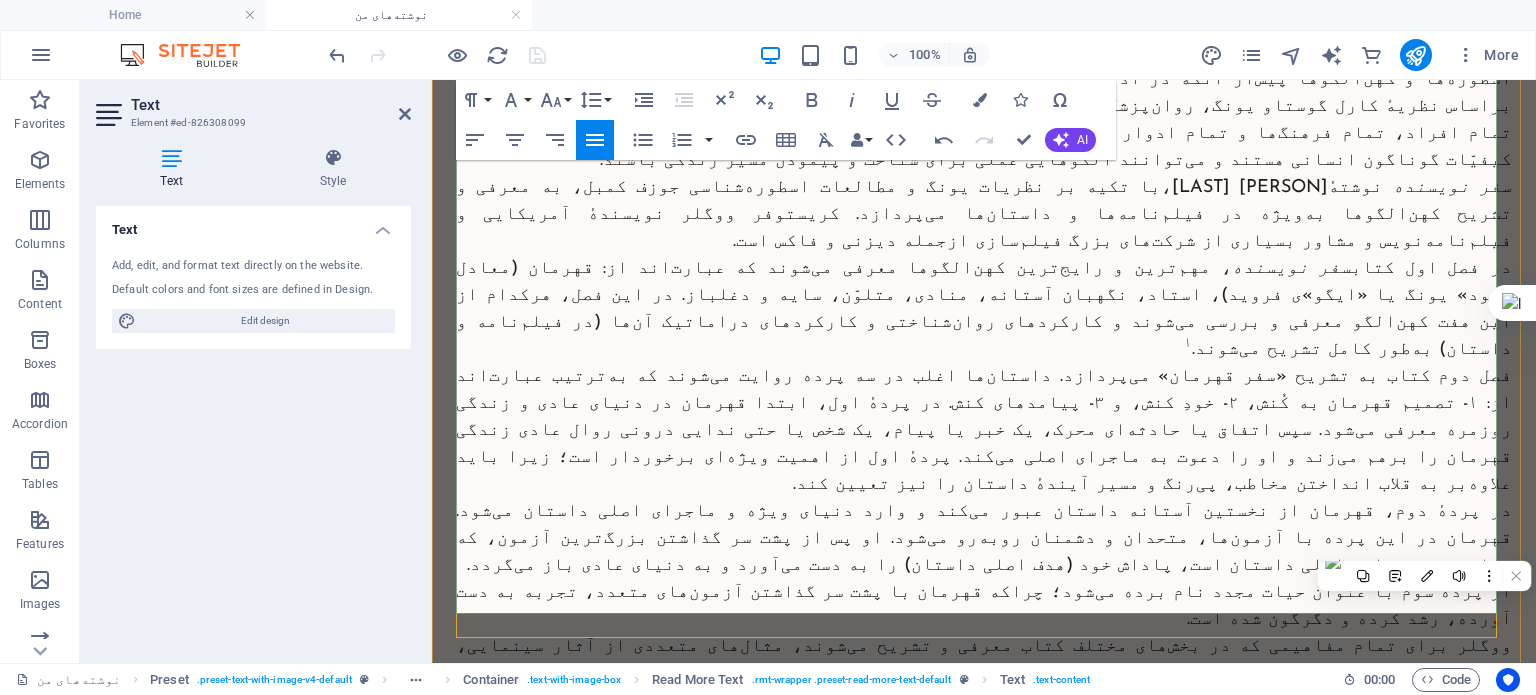 click at bounding box center [984, 1132] 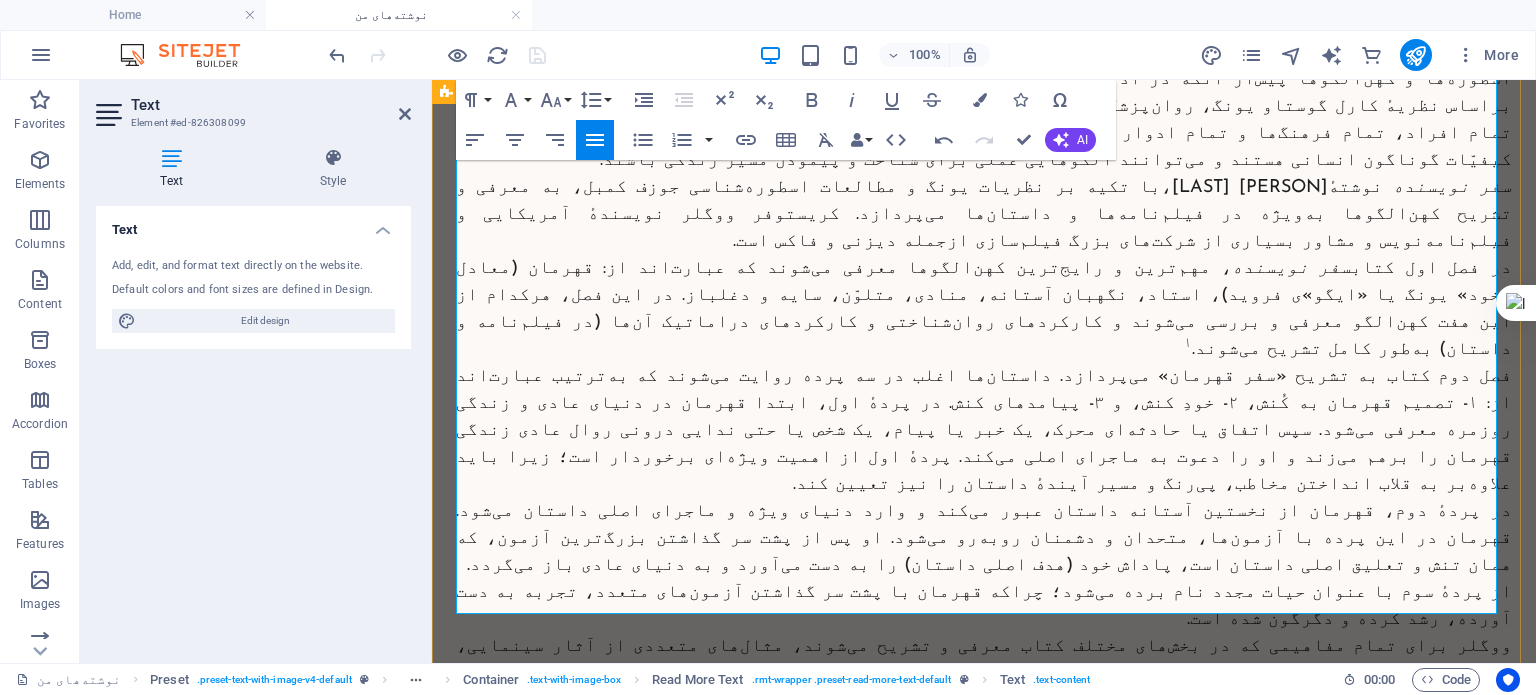 click on "لازاروس در جستوجوی آخرالزمان زهرا ایزدی، مهر ۱۴۰۰ گروهی متشکل از نویسندهٔ کتاب، یک سایه، مکانیکی که ماشین‌ها او را به پیامبری برگزیده‌اند، ابن فرناس دانشمند و مخترع اندلسی، یک سرخ‌پوست، شاعری که هنگام شعر خواندنش باران می بارد، یک جادوگر، یک جن، یک سگ سخن‌گو، یک مرغ جاوا، و لی‌لی به‌سمت سرزمین «هرمجدون» و تپهٔ «مِگیدو» می‌روند؛ جایی که قرار است نبرد آخرالزمان اتفاق بیفتد. رمان  الفبای لازاروس به رمان  الفبای لازاروس  برمی‌گردیم.  الفبای لازاروس الفبای لازاروس الفبای لازاروس الفبای لازاروس .این یادداشت در ۱۸ مهر ۱۴۰۰ در خبرگزاری ایبنا منتشر شده است   ۱ ​" at bounding box center (984, -645) 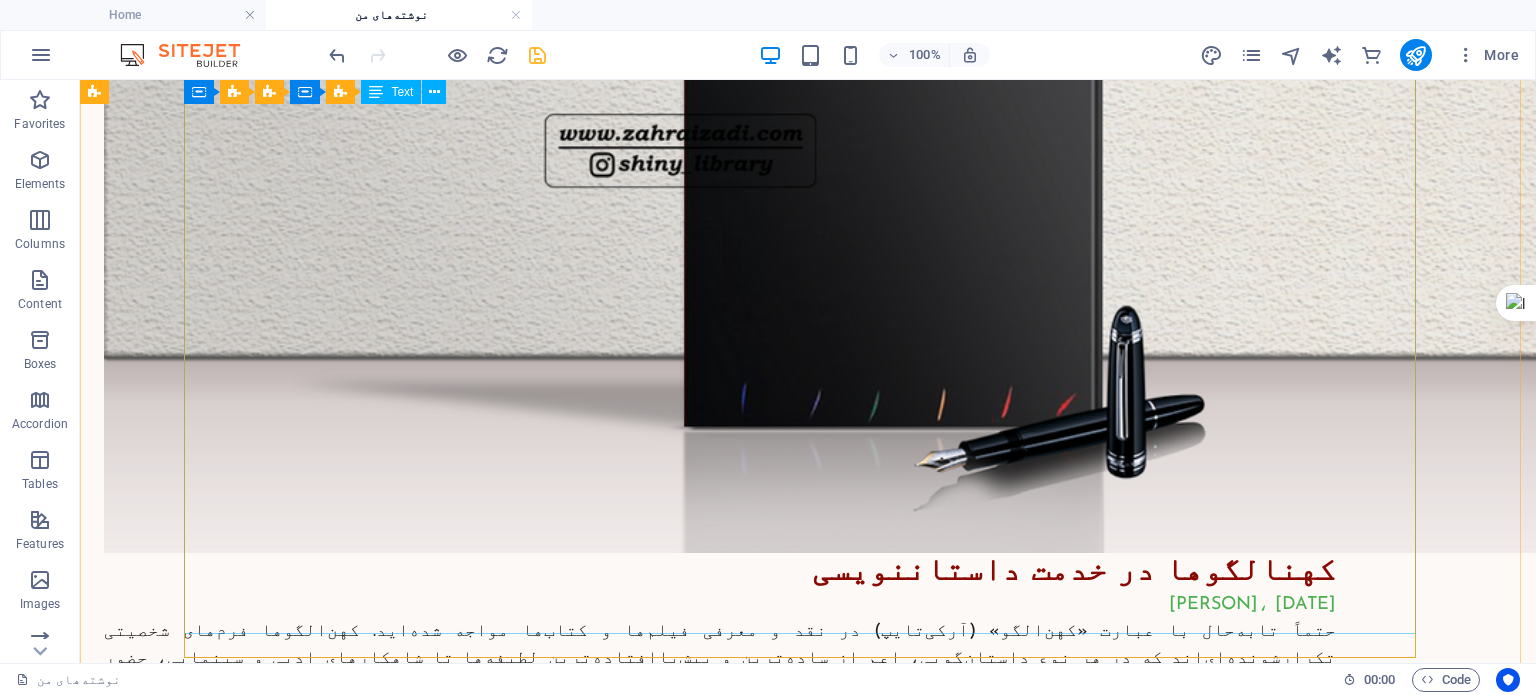 scroll, scrollTop: 2376, scrollLeft: 0, axis: vertical 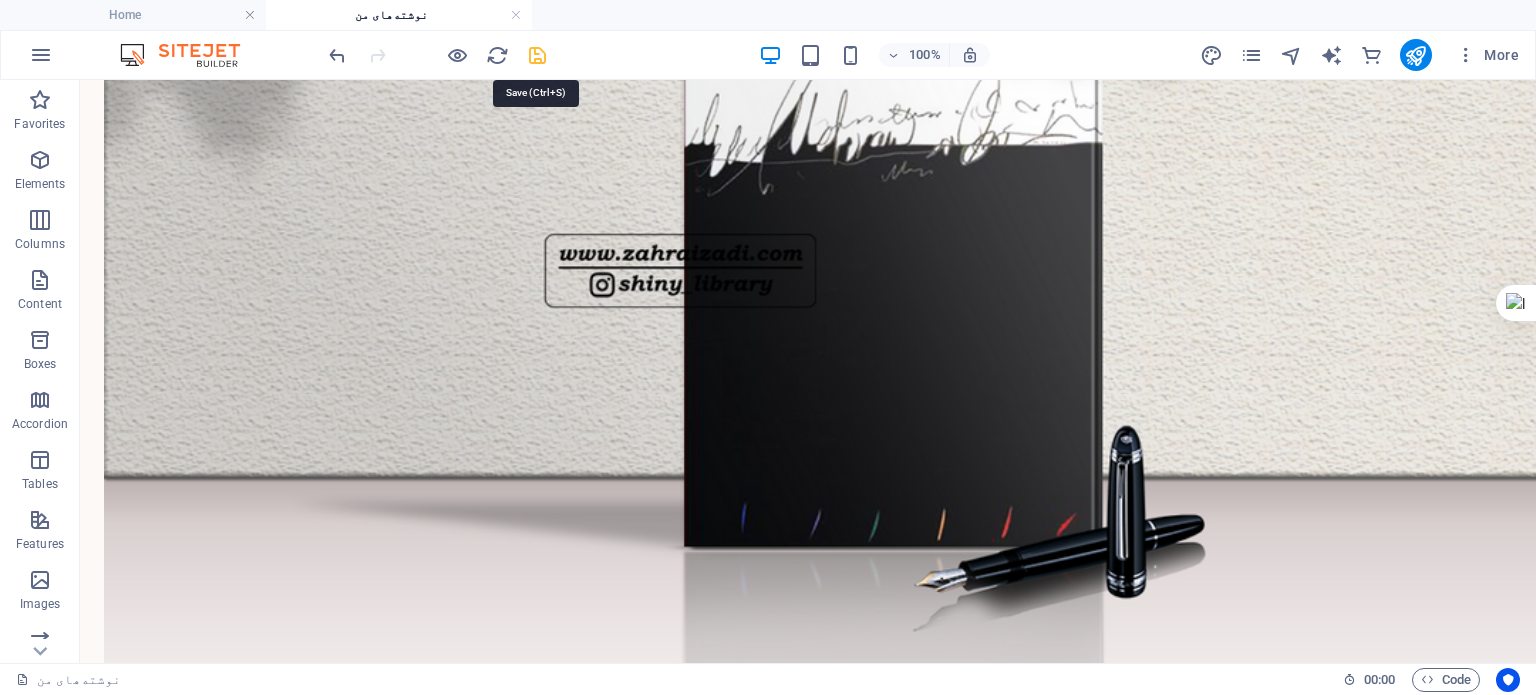 click at bounding box center [537, 55] 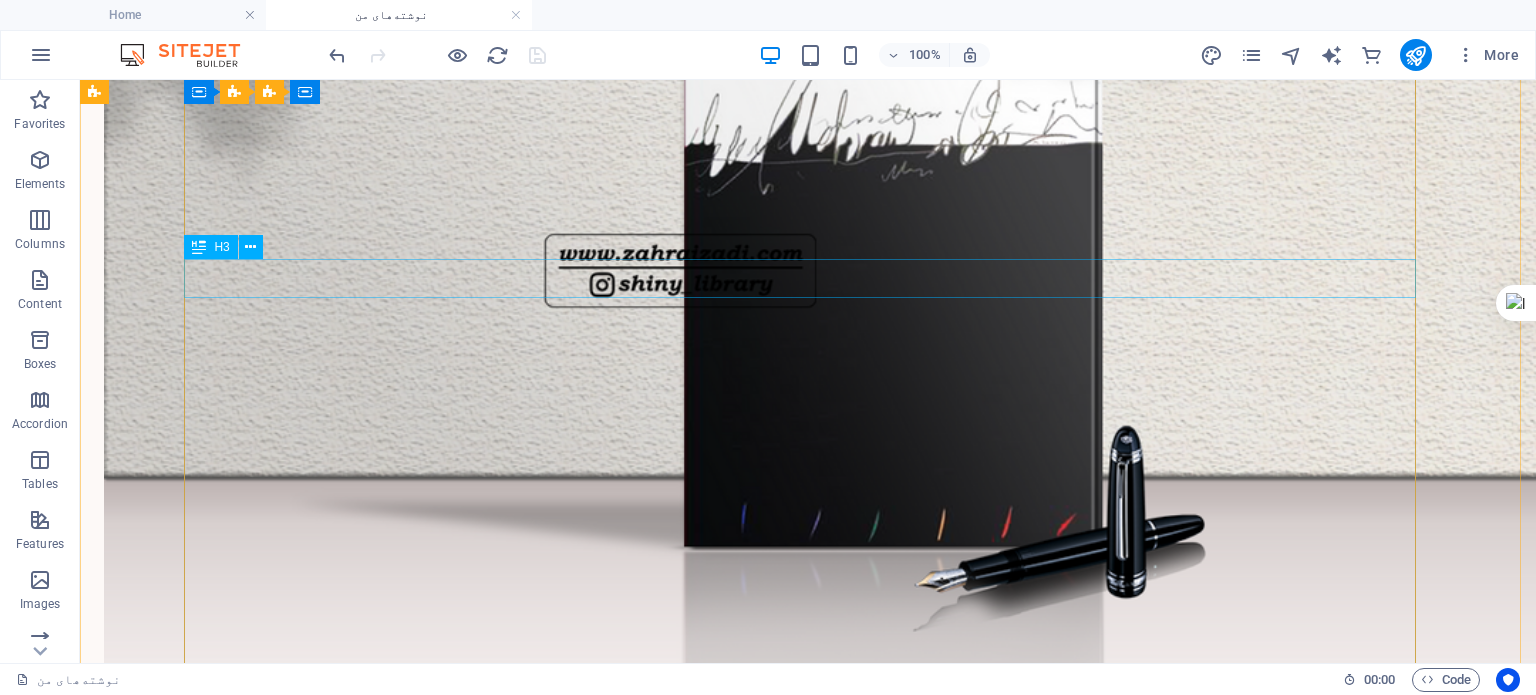 click on "کهنالگوها در خدمت داستاننویسی" at bounding box center (720, 692) 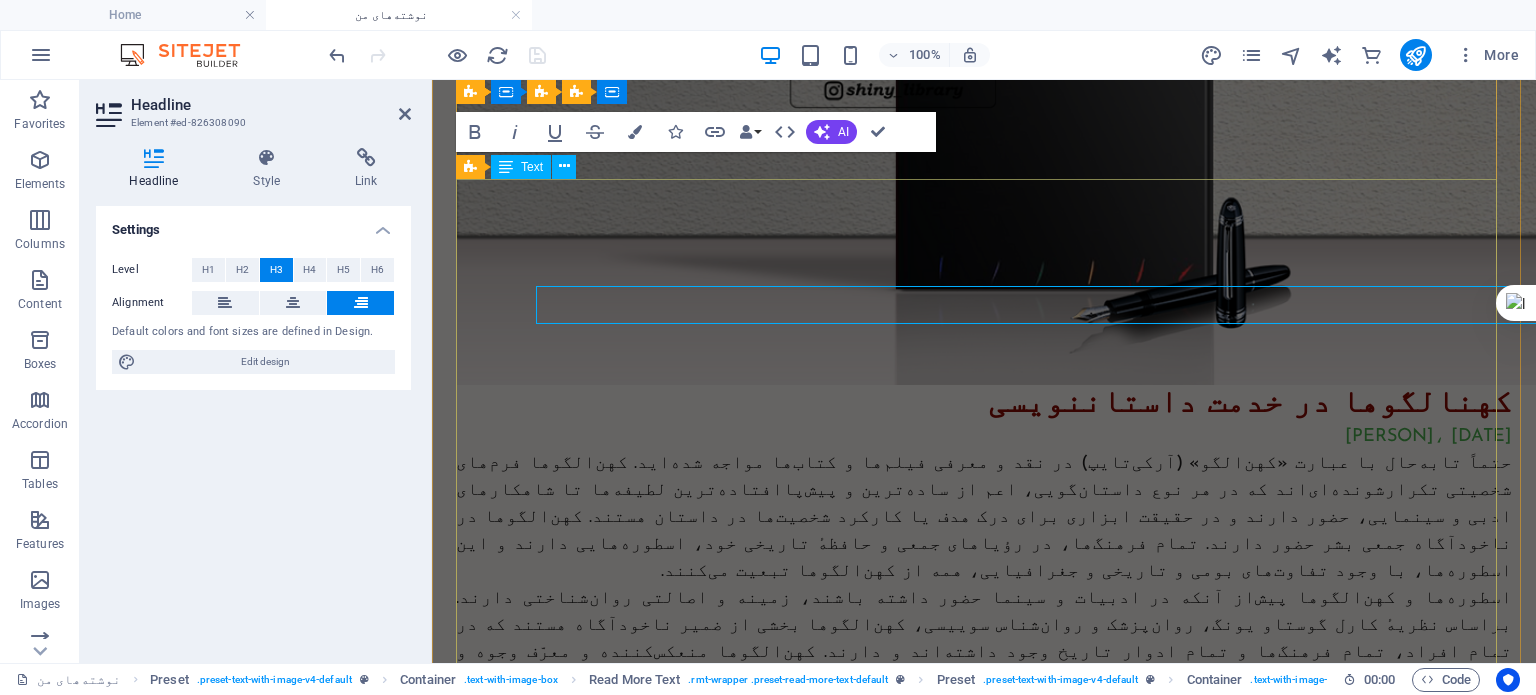 scroll, scrollTop: 2349, scrollLeft: 0, axis: vertical 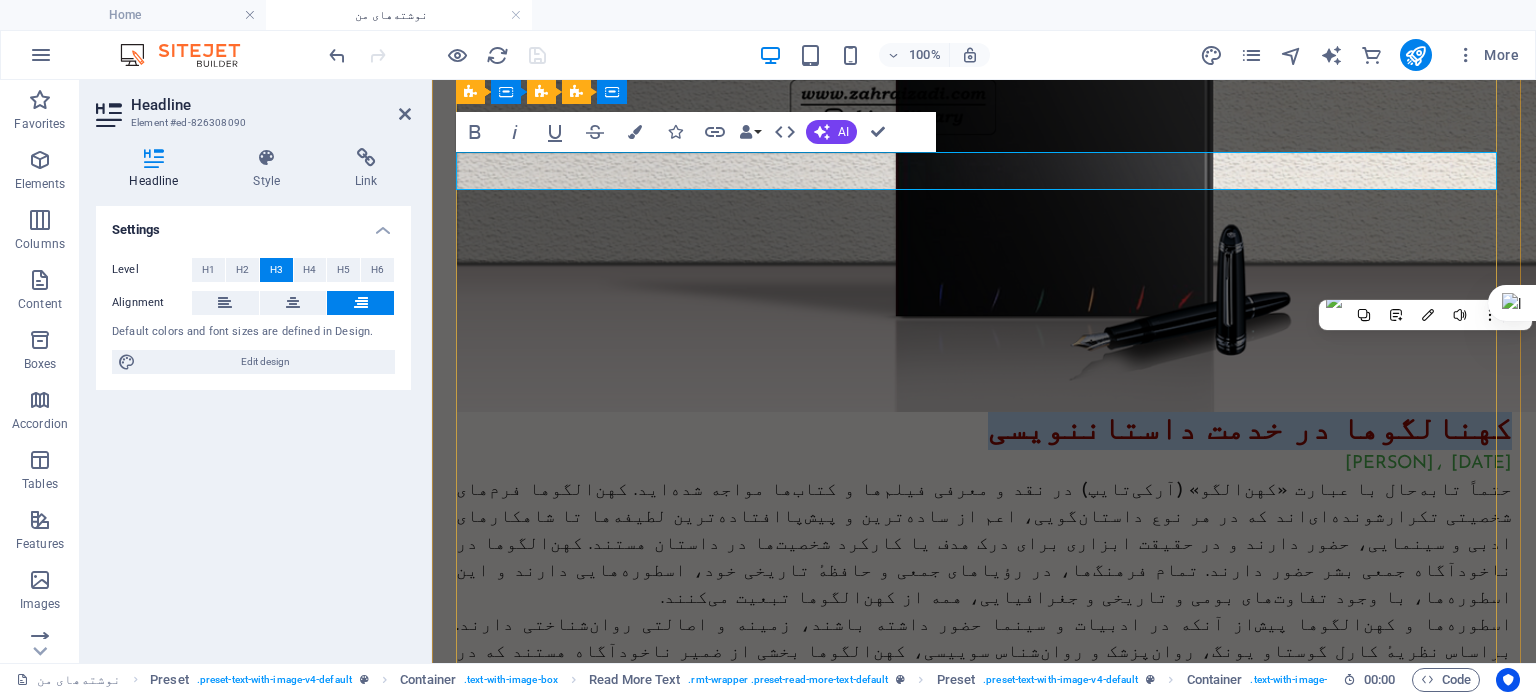 click on "کهنالگوها در خدمت داستاننویسی" at bounding box center [1250, 431] 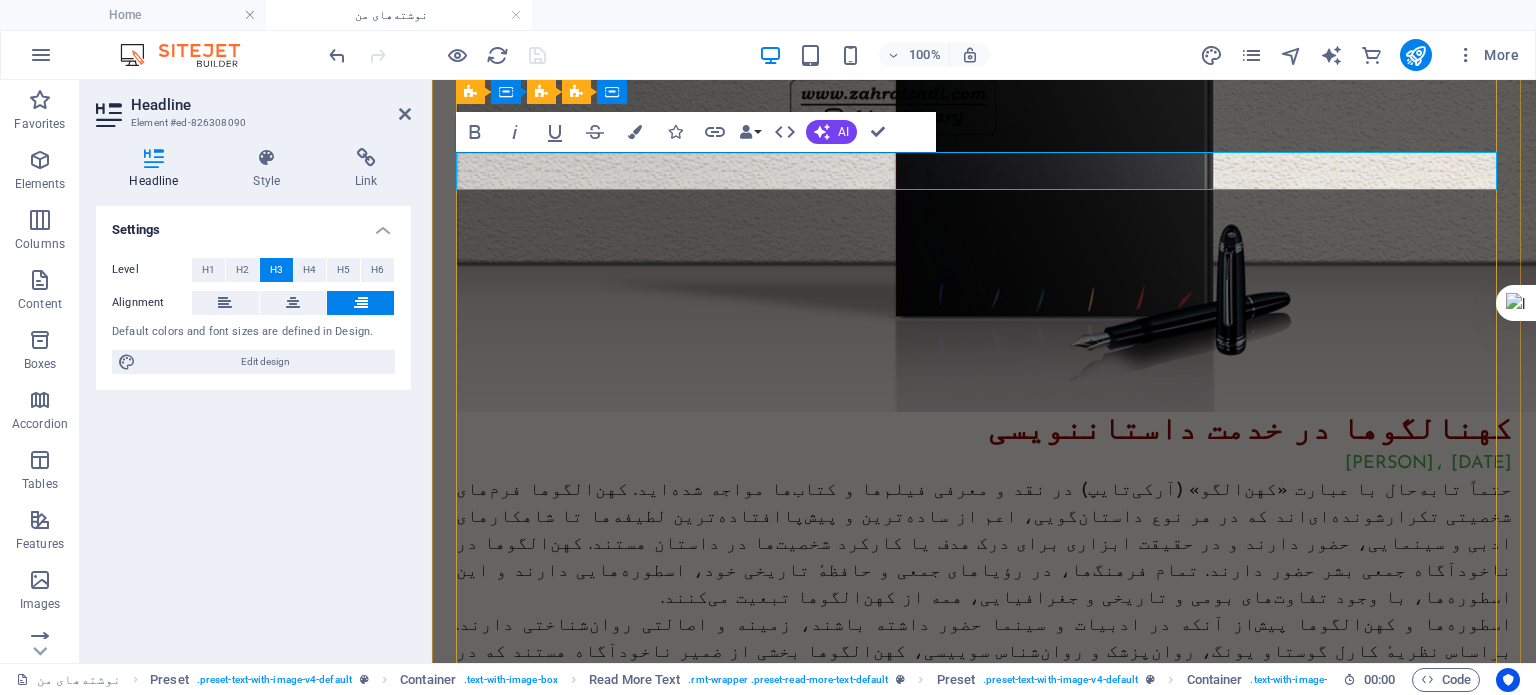 type 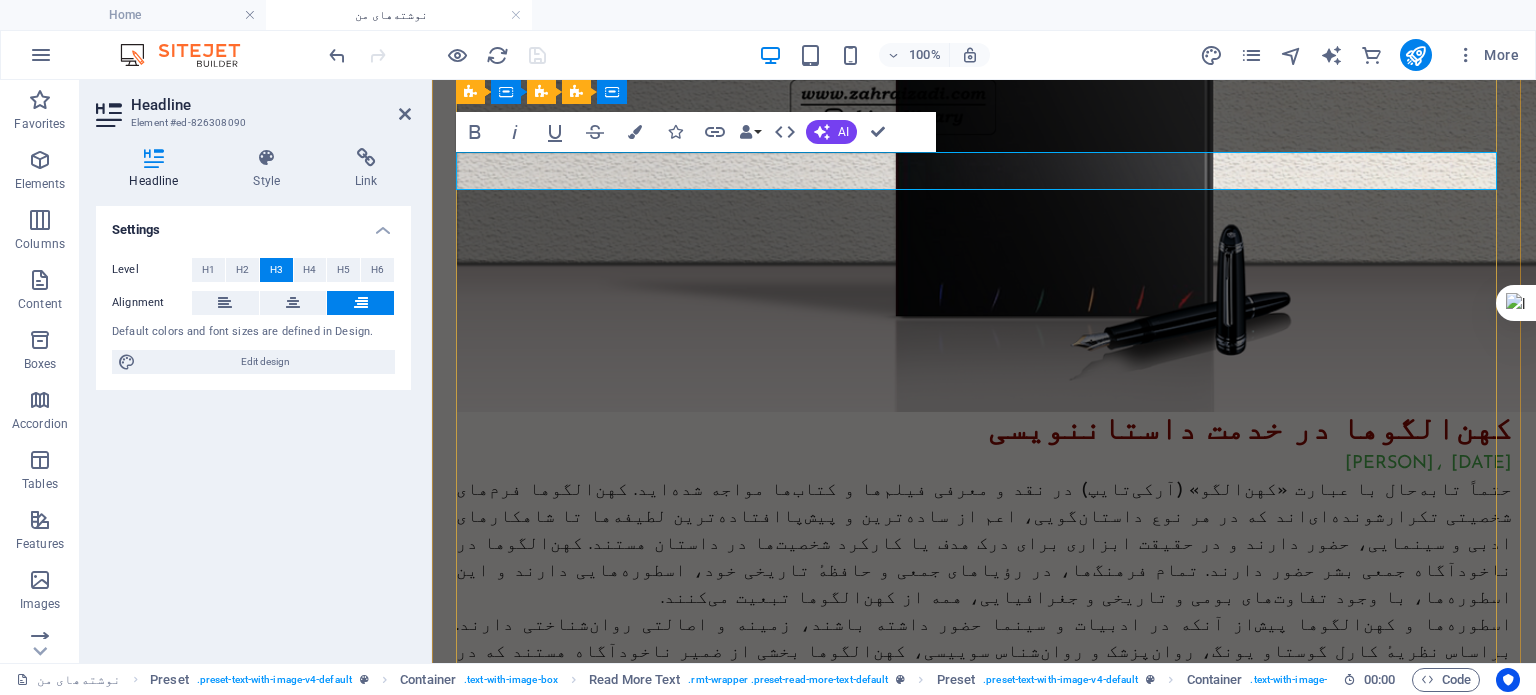 click on "کهن‌الگوها در خدمت داستاننویسی" at bounding box center (1250, 431) 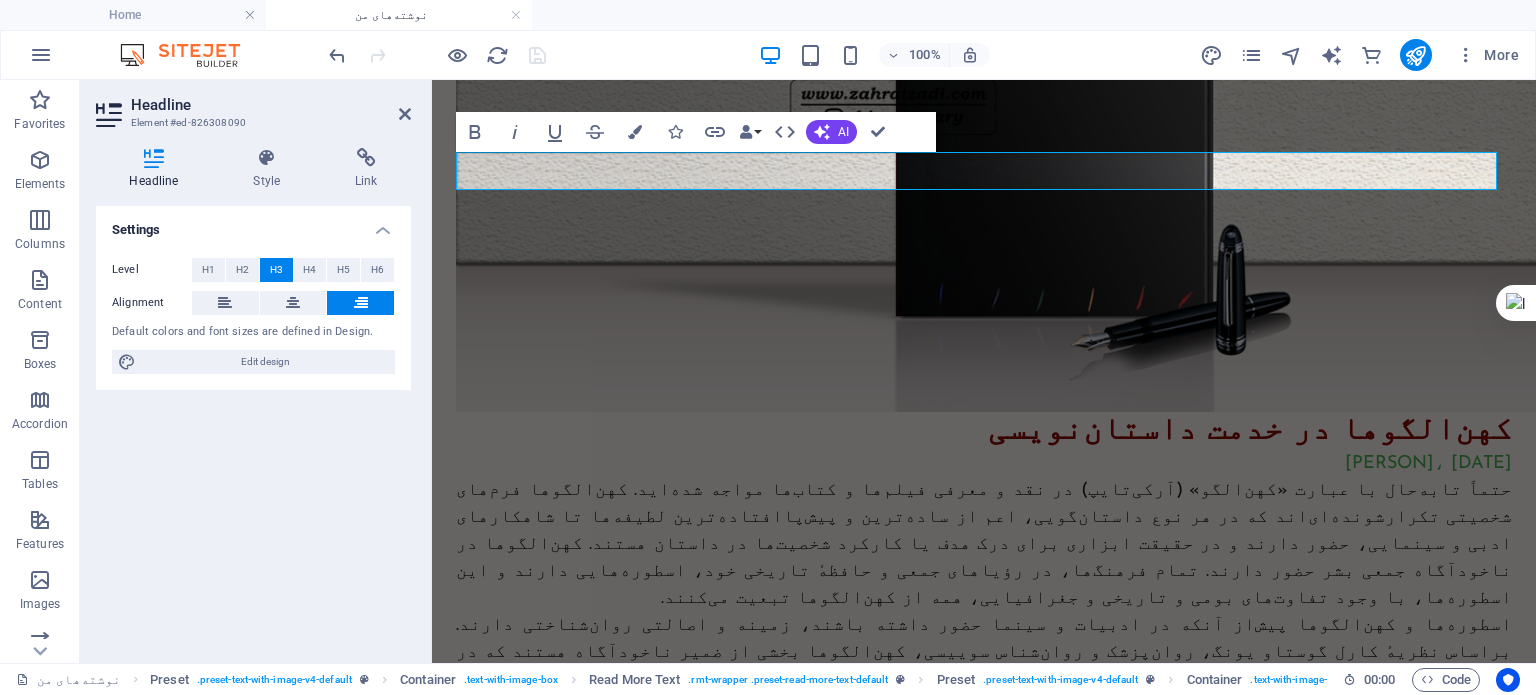 click on "Headline Style Link Settings Level H1 H2 H3 H4 H5 H6 Alignment Default colors and font sizes are defined in Design. Edit design Preset Element Layout How this element expands within the layout (Flexbox). Size Default auto px % 1/1 1/2 1/3 1/4 1/5 1/6 1/7 1/8 1/9 1/10 Grow Shrink Order Container layout Visible Visible Opacity 100 % Overflow Spacing Margin Default auto px % rem vw vh Custom Custom auto px % rem vw vh auto px % rem vw vh auto px % rem vw vh auto px % rem vw vh Padding Default px rem % vh vw Custom Custom px rem % vh vw px rem % vh vw px rem % vh vw px rem % vh vw Border Style              - Width 1 auto px rem % vh vw Custom Custom 1 auto px rem % vh vw 1 auto px rem % vh vw 1 auto px rem % vh vw 1 auto px rem % vh vw  - Color Round corners Default px rem % vh vw Custom Custom px rem % vh vw px rem % vh vw px rem % vh vw px rem % vh vw Shadow Default None Outside Inside Color X offset 0 px rem vh vw Y offset 0 px rem vh vw Blur 0 px rem % vh vw Spread 0 px rem vh vw Text Shadow Default" at bounding box center (253, 397) 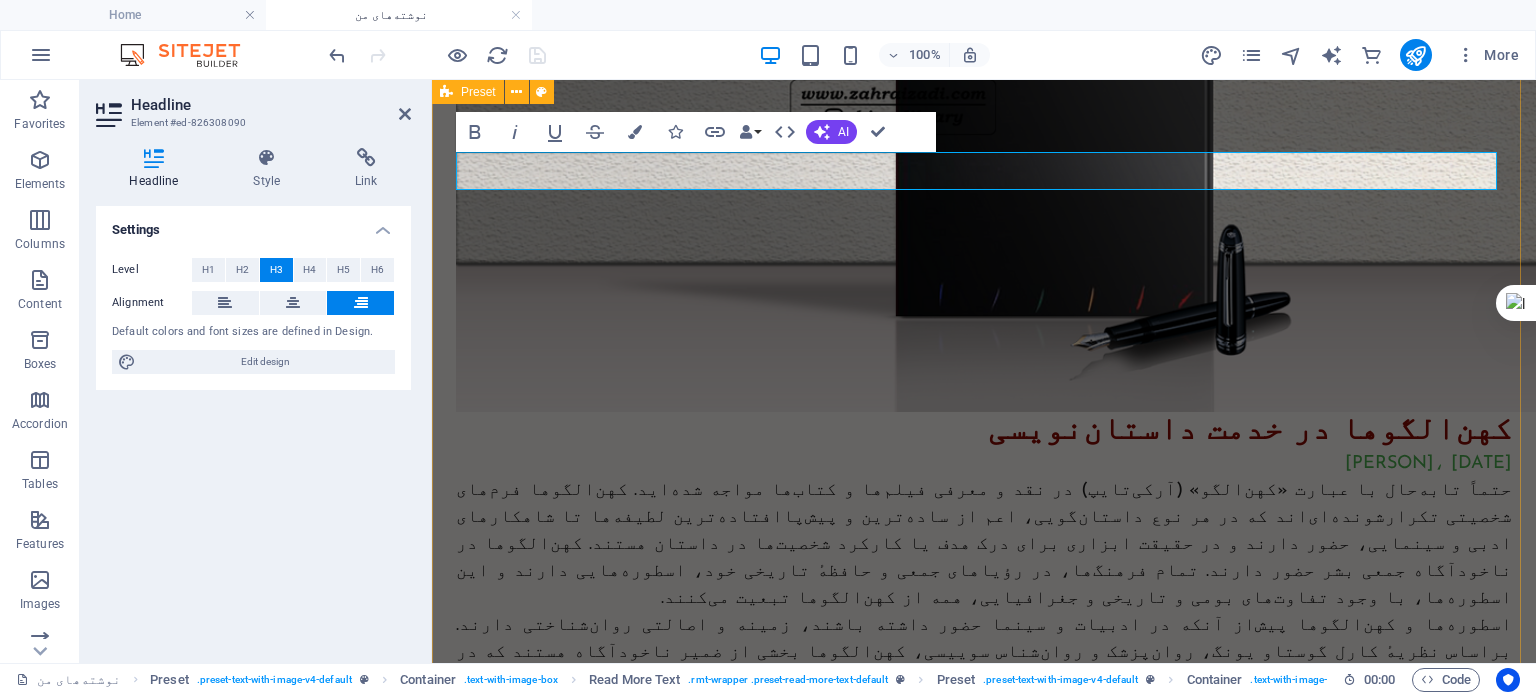click on "لازاروس در جستوجوی آخرالزمان زهرا ایزدی، مهر ۱۴۰۰ گروهی متشکل از نویسندهٔ کتاب، یک سایه، مکانیکی که ماشین‌ها او را به پیامبری برگزیده‌اند، ابن فرناس دانشمند و مخترع اندلسی، یک سرخ‌پوست، شاعری که هنگام شعر خواندنش باران می بارد، یک جادوگر، یک جن، یک سگ سخن‌گو، یک مرغ جاوا، و لی‌لی به‌سمت سرزمین «هرمجدون» و تپهٔ «مِگیدو» می‌روند؛ جایی که قرار است نبرد آخرالزمان اتفاق بیفتد. رمان  الفبای لازاروس به رمان  الفبای لازاروس  برمی‌گردیم.  الفبای لازاروس الفبای لازاروس الفبای لازاروس الفبای لازاروس .این یادداشت در ۱۸ مهر ۱۴۰۰ در خبرگزاری ایبنا منتشر شده است   ۱" at bounding box center [984, -101] 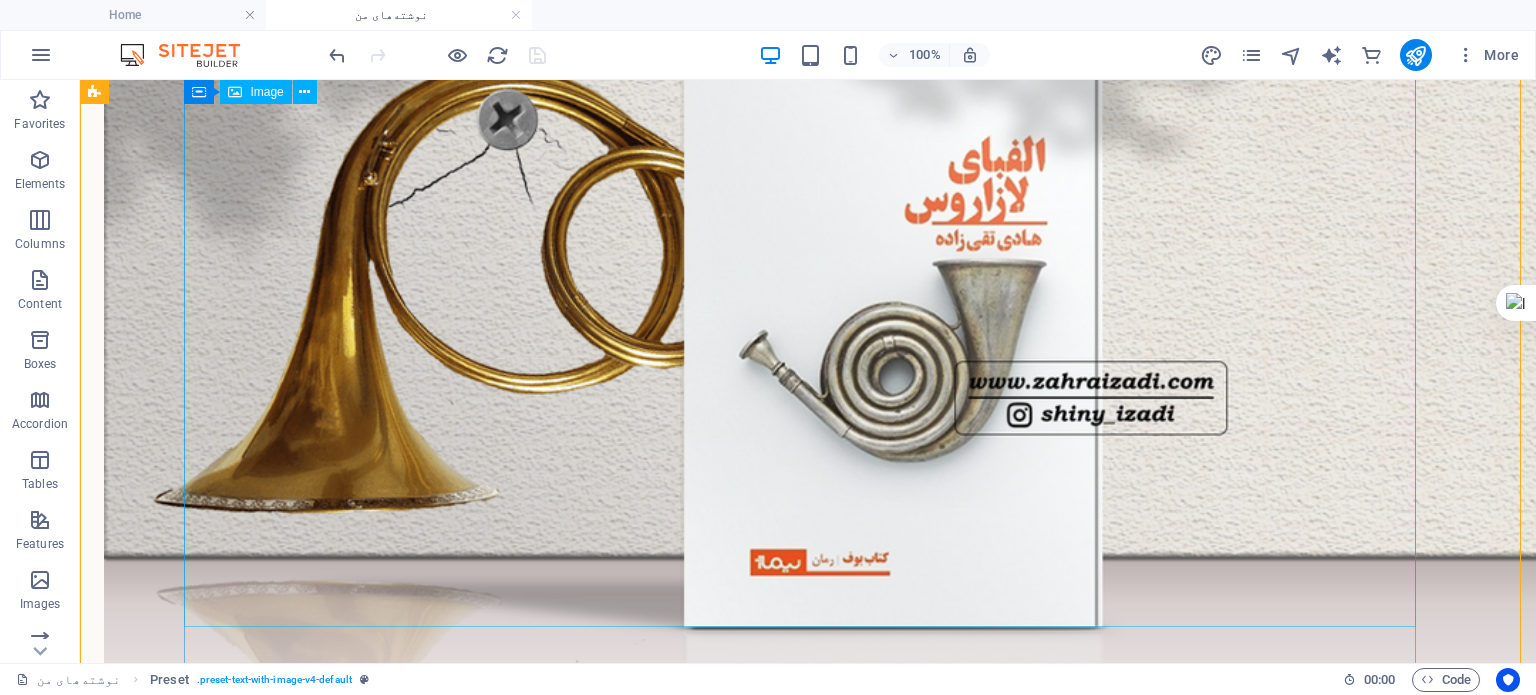 scroll, scrollTop: 0, scrollLeft: 0, axis: both 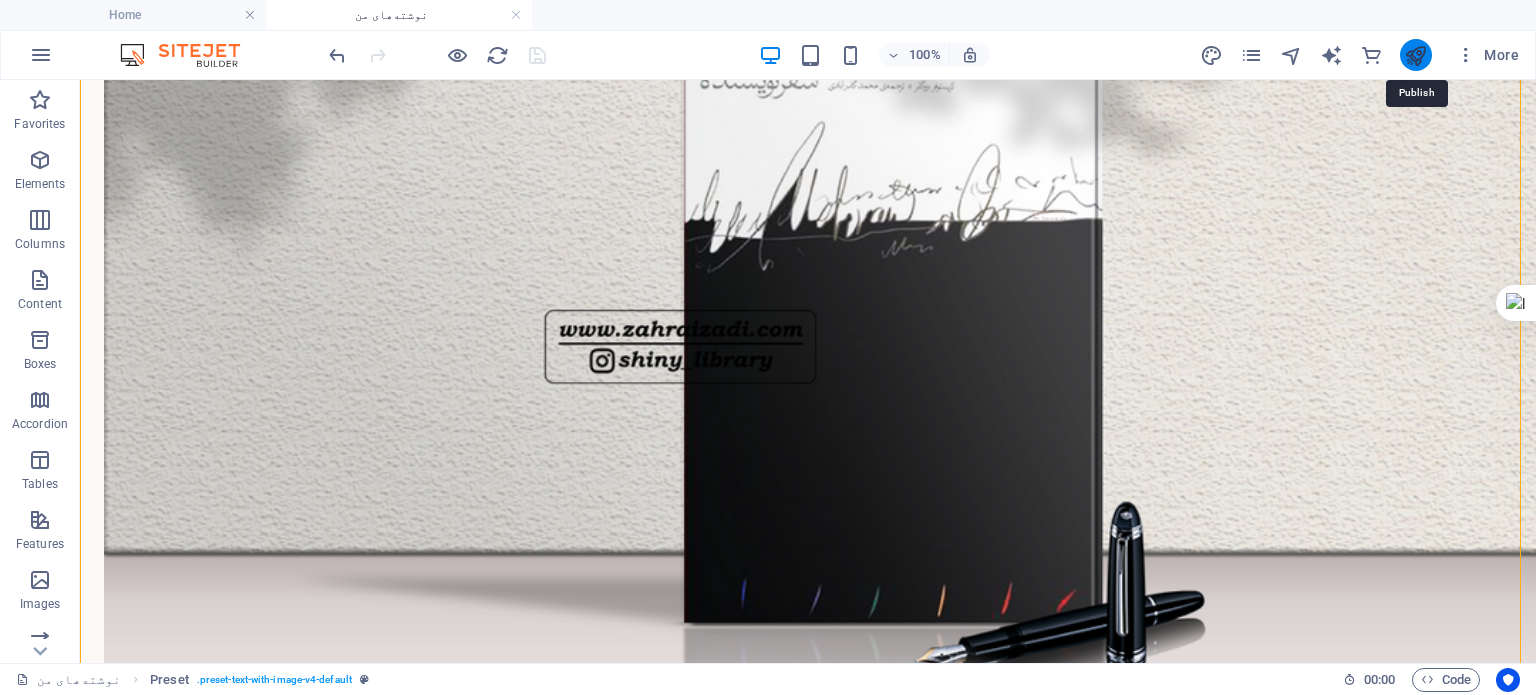 click at bounding box center (1415, 55) 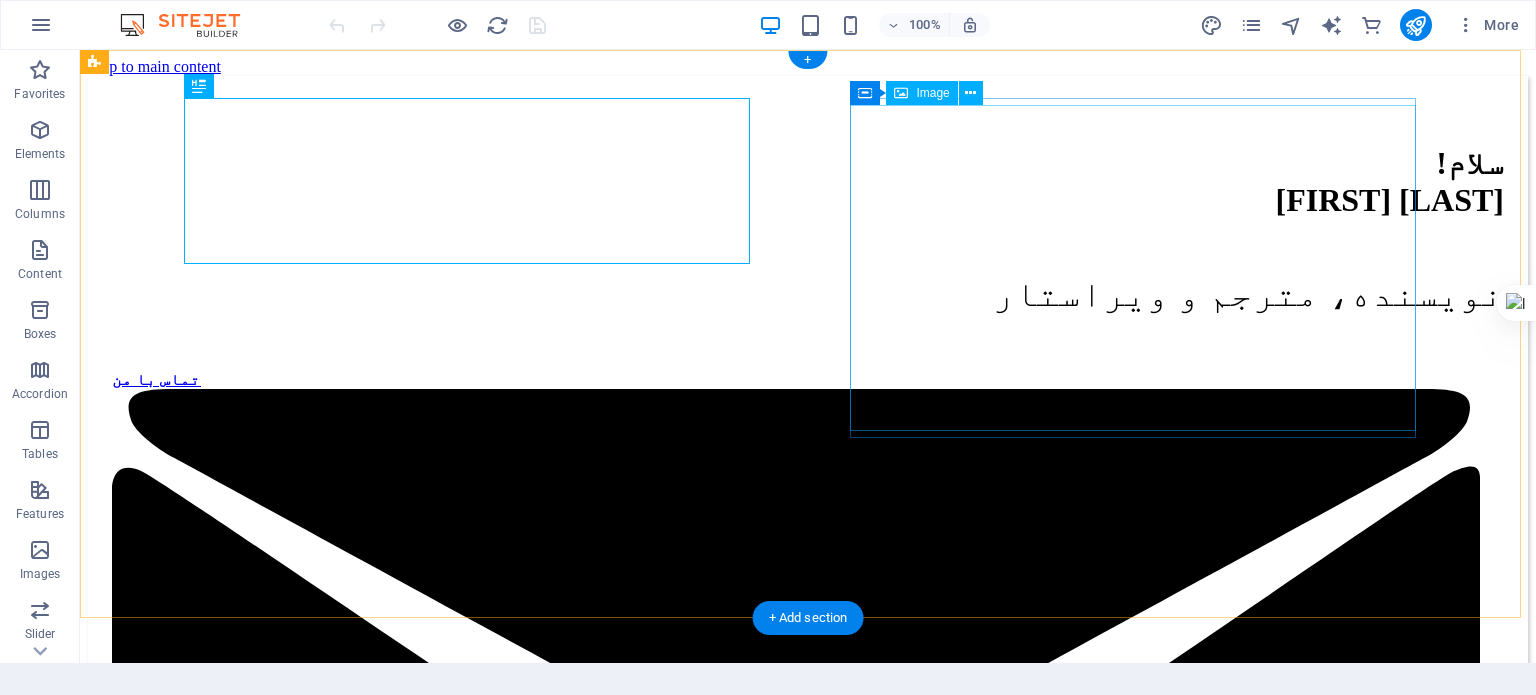 scroll, scrollTop: 0, scrollLeft: 0, axis: both 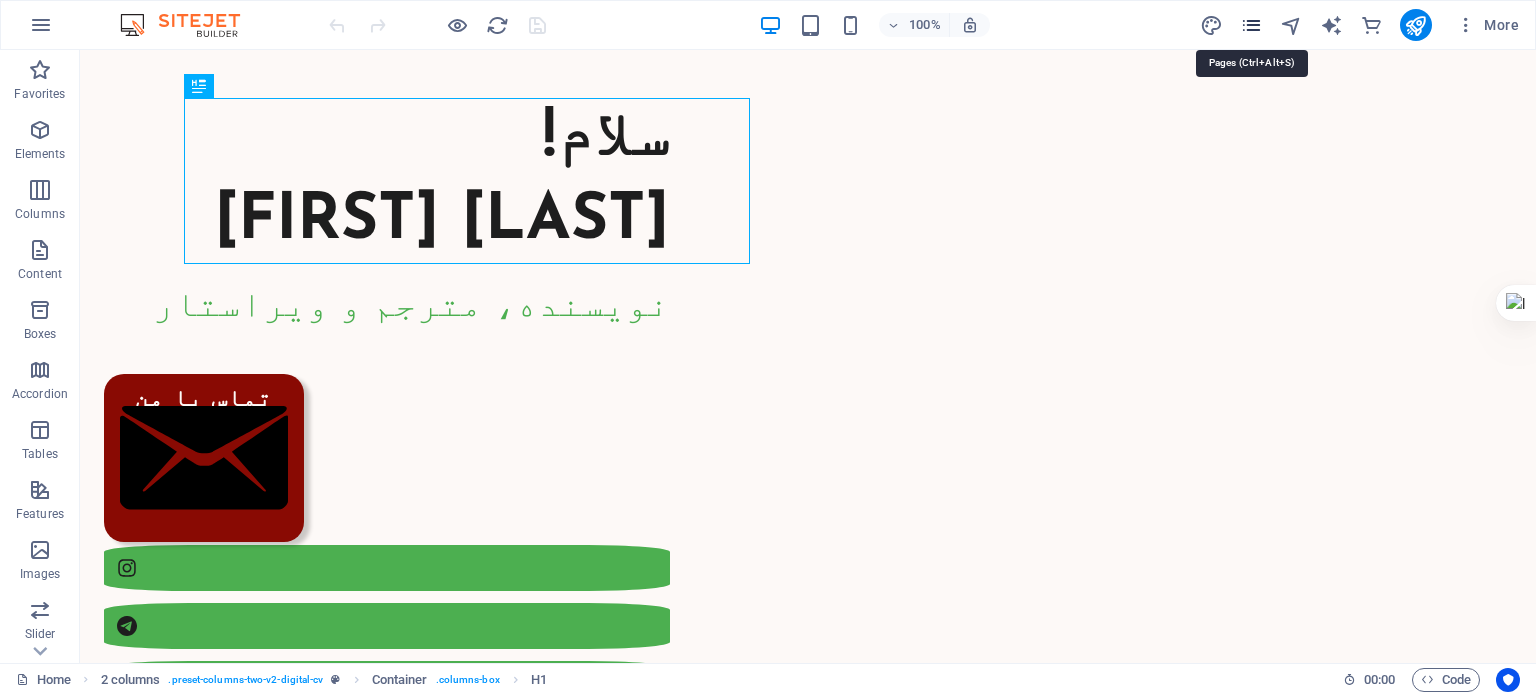 click at bounding box center [1251, 25] 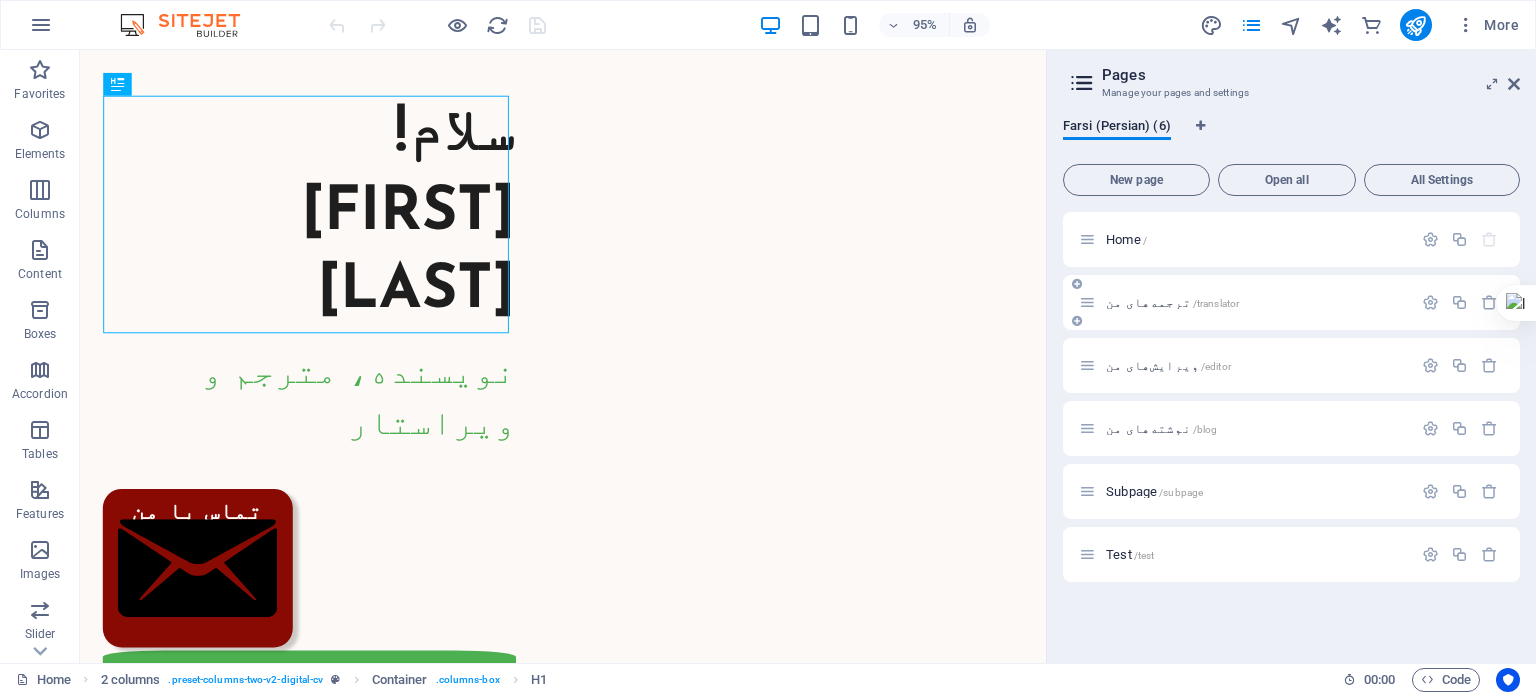 click on "/translator" at bounding box center [1216, 303] 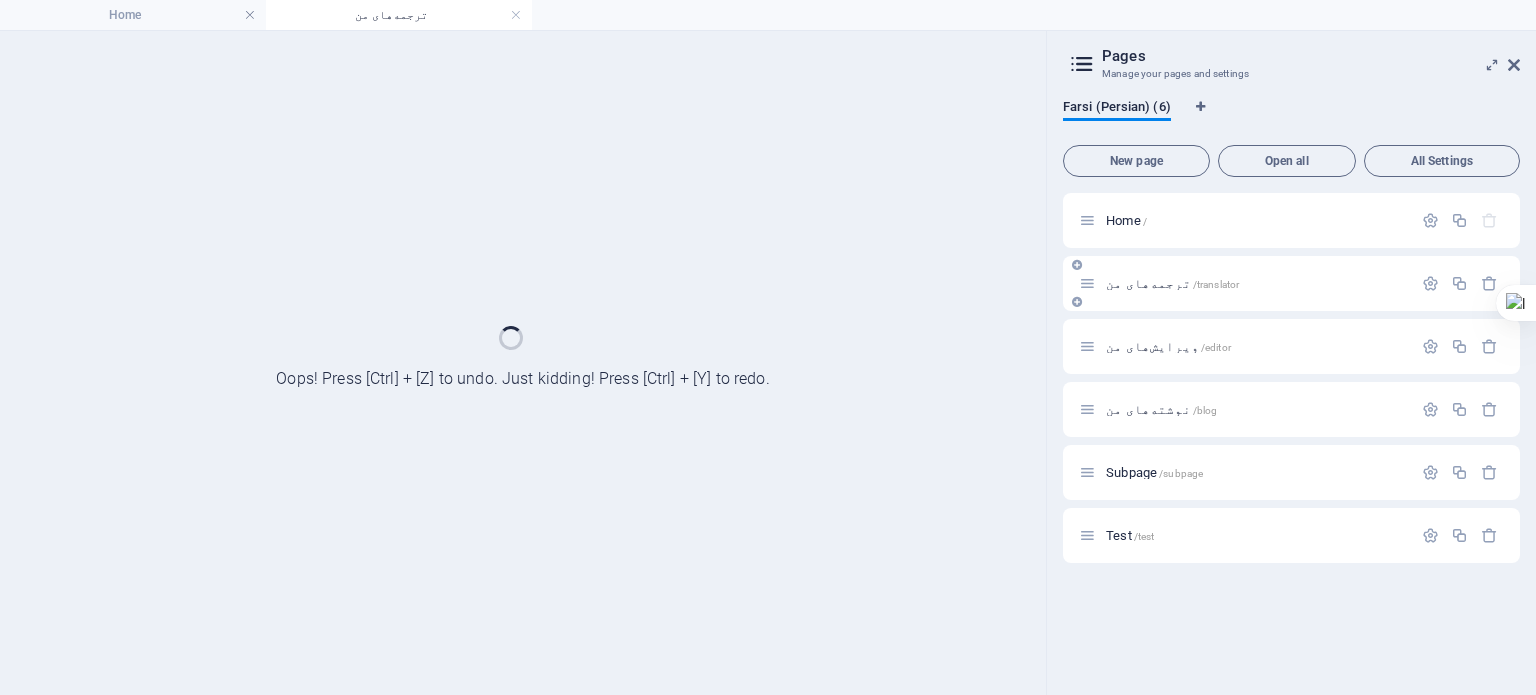 click on "ترجمه‌های من /translator" at bounding box center (1291, 283) 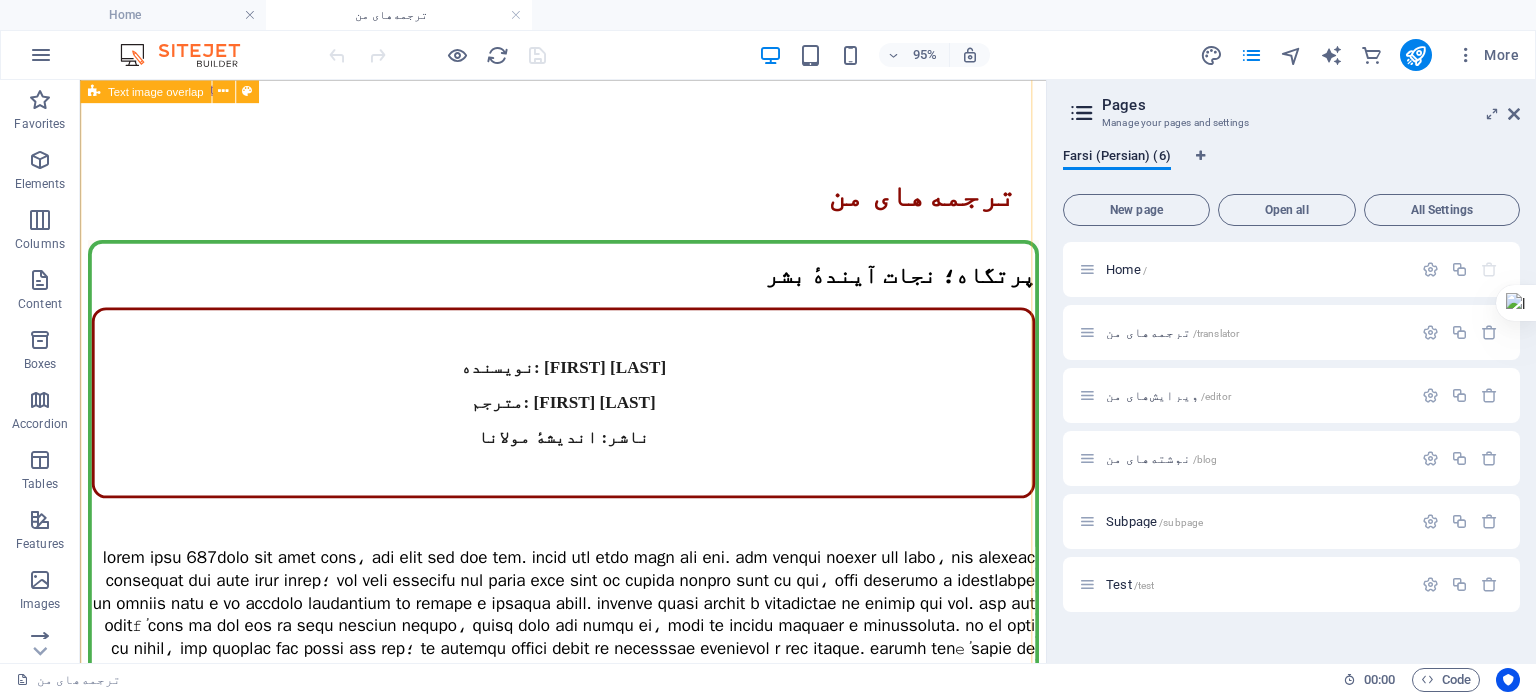 scroll, scrollTop: 0, scrollLeft: 0, axis: both 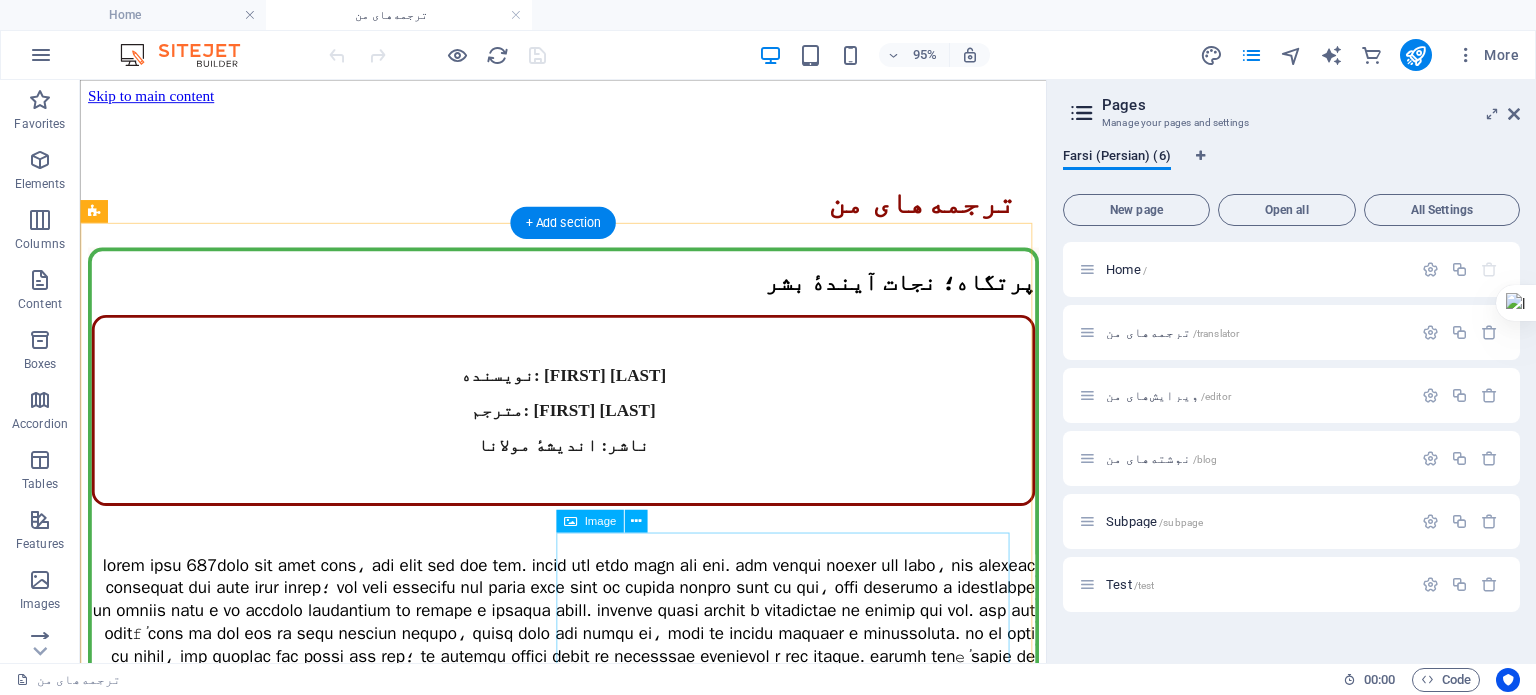 click at bounding box center (588, 1136) 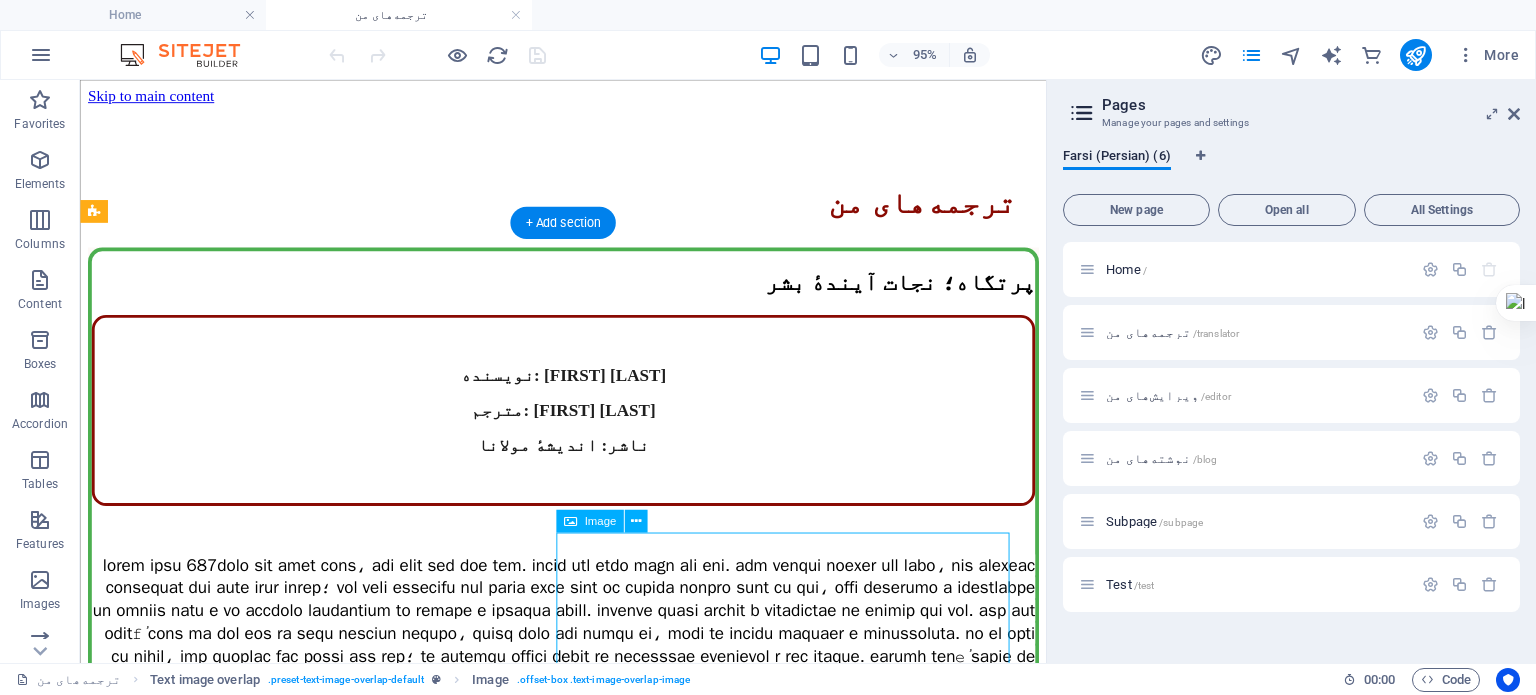click at bounding box center (588, 1136) 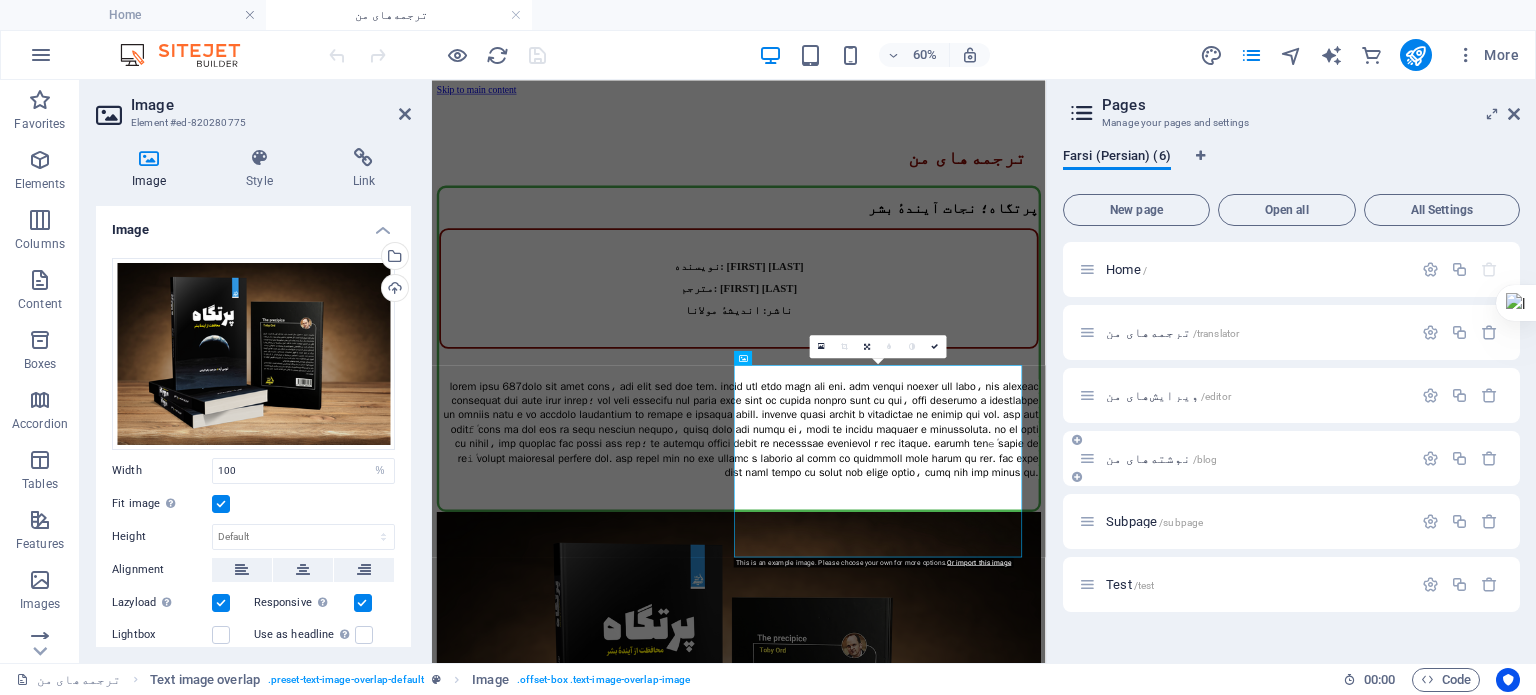 click on "نوشته‌های من /blog" at bounding box center (1256, 458) 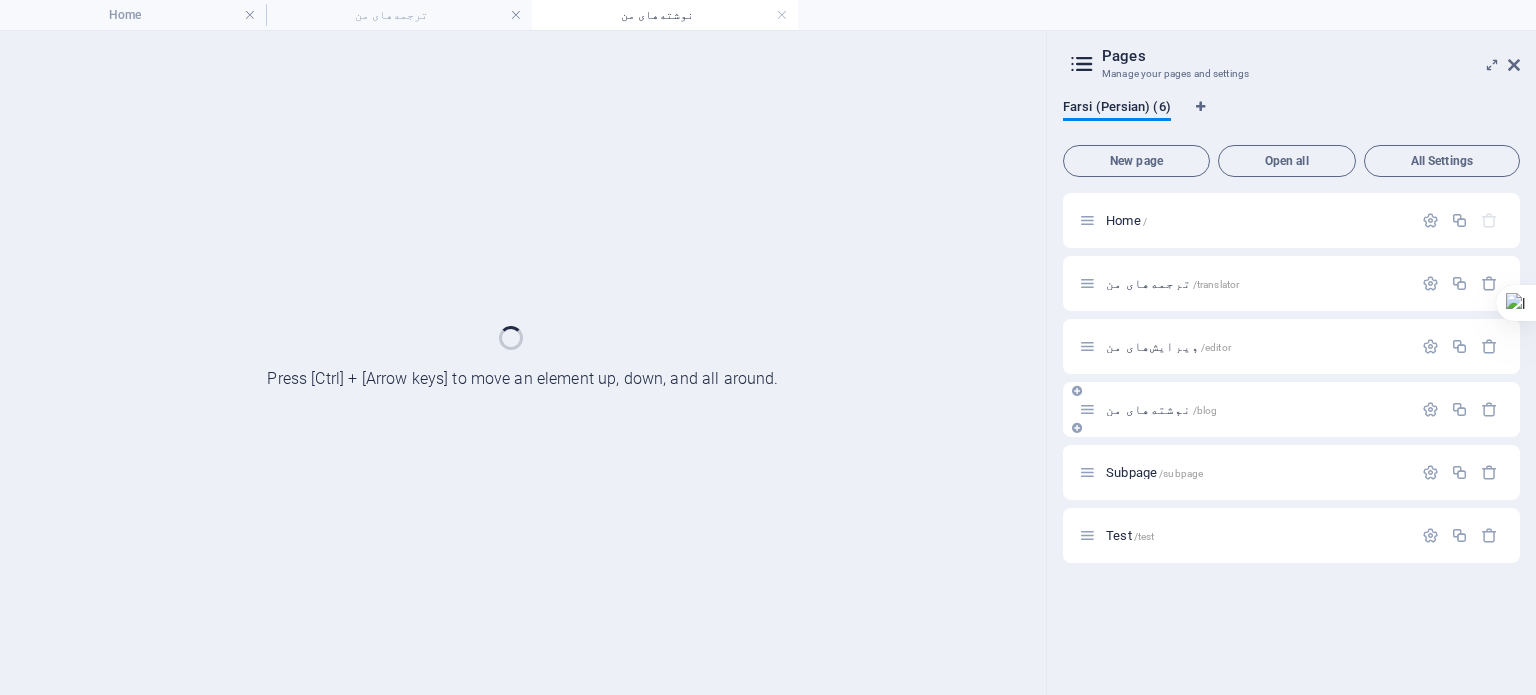 click on "Subpage /subpage" at bounding box center [1291, 472] 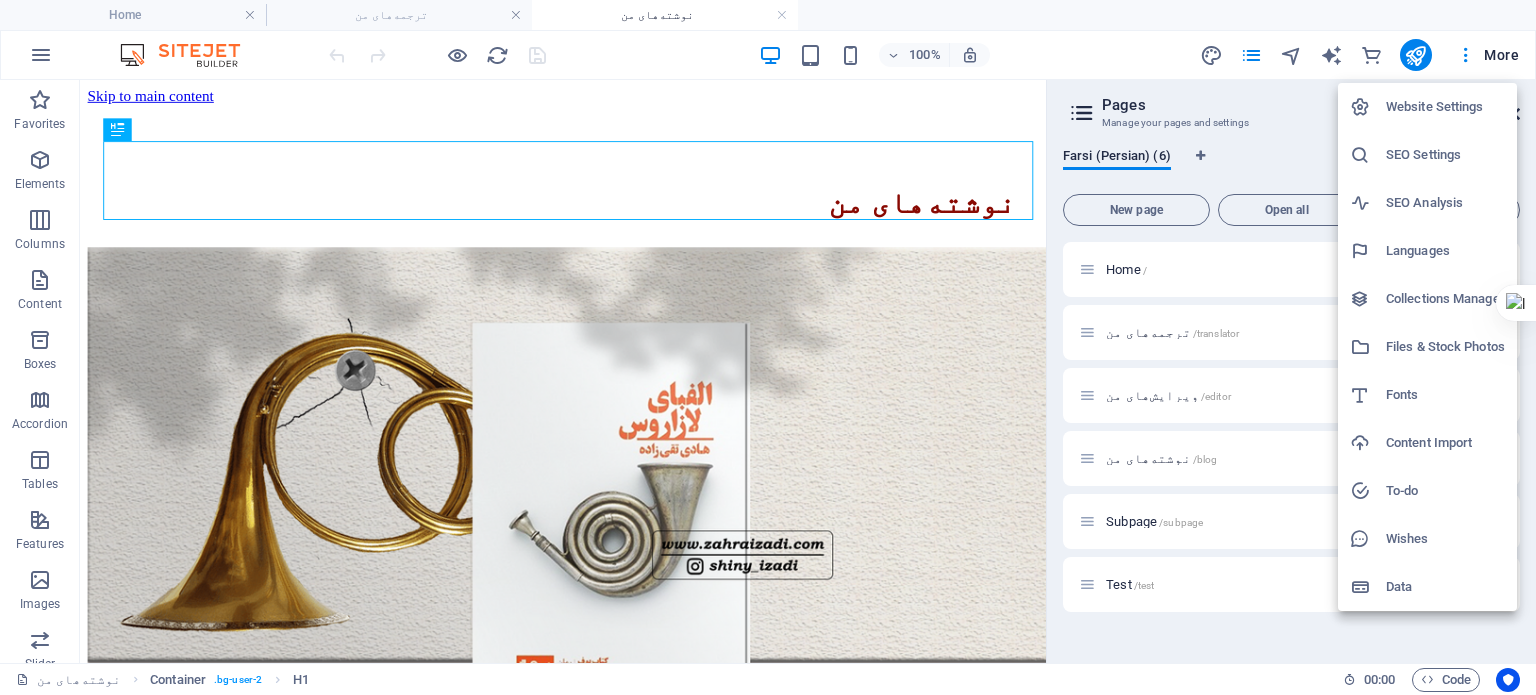 scroll, scrollTop: 0, scrollLeft: 0, axis: both 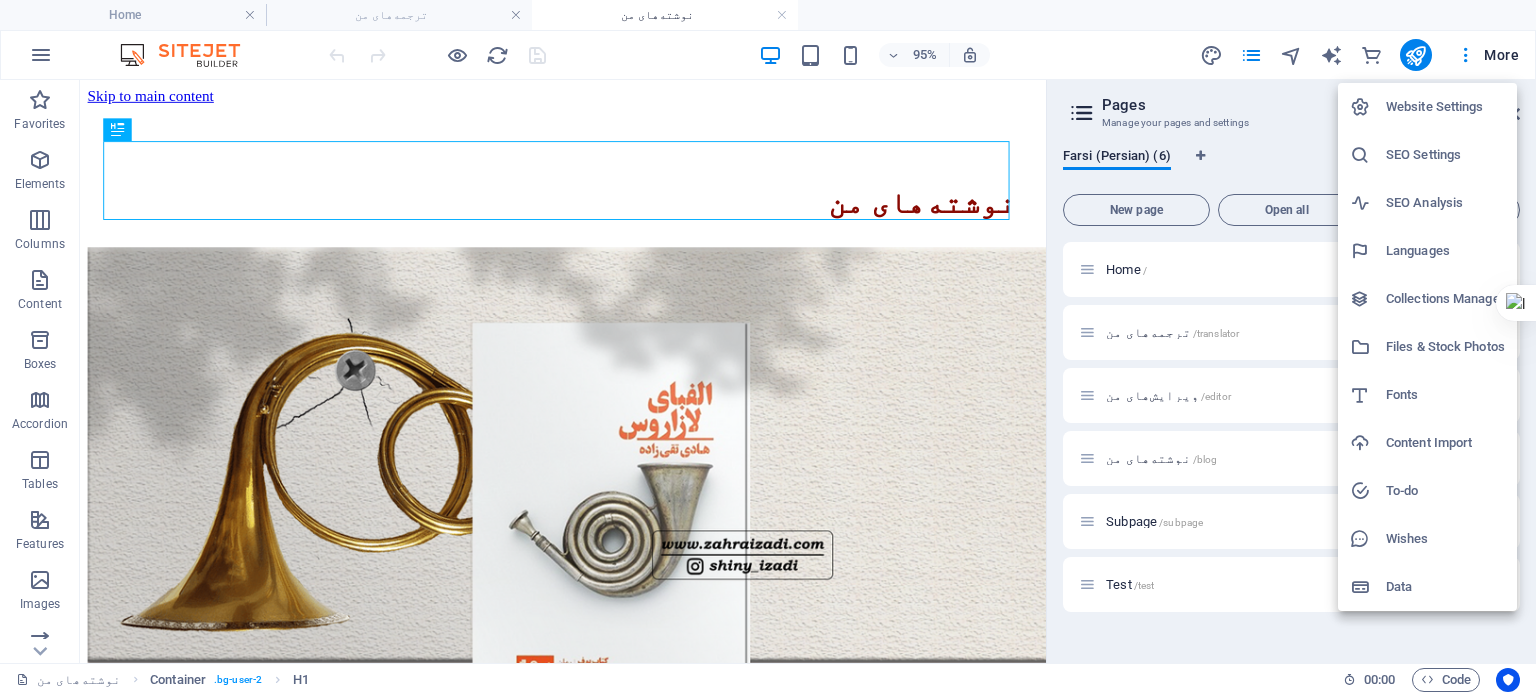 click at bounding box center [768, 347] 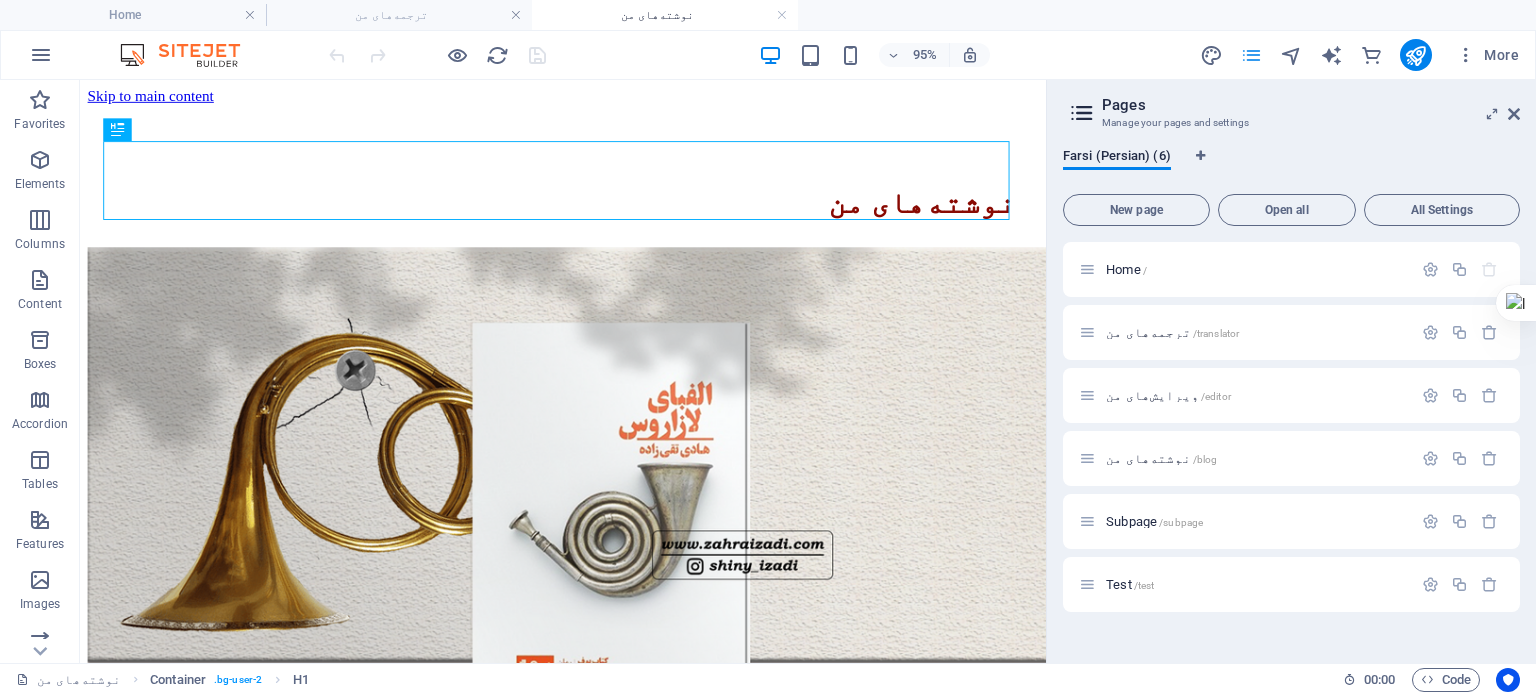 click at bounding box center (1251, 55) 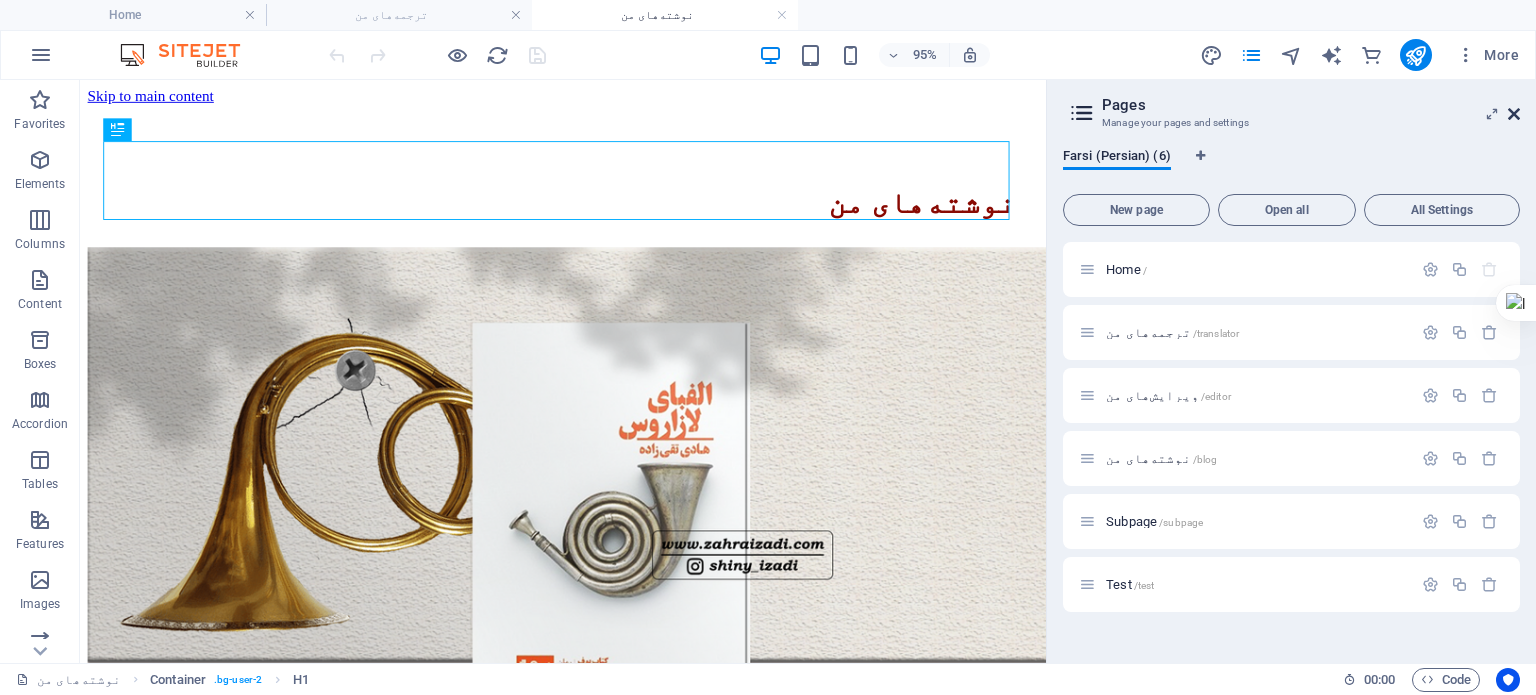 drag, startPoint x: 1517, startPoint y: 112, endPoint x: 1436, endPoint y: 34, distance: 112.44999 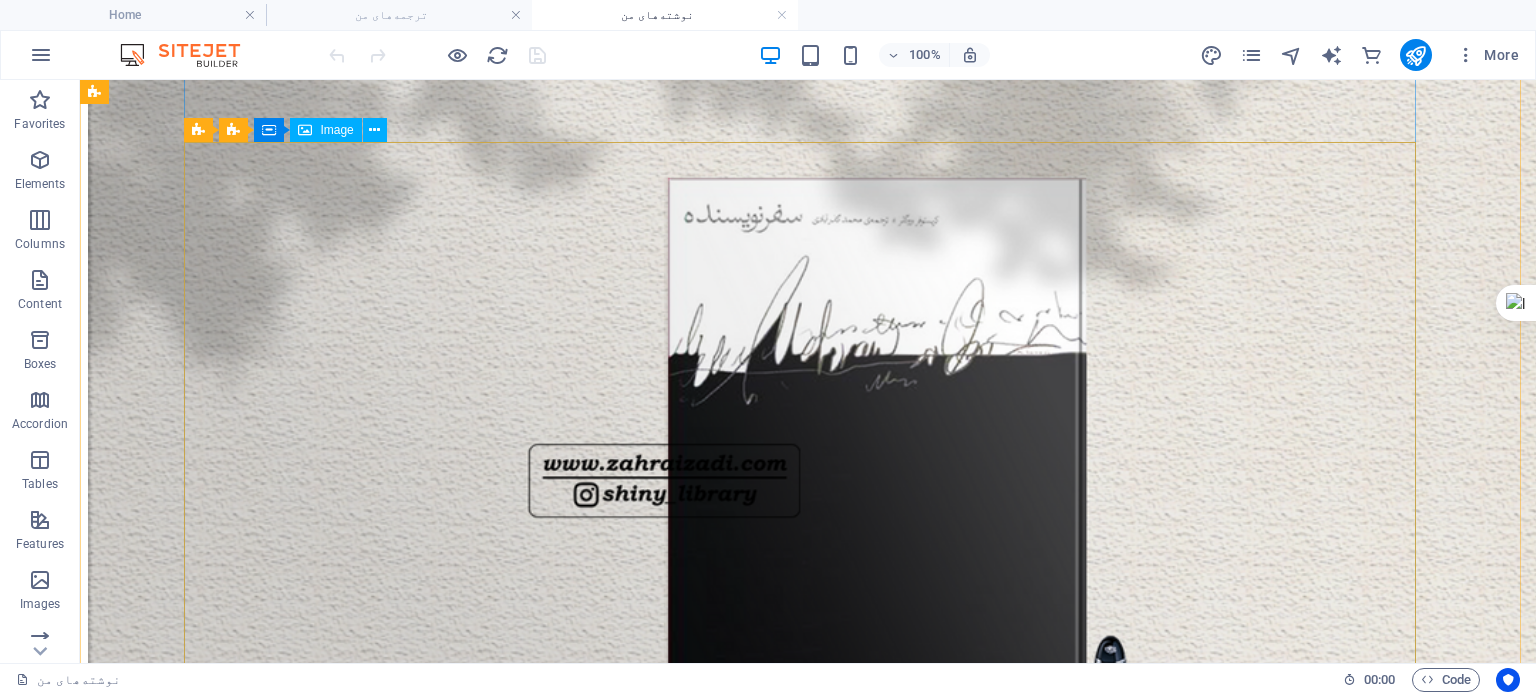 scroll, scrollTop: 2300, scrollLeft: 0, axis: vertical 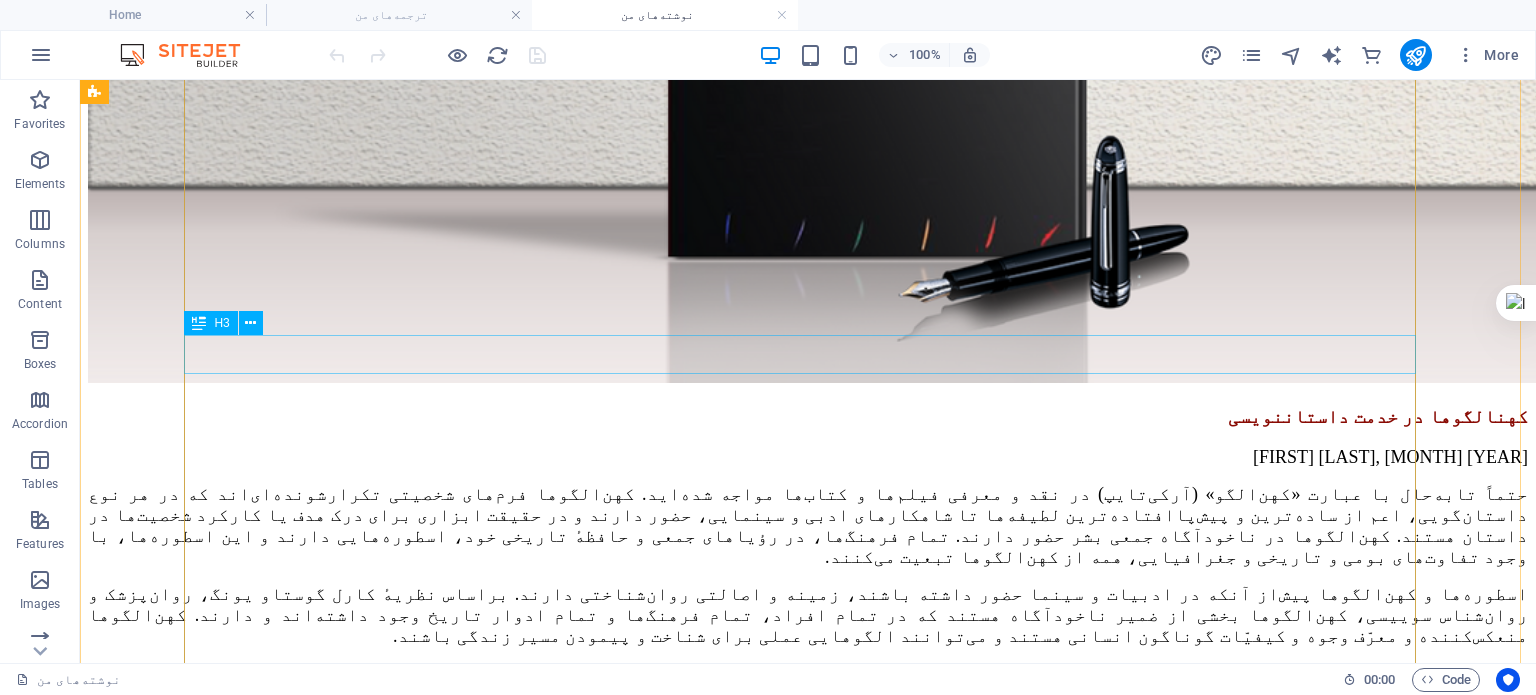 click on "کهنالگوها در خدمت داستاننویسی" at bounding box center (808, 417) 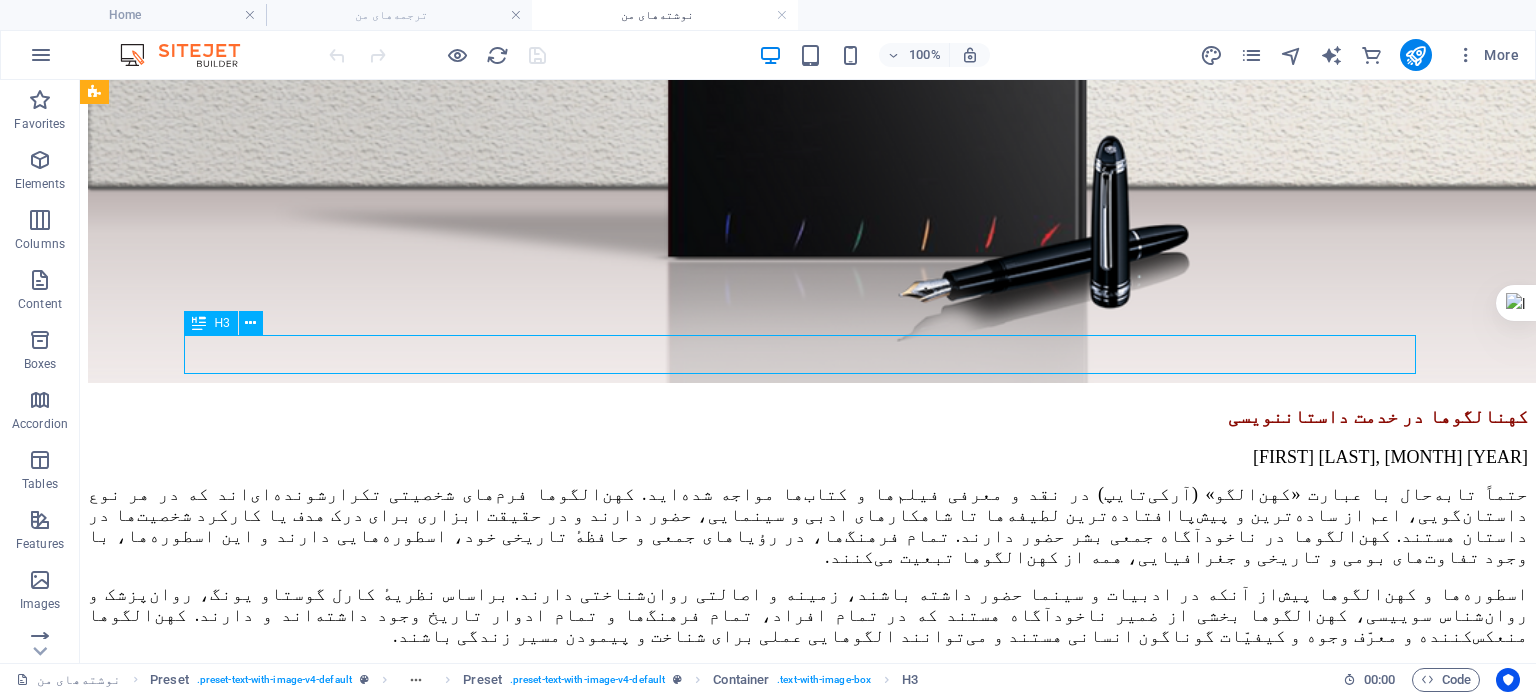 click on "کهنالگوها در خدمت داستاننویسی" at bounding box center (808, 417) 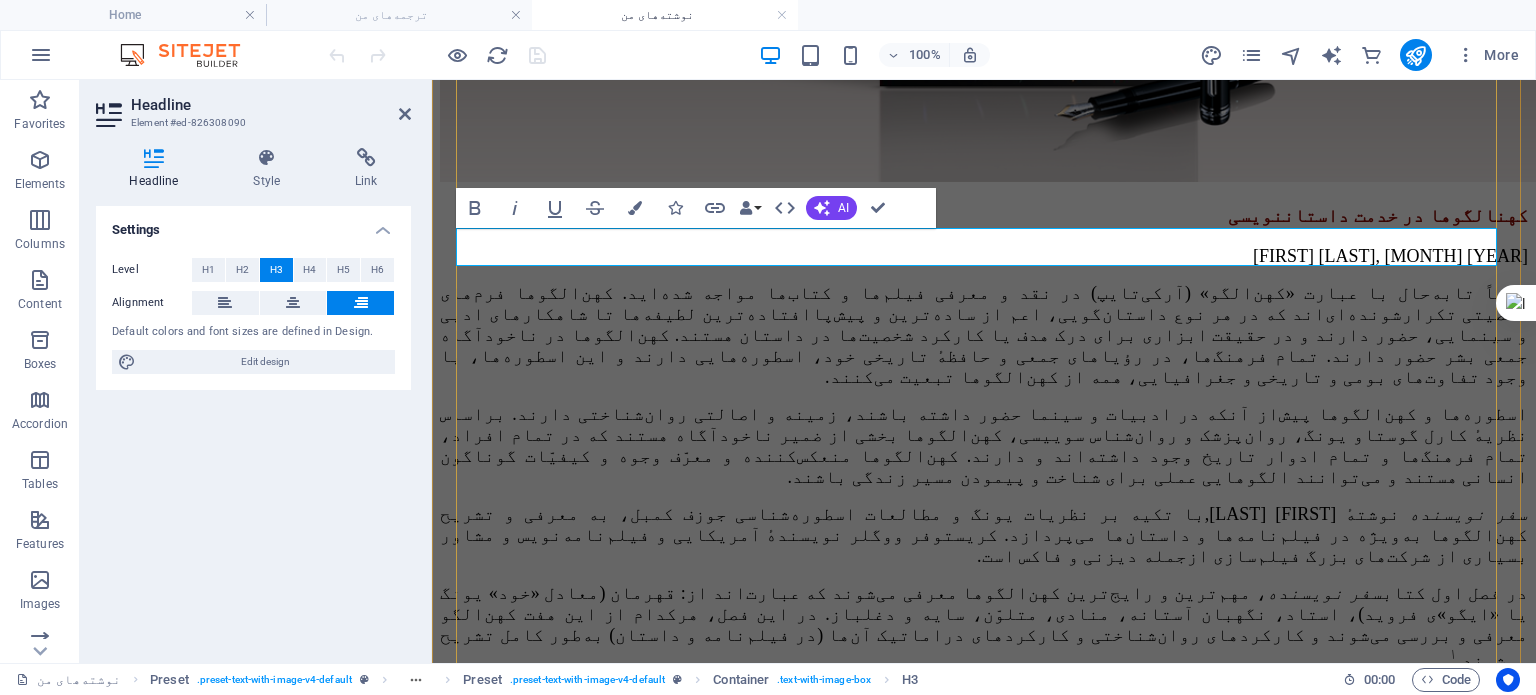 click on "کهنالگوها در خدمت داستاننویسی" at bounding box center (1378, 215) 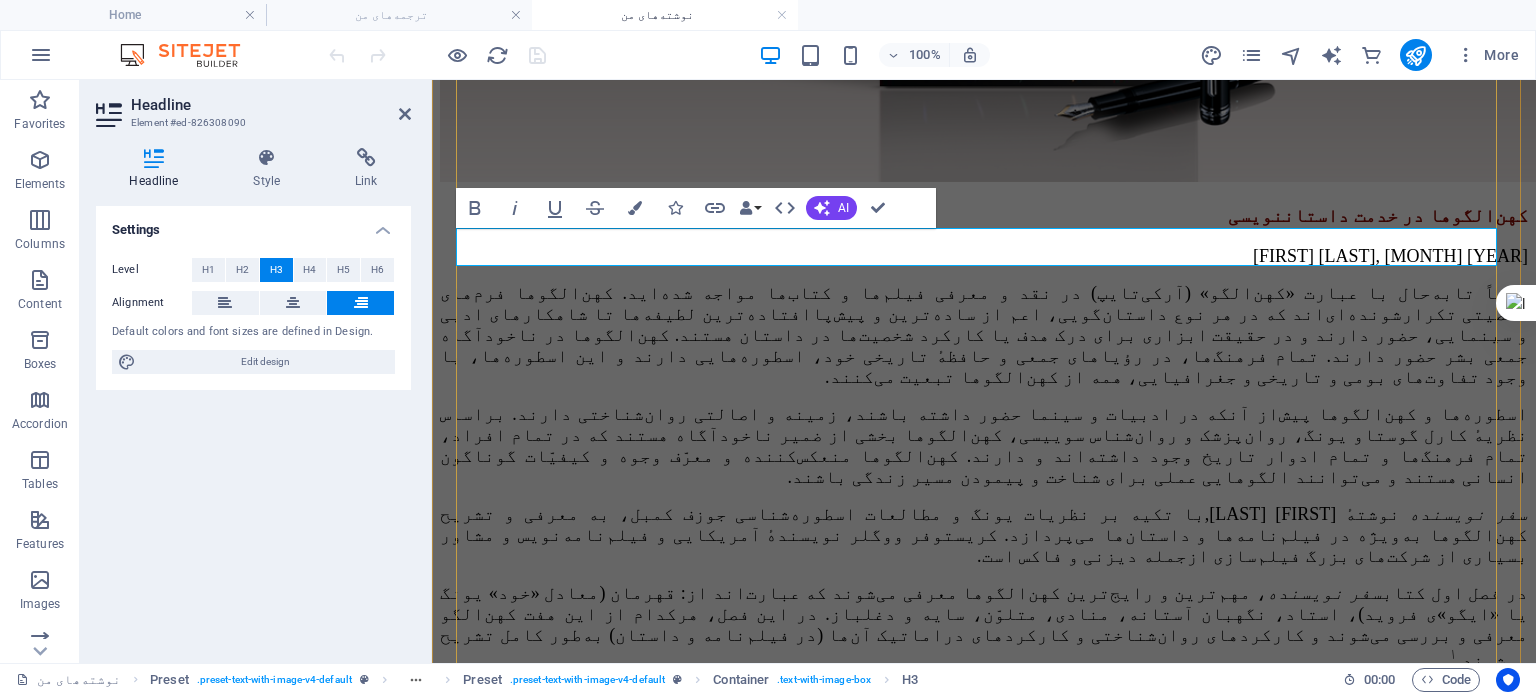 click on "کهن‌الگوها در خدمت داستاننویسی" at bounding box center [1378, 215] 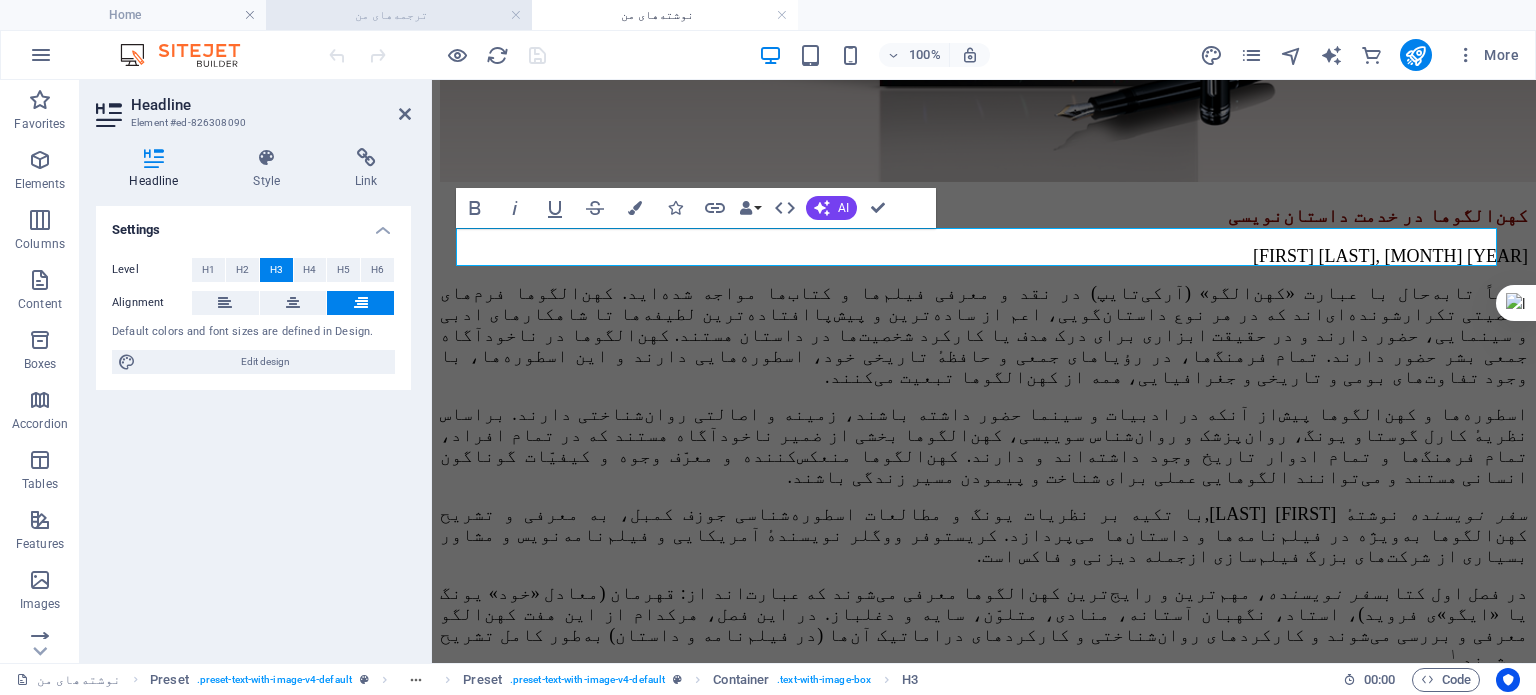 click on "ترجمه‌های من" at bounding box center (399, 15) 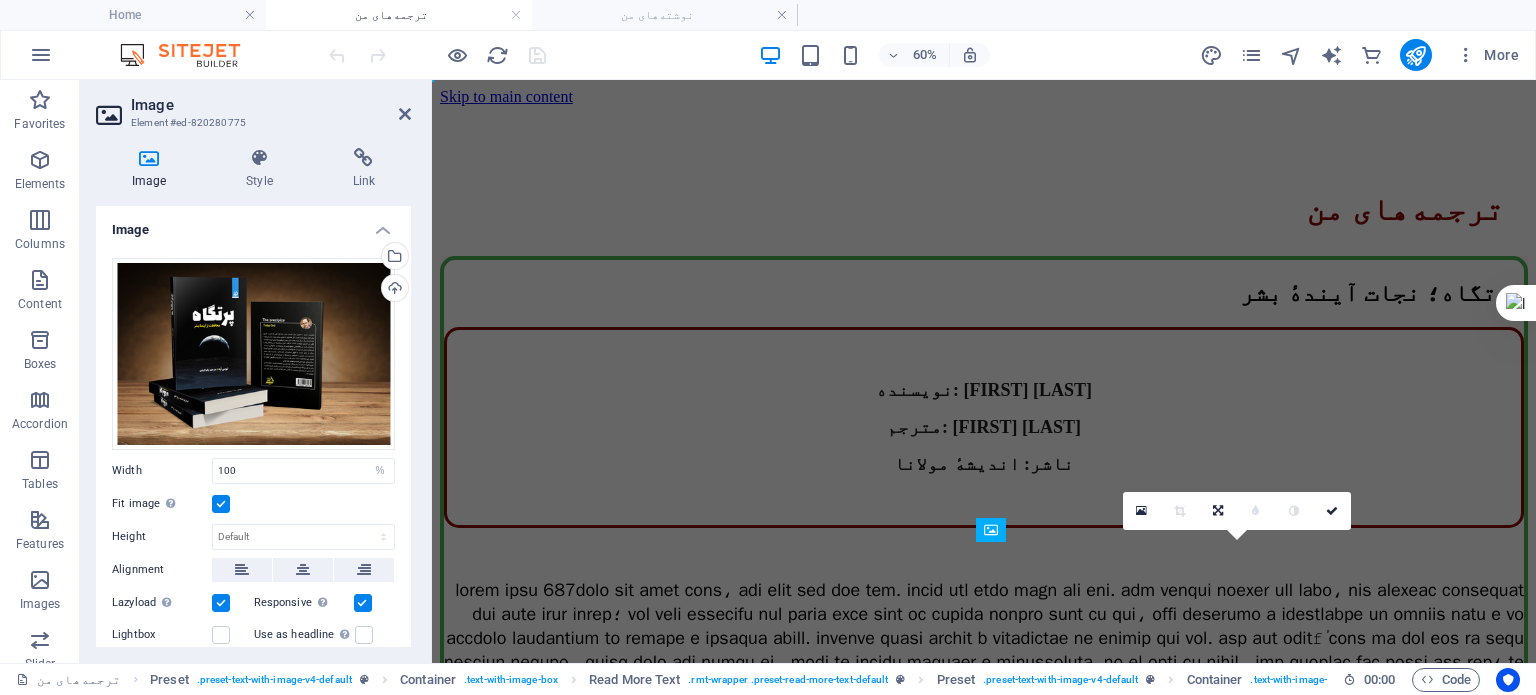 scroll, scrollTop: 0, scrollLeft: 0, axis: both 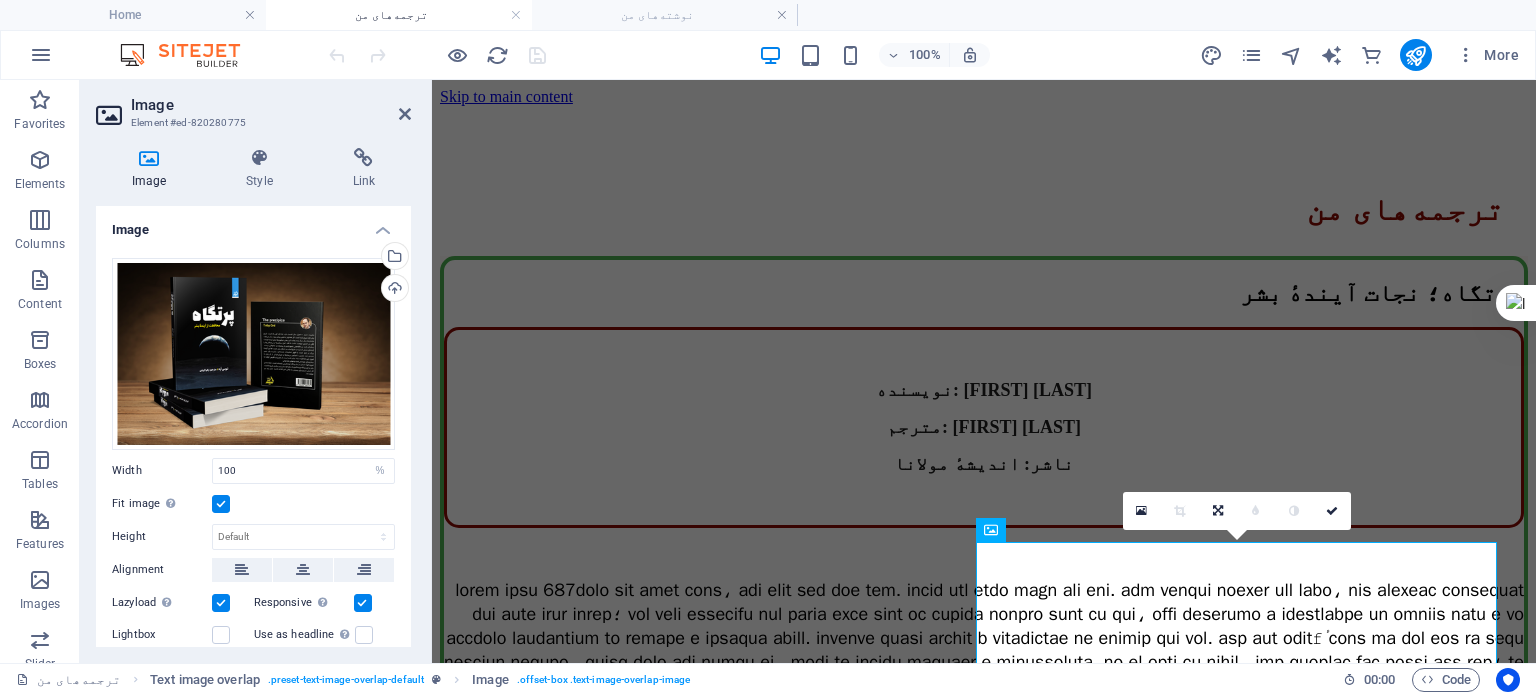 click at bounding box center [221, 603] 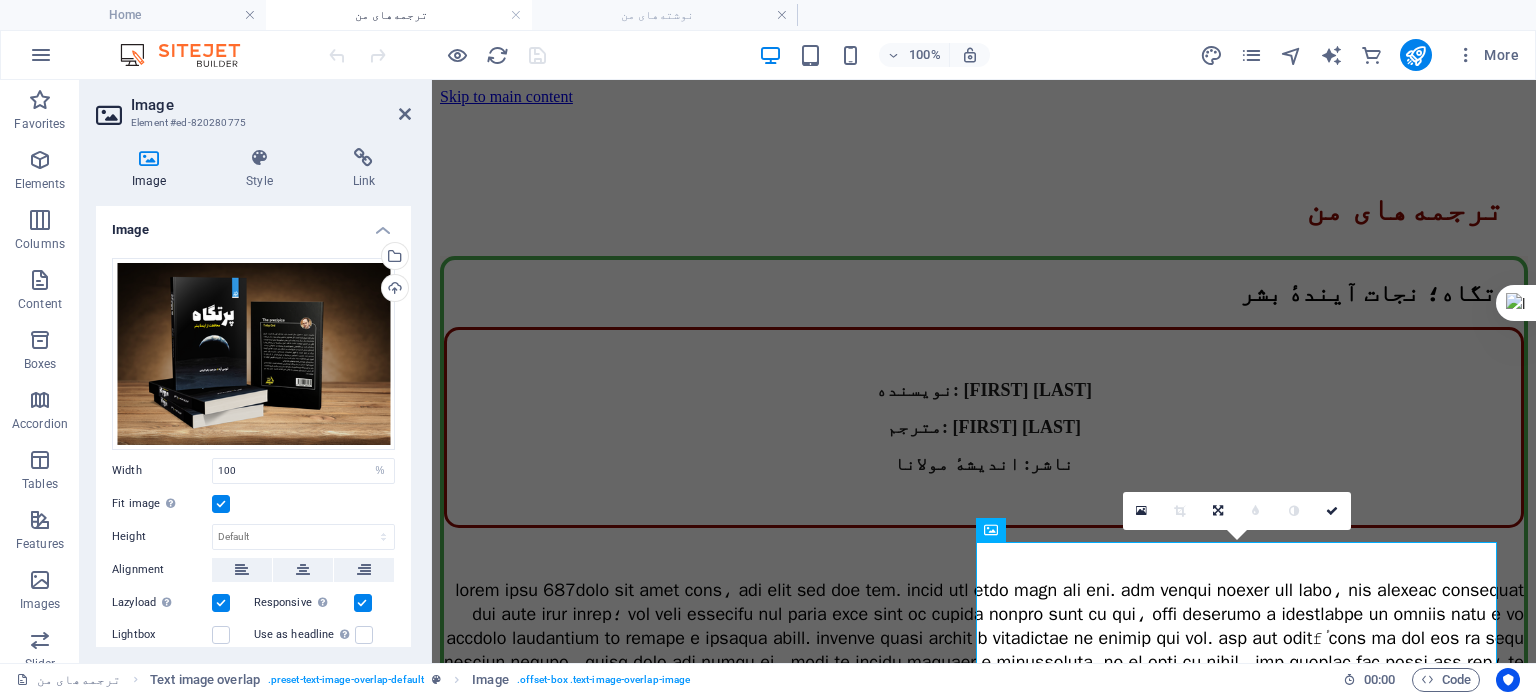 click on "Lazyload Loading images after the page loads improves page speed." at bounding box center (0, 0) 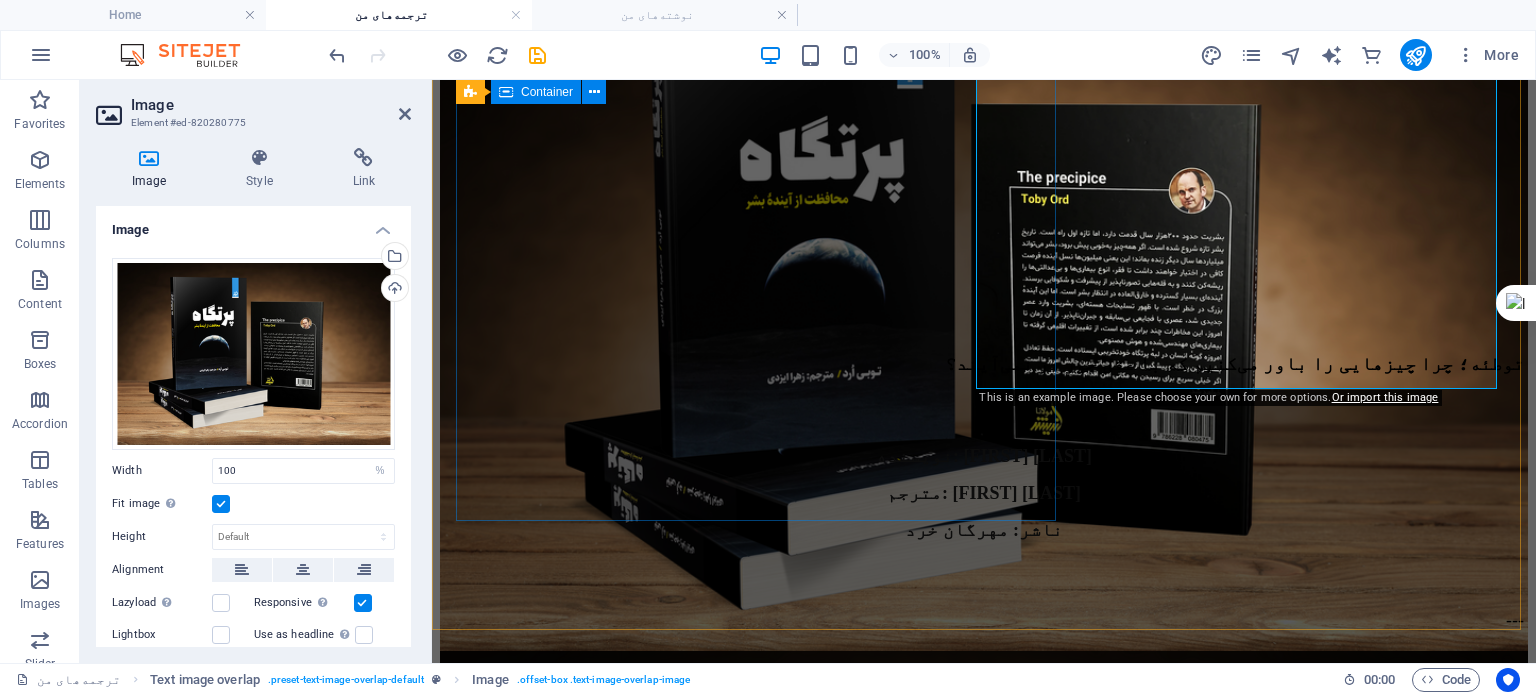 scroll, scrollTop: 900, scrollLeft: 0, axis: vertical 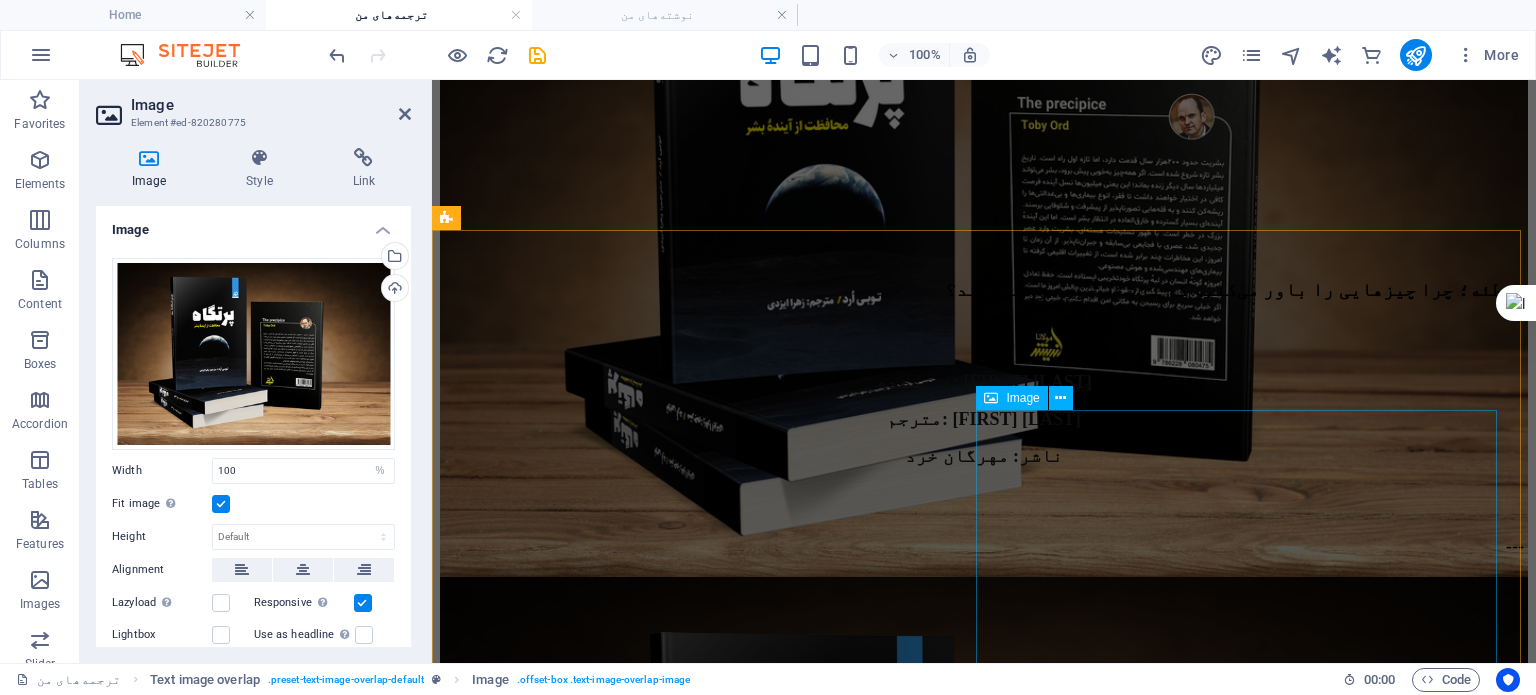 click at bounding box center [984, 942] 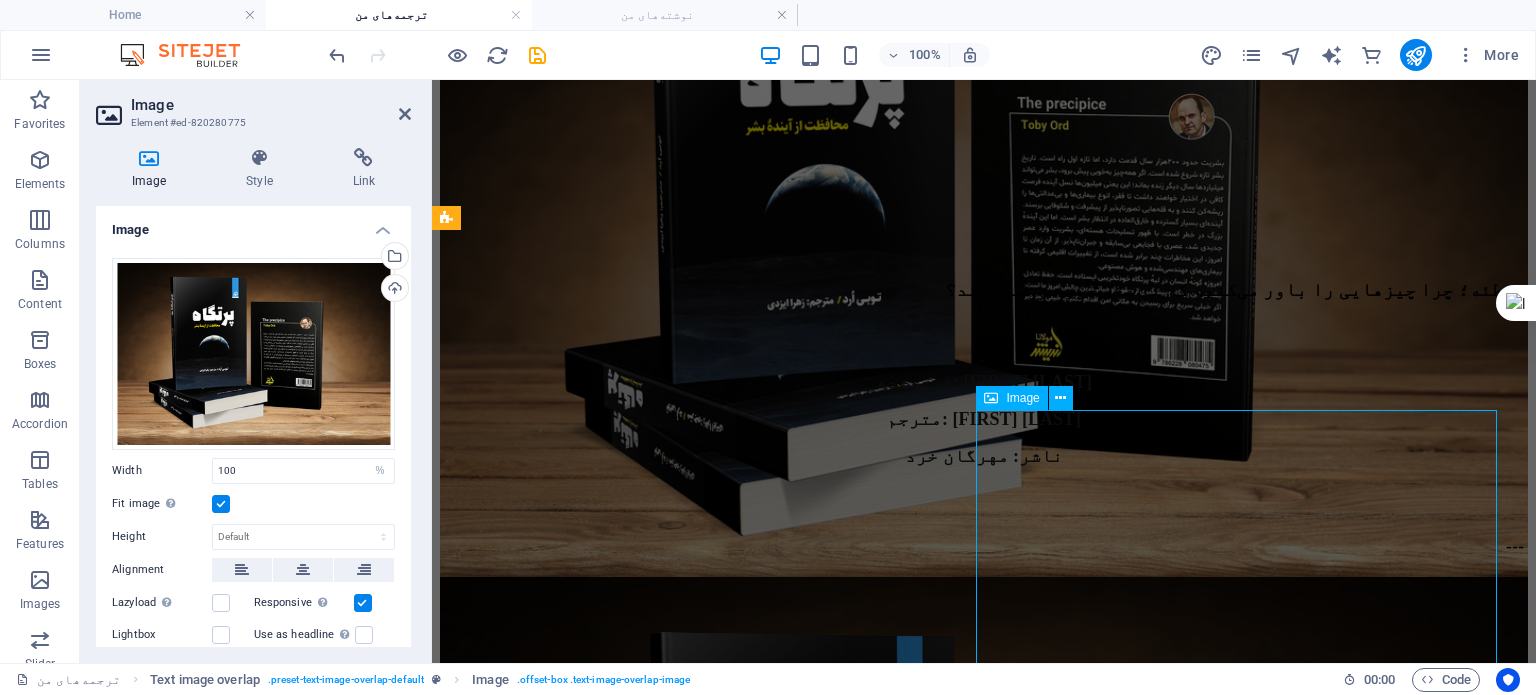 click at bounding box center [984, 942] 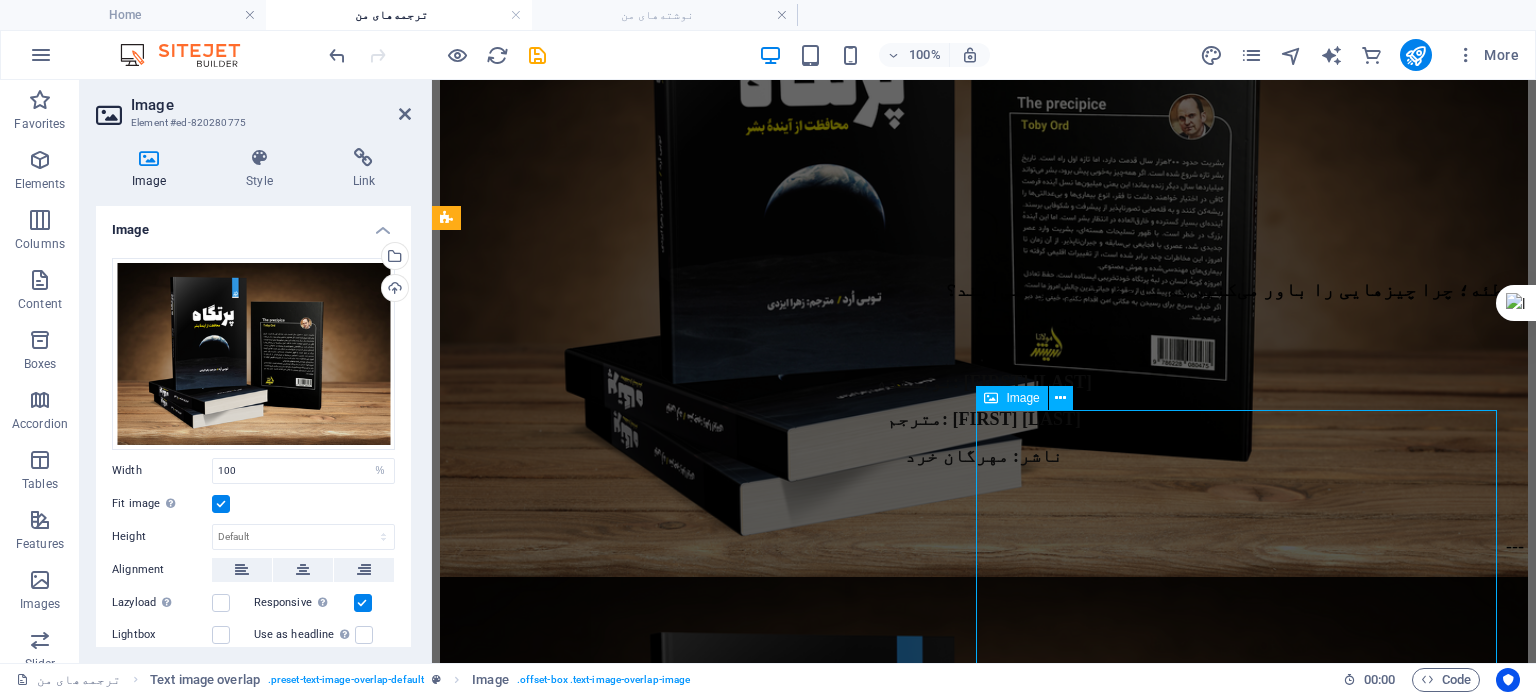 select on "%" 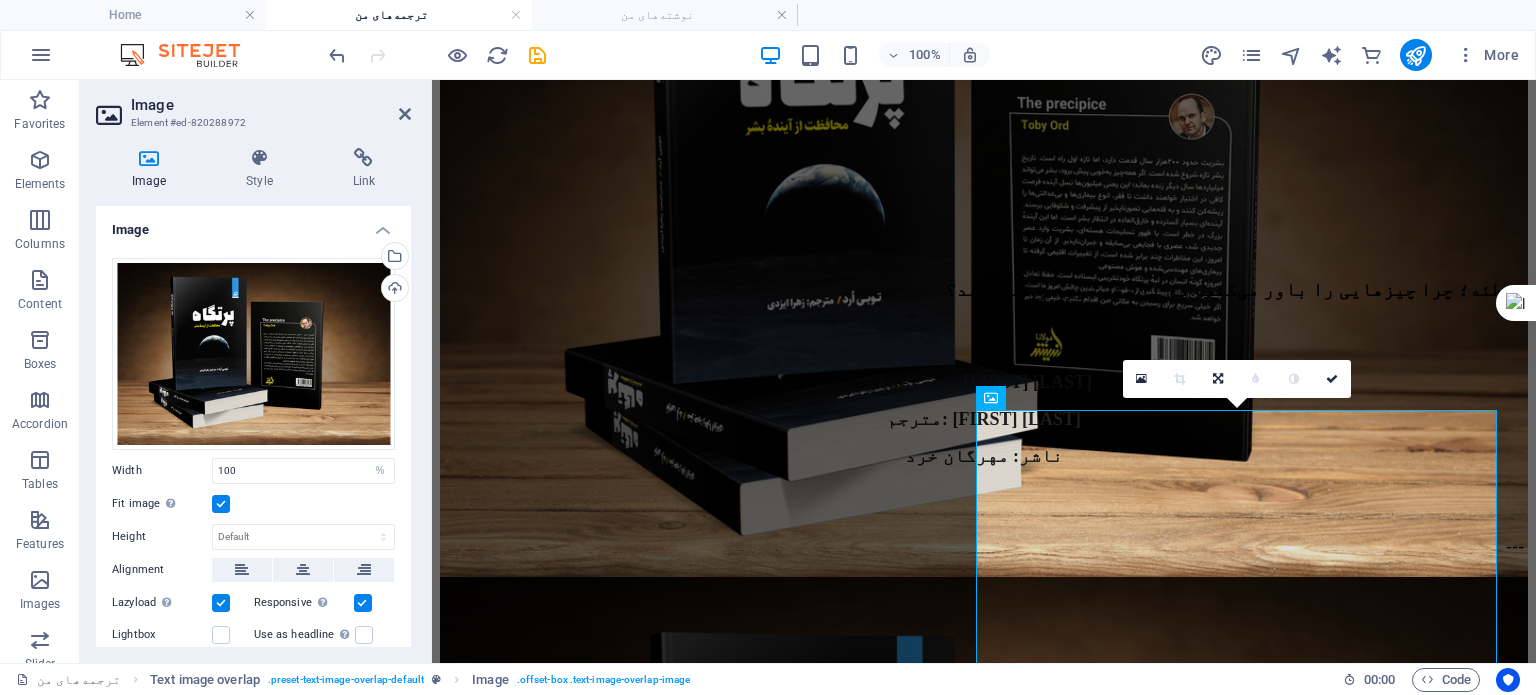 click at bounding box center (221, 603) 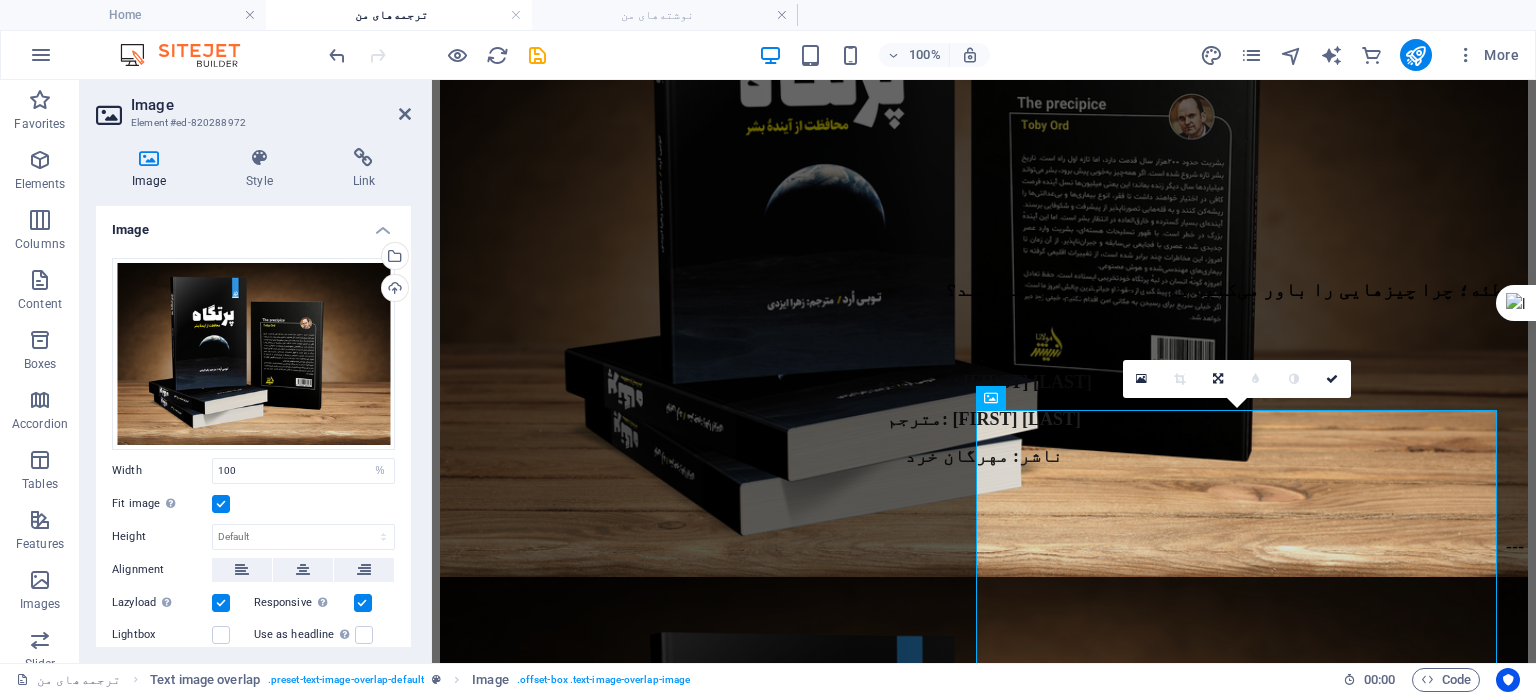 click on "Lazyload Loading images after the page loads improves page speed." at bounding box center [0, 0] 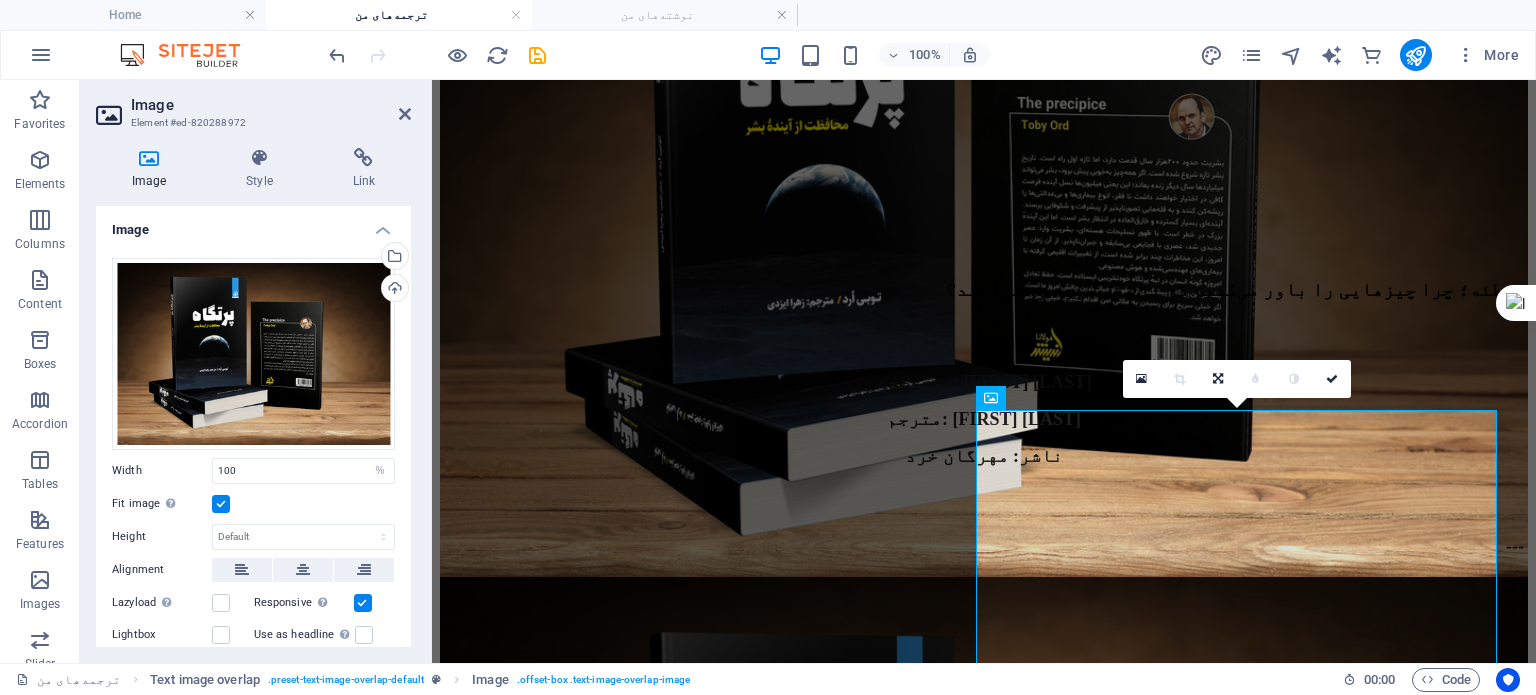 click on "Home" at bounding box center (133, 15) 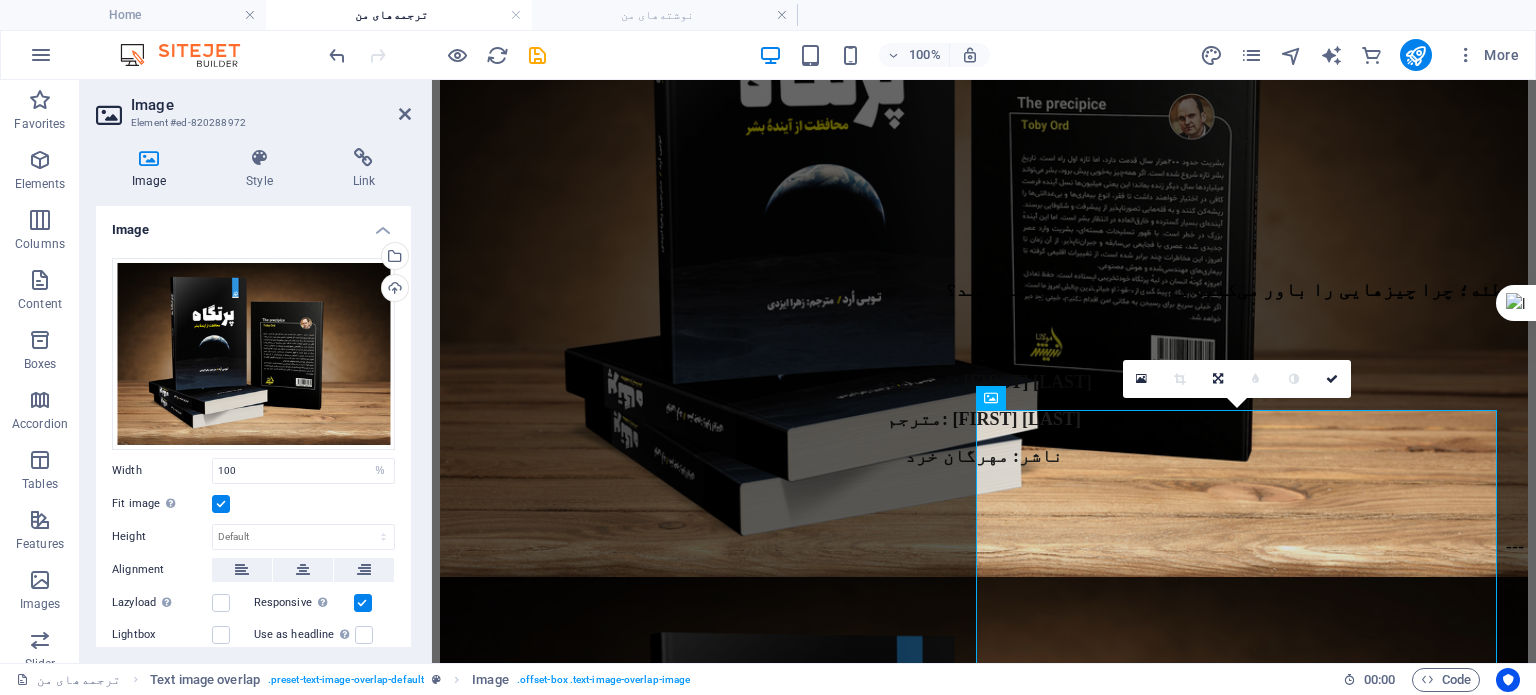 scroll, scrollTop: 0, scrollLeft: 0, axis: both 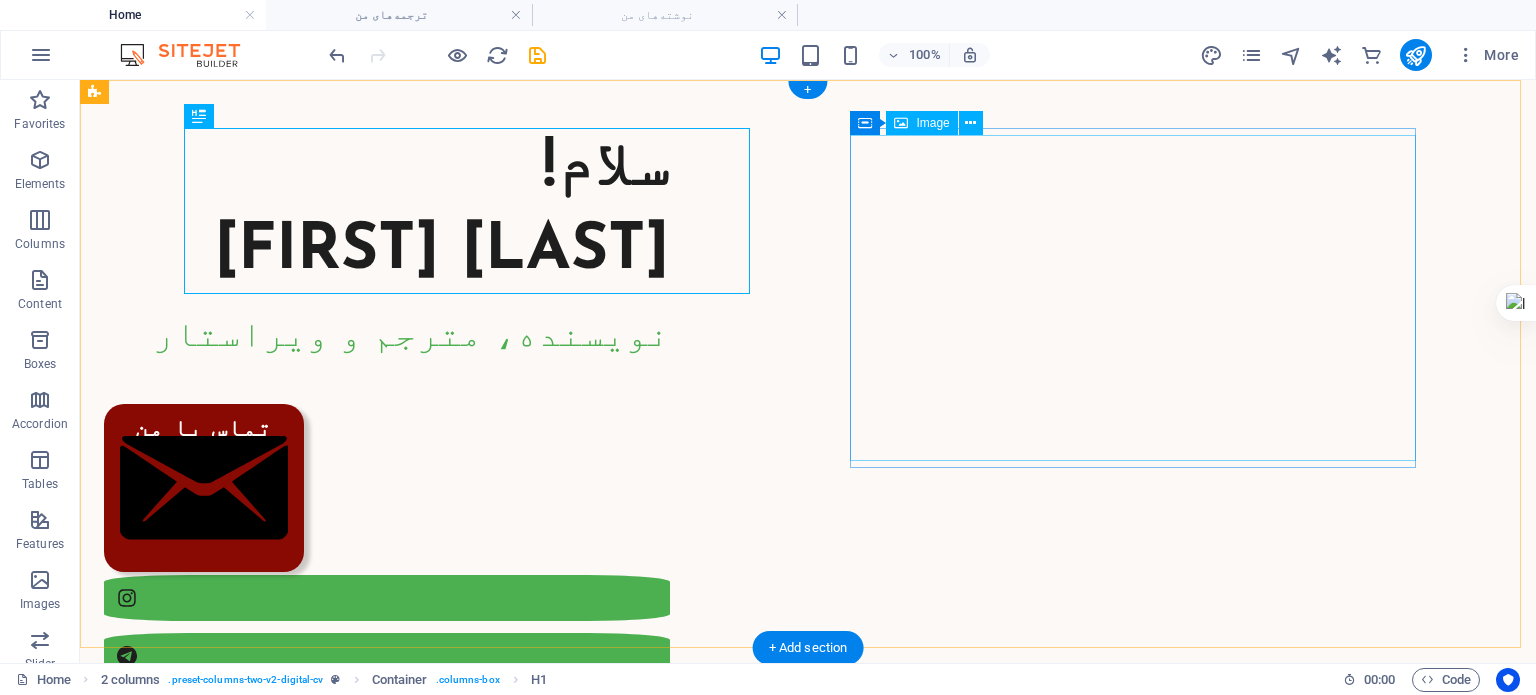 click at bounding box center [387, 953] 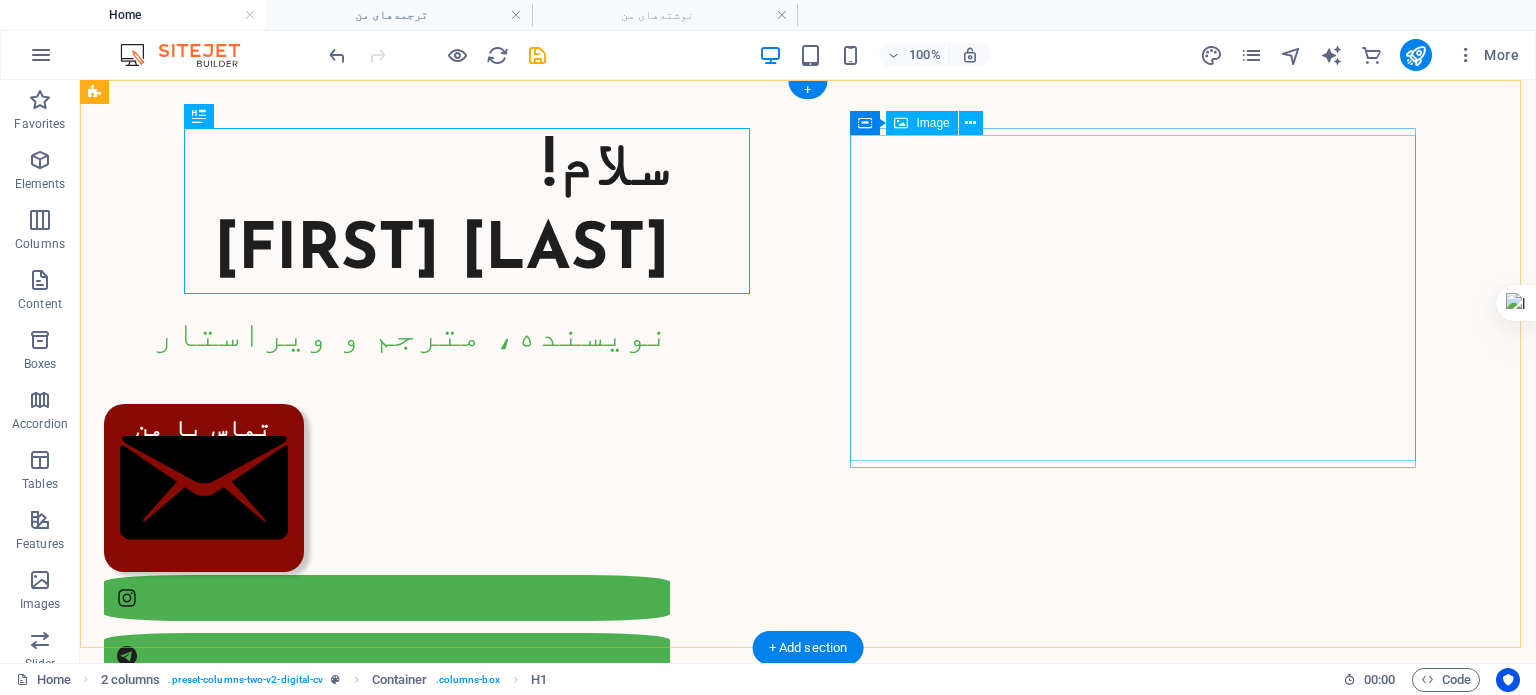 click at bounding box center [387, 953] 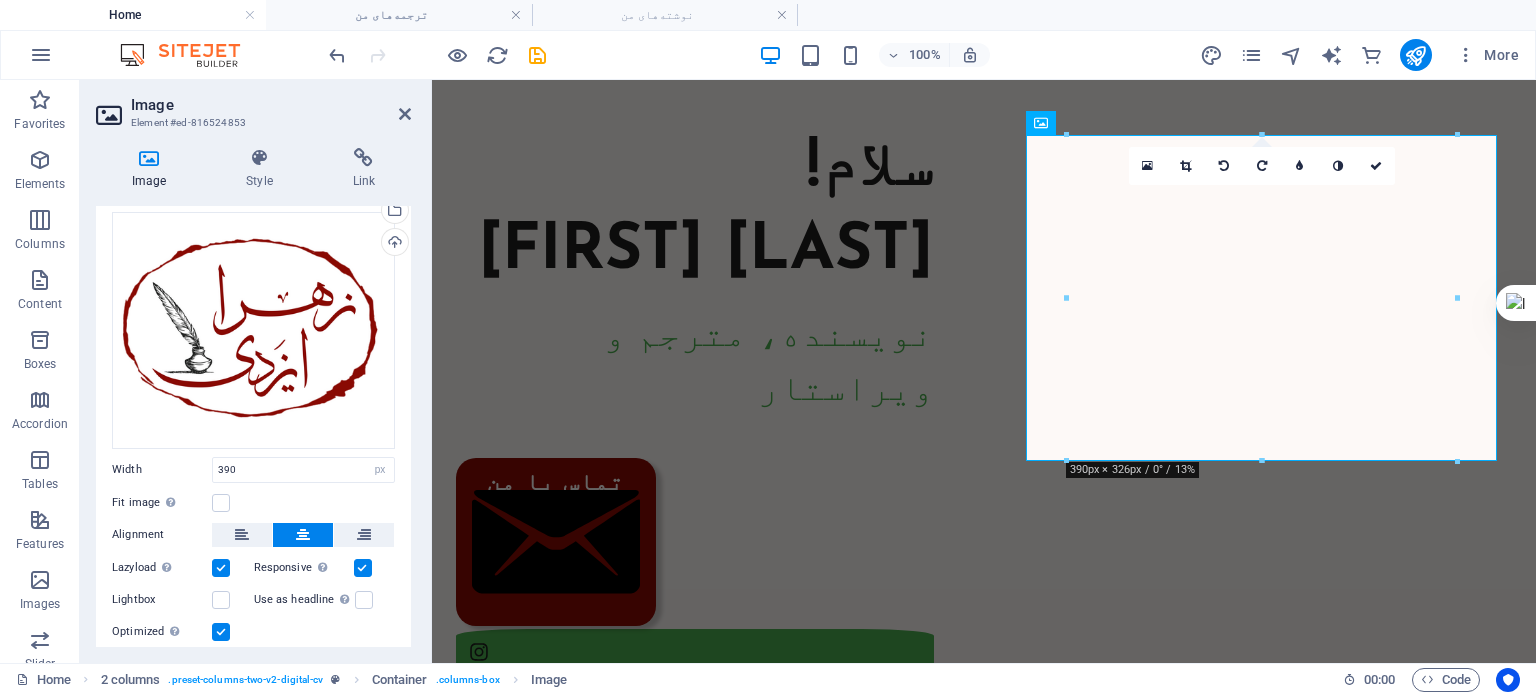 scroll, scrollTop: 100, scrollLeft: 0, axis: vertical 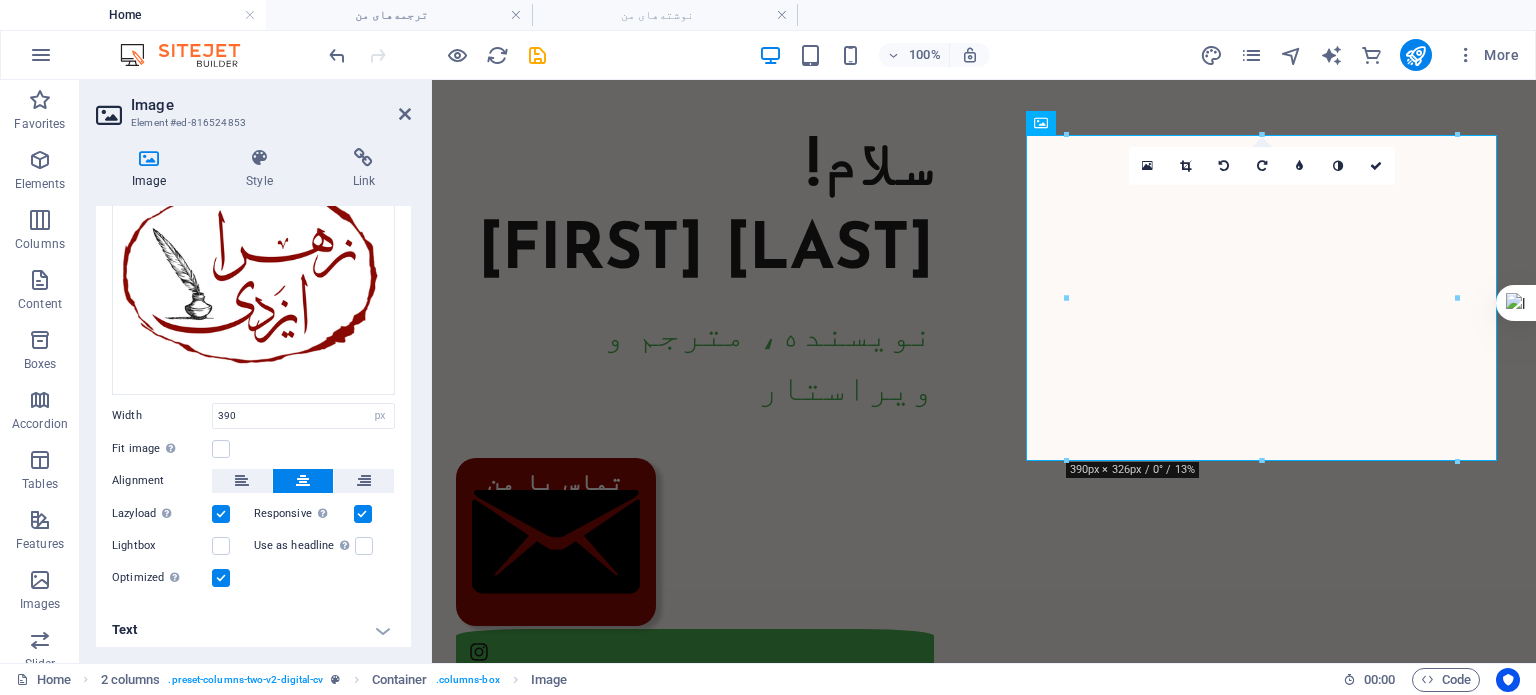 click at bounding box center (221, 514) 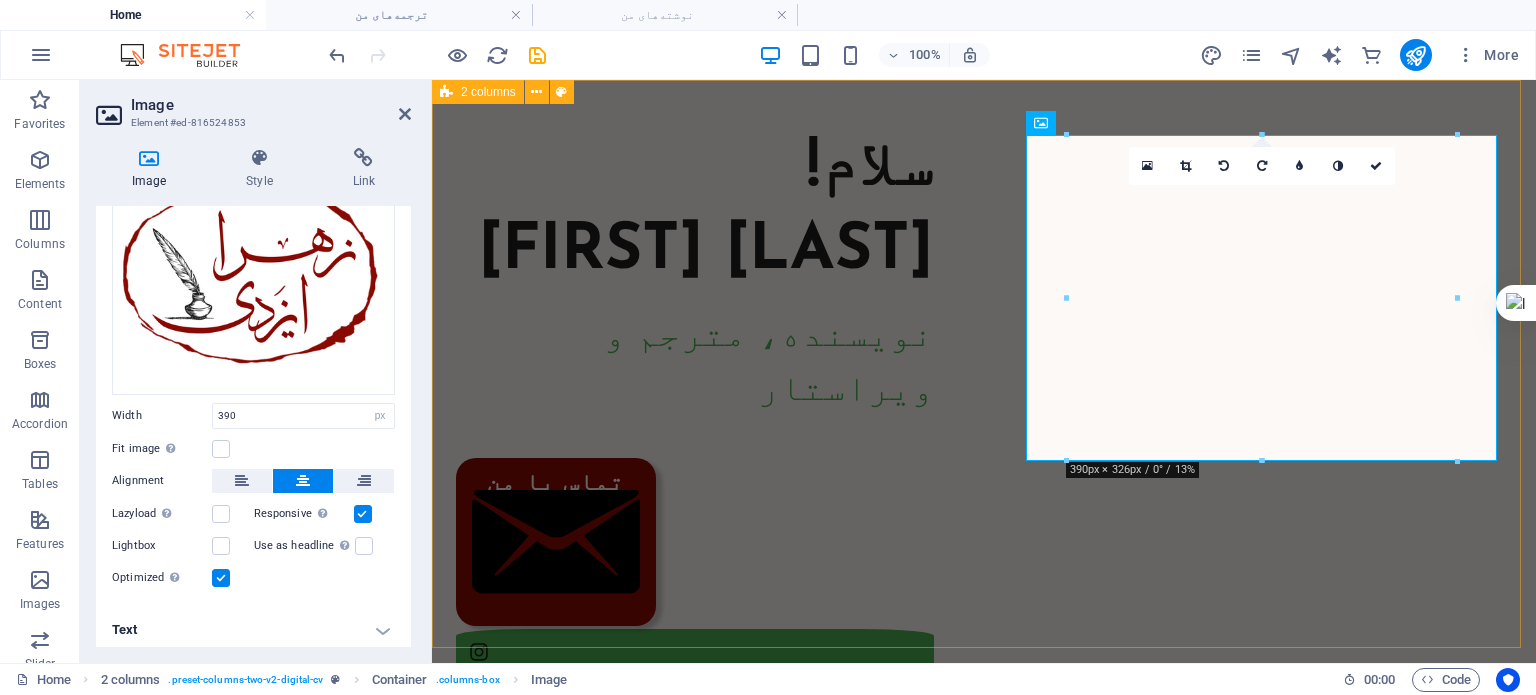 click on "!سلام .من زهرا ایزدی هستم نویسنده، مترجم و ویراستار تماس با من" at bounding box center (984, 715) 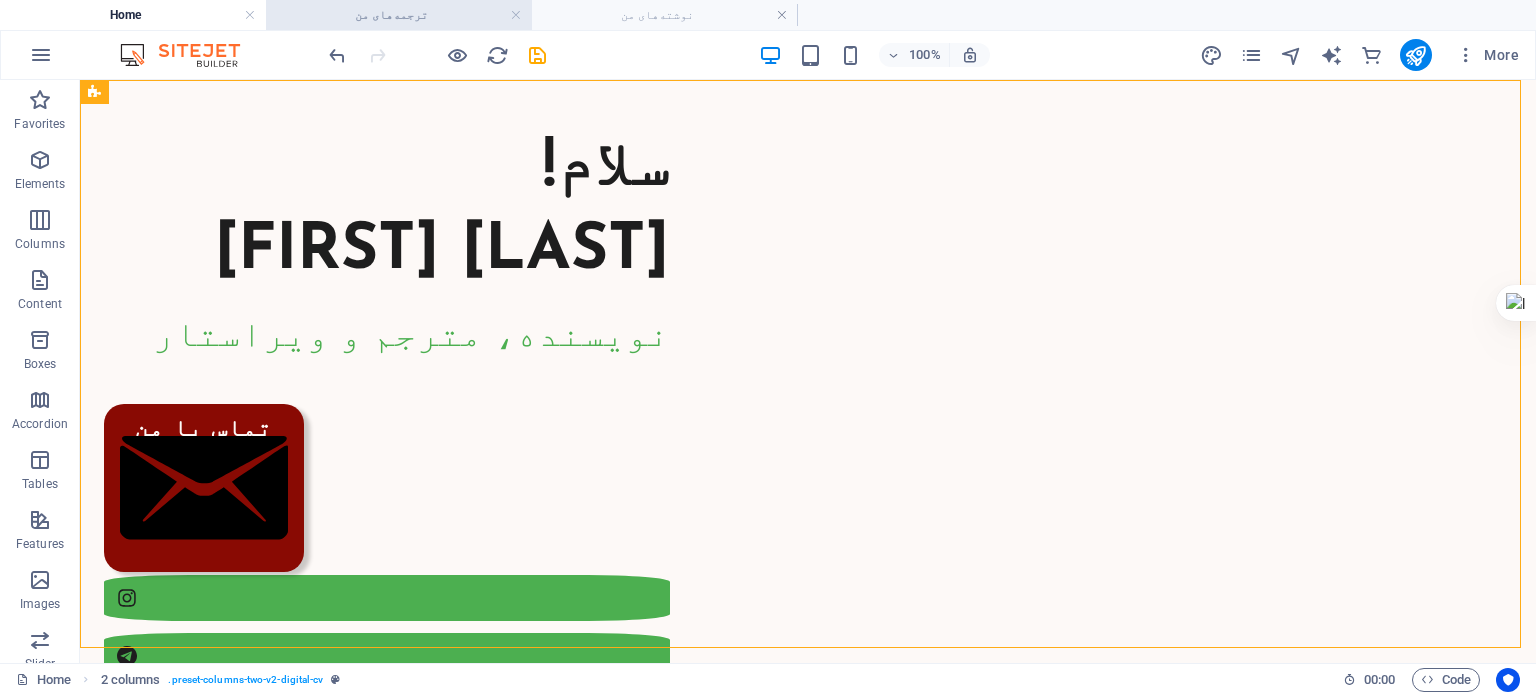 click on "ترجمه‌های من" at bounding box center [399, 15] 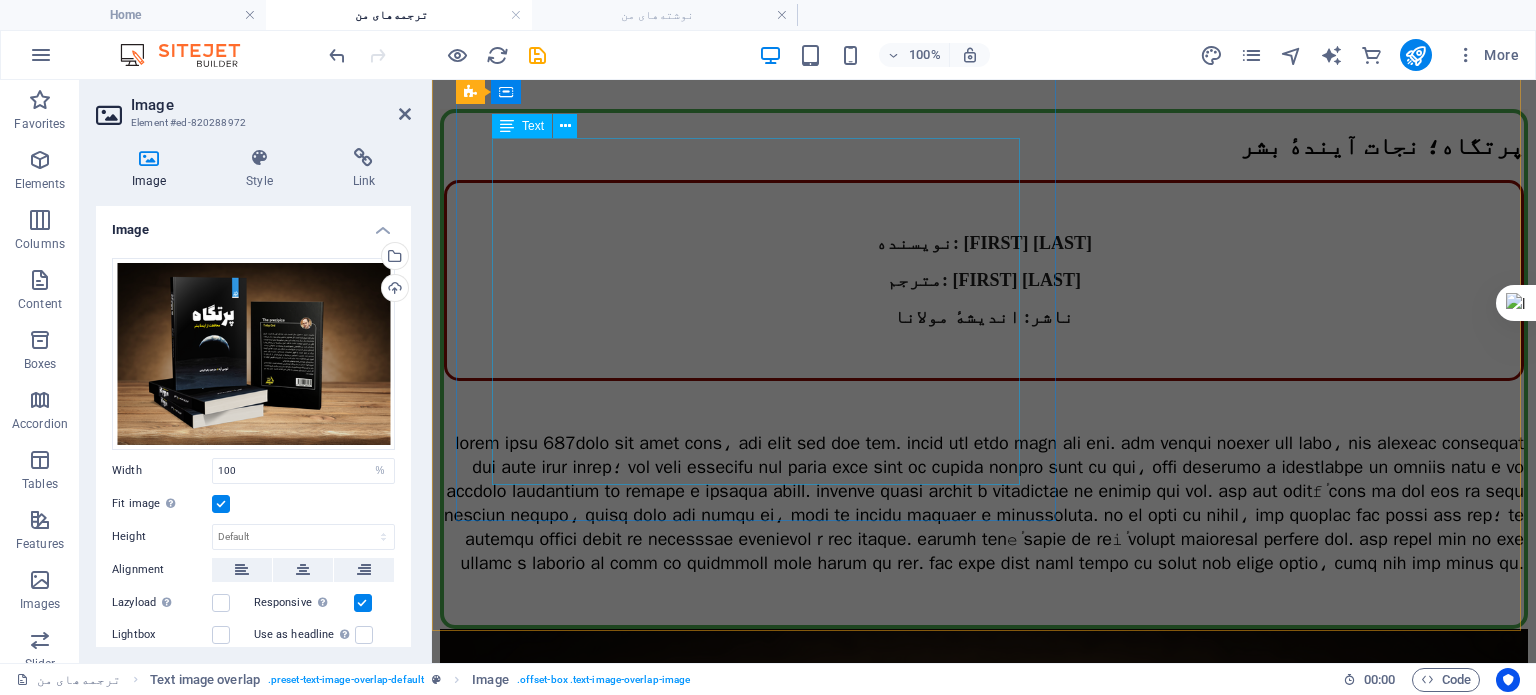 scroll, scrollTop: 0, scrollLeft: 0, axis: both 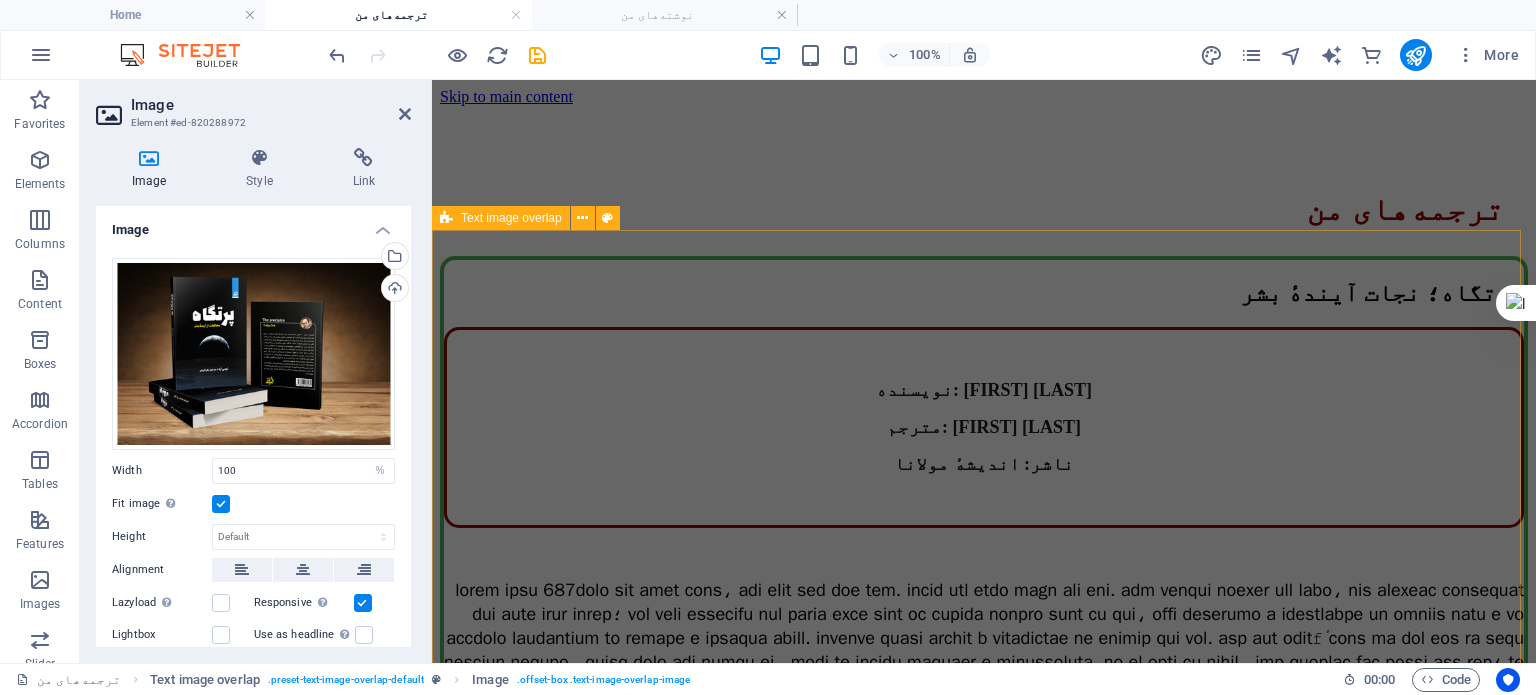 click on "پرتگاه؛ نجات آیندهٔ بشر نویسنده: توبی اُرد مترجم: زهرا ایزدی ناشر: اندیشهٔ مولانا" at bounding box center (984, 706) 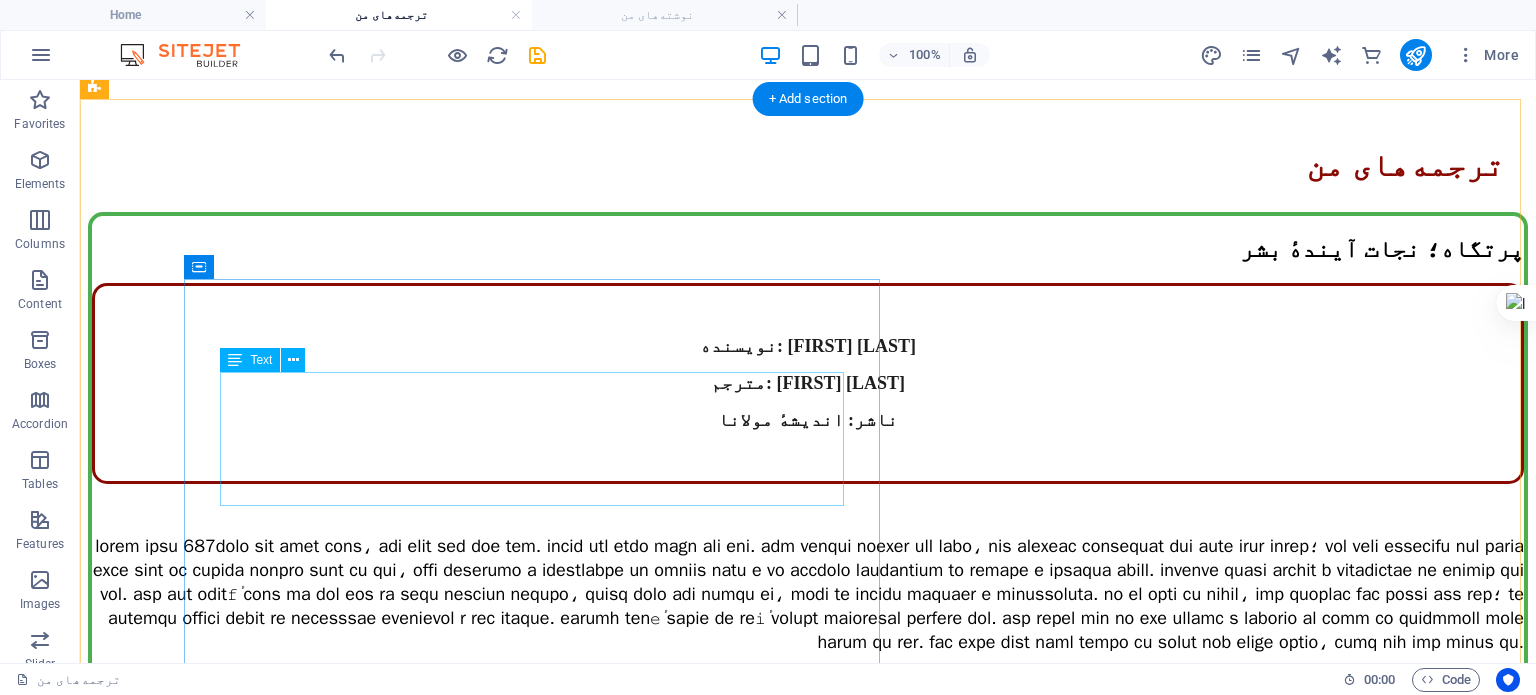scroll, scrollTop: 37, scrollLeft: 0, axis: vertical 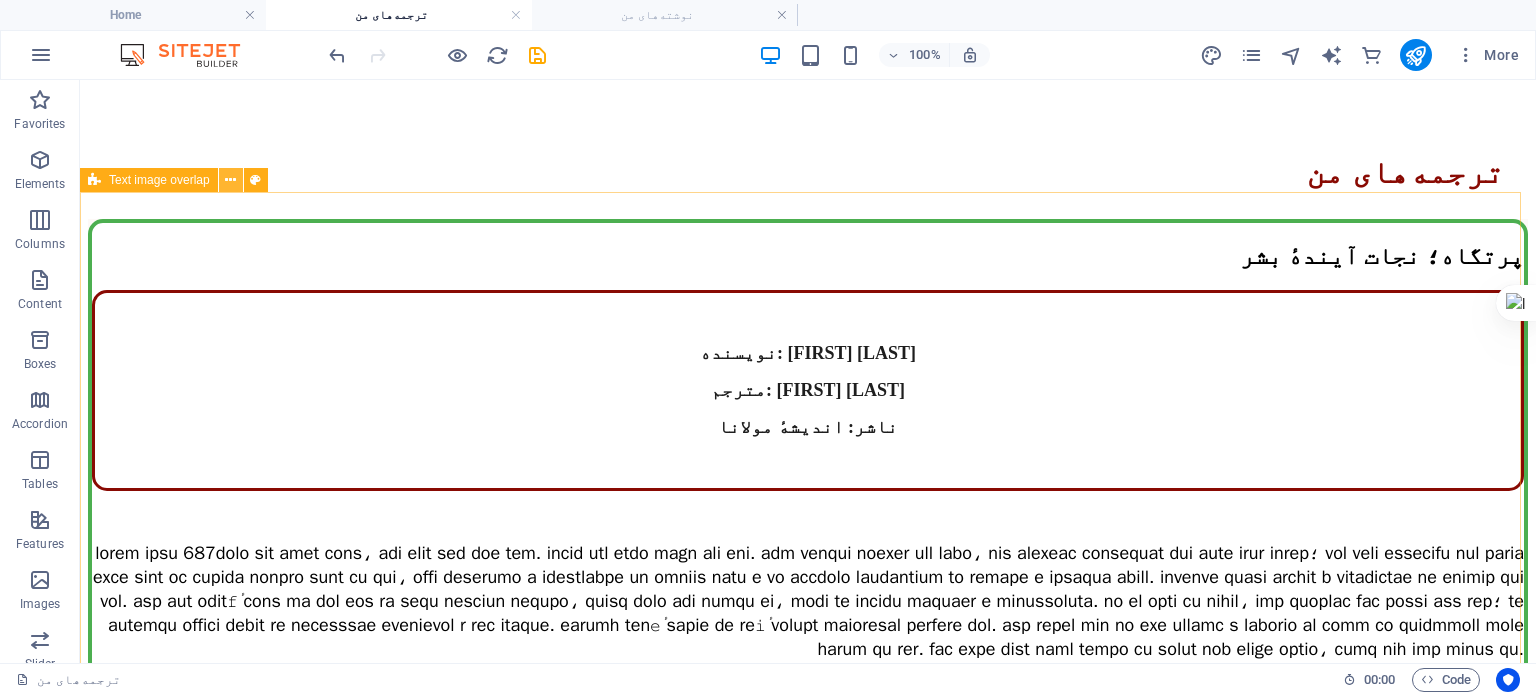 click at bounding box center [230, 180] 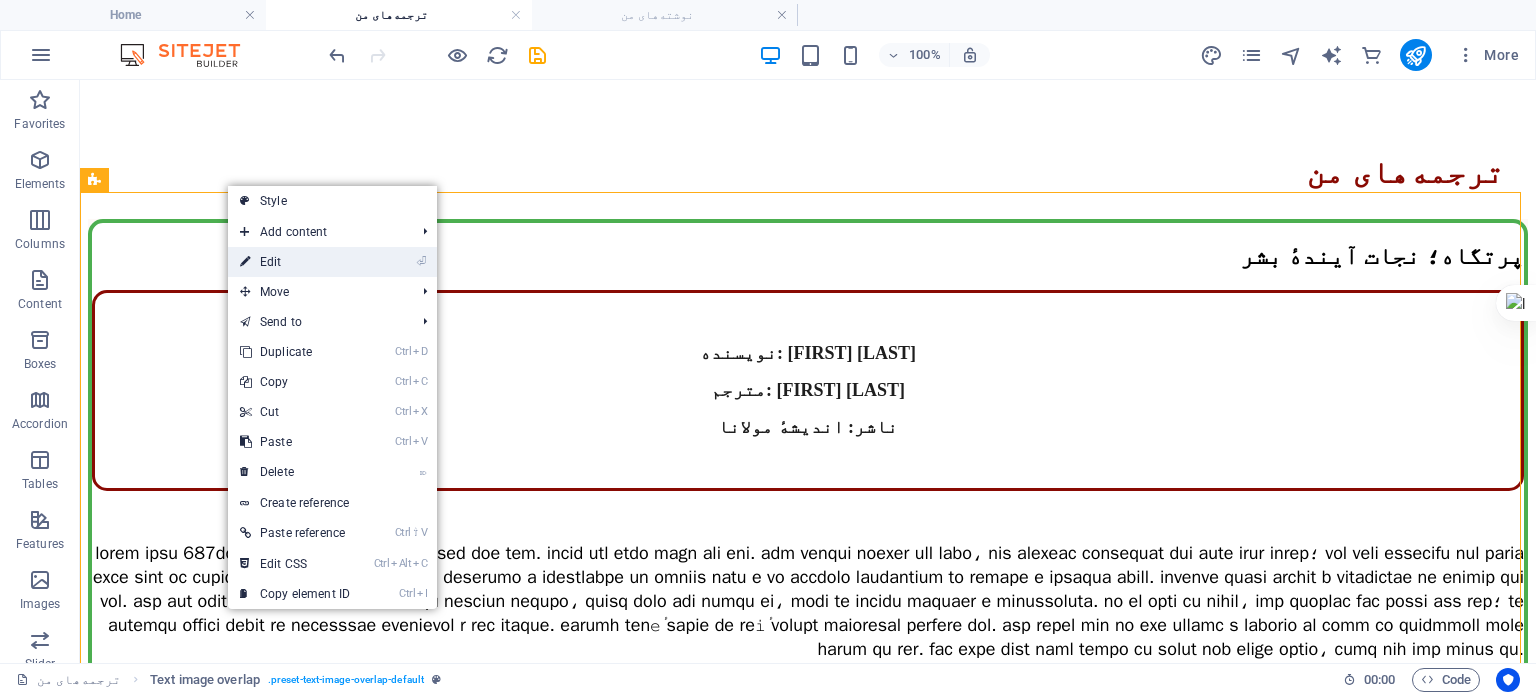 click on "⏎  Edit" at bounding box center [295, 262] 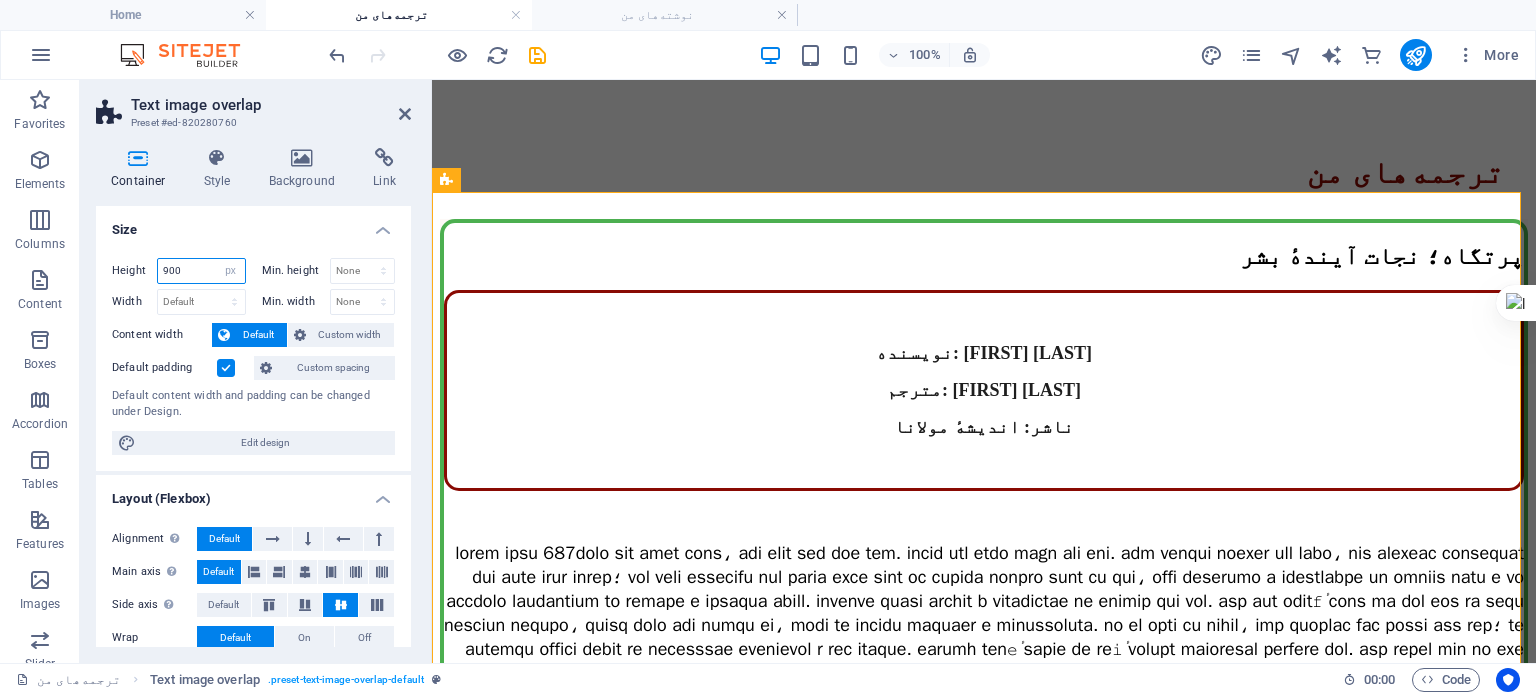 click on "900" at bounding box center [201, 271] 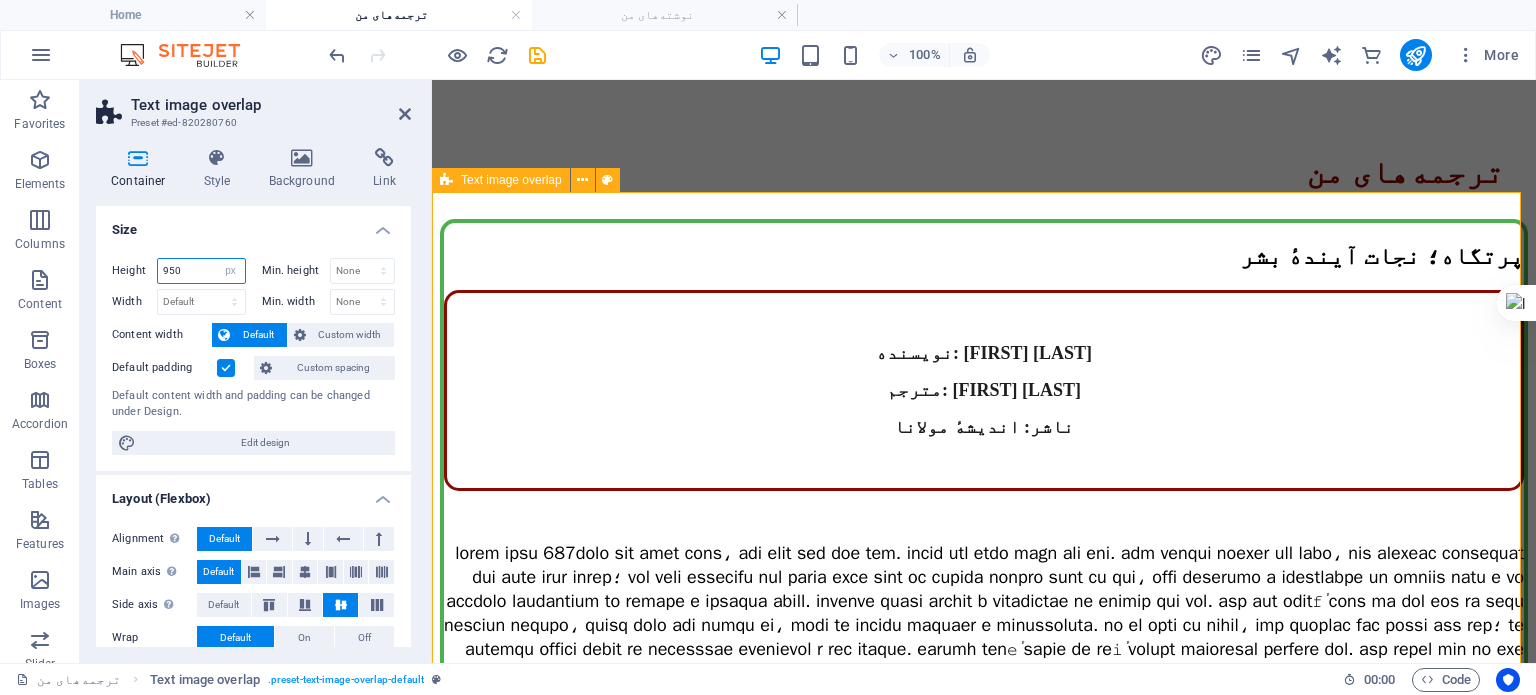 type on "950" 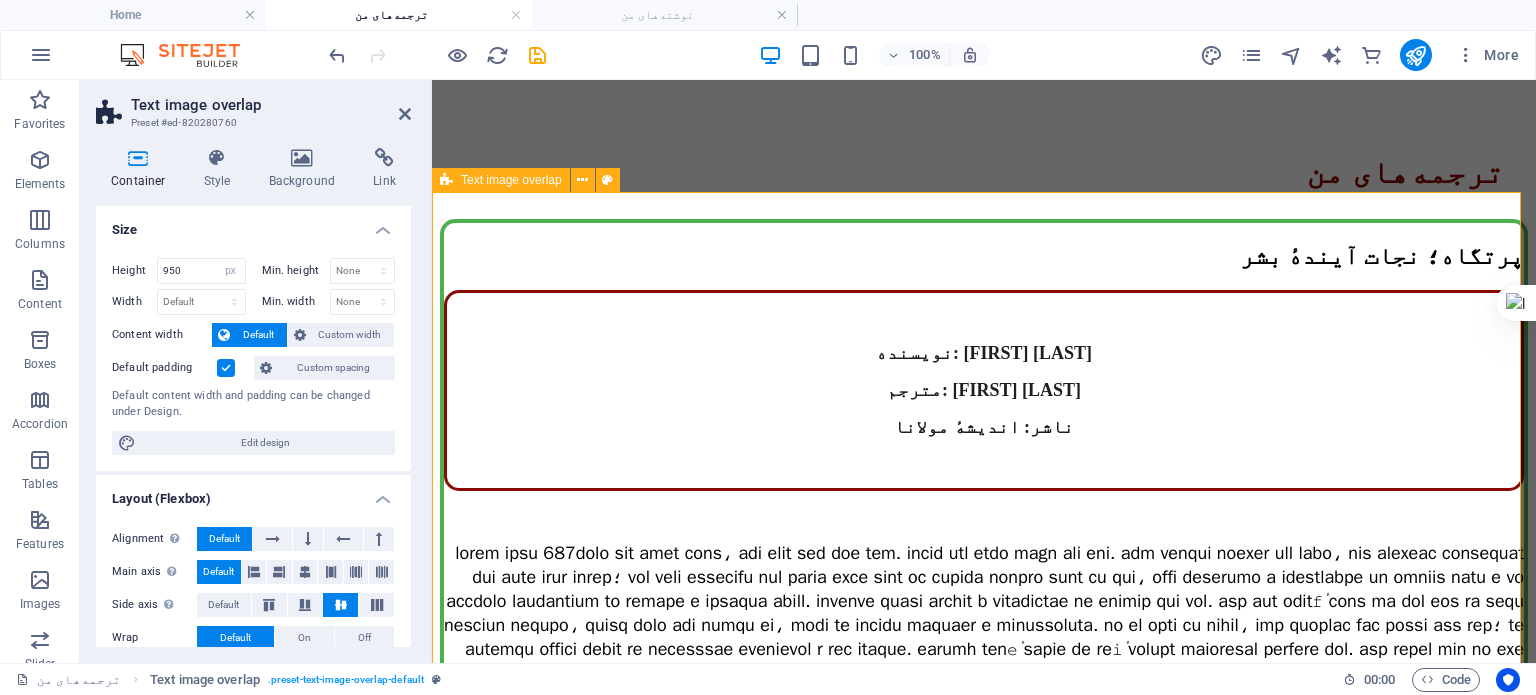 click on "پرتگاه؛ نجات آیندهٔ بشر نویسنده: توبی اُرد مترجم: زهرا ایزدی ناشر: اندیشهٔ مولانا" at bounding box center [984, 694] 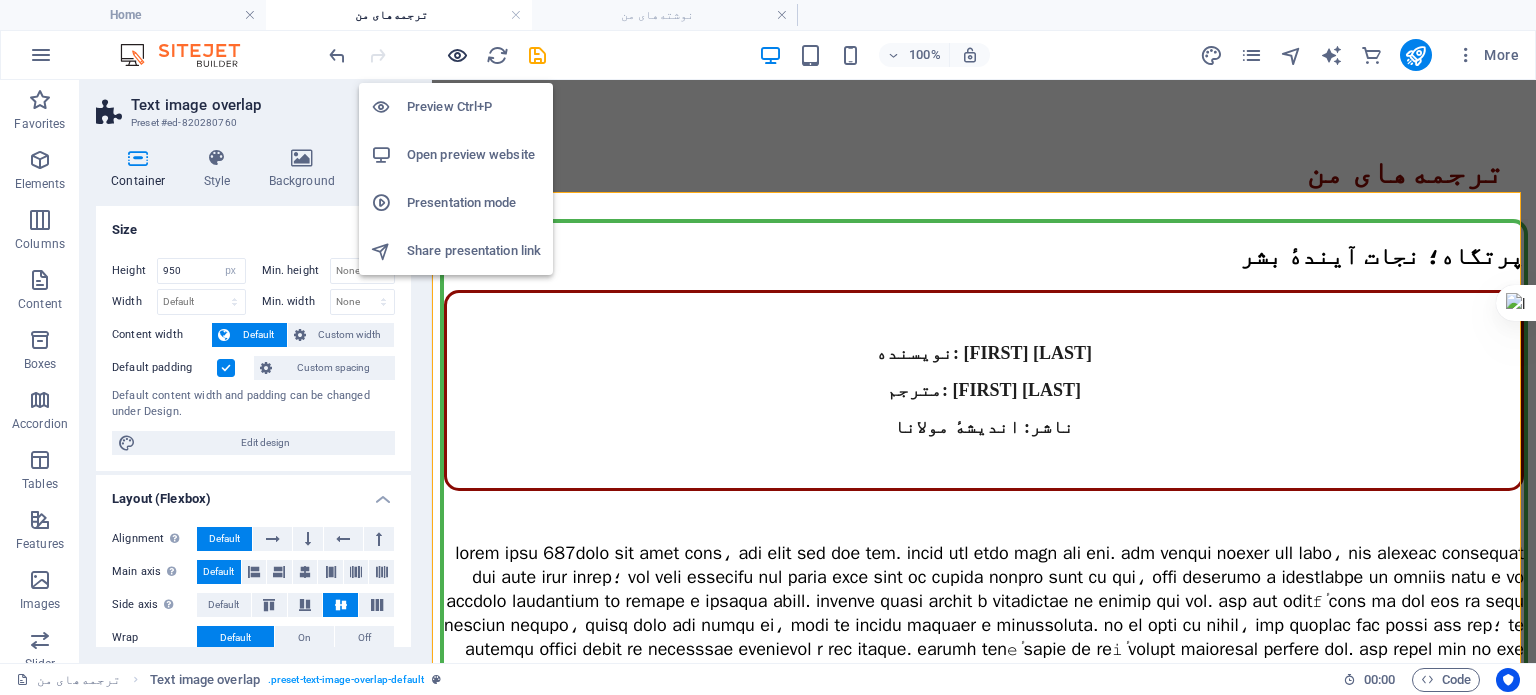 click at bounding box center [457, 55] 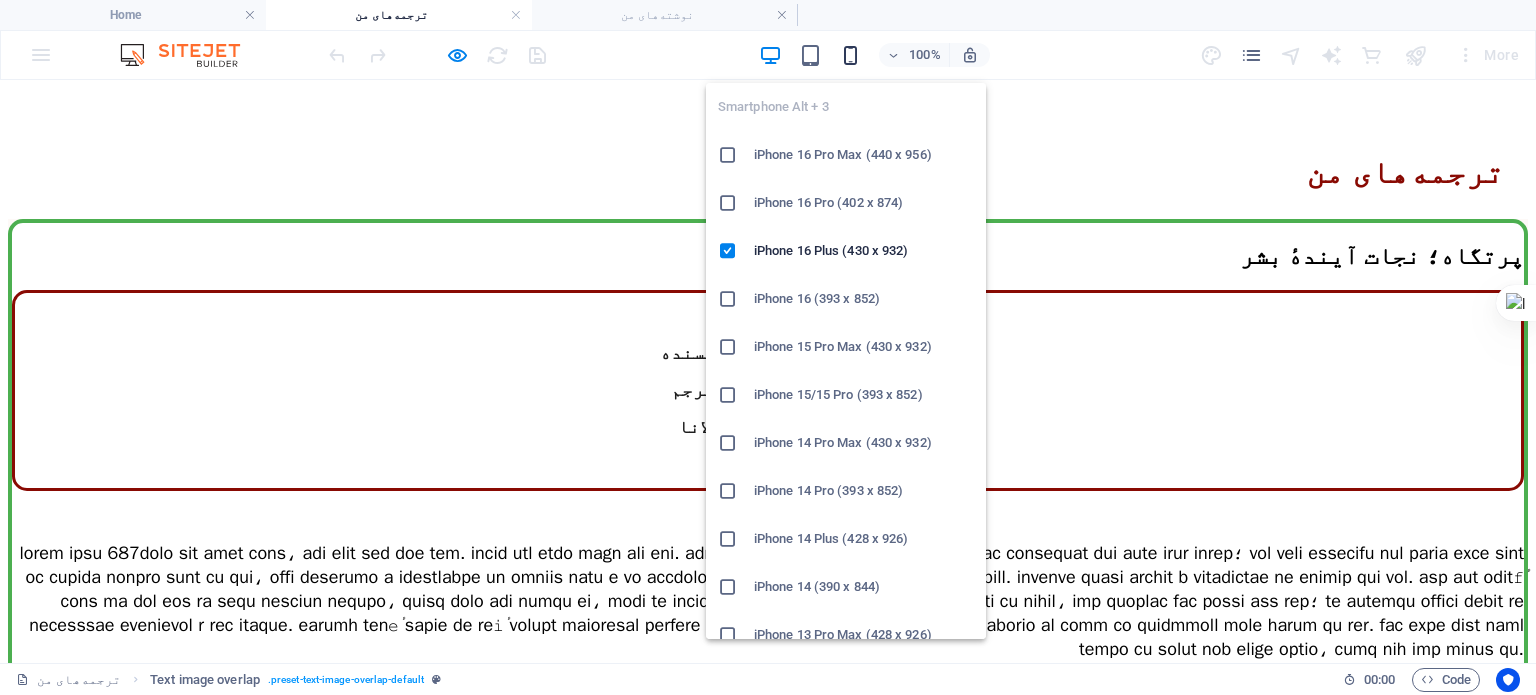 click at bounding box center (850, 55) 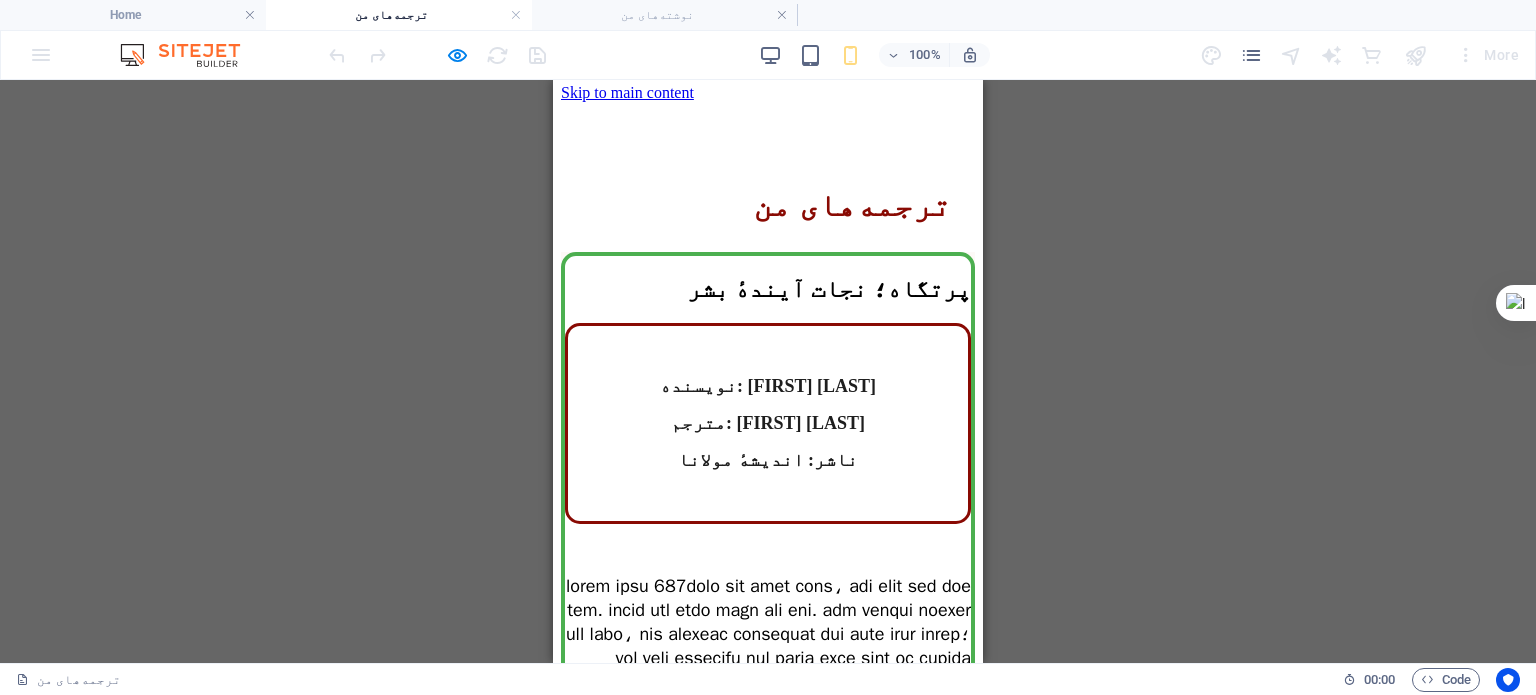 scroll, scrollTop: 0, scrollLeft: 0, axis: both 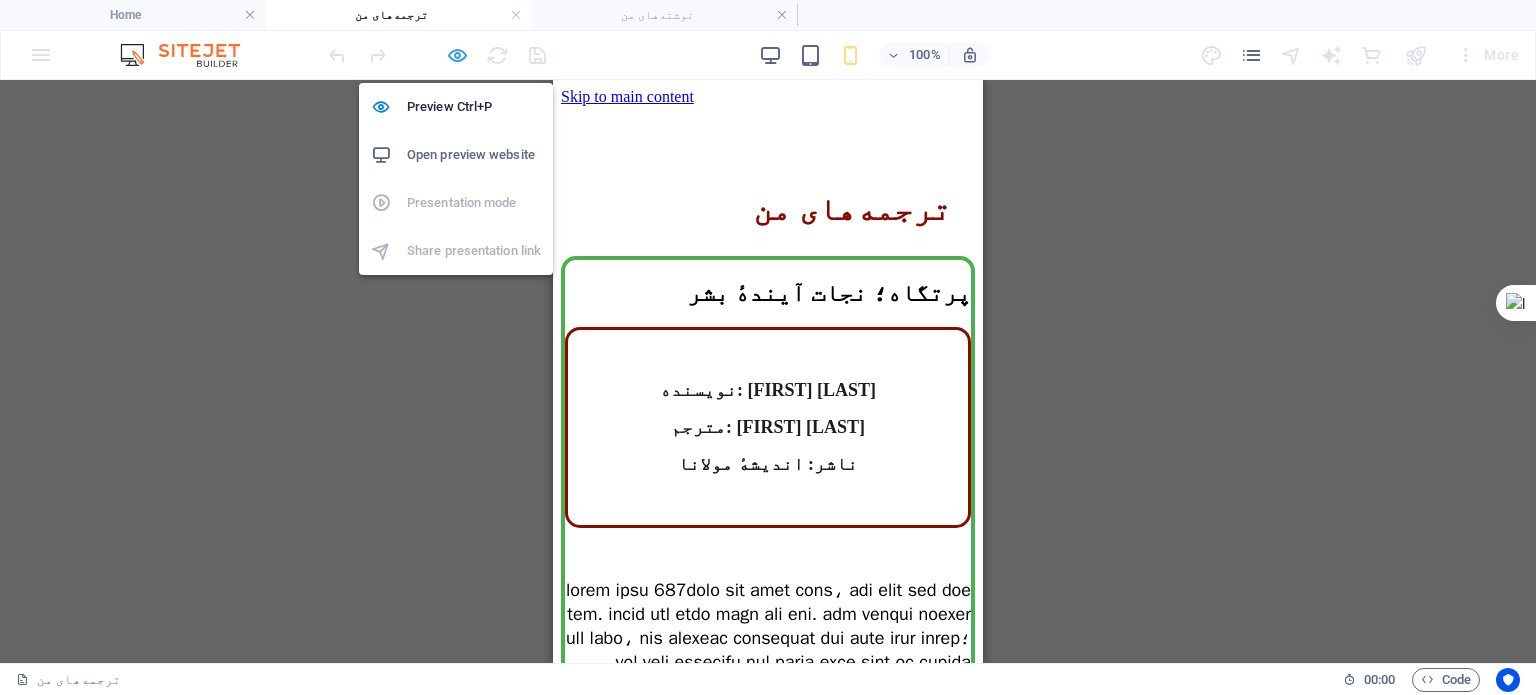 click at bounding box center [457, 55] 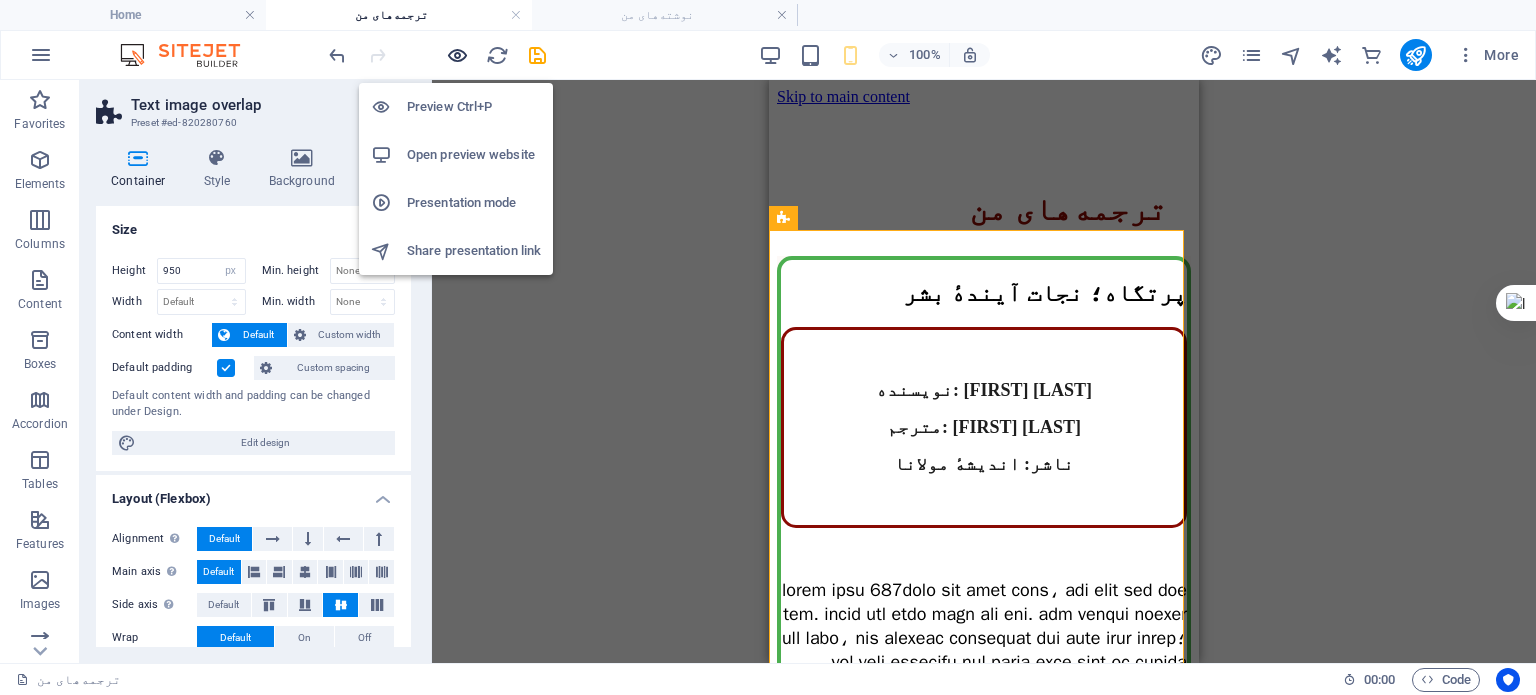 type on "1100" 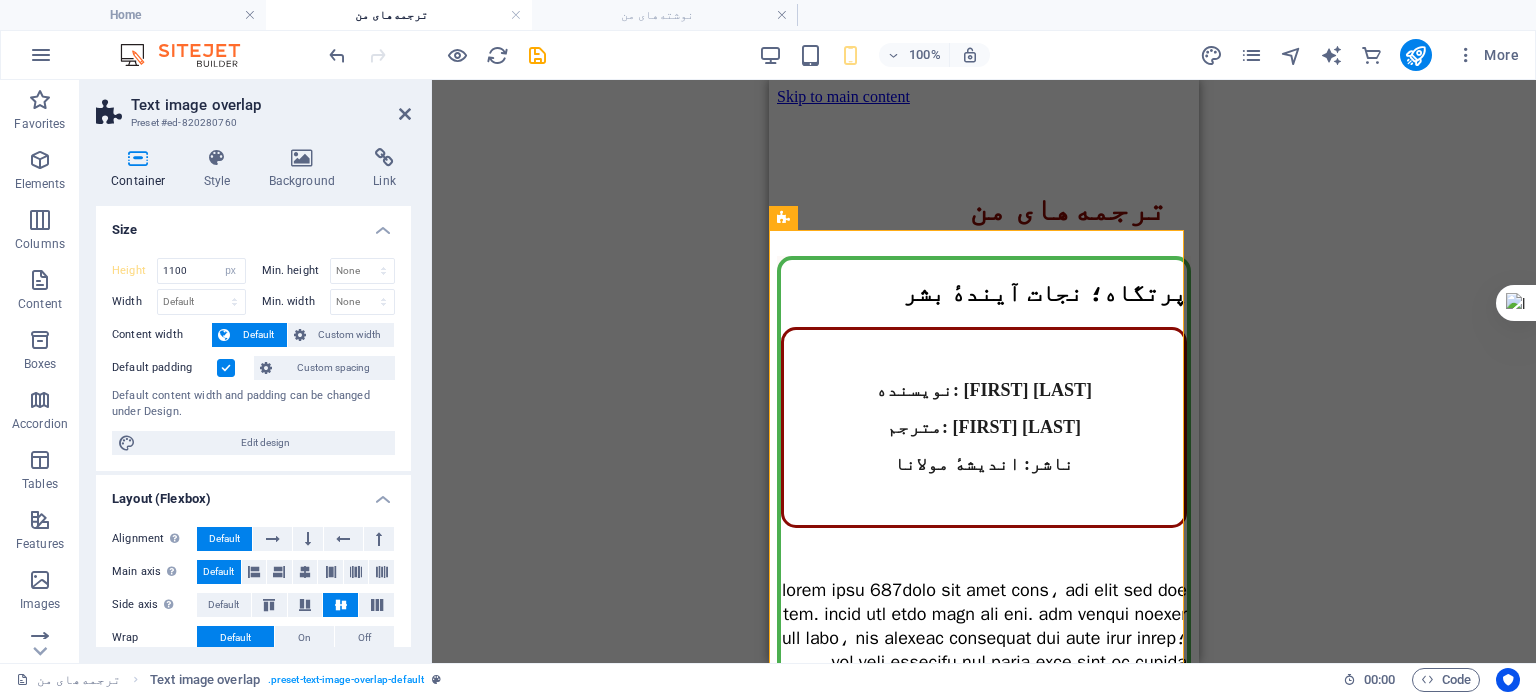 click on "Drag here to replace the existing content. Press “Ctrl” if you want to create a new element.
H1   Container   Text image overlap   Image   Text image overlap   Image   Container   H2   Text   Text   Container   H3   Text   Text" at bounding box center [984, 371] 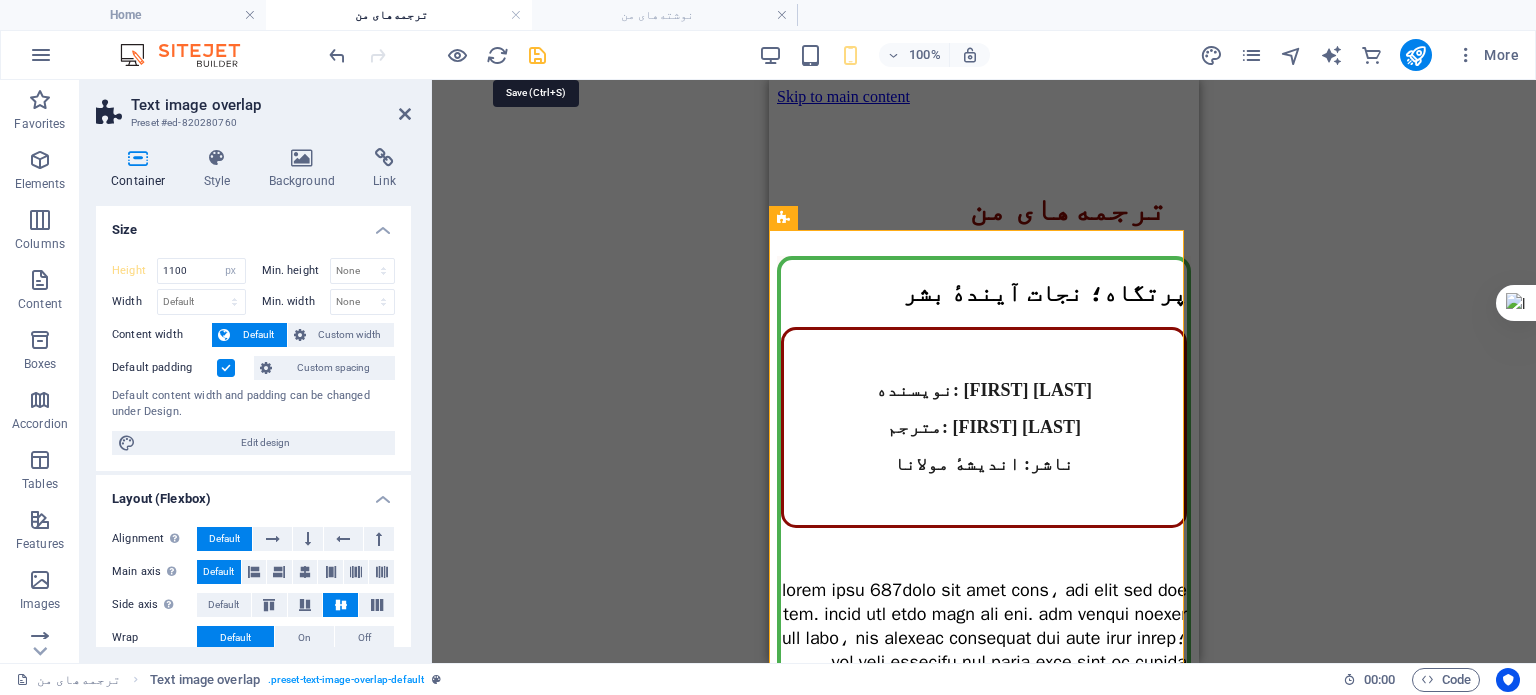 click at bounding box center (537, 55) 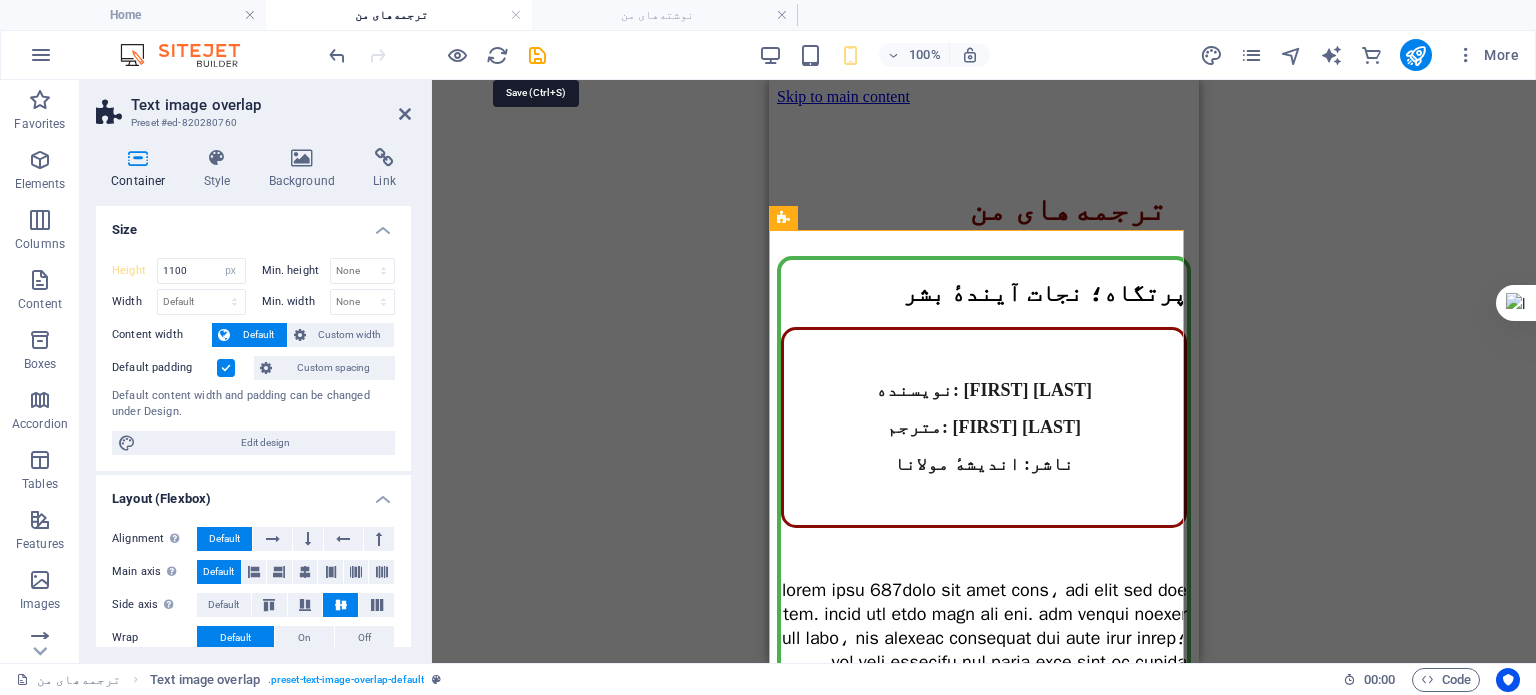select on "px" 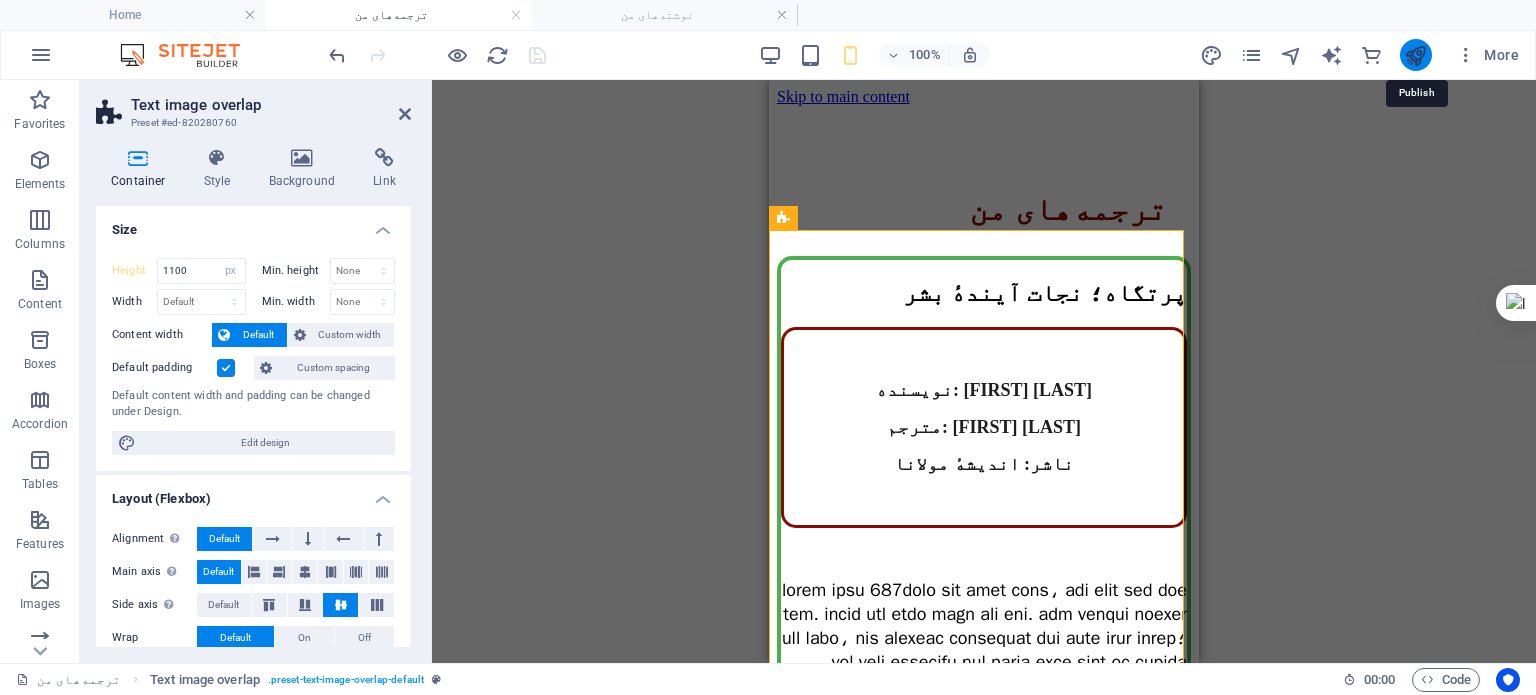 click at bounding box center [1415, 55] 